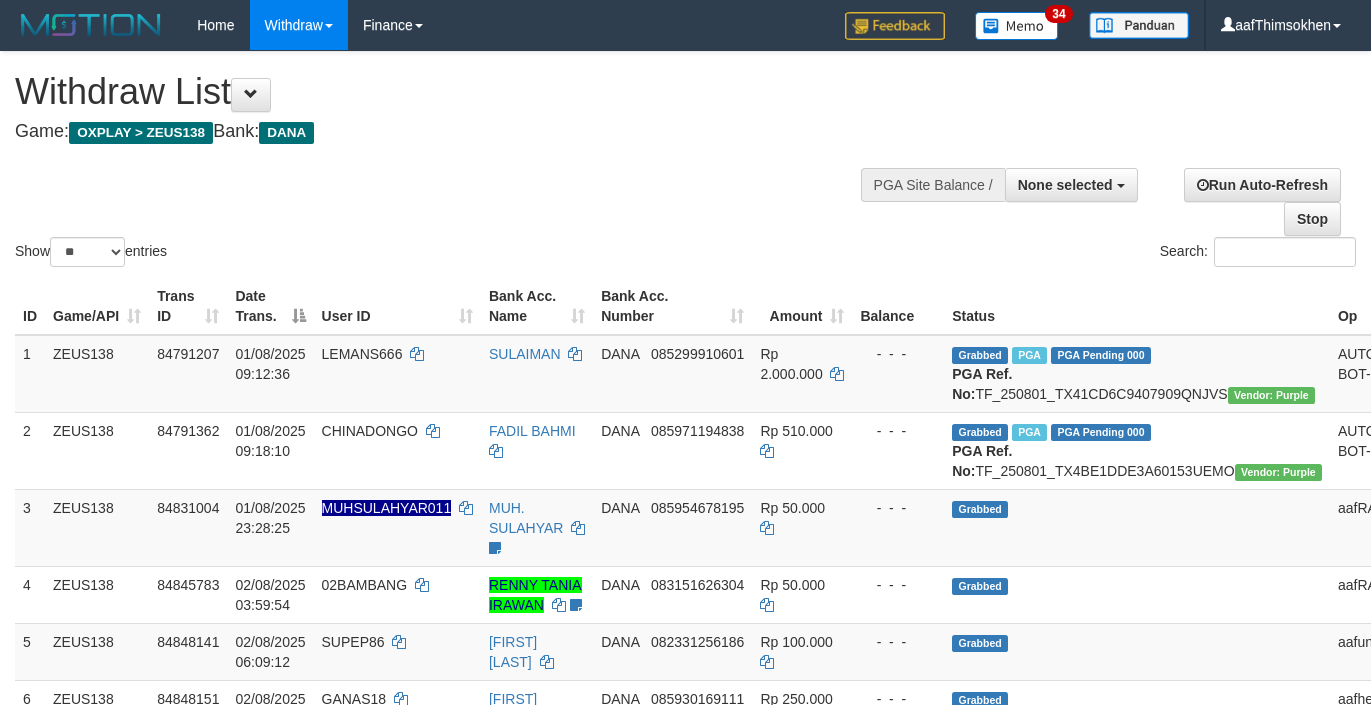select 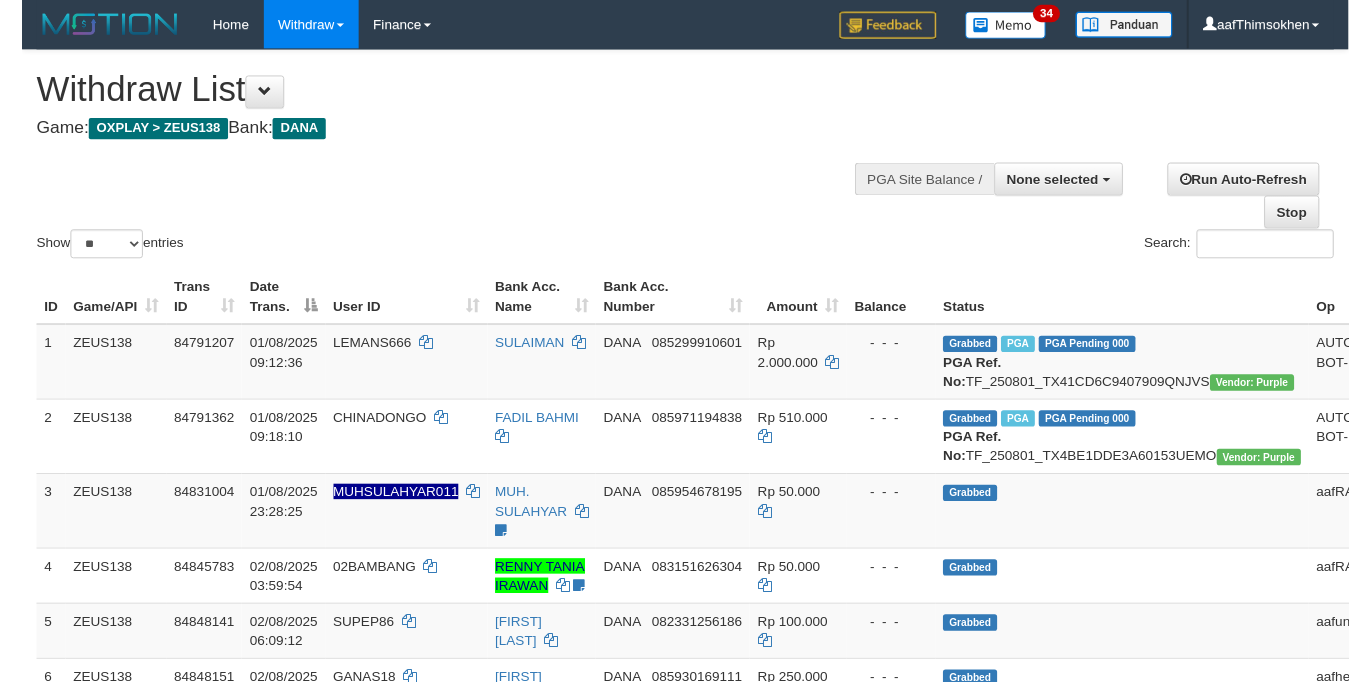 scroll, scrollTop: 349, scrollLeft: 0, axis: vertical 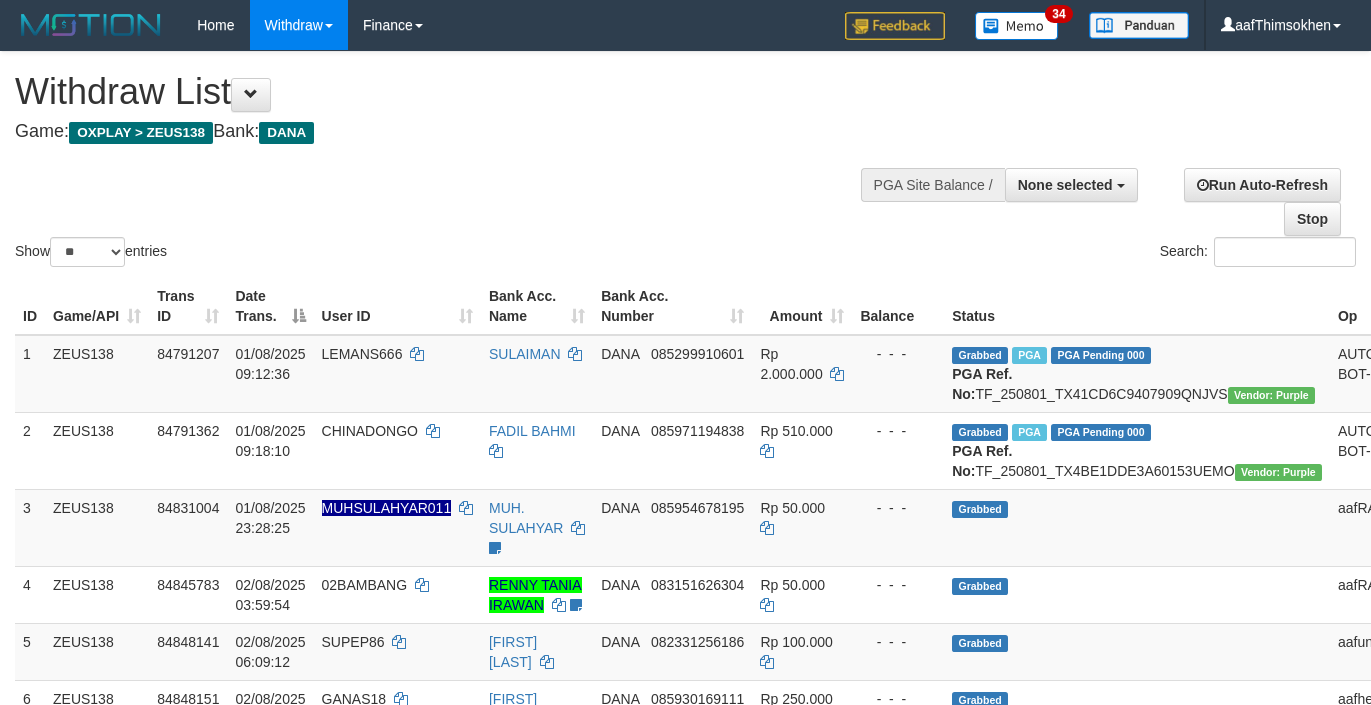 select 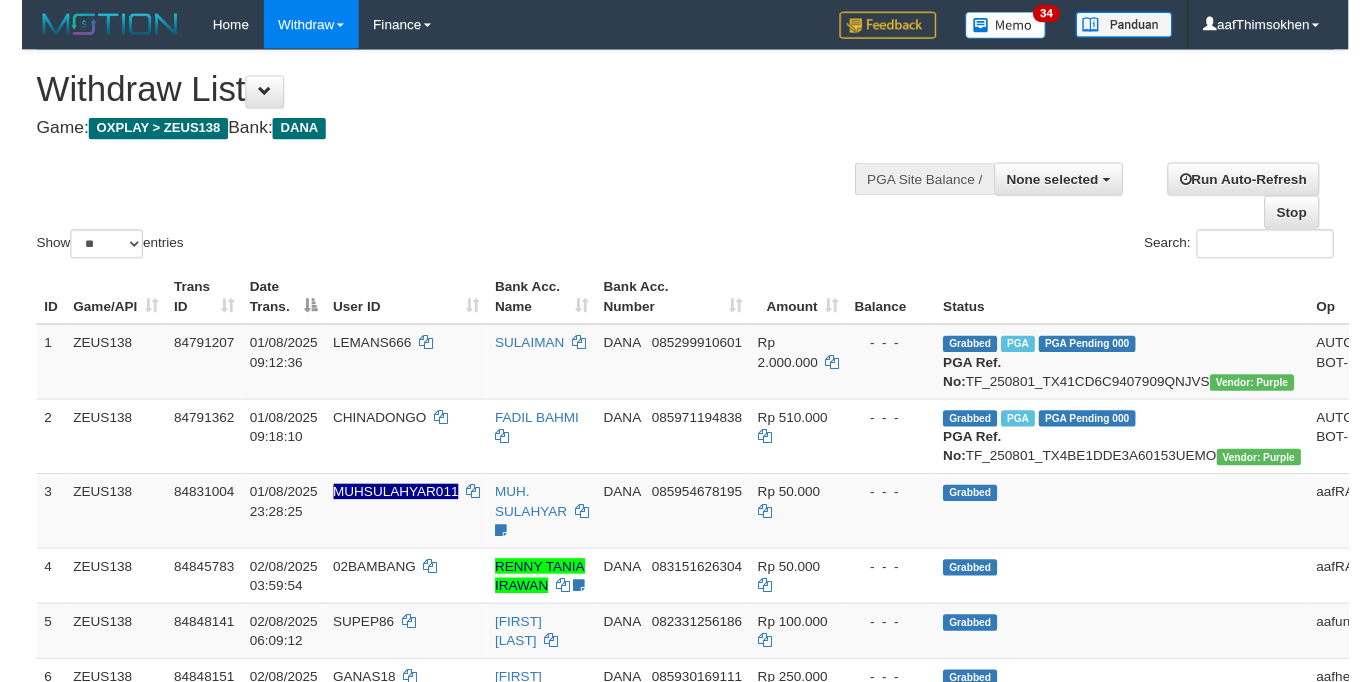 scroll, scrollTop: 349, scrollLeft: 0, axis: vertical 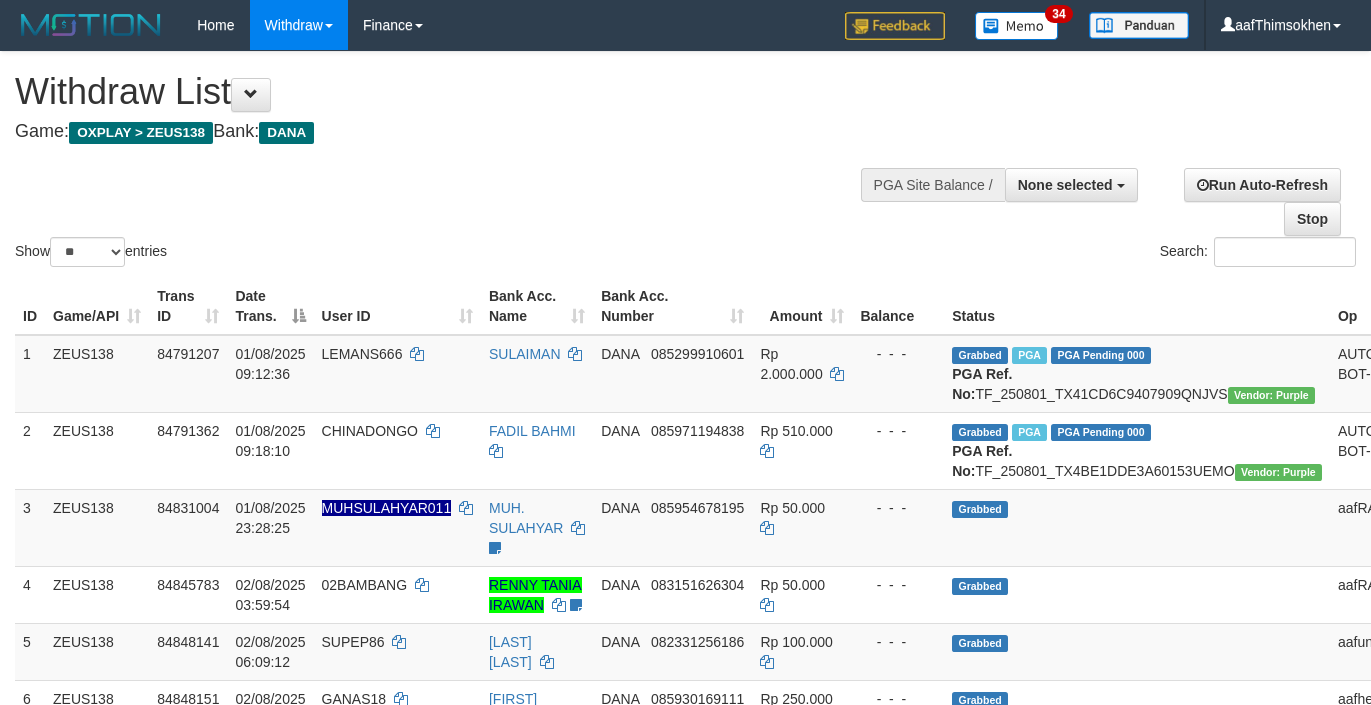 select 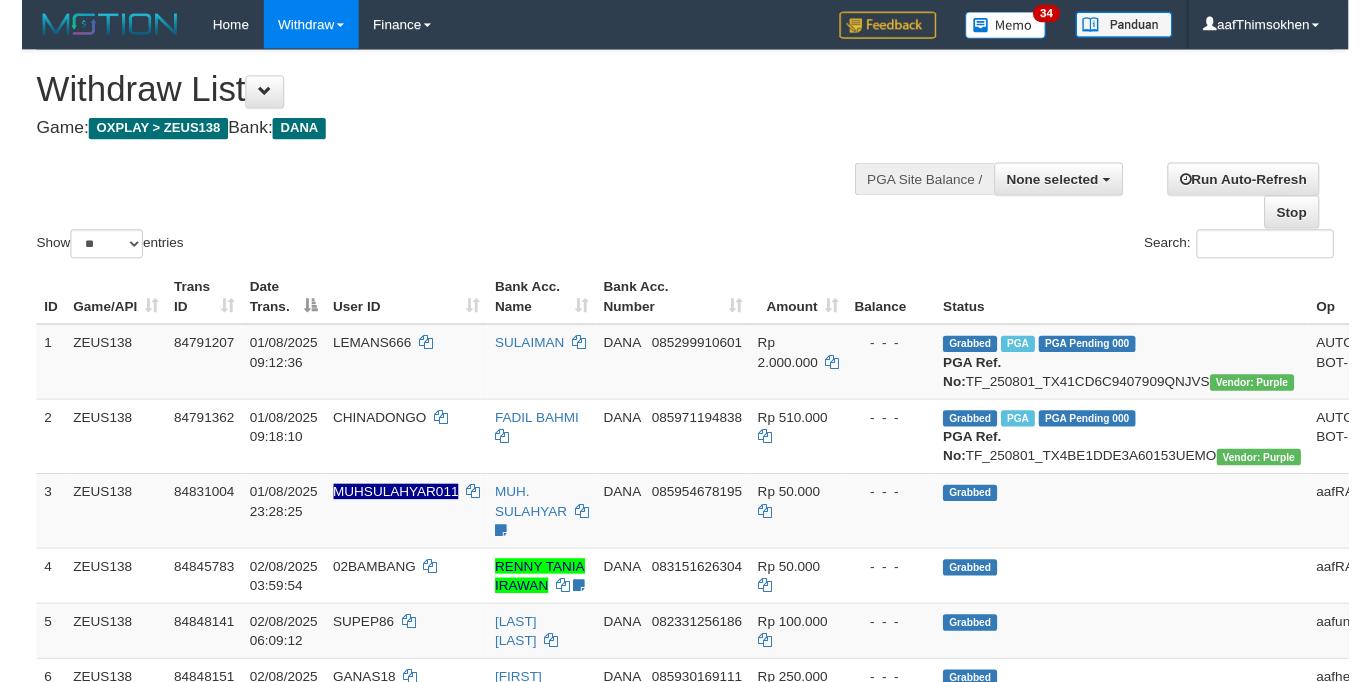 scroll, scrollTop: 349, scrollLeft: 0, axis: vertical 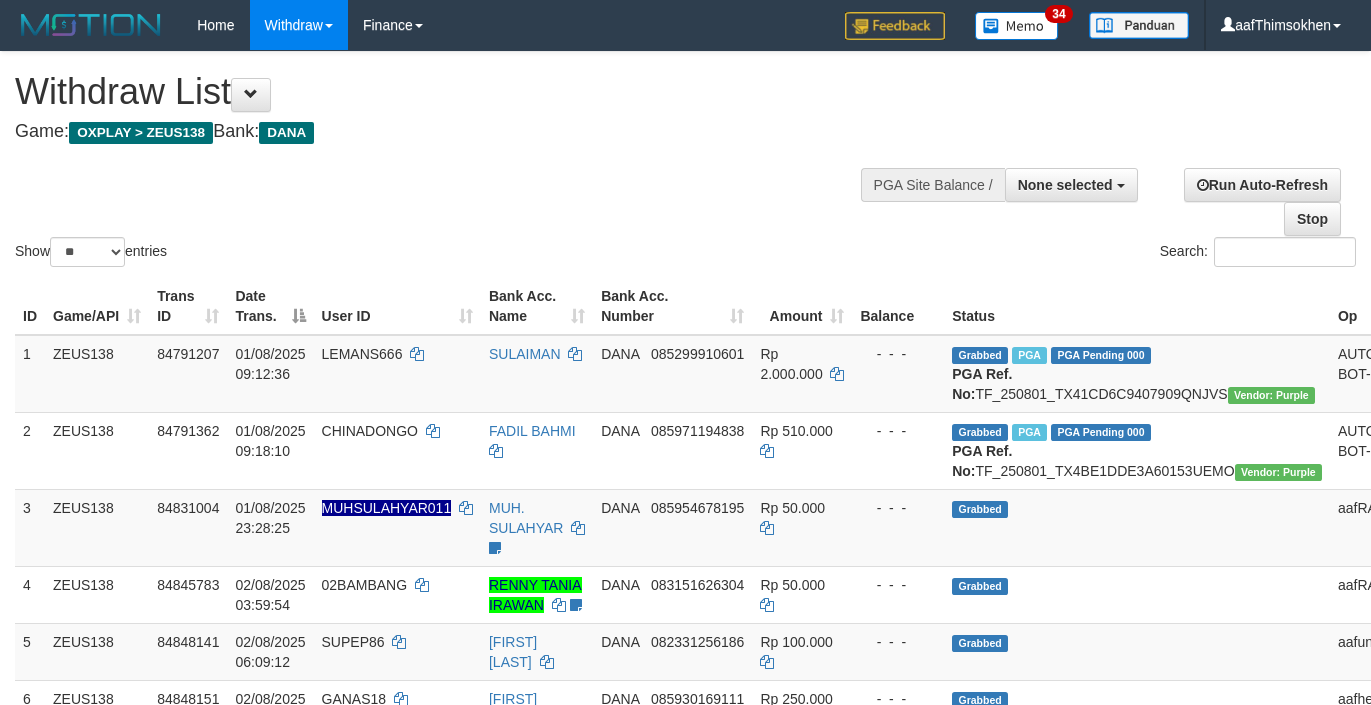 select 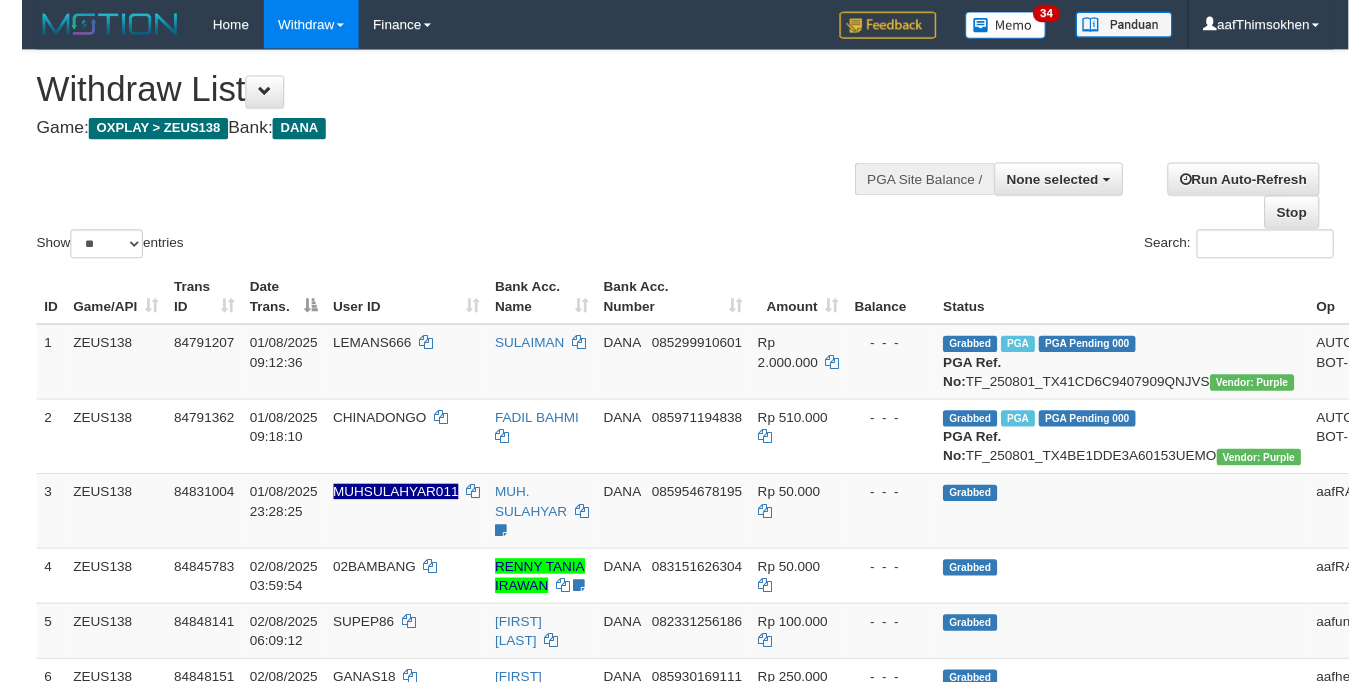 scroll, scrollTop: 349, scrollLeft: 0, axis: vertical 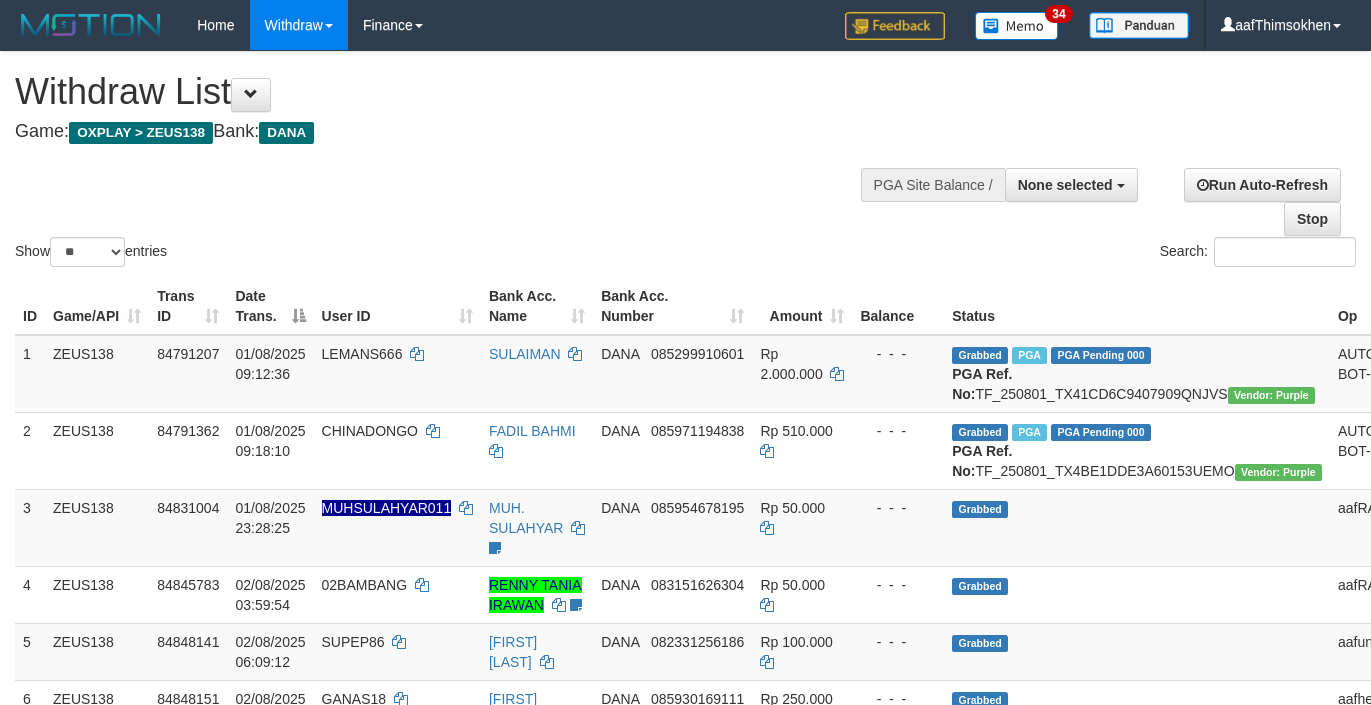 select 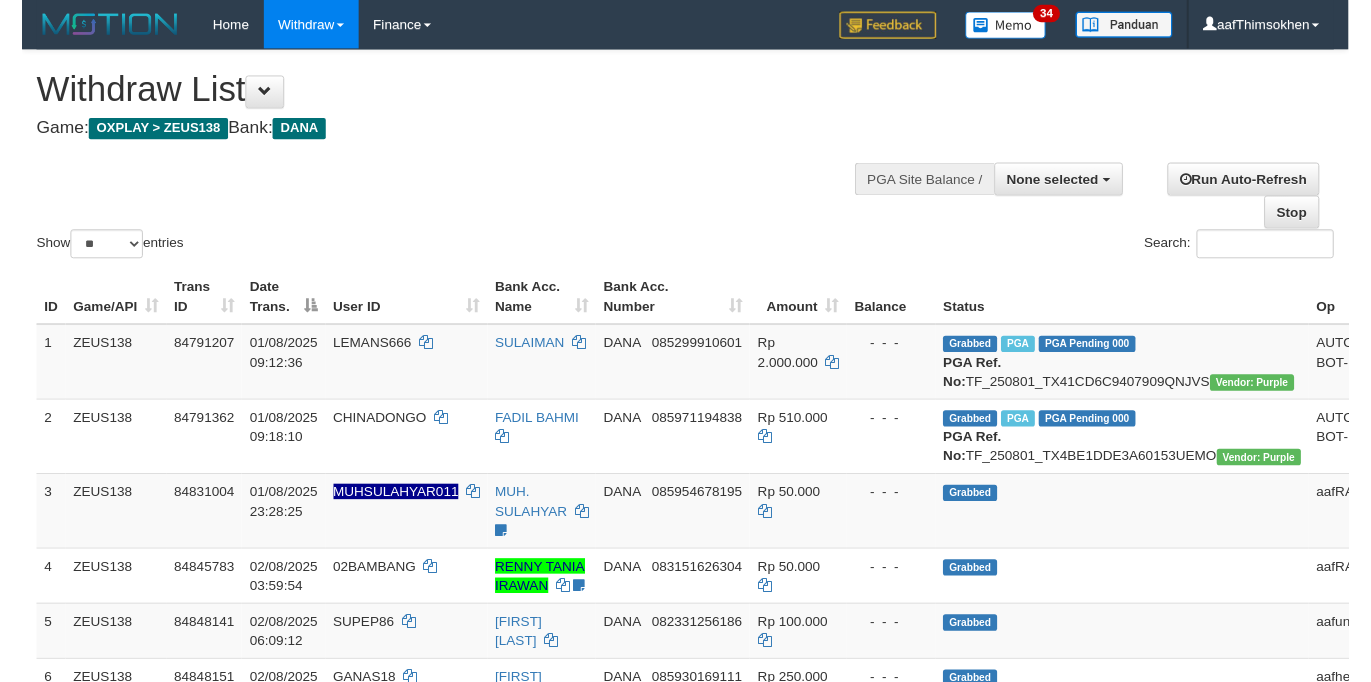 scroll, scrollTop: 349, scrollLeft: 0, axis: vertical 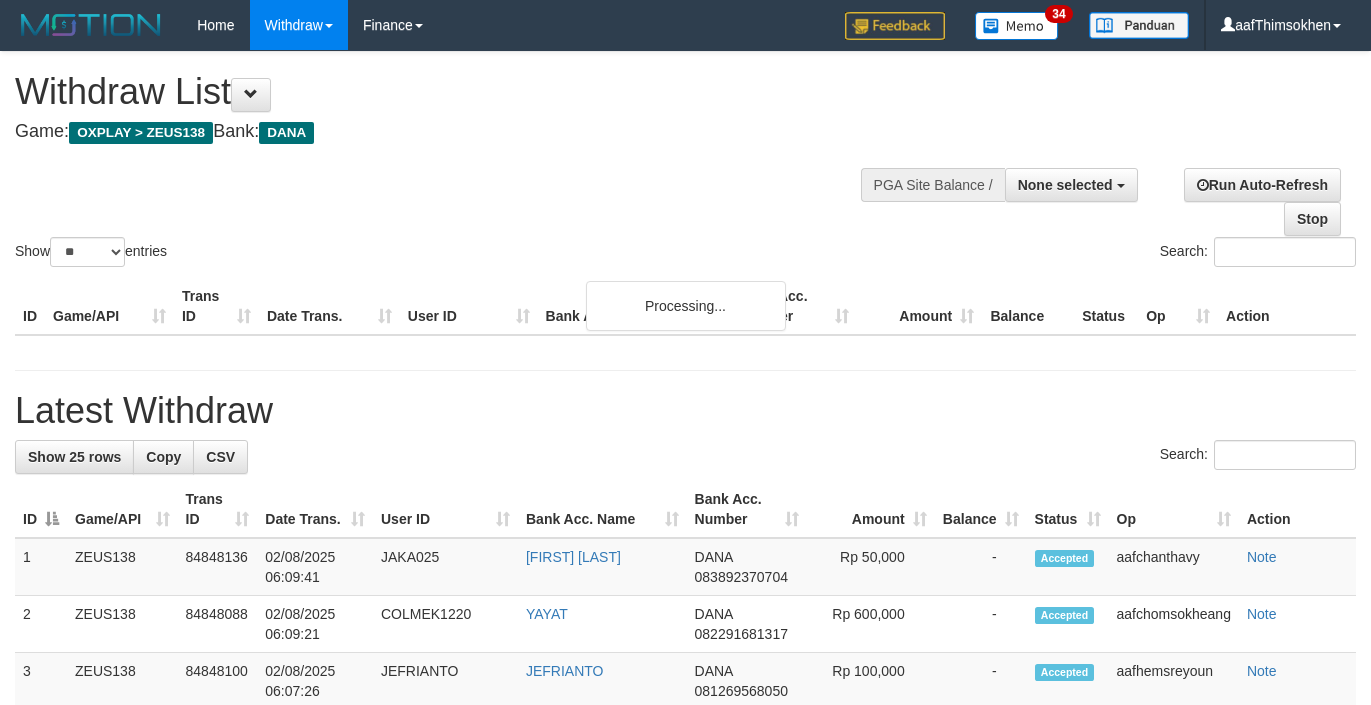 select 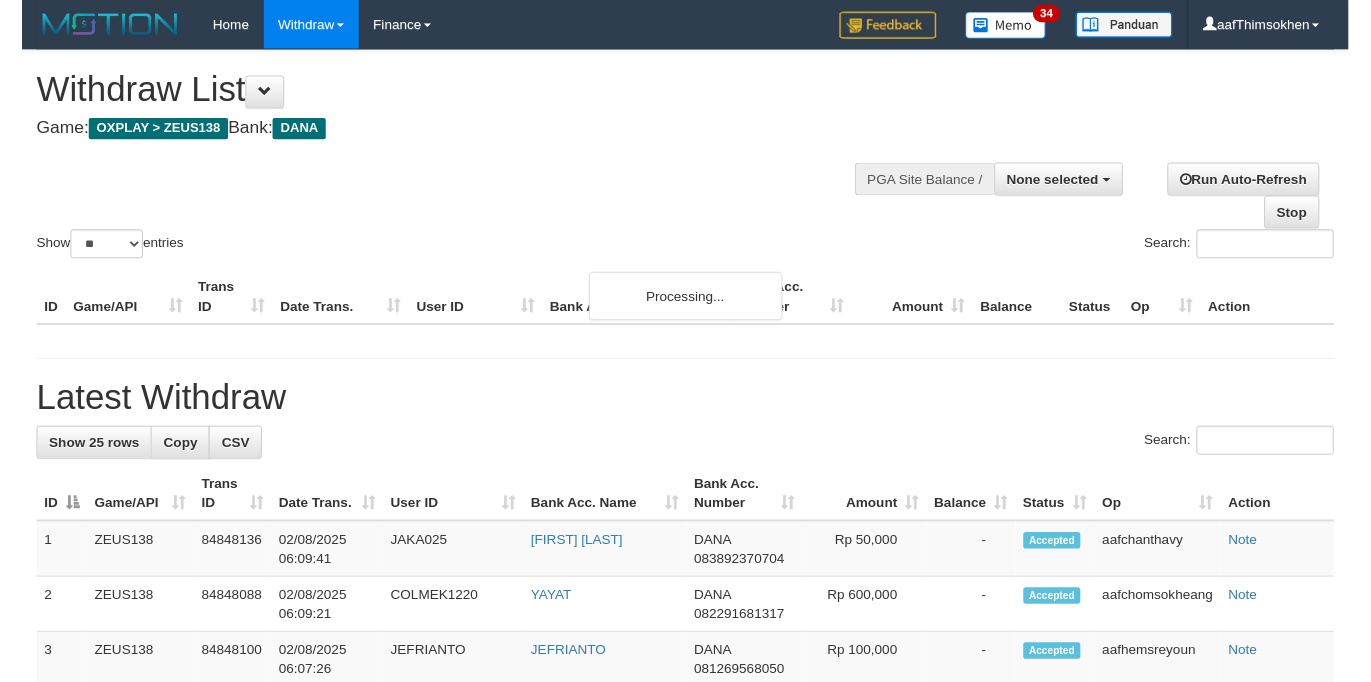 scroll, scrollTop: 349, scrollLeft: 0, axis: vertical 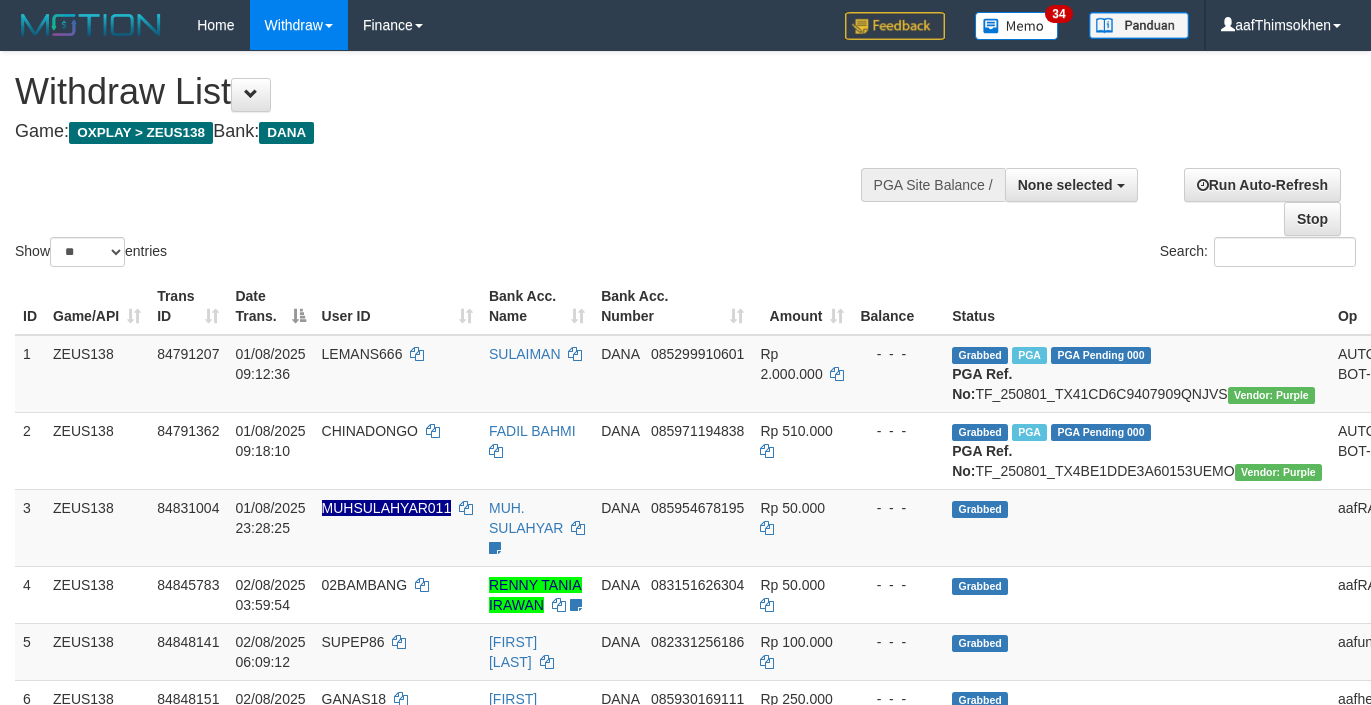 select 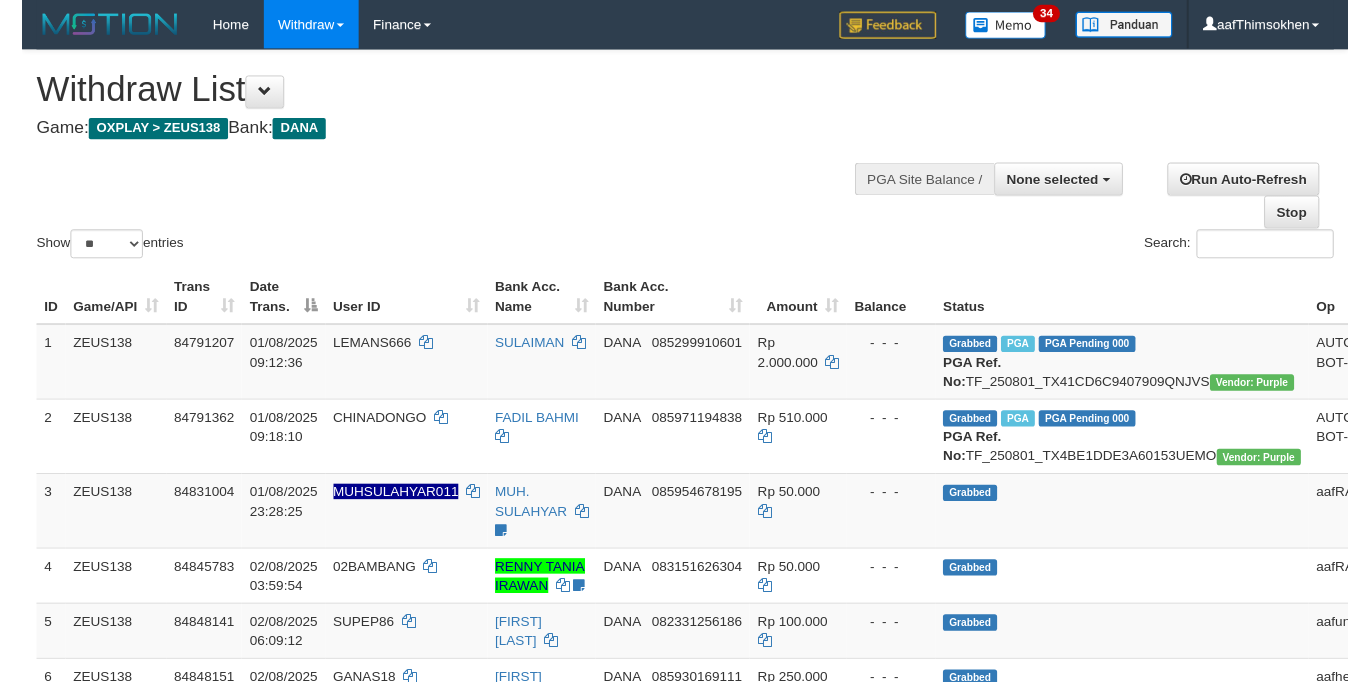scroll, scrollTop: 349, scrollLeft: 0, axis: vertical 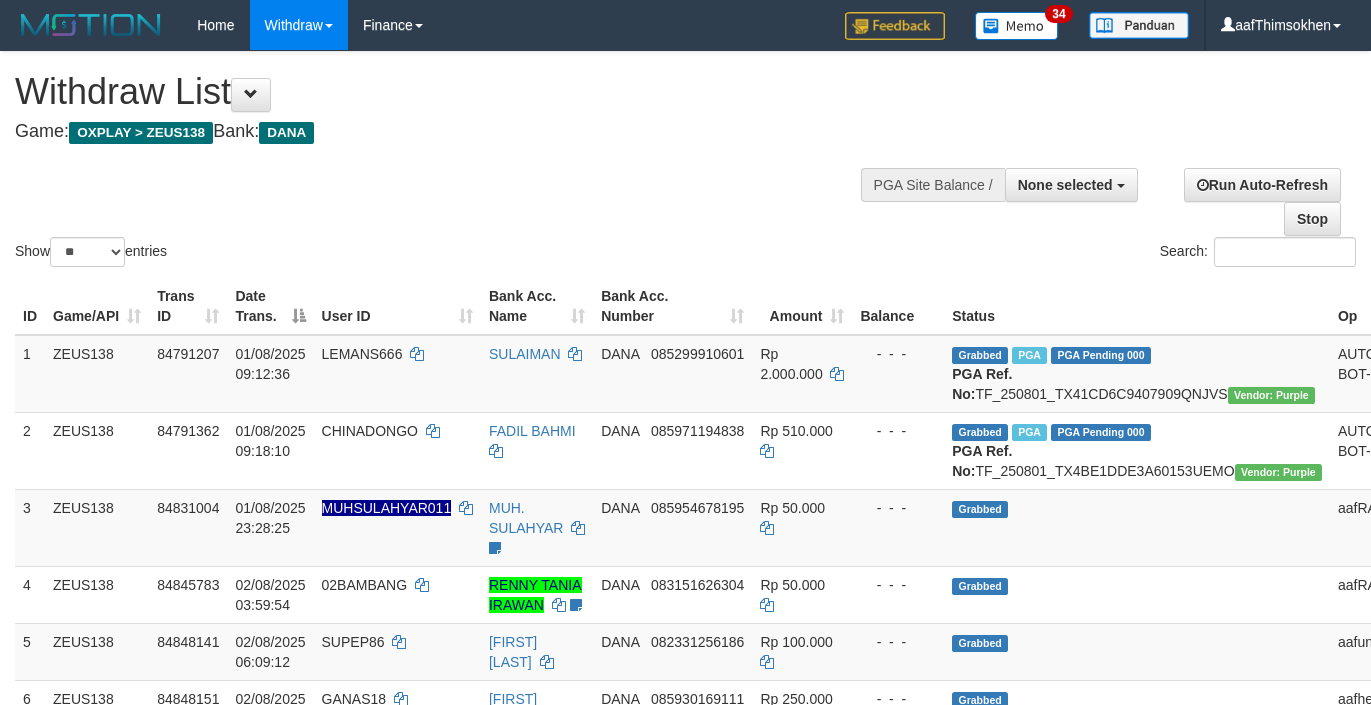 select 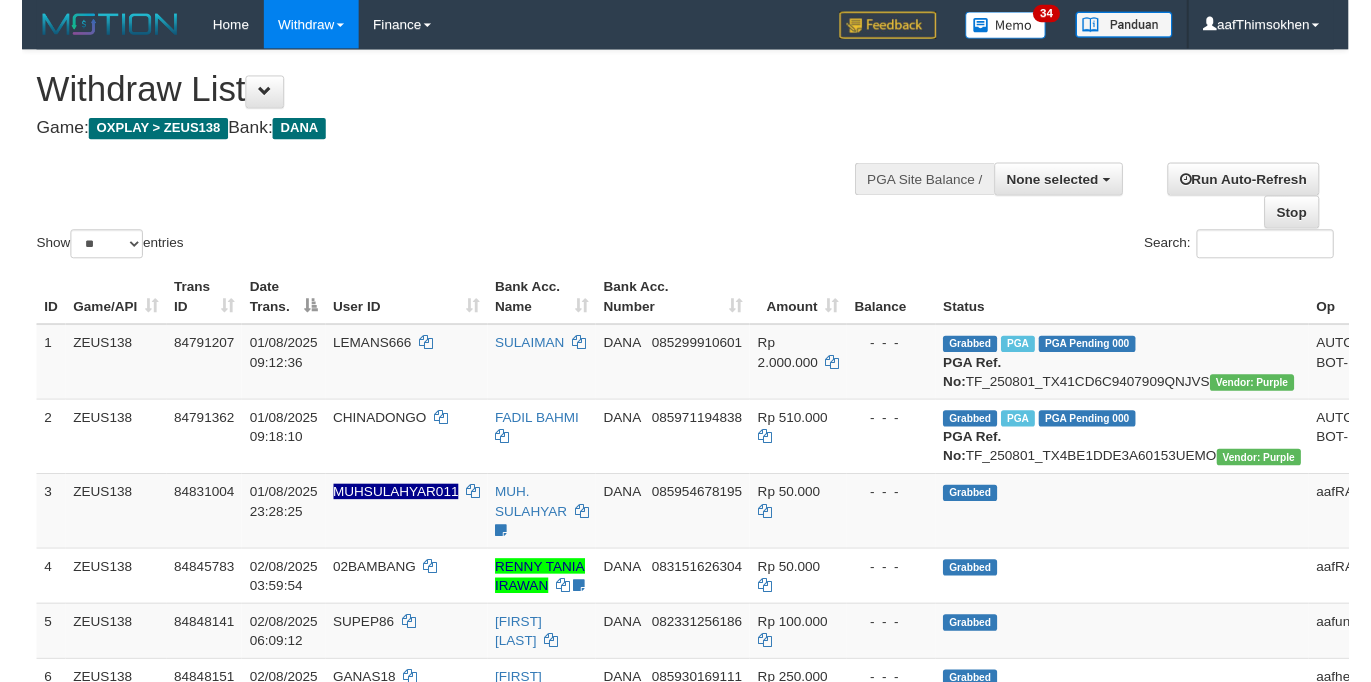 scroll, scrollTop: 349, scrollLeft: 0, axis: vertical 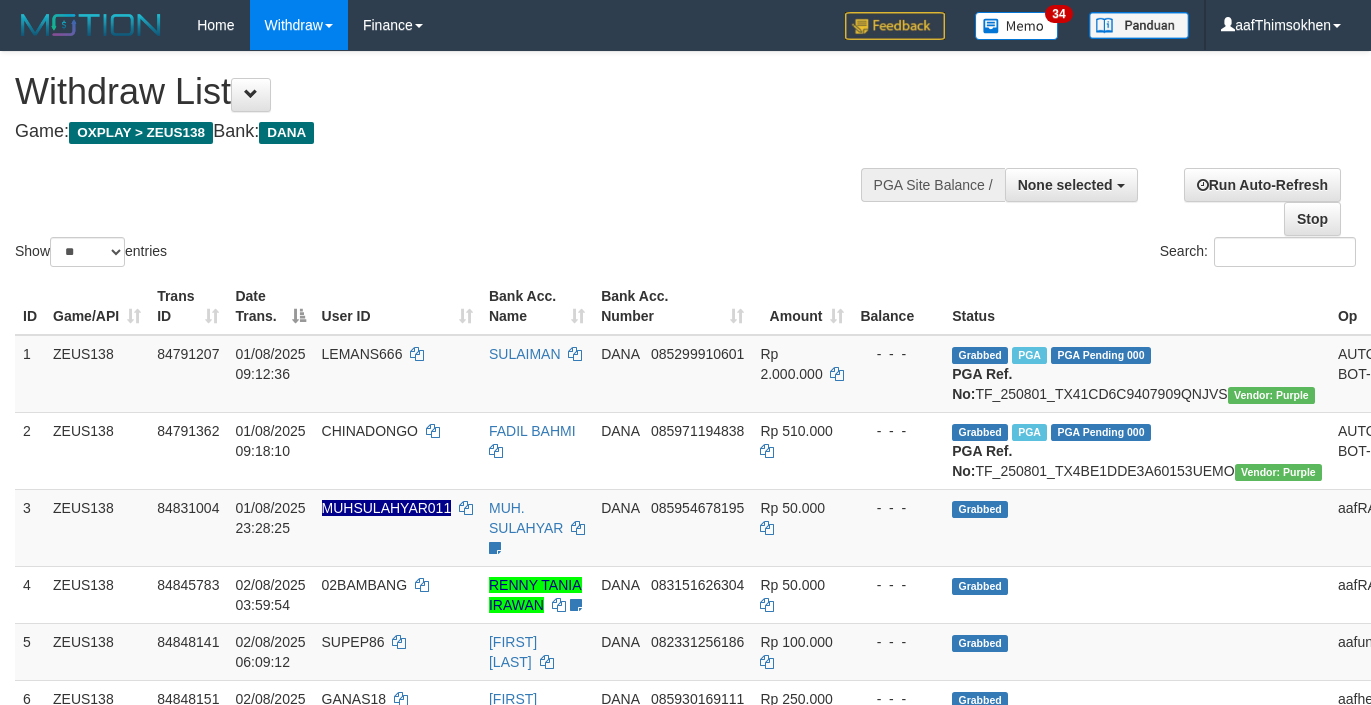 select 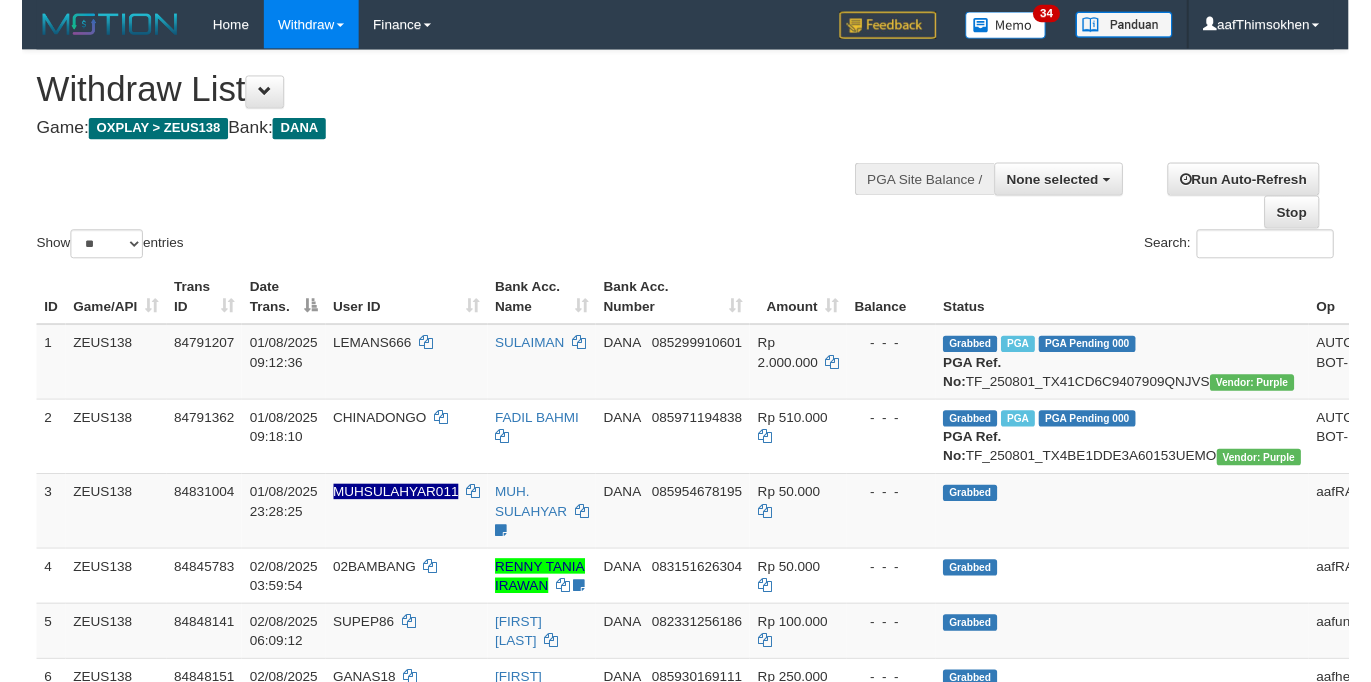 scroll, scrollTop: 349, scrollLeft: 0, axis: vertical 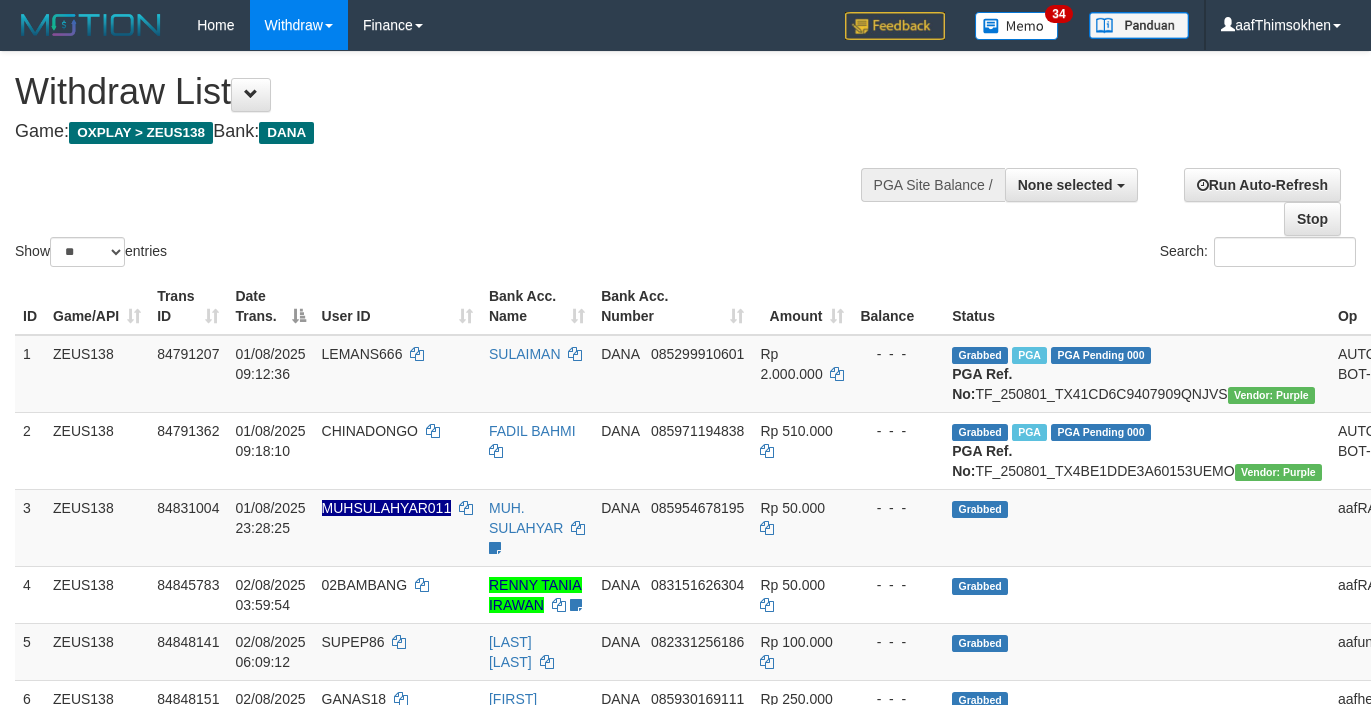 select 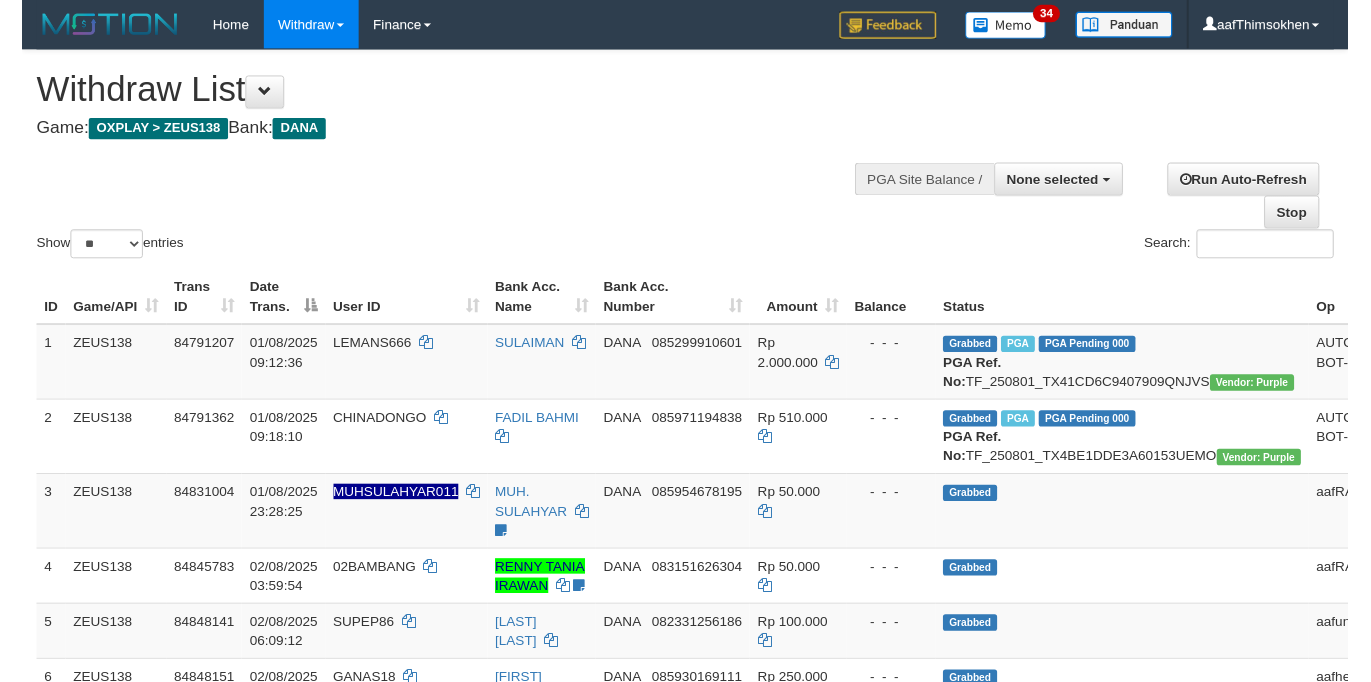 scroll, scrollTop: 349, scrollLeft: 0, axis: vertical 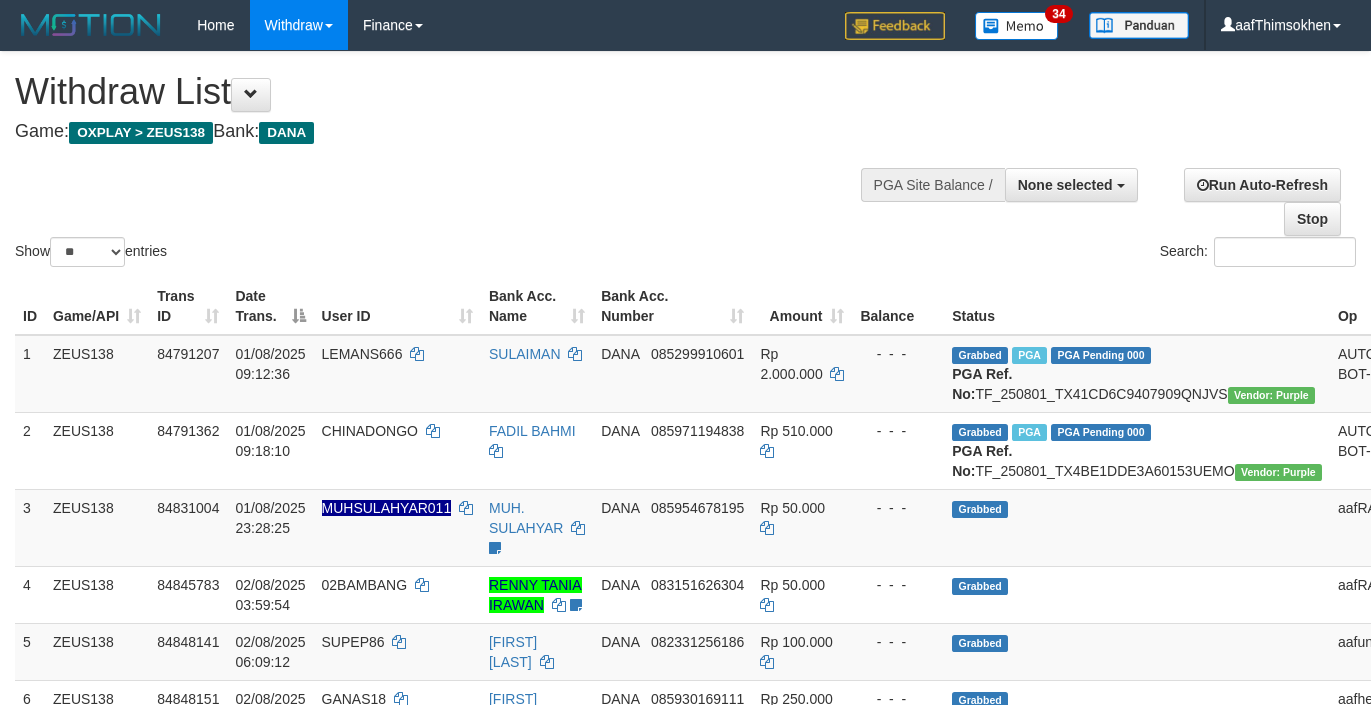 select 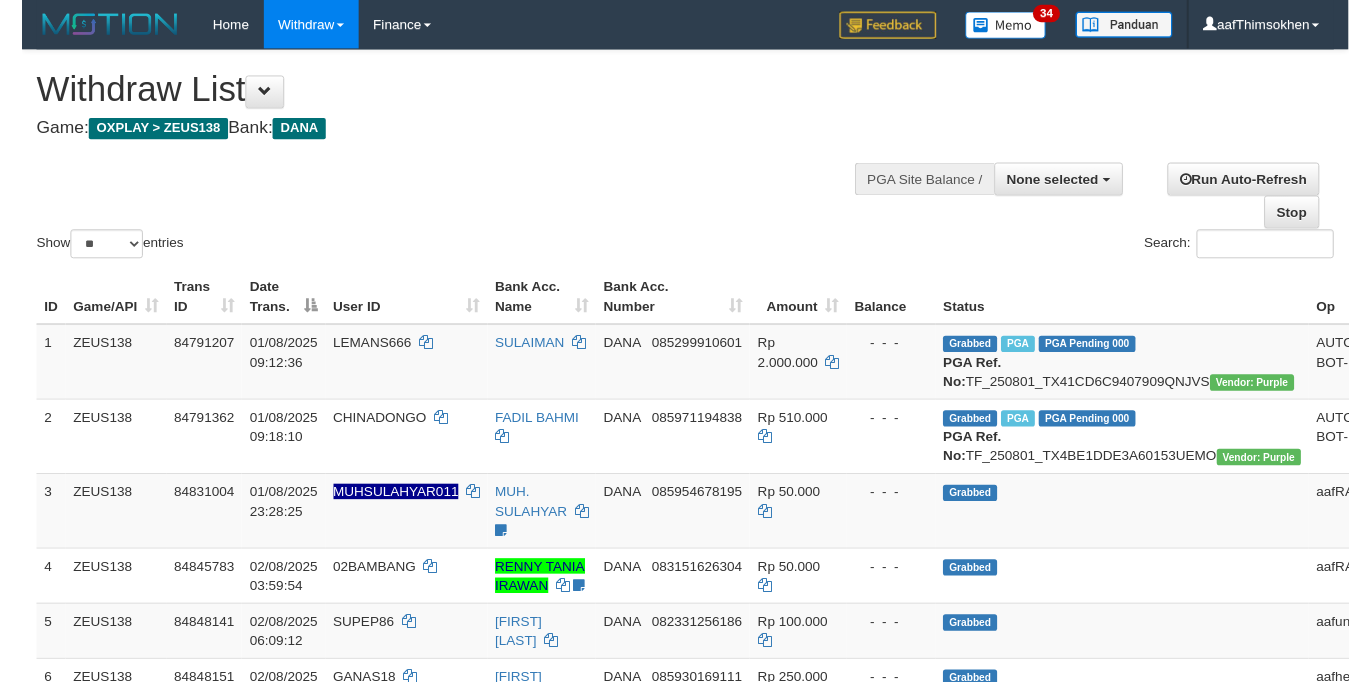 scroll, scrollTop: 349, scrollLeft: 0, axis: vertical 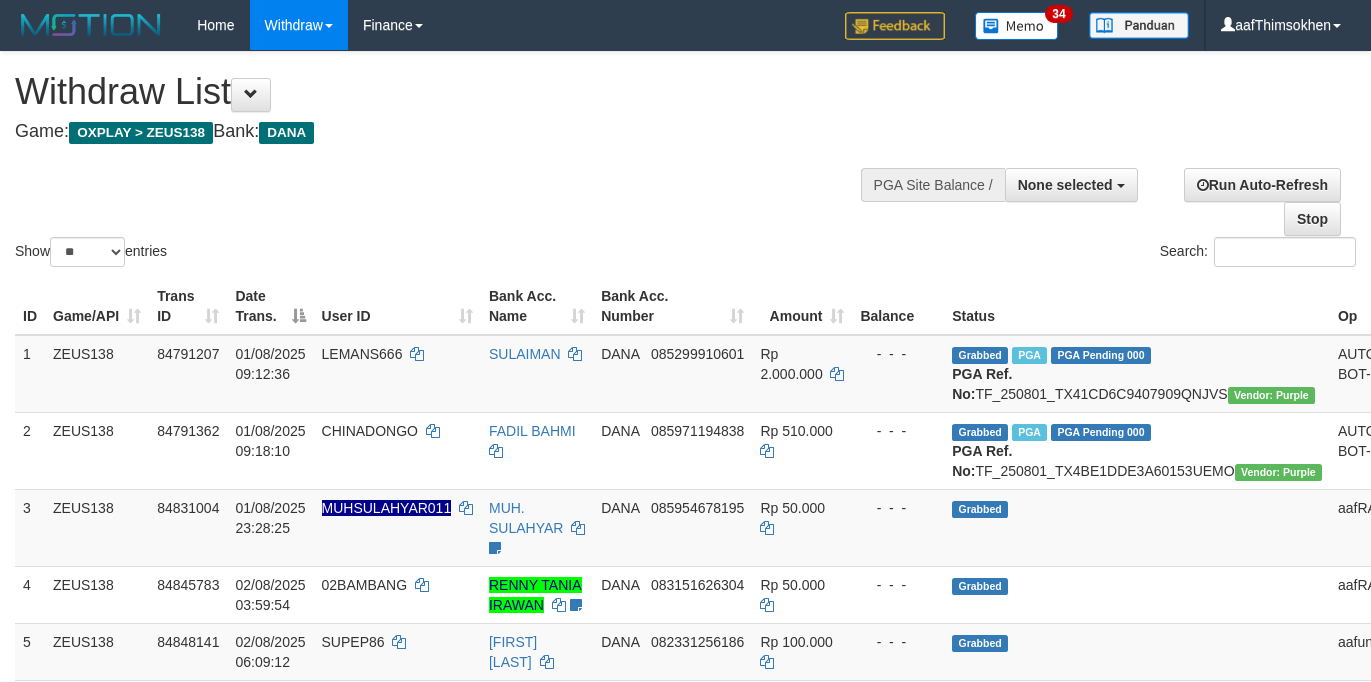 select 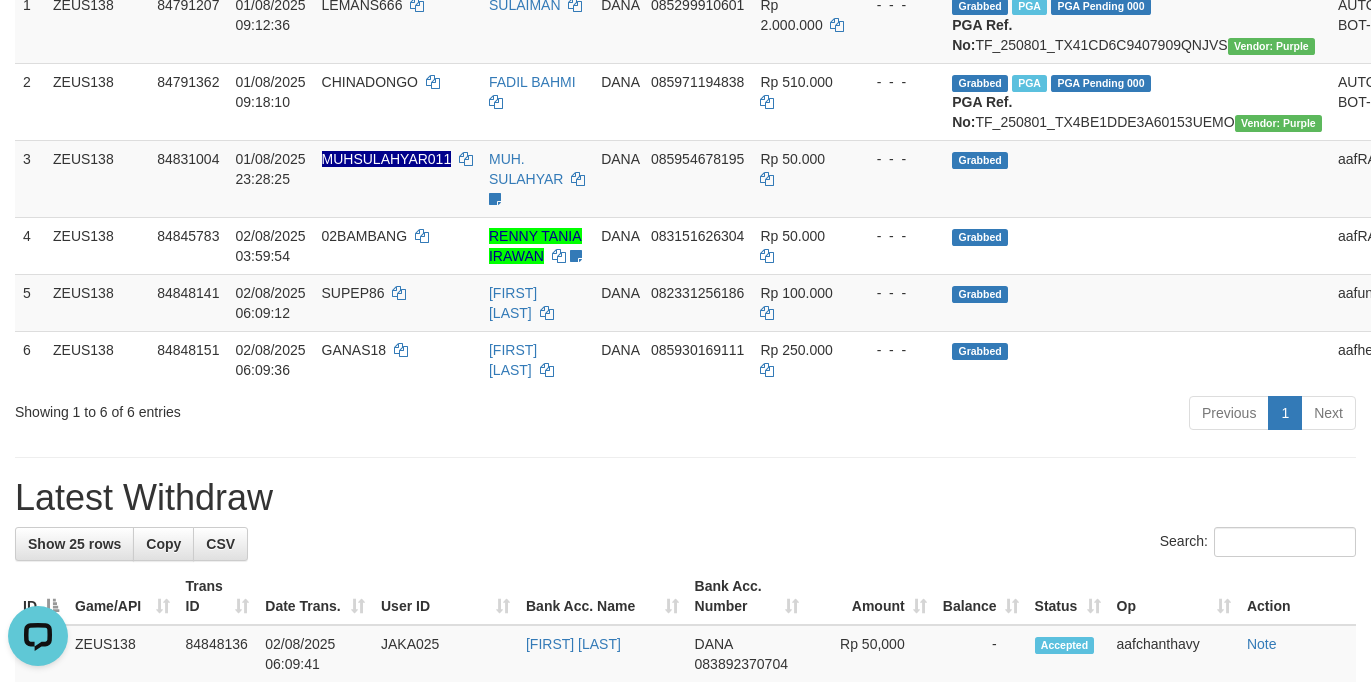 scroll, scrollTop: 0, scrollLeft: 0, axis: both 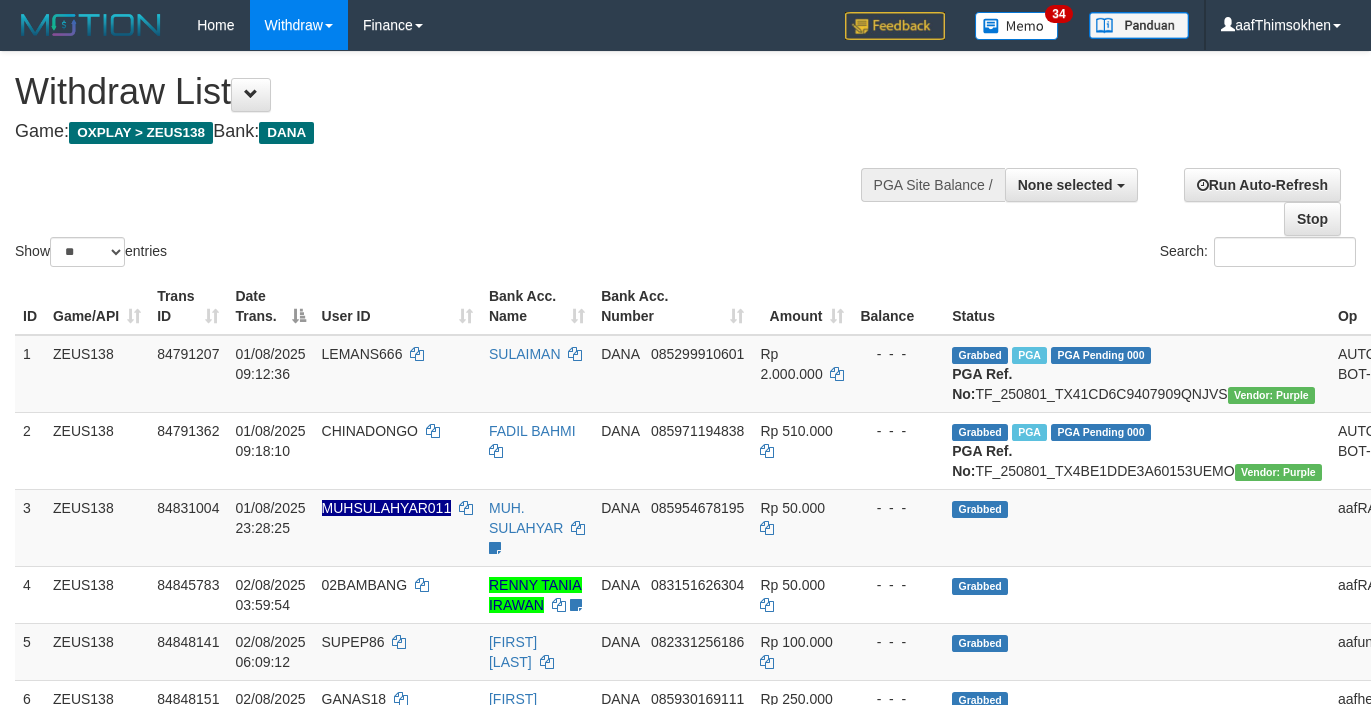 select 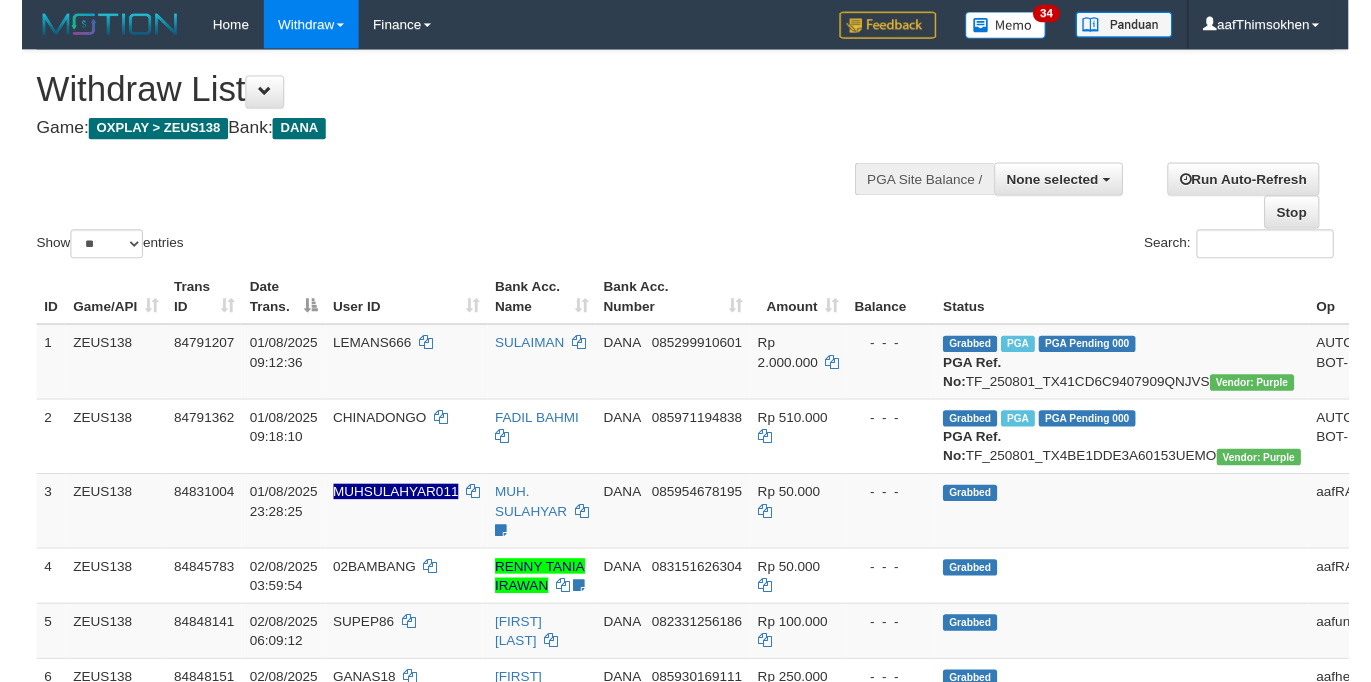 scroll, scrollTop: 349, scrollLeft: 0, axis: vertical 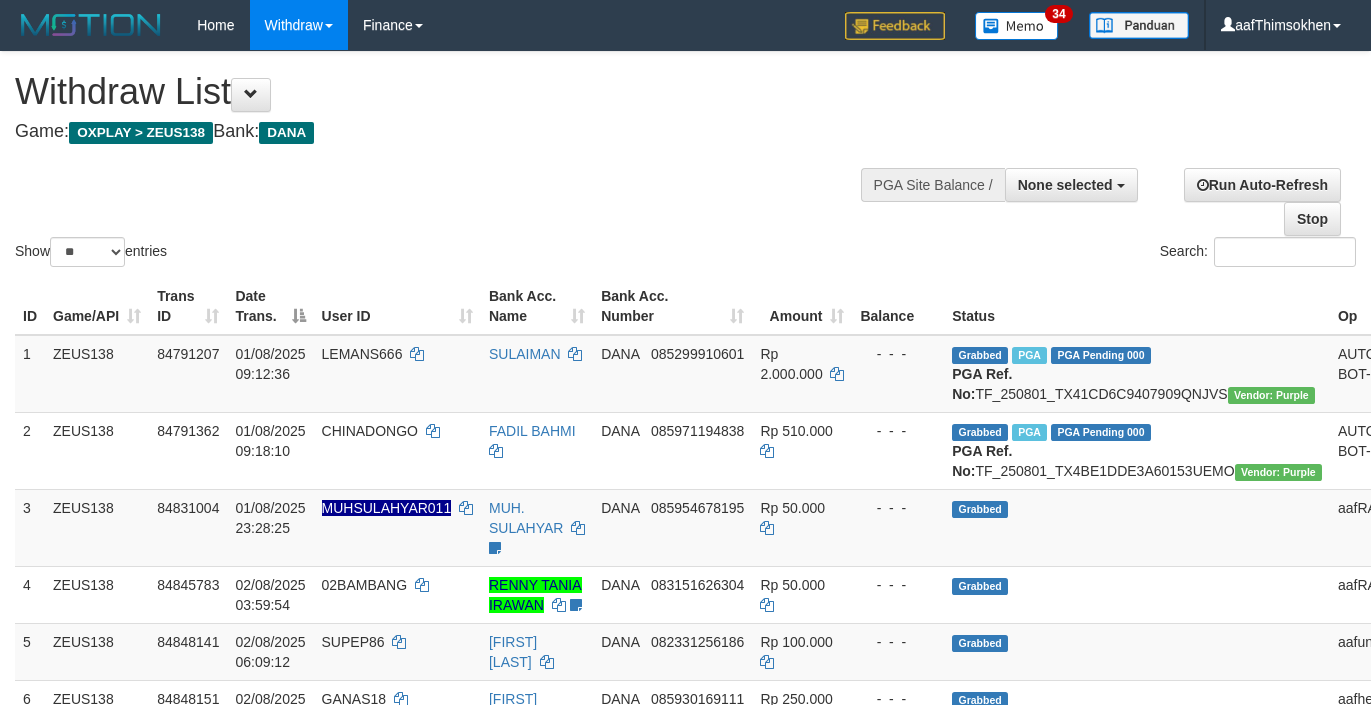 select 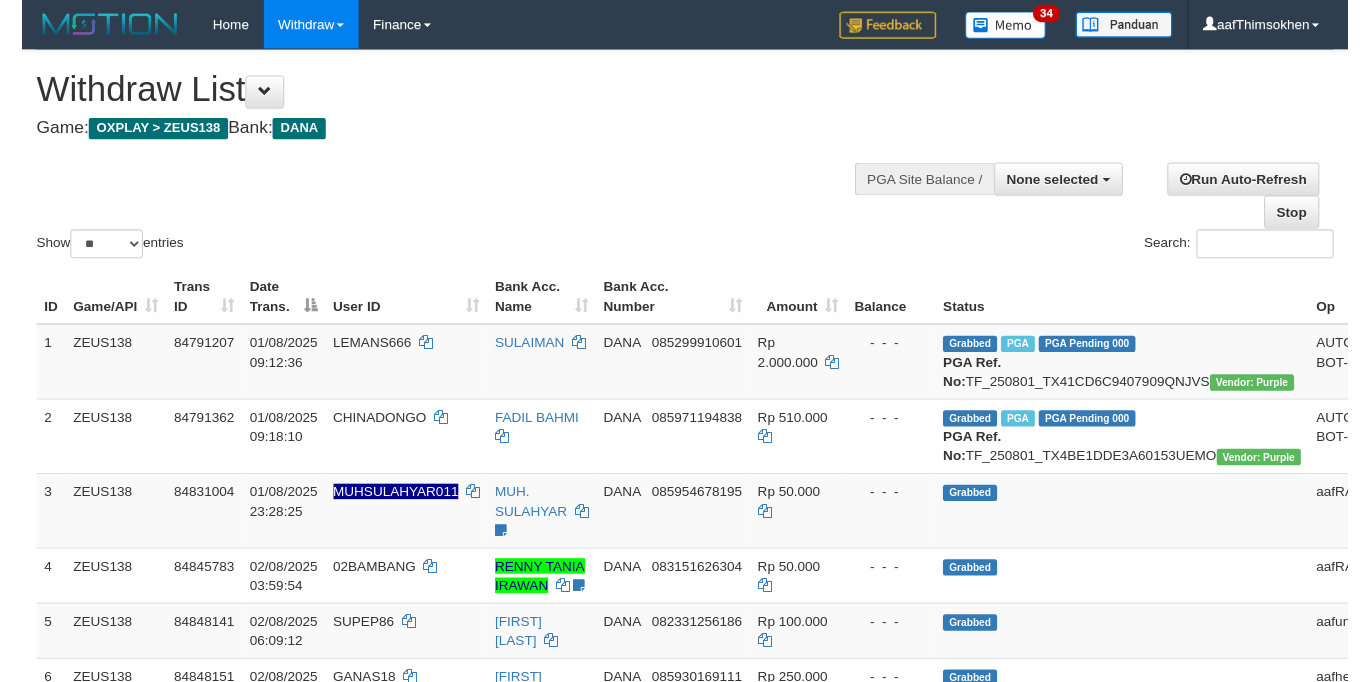 scroll, scrollTop: 349, scrollLeft: 0, axis: vertical 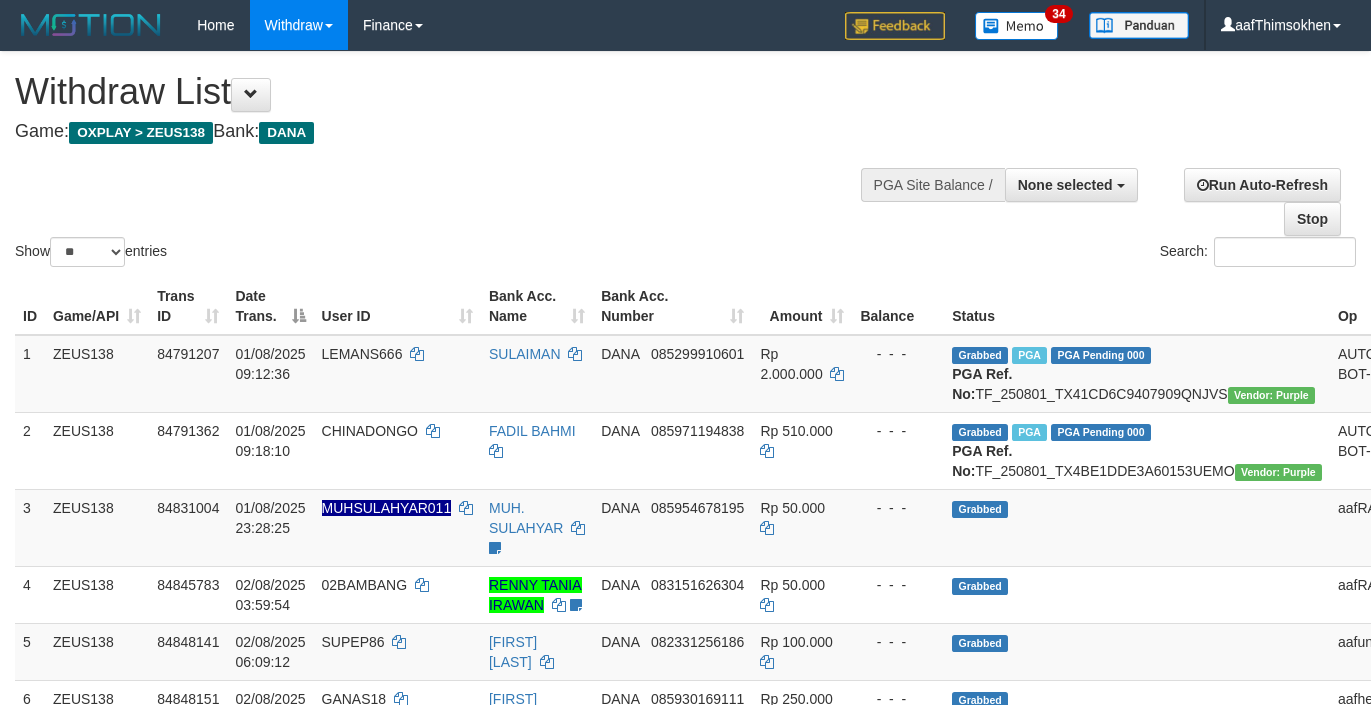 select 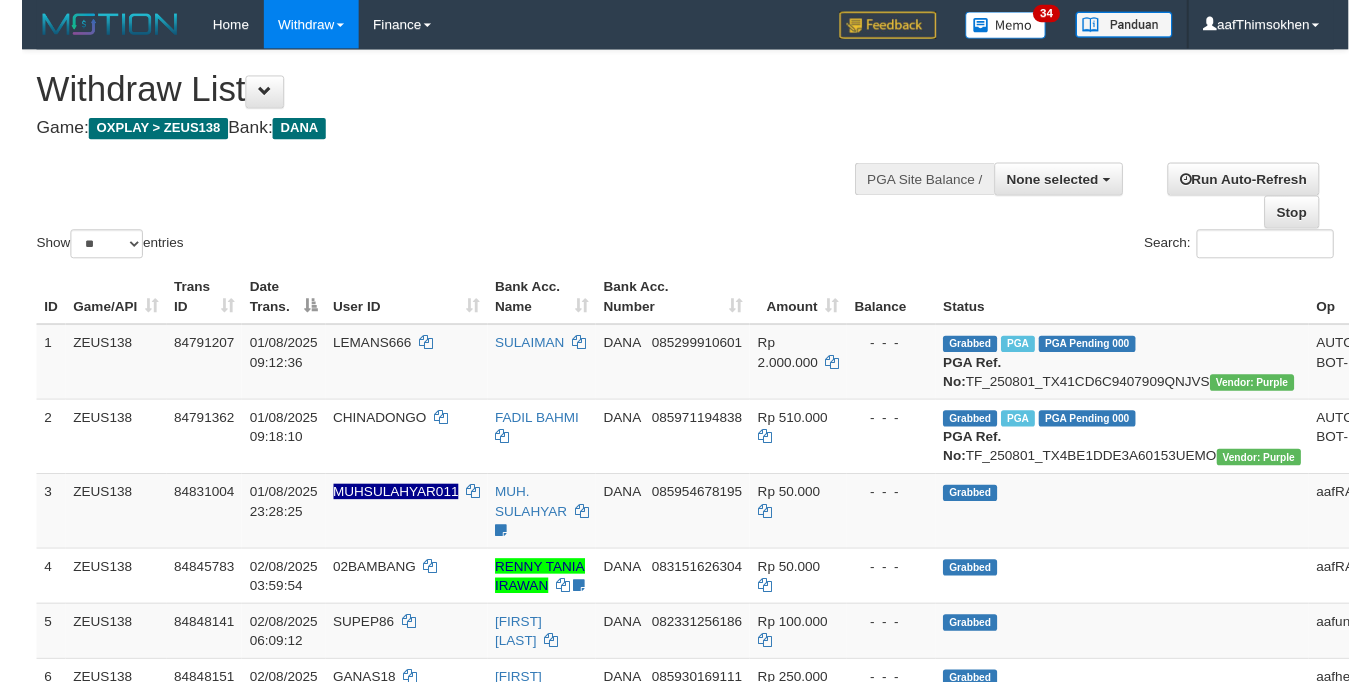 scroll, scrollTop: 349, scrollLeft: 0, axis: vertical 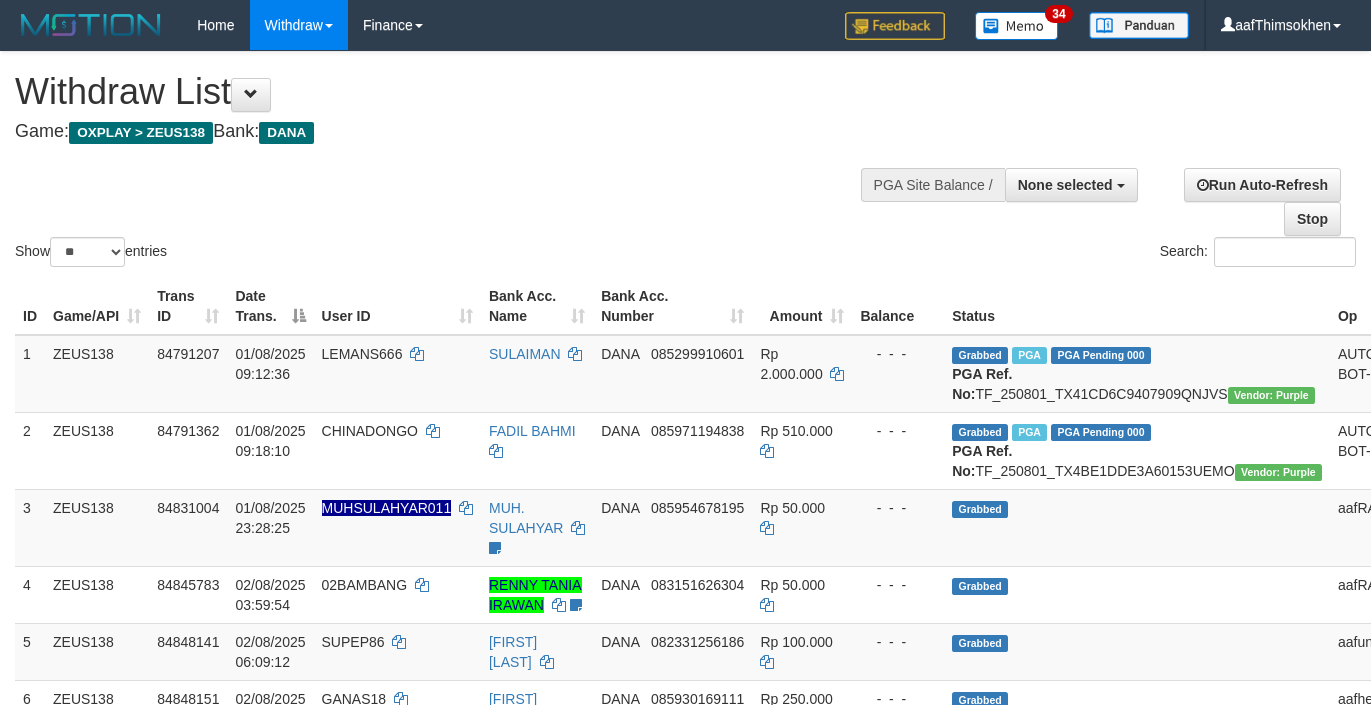 select 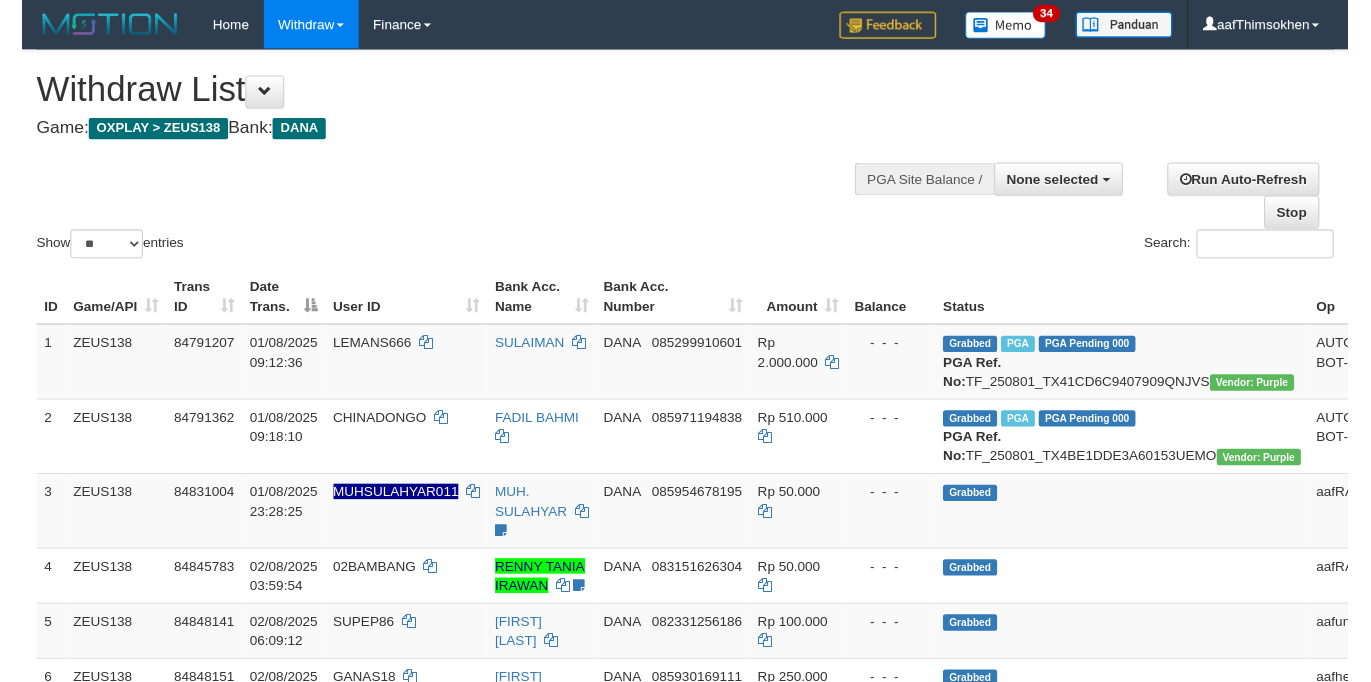 scroll, scrollTop: 349, scrollLeft: 0, axis: vertical 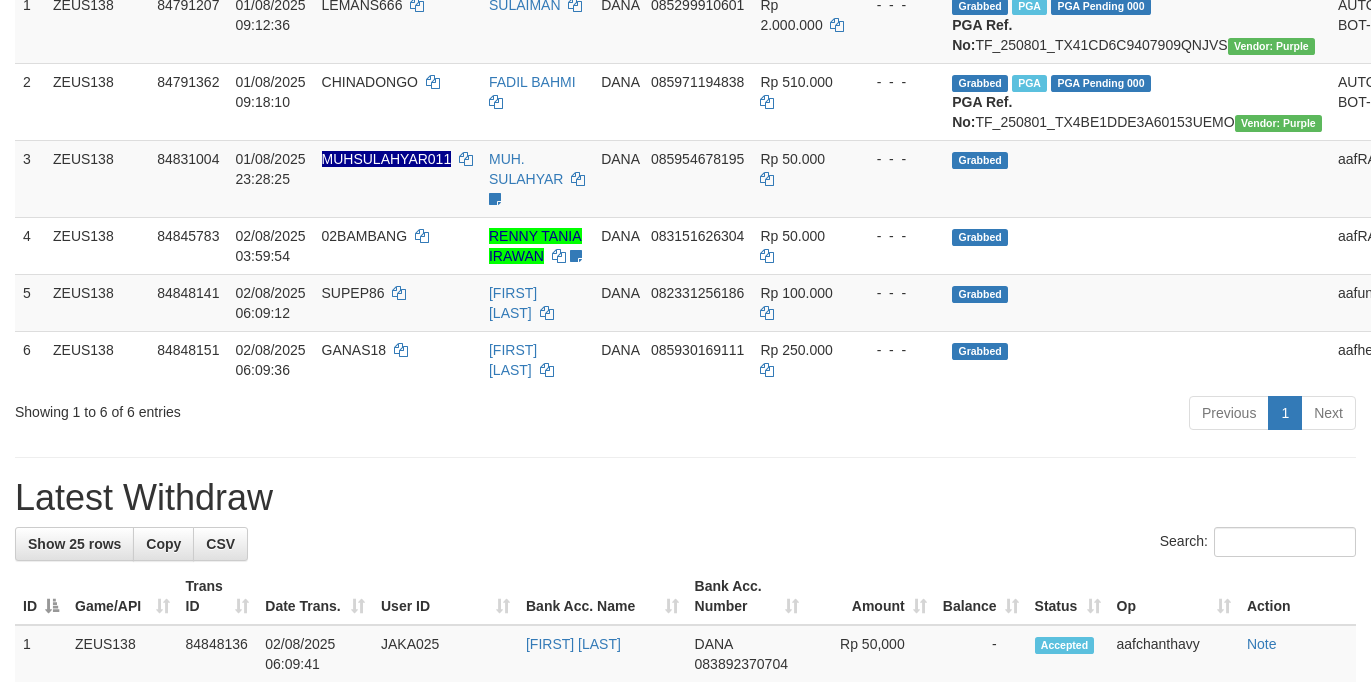 drag, startPoint x: 783, startPoint y: 495, endPoint x: 859, endPoint y: 567, distance: 104.69002 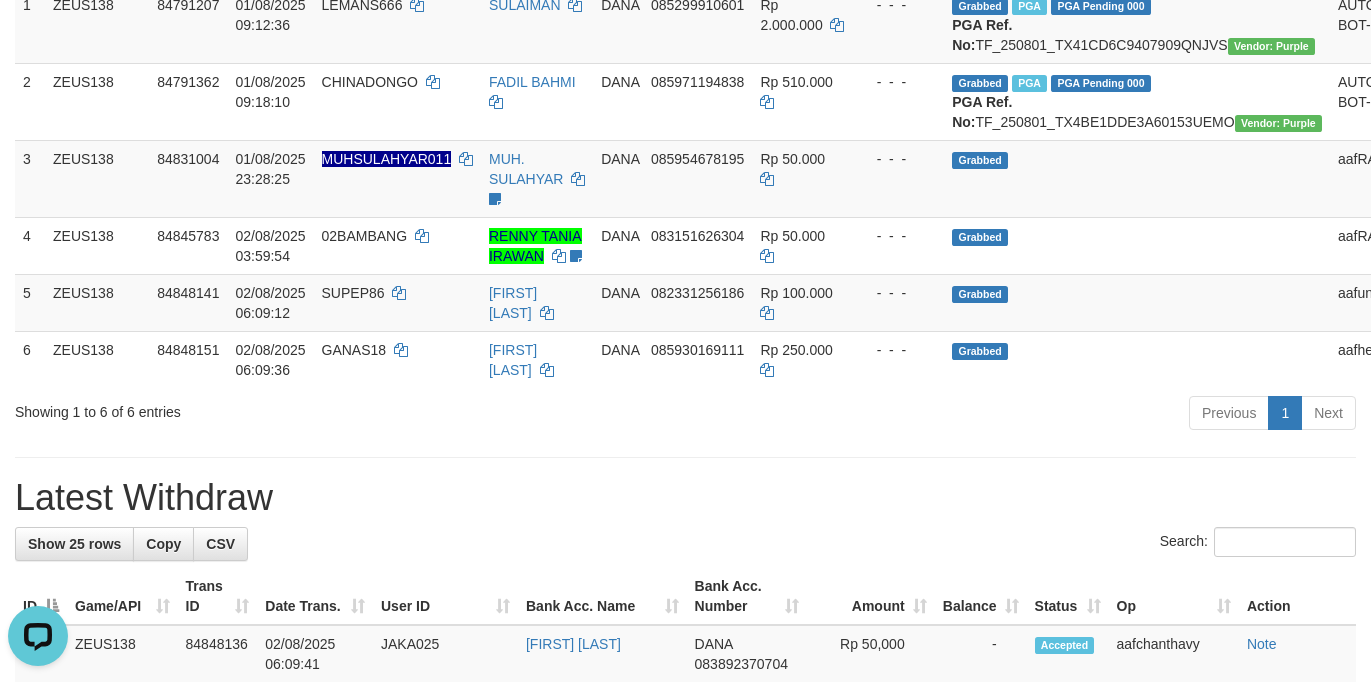 scroll, scrollTop: 0, scrollLeft: 0, axis: both 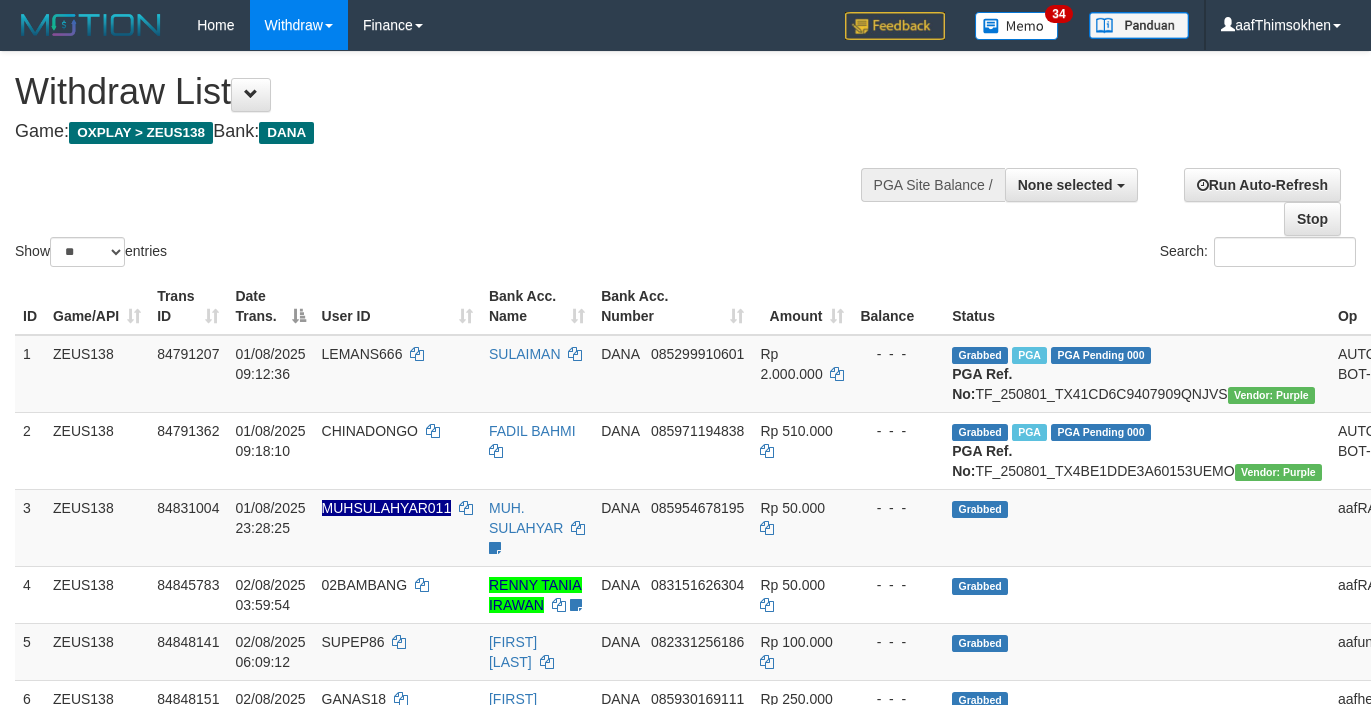 select 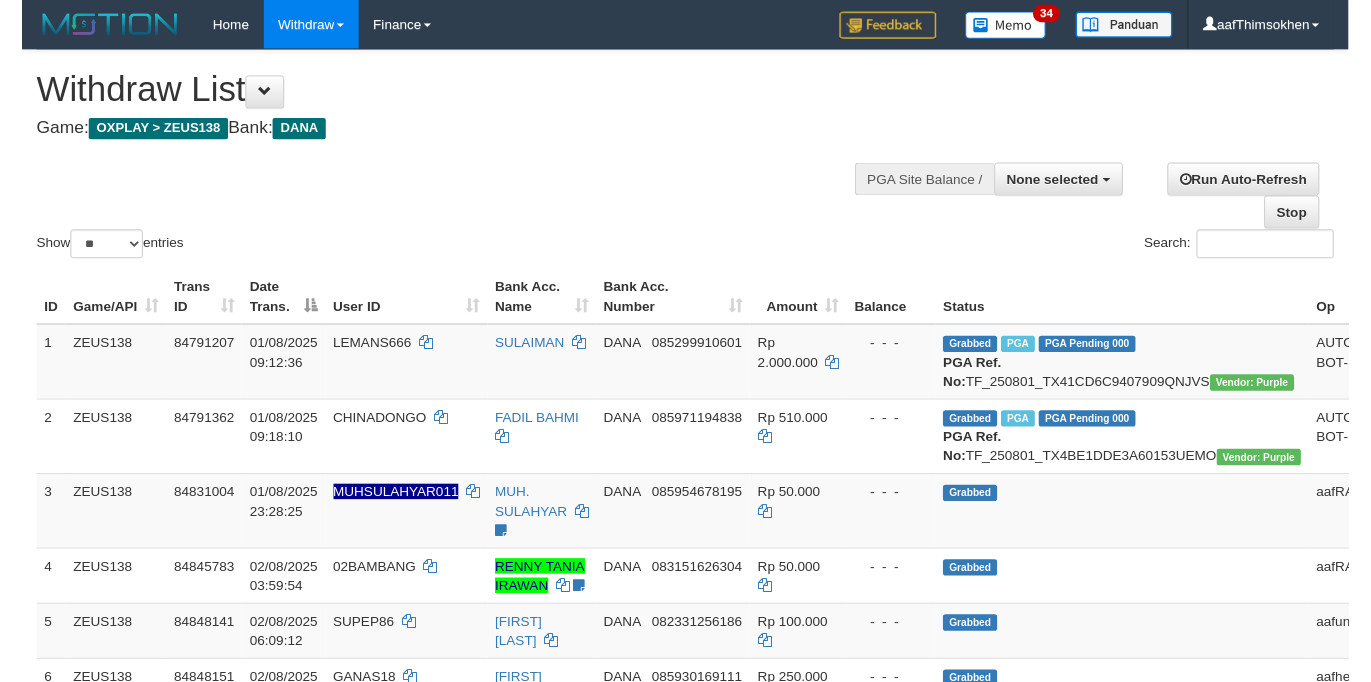 scroll, scrollTop: 349, scrollLeft: 0, axis: vertical 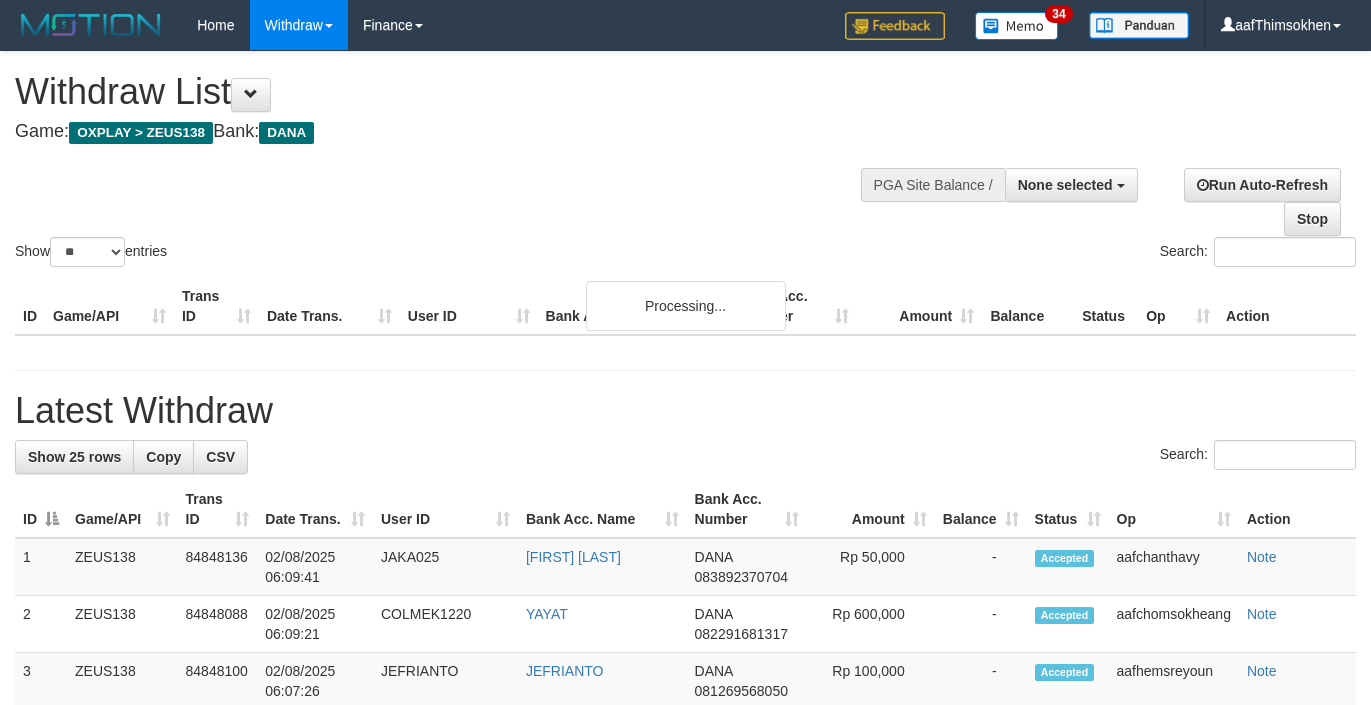 select 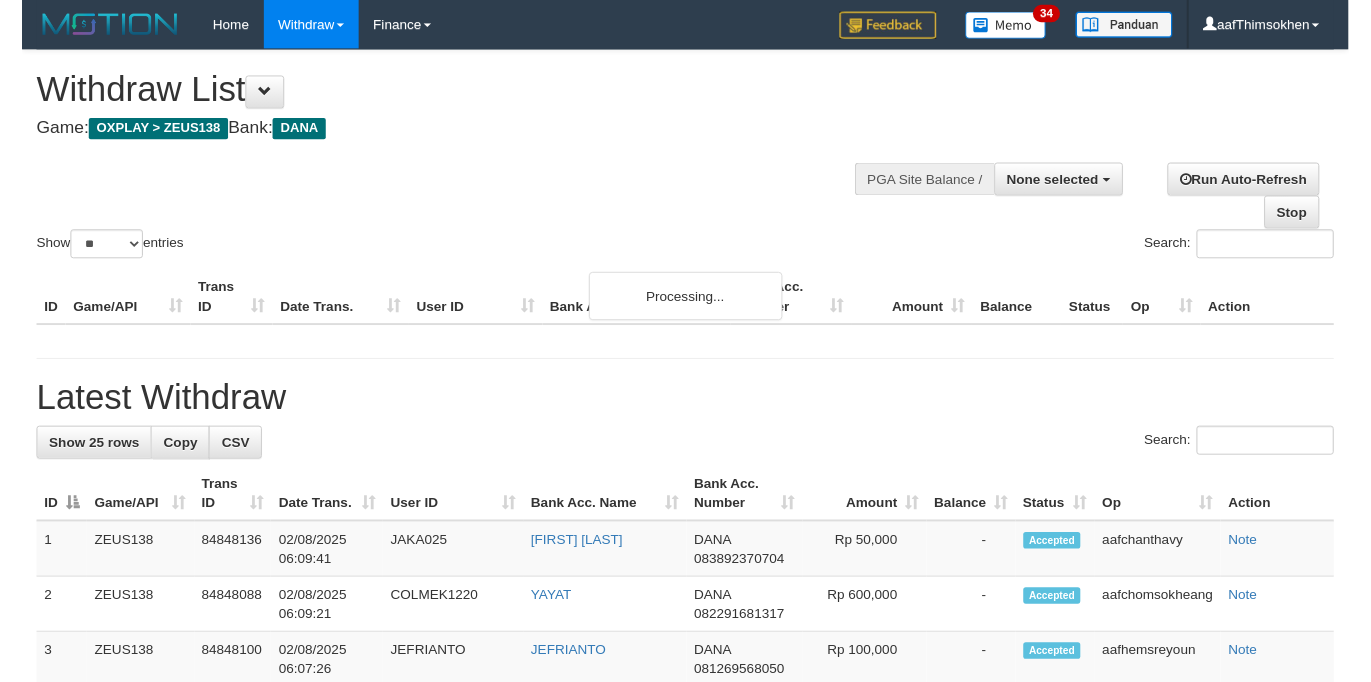 scroll, scrollTop: 349, scrollLeft: 0, axis: vertical 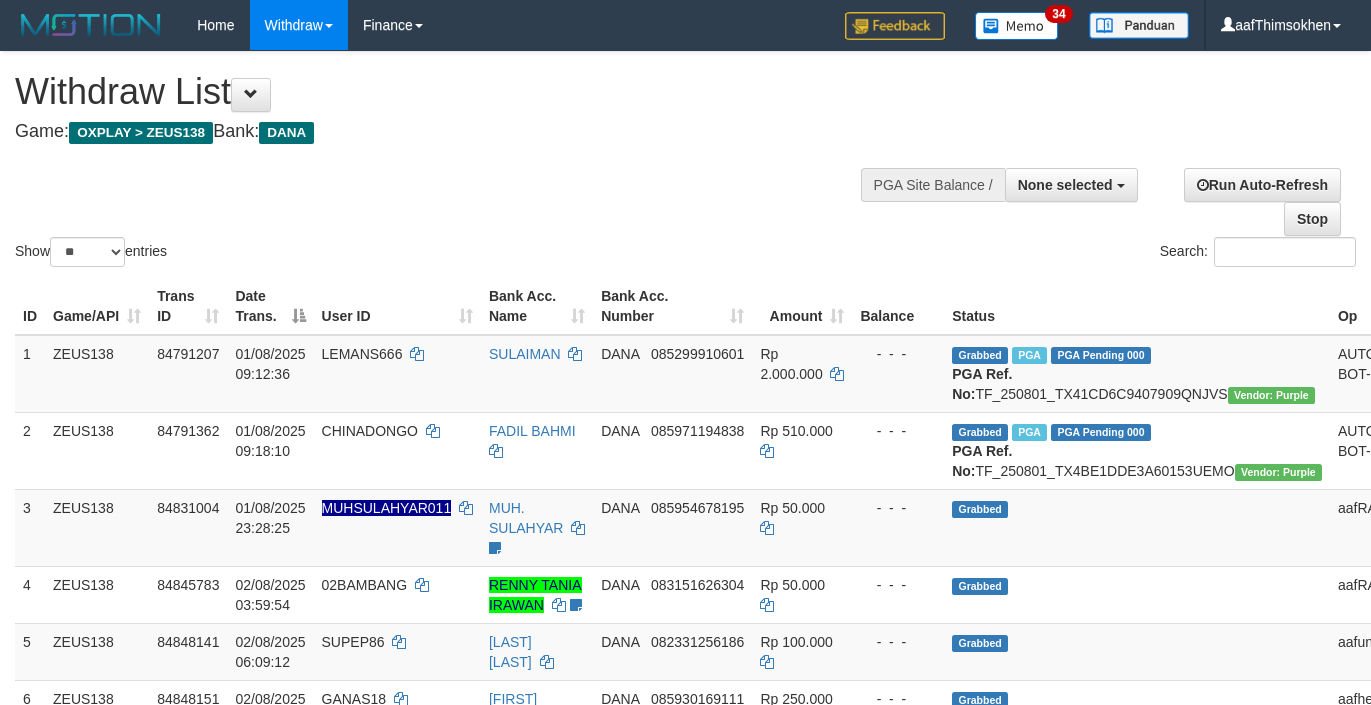 select 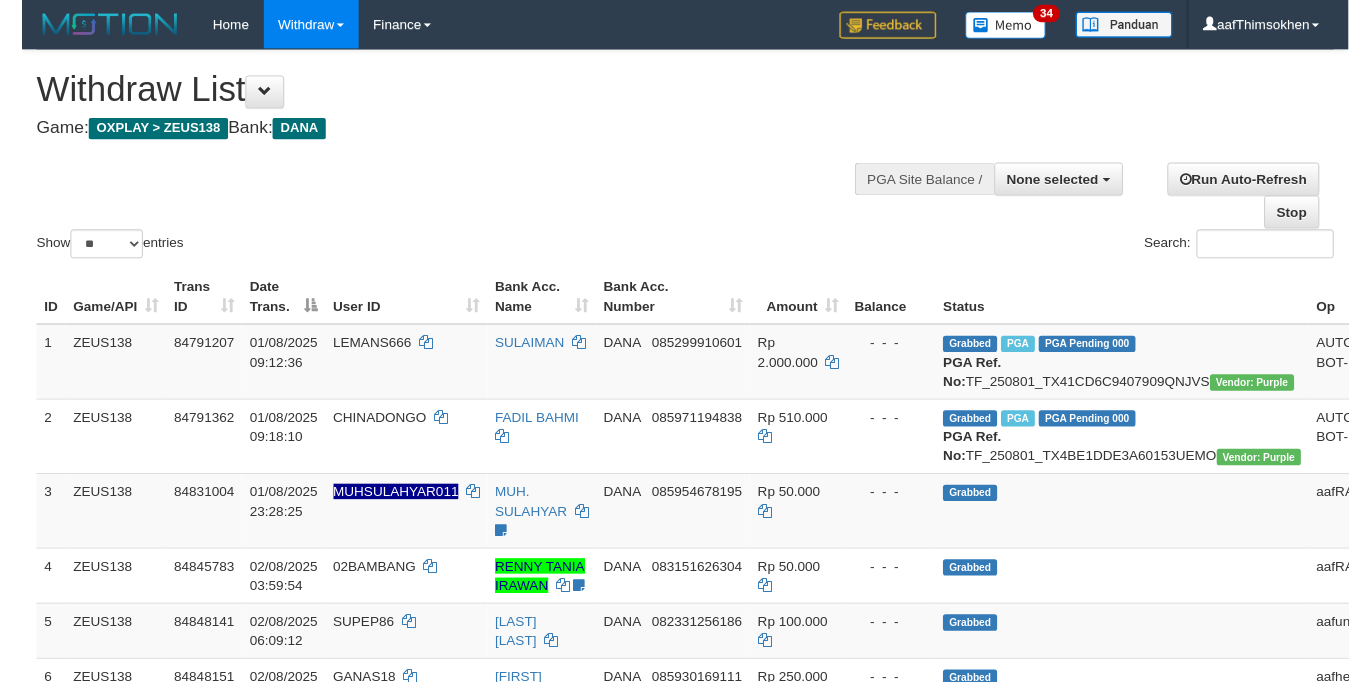 scroll, scrollTop: 349, scrollLeft: 0, axis: vertical 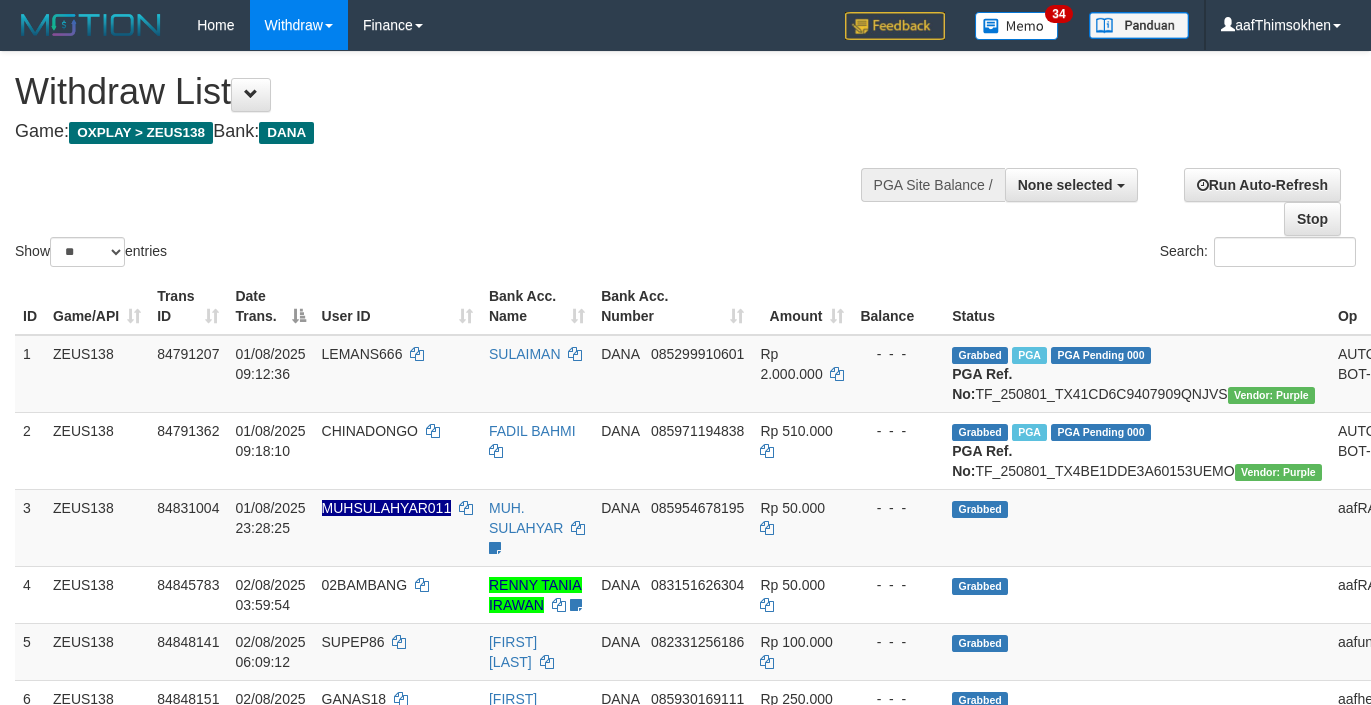 select 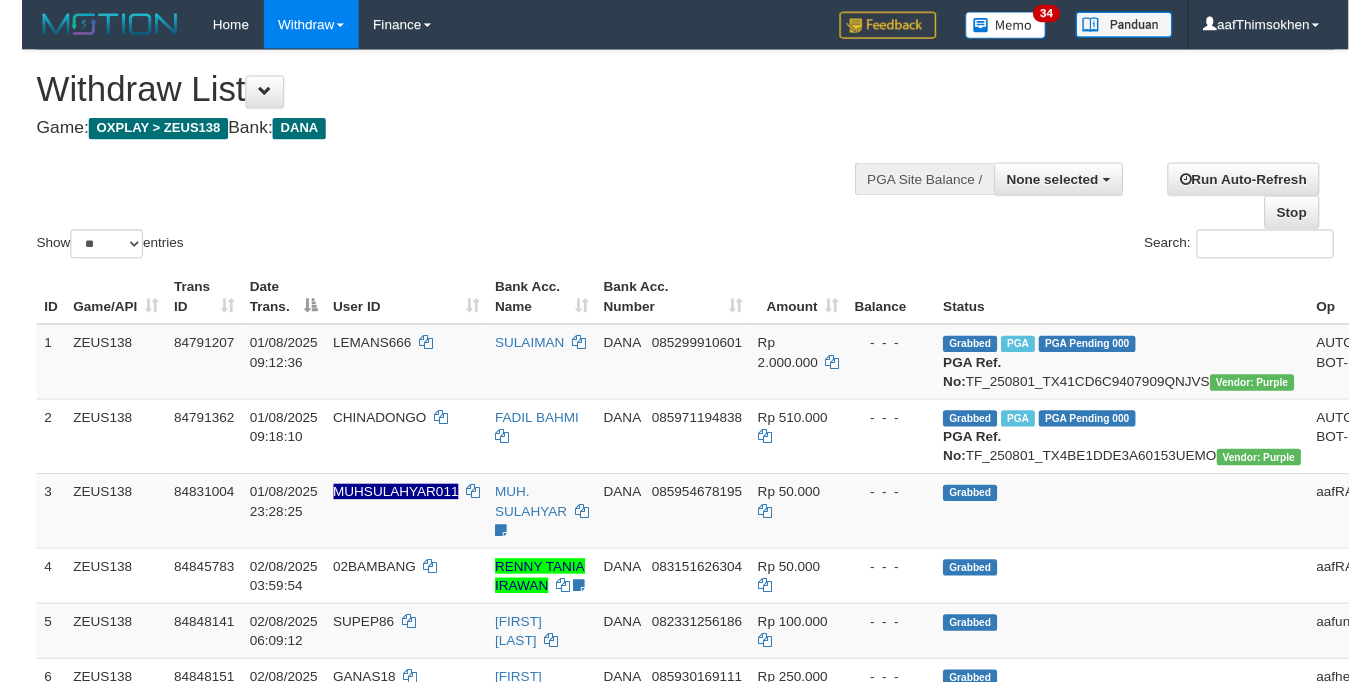 scroll, scrollTop: 349, scrollLeft: 0, axis: vertical 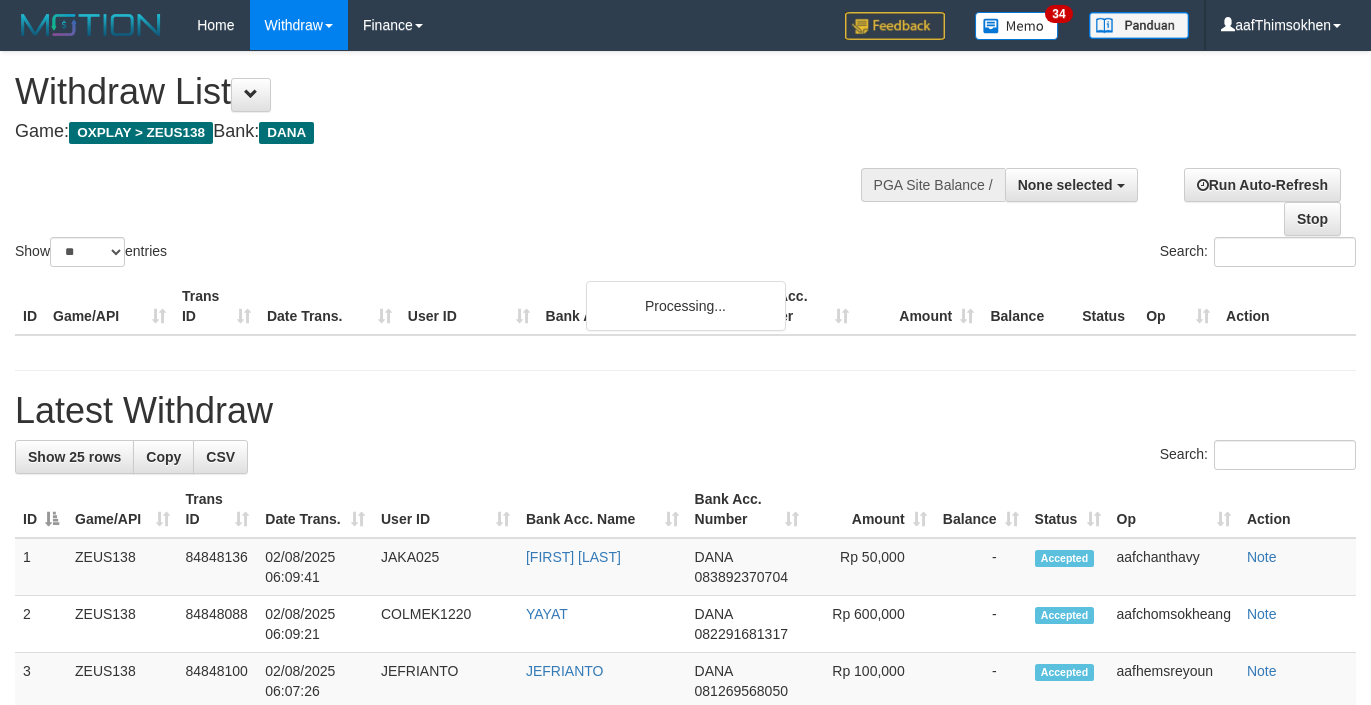 select 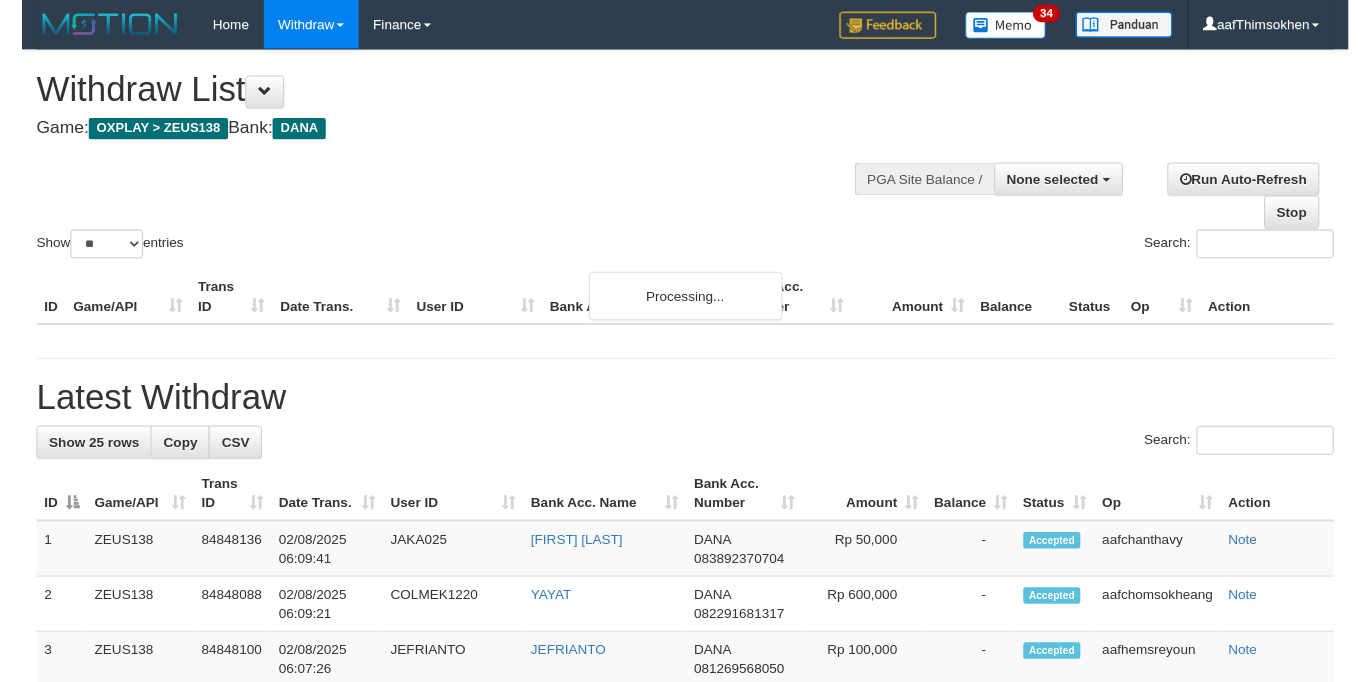 scroll, scrollTop: 349, scrollLeft: 0, axis: vertical 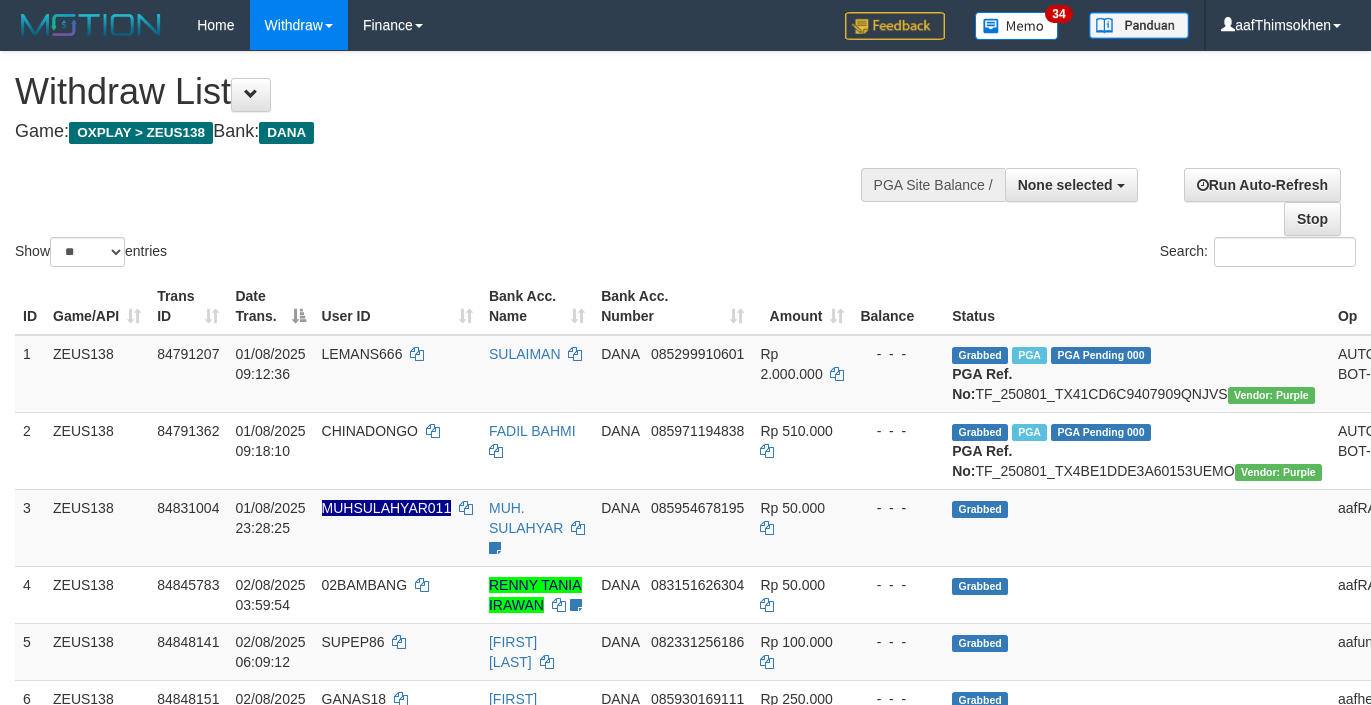 select 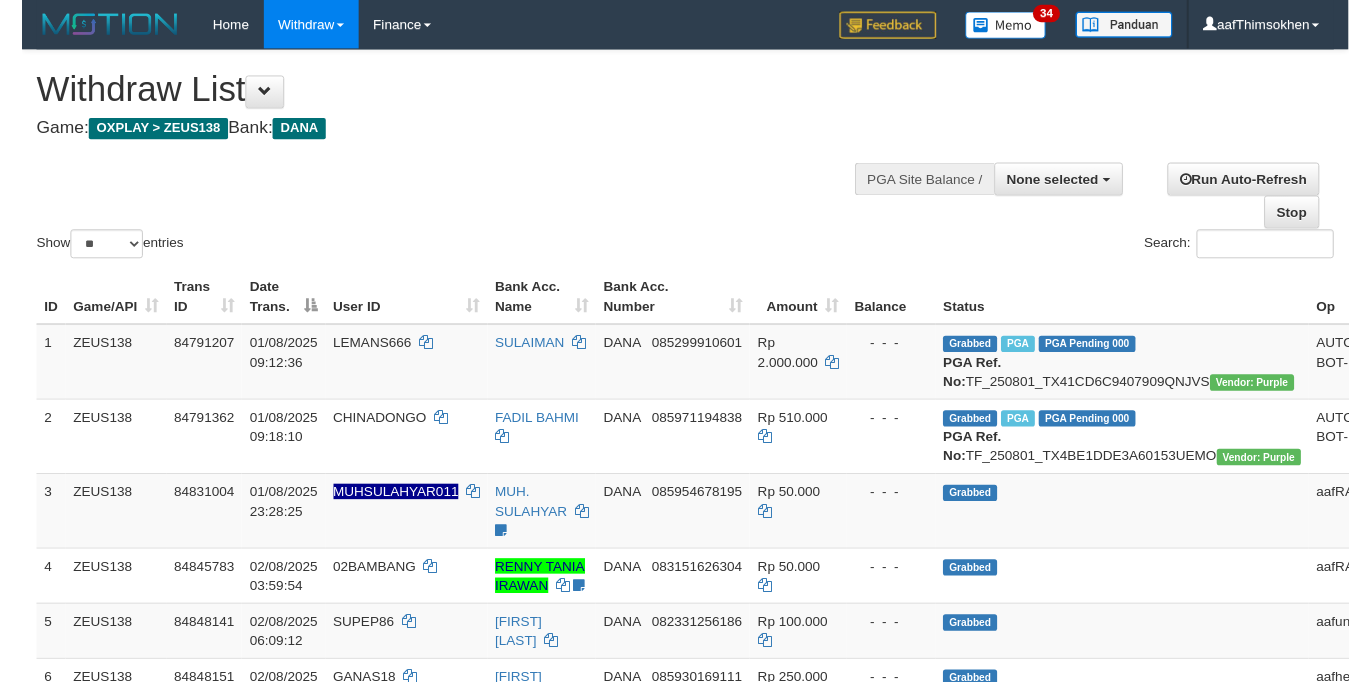 scroll, scrollTop: 349, scrollLeft: 0, axis: vertical 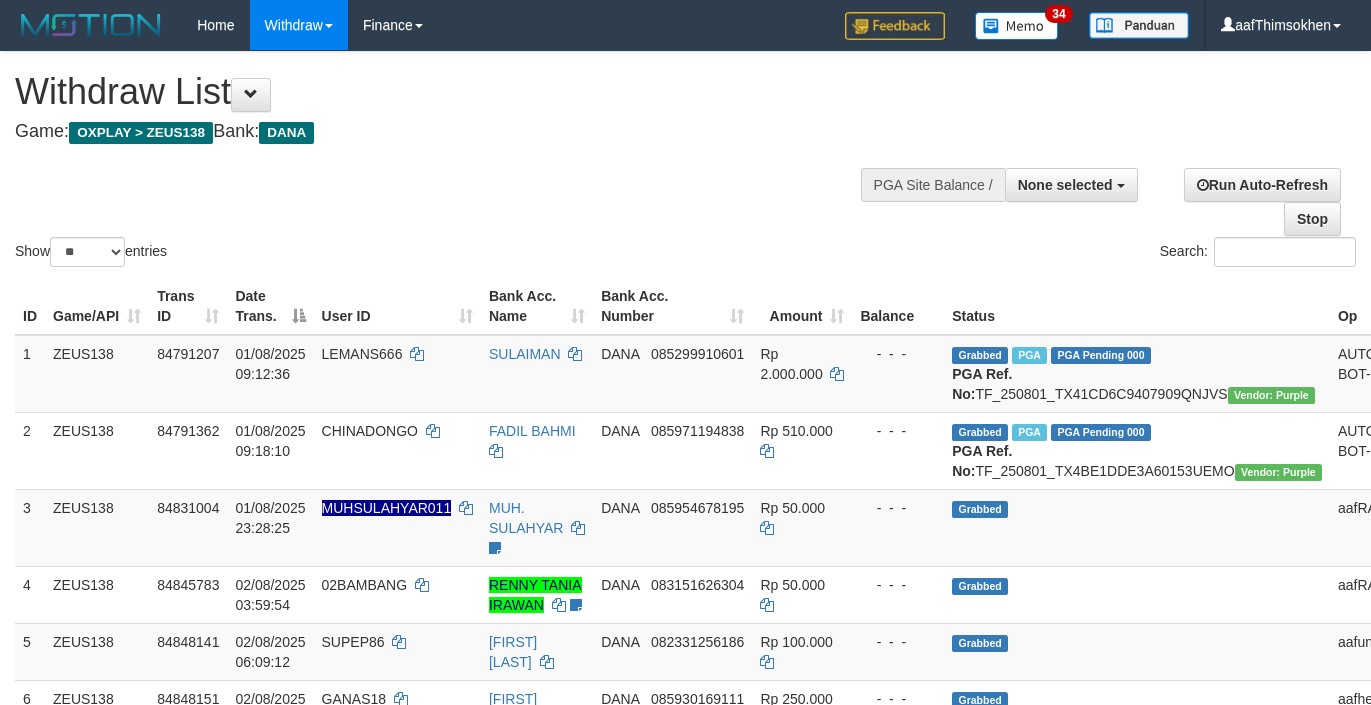 select 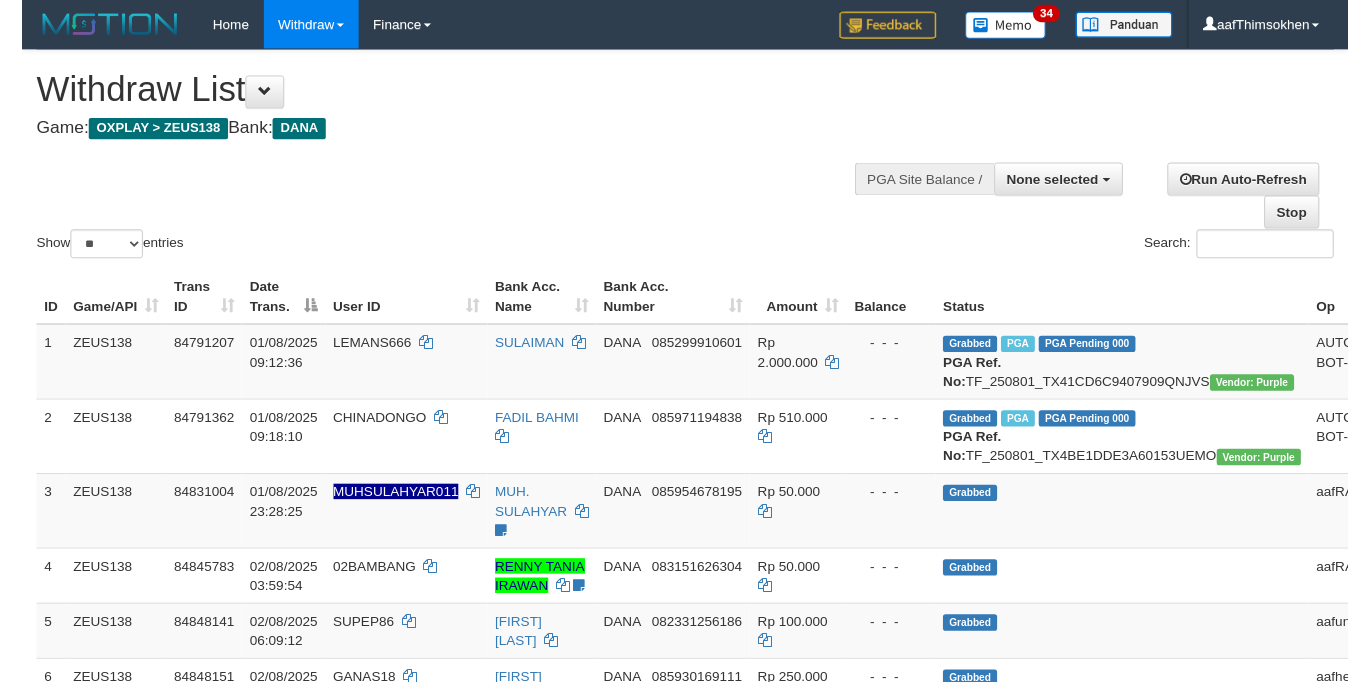 scroll, scrollTop: 349, scrollLeft: 0, axis: vertical 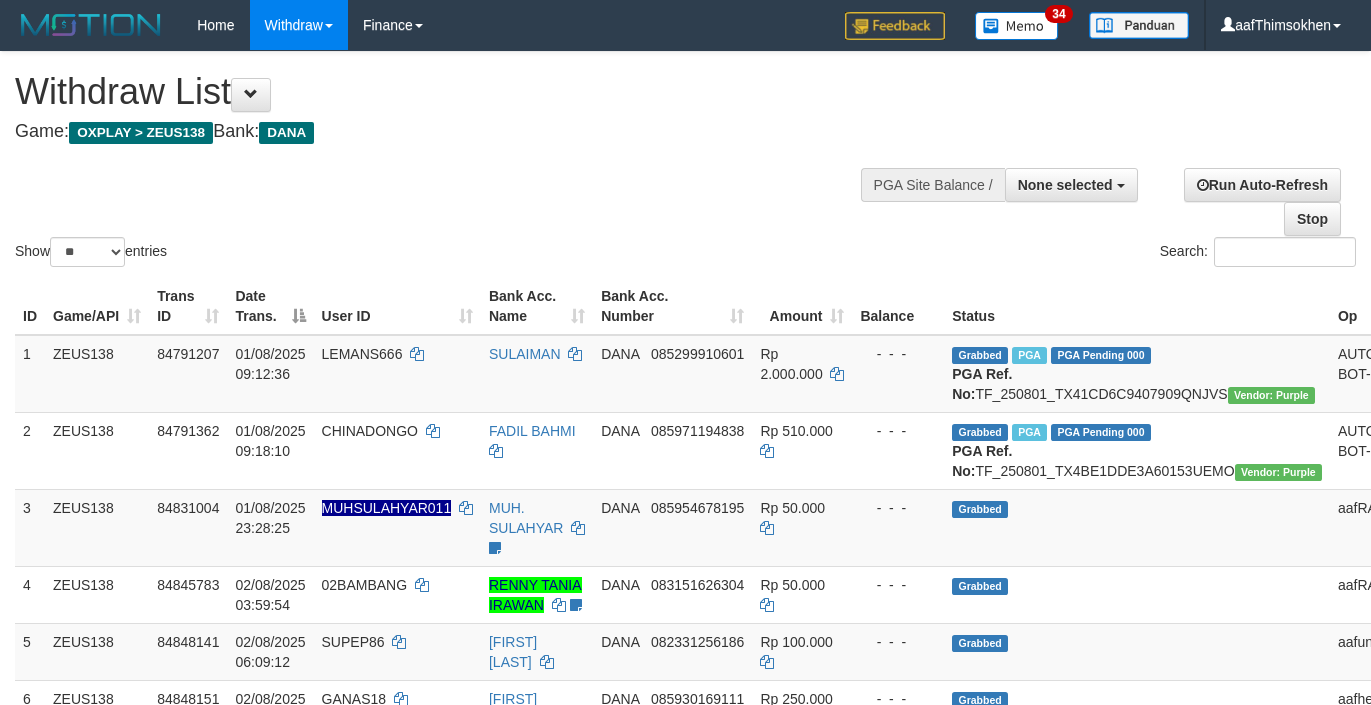 select 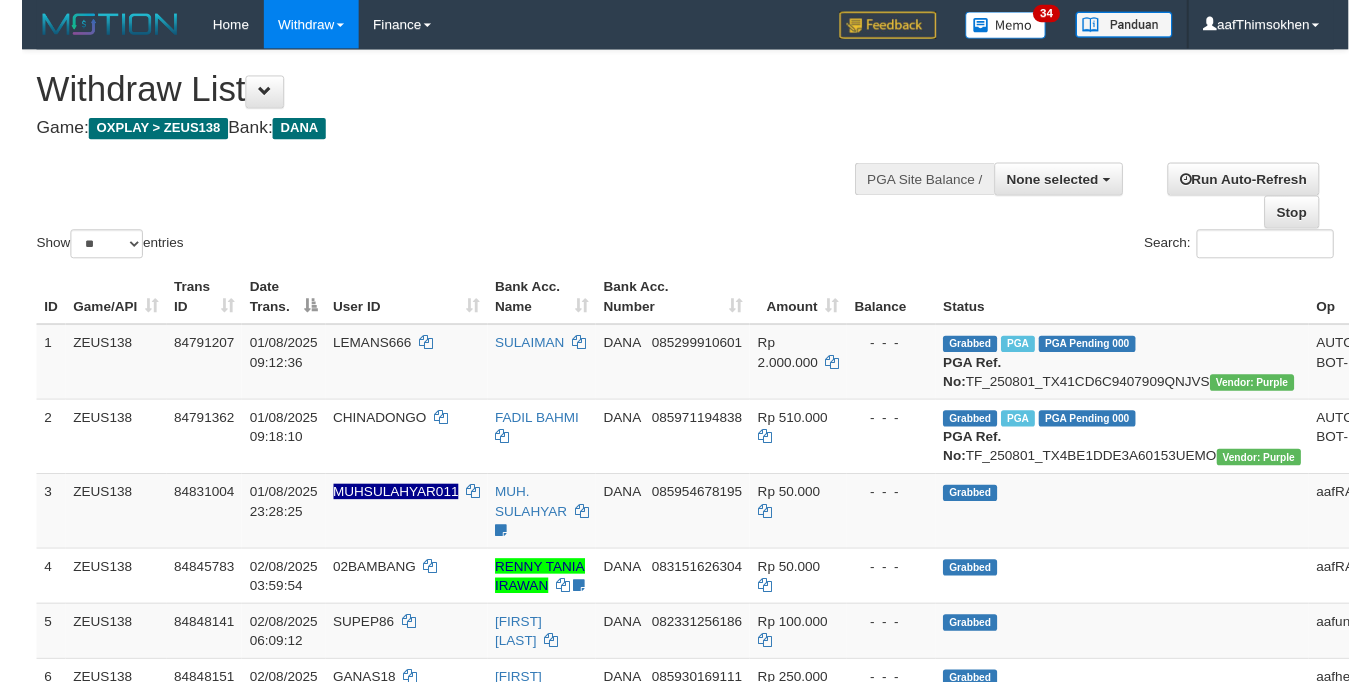scroll, scrollTop: 349, scrollLeft: 0, axis: vertical 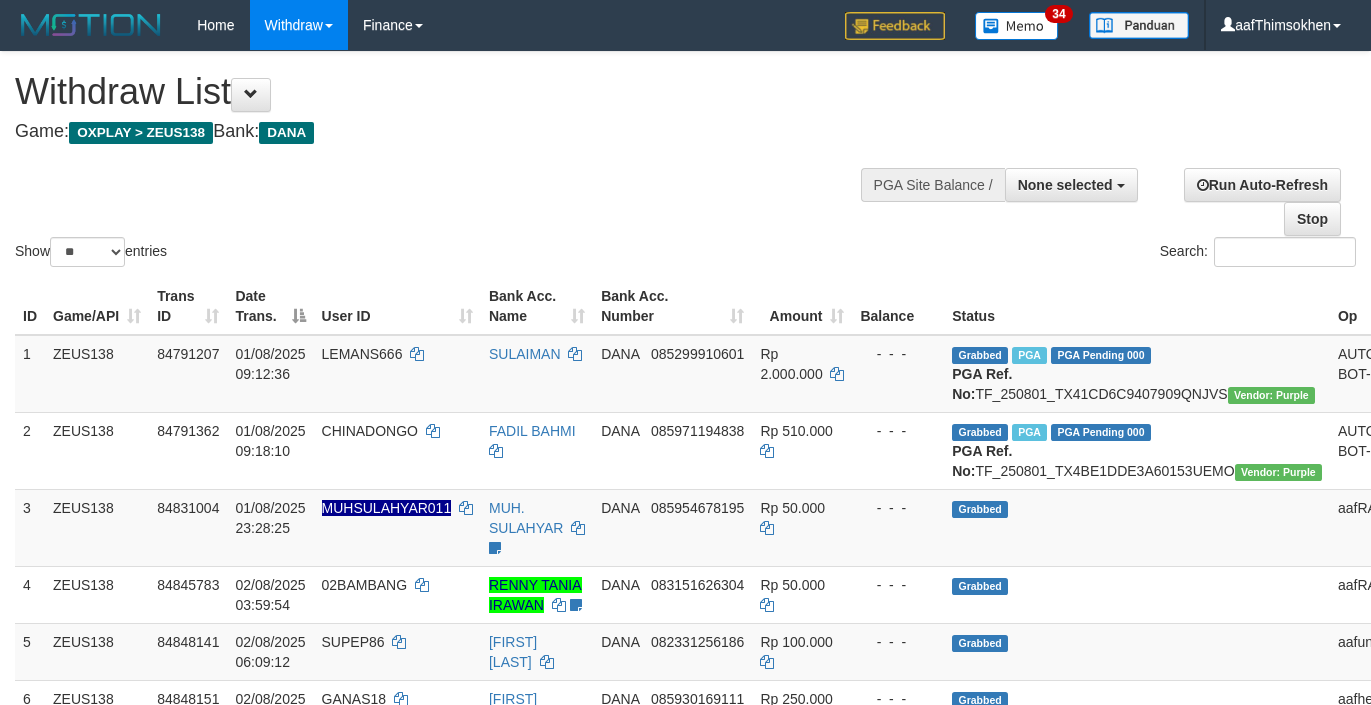 select 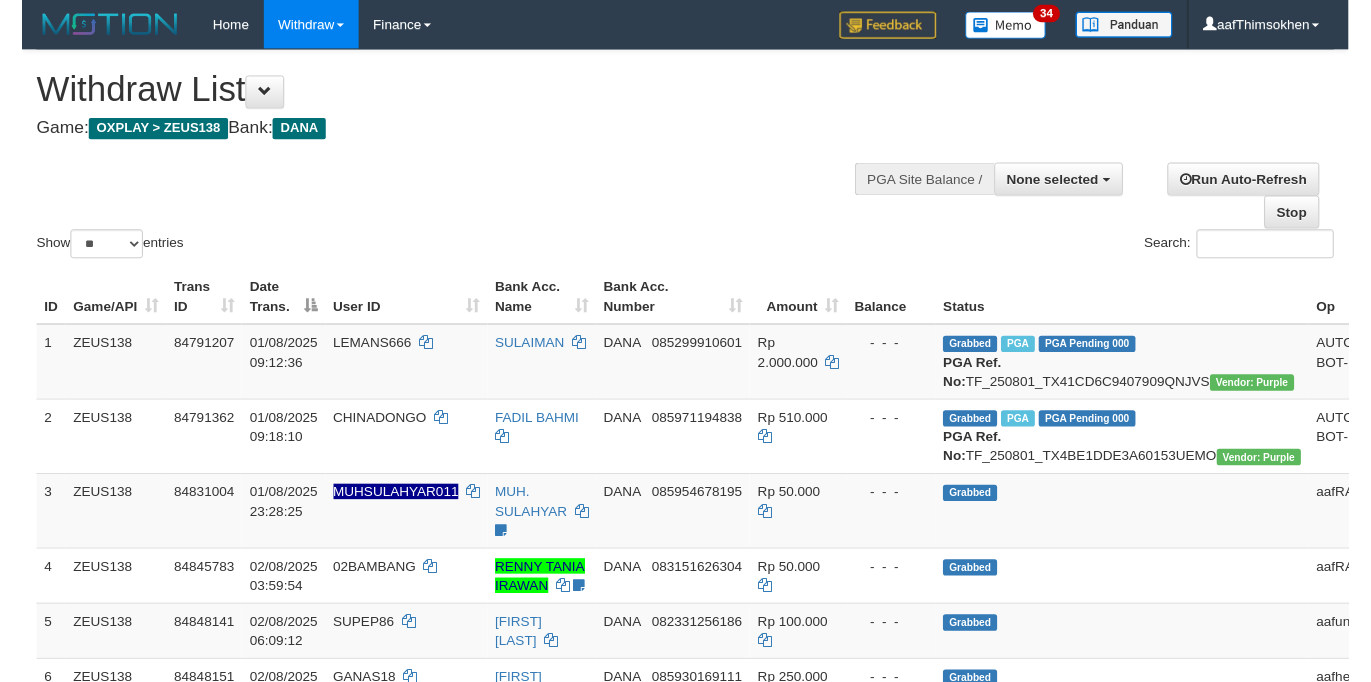 scroll, scrollTop: 349, scrollLeft: 0, axis: vertical 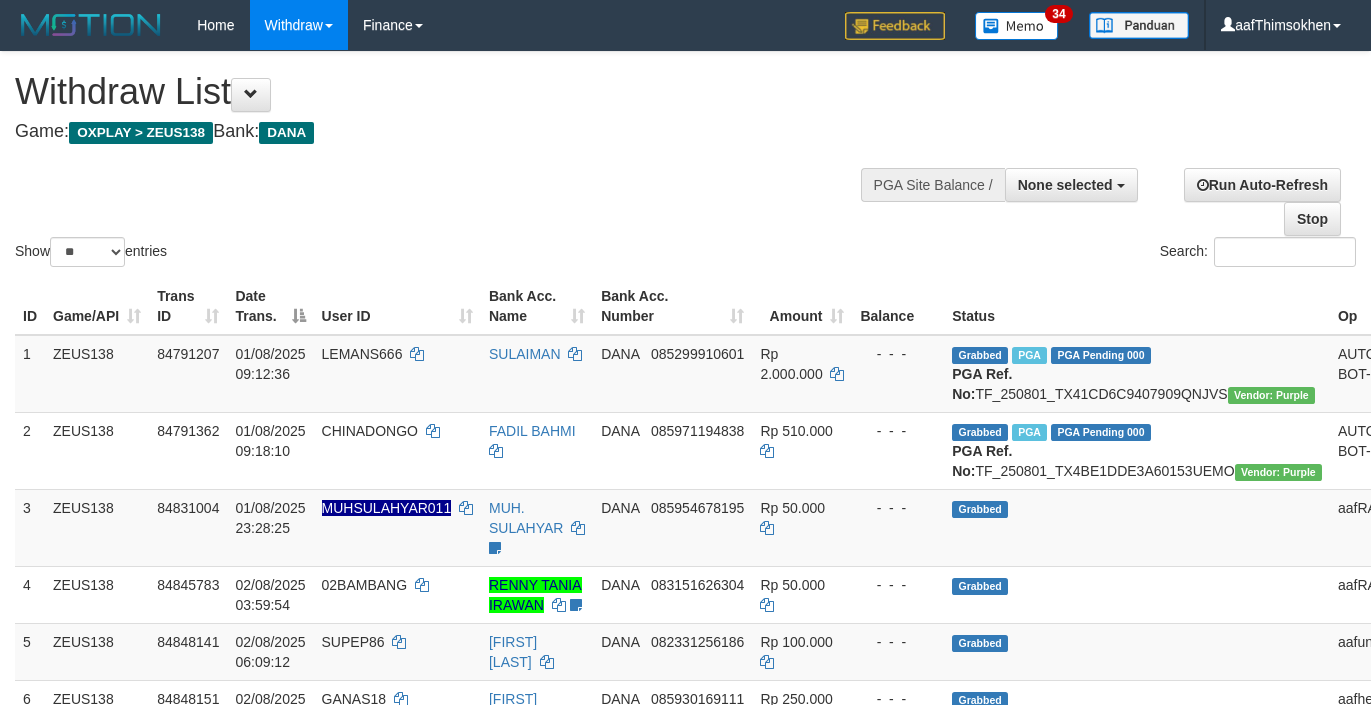 select 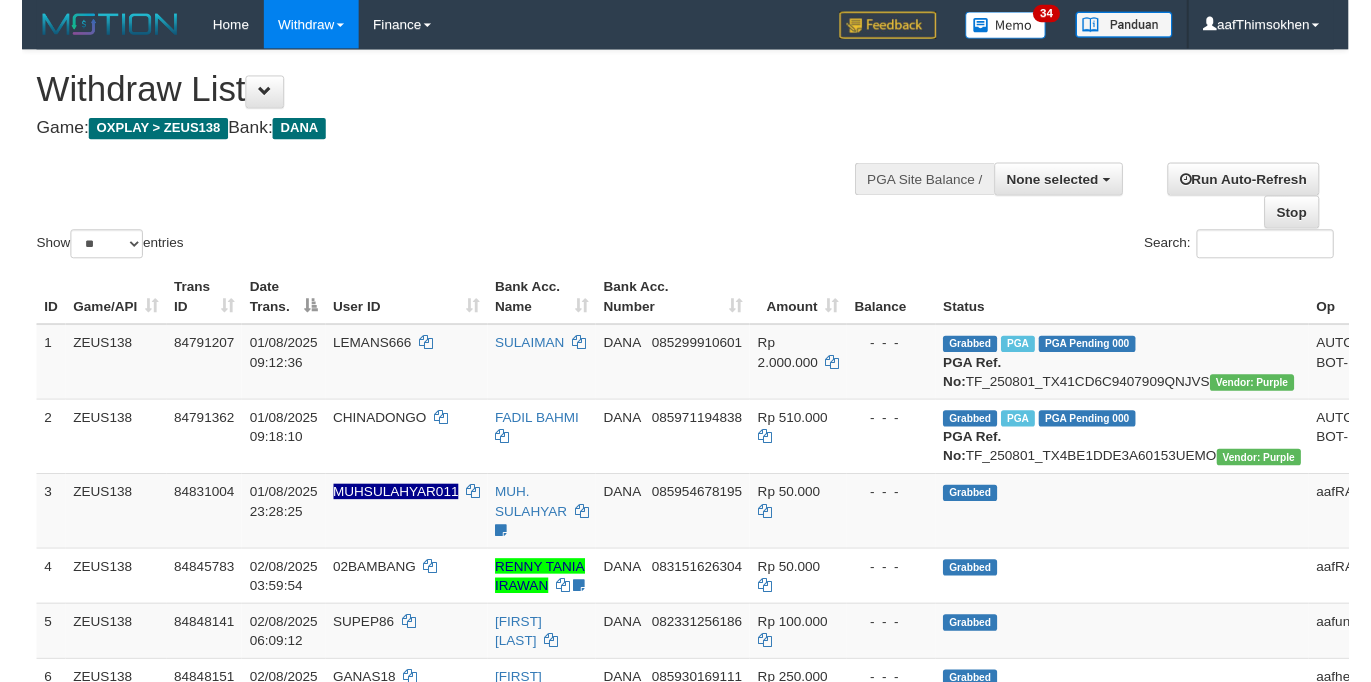 scroll, scrollTop: 349, scrollLeft: 0, axis: vertical 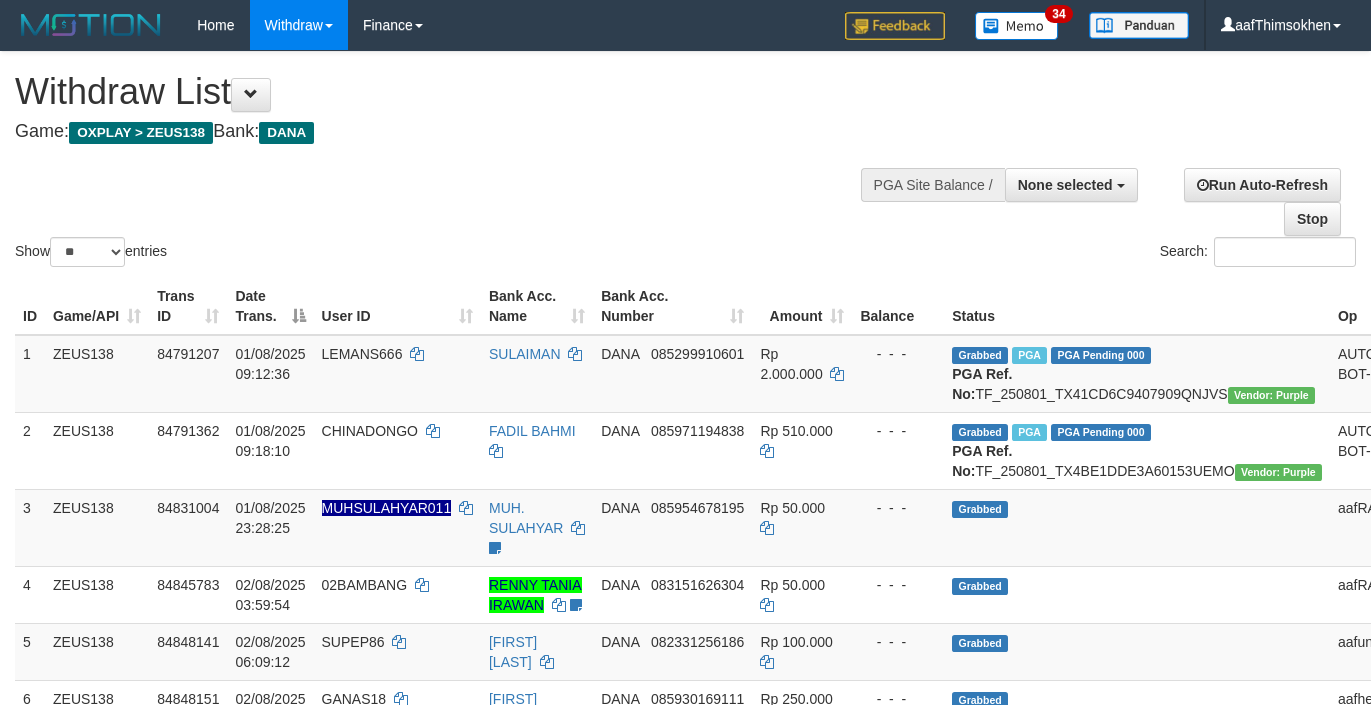 select 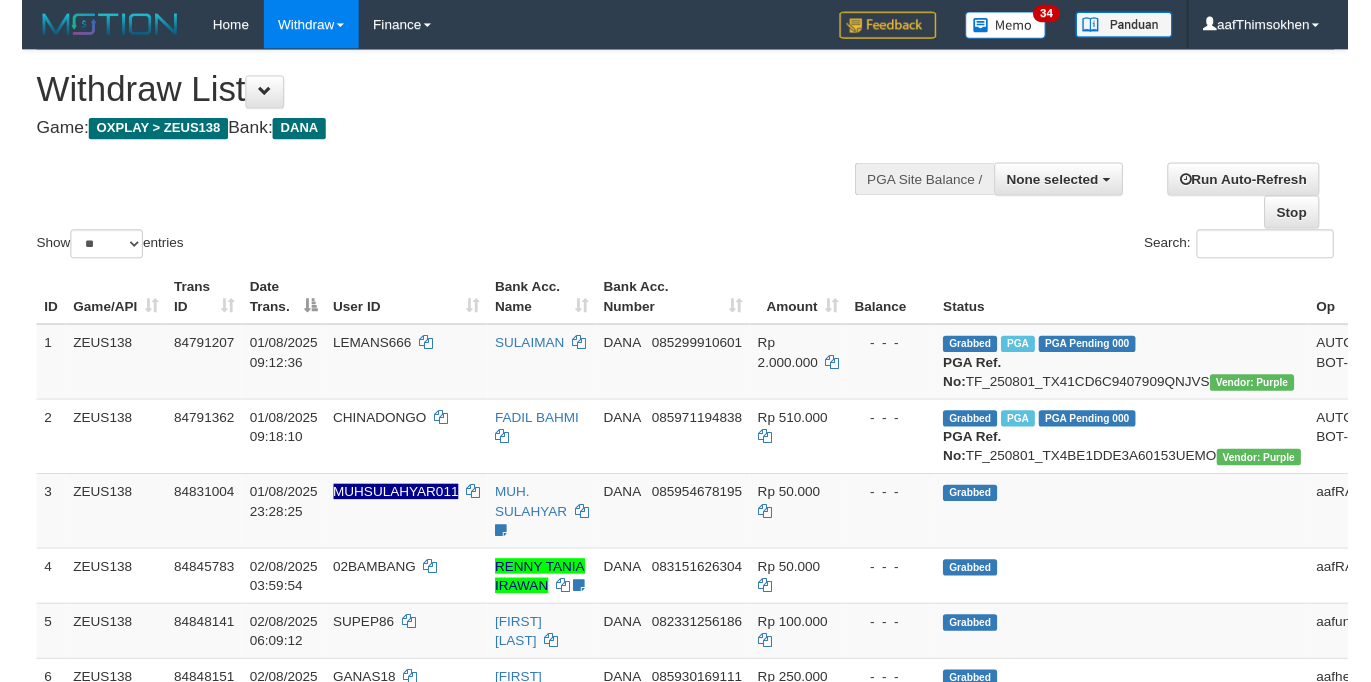 scroll, scrollTop: 349, scrollLeft: 0, axis: vertical 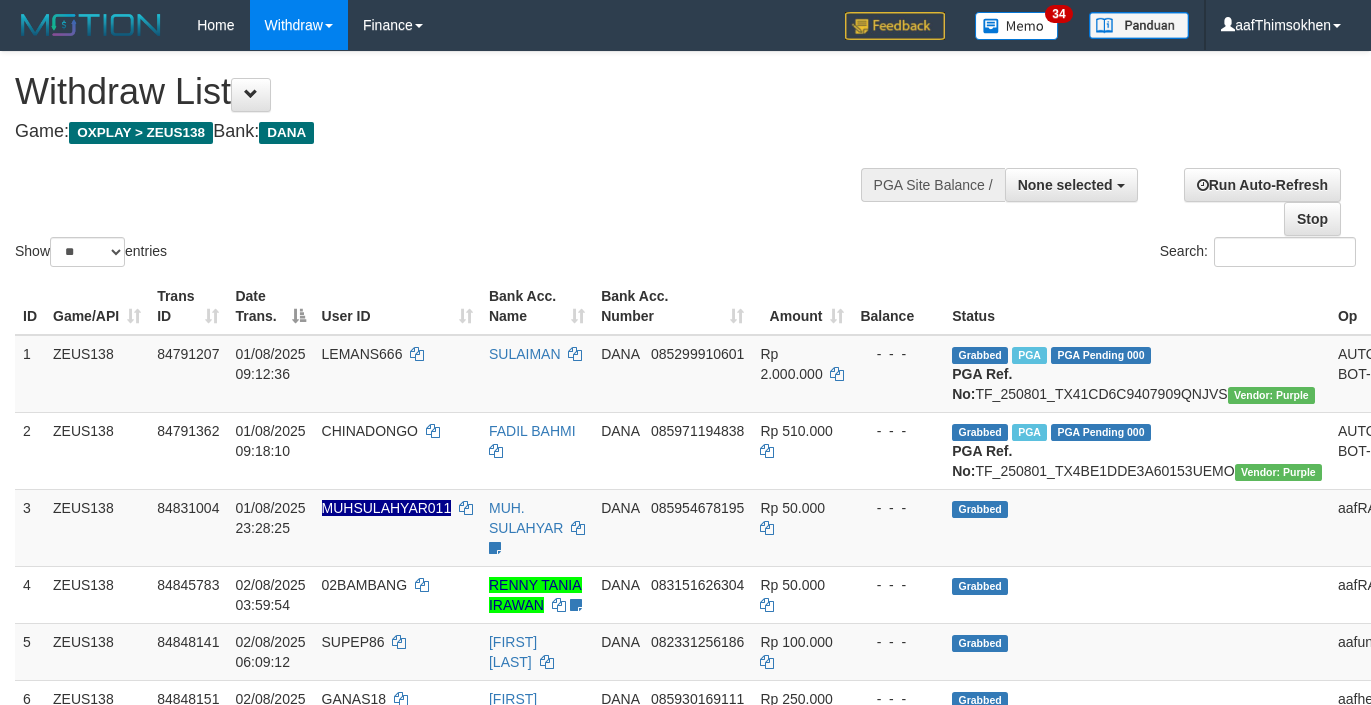 select 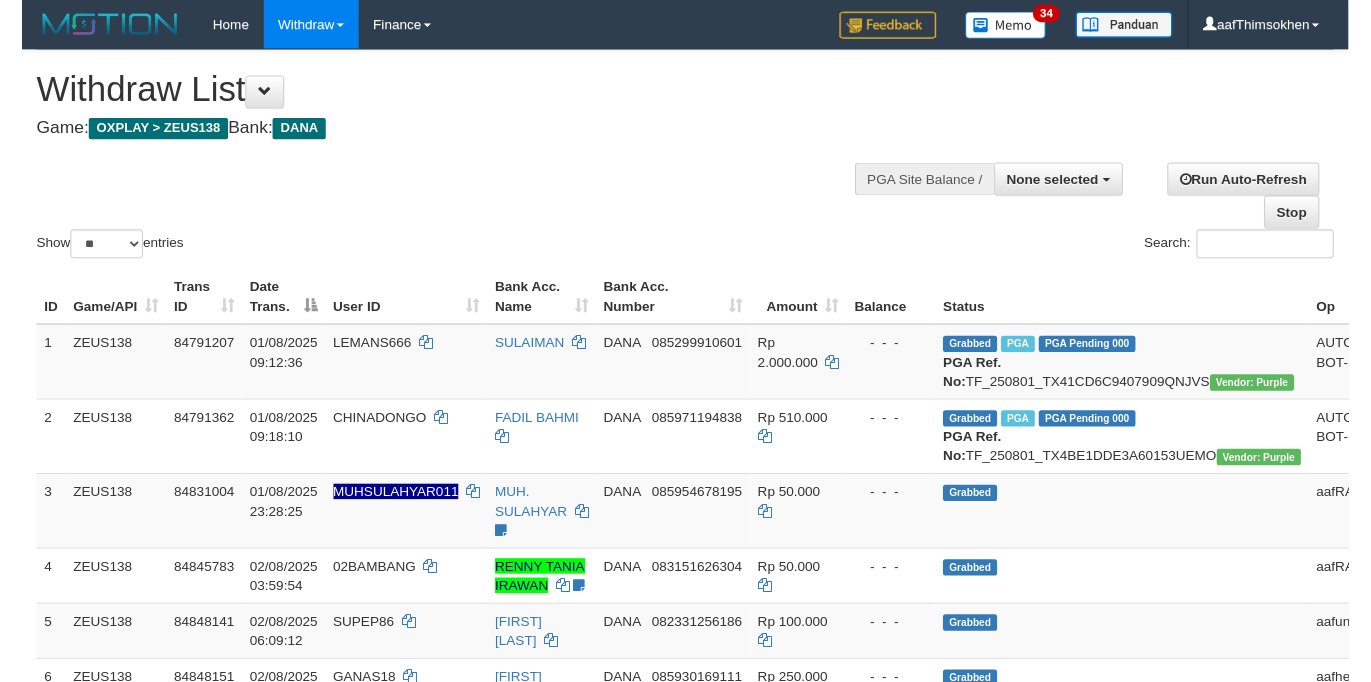 scroll, scrollTop: 349, scrollLeft: 0, axis: vertical 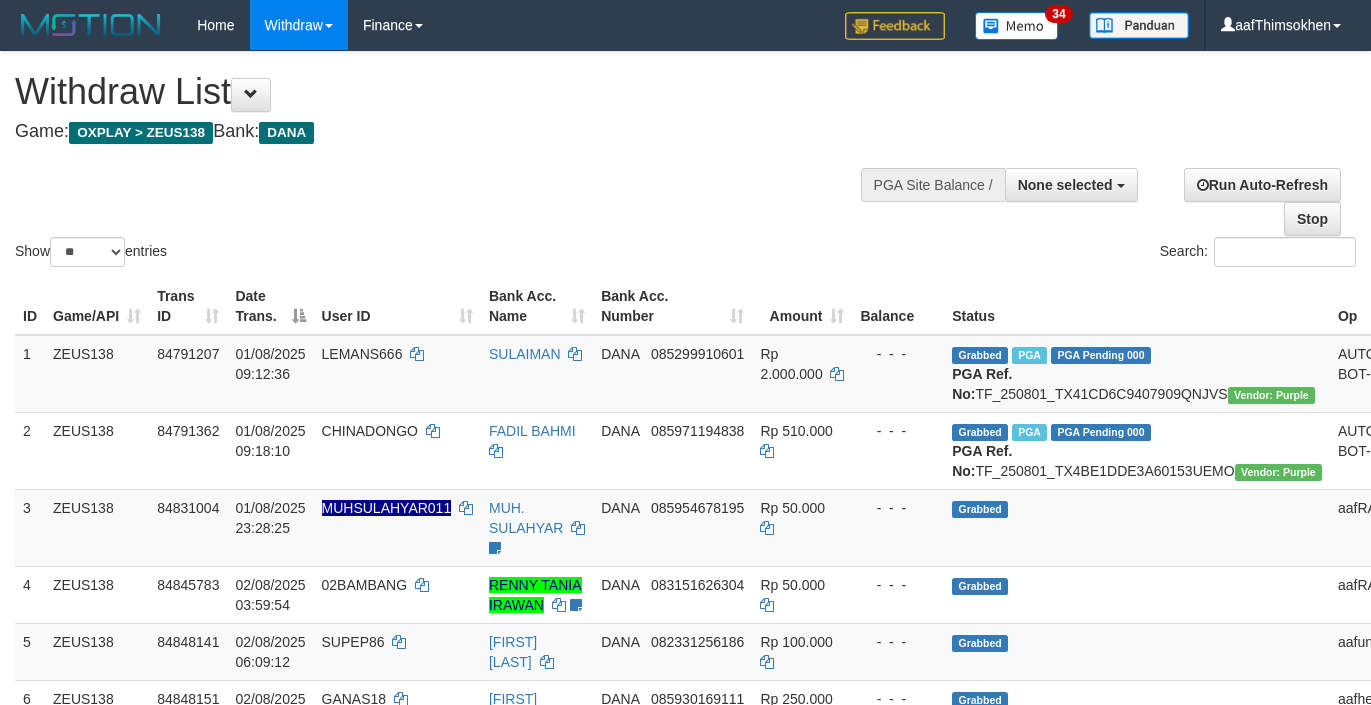 select 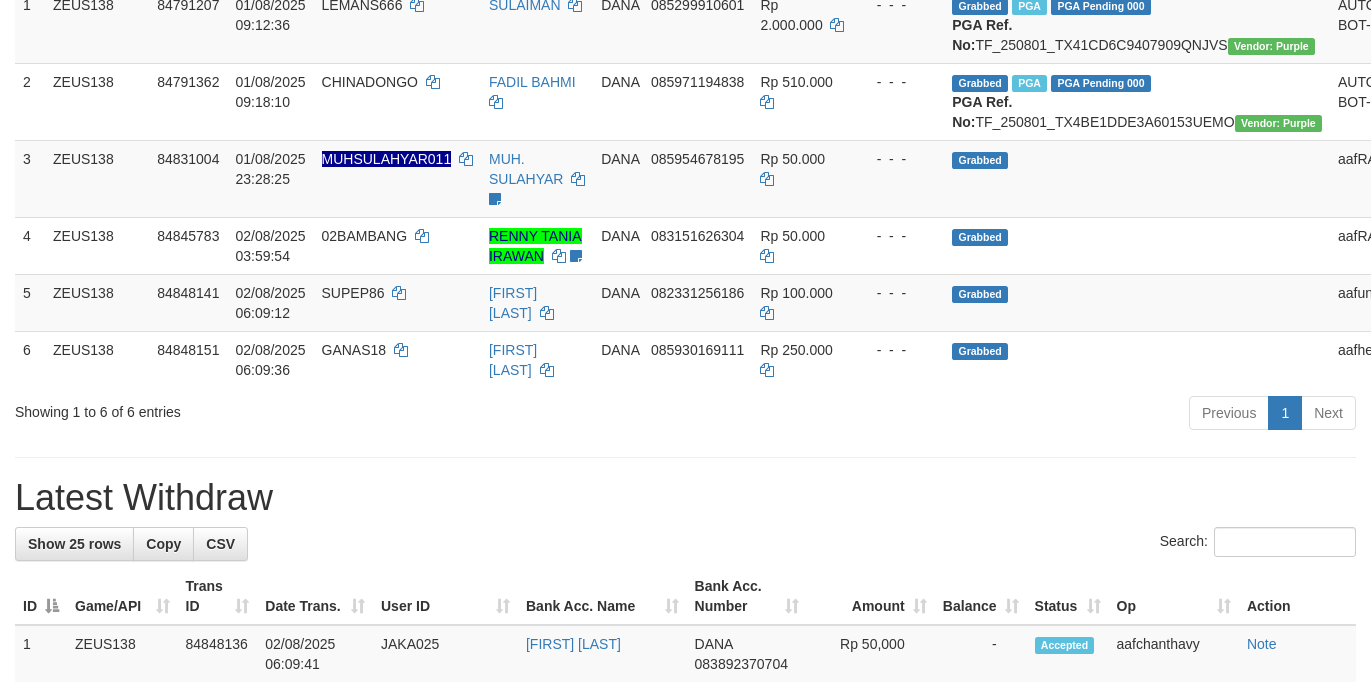 scroll, scrollTop: 349, scrollLeft: 0, axis: vertical 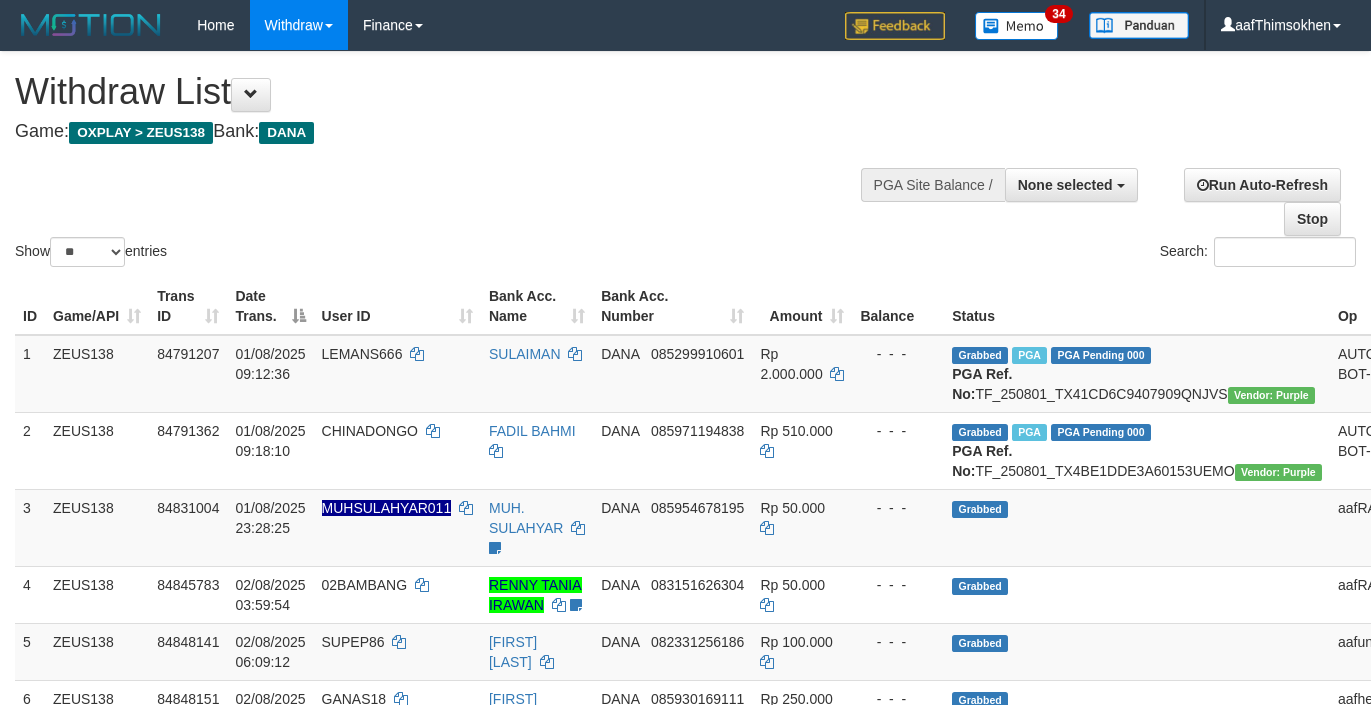 select 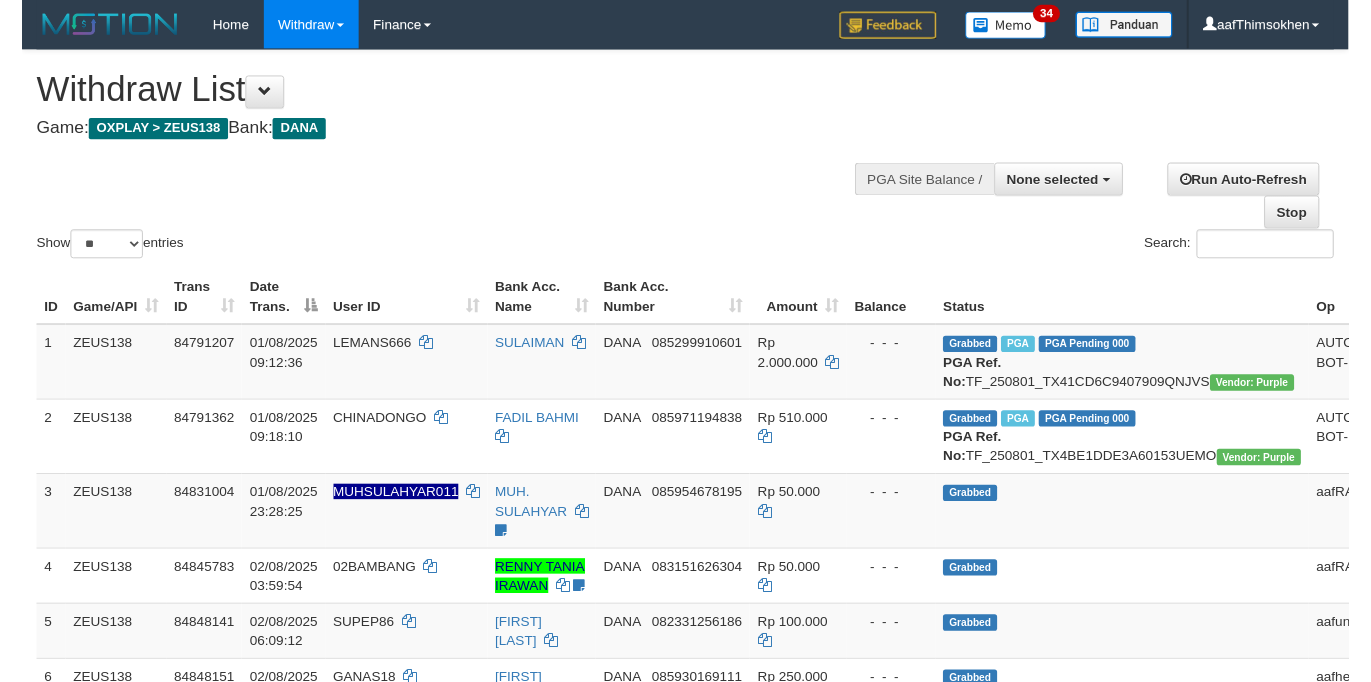 scroll, scrollTop: 349, scrollLeft: 0, axis: vertical 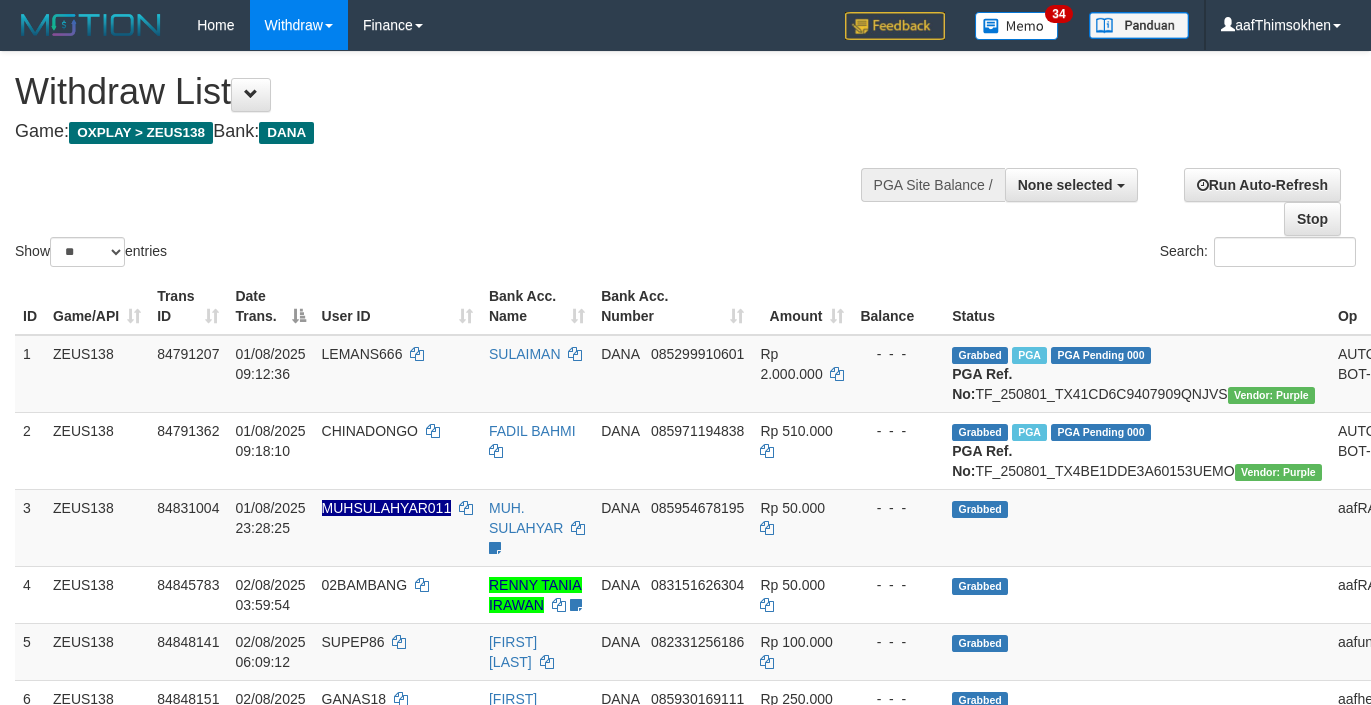 select 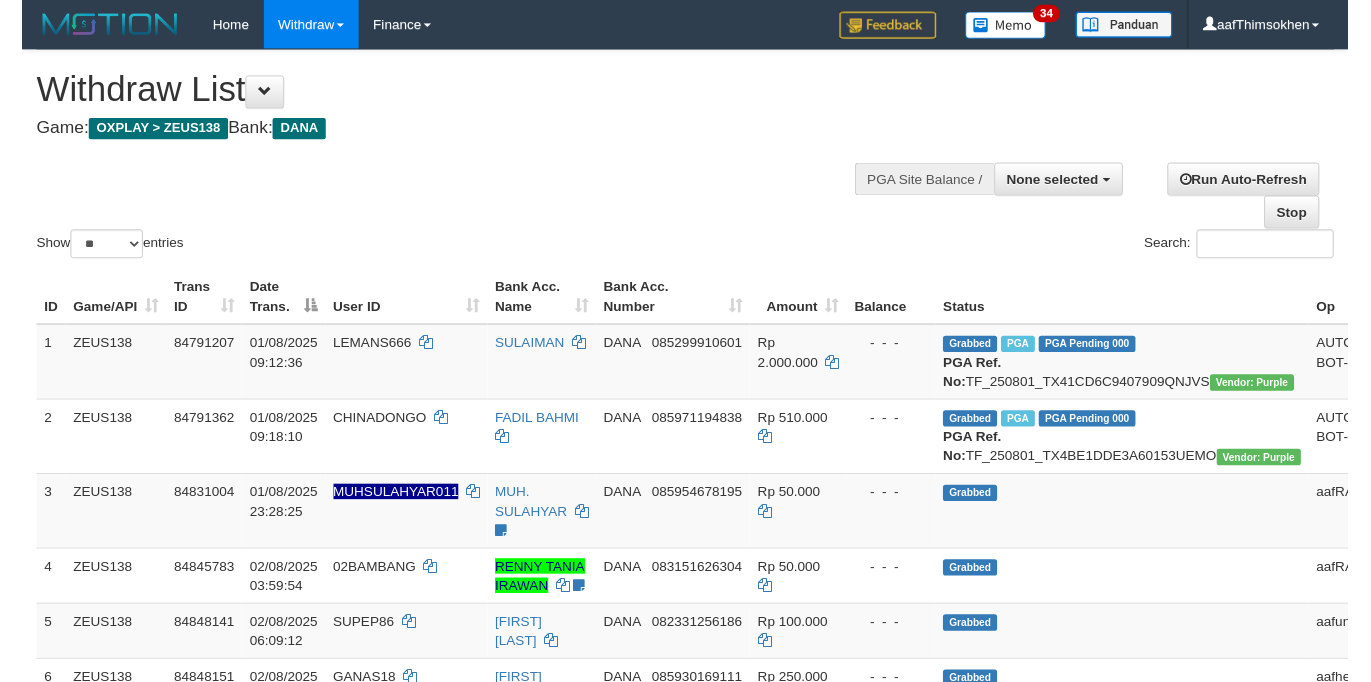 scroll, scrollTop: 349, scrollLeft: 0, axis: vertical 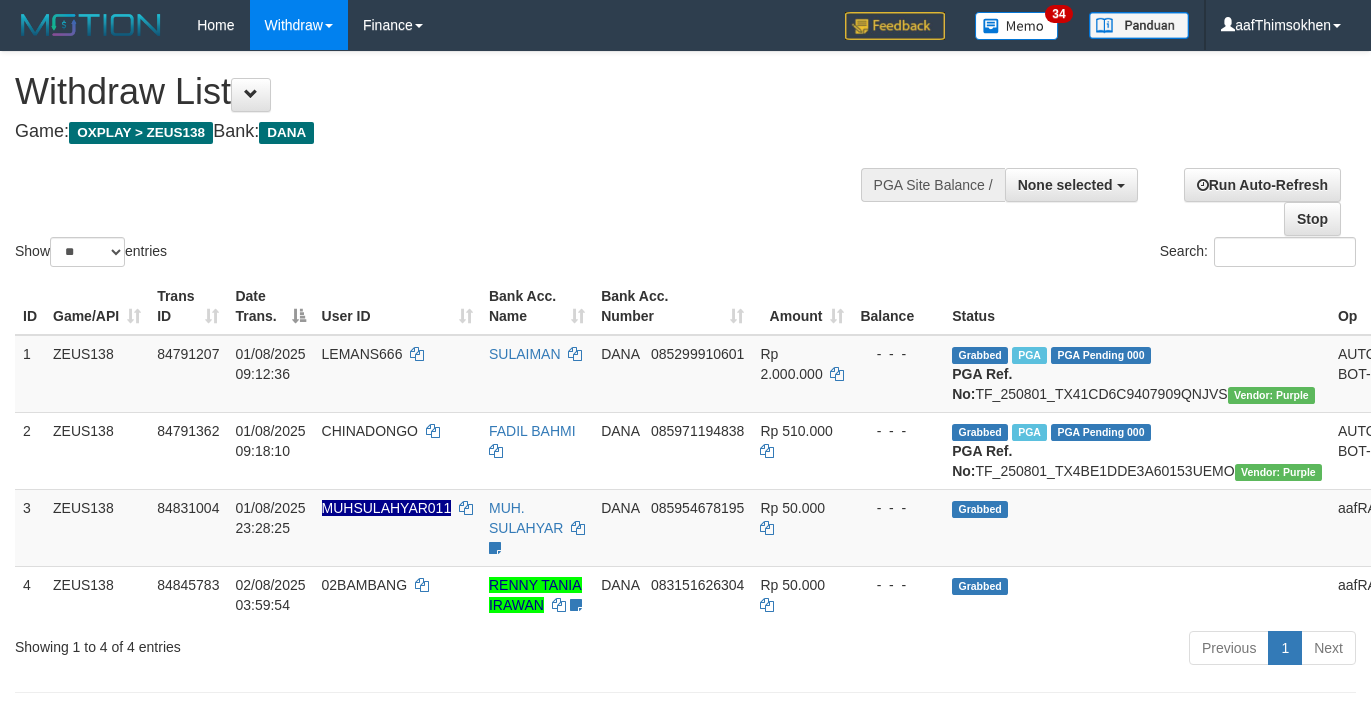 select 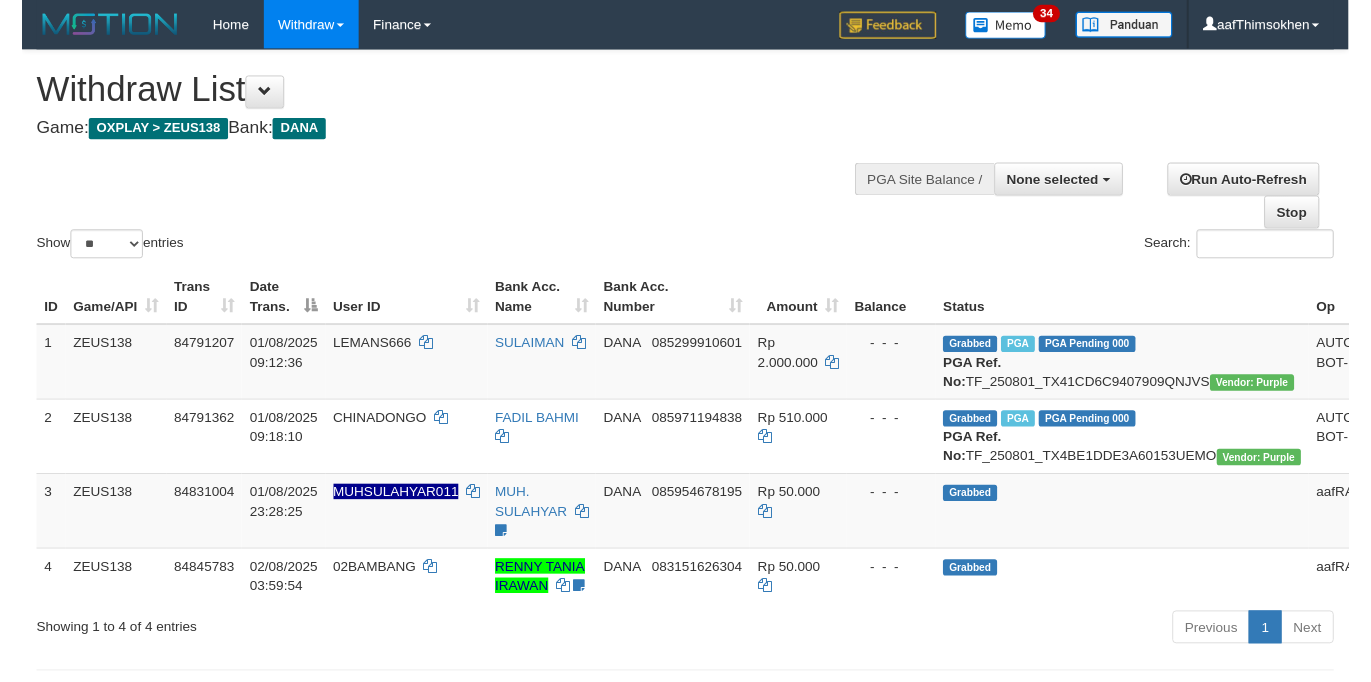 scroll, scrollTop: 349, scrollLeft: 0, axis: vertical 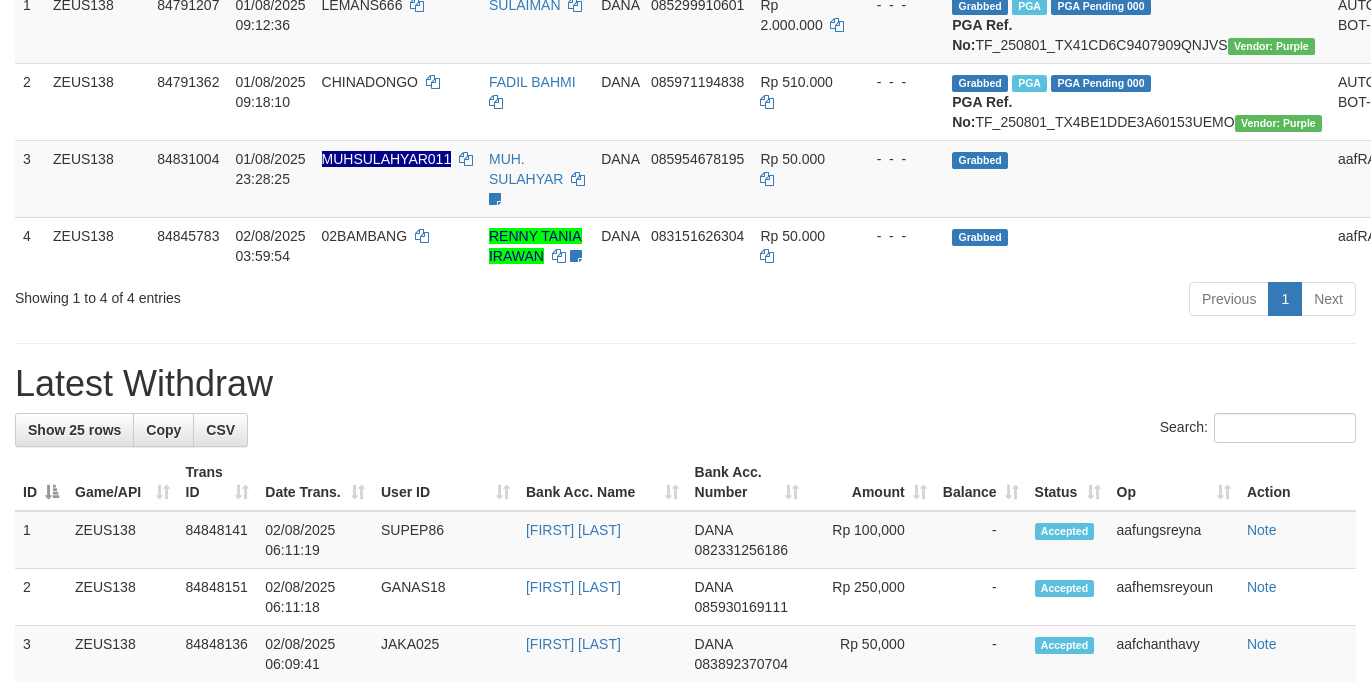 drag, startPoint x: 832, startPoint y: 423, endPoint x: 882, endPoint y: 429, distance: 50.358715 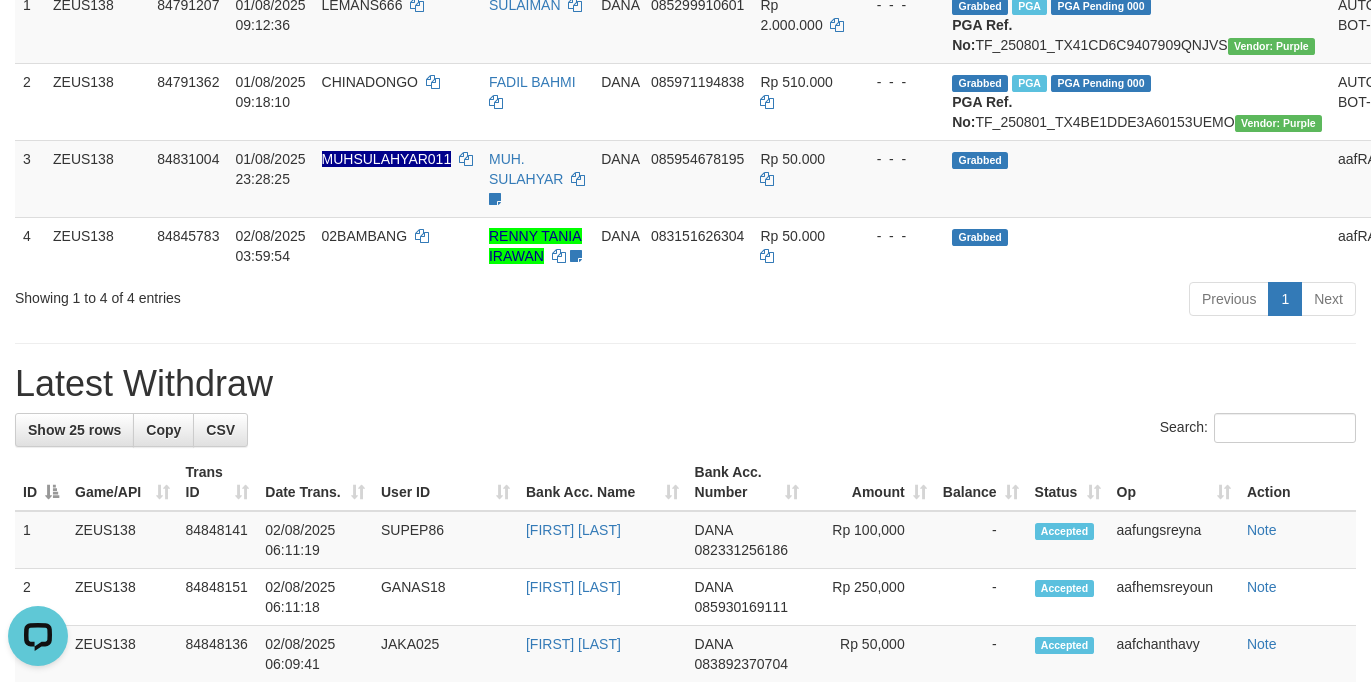 scroll, scrollTop: 0, scrollLeft: 0, axis: both 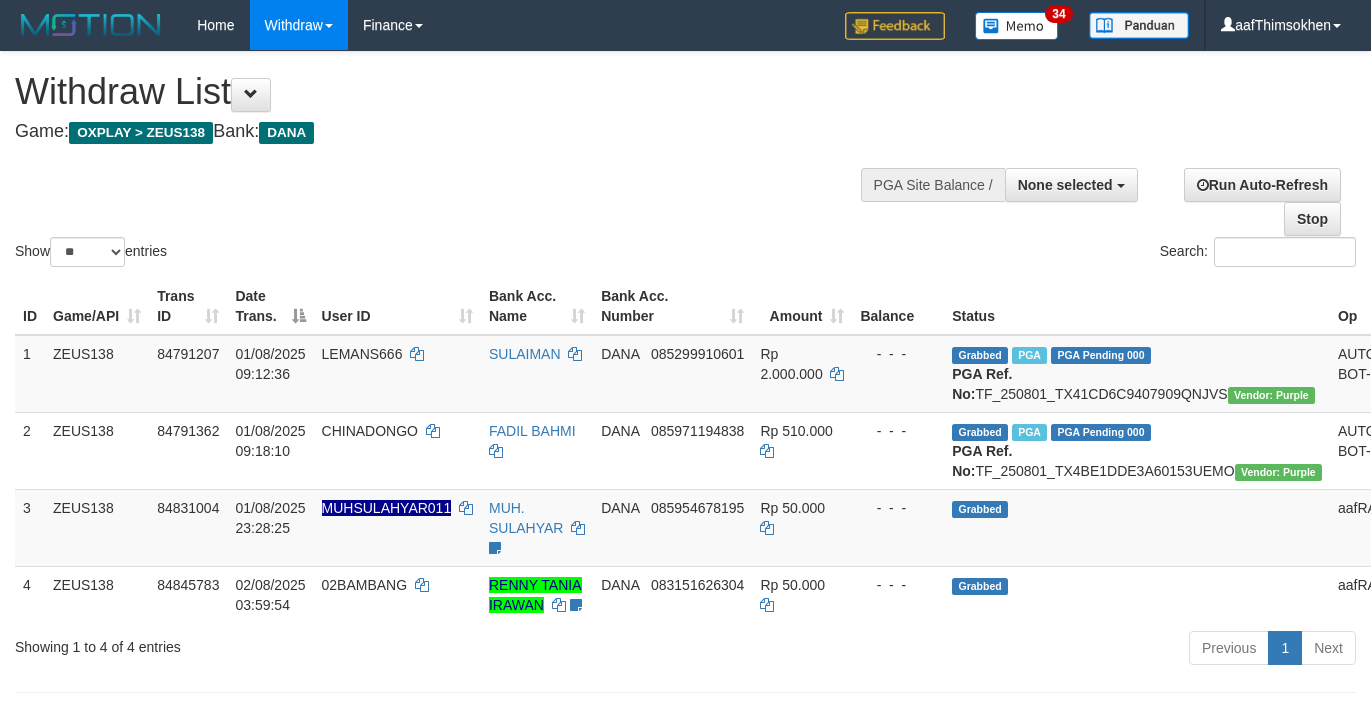 select 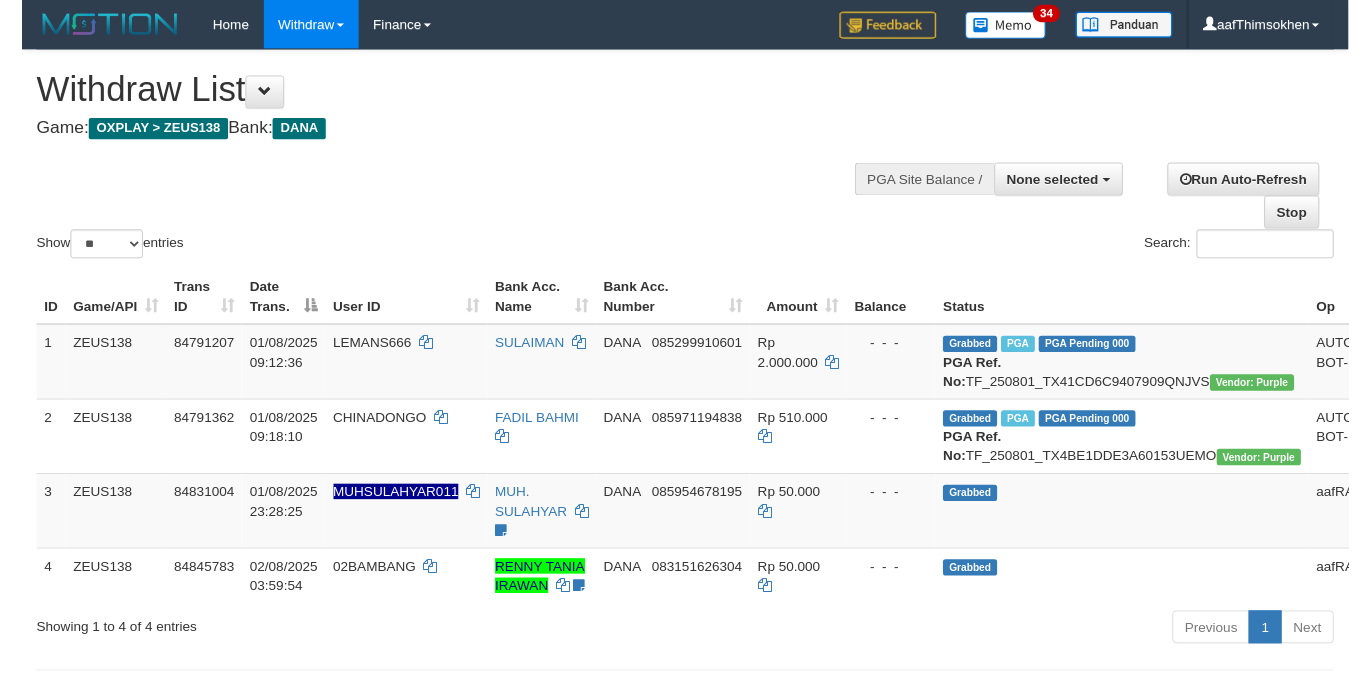 scroll, scrollTop: 349, scrollLeft: 0, axis: vertical 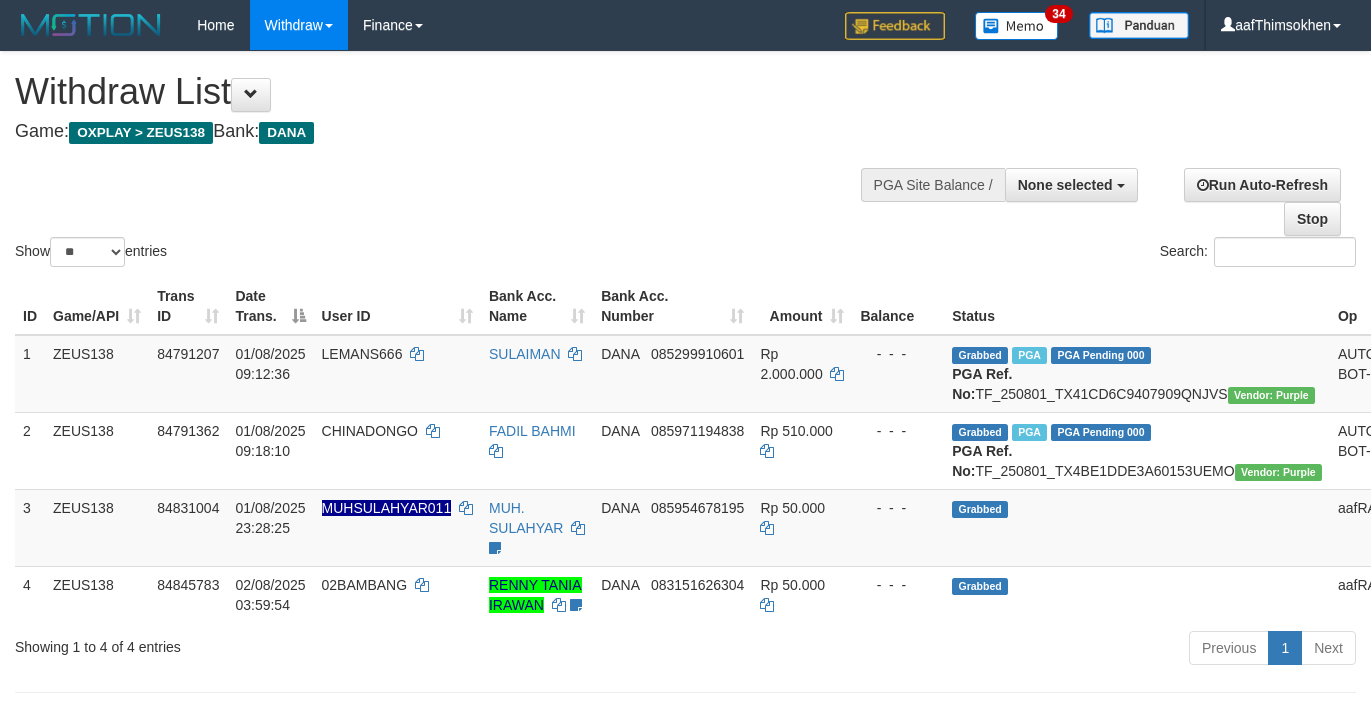 select 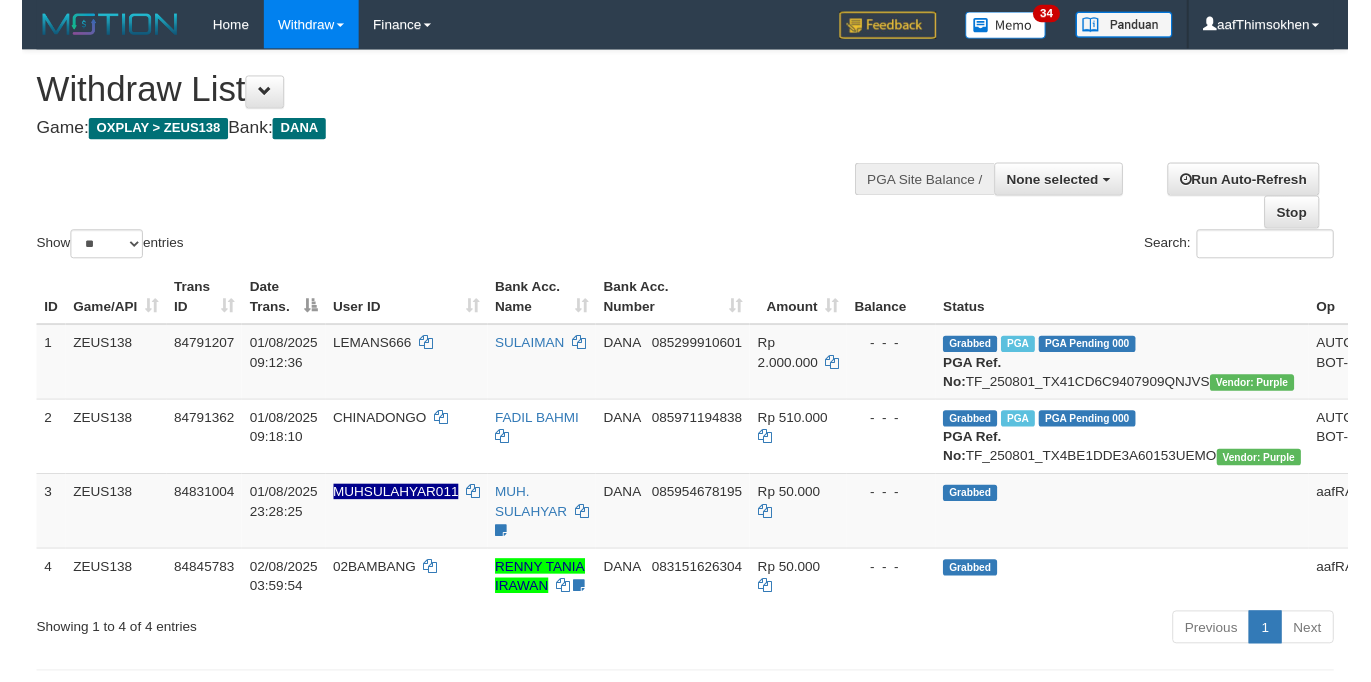 scroll, scrollTop: 349, scrollLeft: 0, axis: vertical 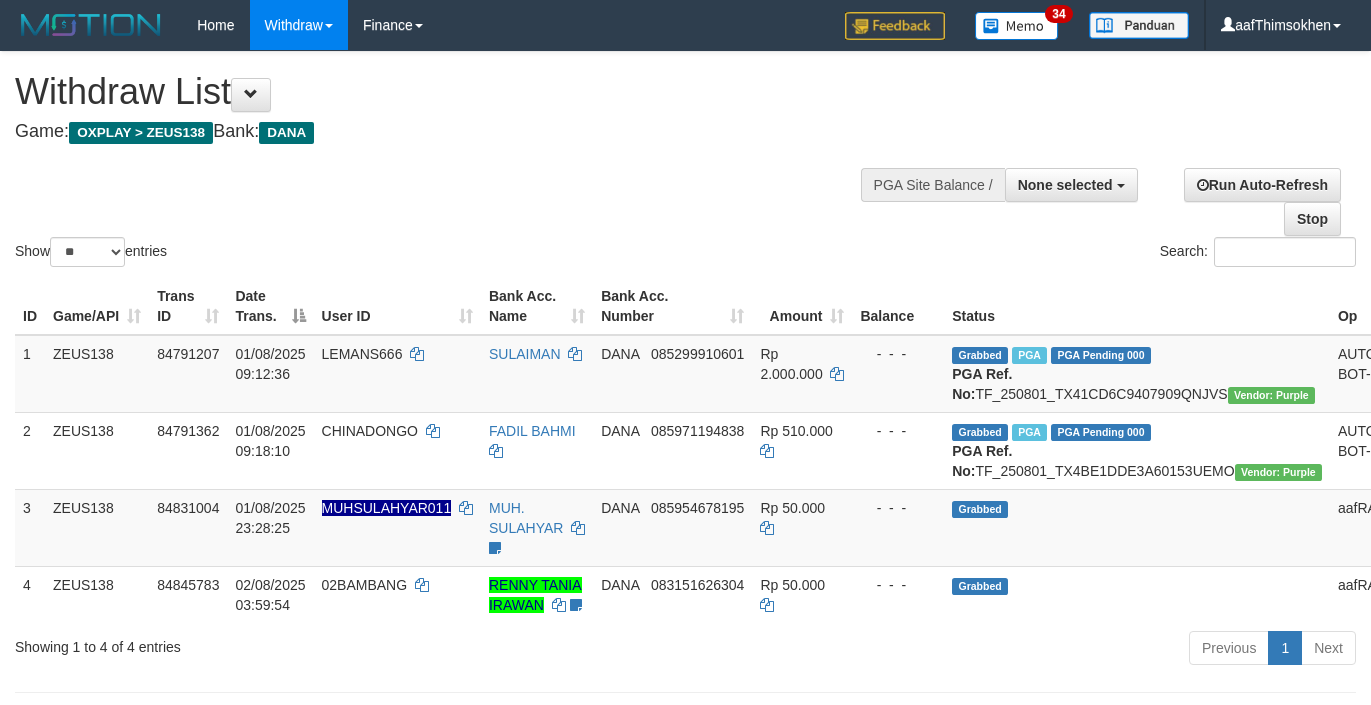 select 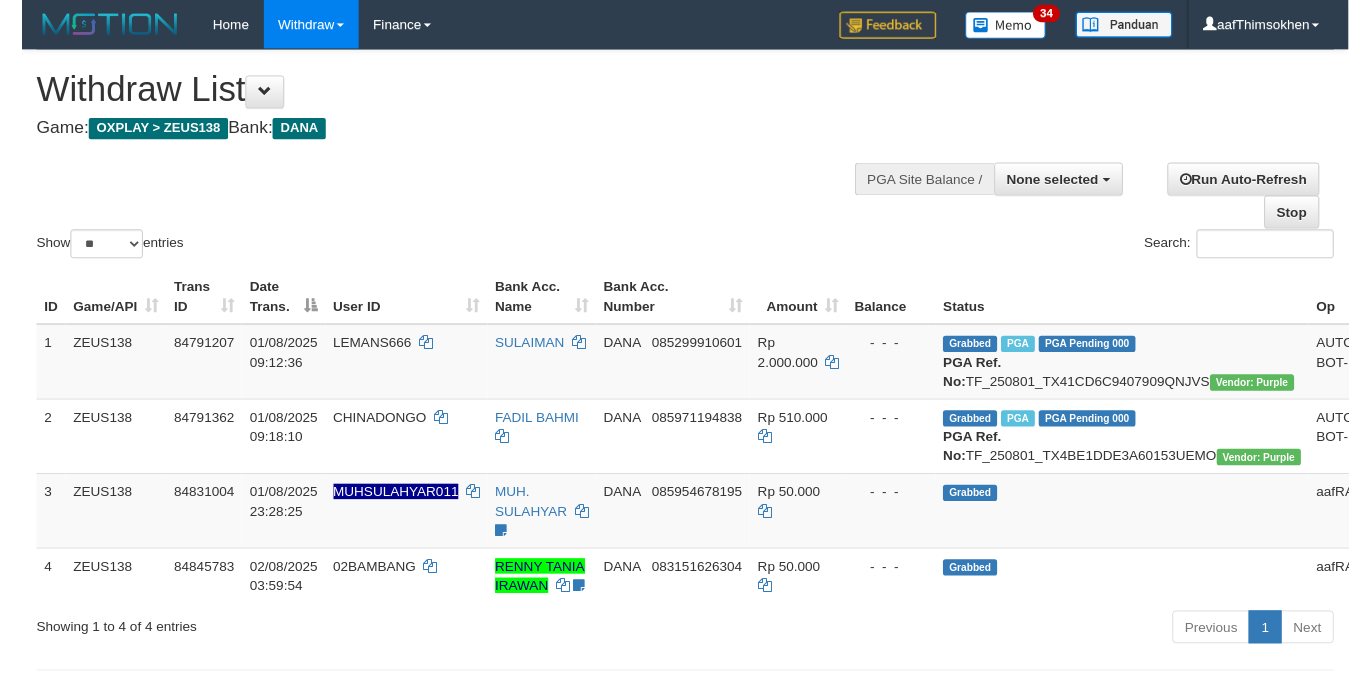scroll, scrollTop: 349, scrollLeft: 0, axis: vertical 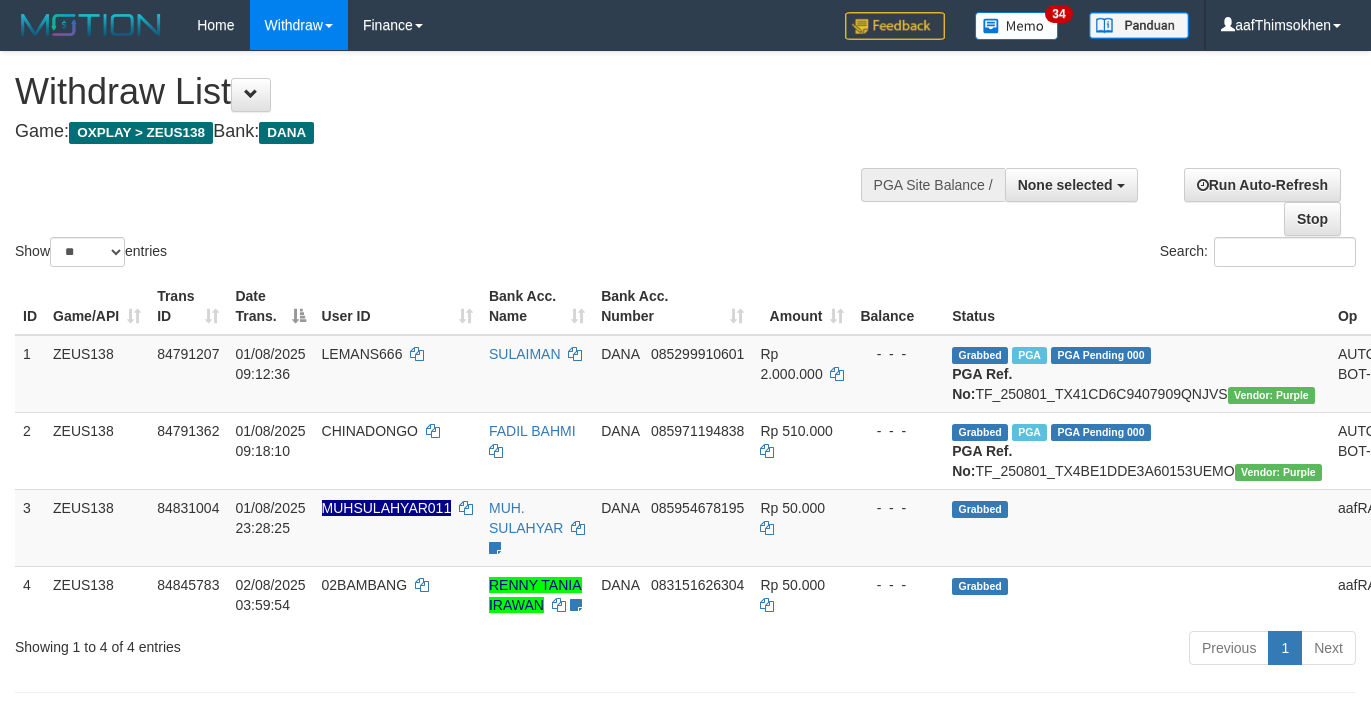 select 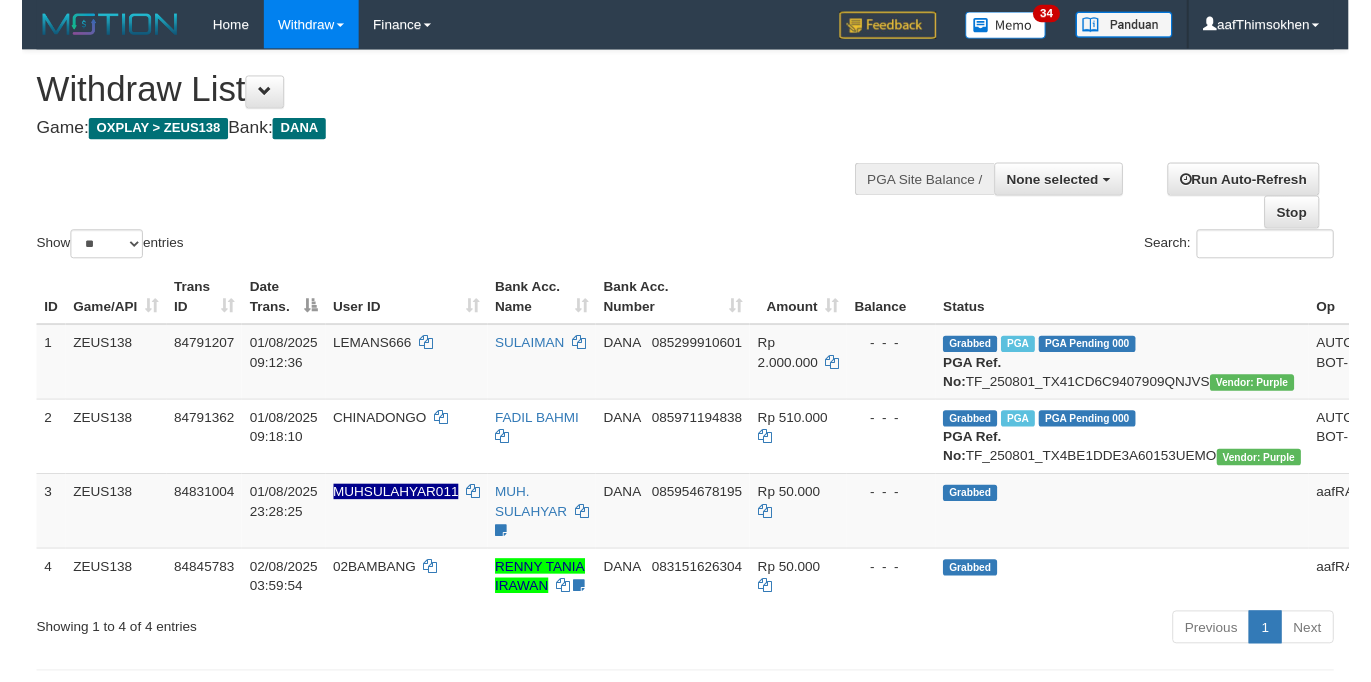 scroll, scrollTop: 349, scrollLeft: 0, axis: vertical 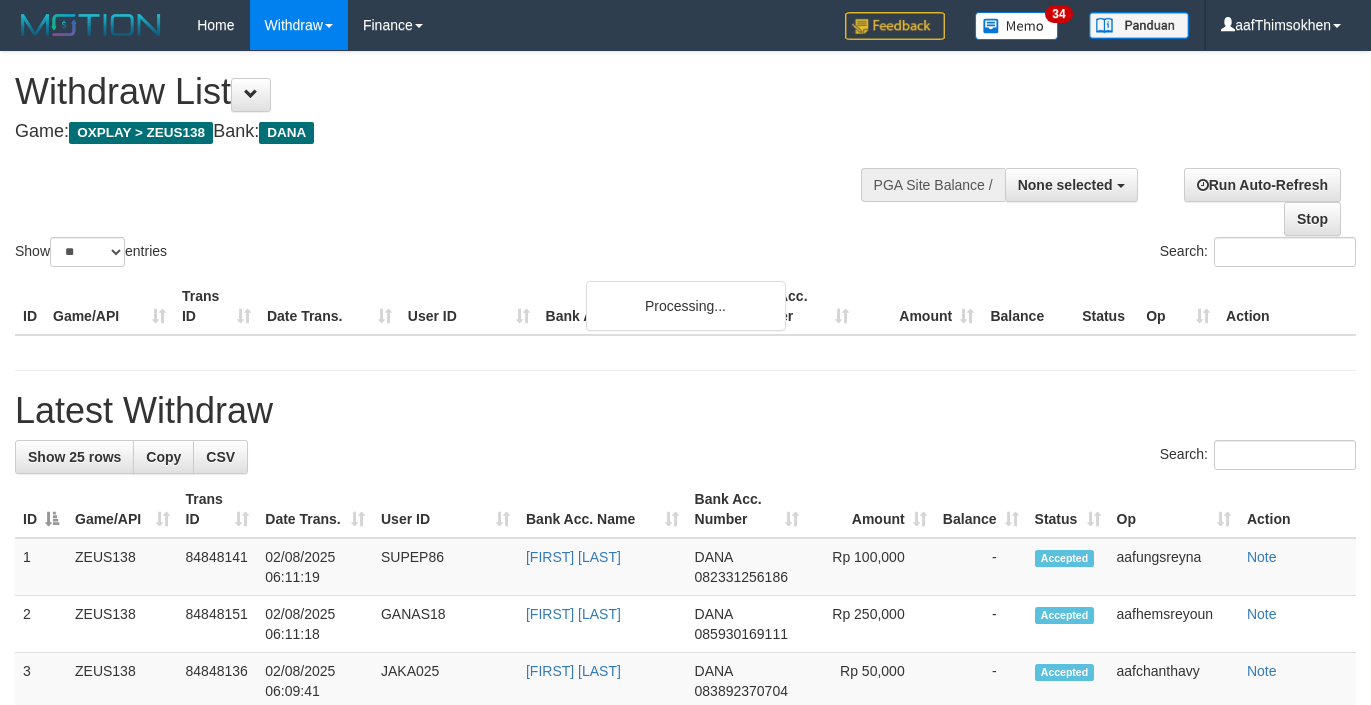 select 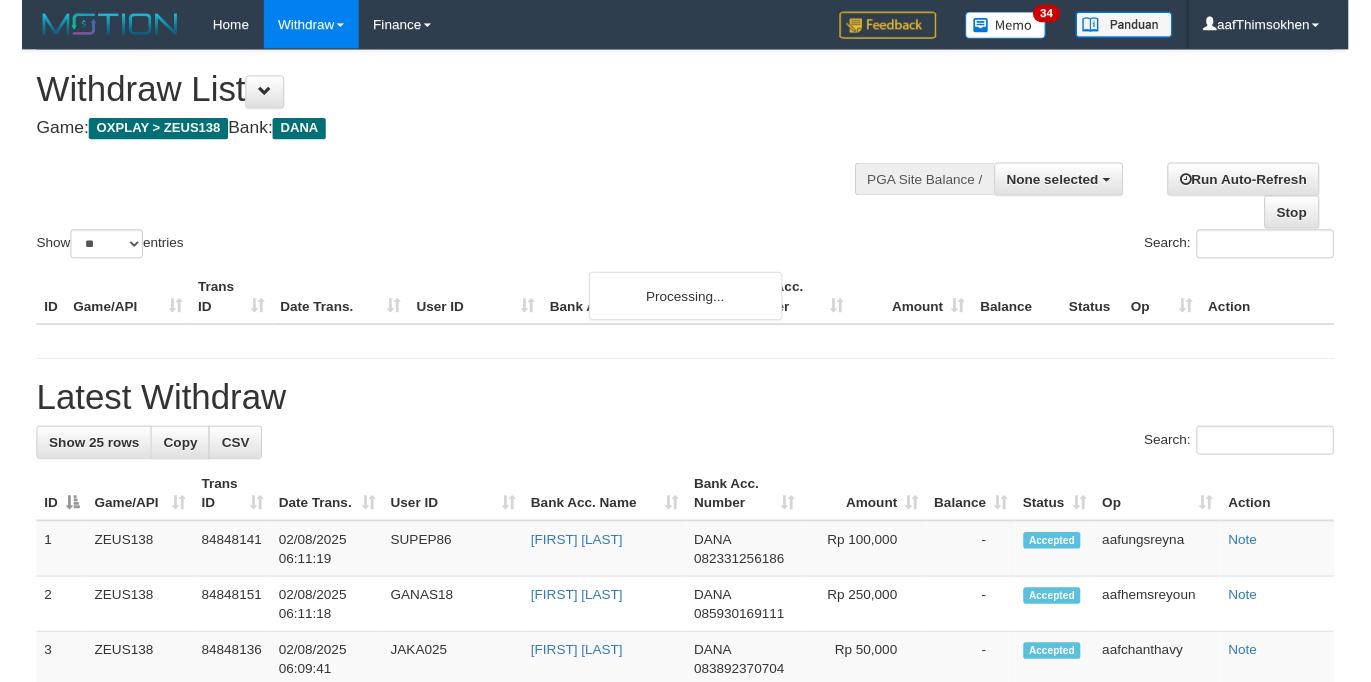 scroll, scrollTop: 349, scrollLeft: 0, axis: vertical 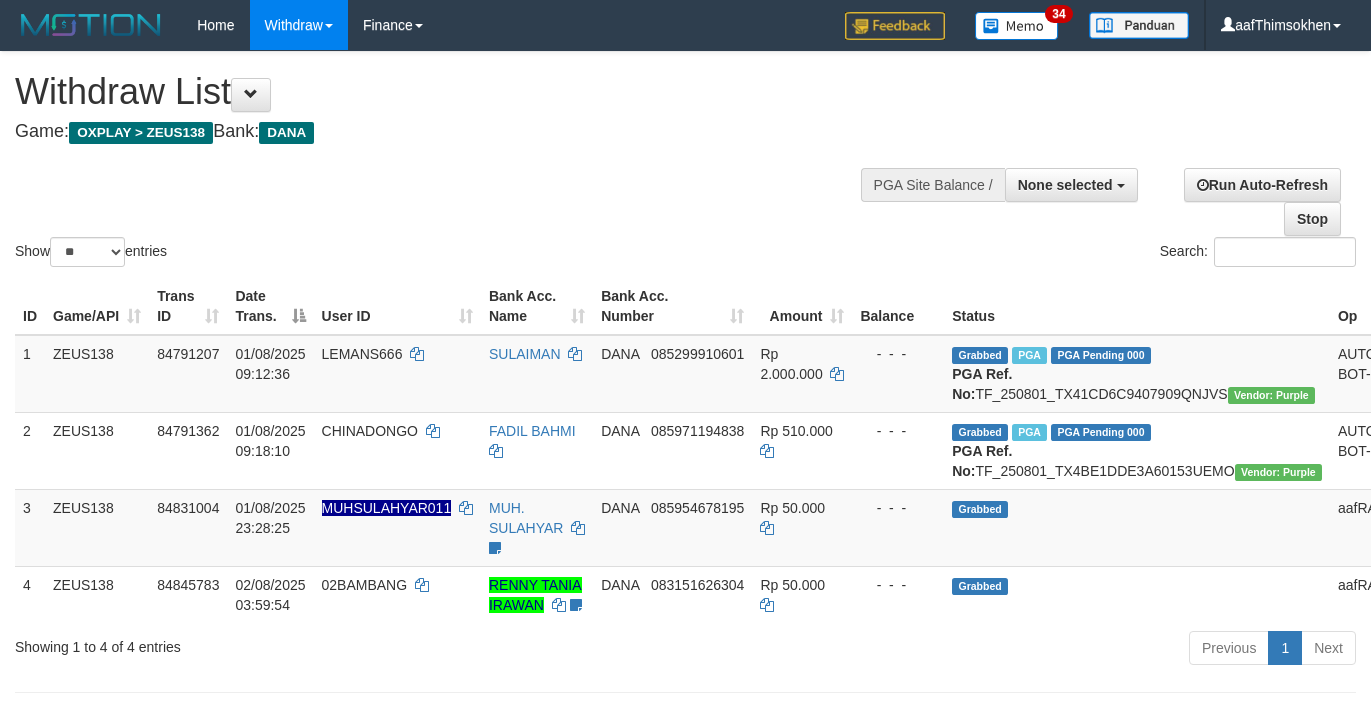 select 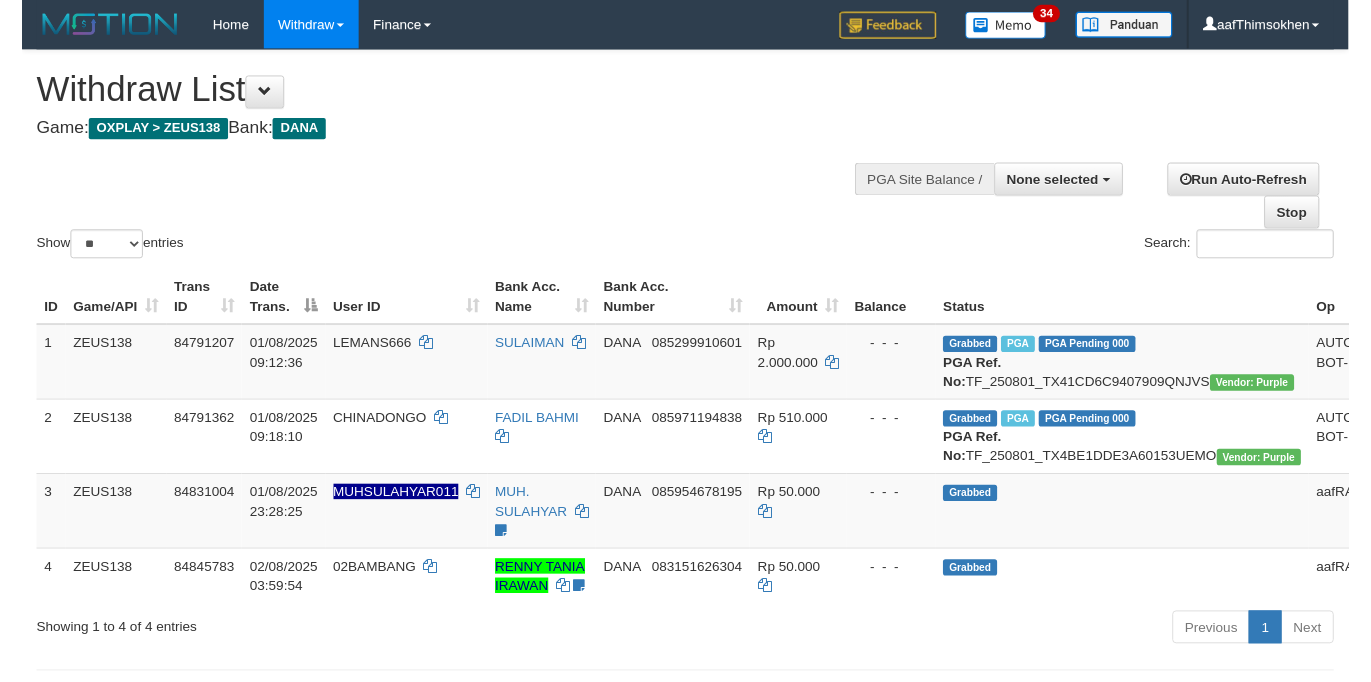 scroll, scrollTop: 349, scrollLeft: 0, axis: vertical 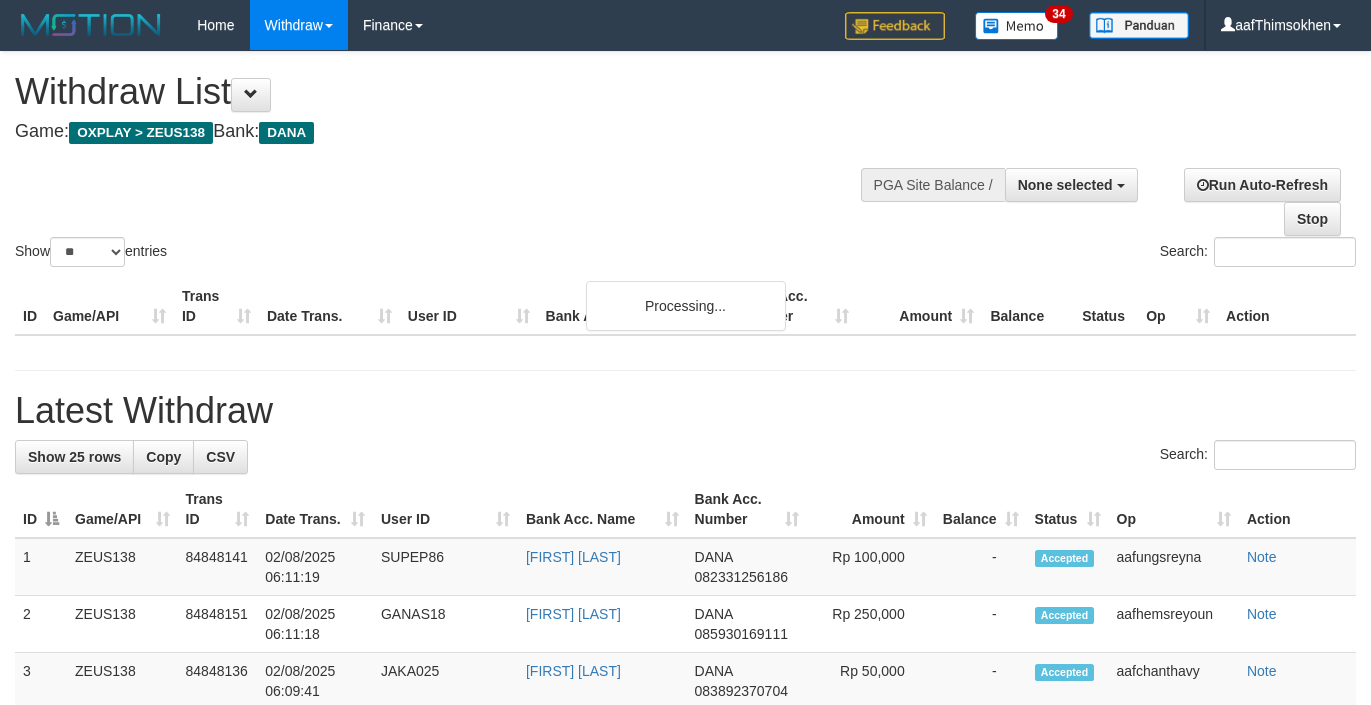 select 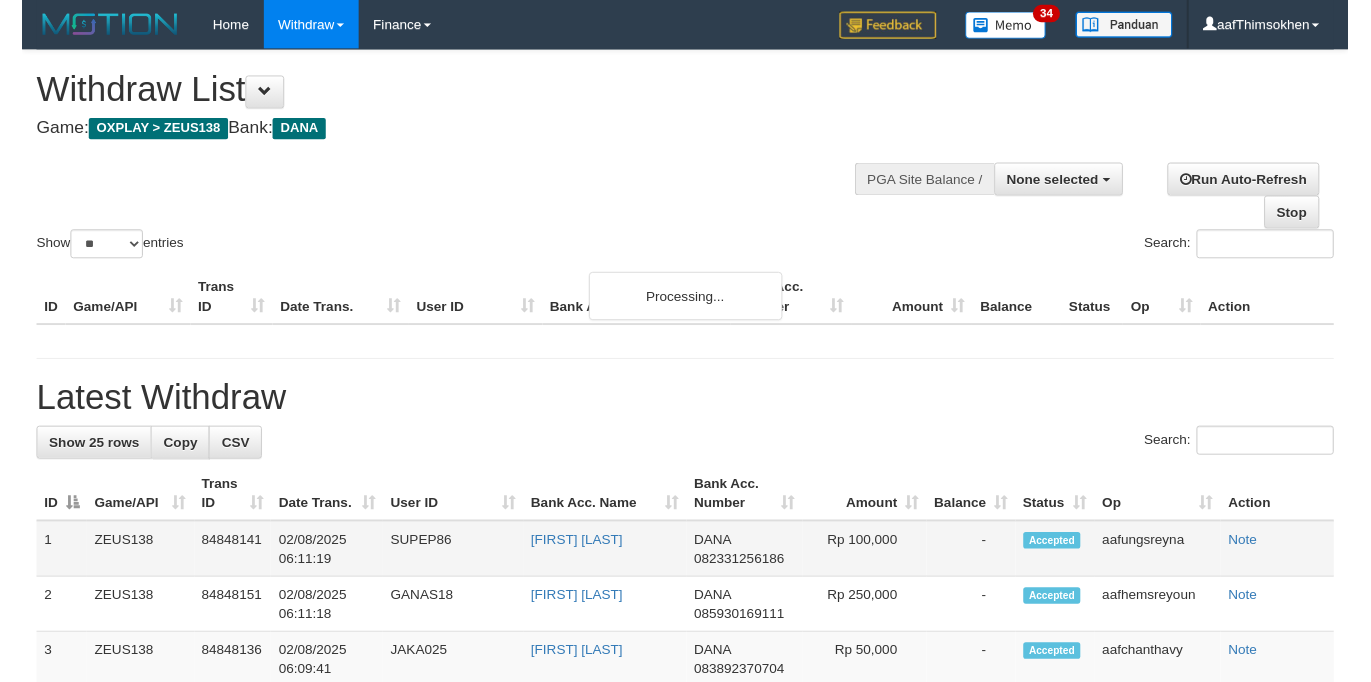 scroll, scrollTop: 349, scrollLeft: 0, axis: vertical 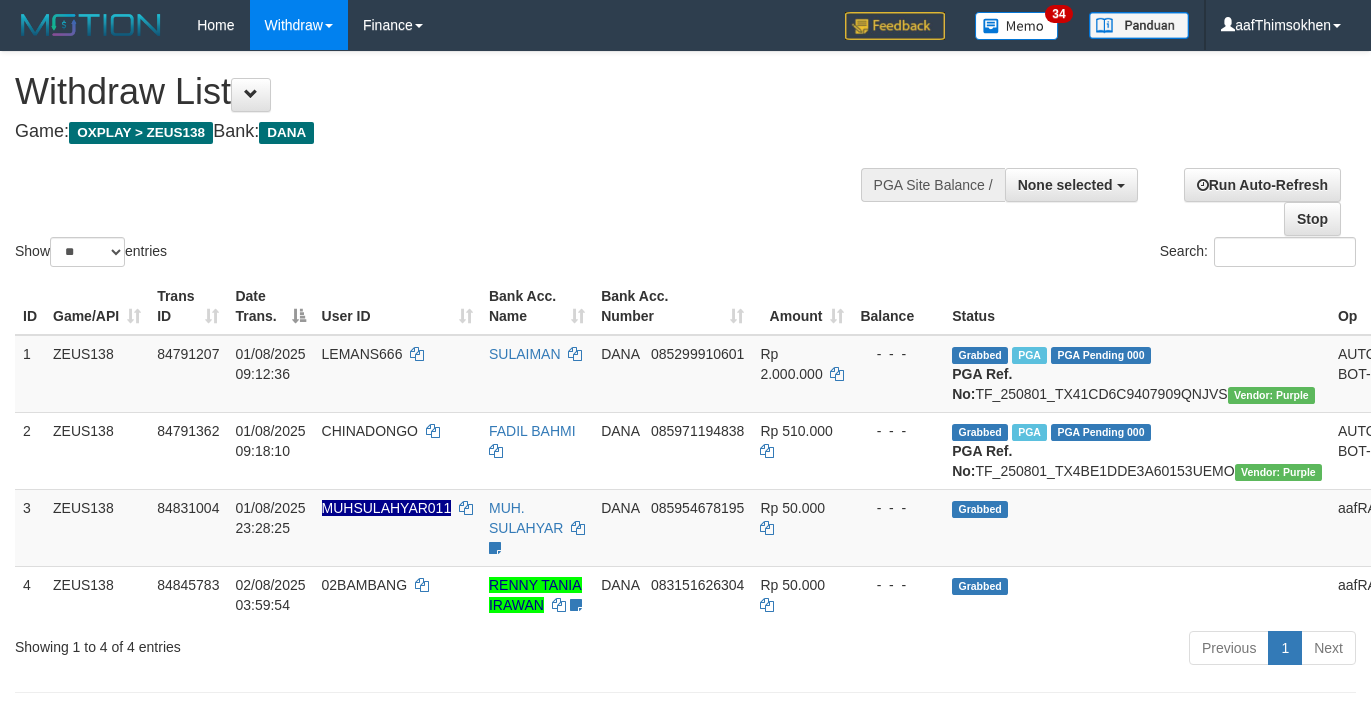 select 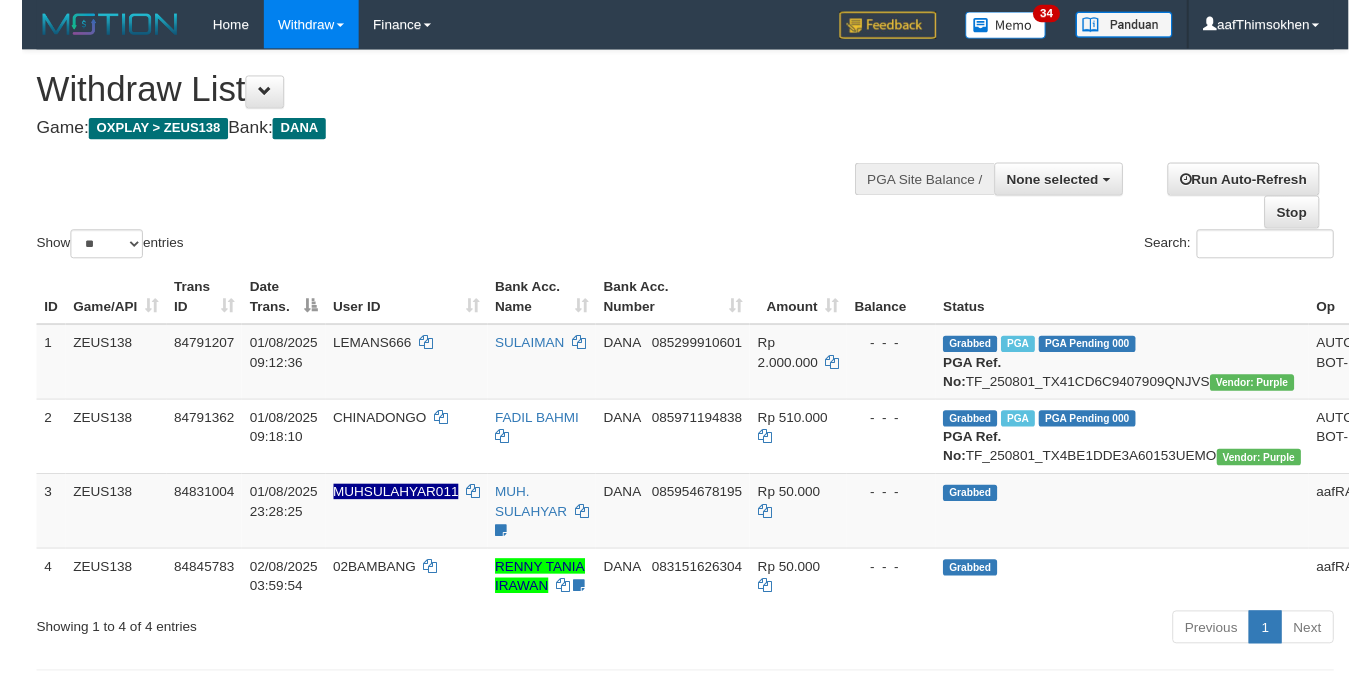scroll, scrollTop: 349, scrollLeft: 0, axis: vertical 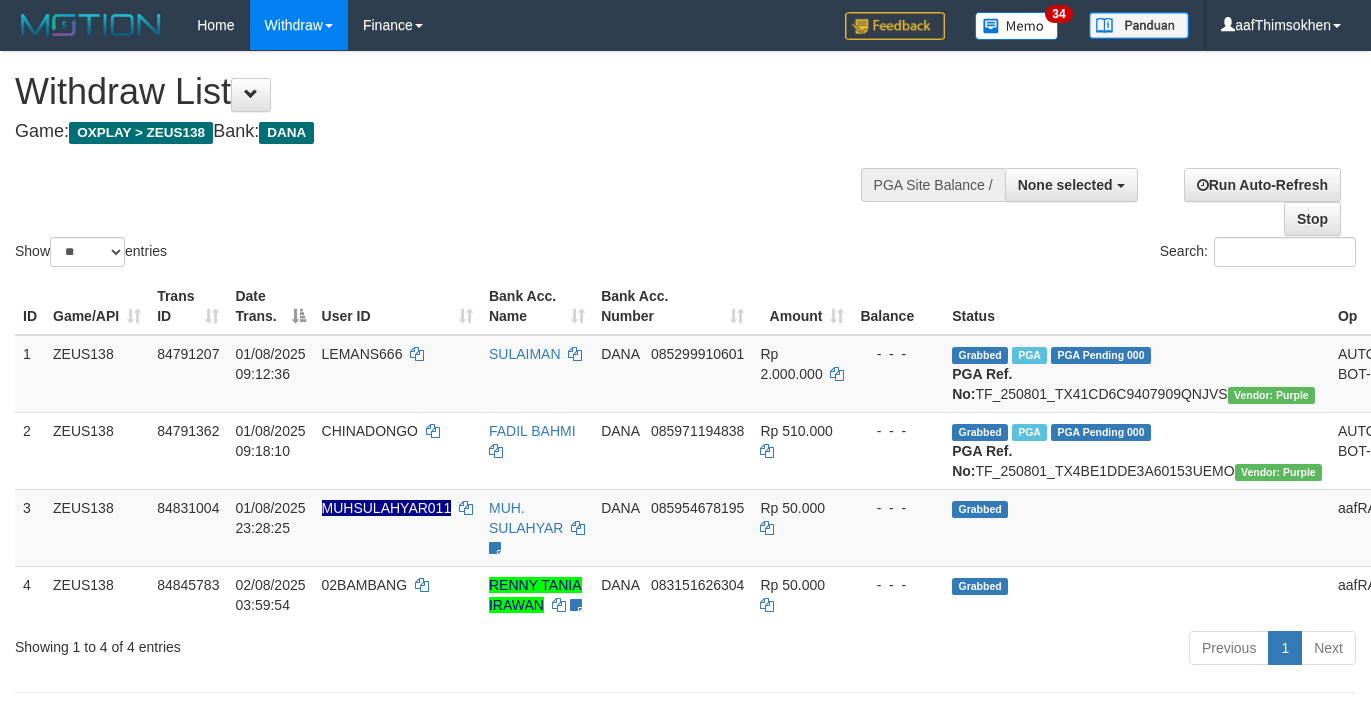 select 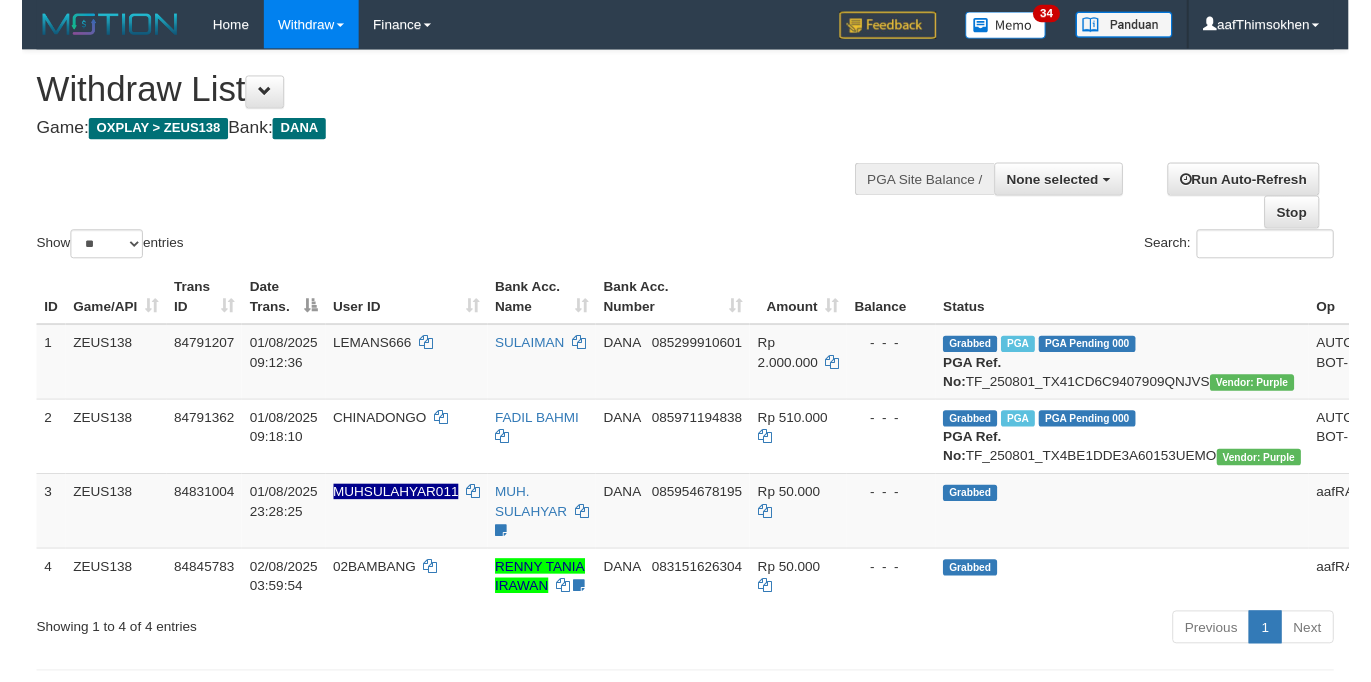 scroll, scrollTop: 349, scrollLeft: 0, axis: vertical 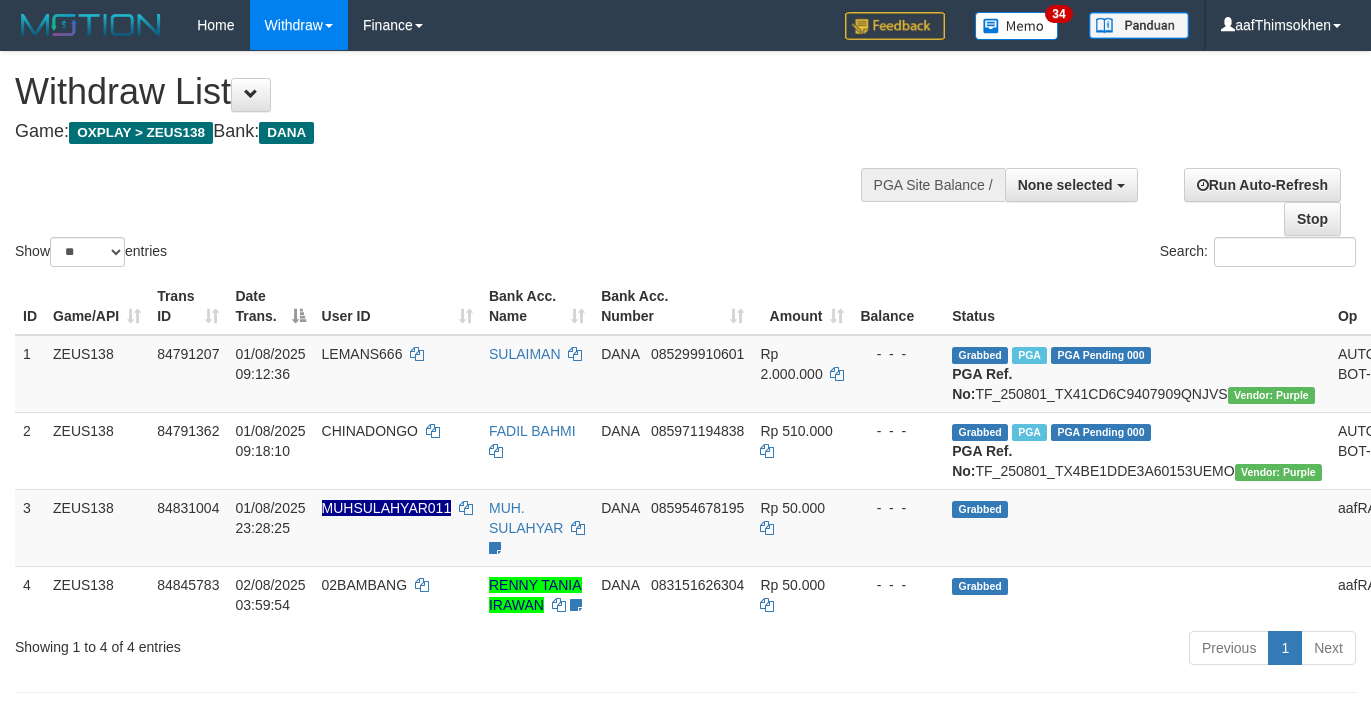 select 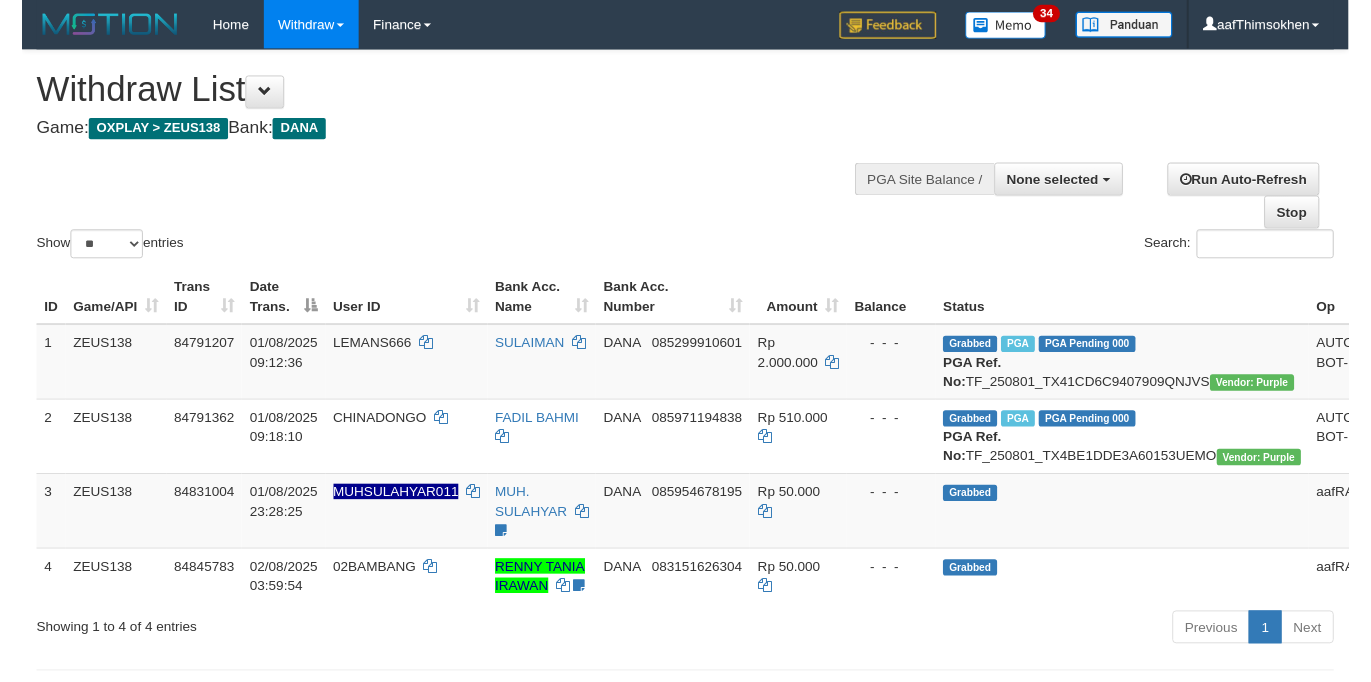 scroll, scrollTop: 349, scrollLeft: 0, axis: vertical 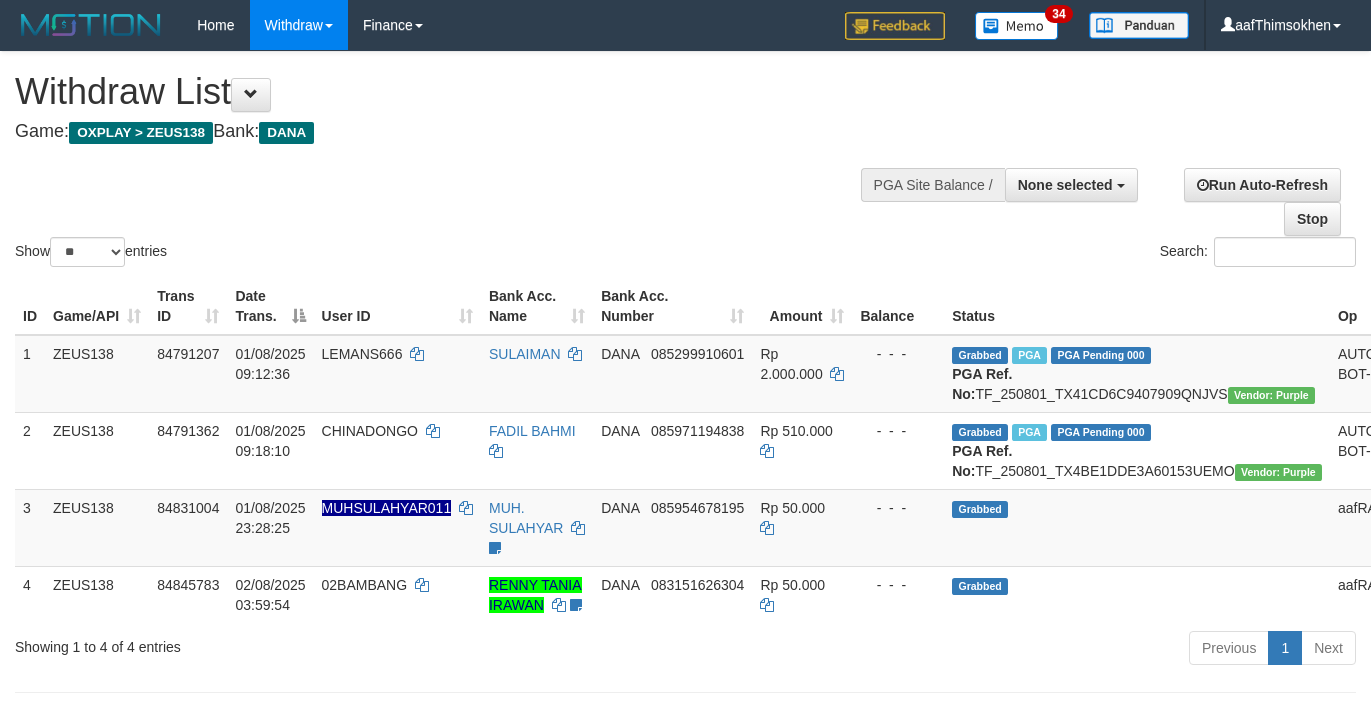 select 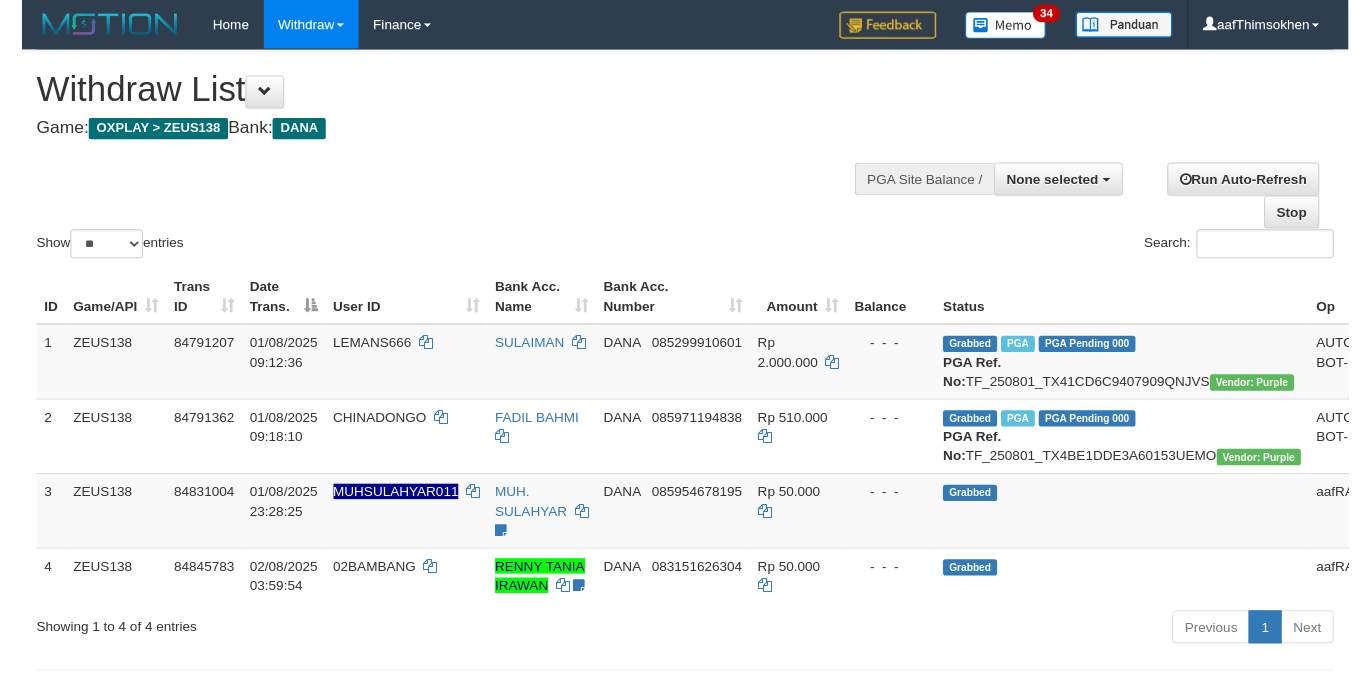scroll, scrollTop: 349, scrollLeft: 0, axis: vertical 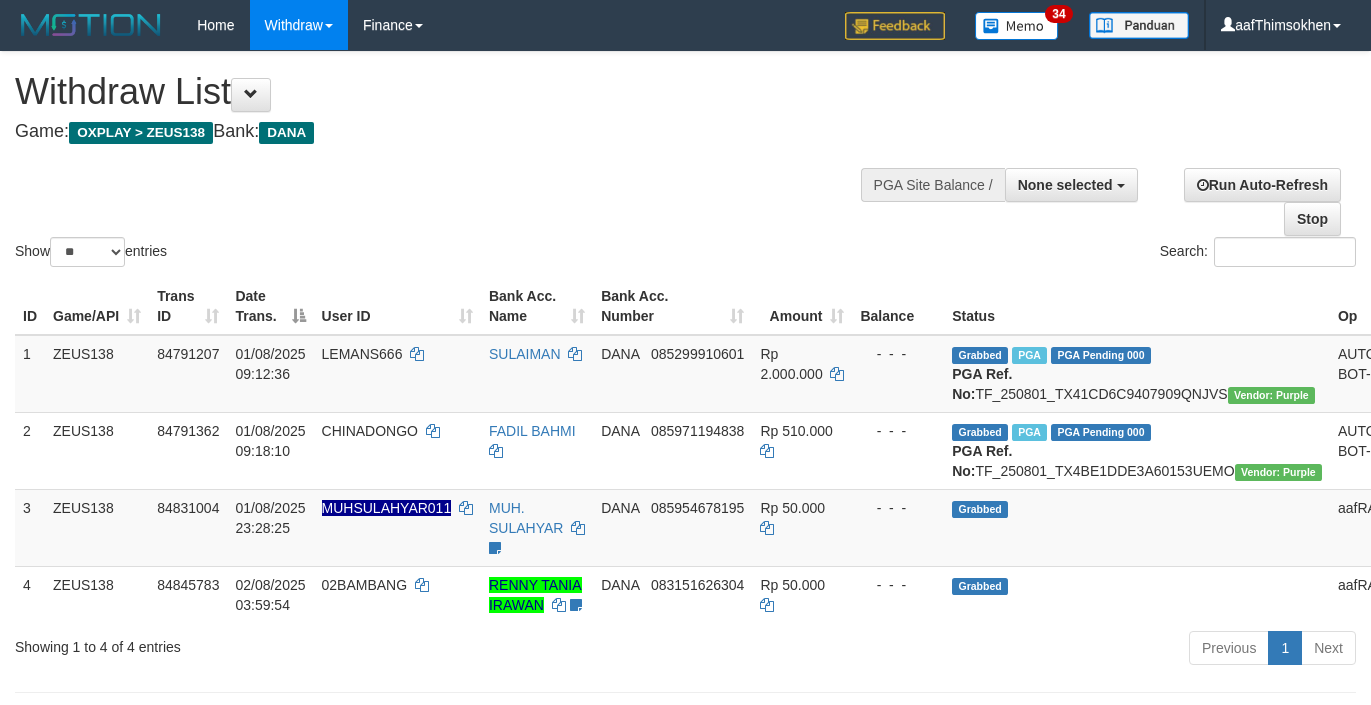 select 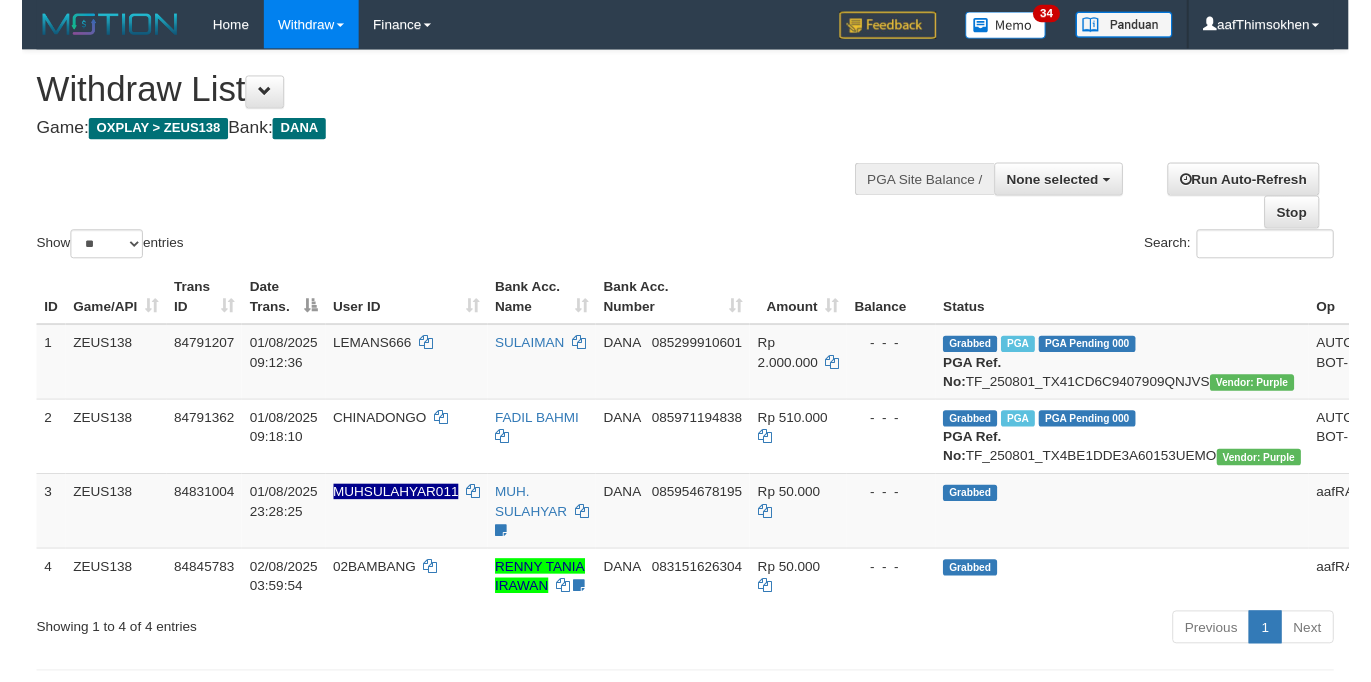 scroll, scrollTop: 349, scrollLeft: 0, axis: vertical 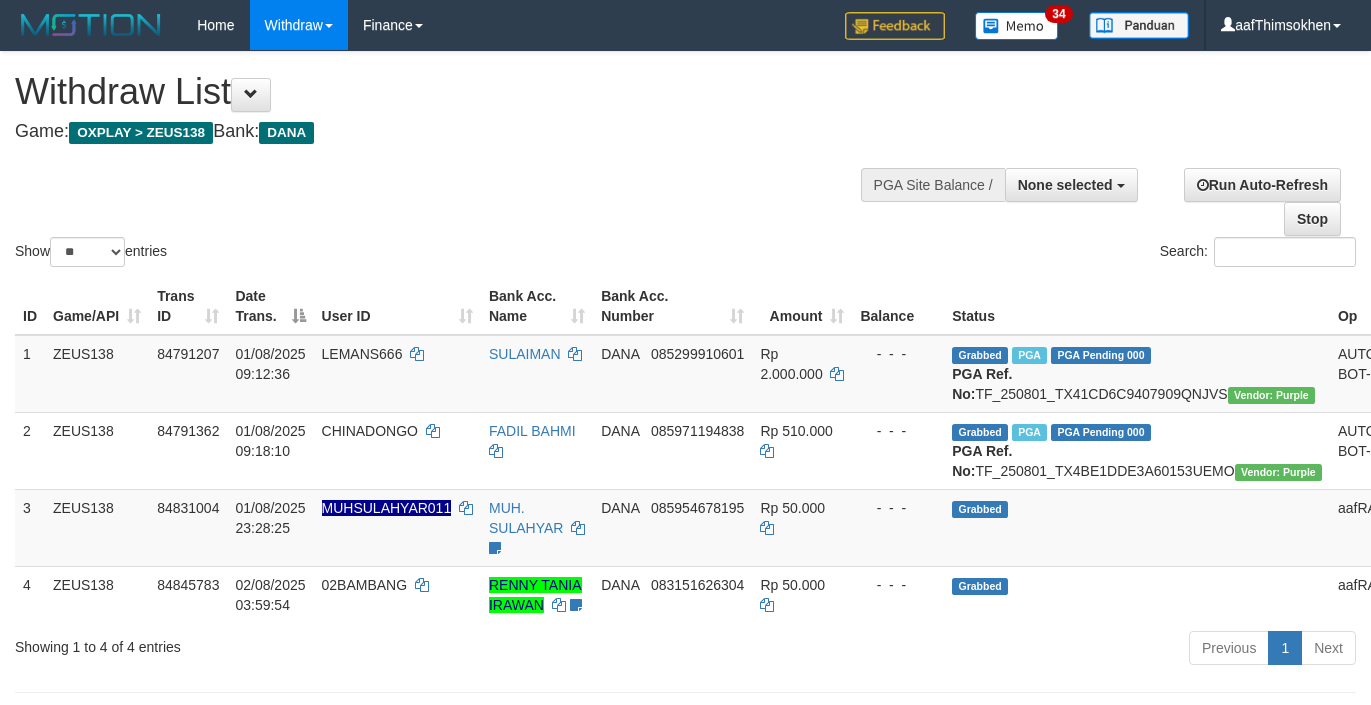 select 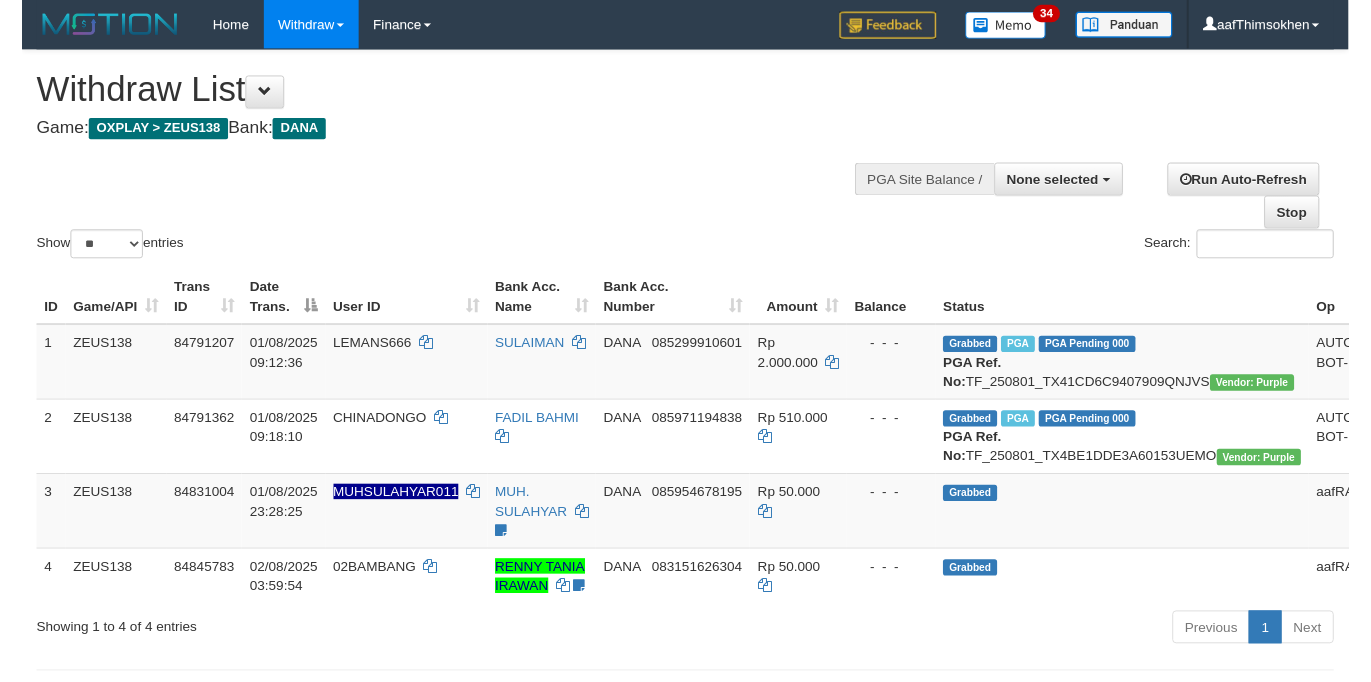 scroll, scrollTop: 349, scrollLeft: 0, axis: vertical 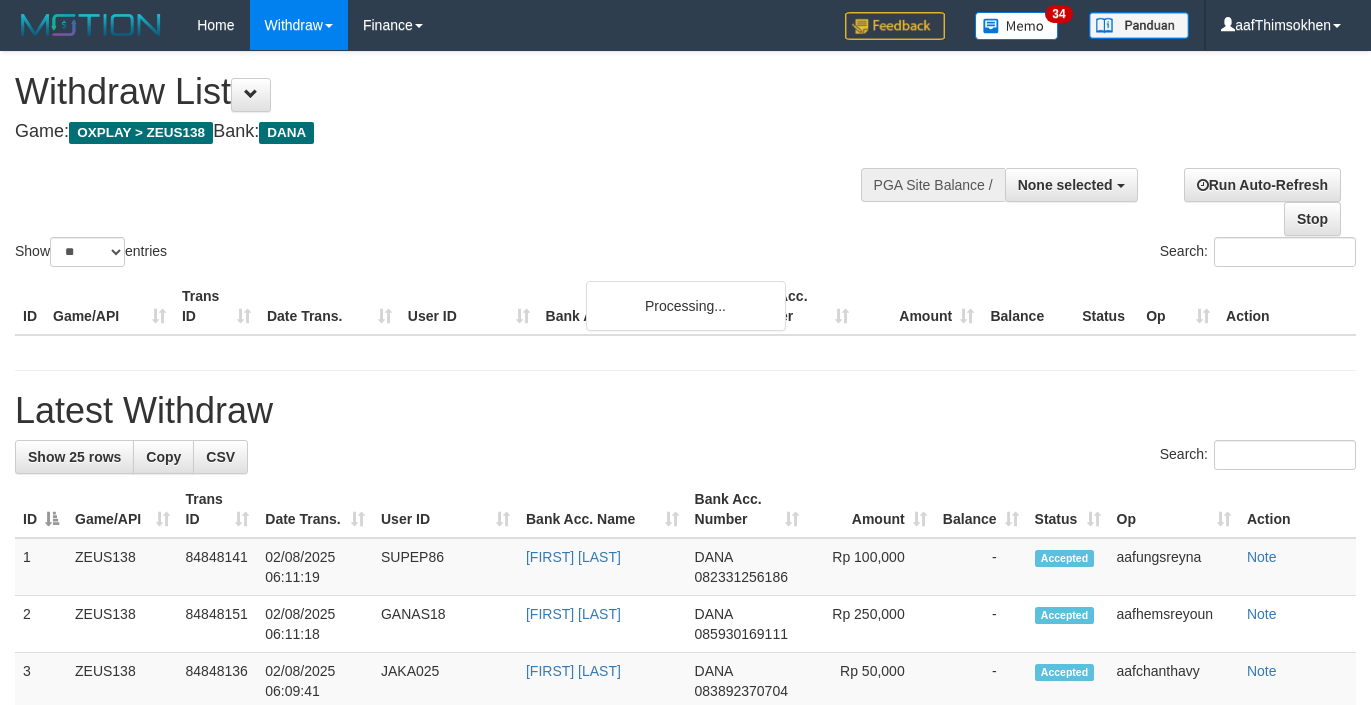 select 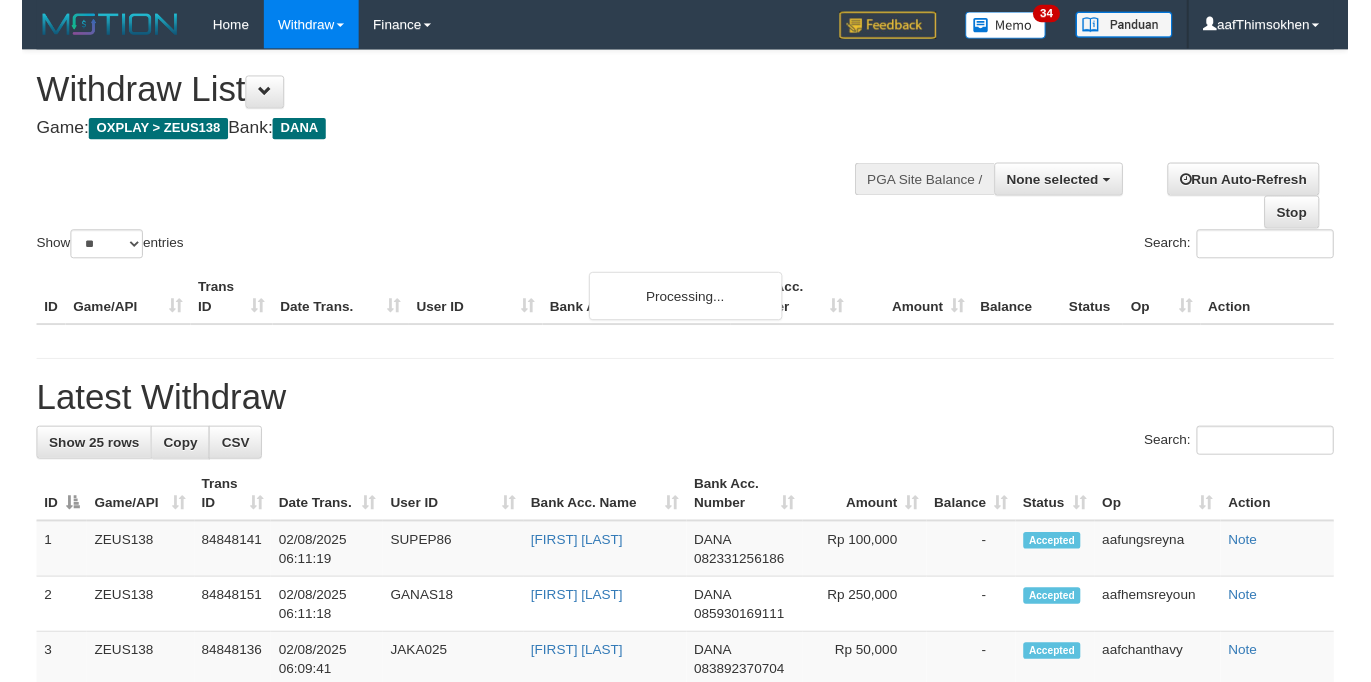 scroll, scrollTop: 349, scrollLeft: 0, axis: vertical 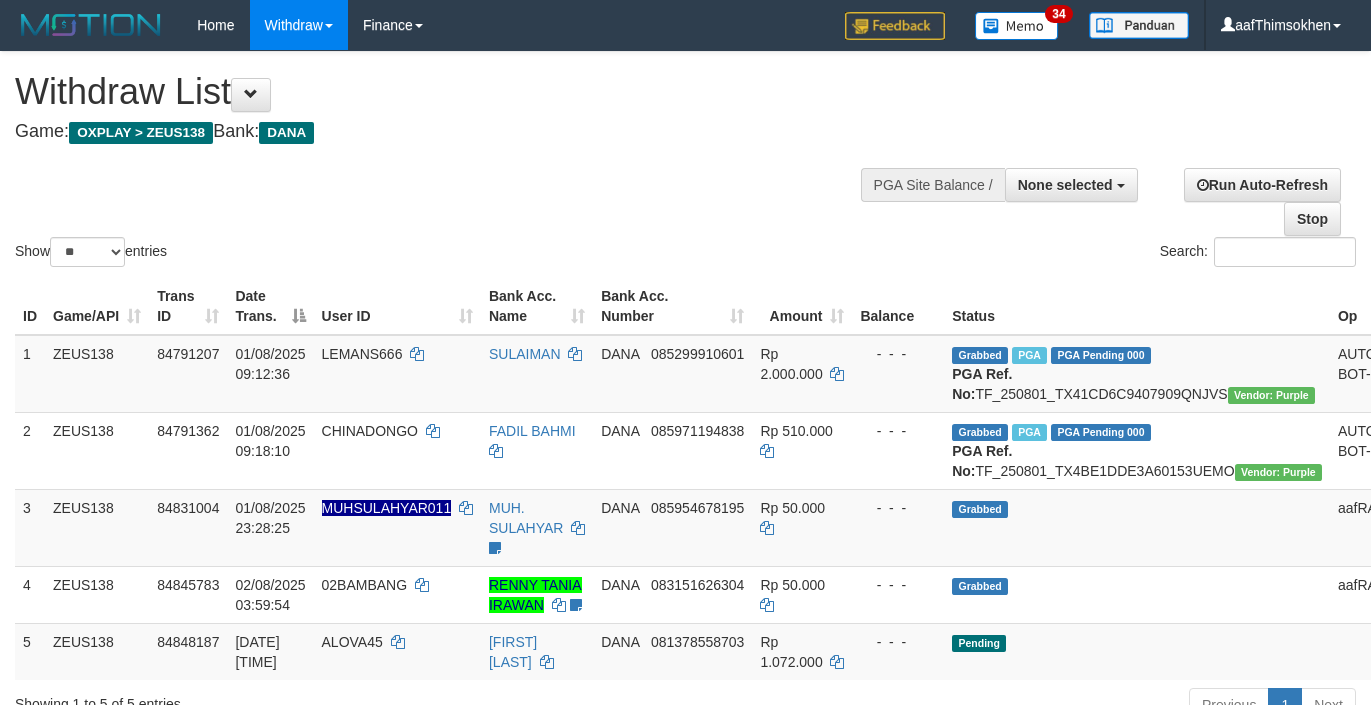 select 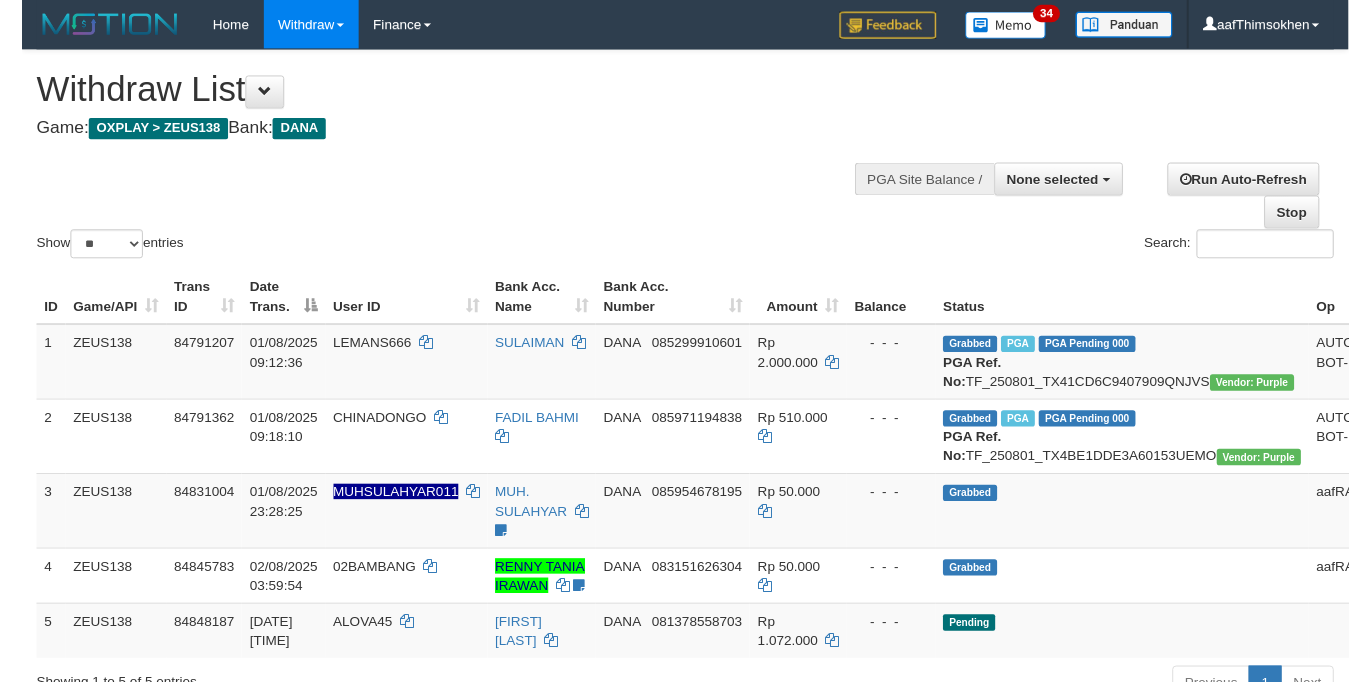 scroll, scrollTop: 349, scrollLeft: 0, axis: vertical 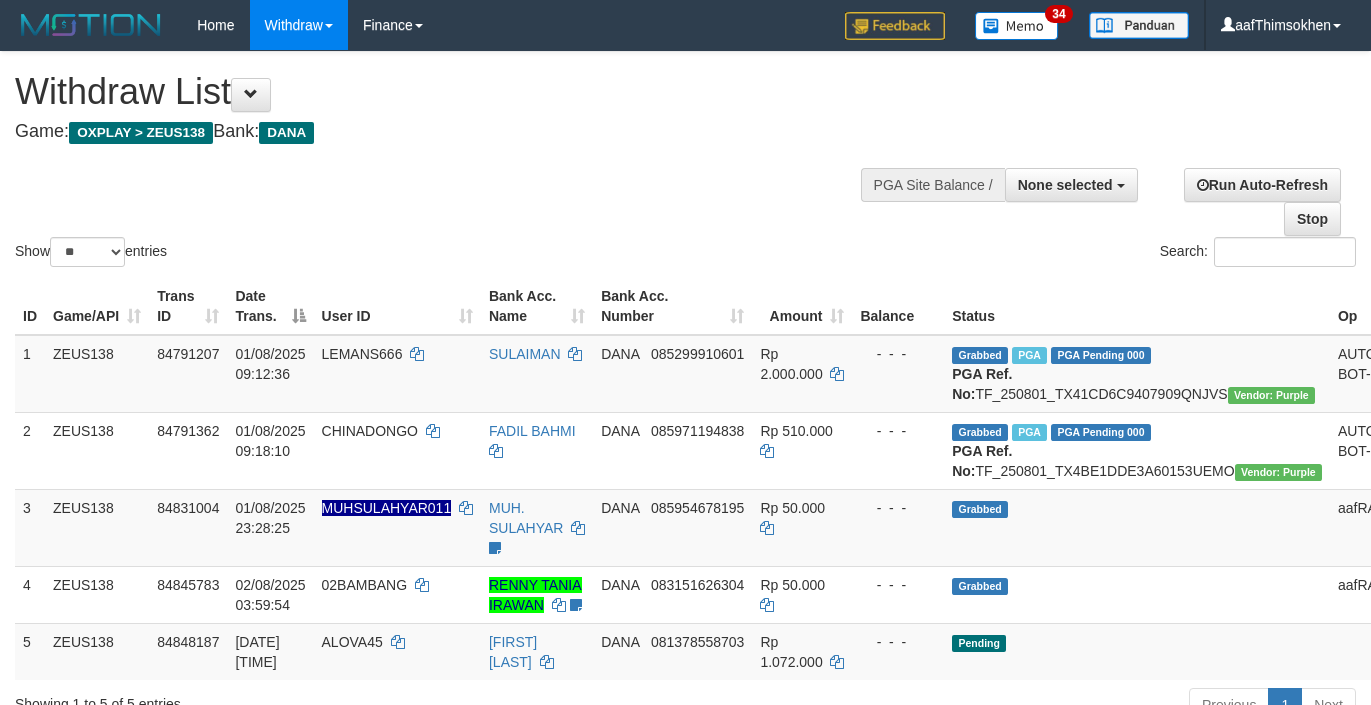 select 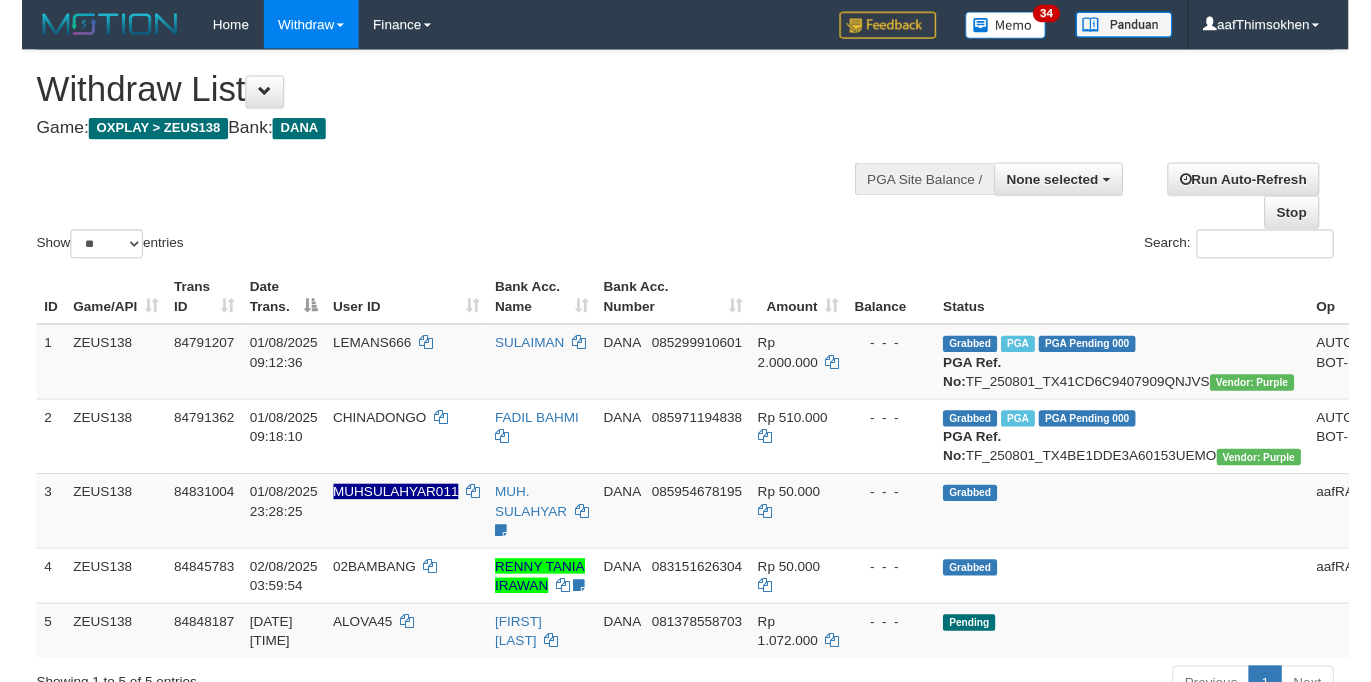 scroll, scrollTop: 349, scrollLeft: 0, axis: vertical 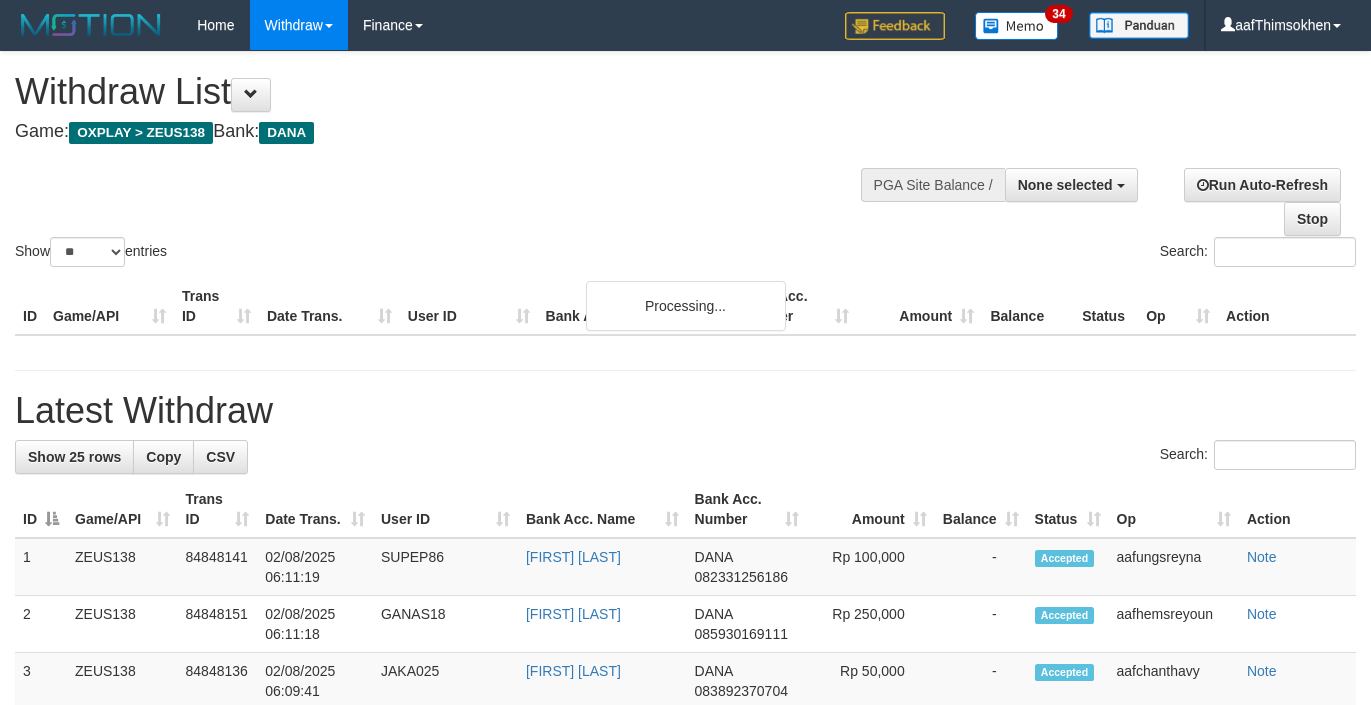 select 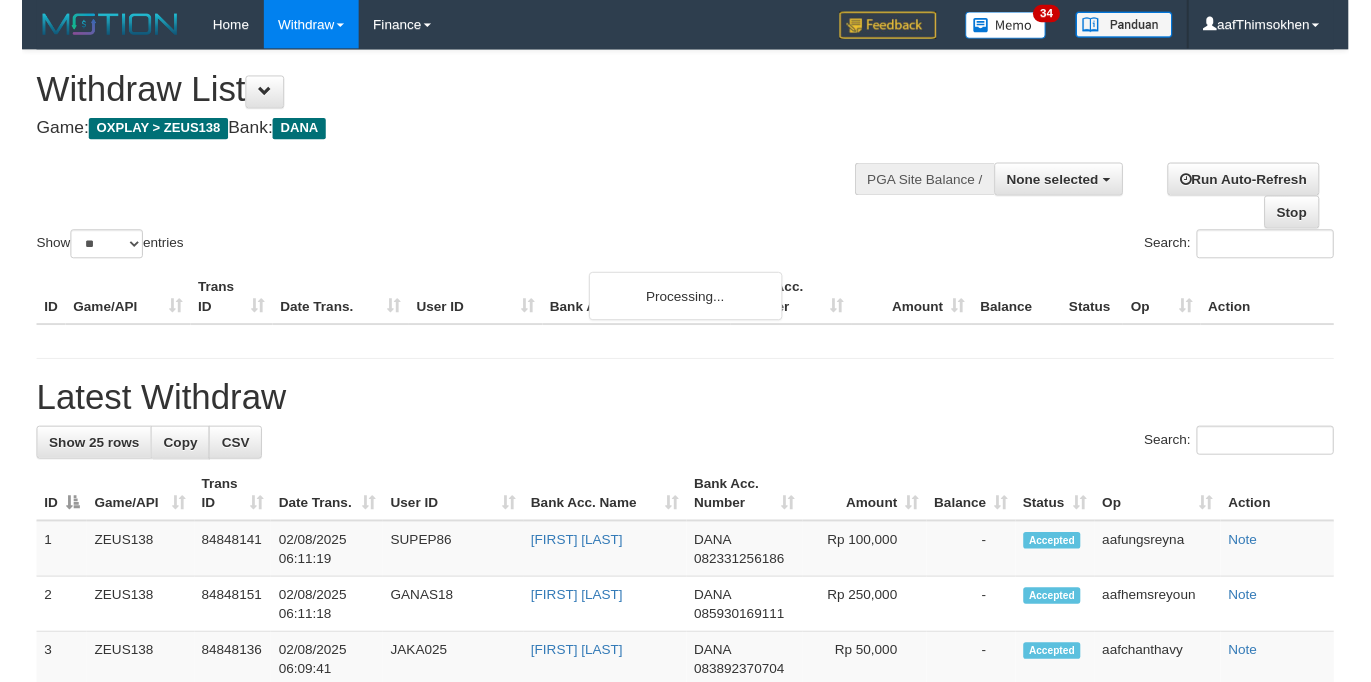 scroll, scrollTop: 349, scrollLeft: 0, axis: vertical 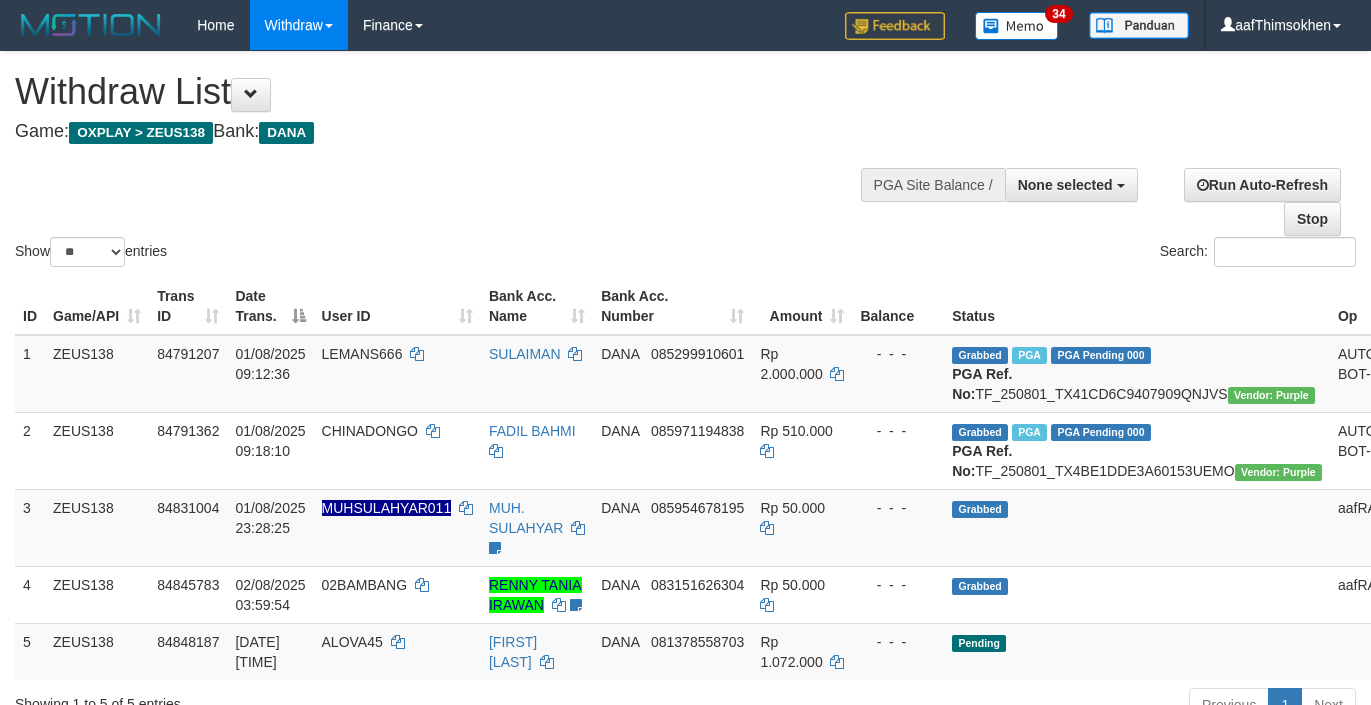 select 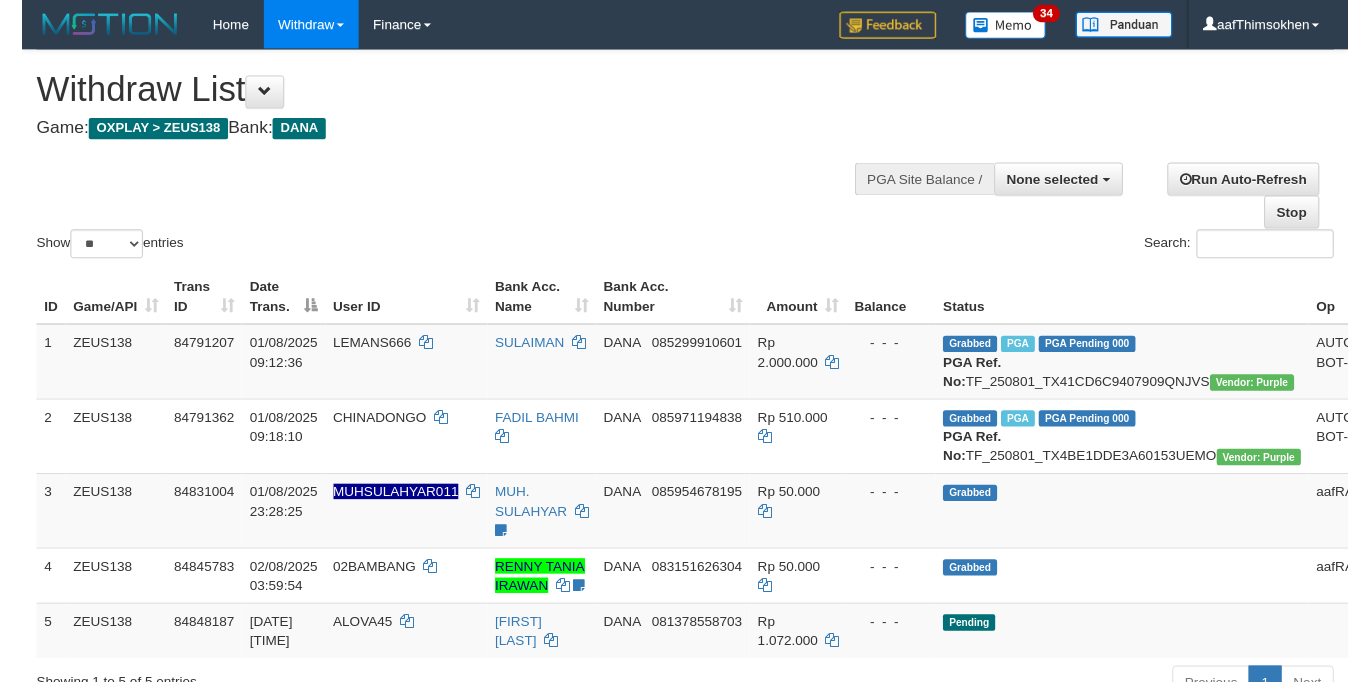 scroll, scrollTop: 349, scrollLeft: 0, axis: vertical 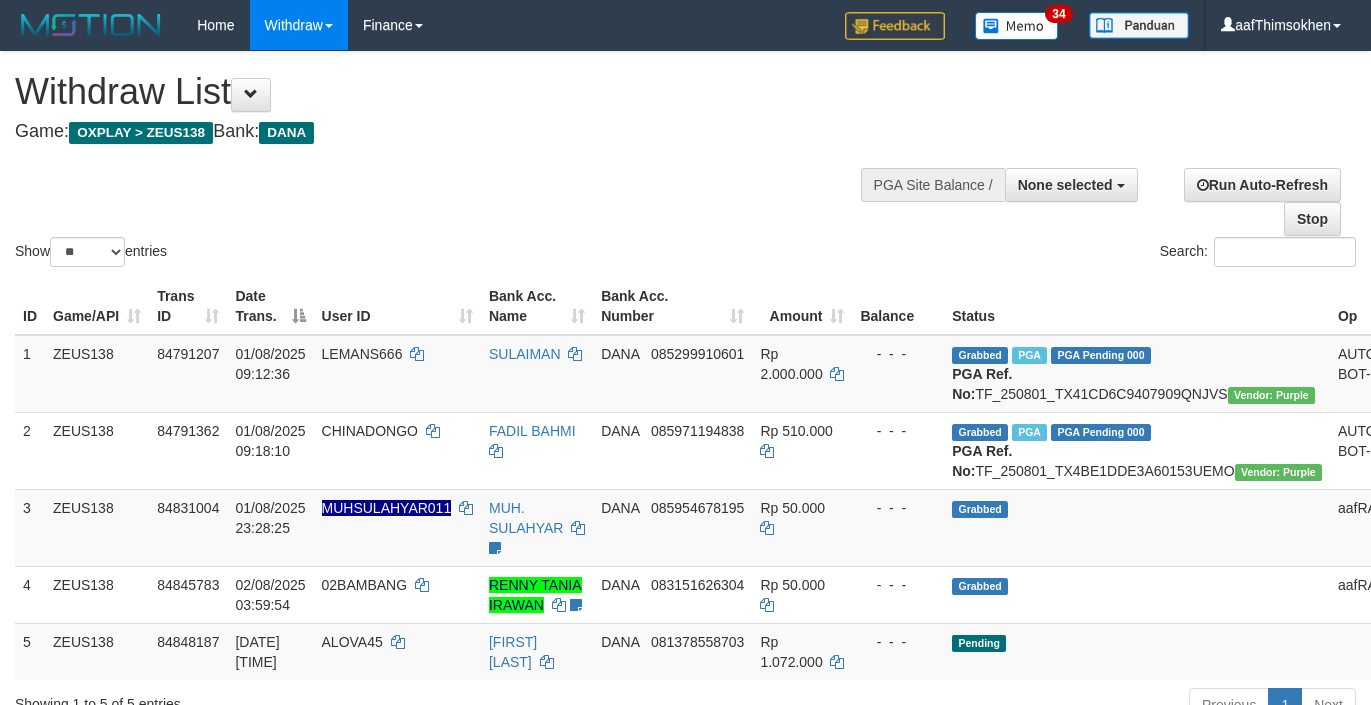 select 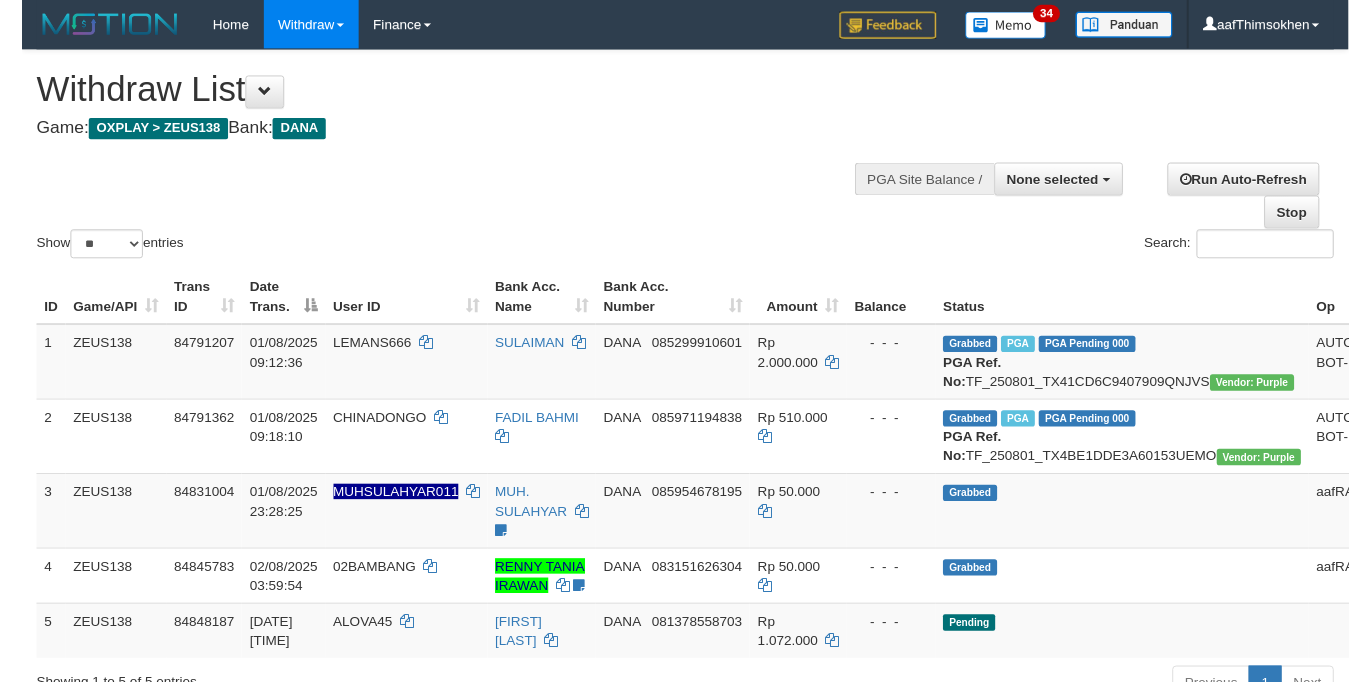 scroll, scrollTop: 349, scrollLeft: 0, axis: vertical 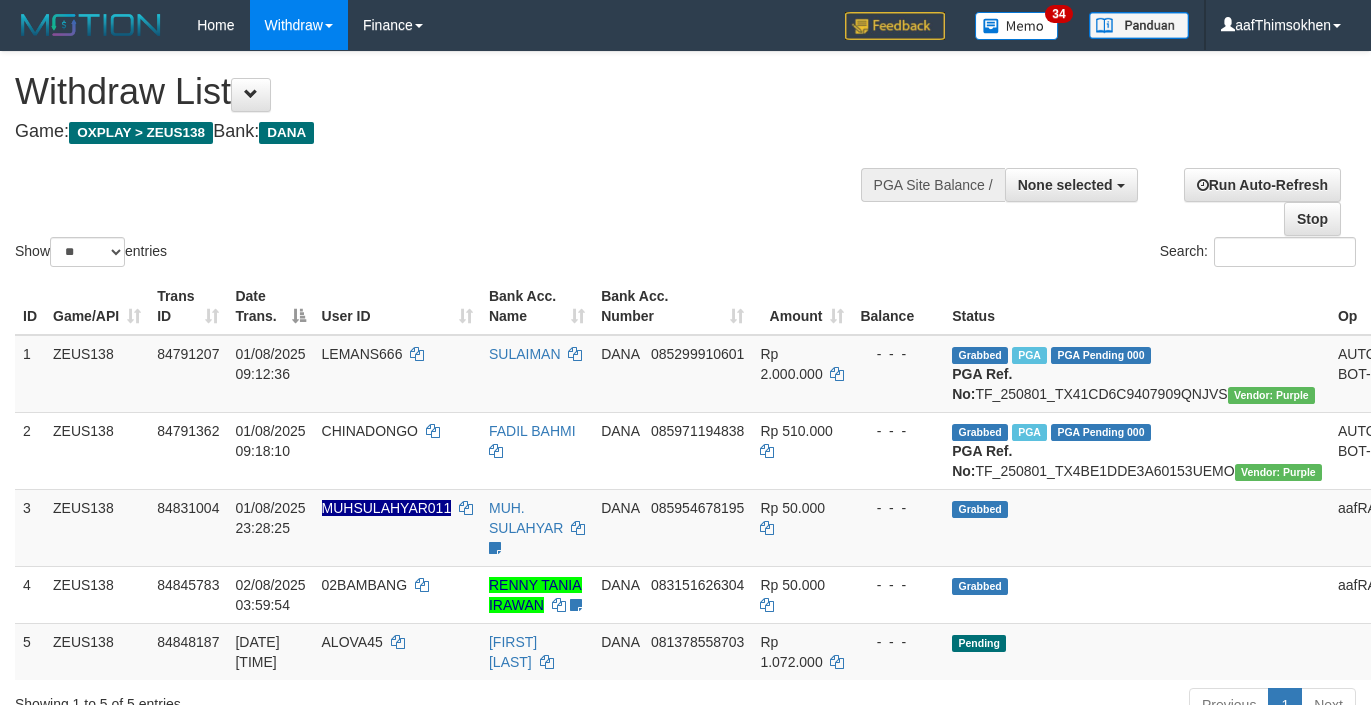 select 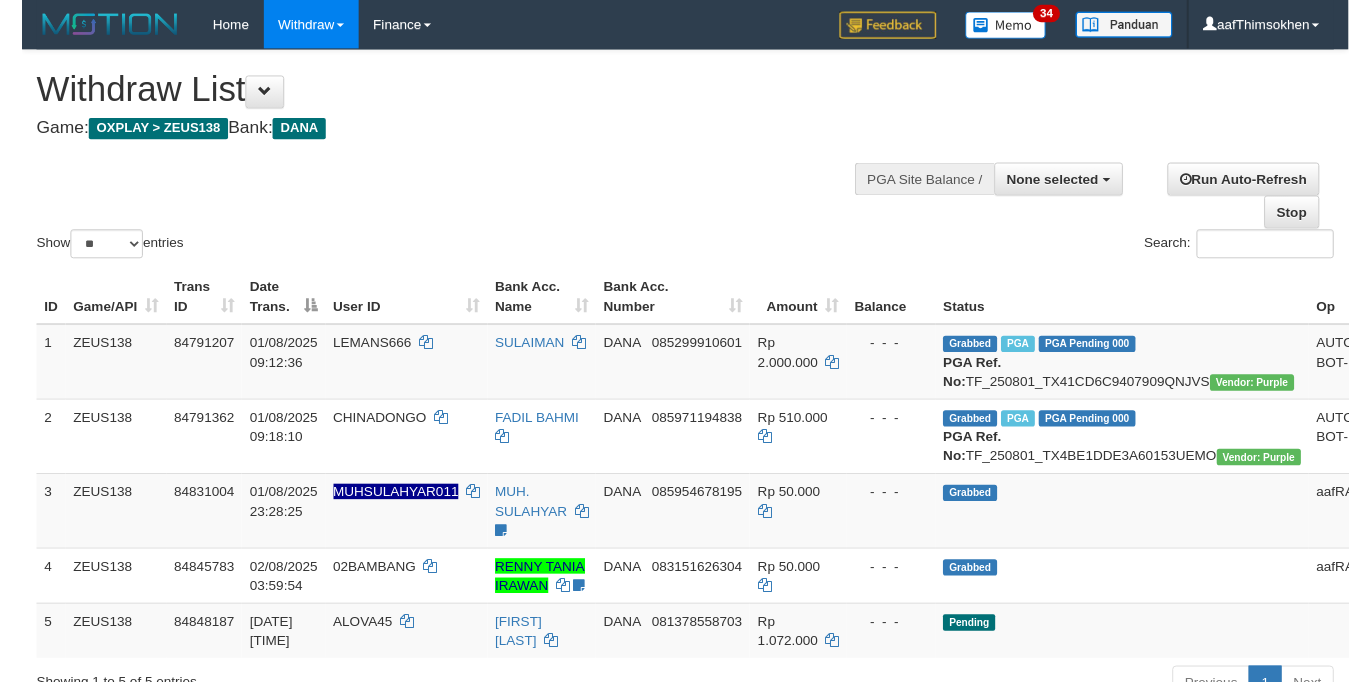 scroll, scrollTop: 349, scrollLeft: 0, axis: vertical 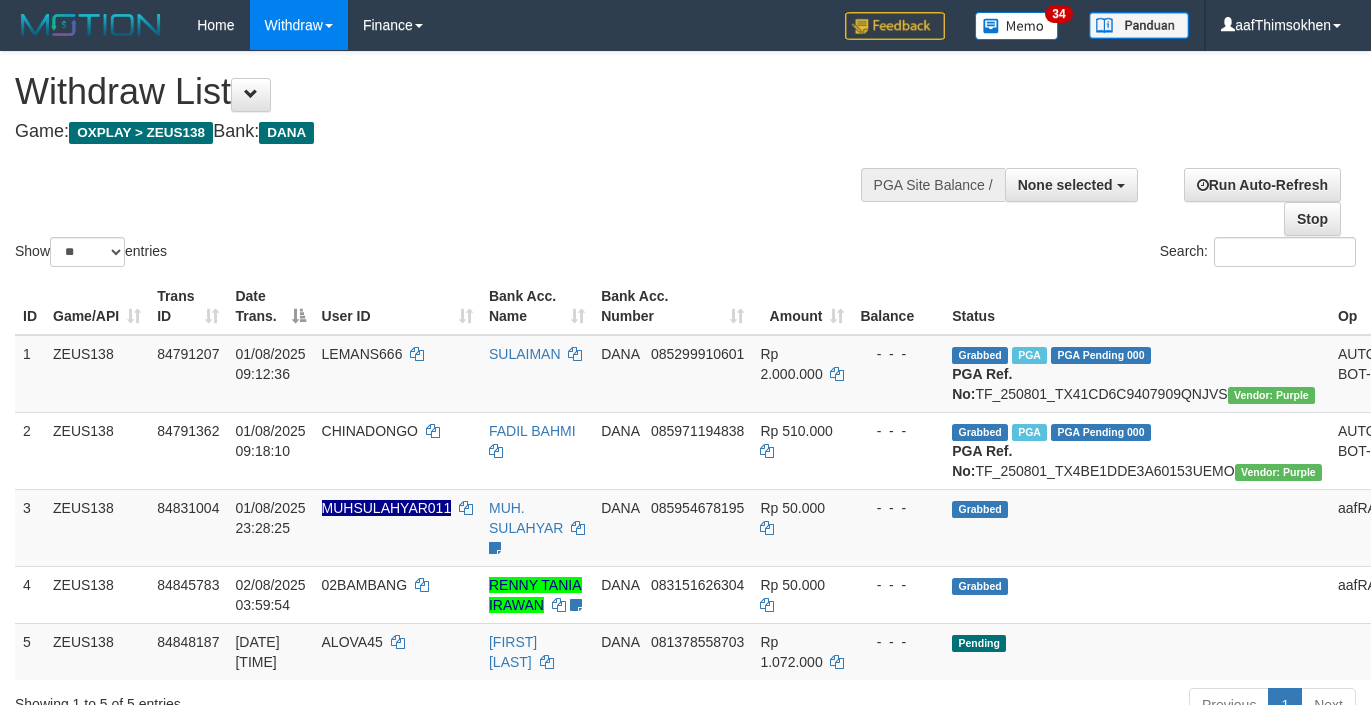 select 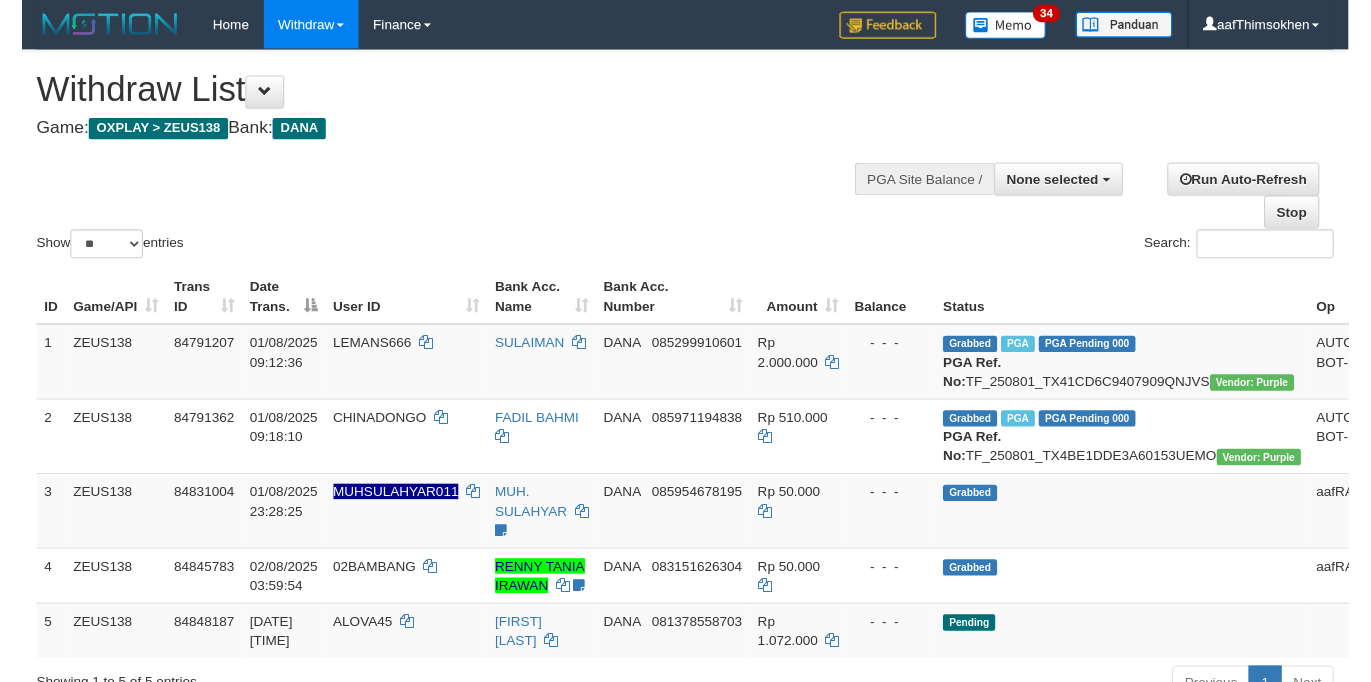 scroll, scrollTop: 349, scrollLeft: 0, axis: vertical 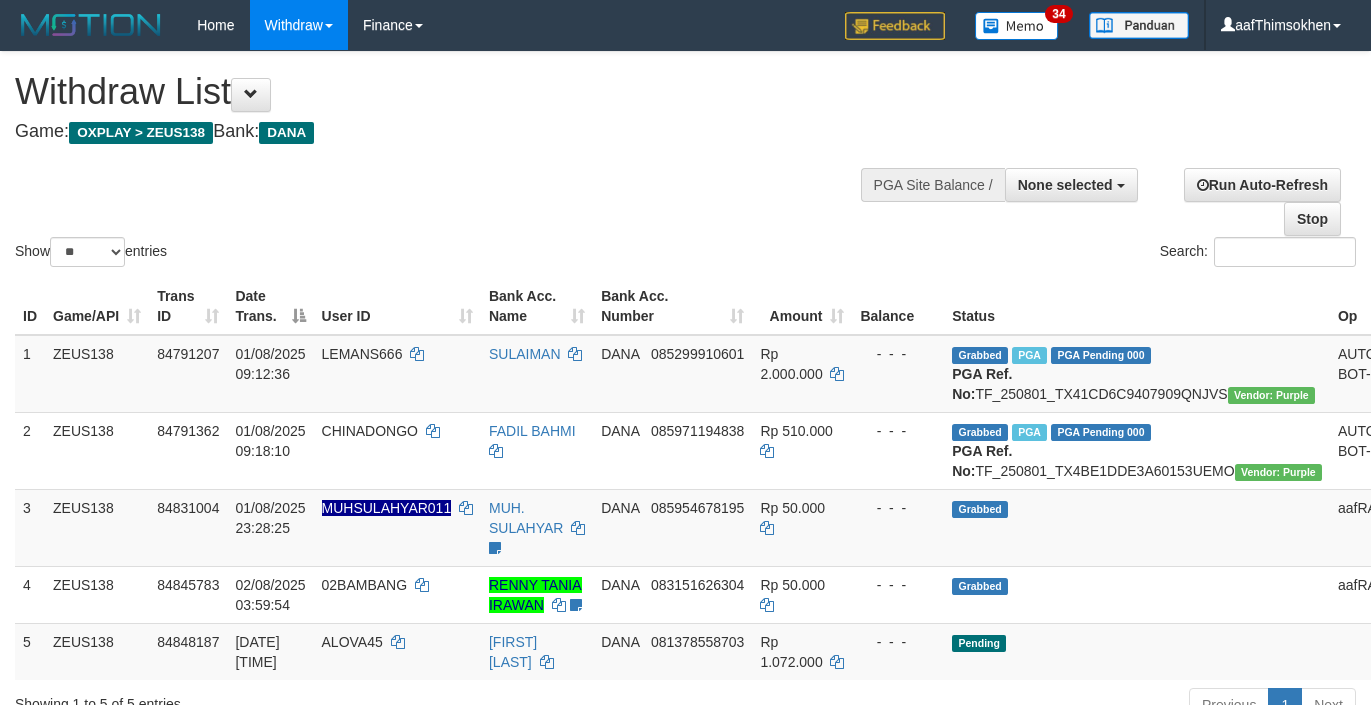 select 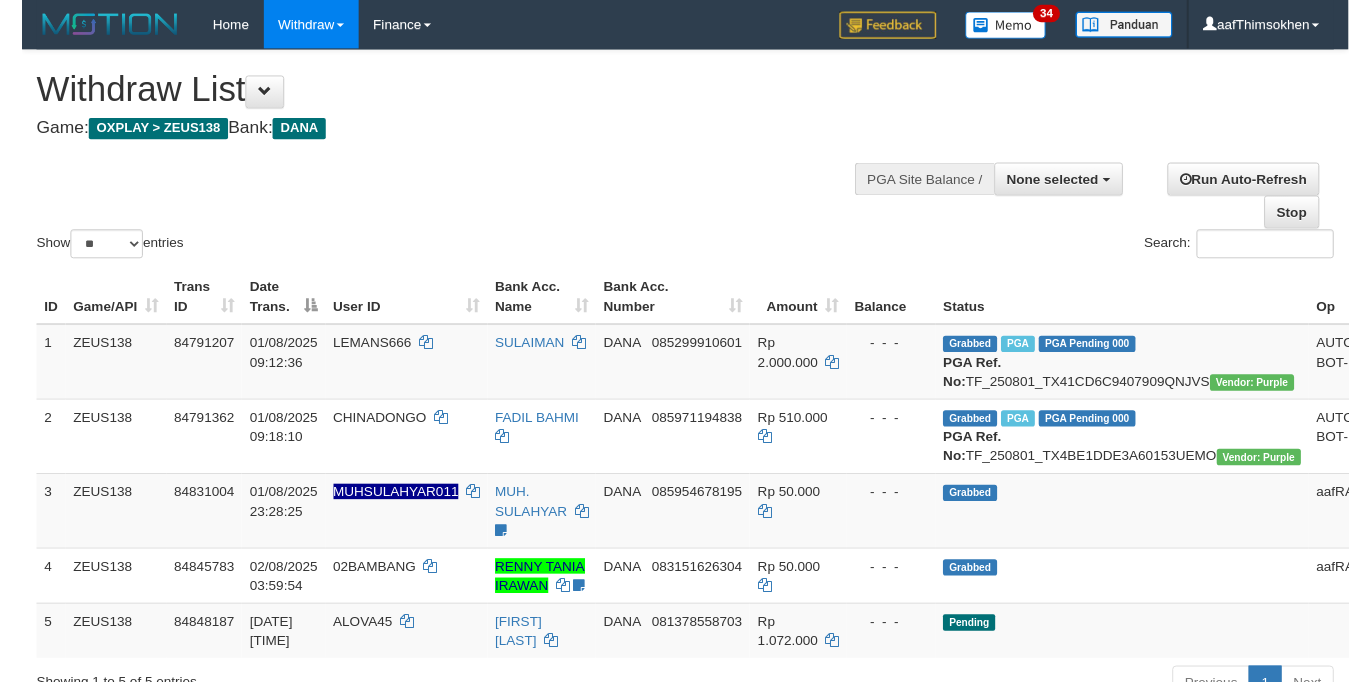 scroll, scrollTop: 349, scrollLeft: 0, axis: vertical 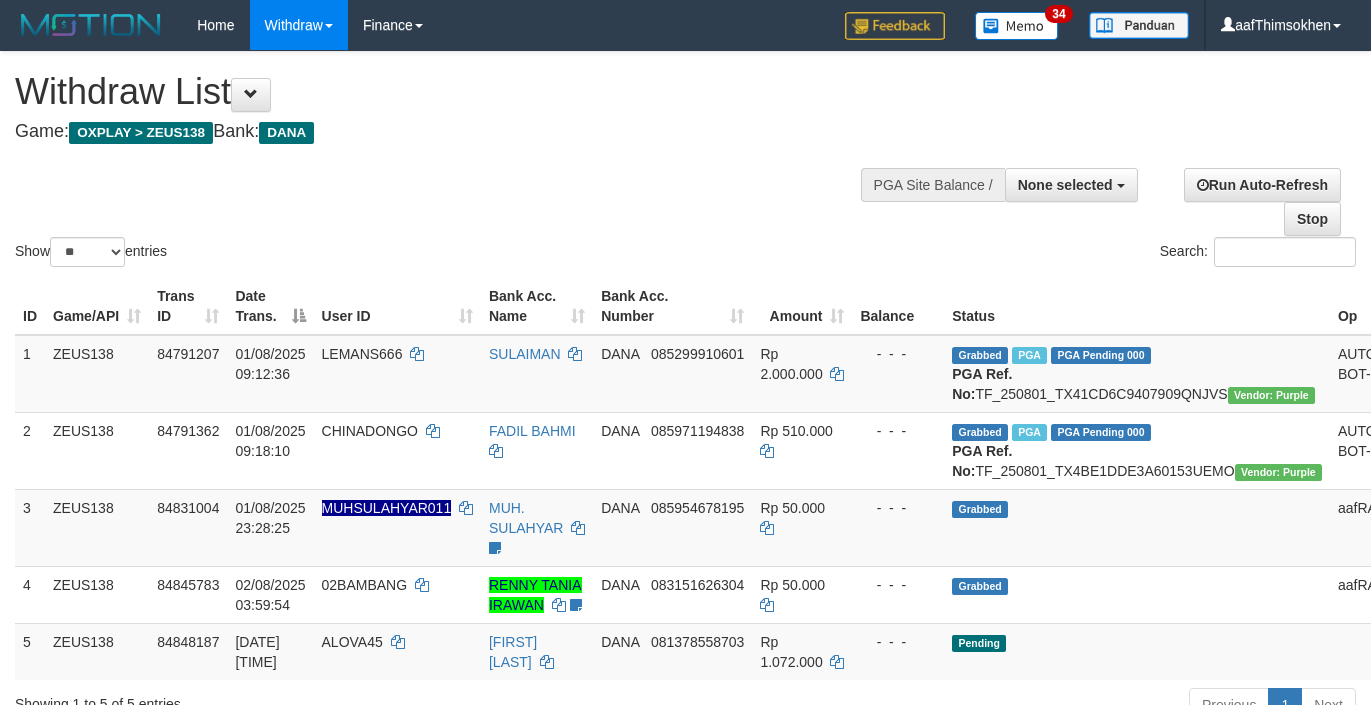 select 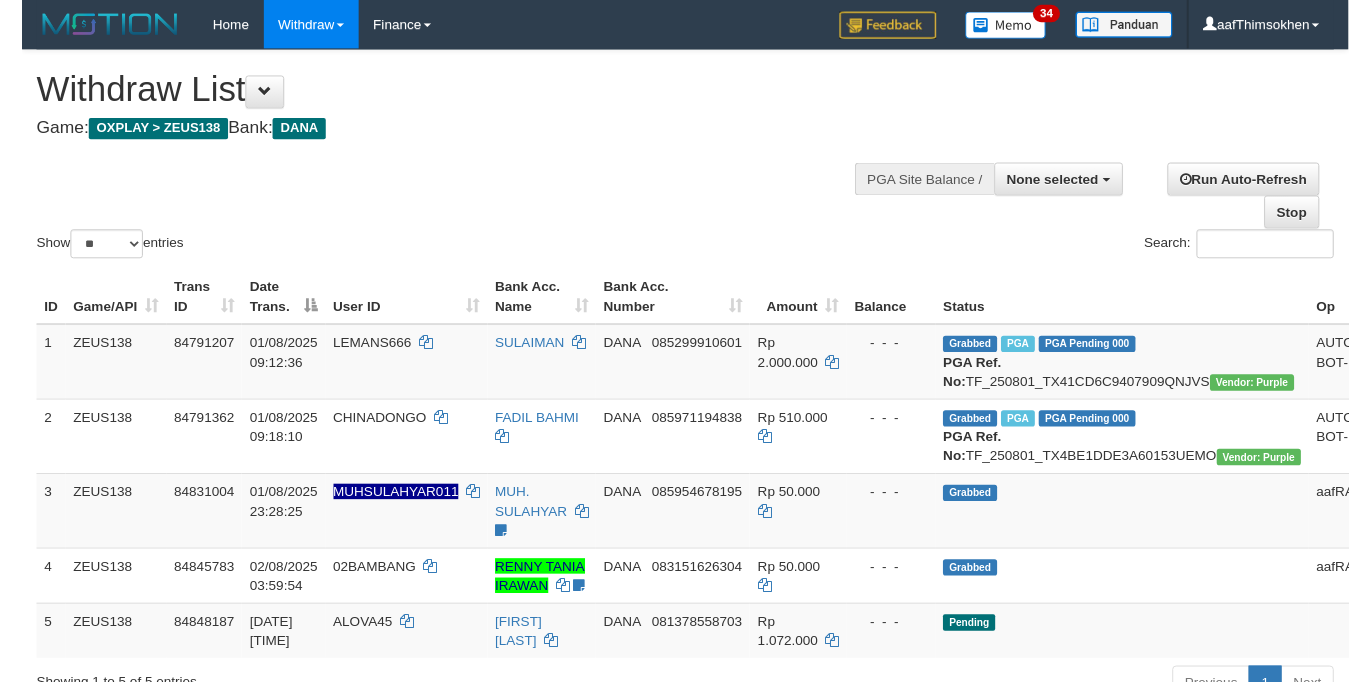 scroll, scrollTop: 349, scrollLeft: 0, axis: vertical 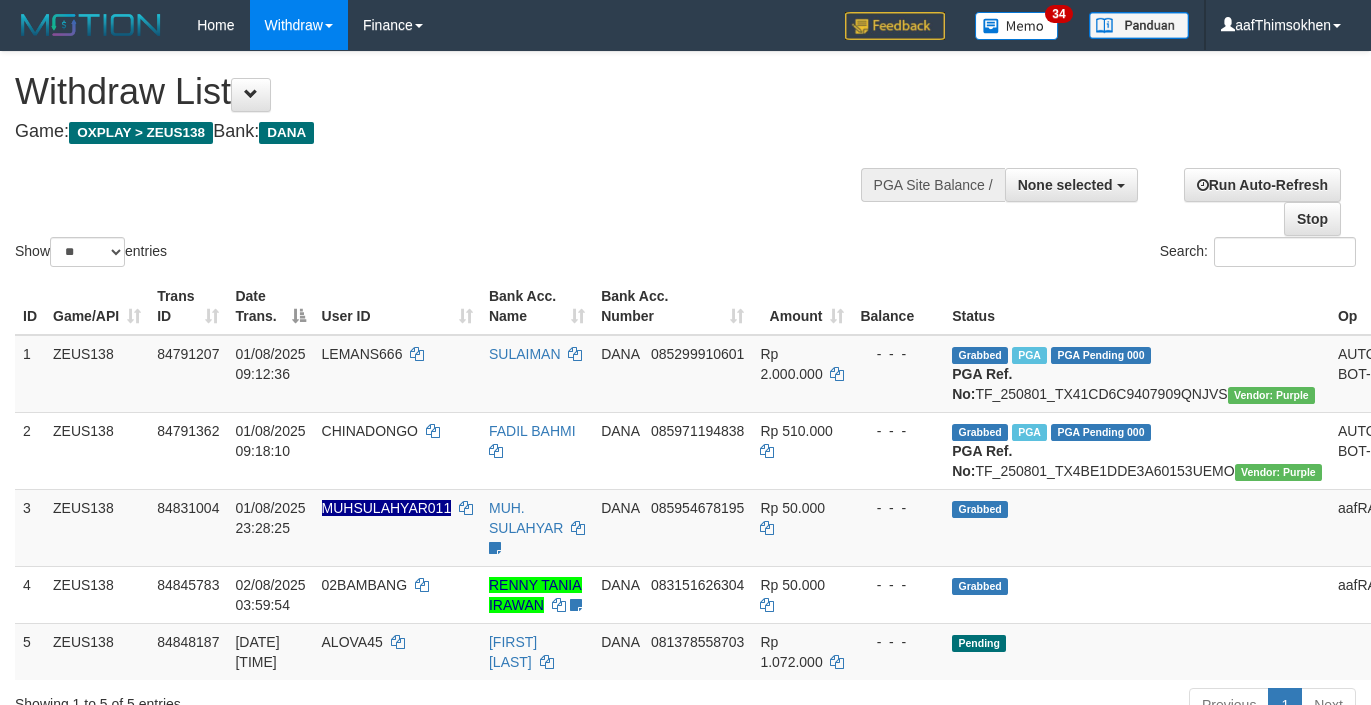select 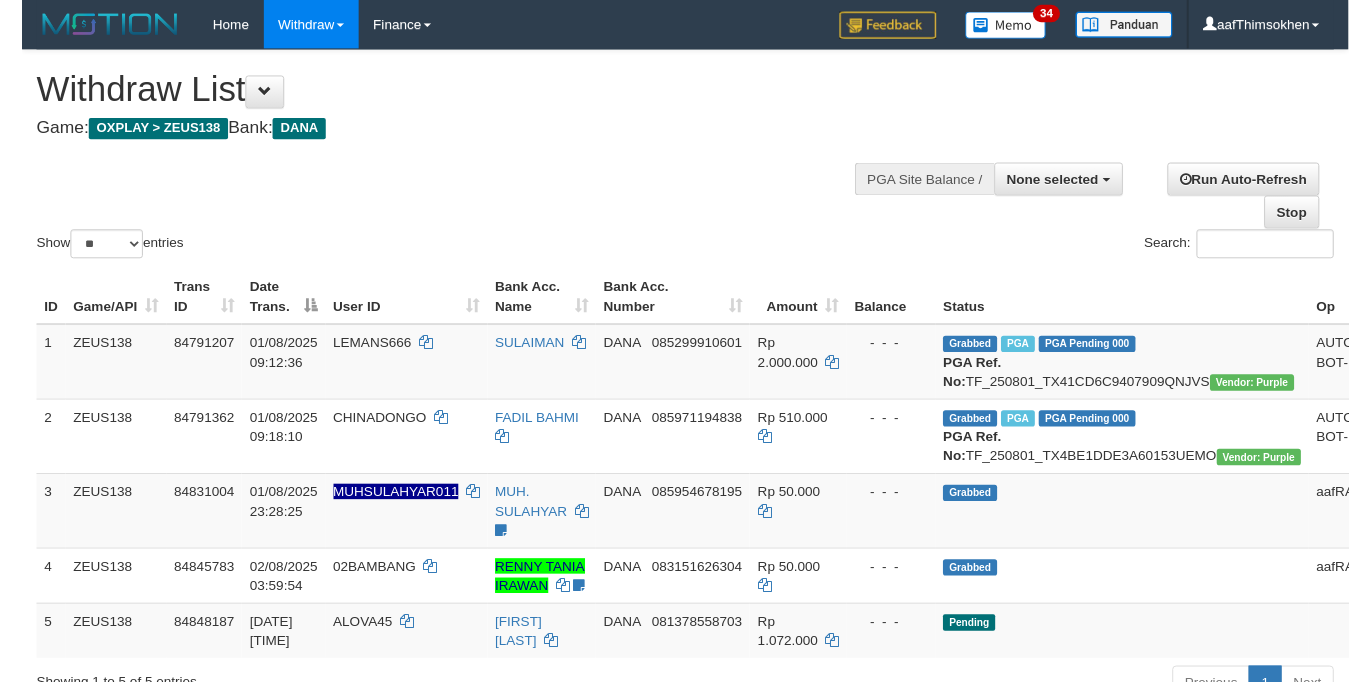 scroll, scrollTop: 349, scrollLeft: 0, axis: vertical 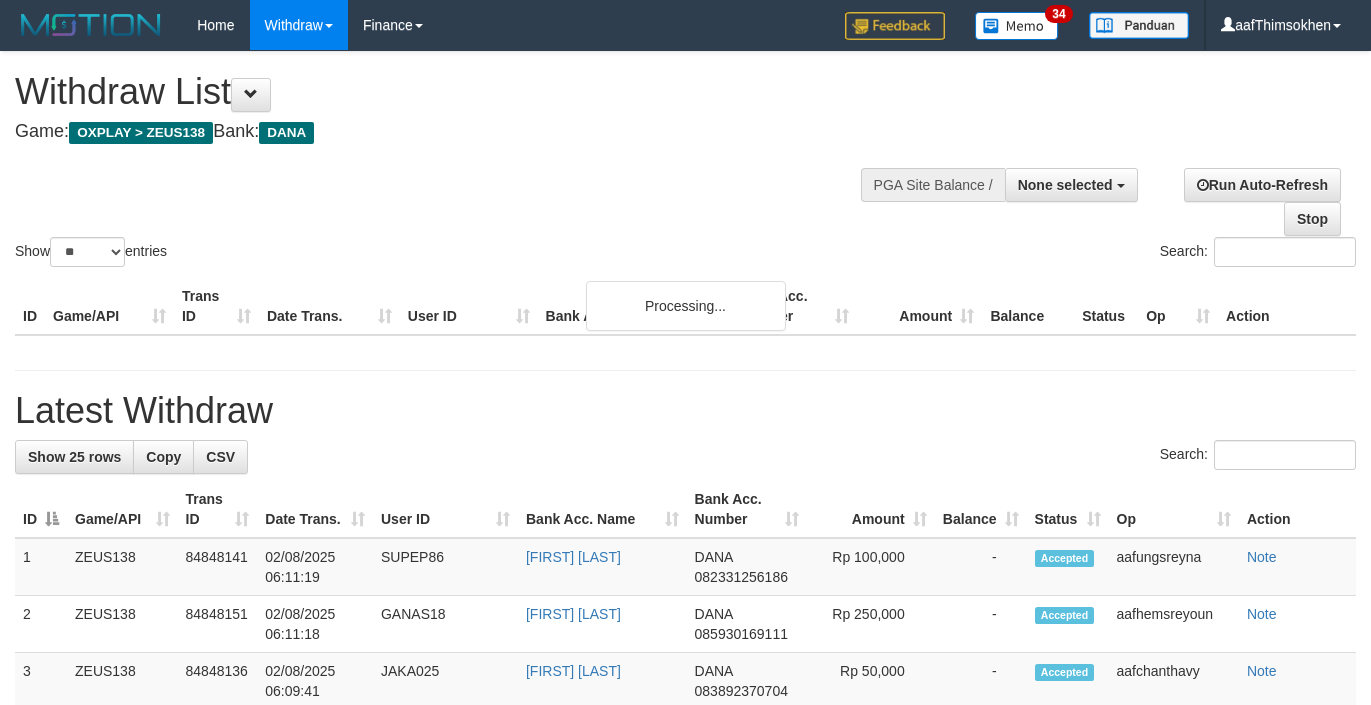select 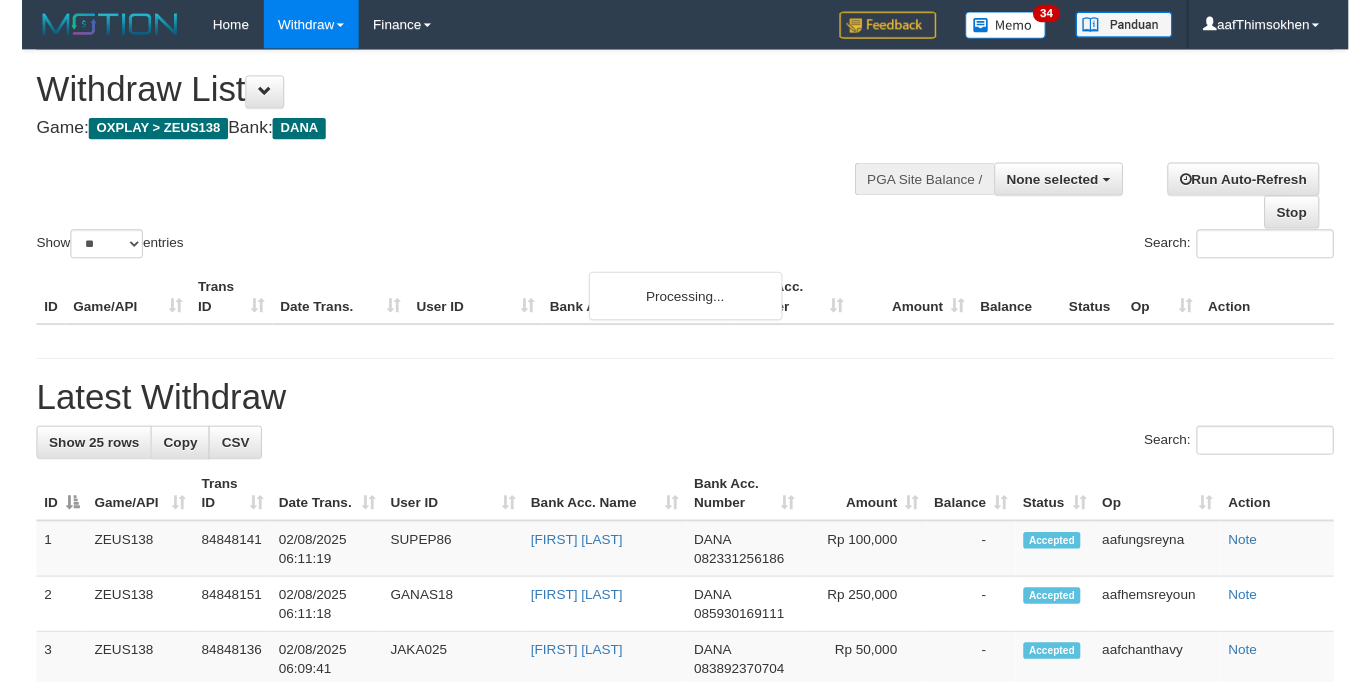 scroll, scrollTop: 349, scrollLeft: 0, axis: vertical 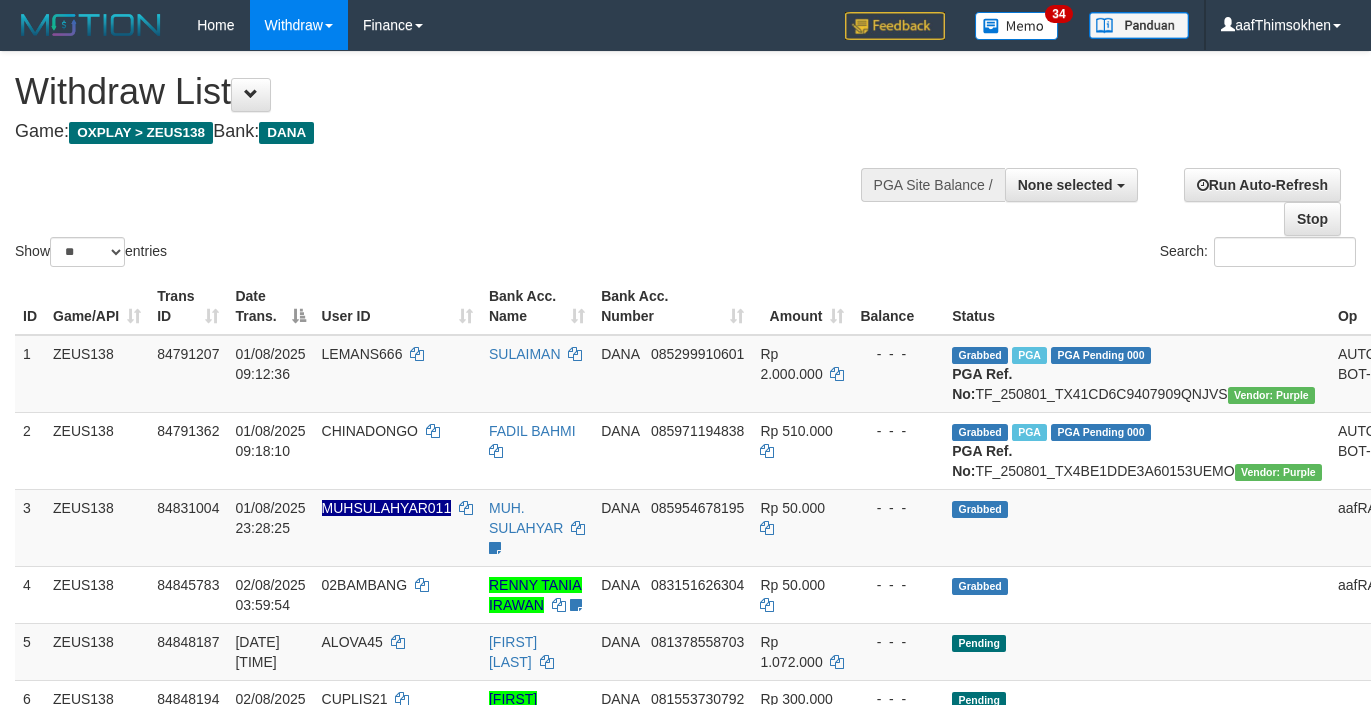 select 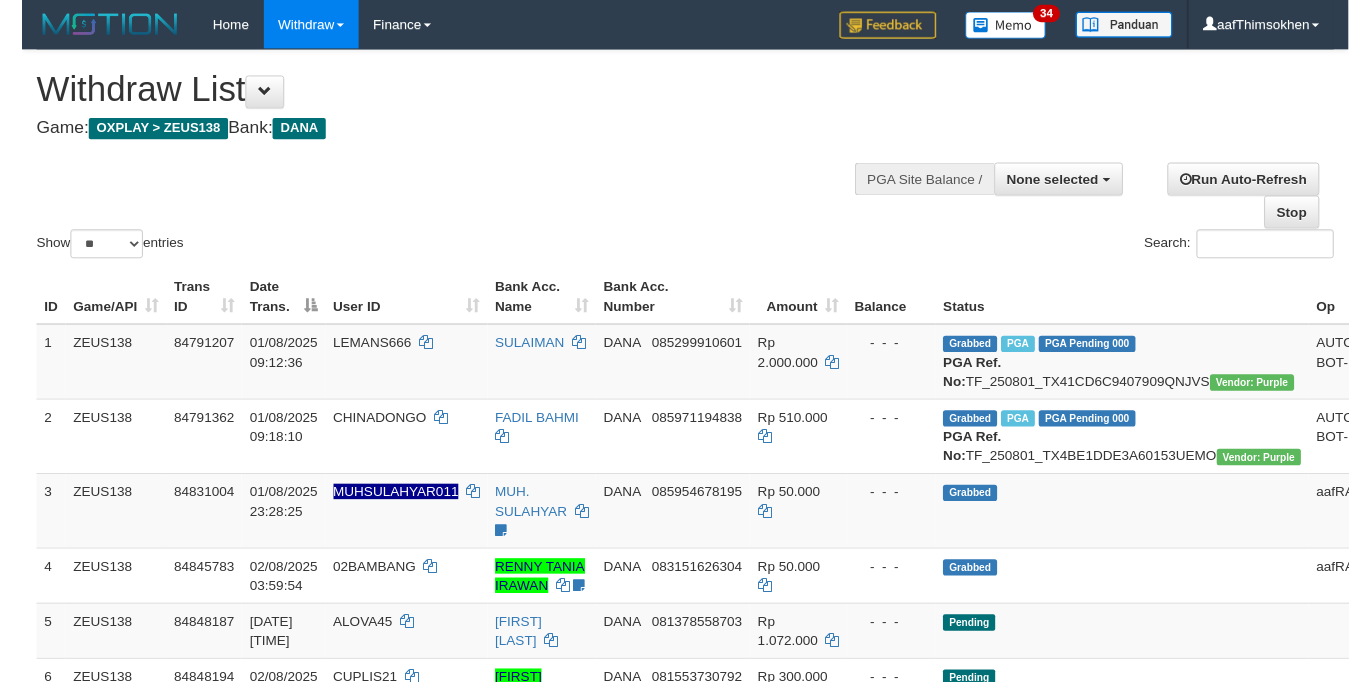 scroll, scrollTop: 349, scrollLeft: 0, axis: vertical 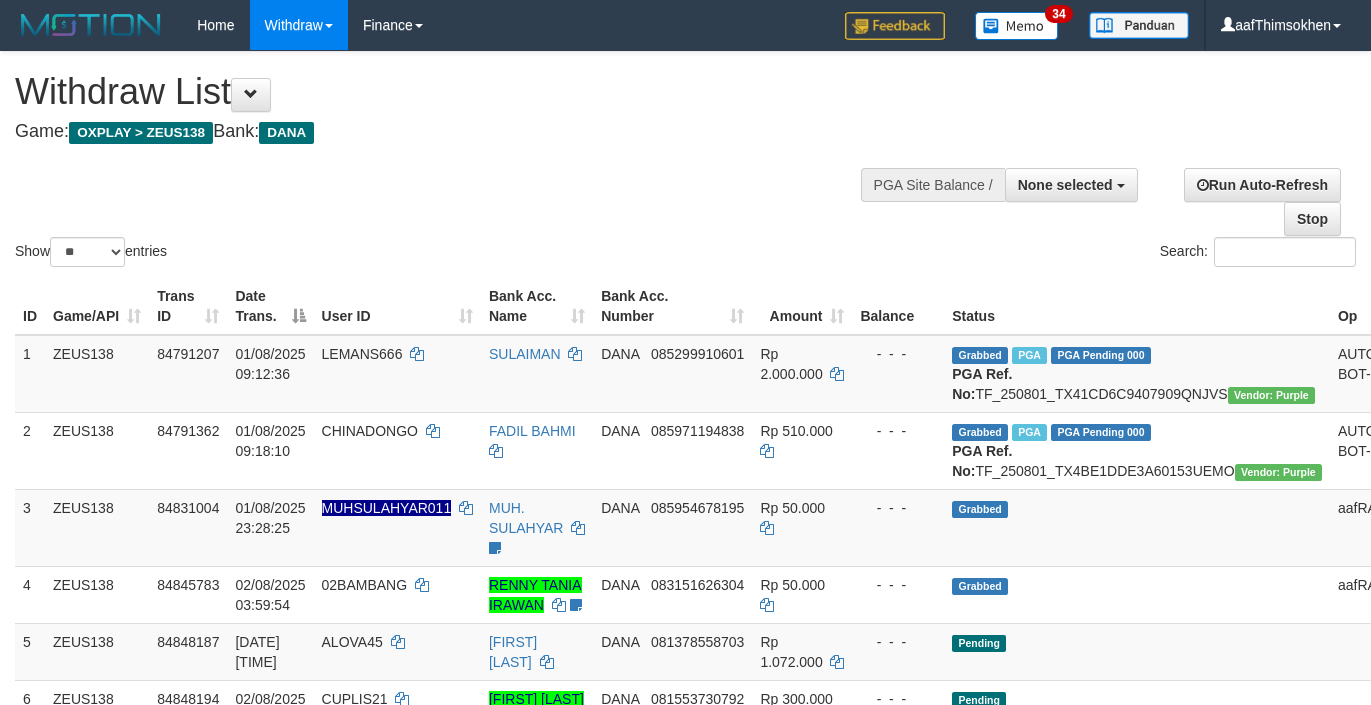select 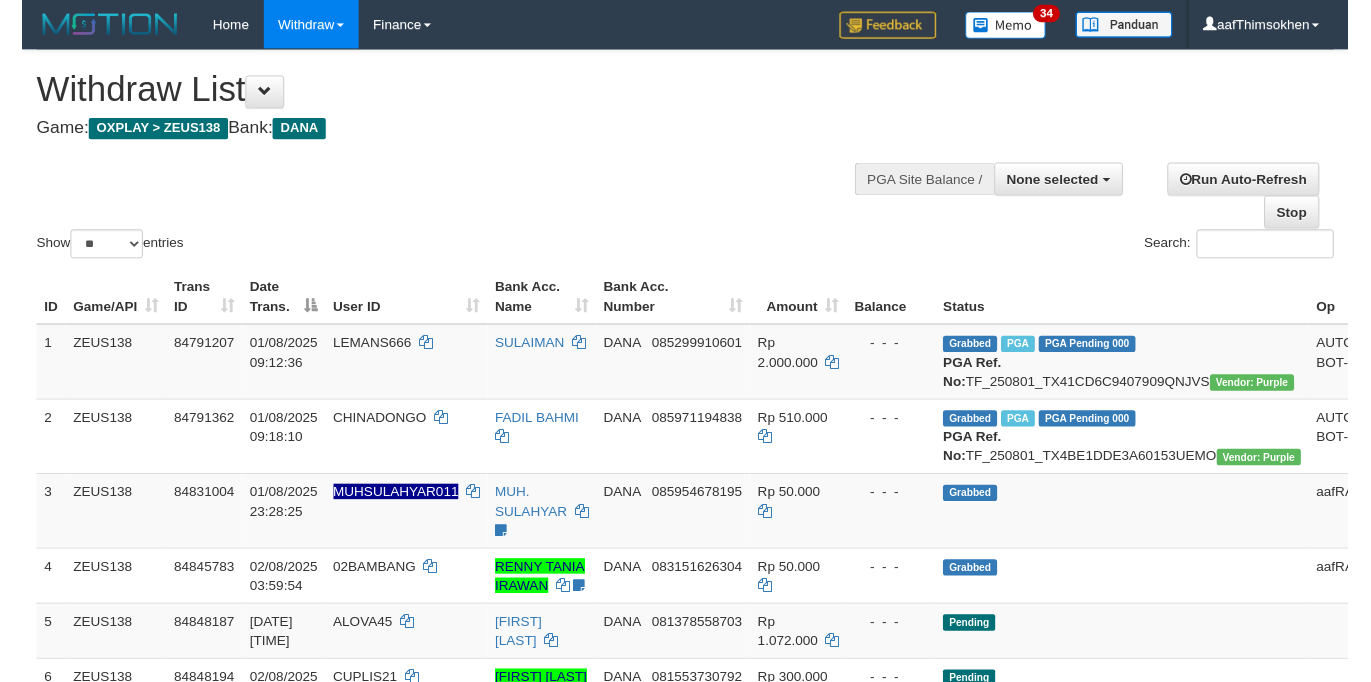 scroll, scrollTop: 349, scrollLeft: 0, axis: vertical 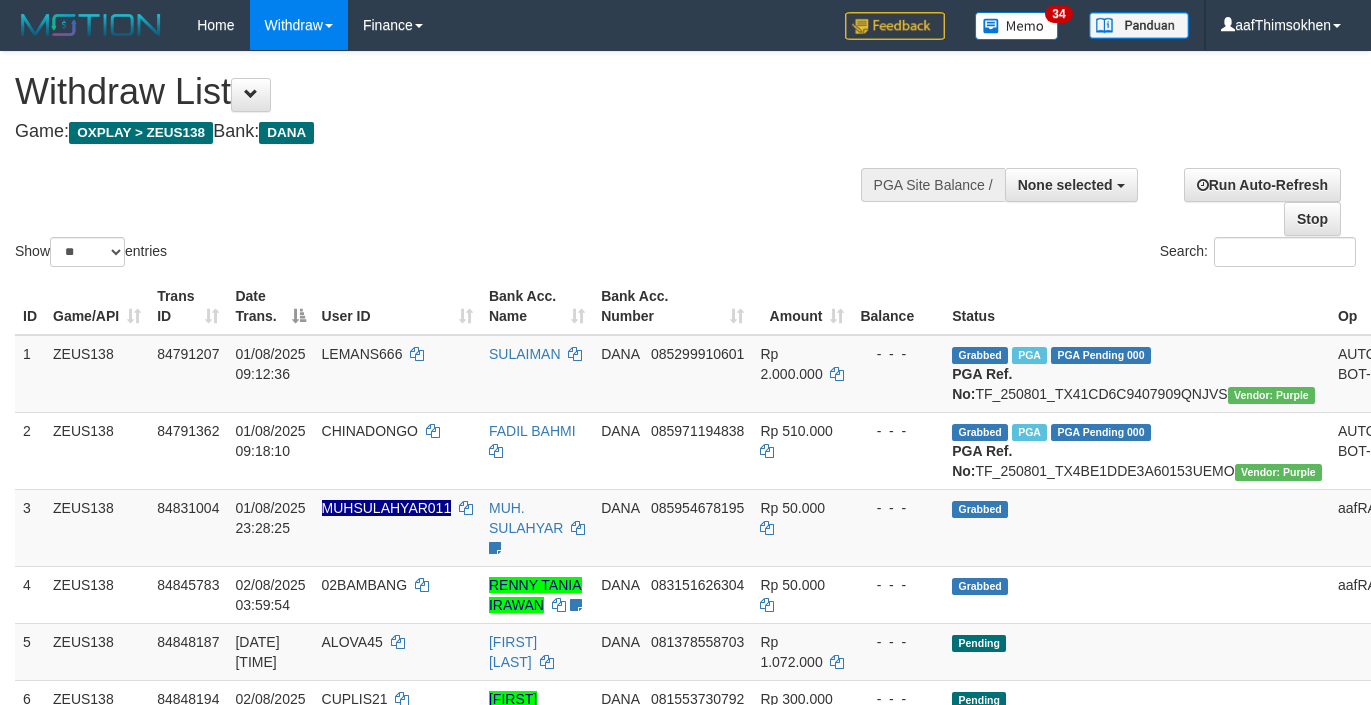 select 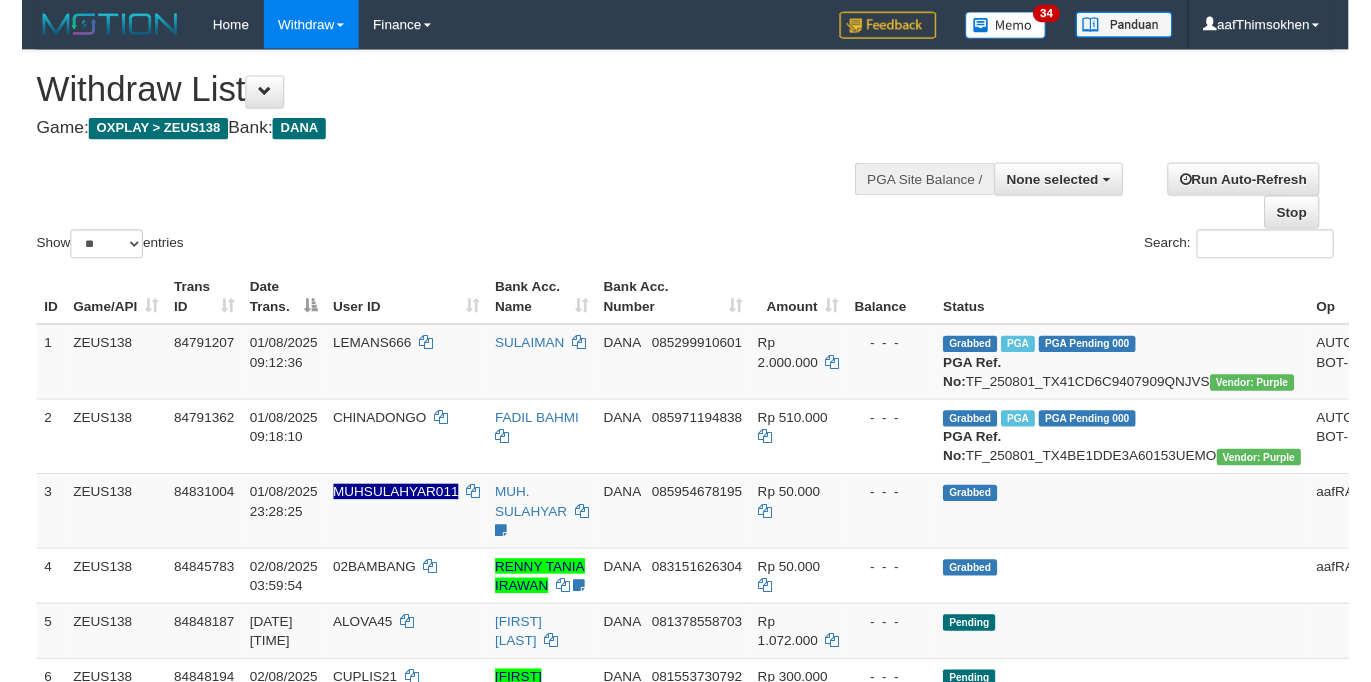 scroll, scrollTop: 349, scrollLeft: 0, axis: vertical 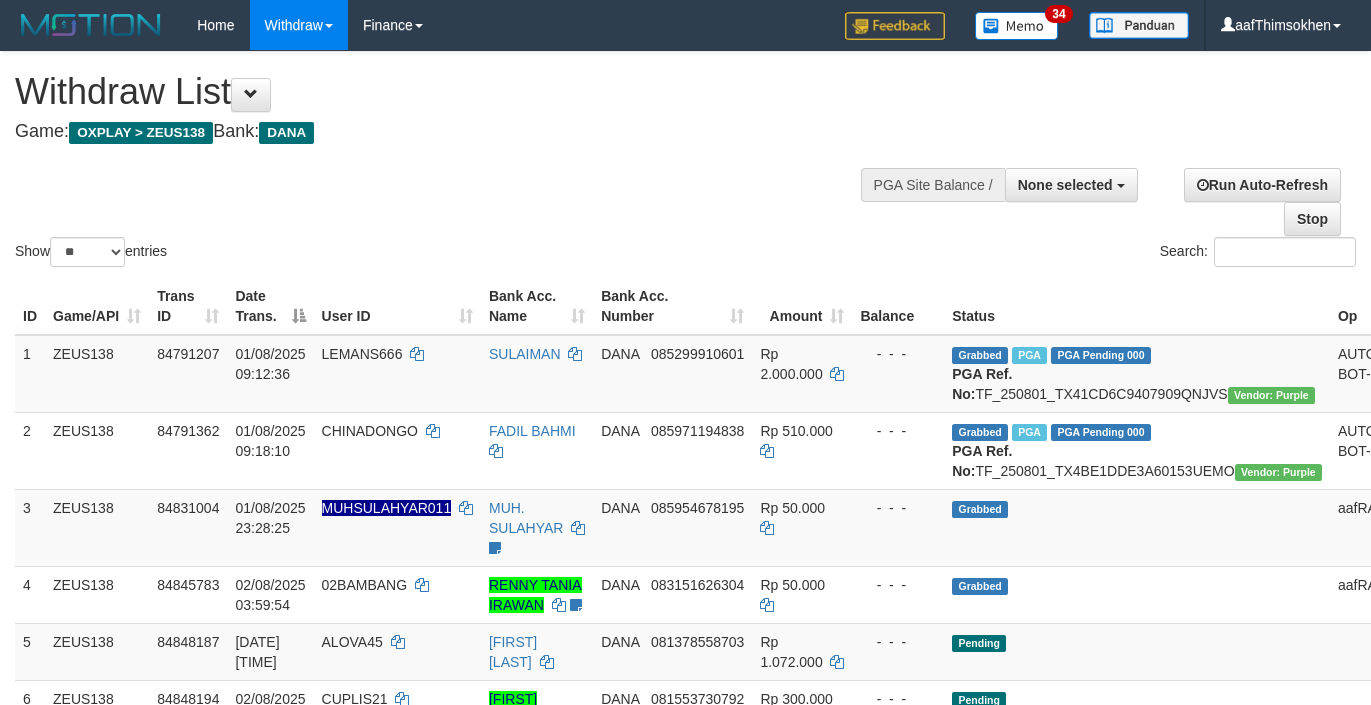 select 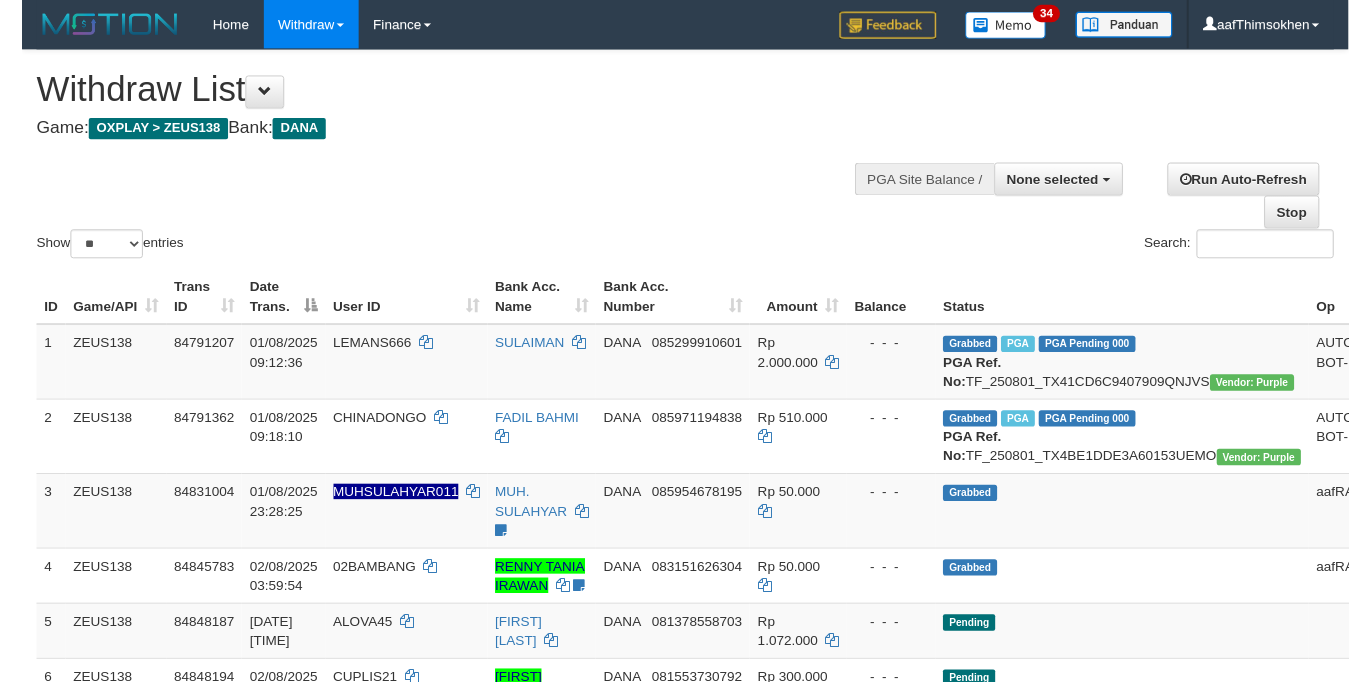 scroll, scrollTop: 349, scrollLeft: 0, axis: vertical 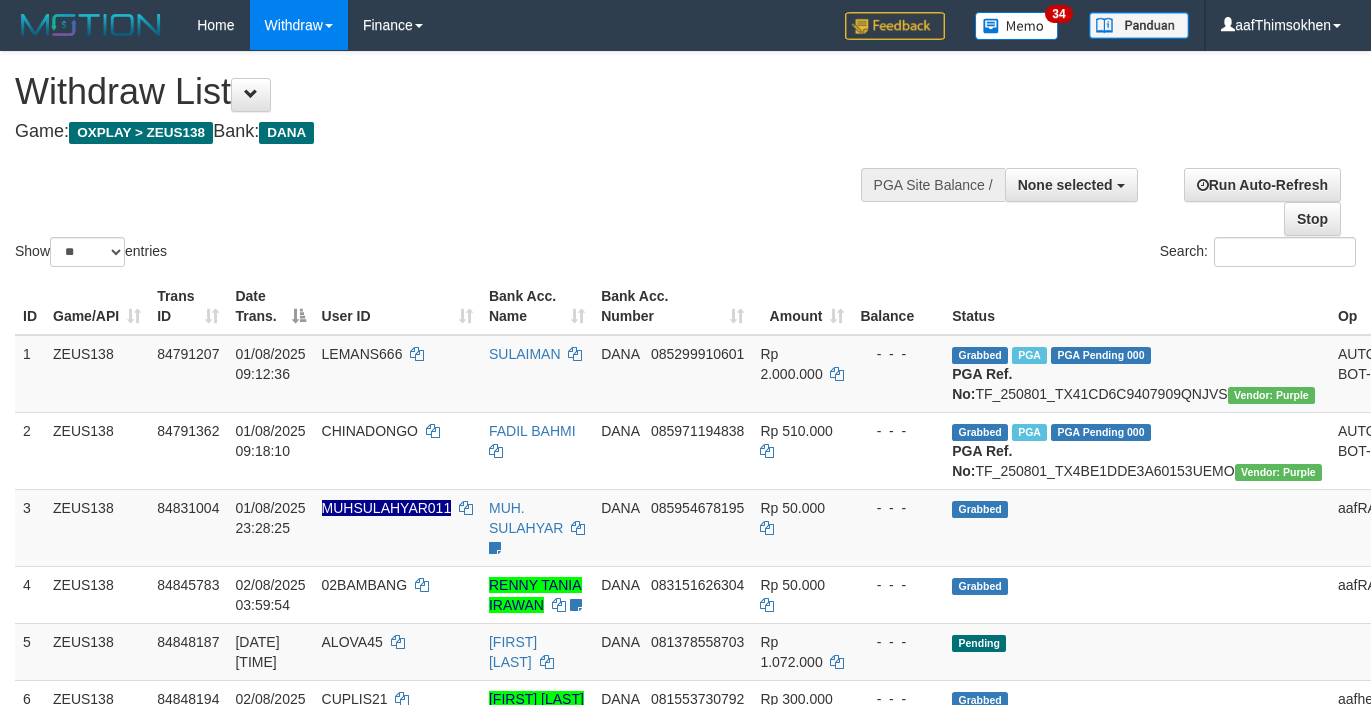 select 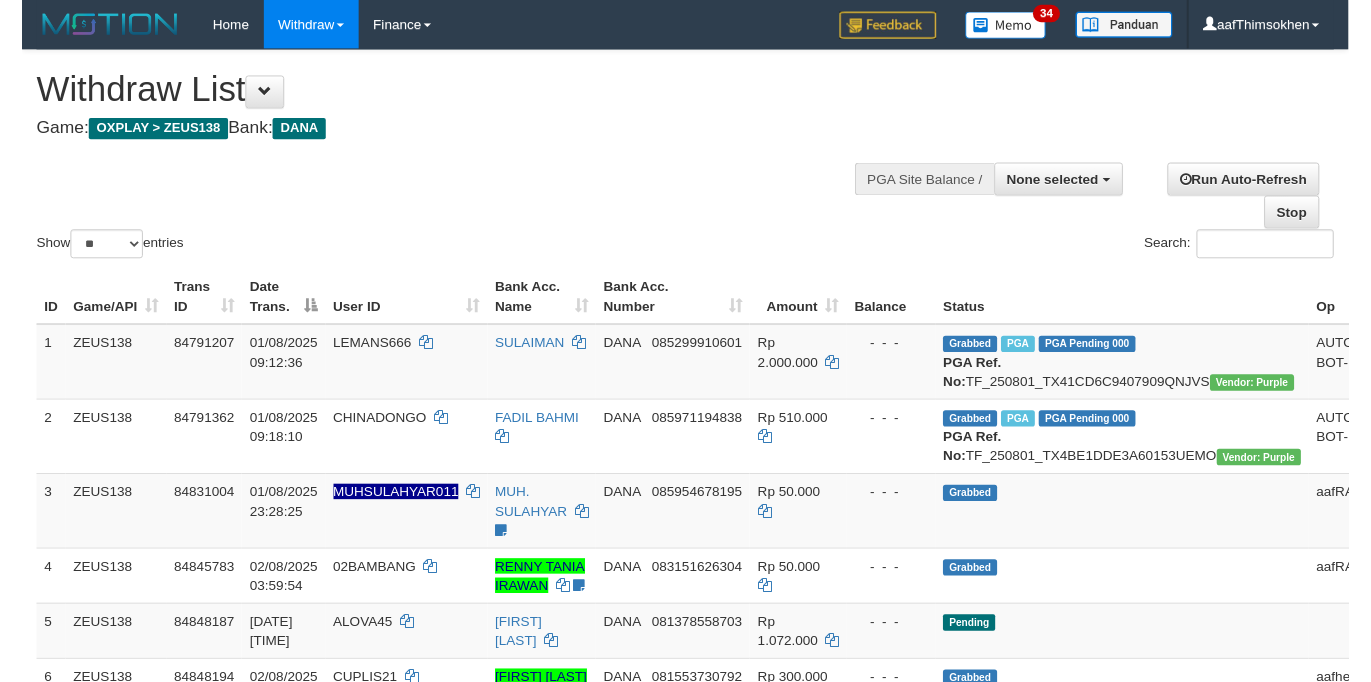 scroll, scrollTop: 349, scrollLeft: 0, axis: vertical 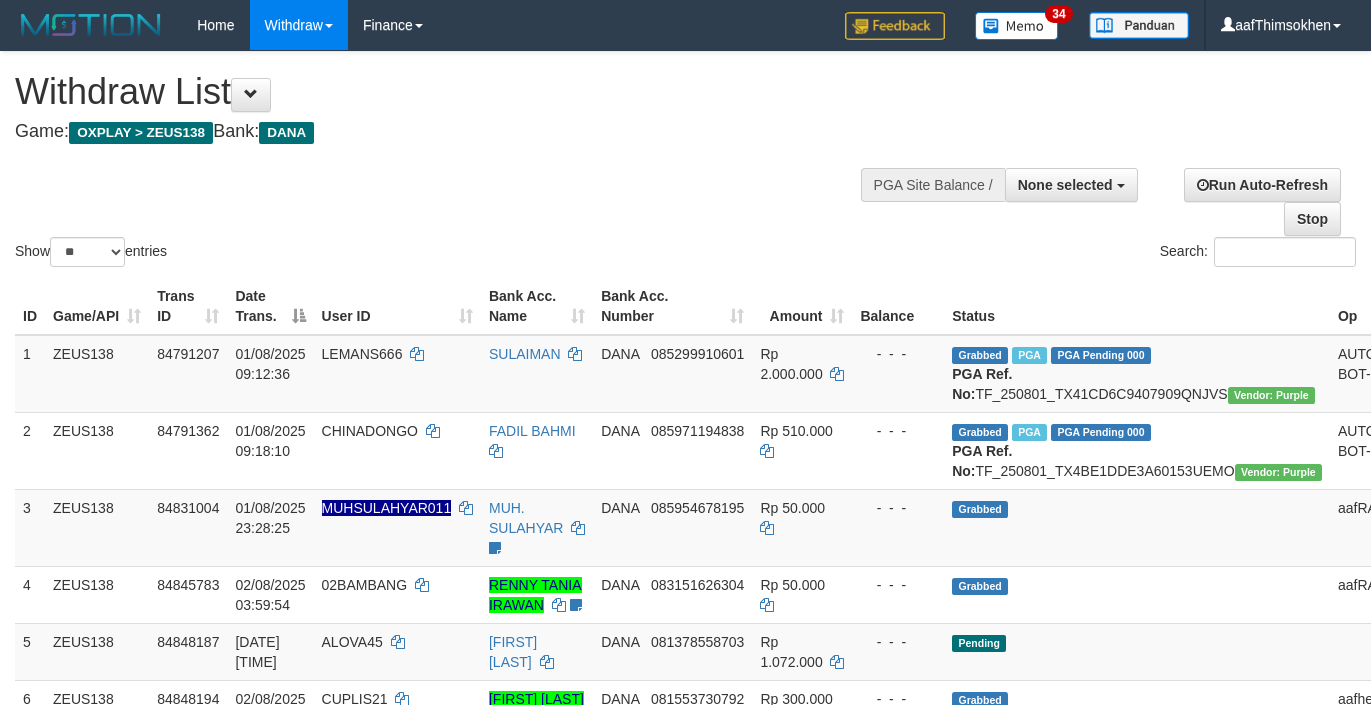select 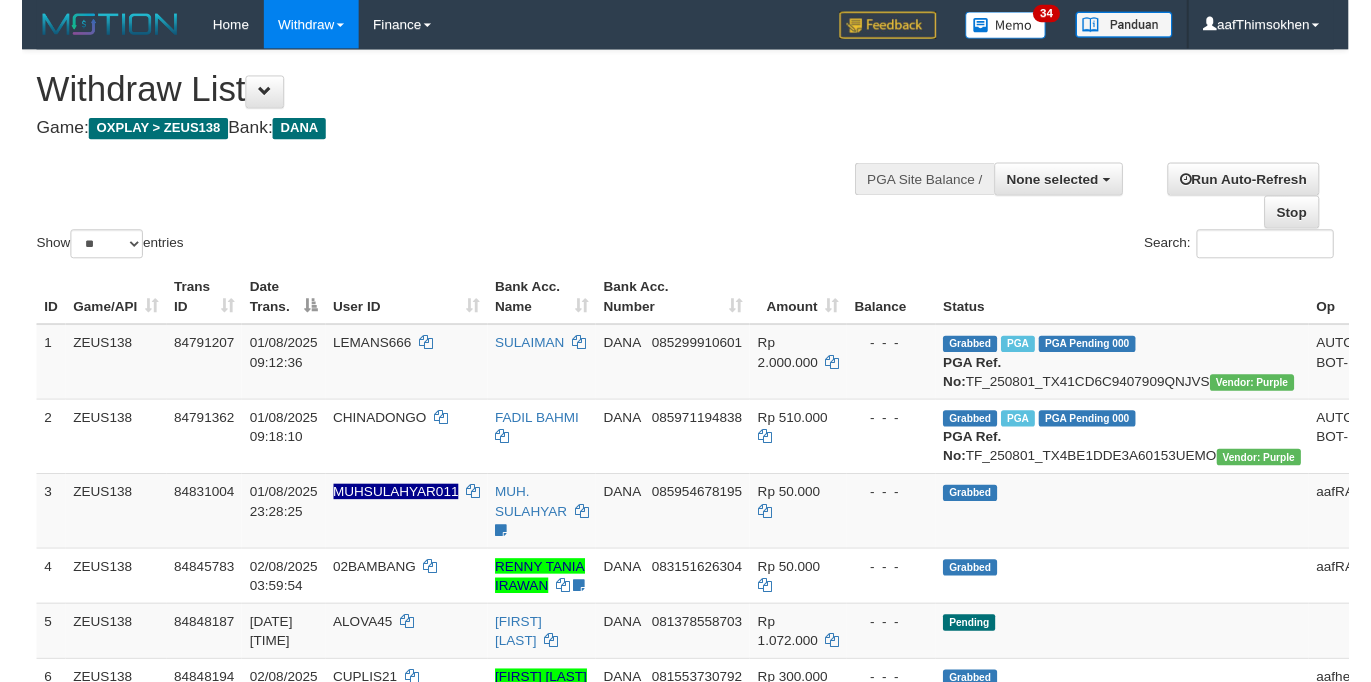 scroll, scrollTop: 349, scrollLeft: 0, axis: vertical 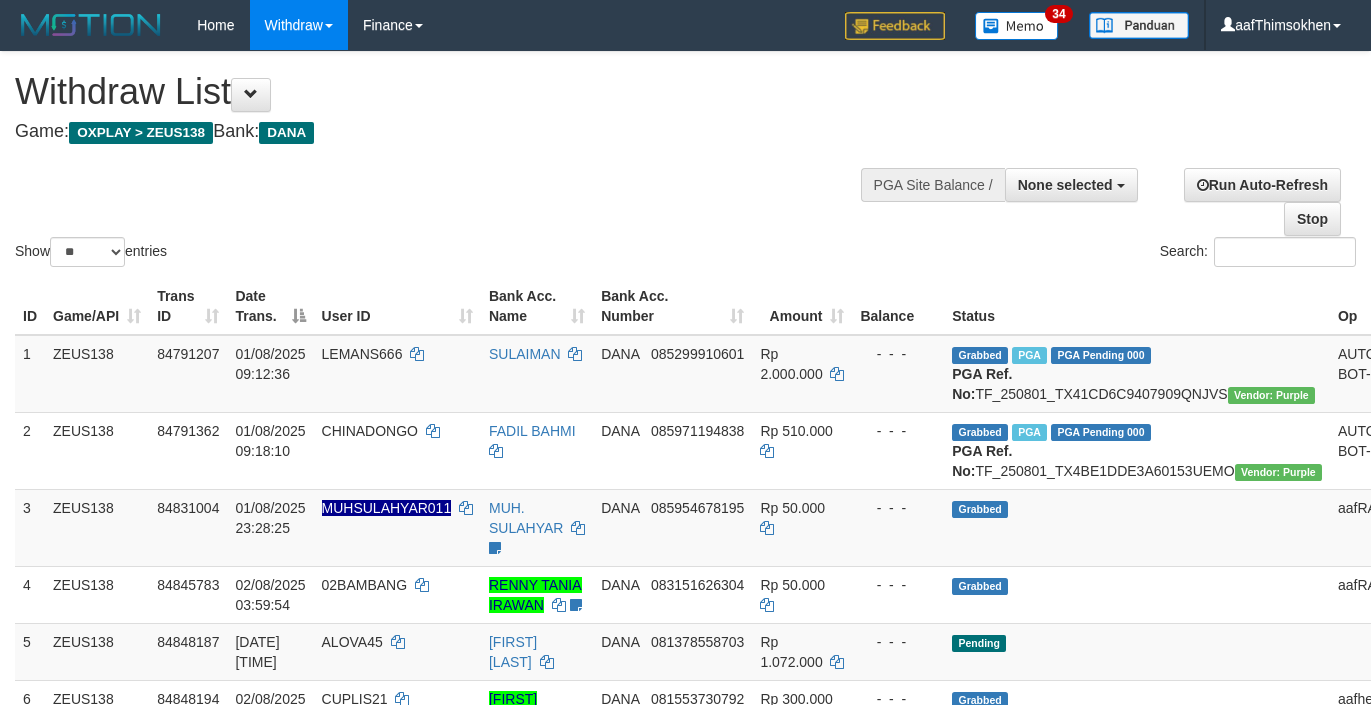 select 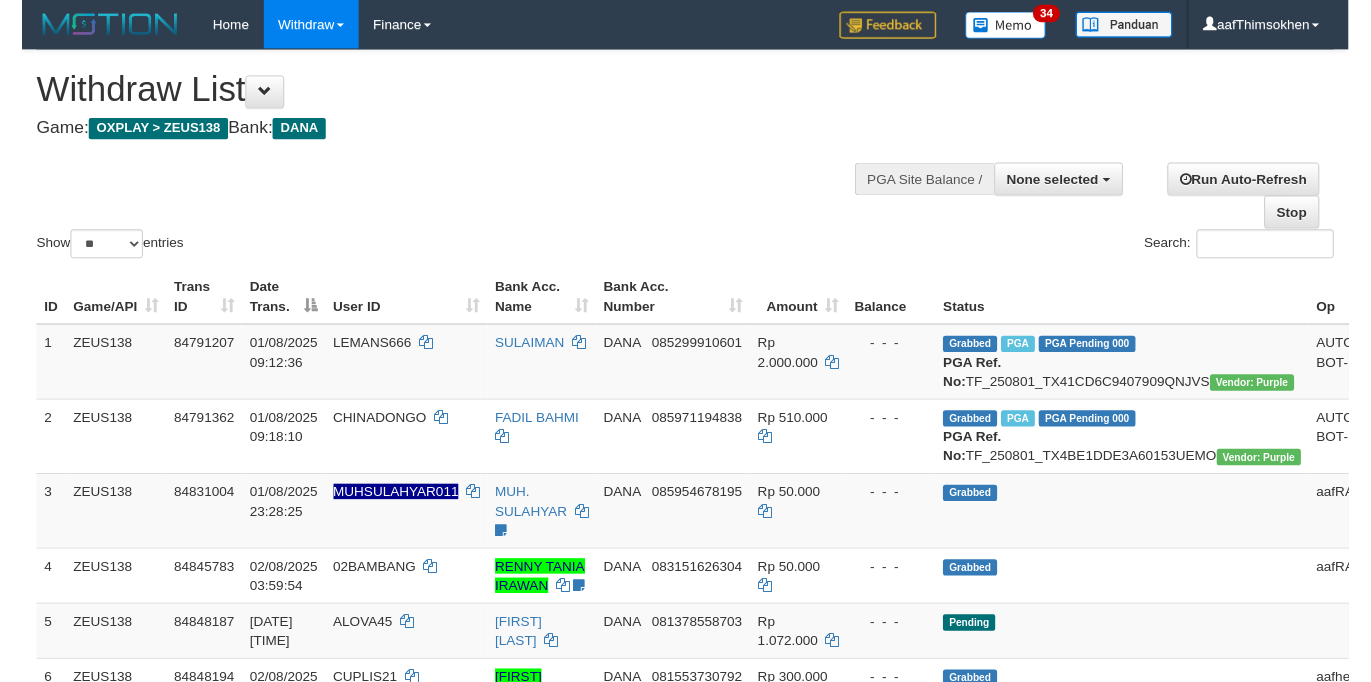 scroll, scrollTop: 349, scrollLeft: 0, axis: vertical 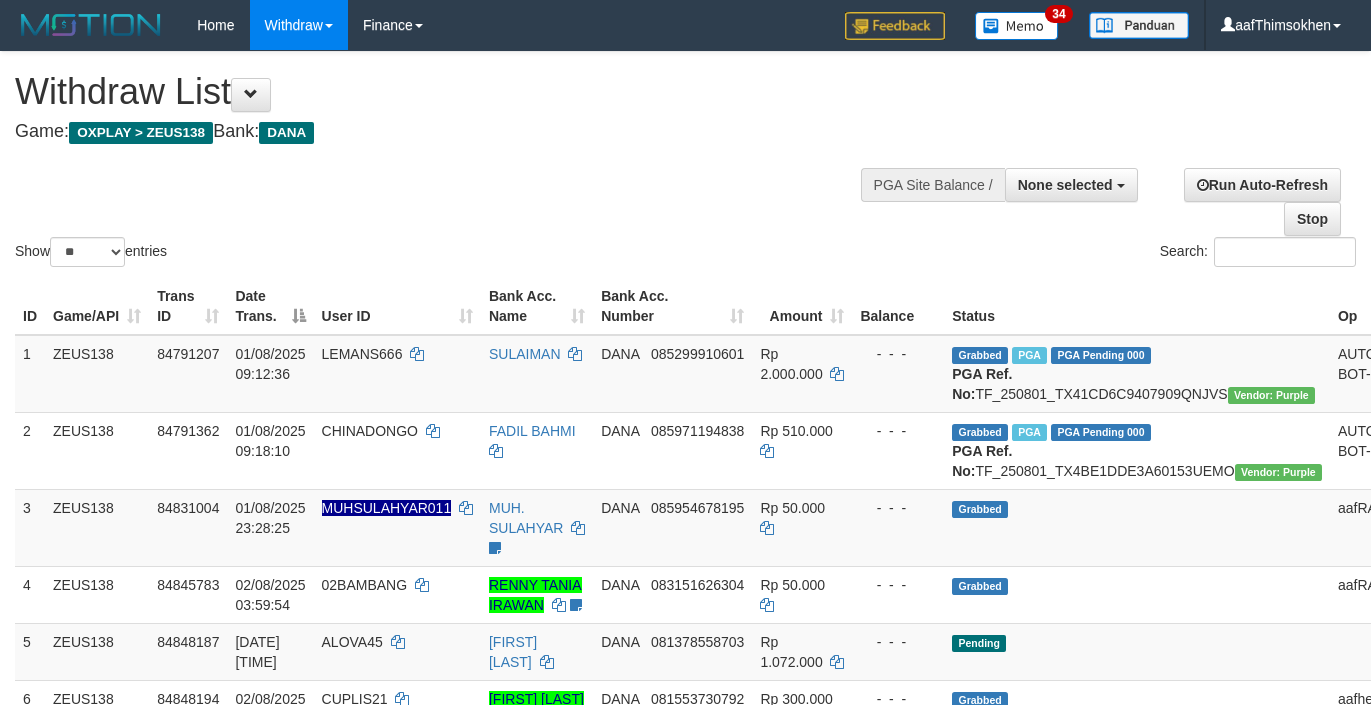 select 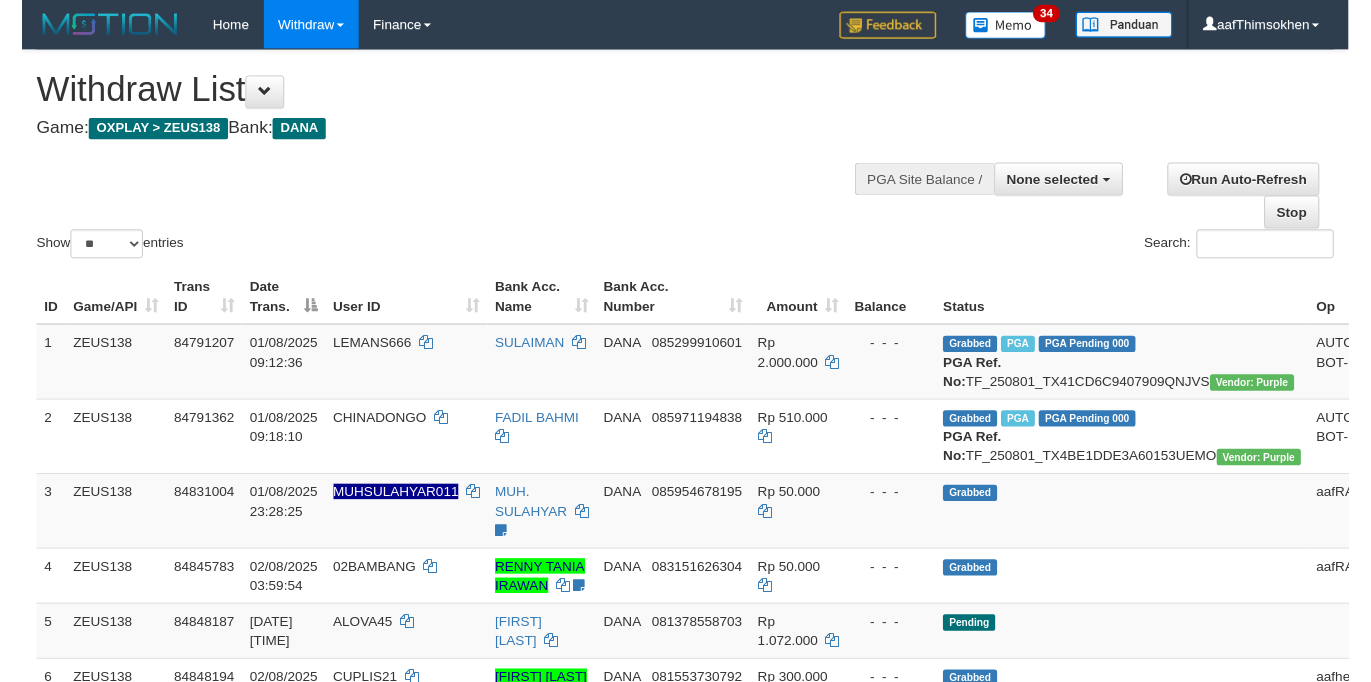 scroll, scrollTop: 349, scrollLeft: 0, axis: vertical 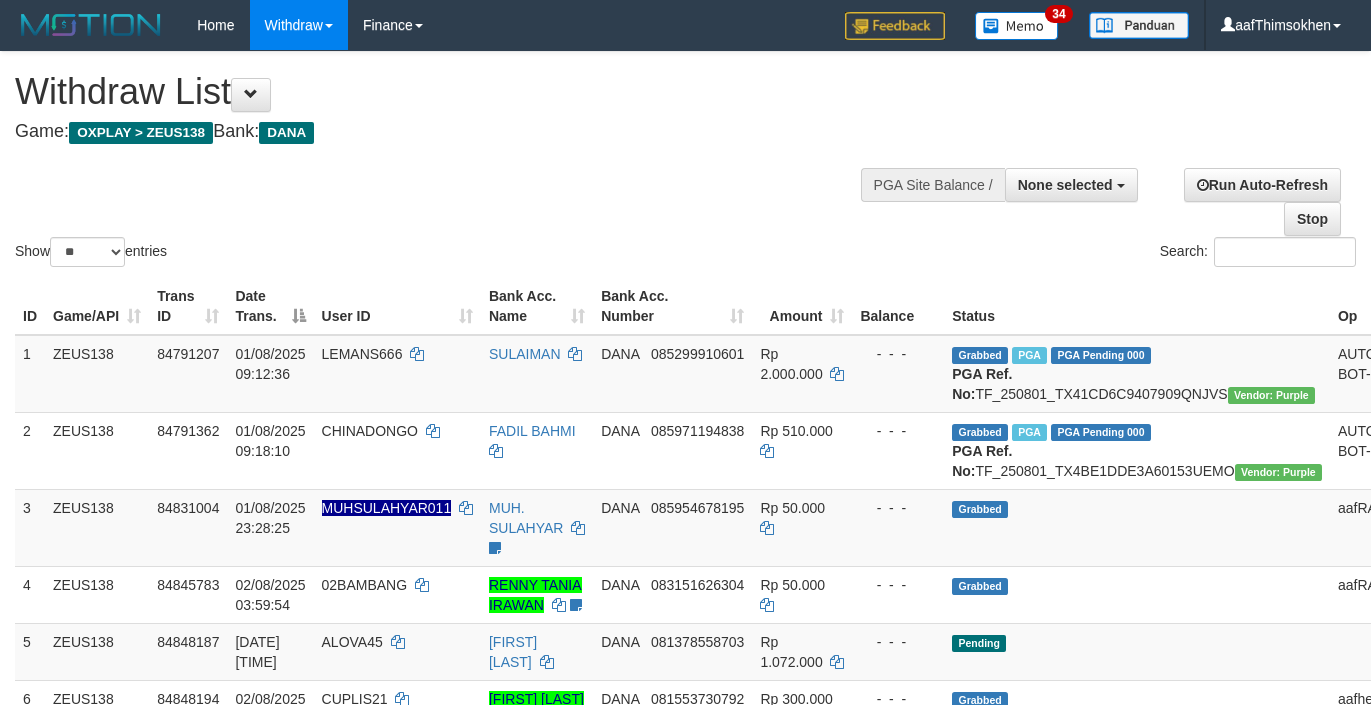 select 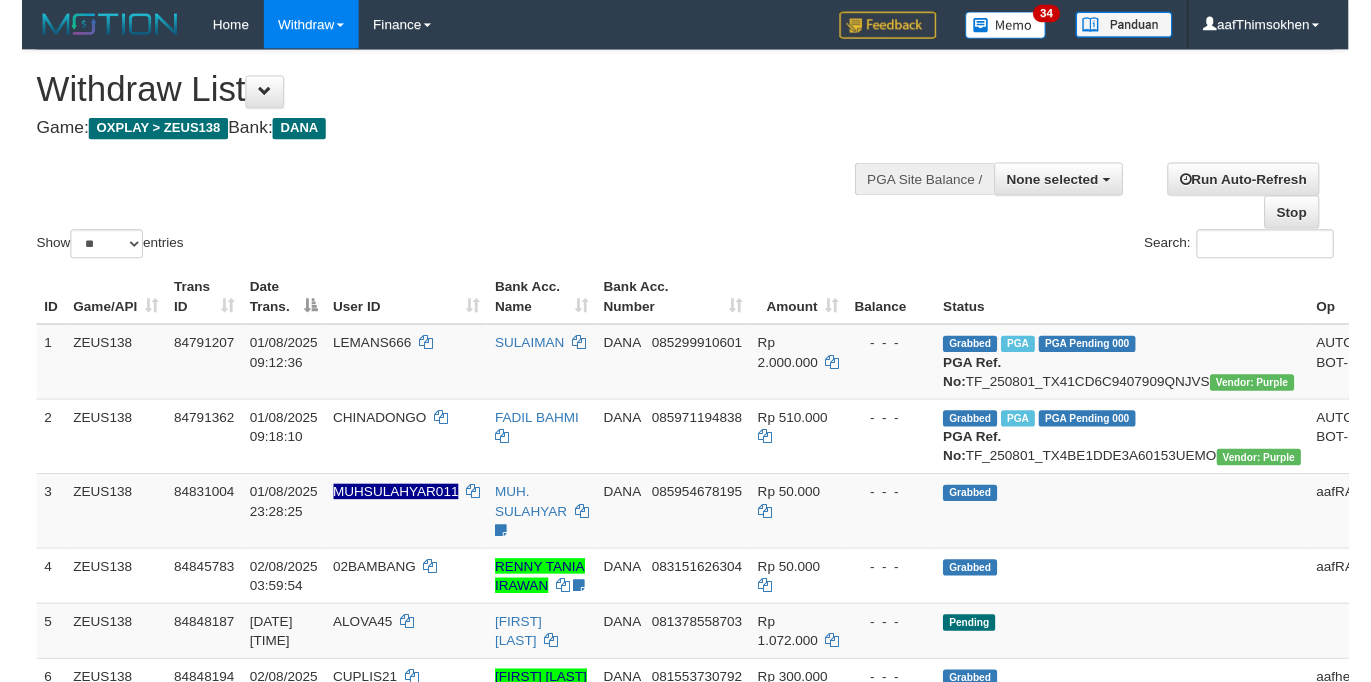 scroll, scrollTop: 349, scrollLeft: 0, axis: vertical 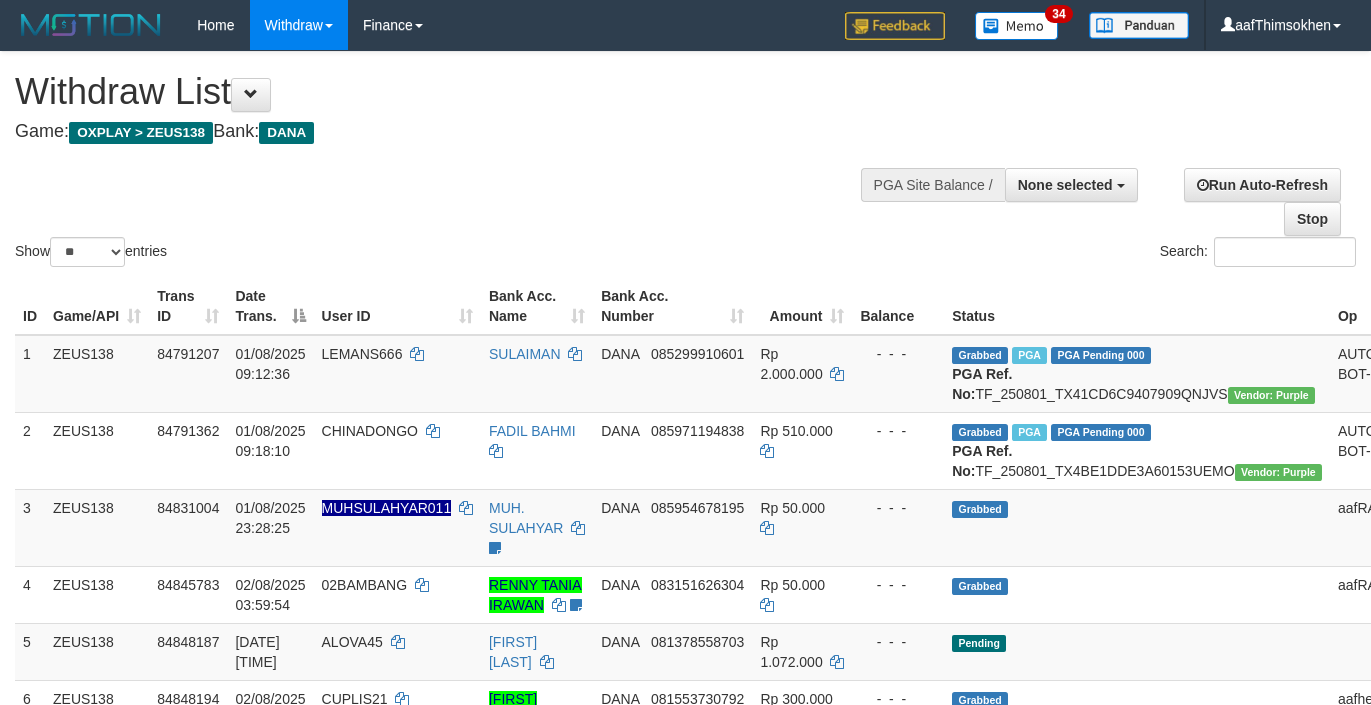 select 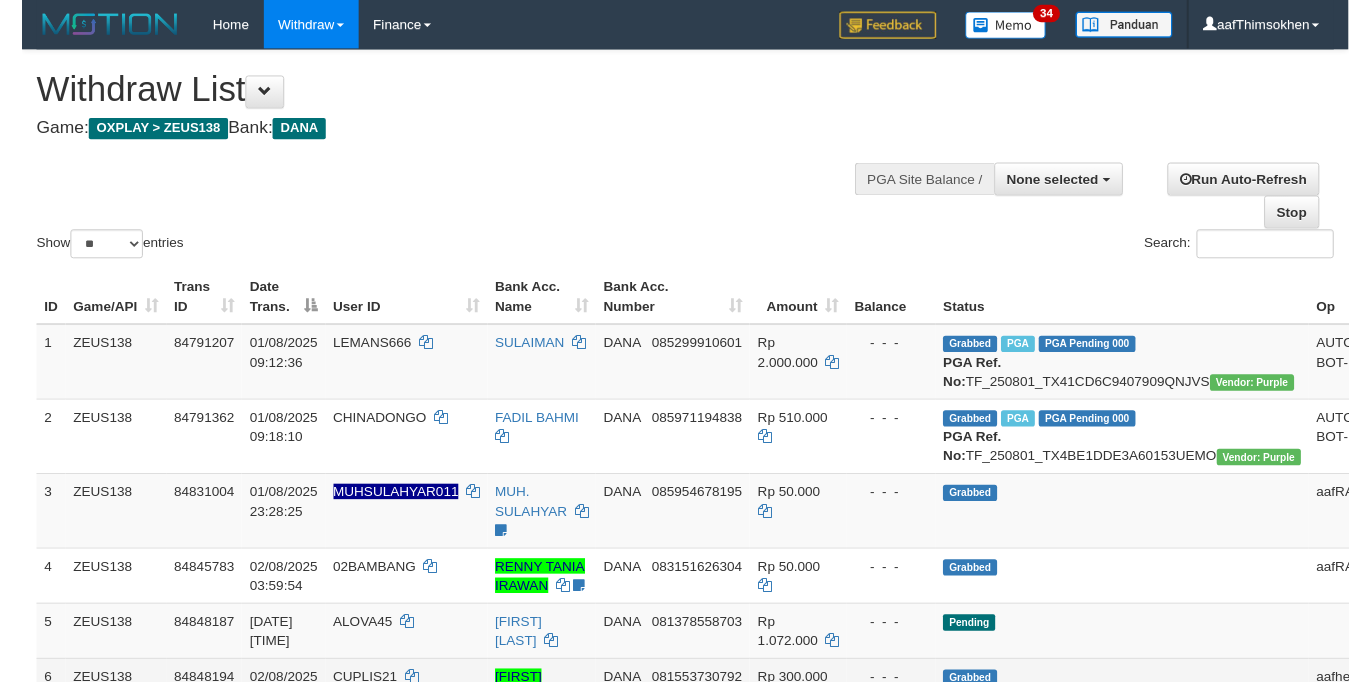 scroll, scrollTop: 349, scrollLeft: 0, axis: vertical 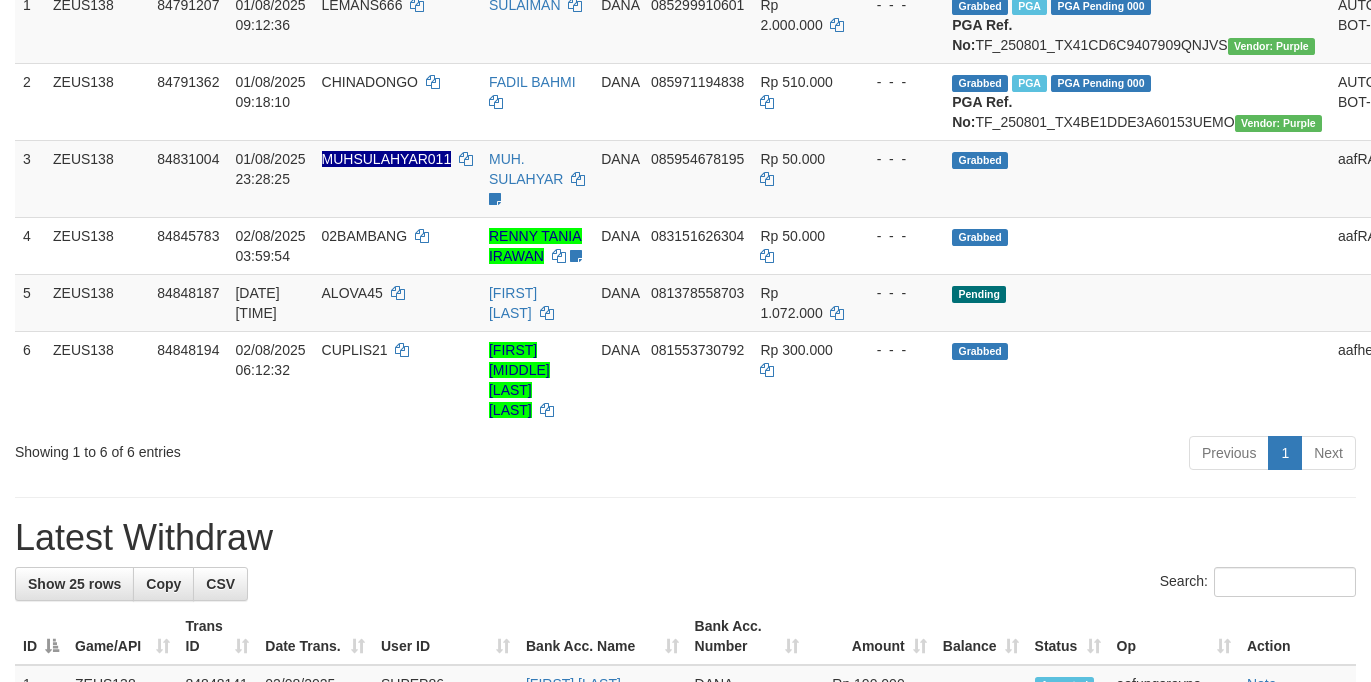 click on "**********" at bounding box center (685, 963) 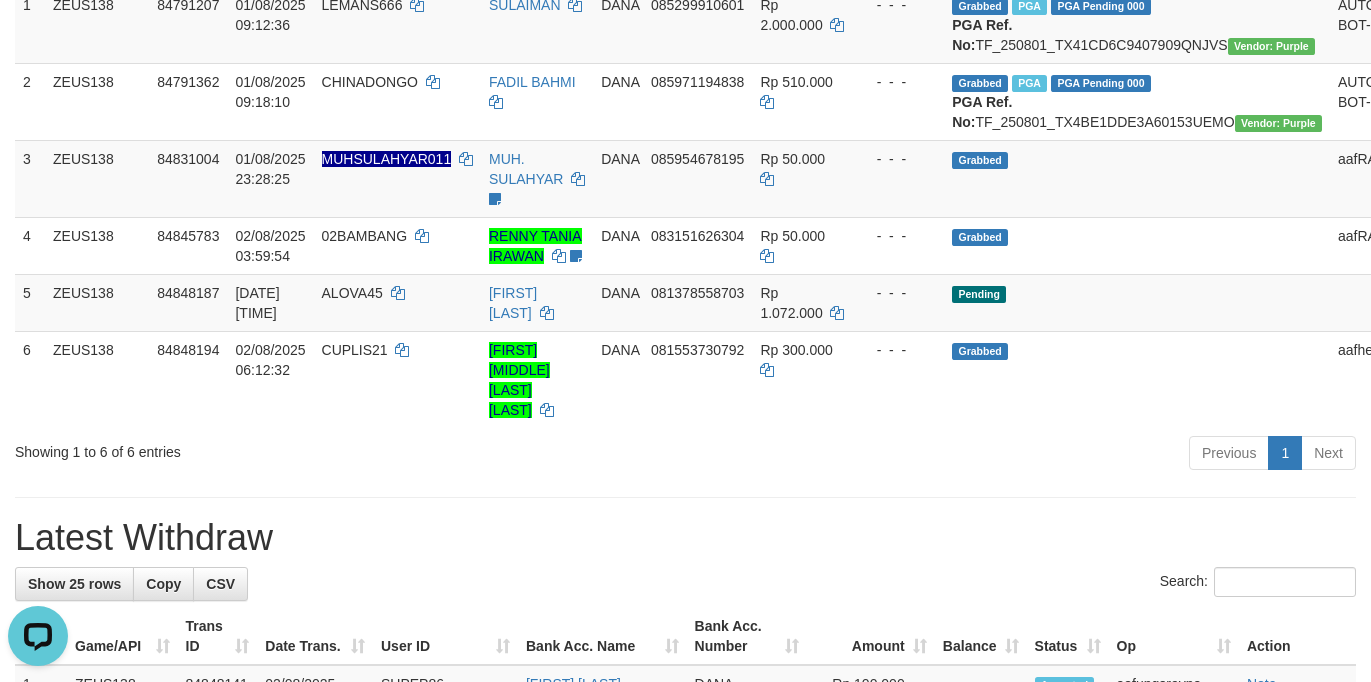 scroll, scrollTop: 0, scrollLeft: 0, axis: both 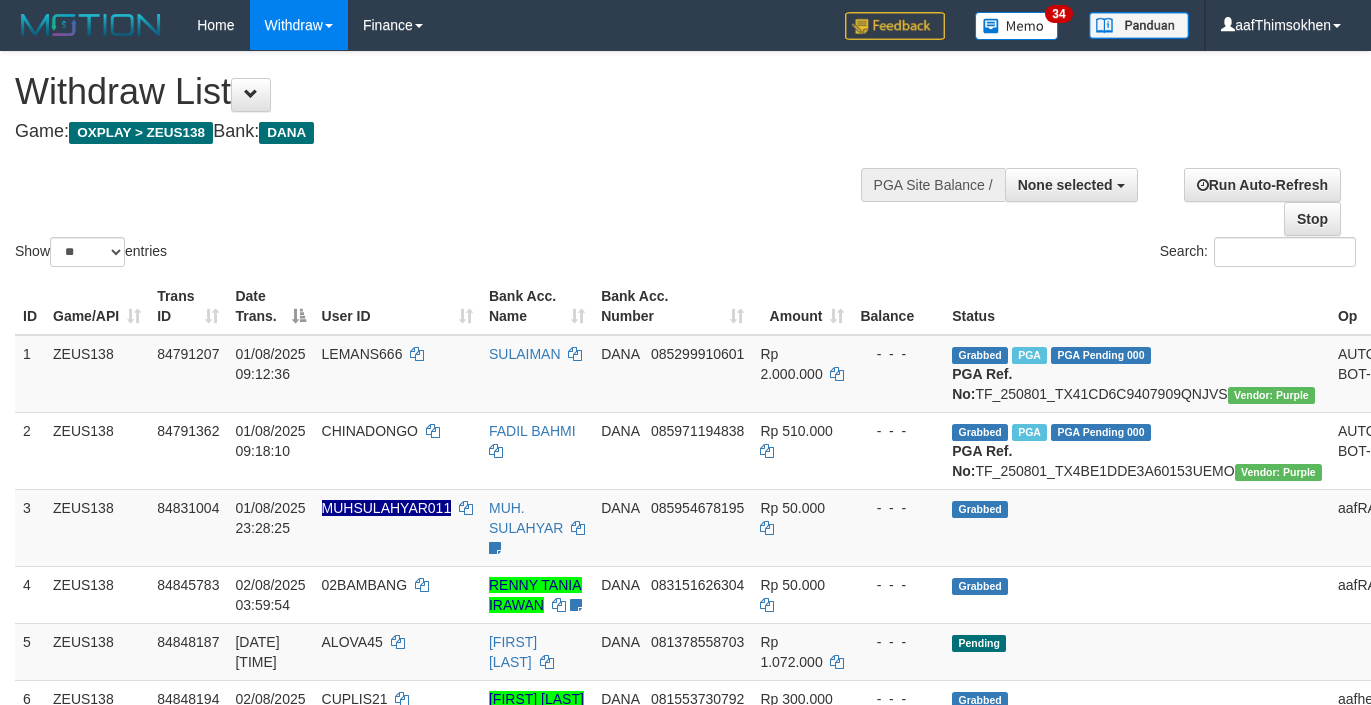 select 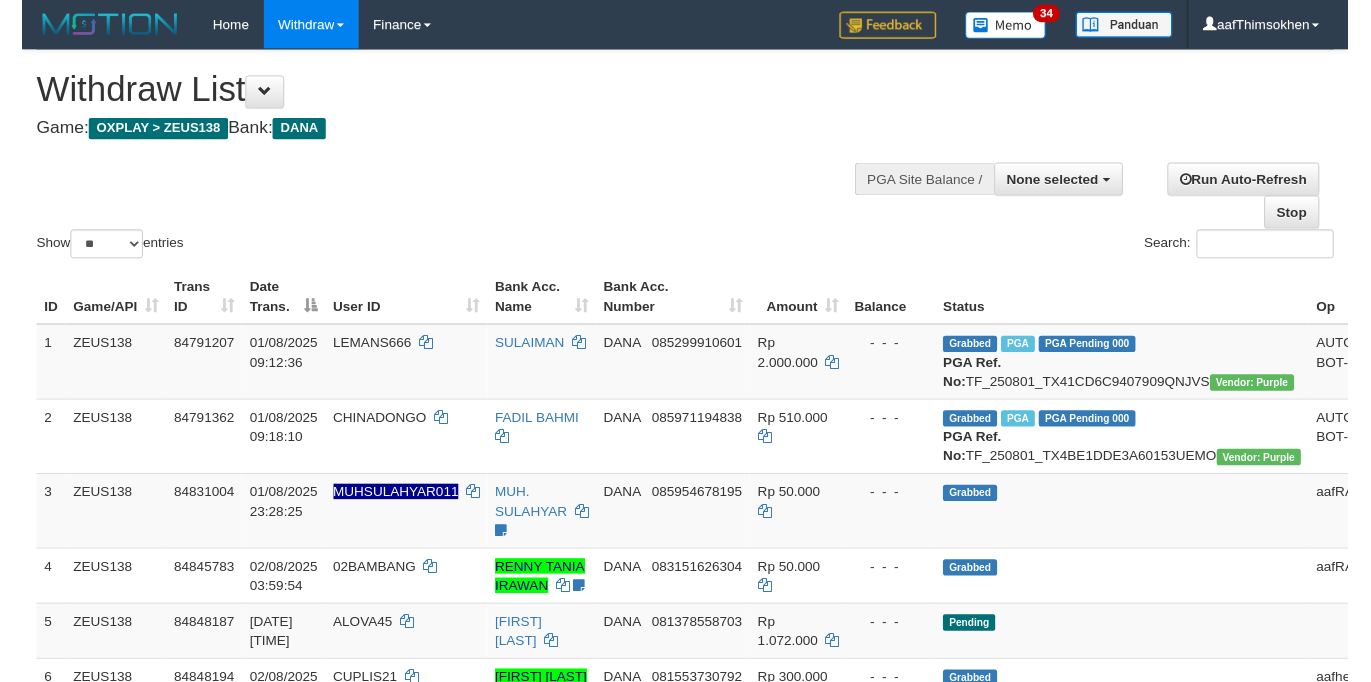 scroll, scrollTop: 349, scrollLeft: 0, axis: vertical 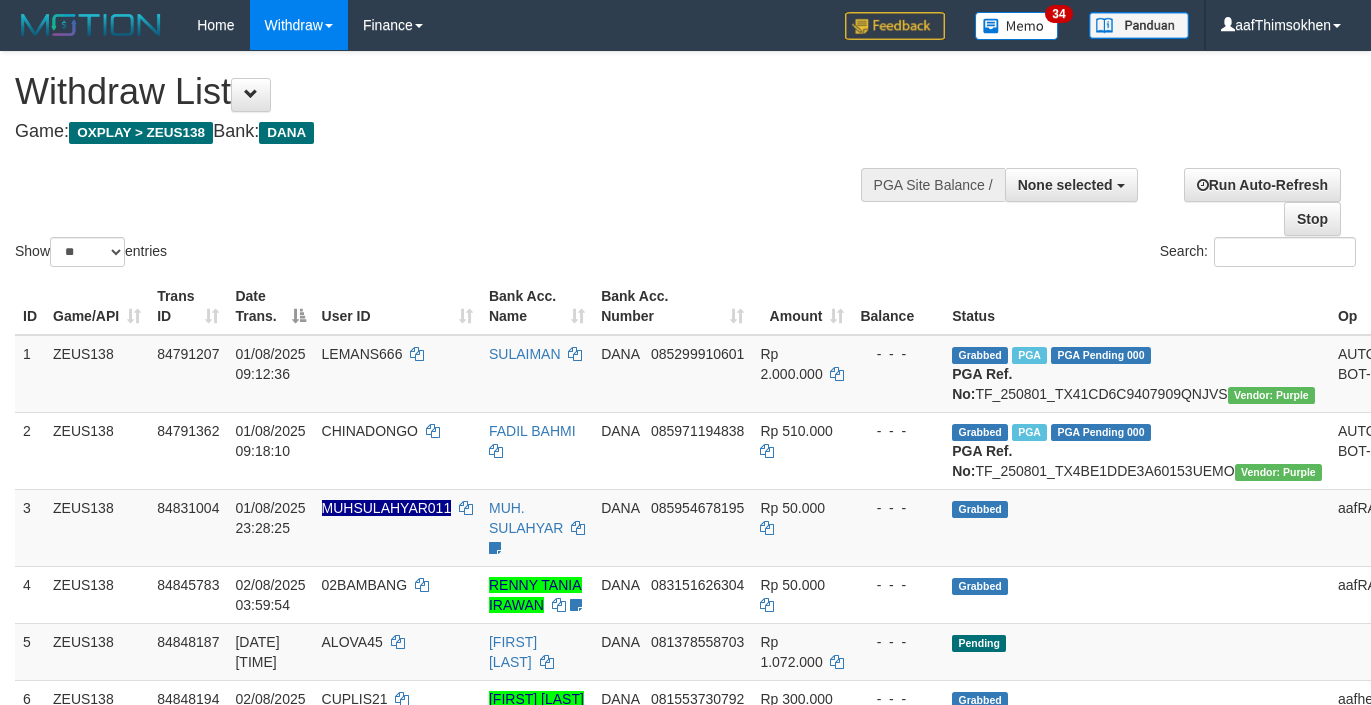 select 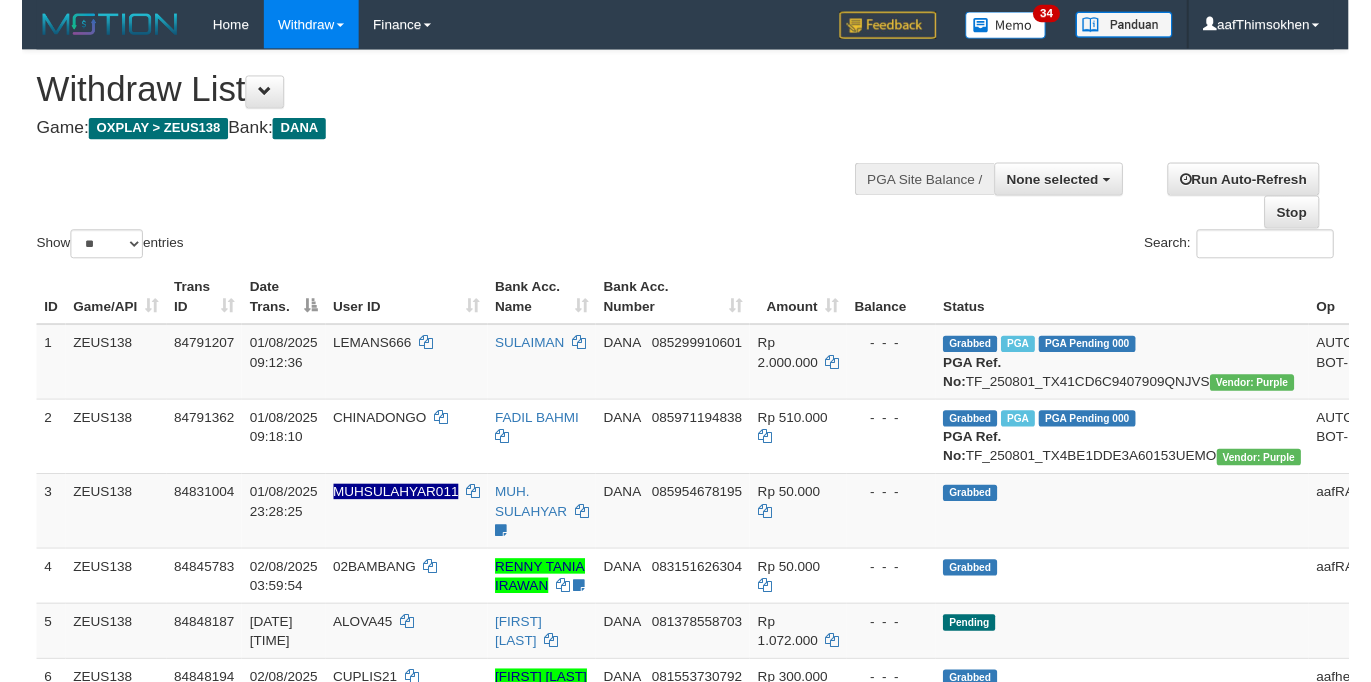 scroll, scrollTop: 349, scrollLeft: 0, axis: vertical 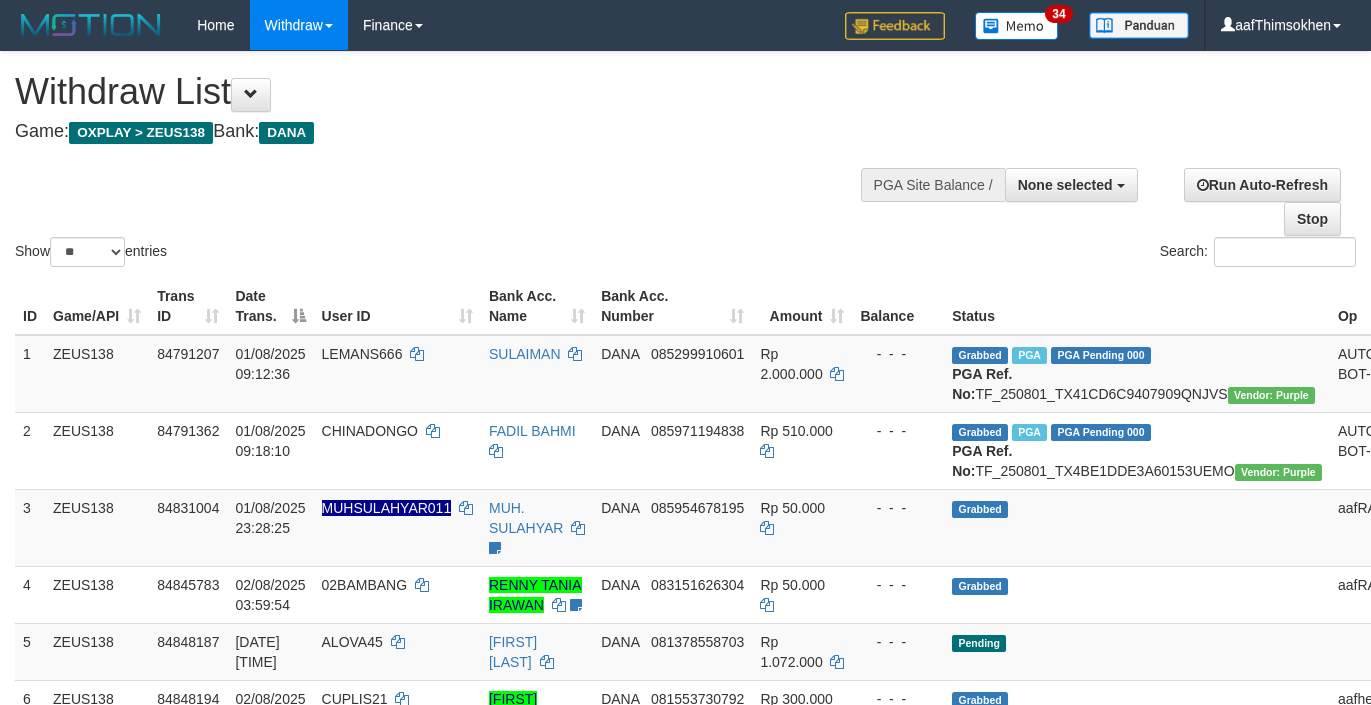 select 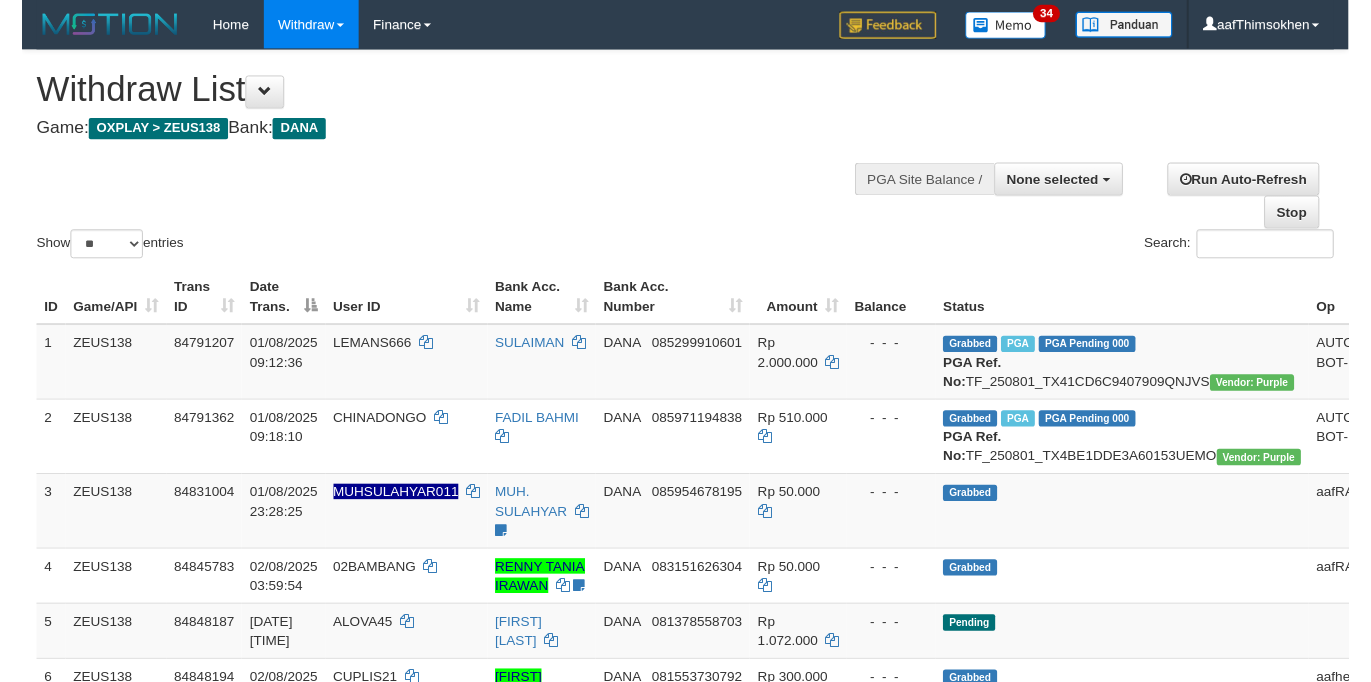 scroll, scrollTop: 349, scrollLeft: 0, axis: vertical 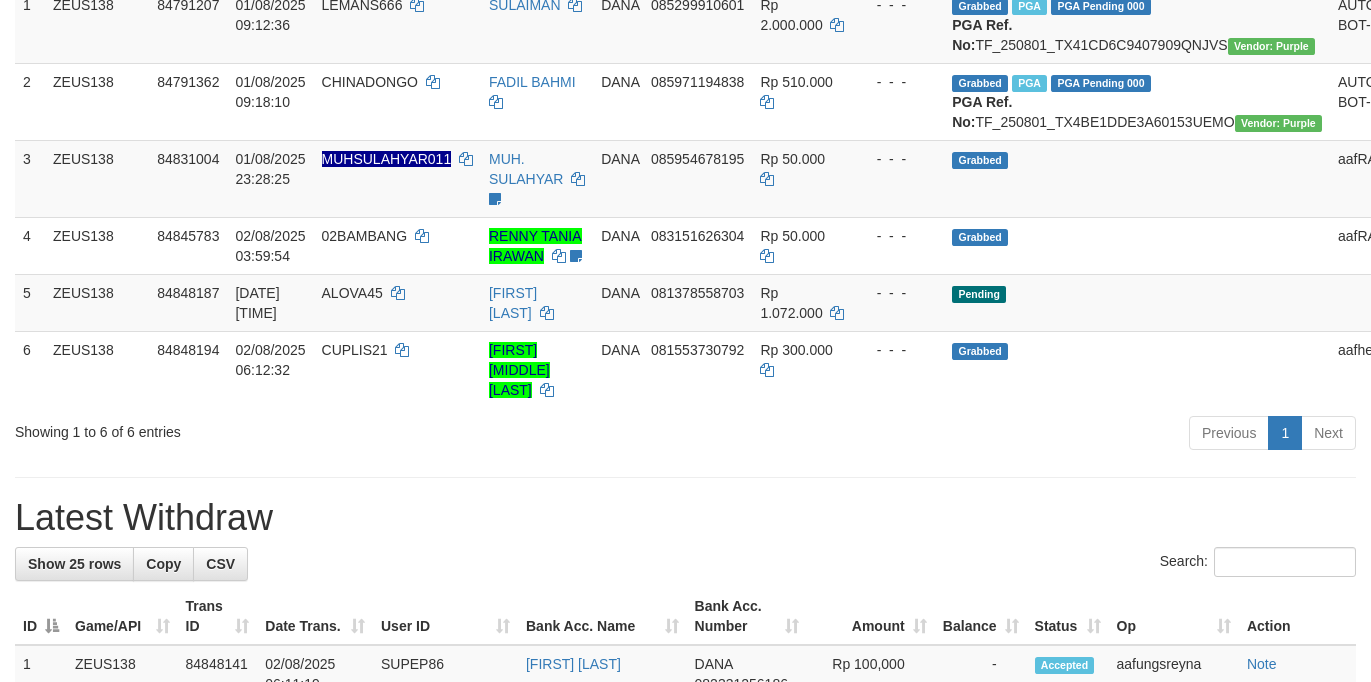 click on "**********" at bounding box center [685, 953] 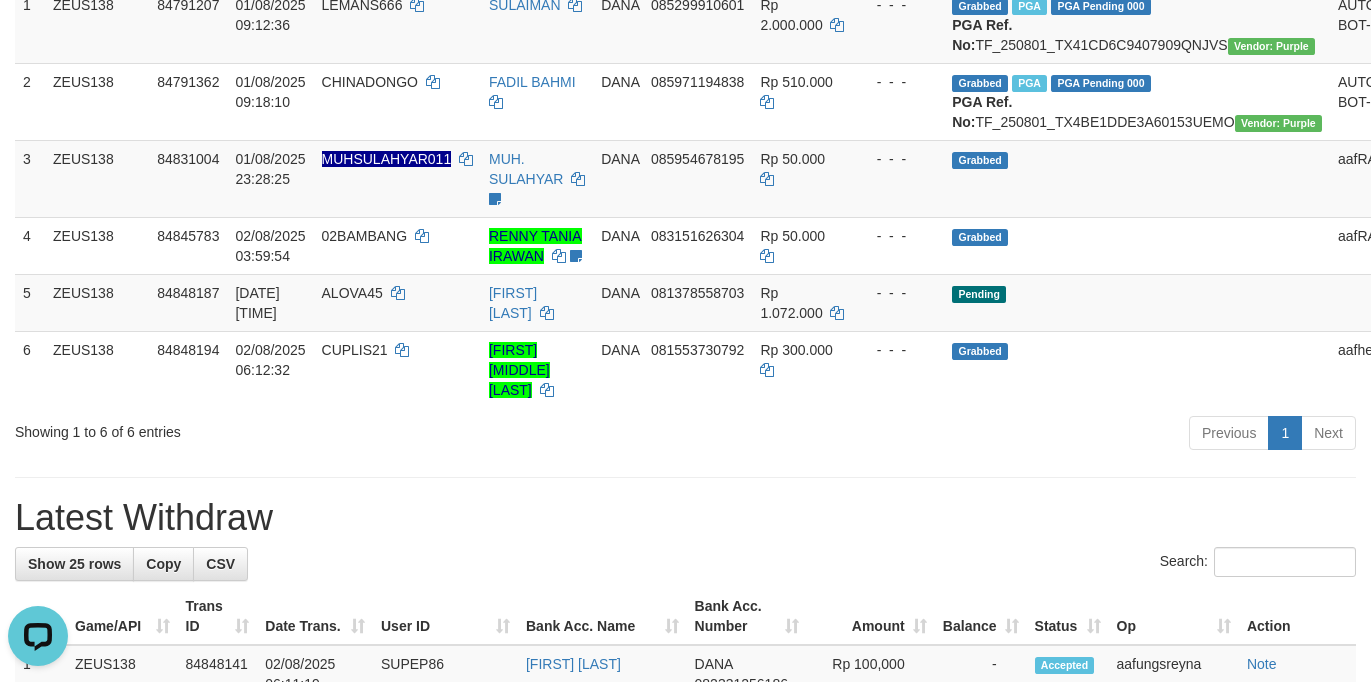 scroll, scrollTop: 0, scrollLeft: 0, axis: both 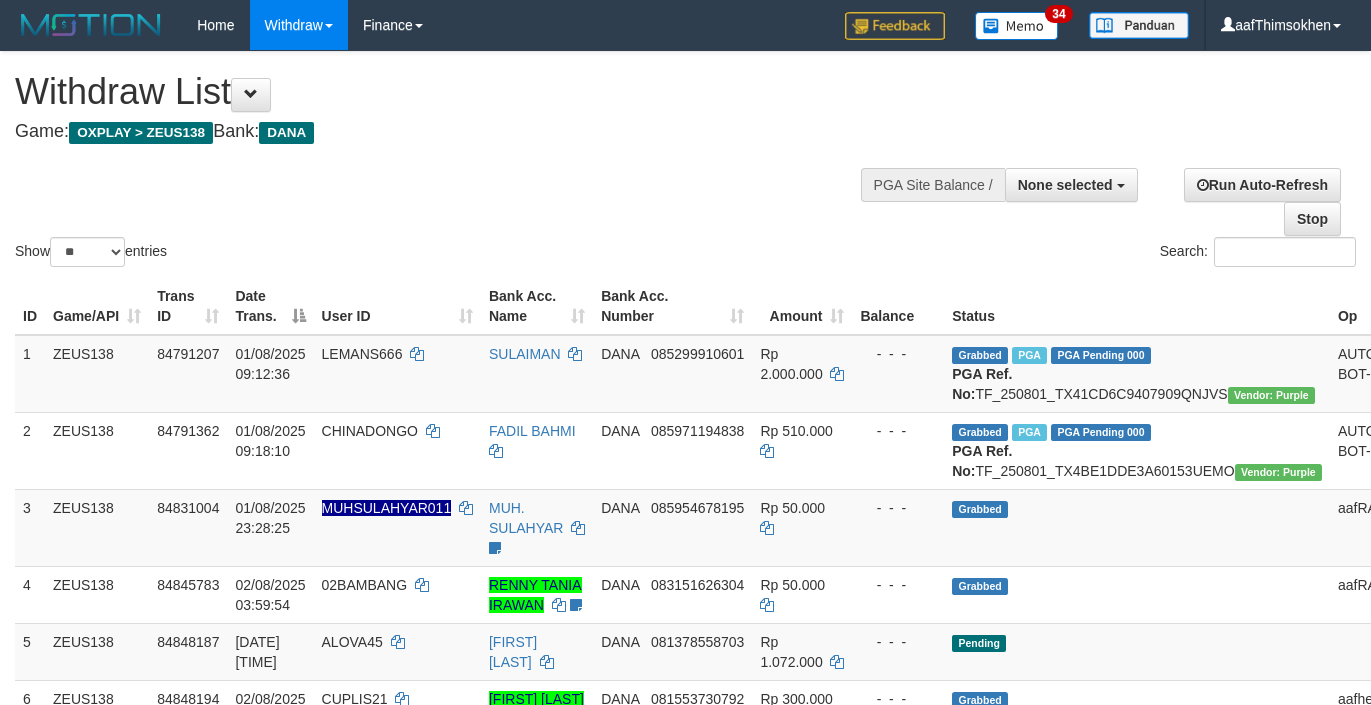 select 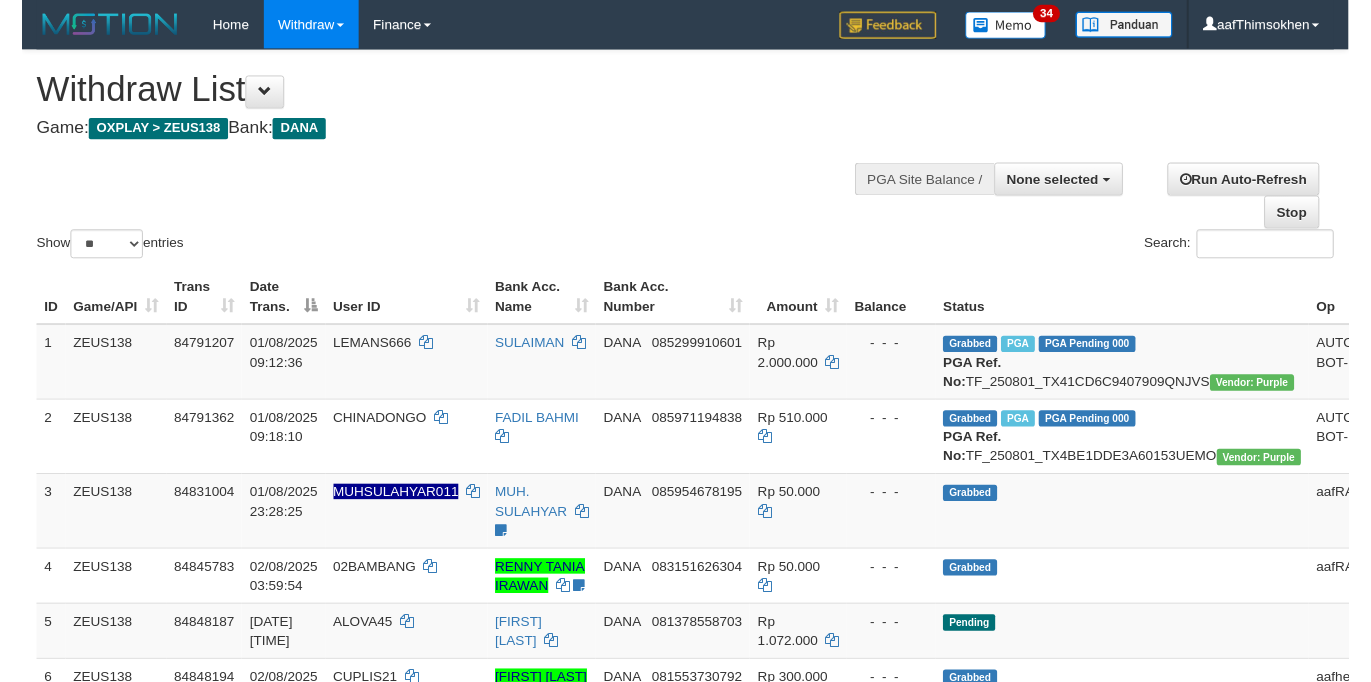 scroll, scrollTop: 349, scrollLeft: 0, axis: vertical 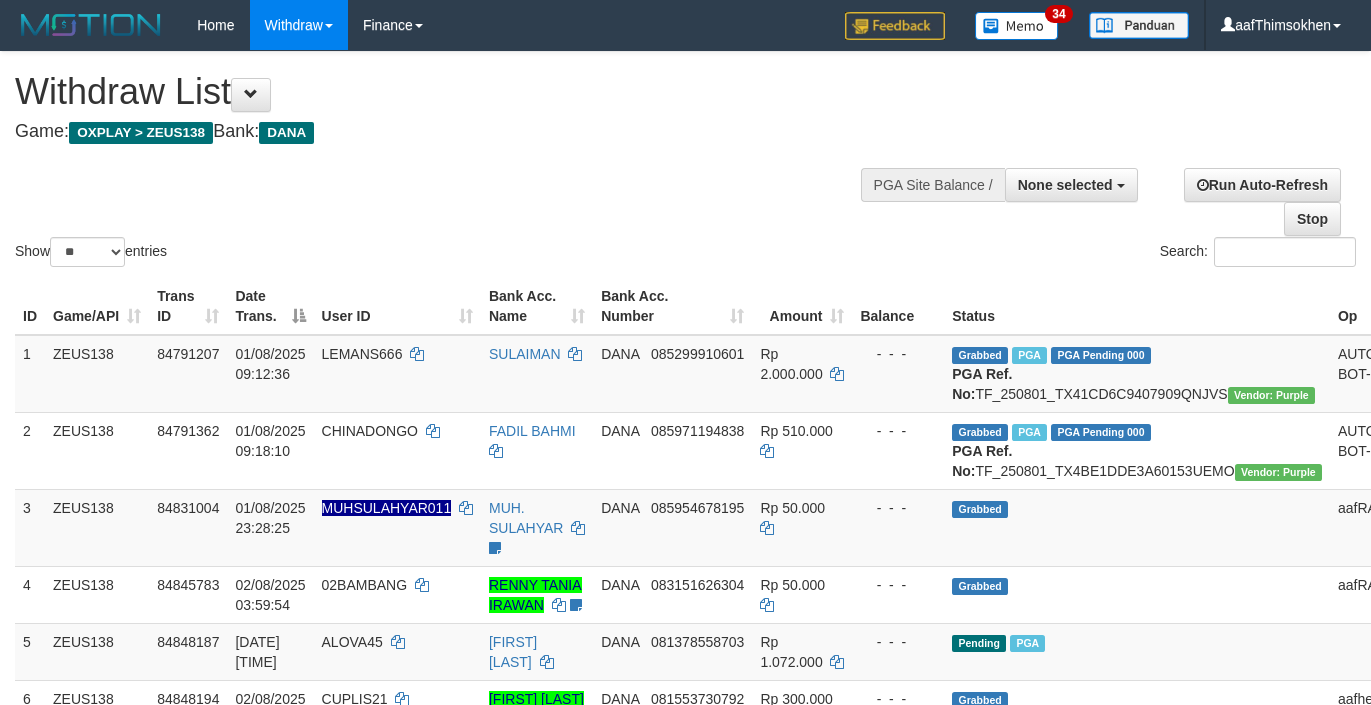 select 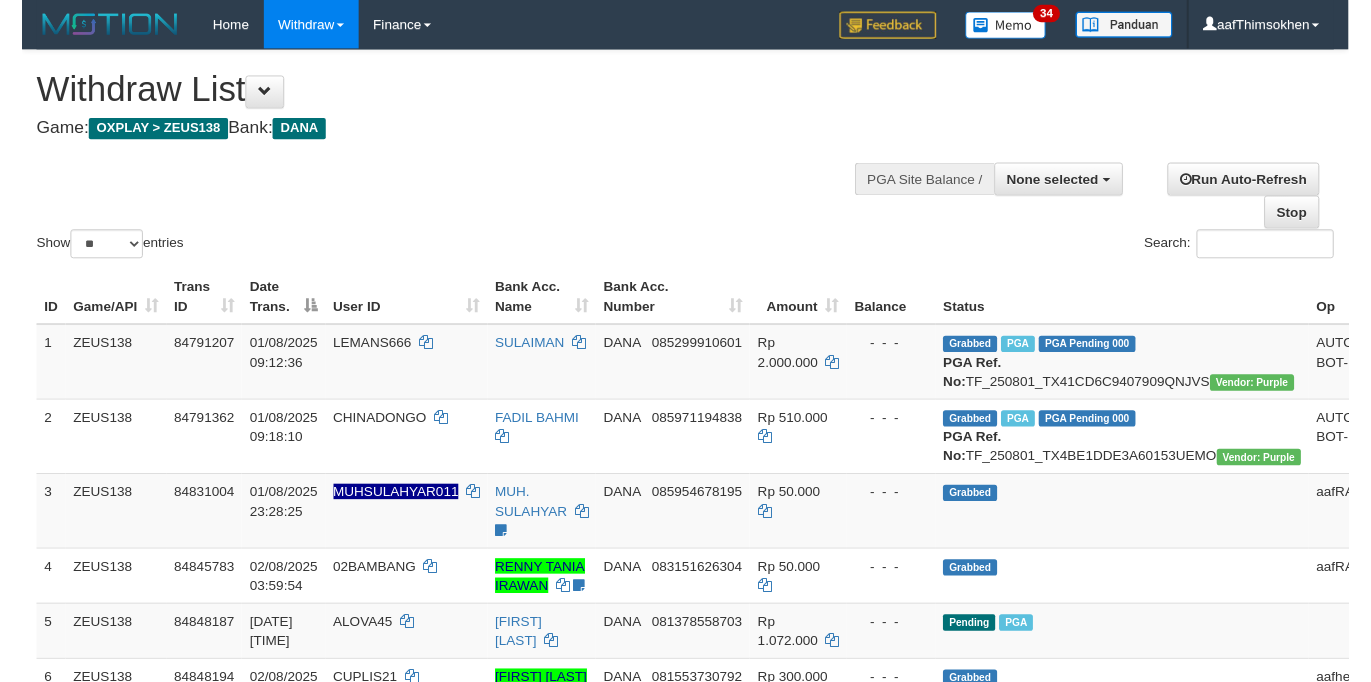 scroll, scrollTop: 349, scrollLeft: 0, axis: vertical 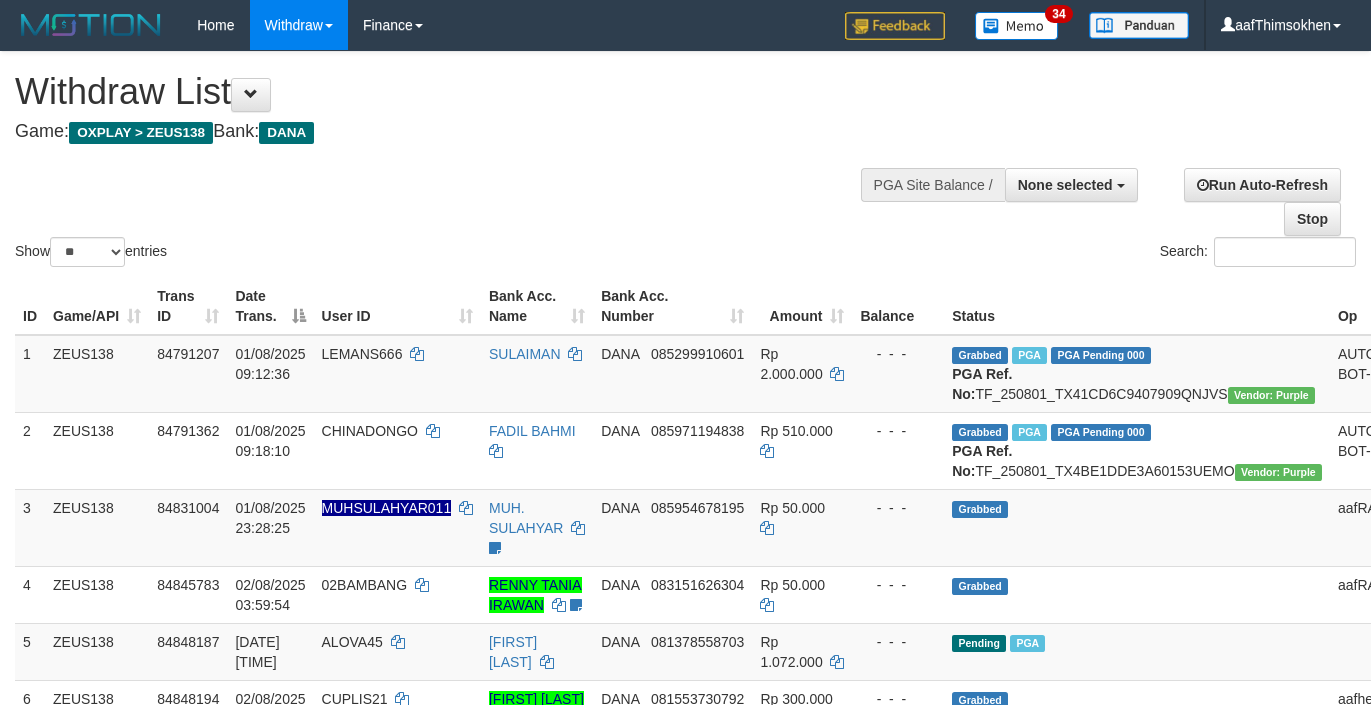 select 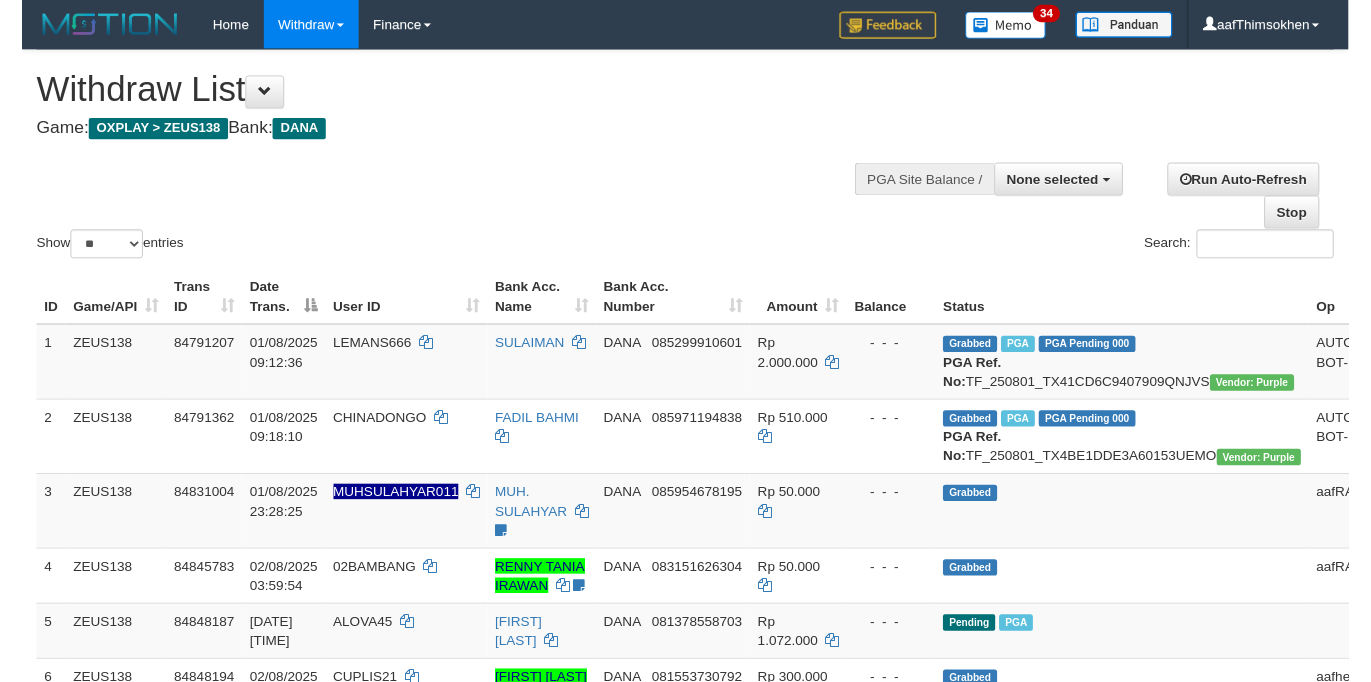 scroll, scrollTop: 349, scrollLeft: 0, axis: vertical 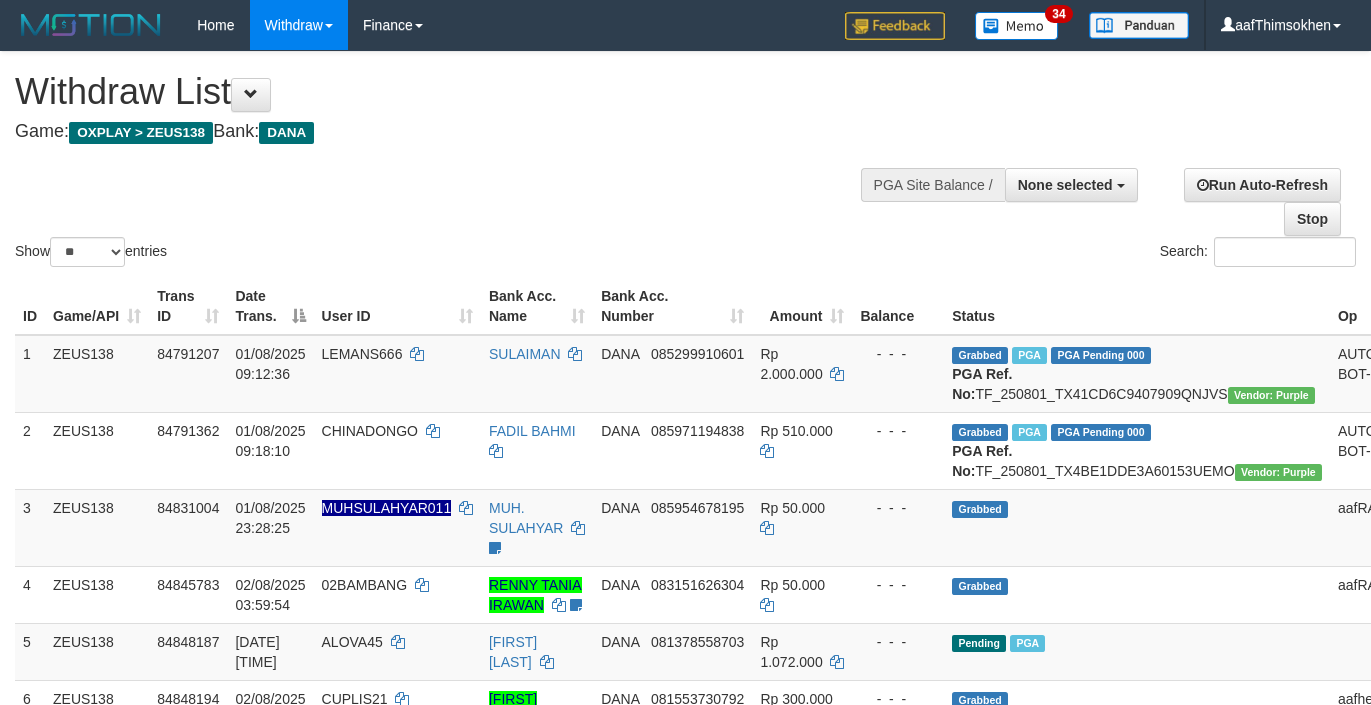 select 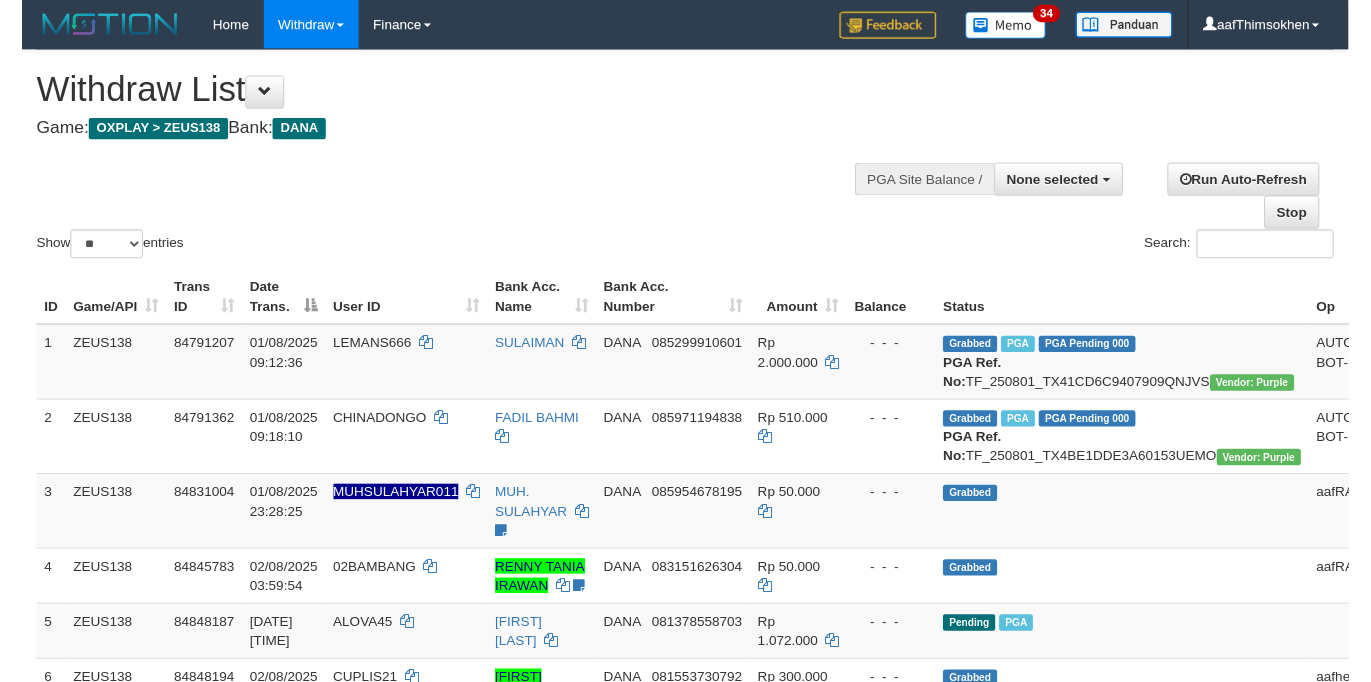 scroll, scrollTop: 349, scrollLeft: 0, axis: vertical 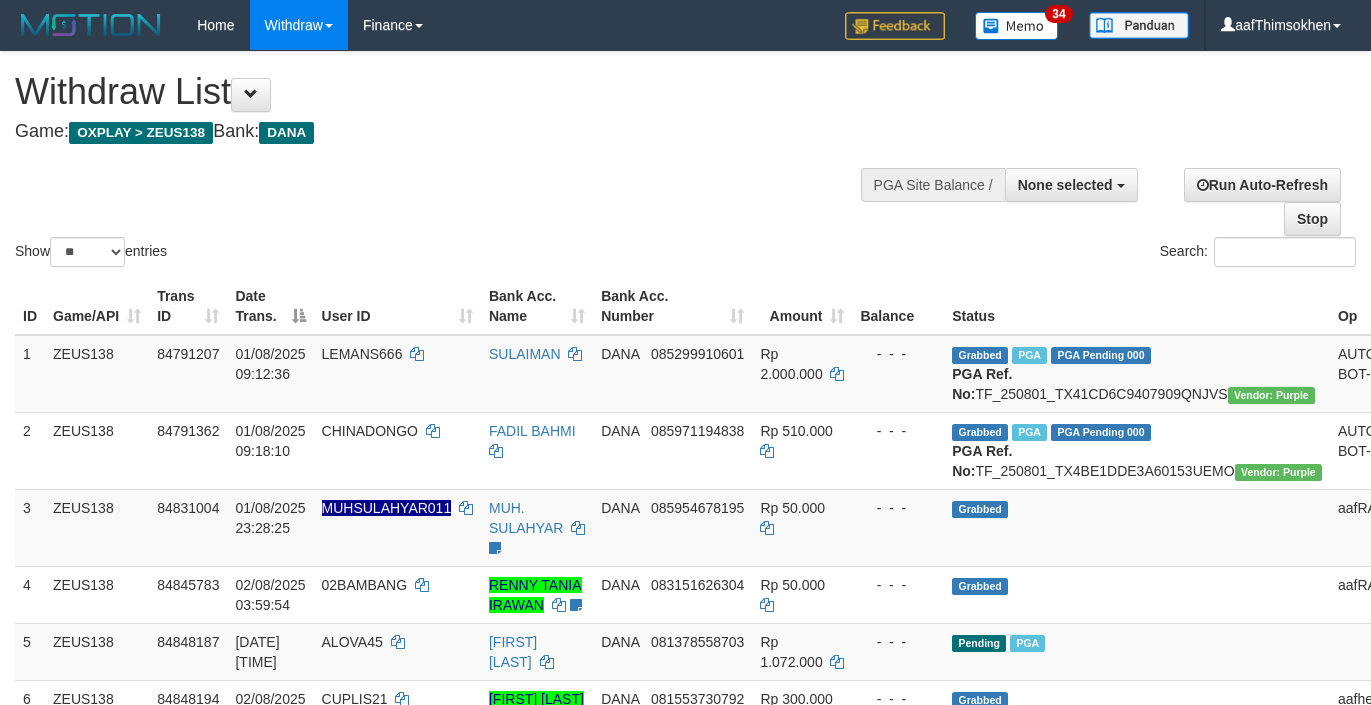 select 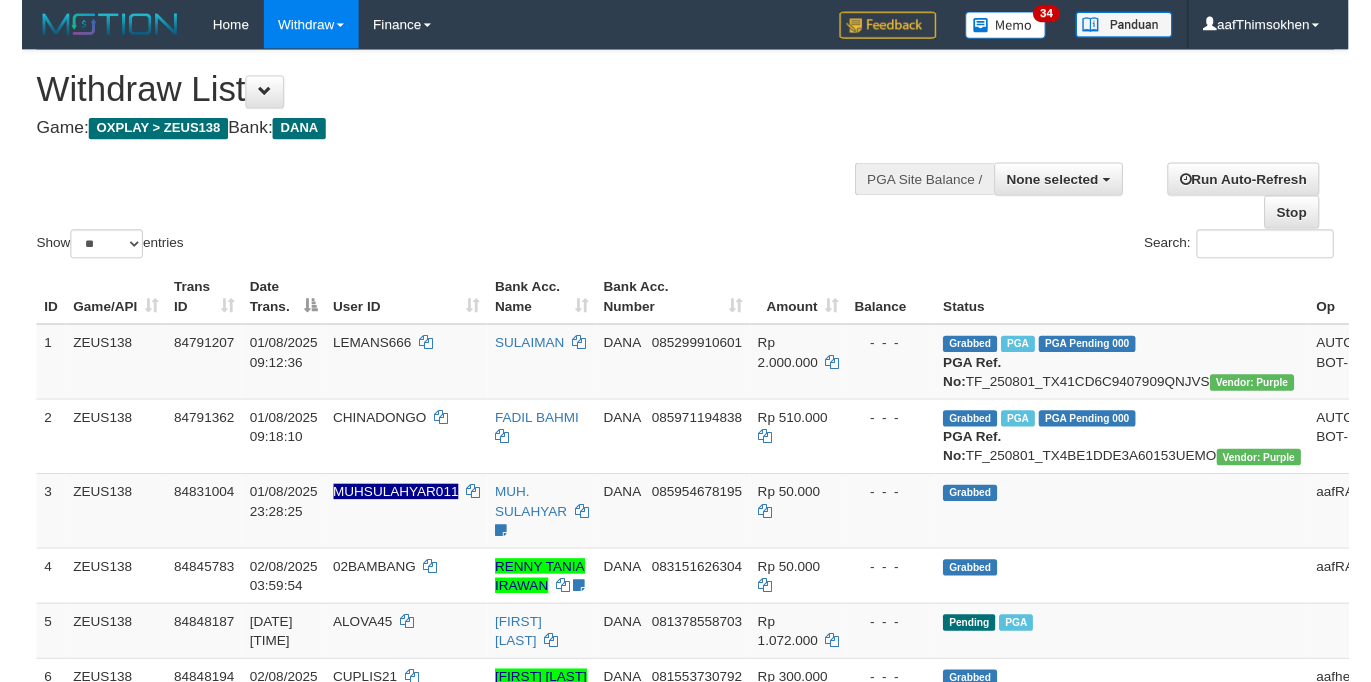scroll, scrollTop: 349, scrollLeft: 0, axis: vertical 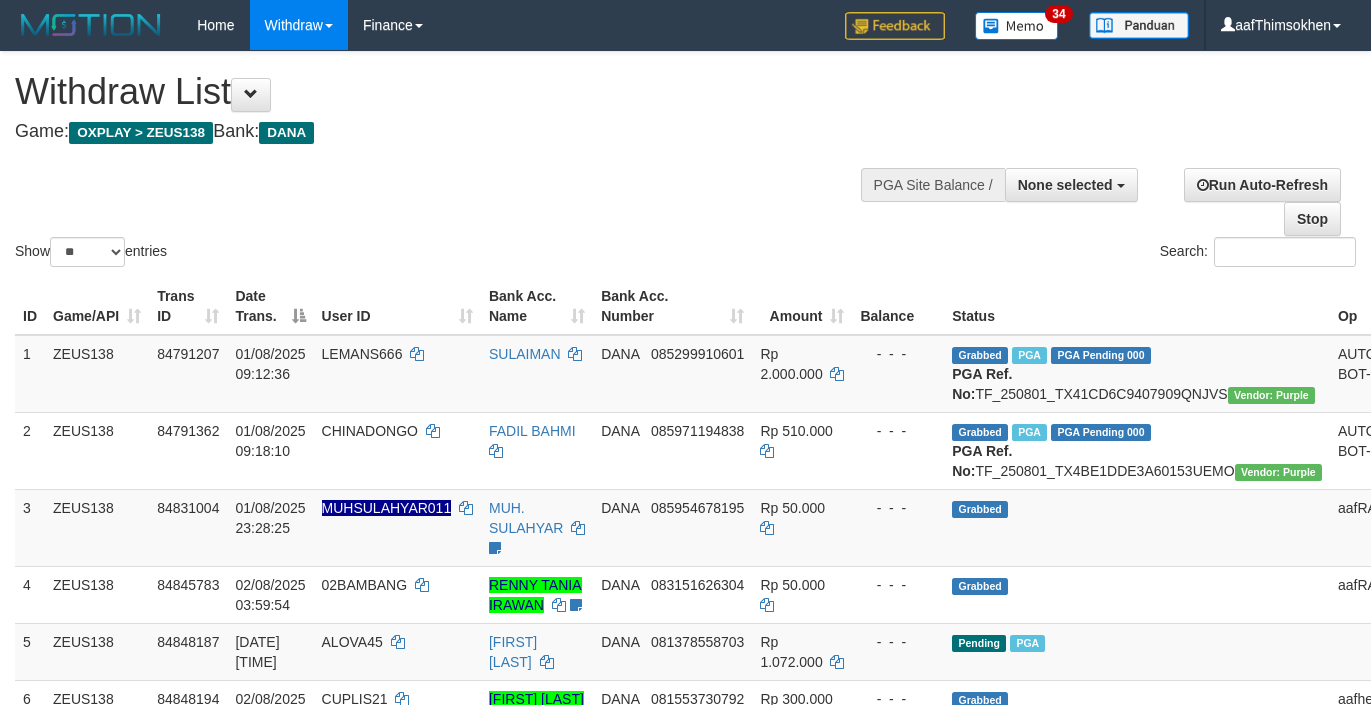 select 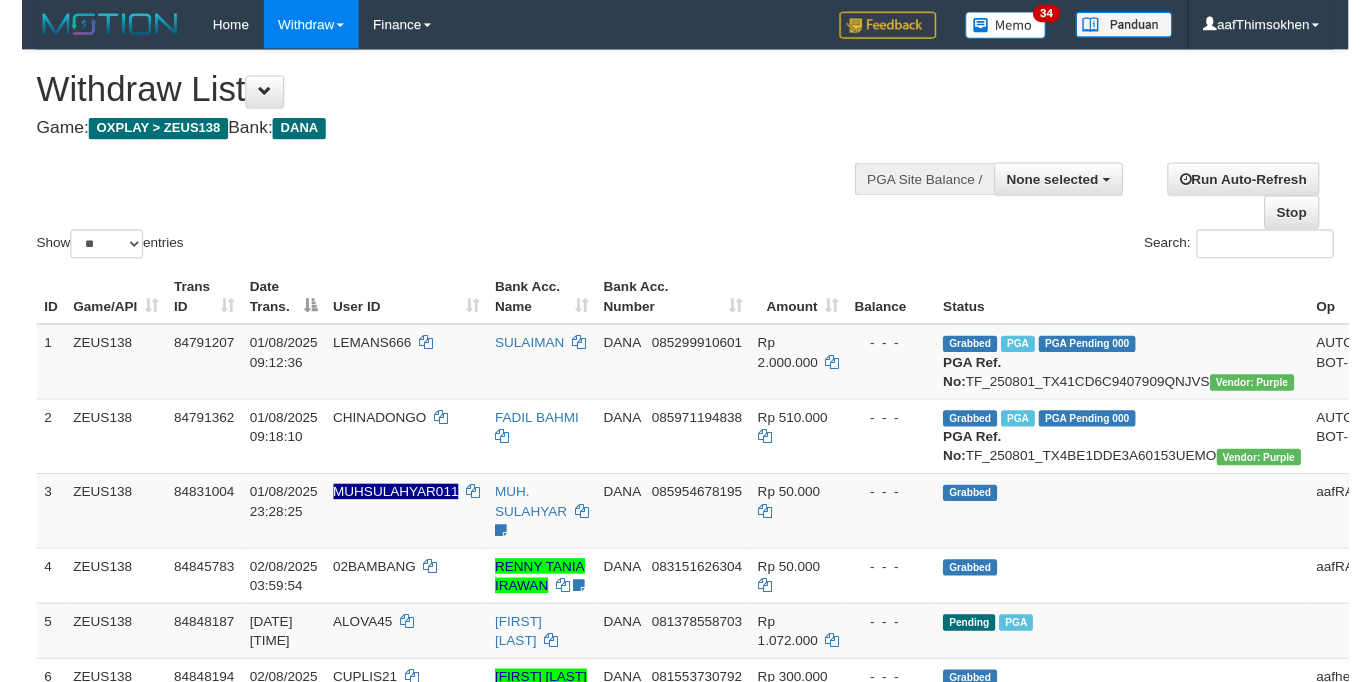 scroll, scrollTop: 349, scrollLeft: 0, axis: vertical 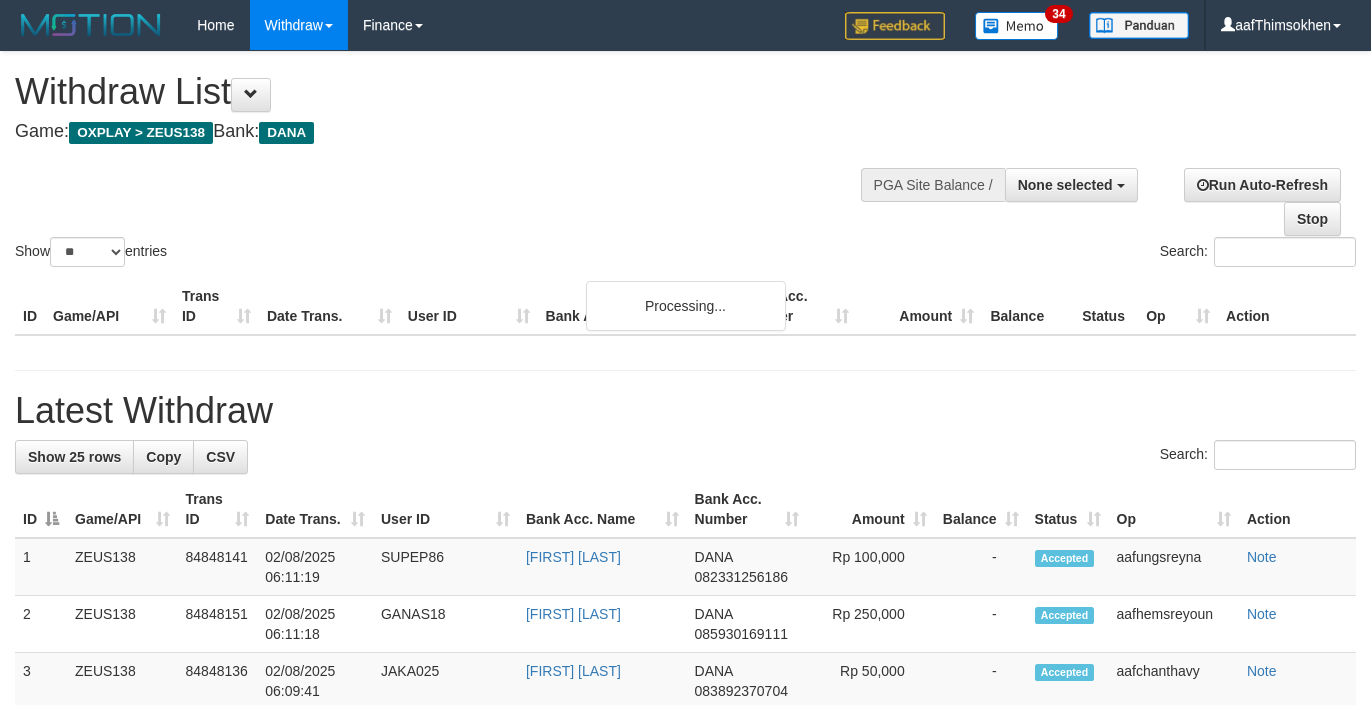select 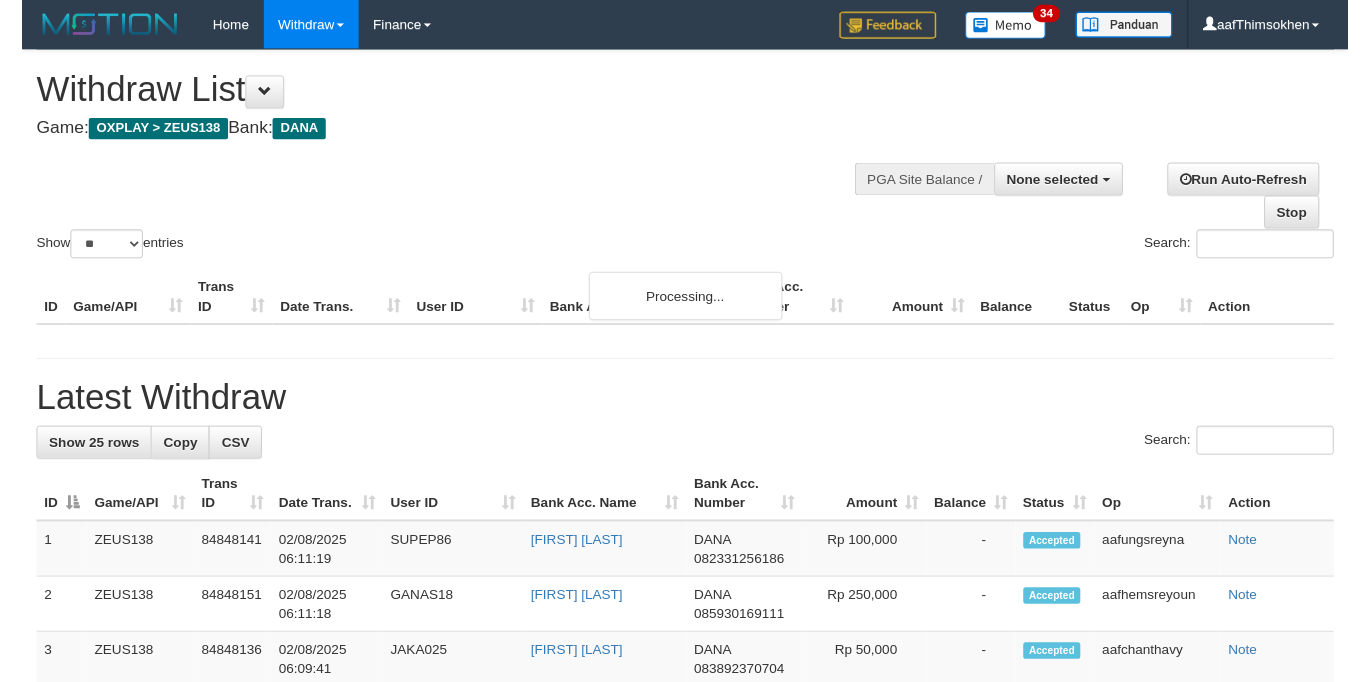 scroll, scrollTop: 349, scrollLeft: 0, axis: vertical 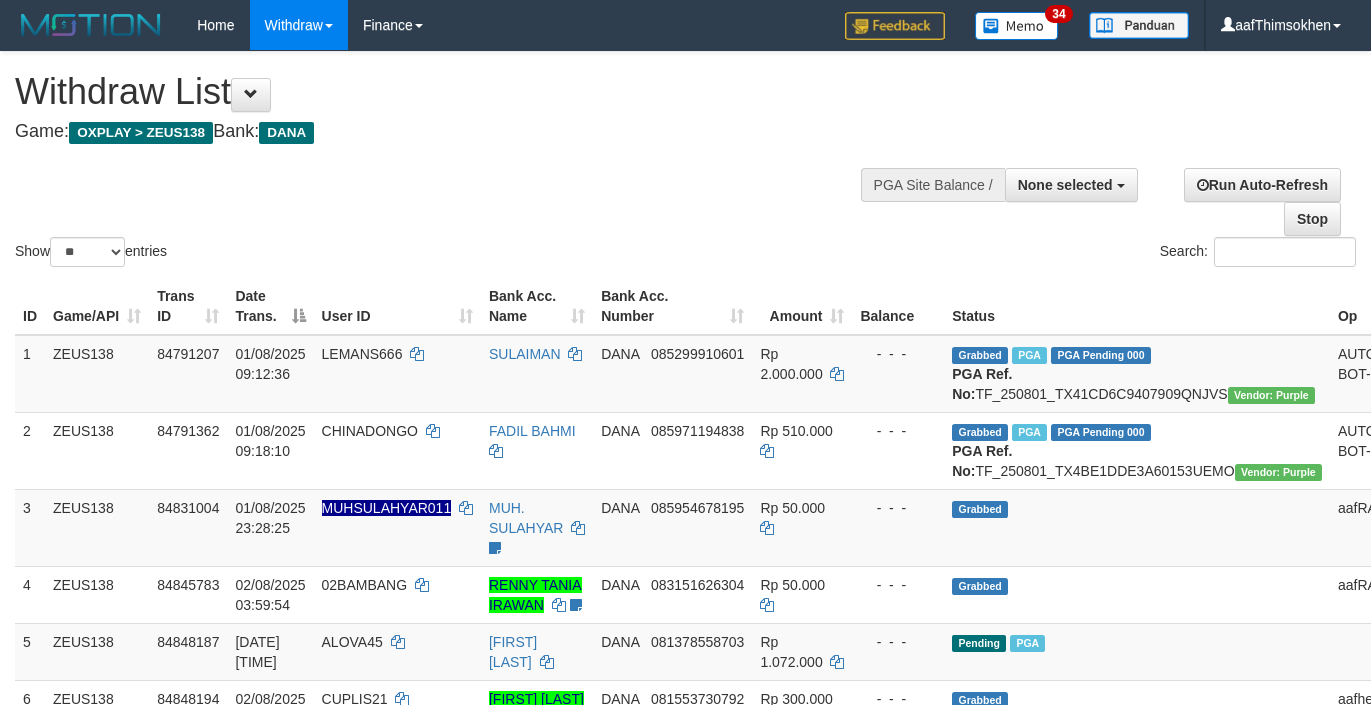 select 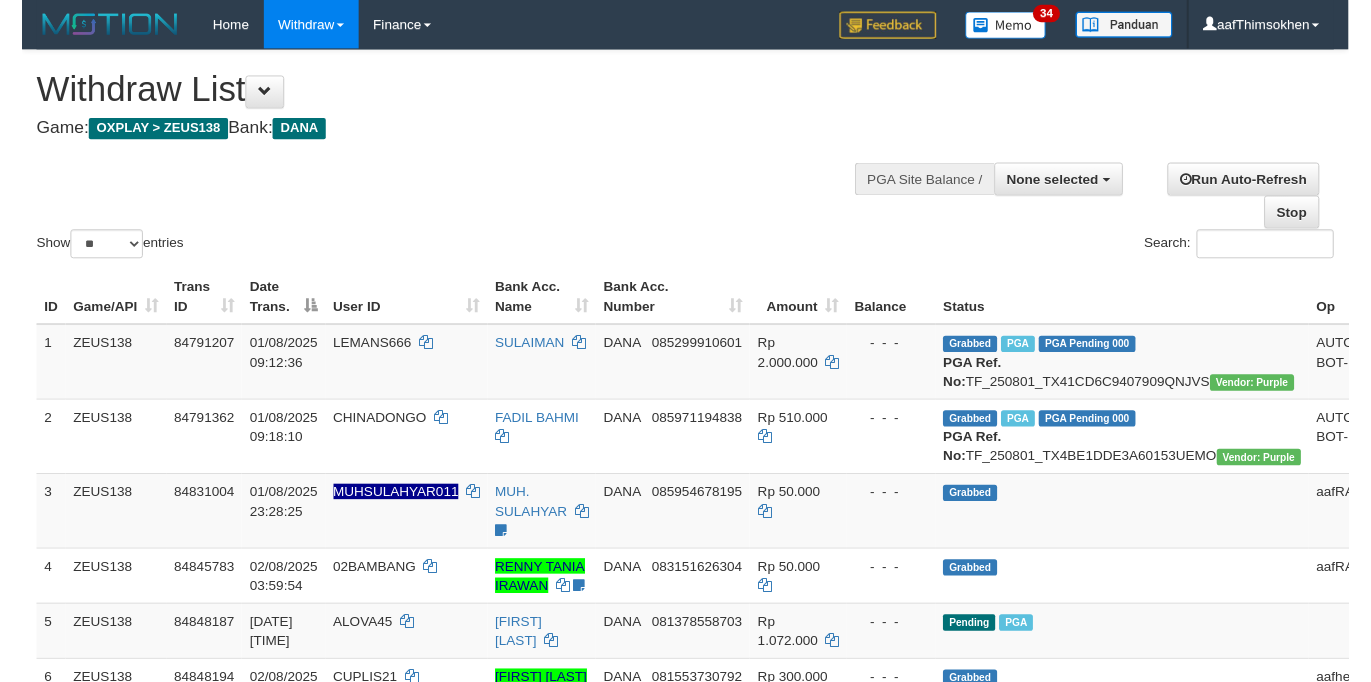 scroll, scrollTop: 349, scrollLeft: 0, axis: vertical 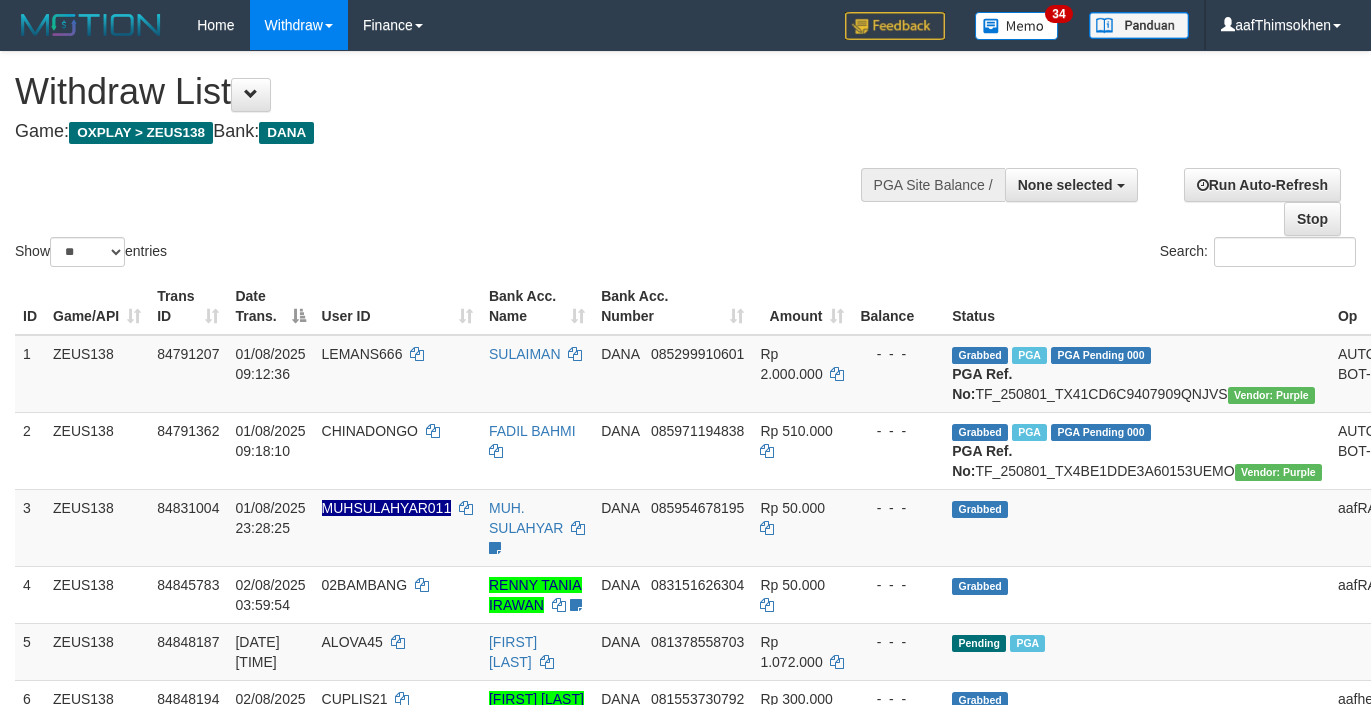 select 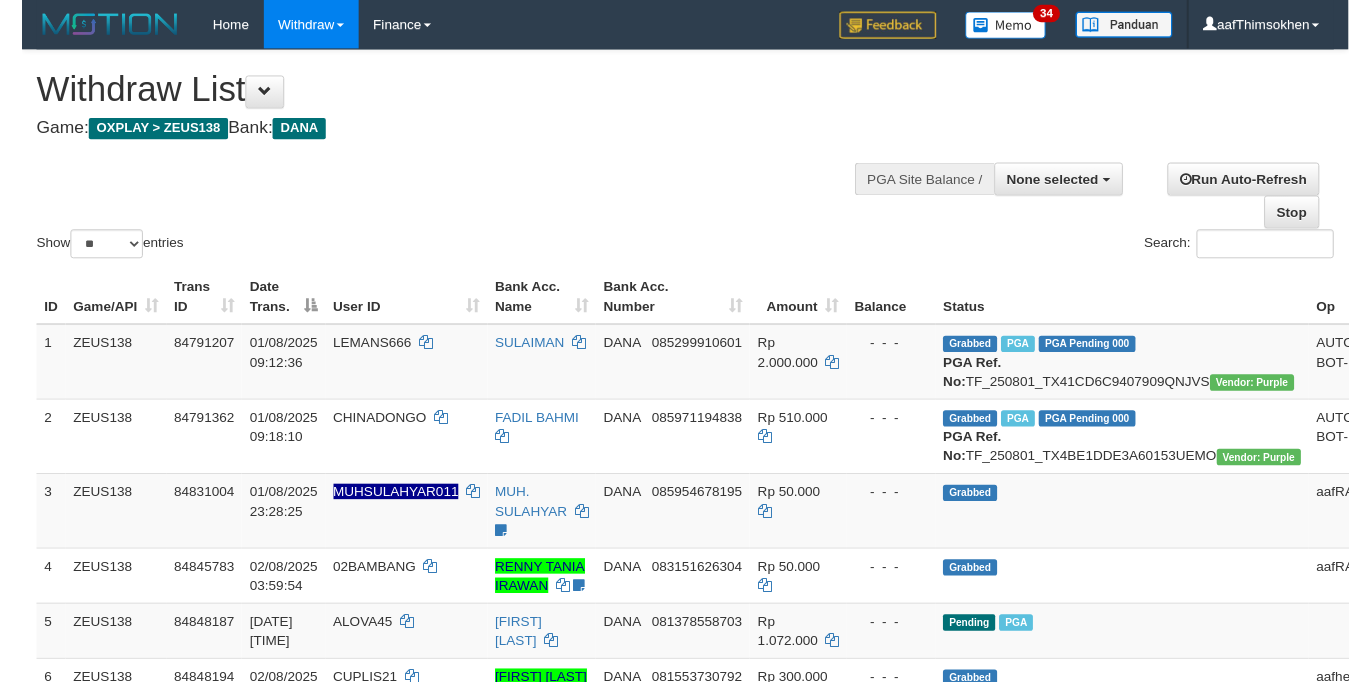 scroll, scrollTop: 349, scrollLeft: 0, axis: vertical 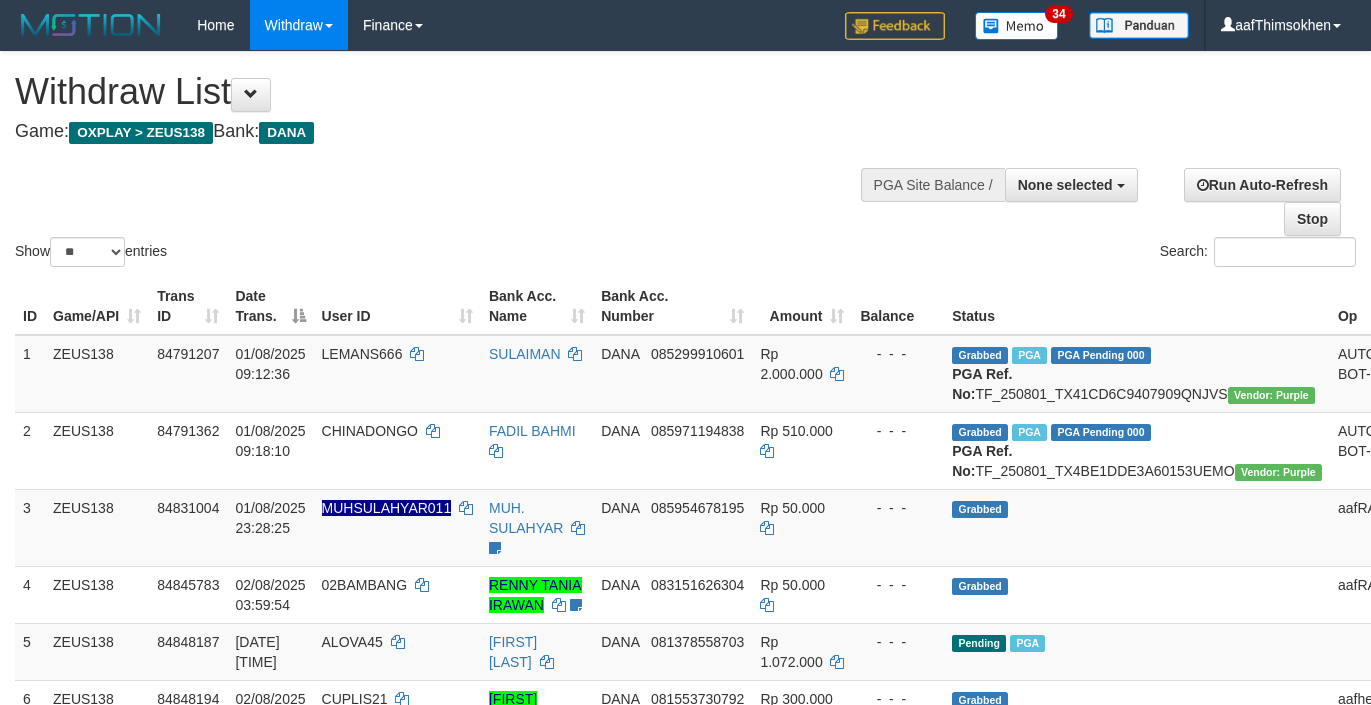 select 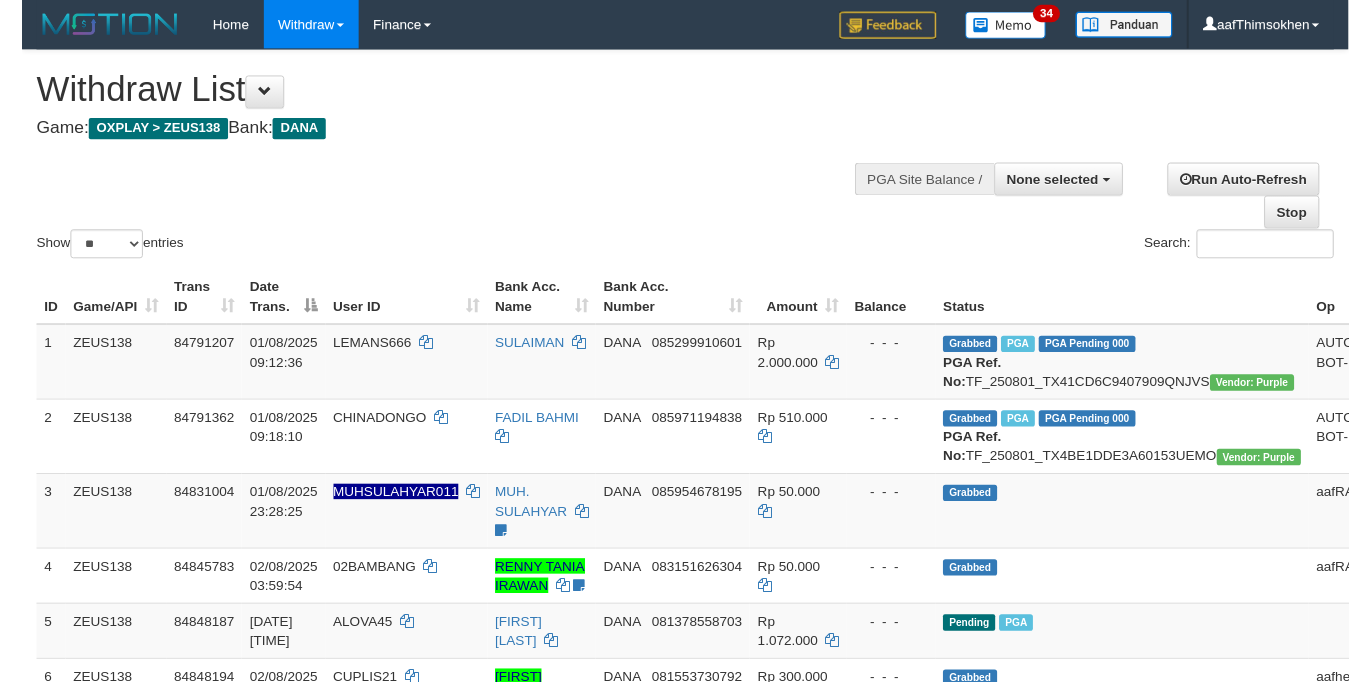 scroll, scrollTop: 349, scrollLeft: 0, axis: vertical 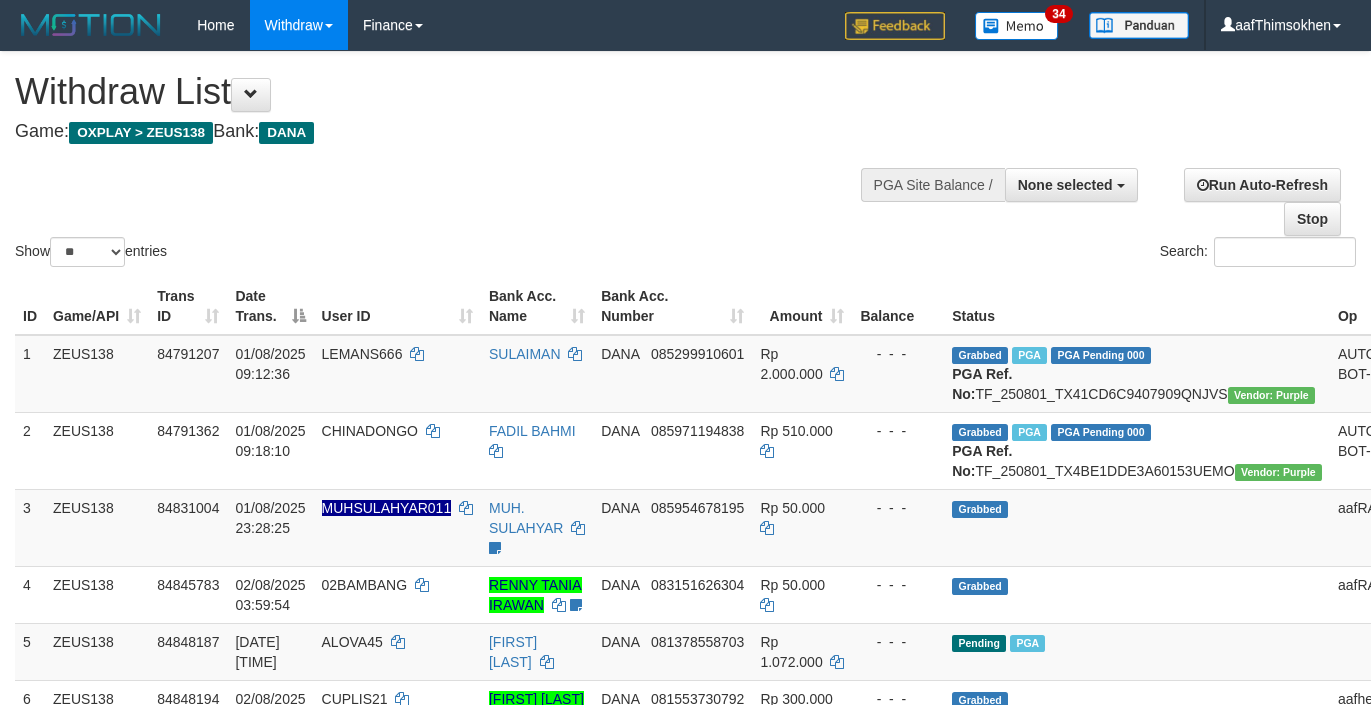 select 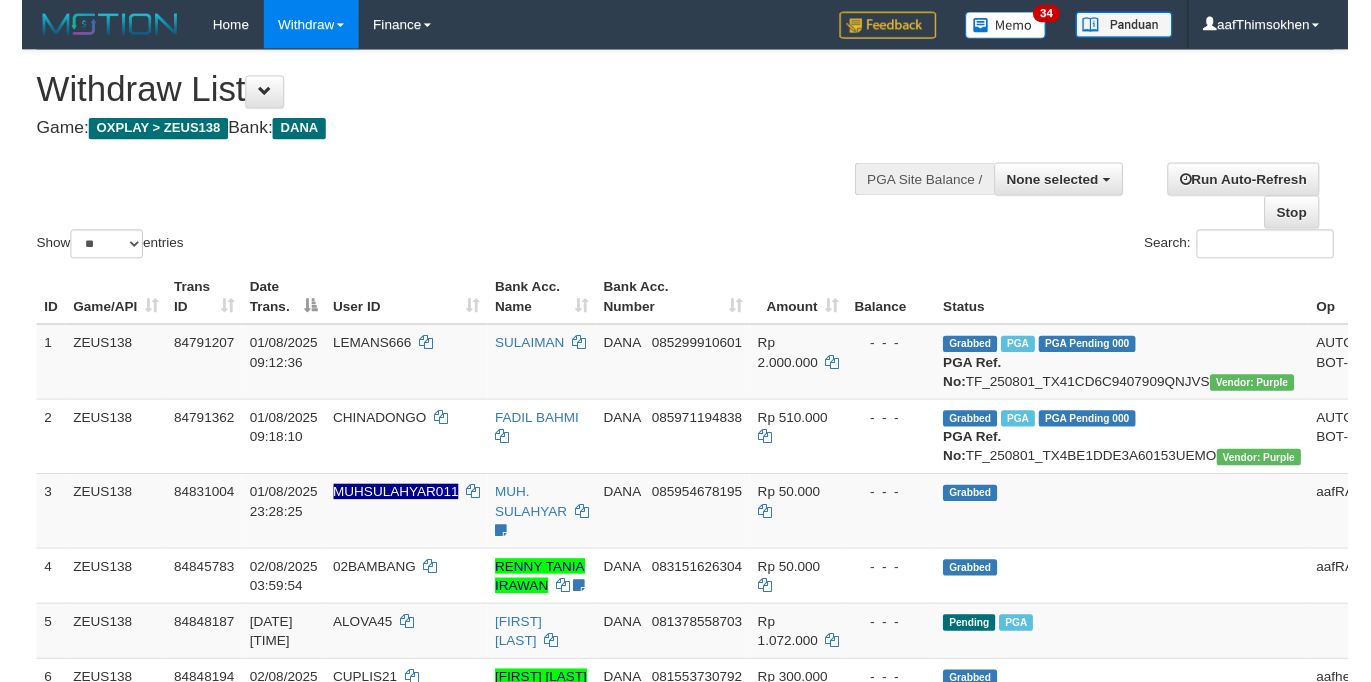scroll, scrollTop: 349, scrollLeft: 0, axis: vertical 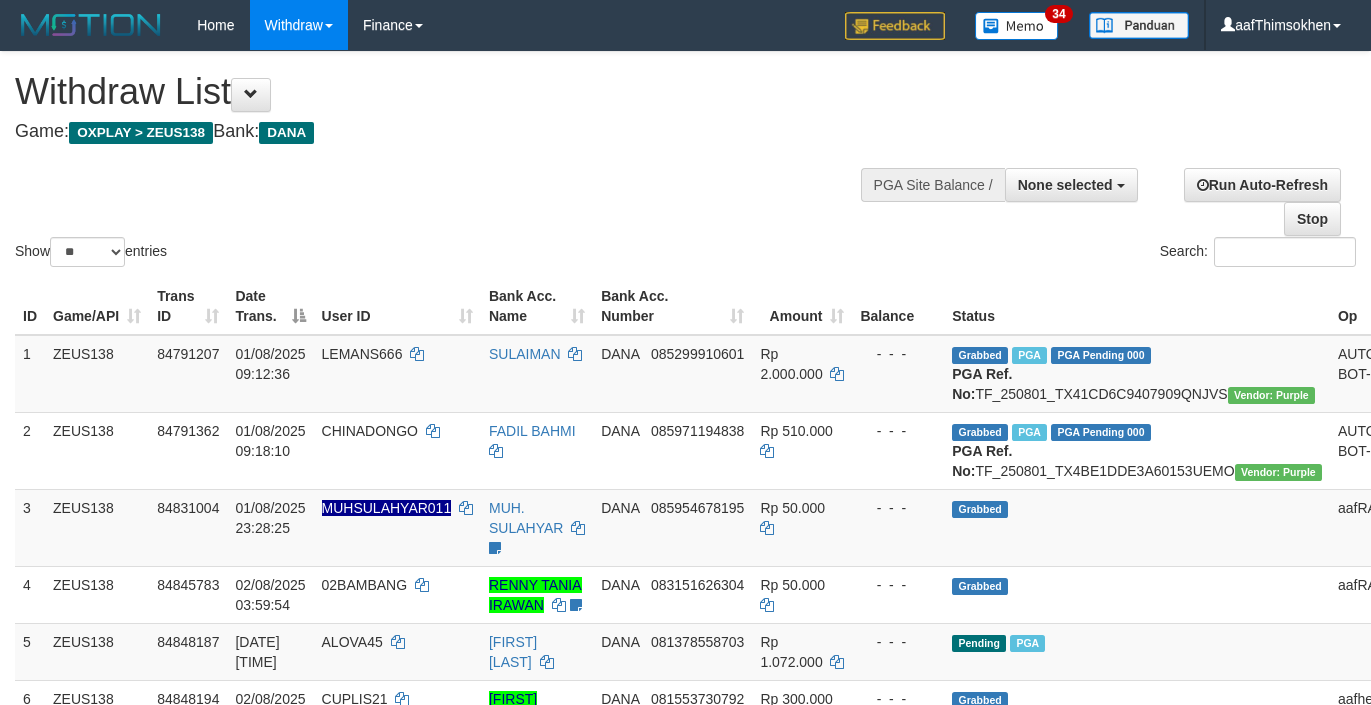 select 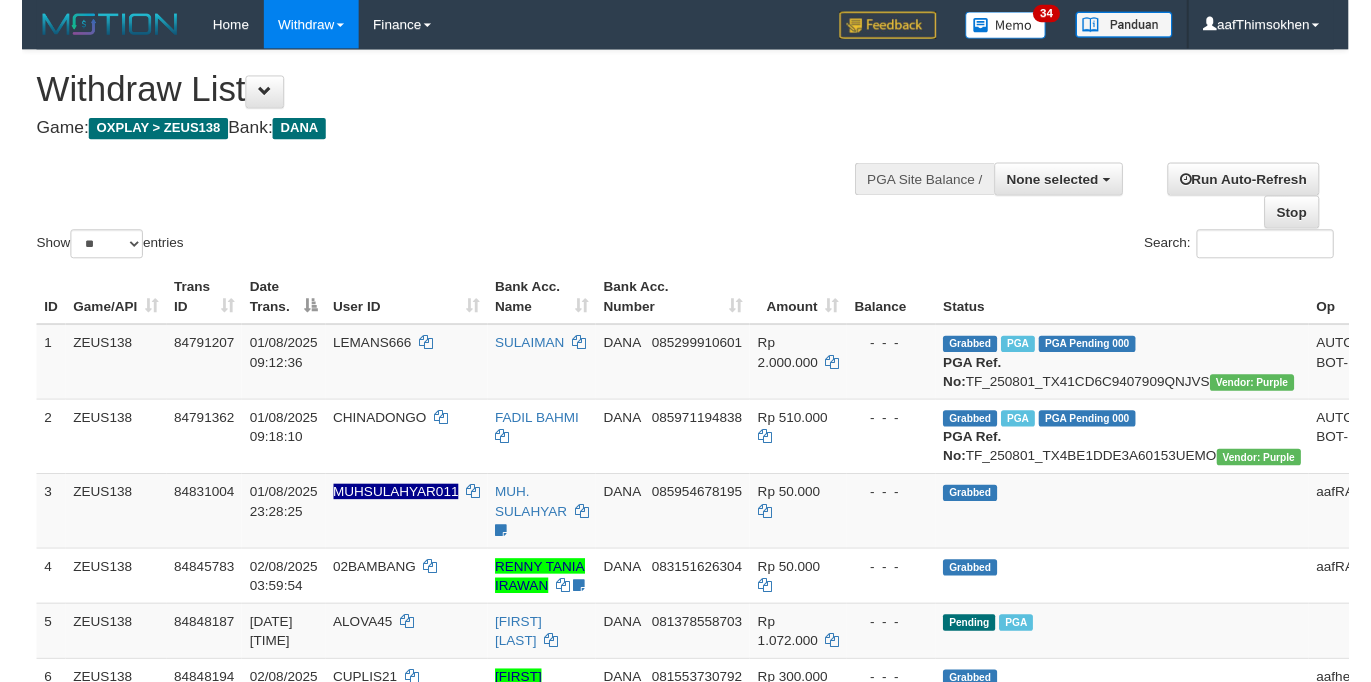 scroll, scrollTop: 349, scrollLeft: 0, axis: vertical 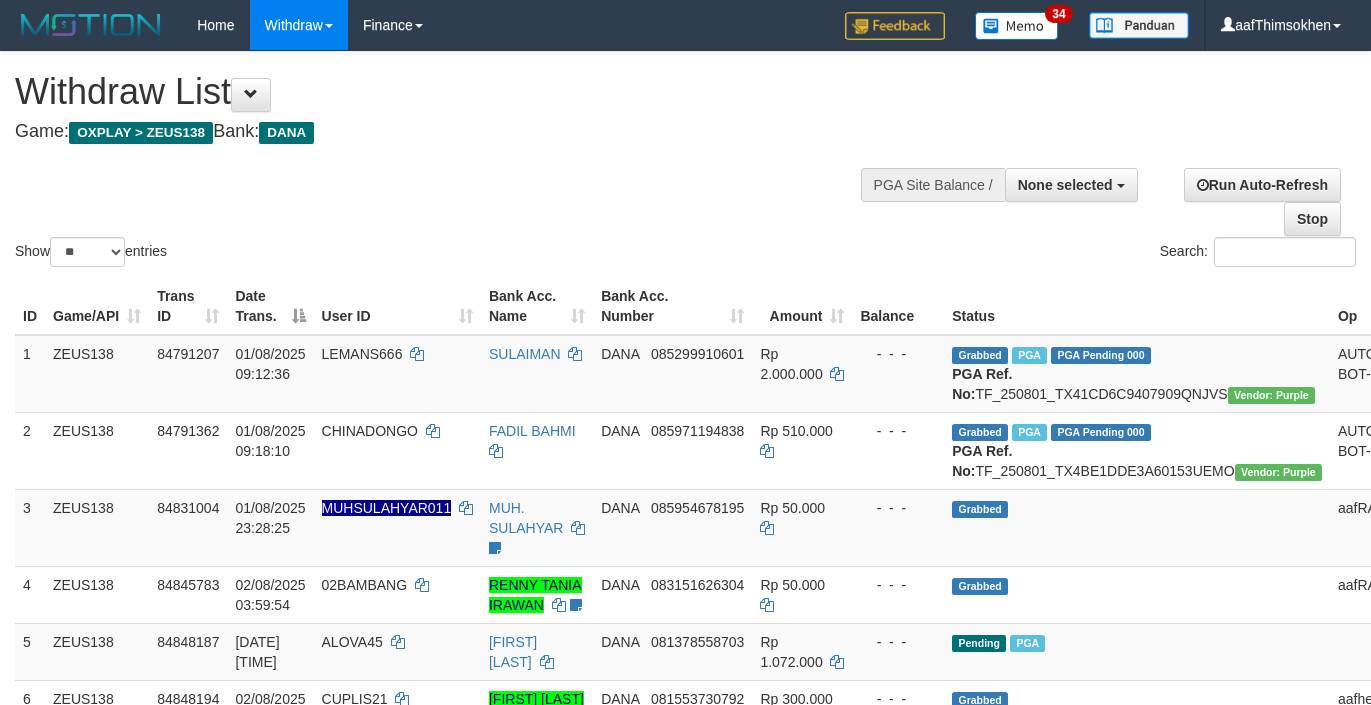 select 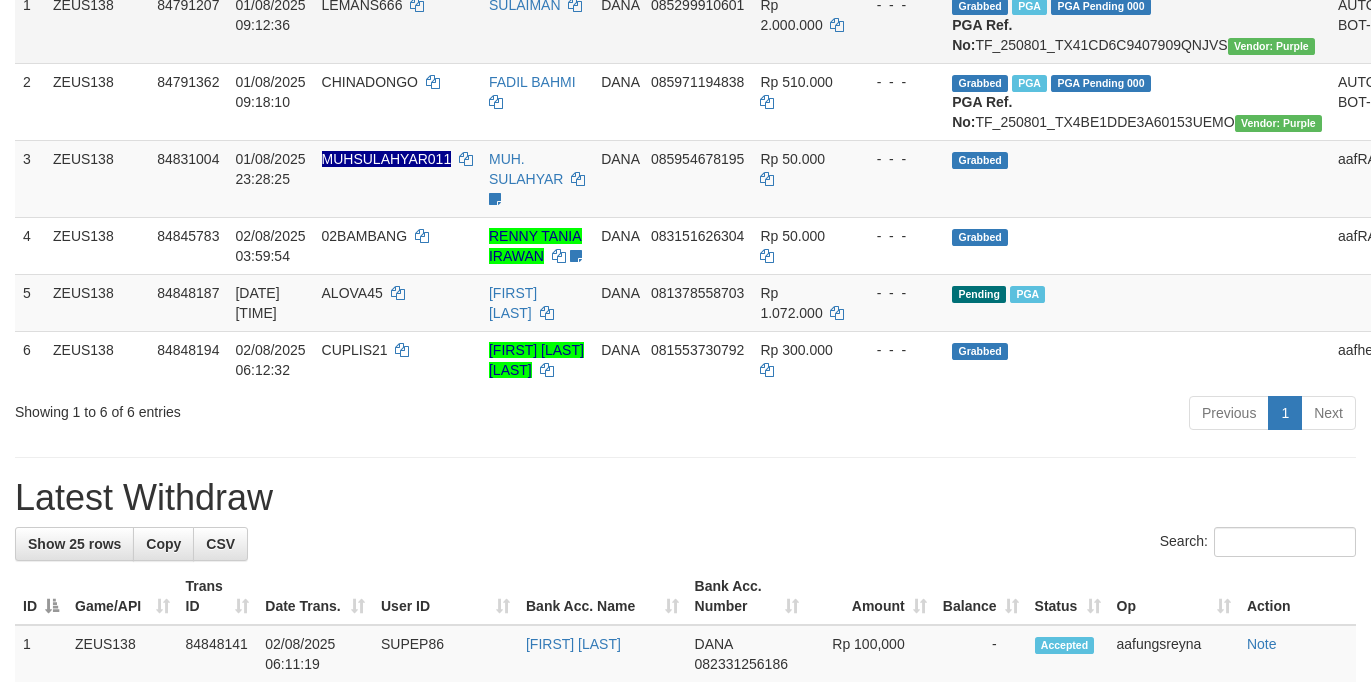 scroll, scrollTop: 349, scrollLeft: 0, axis: vertical 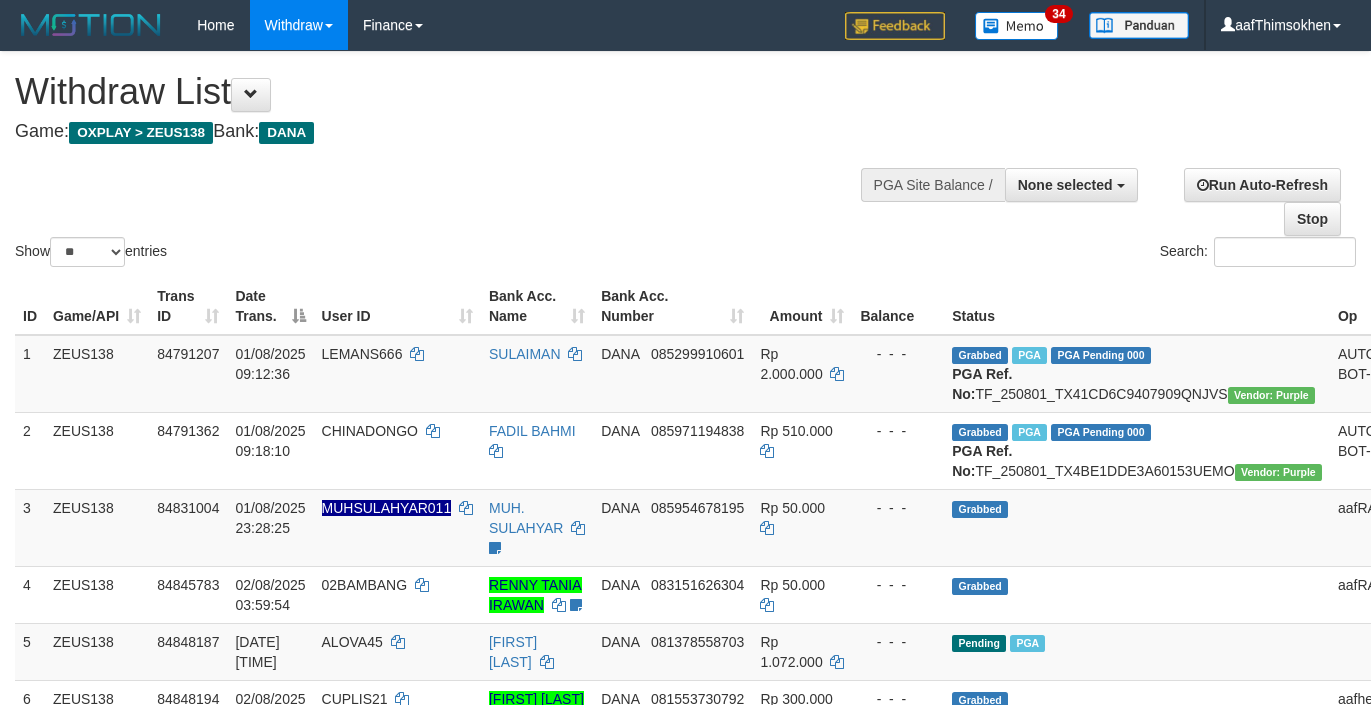 select 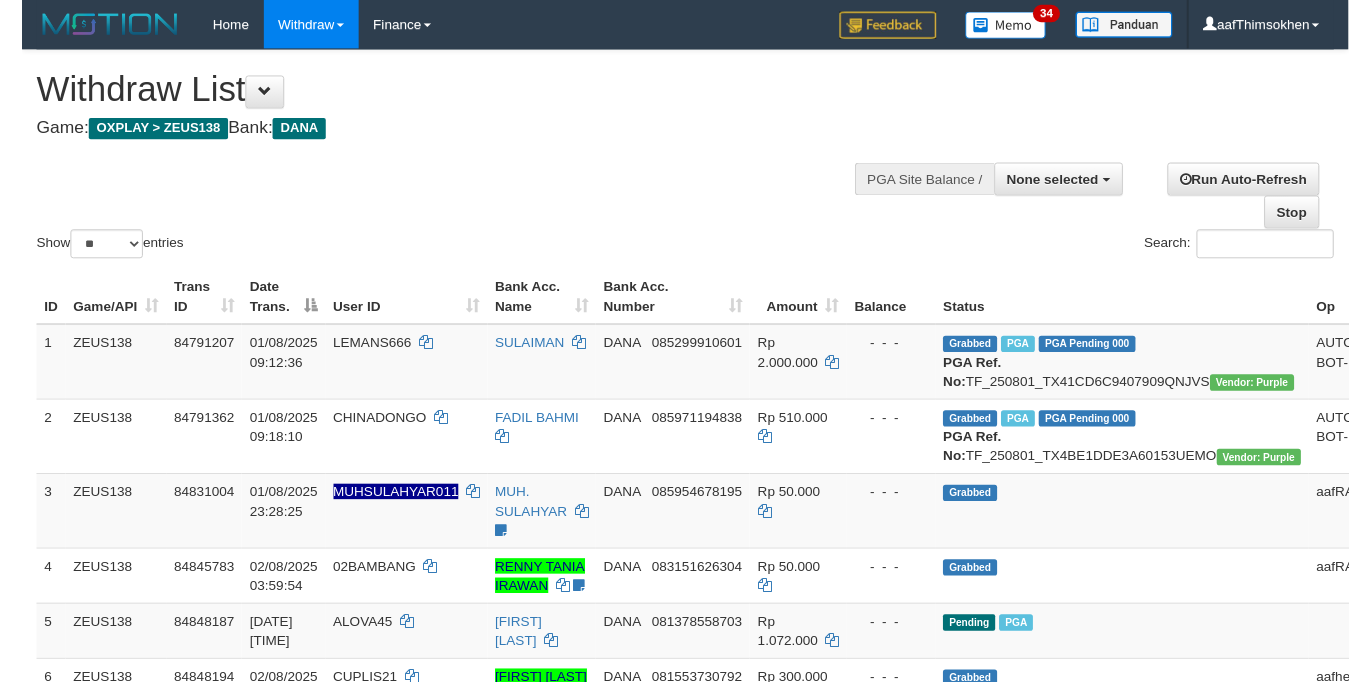 scroll, scrollTop: 349, scrollLeft: 0, axis: vertical 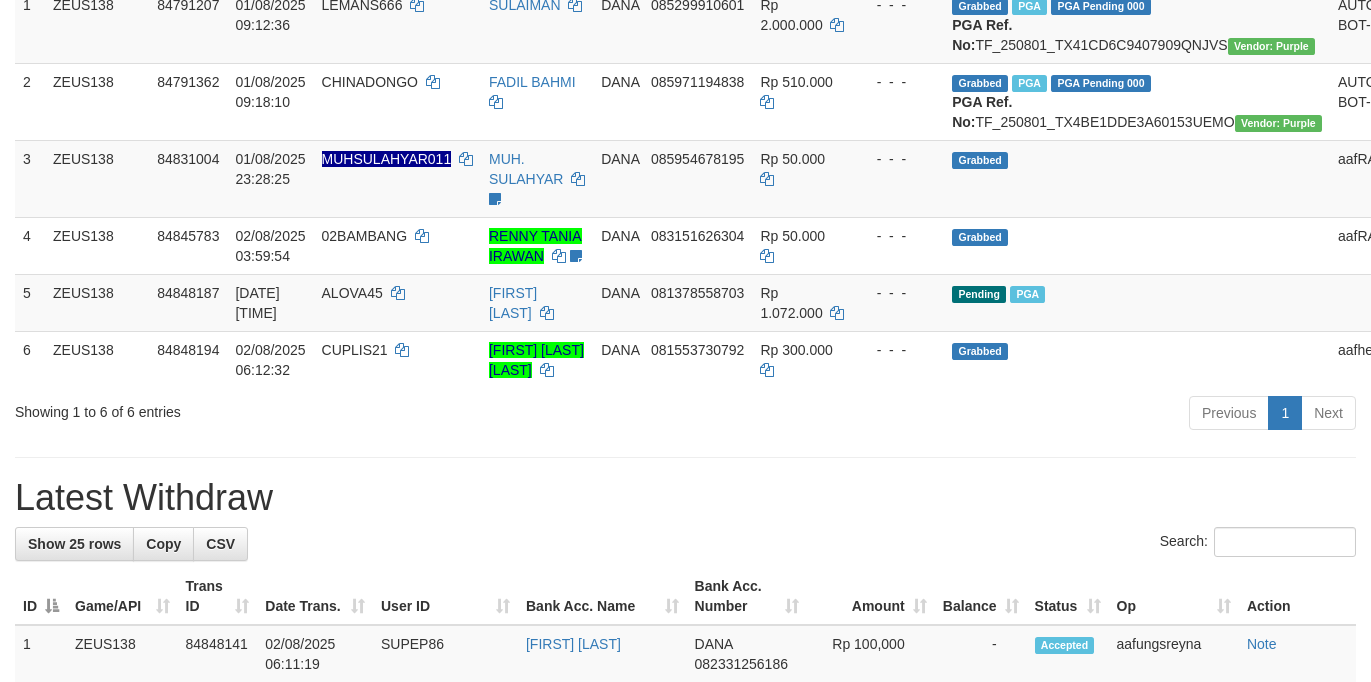 click on "Search:" at bounding box center [685, 544] 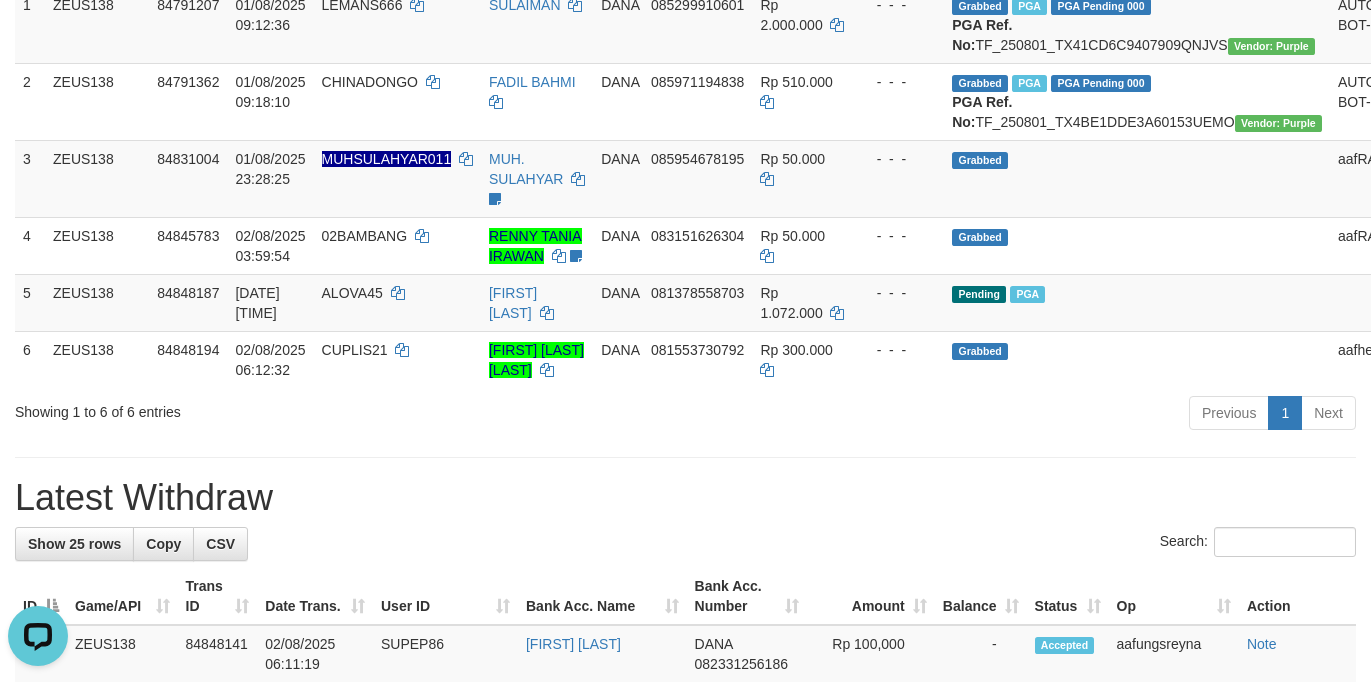scroll, scrollTop: 0, scrollLeft: 0, axis: both 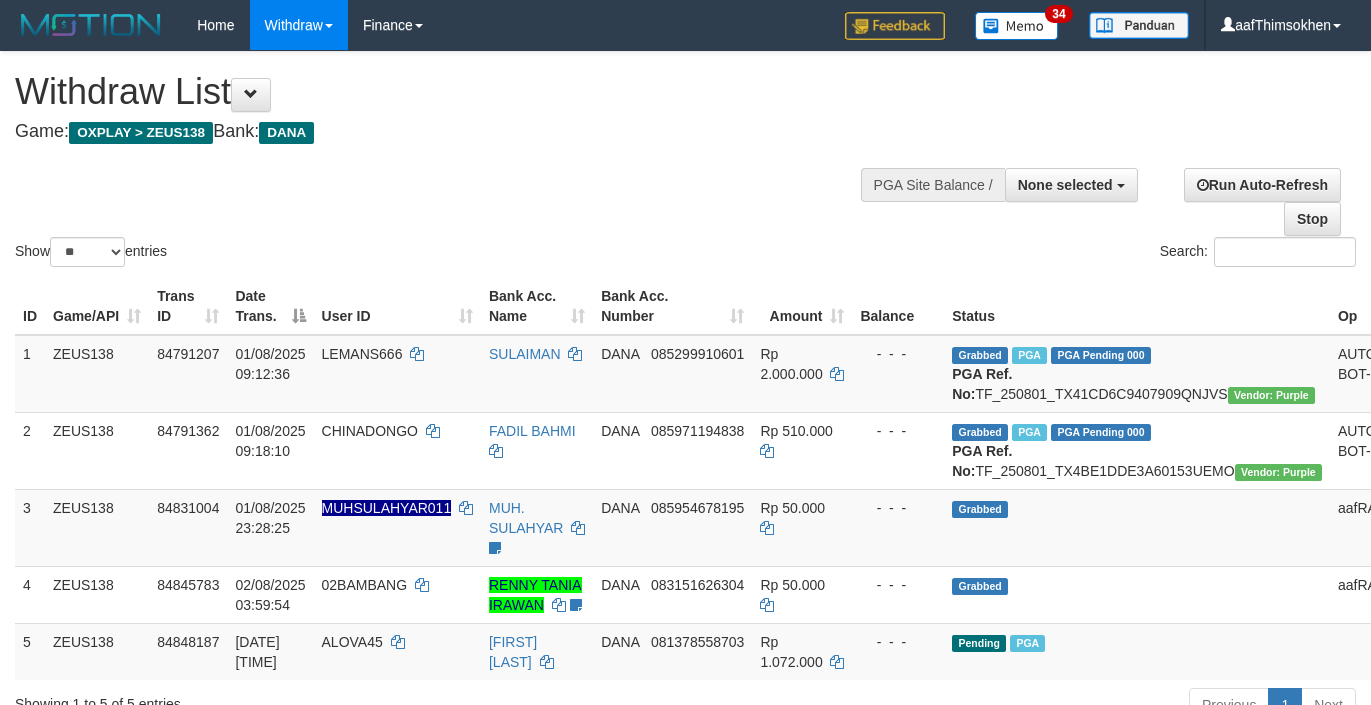 select 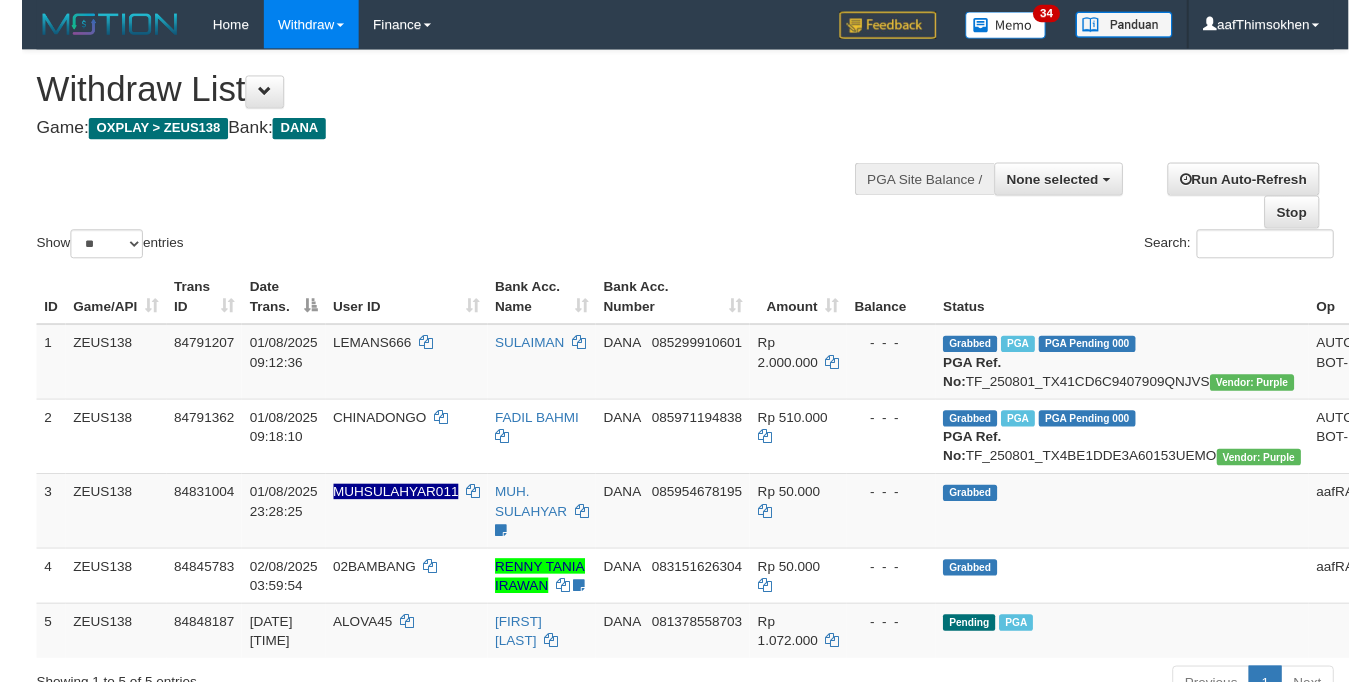 scroll, scrollTop: 349, scrollLeft: 0, axis: vertical 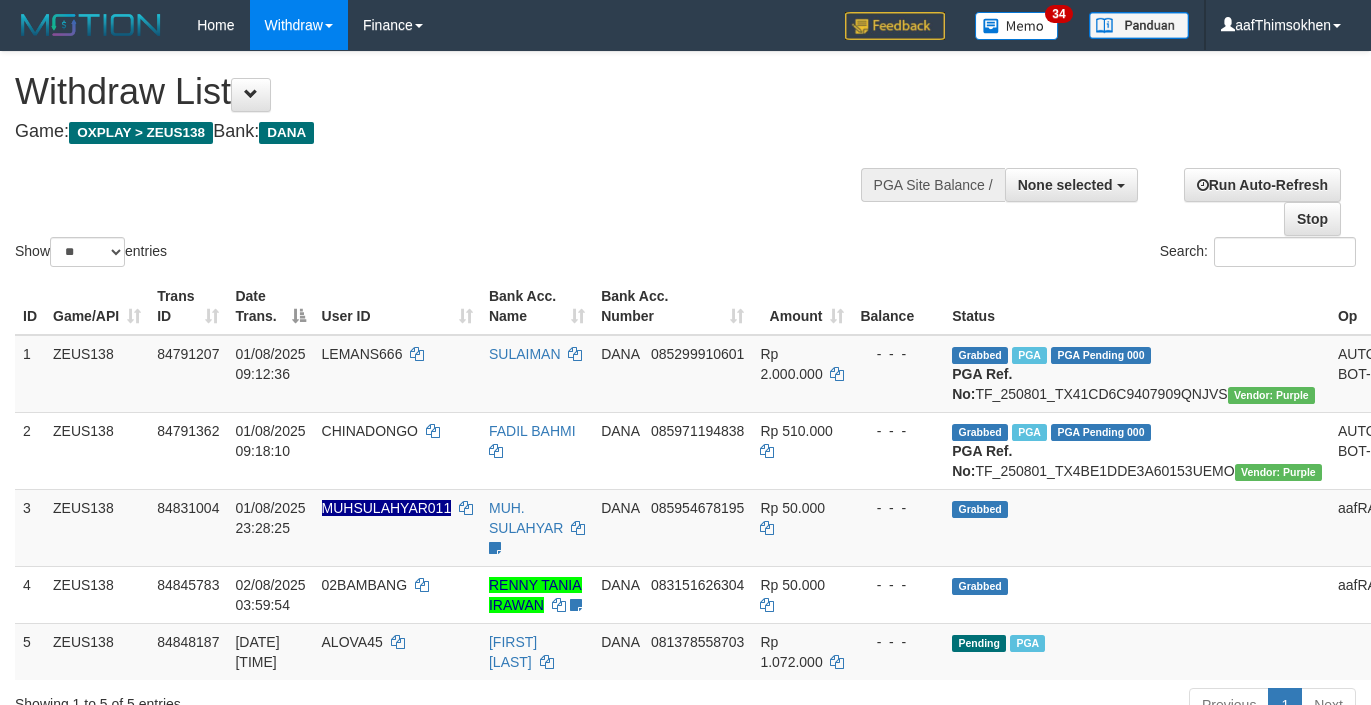 select 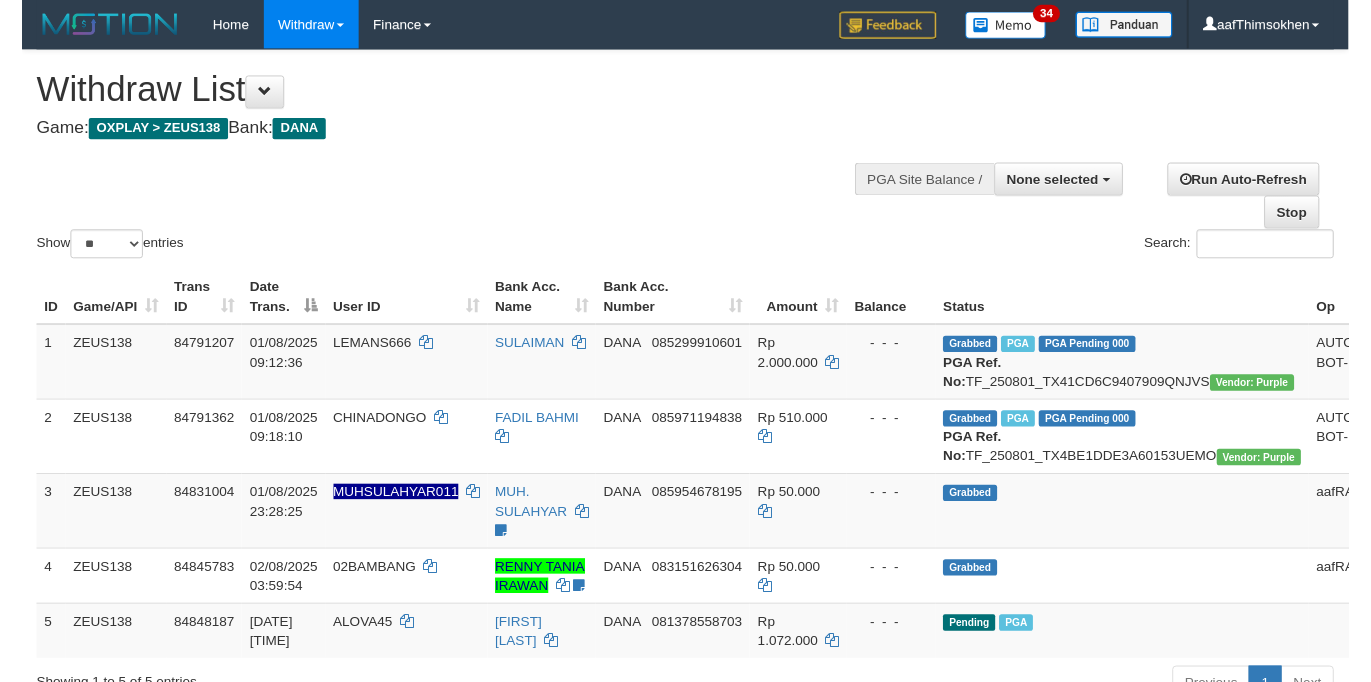 scroll, scrollTop: 349, scrollLeft: 0, axis: vertical 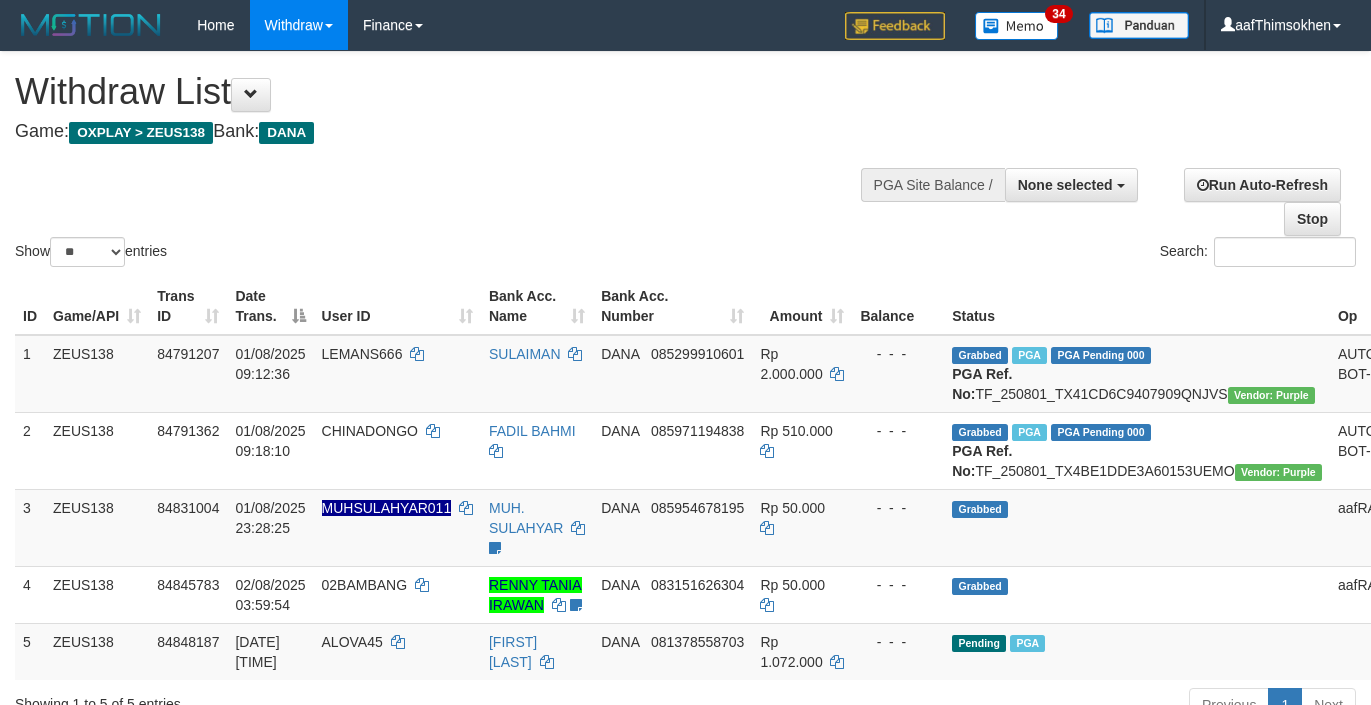 select 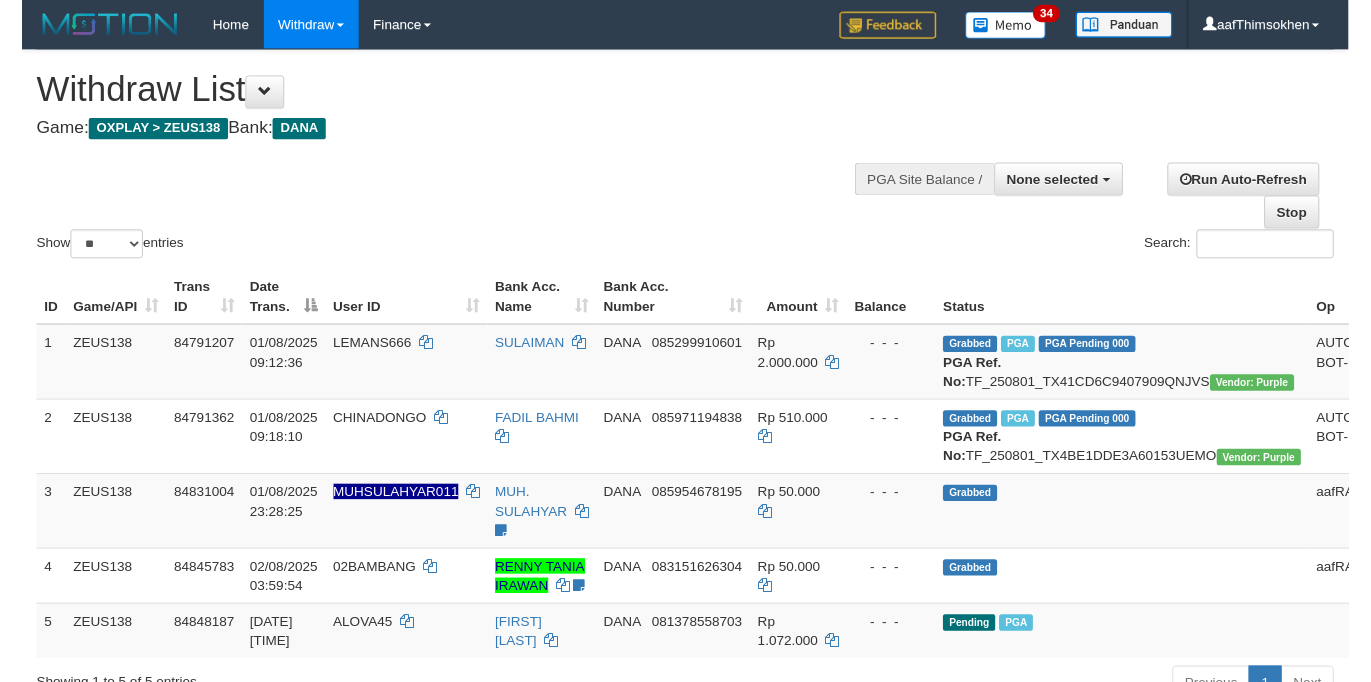 scroll, scrollTop: 349, scrollLeft: 0, axis: vertical 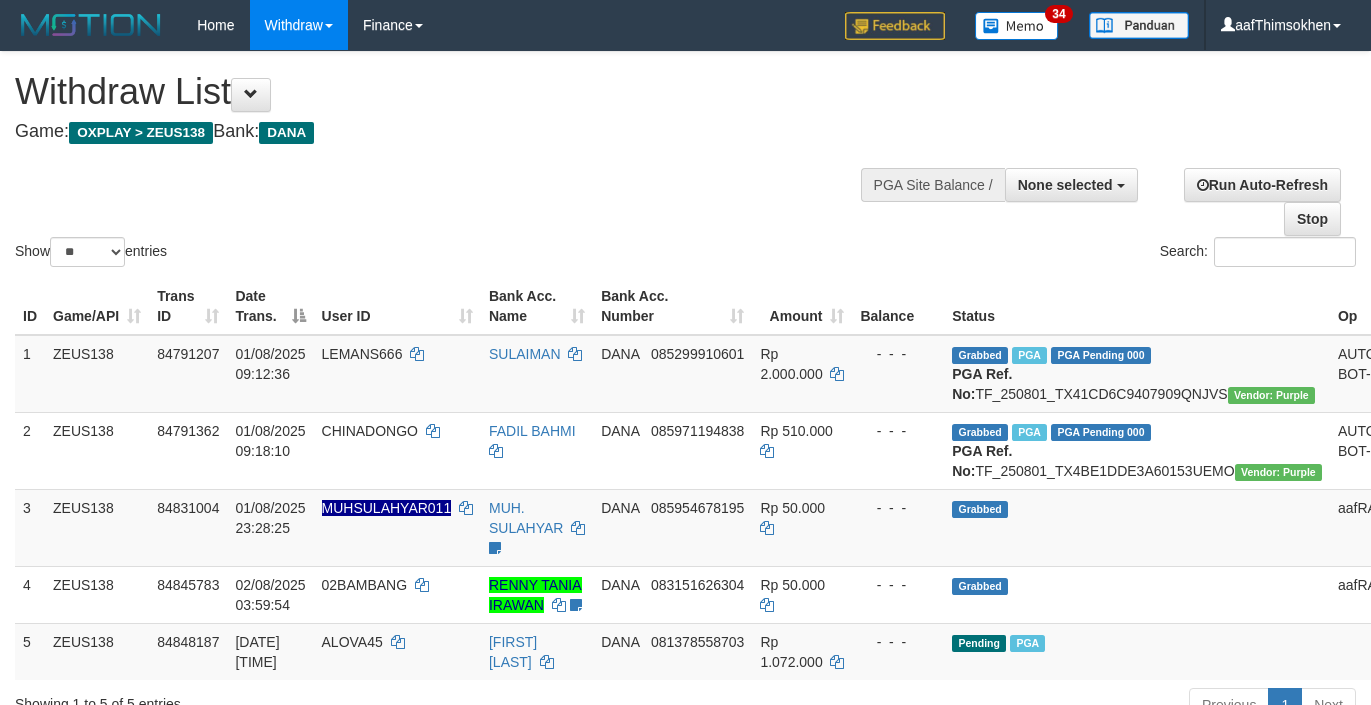 select 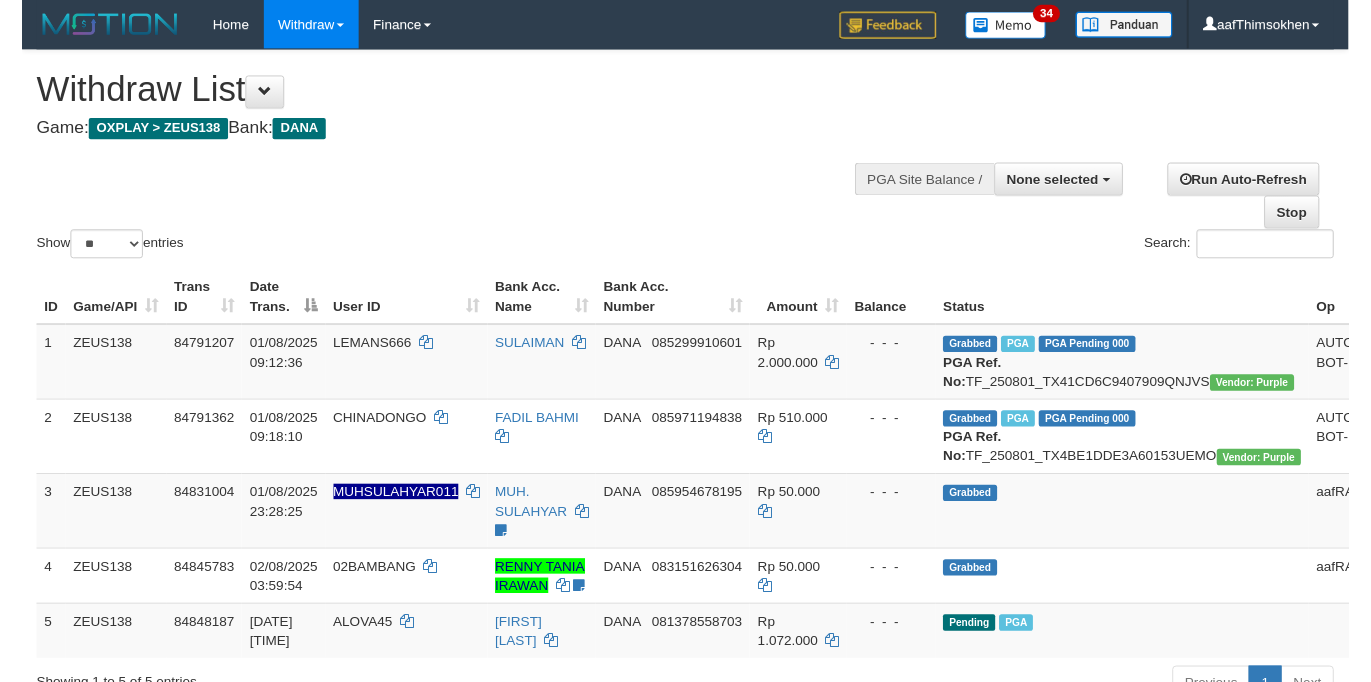 scroll, scrollTop: 349, scrollLeft: 0, axis: vertical 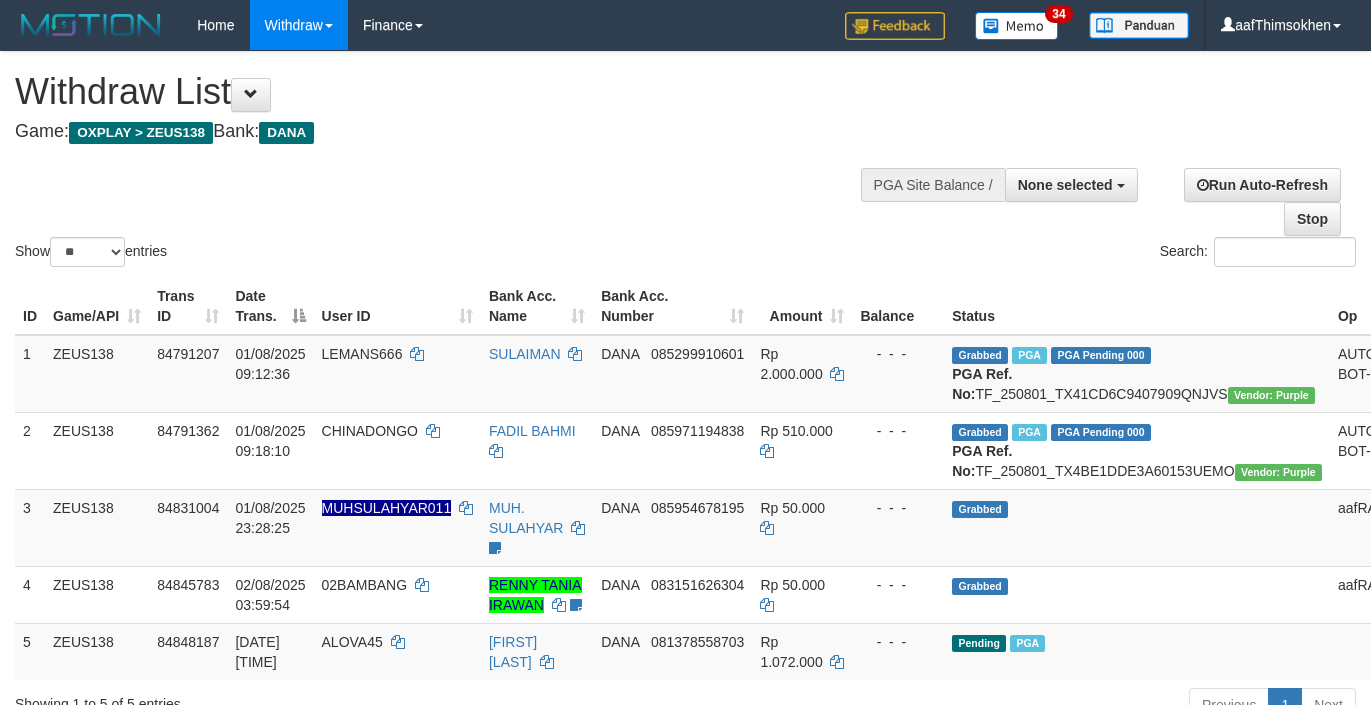 select 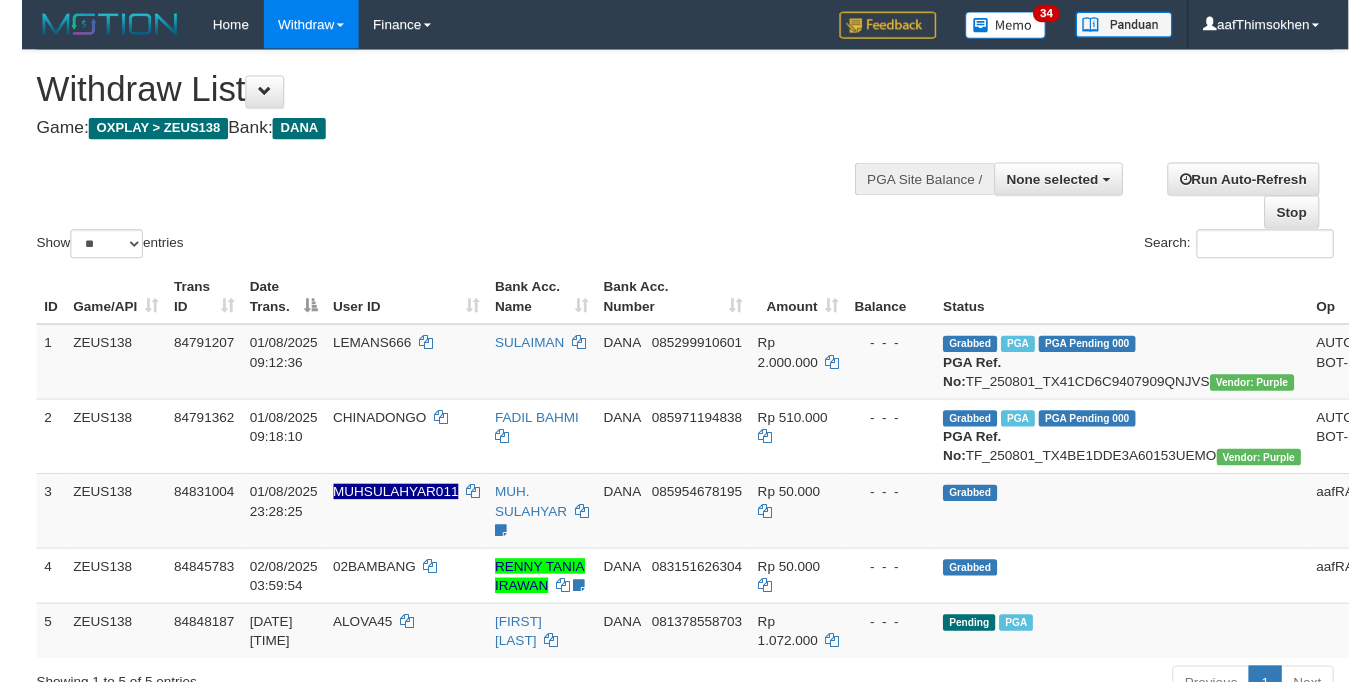 scroll, scrollTop: 349, scrollLeft: 0, axis: vertical 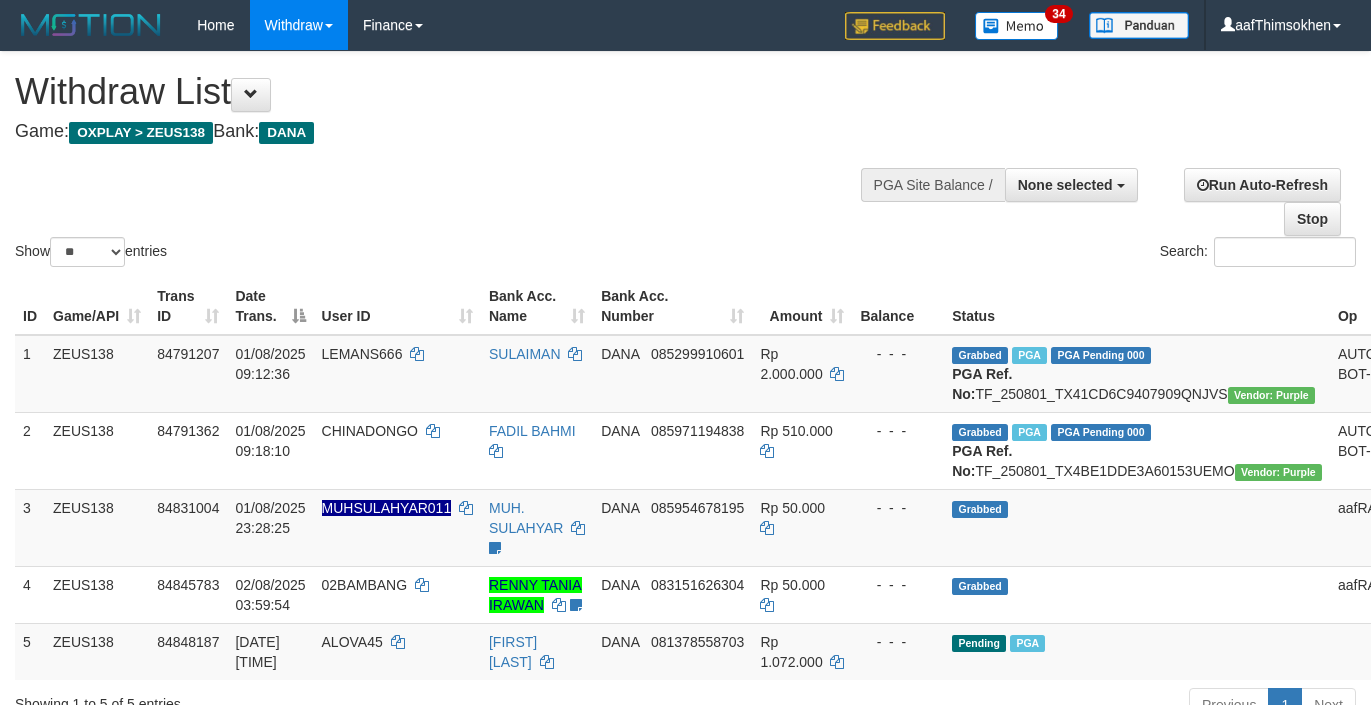 select 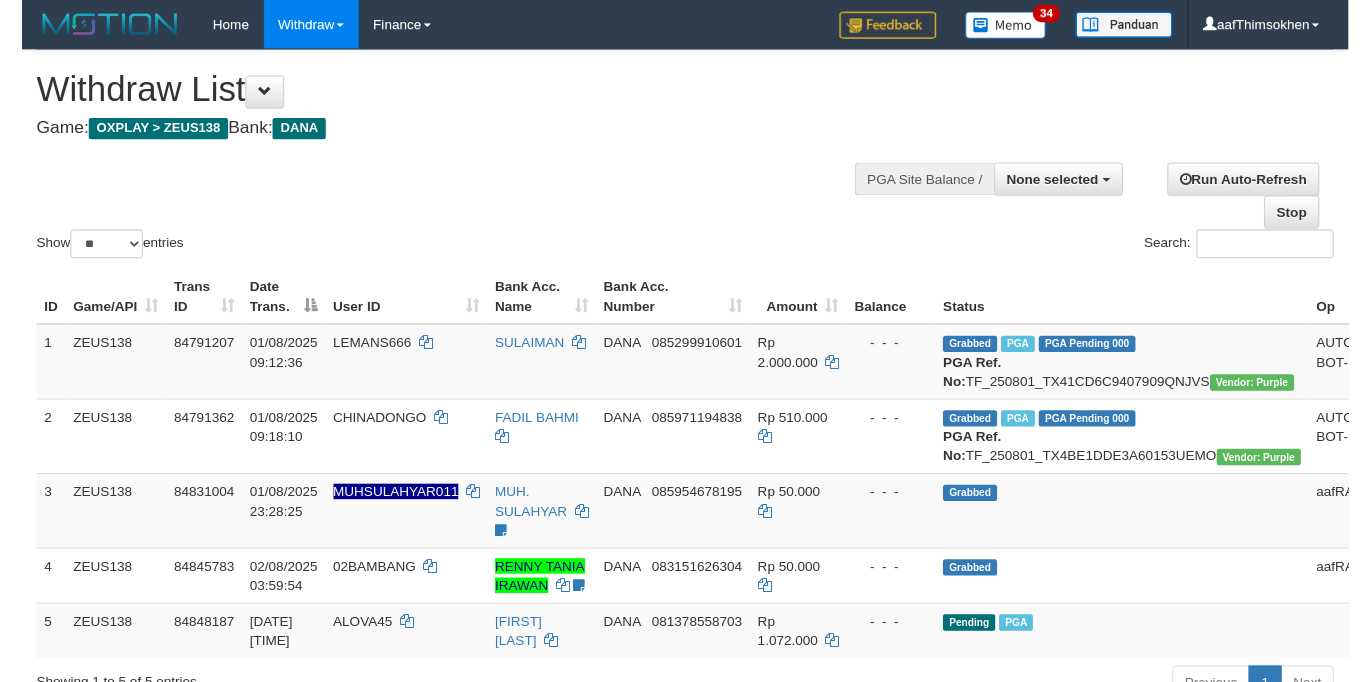 scroll, scrollTop: 349, scrollLeft: 0, axis: vertical 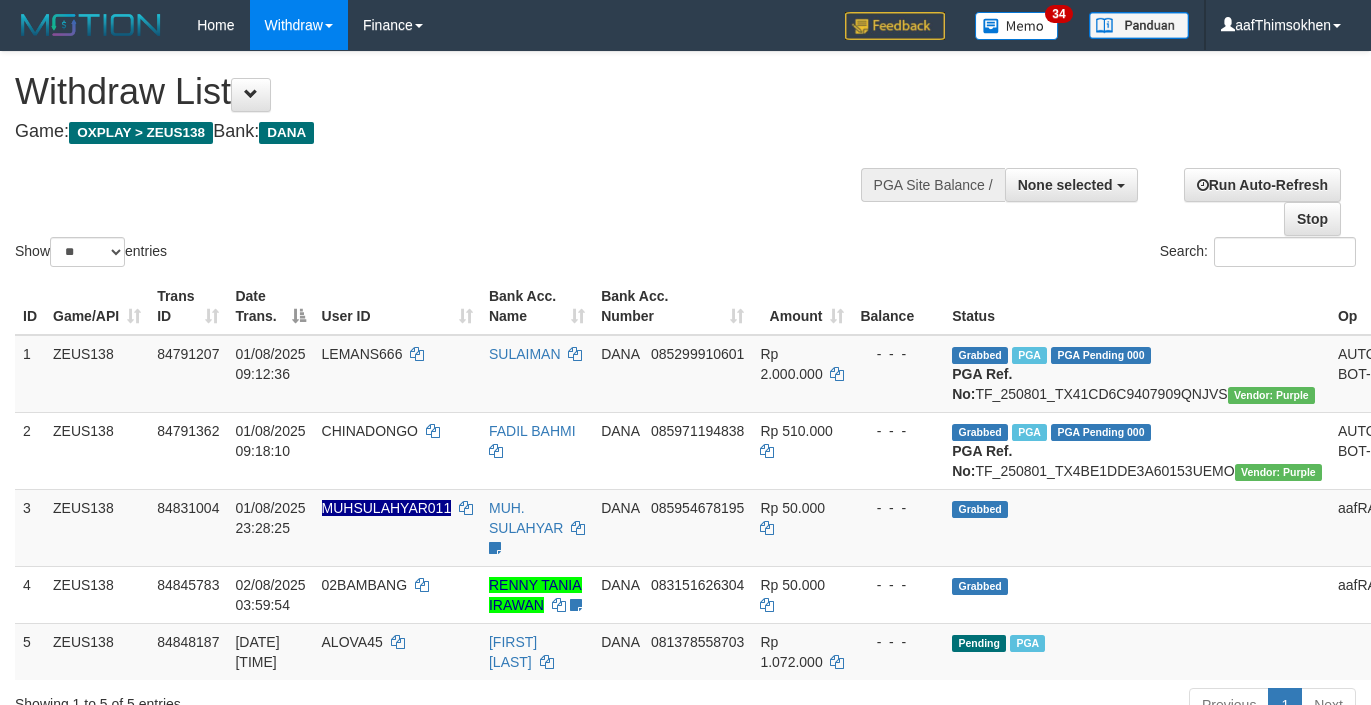 select 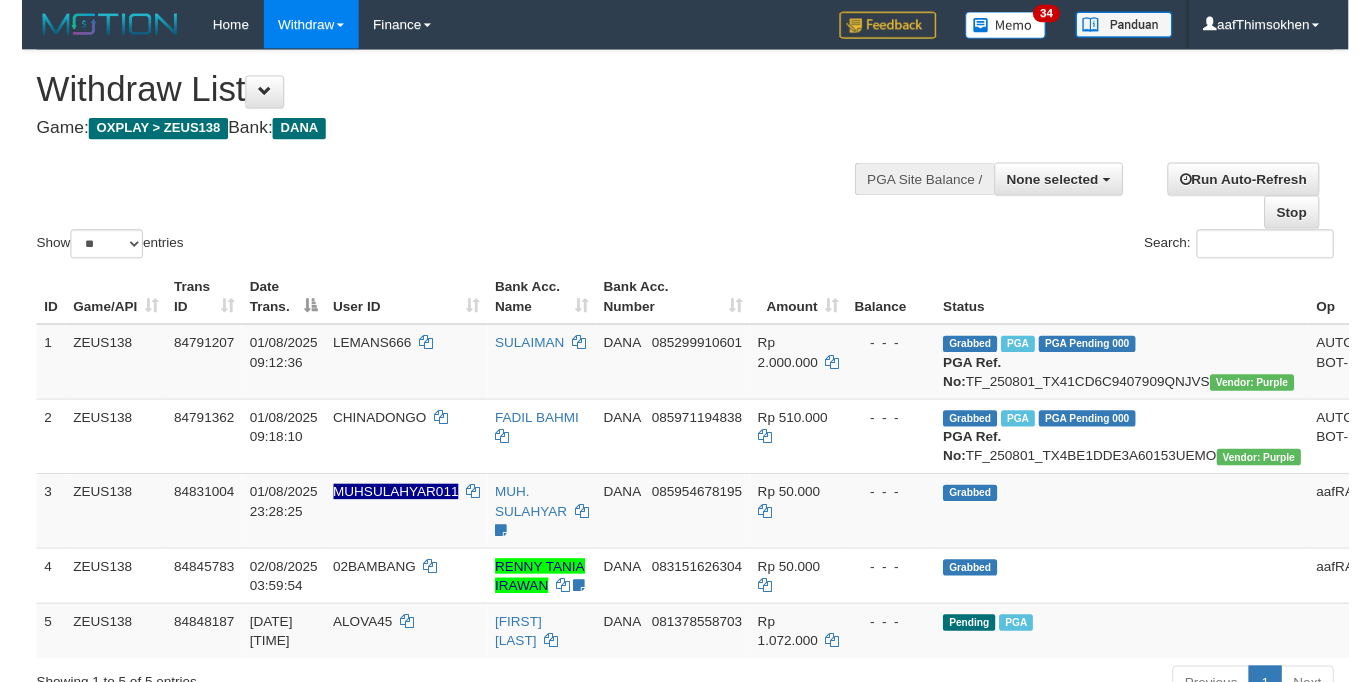 scroll, scrollTop: 349, scrollLeft: 0, axis: vertical 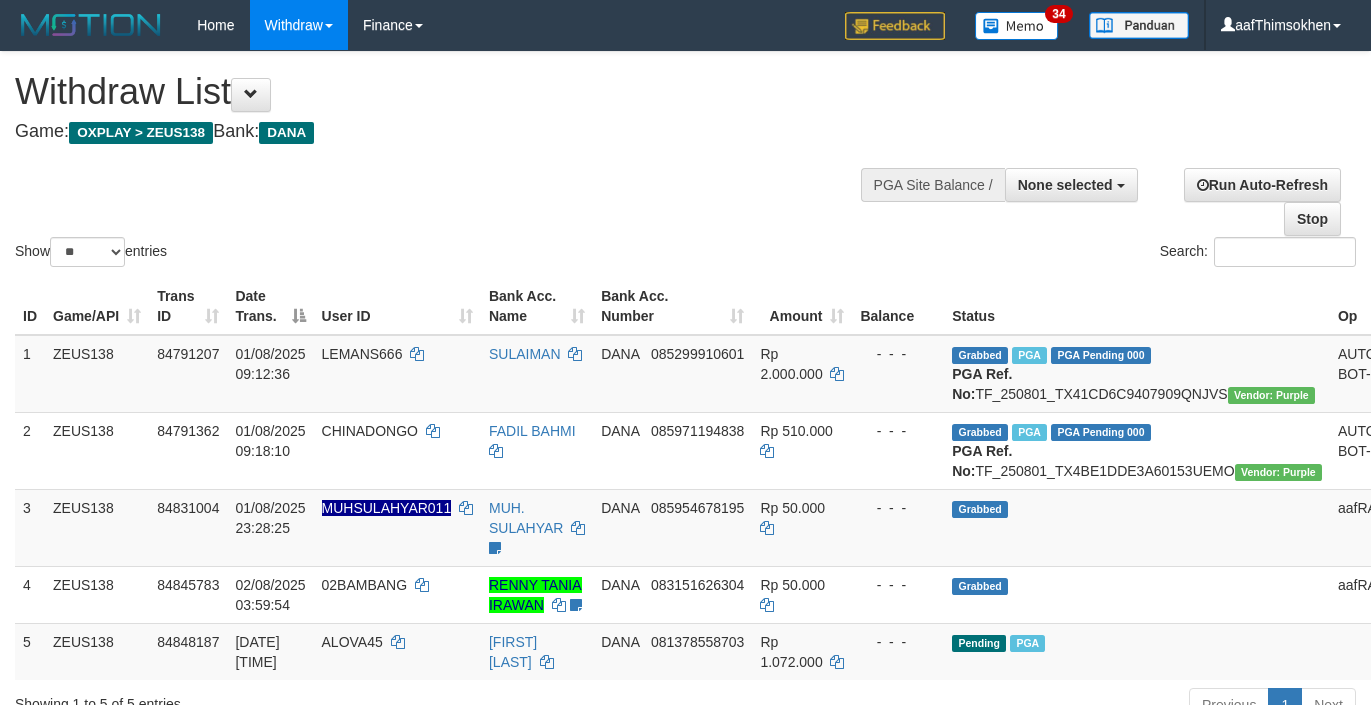 select 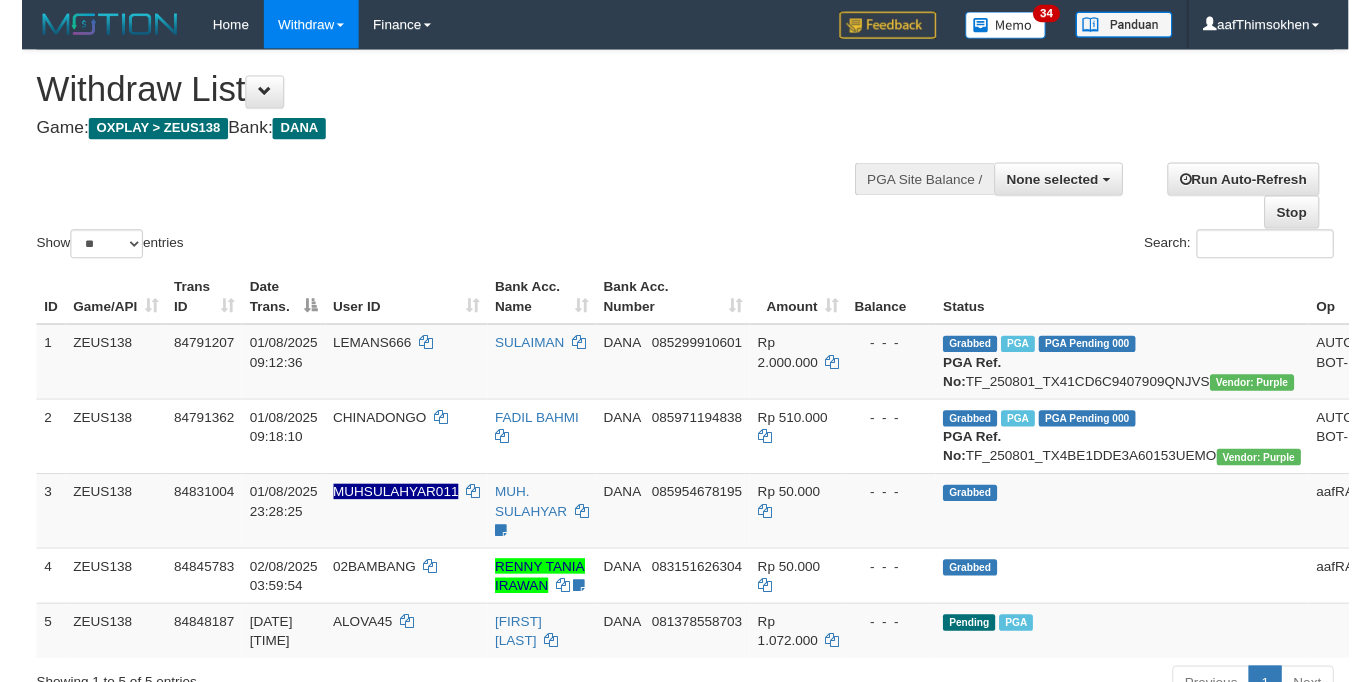 scroll, scrollTop: 349, scrollLeft: 0, axis: vertical 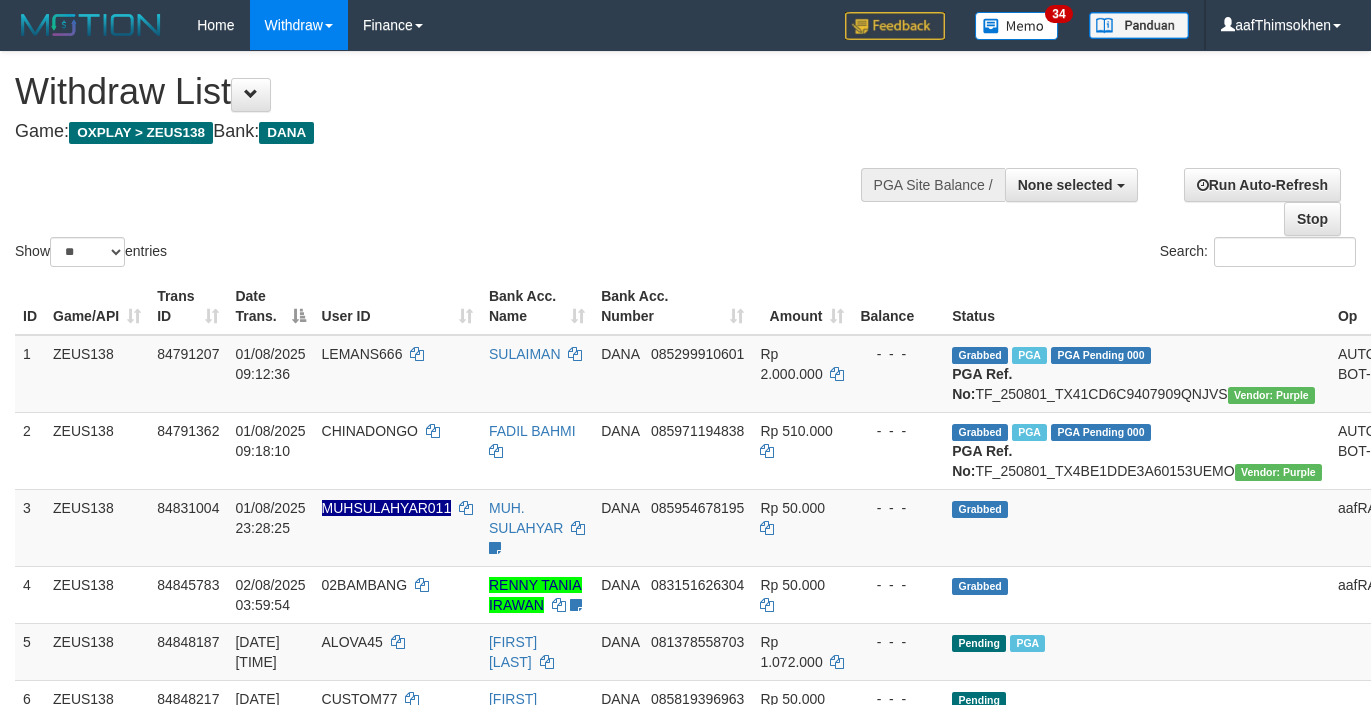 select 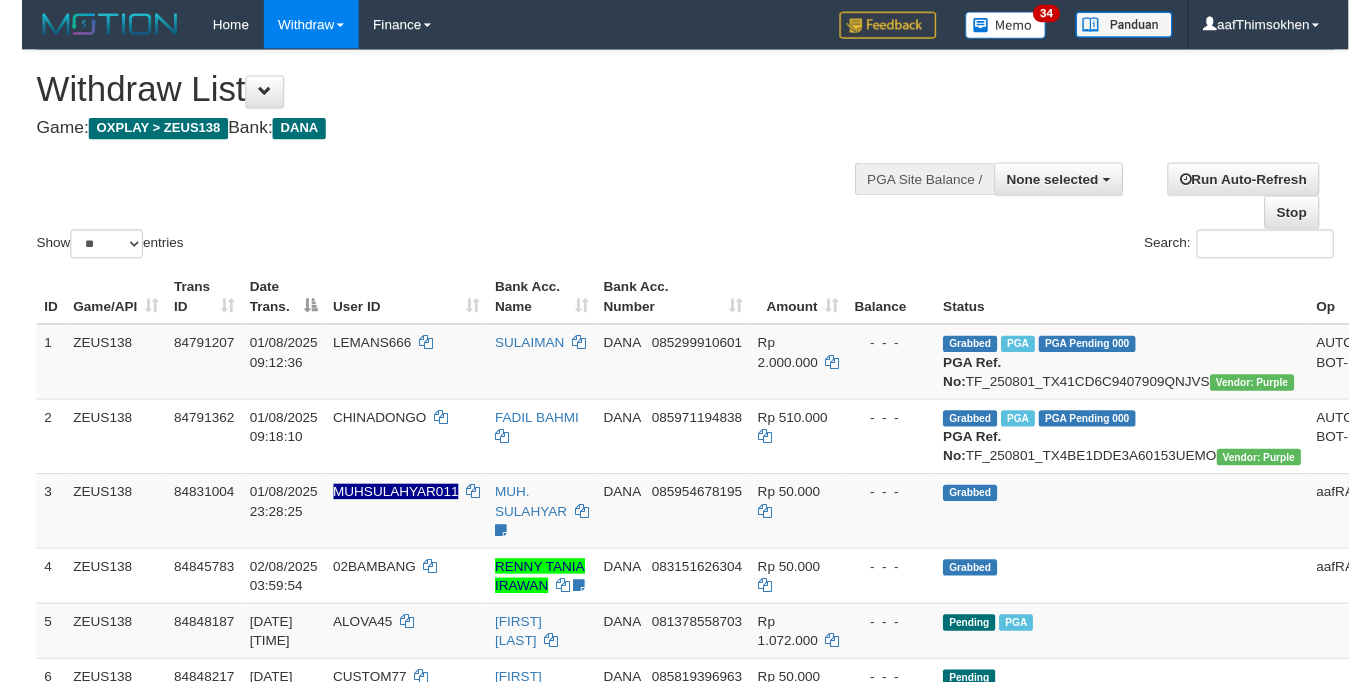 scroll, scrollTop: 349, scrollLeft: 0, axis: vertical 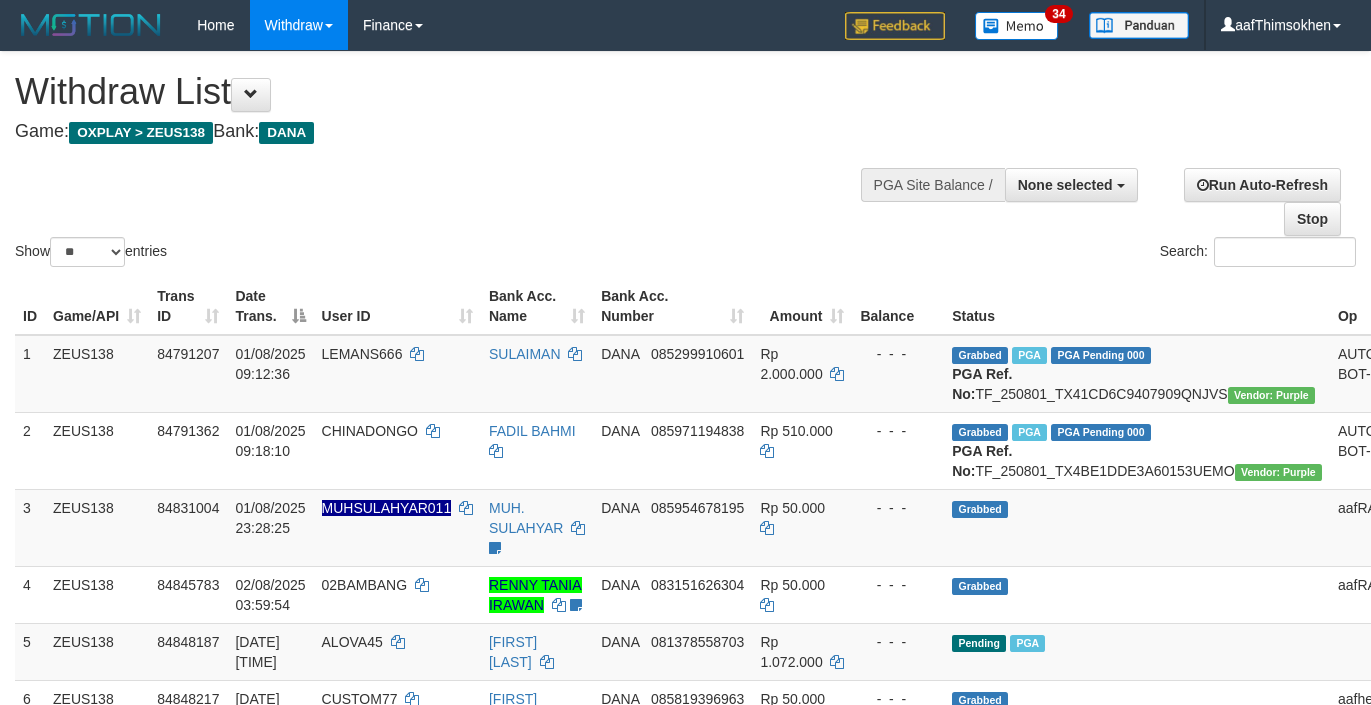 select 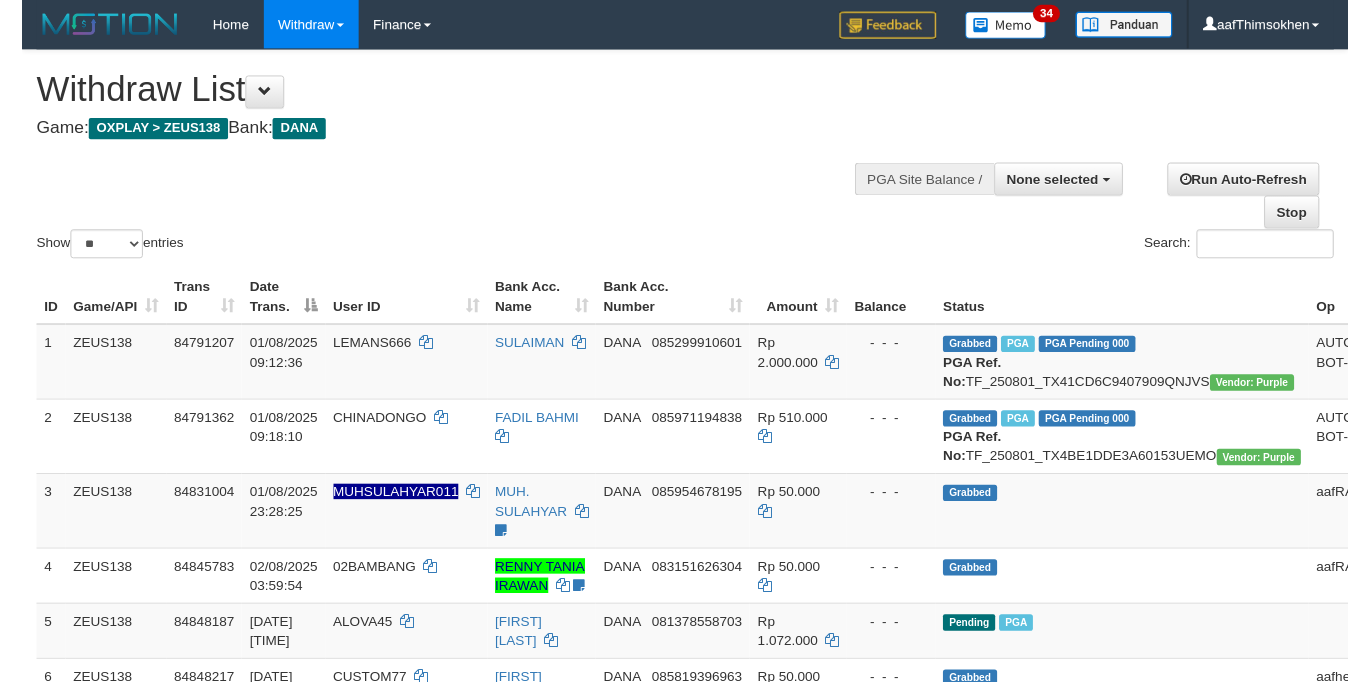 scroll, scrollTop: 349, scrollLeft: 0, axis: vertical 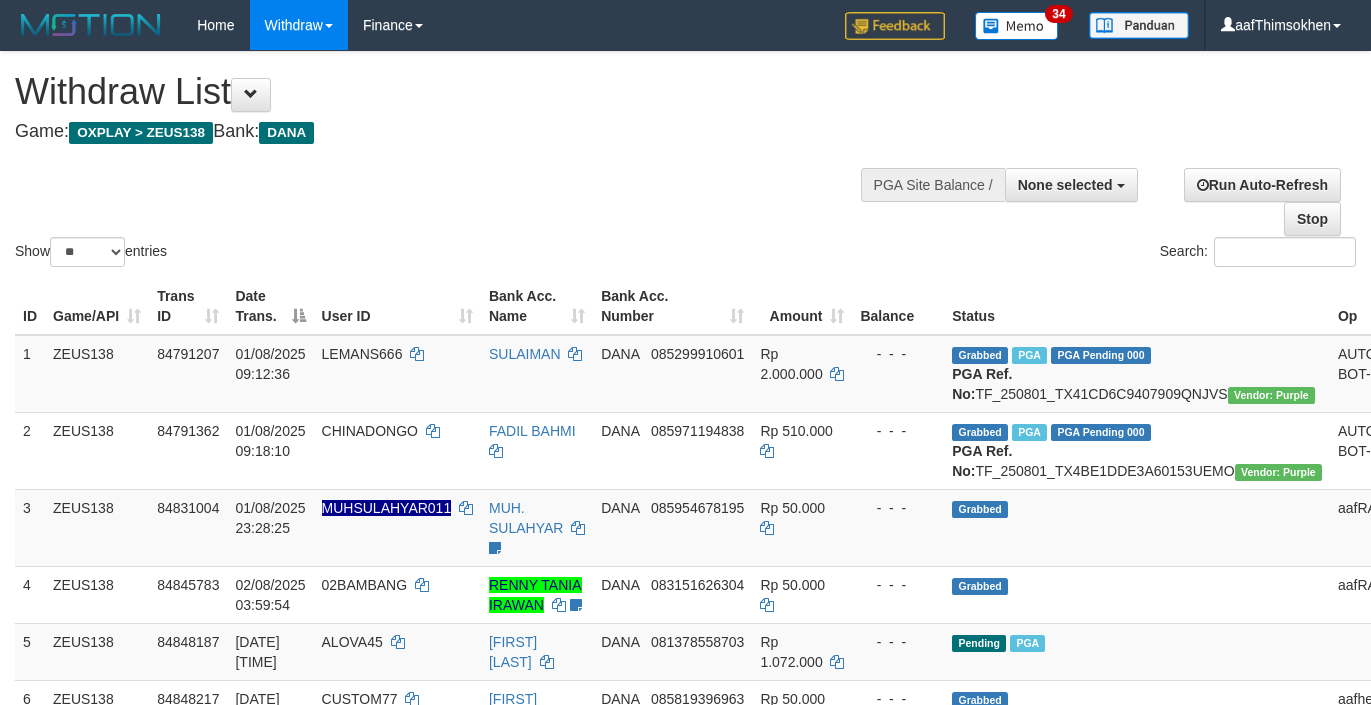 select 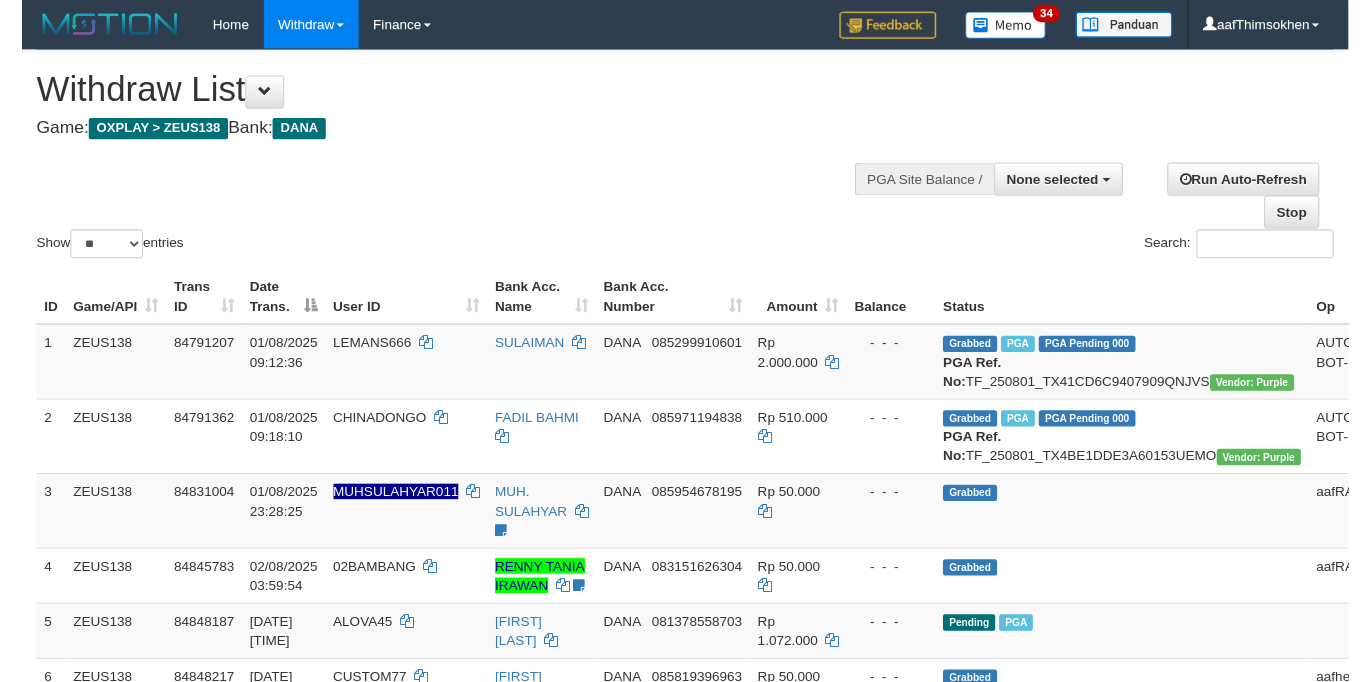 scroll, scrollTop: 349, scrollLeft: 0, axis: vertical 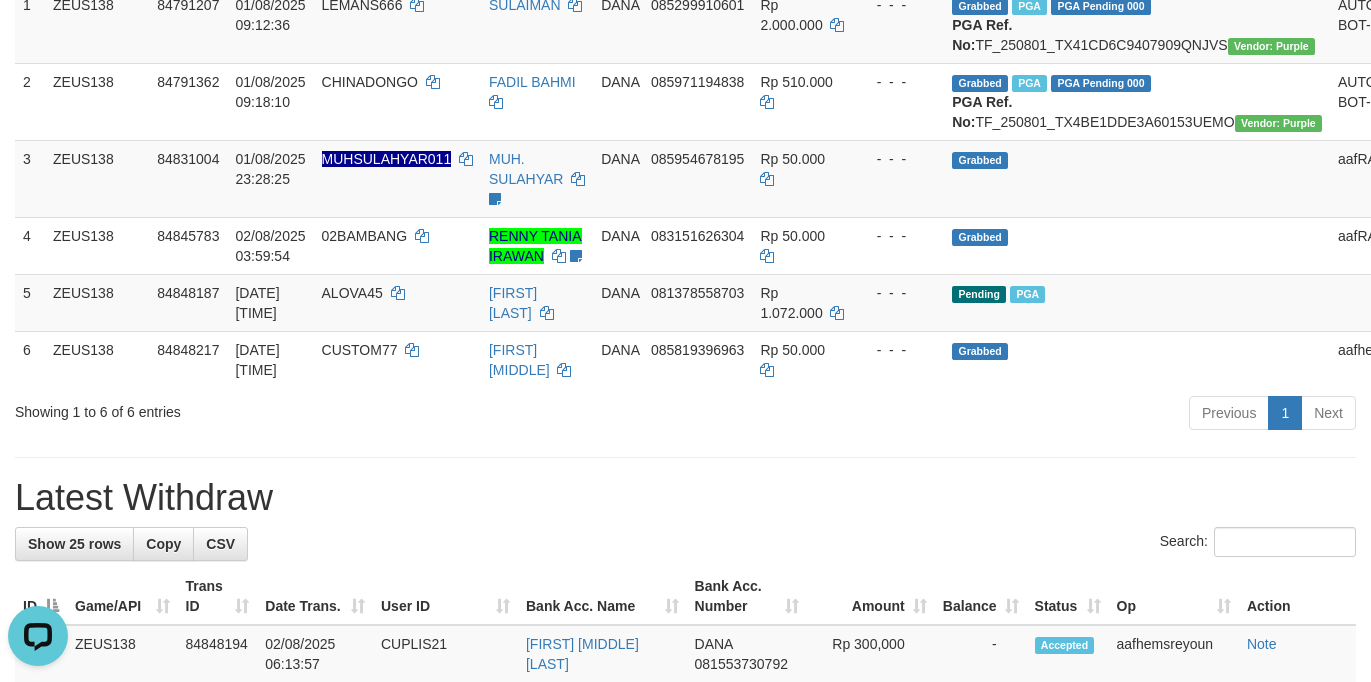 click on "Bank Acc. Name" at bounding box center [602, 596] 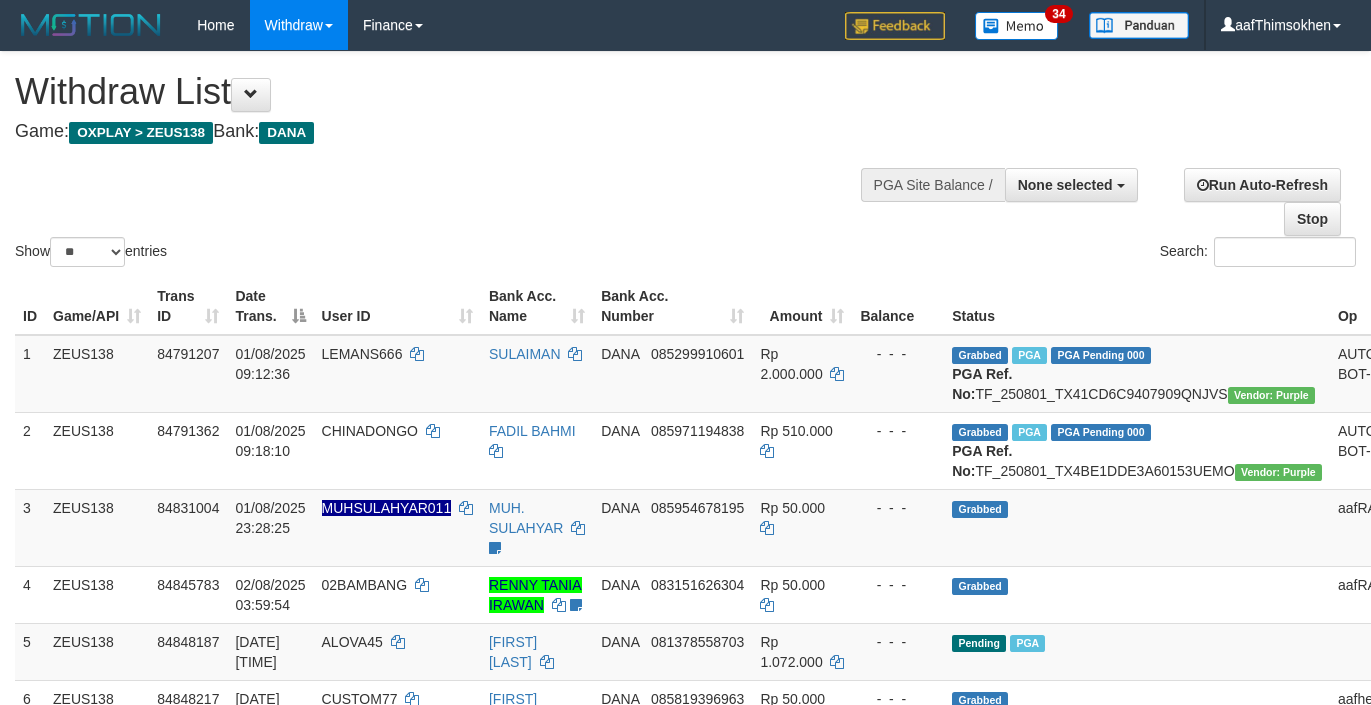 select 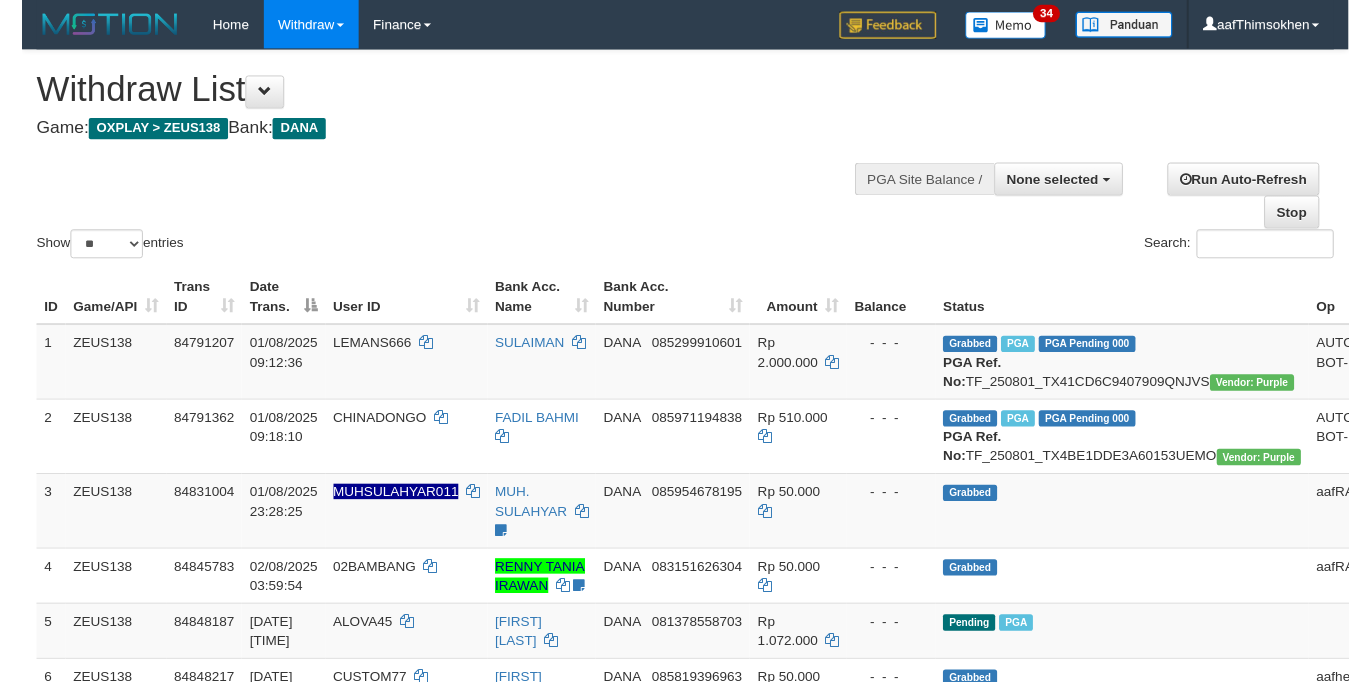 scroll, scrollTop: 349, scrollLeft: 0, axis: vertical 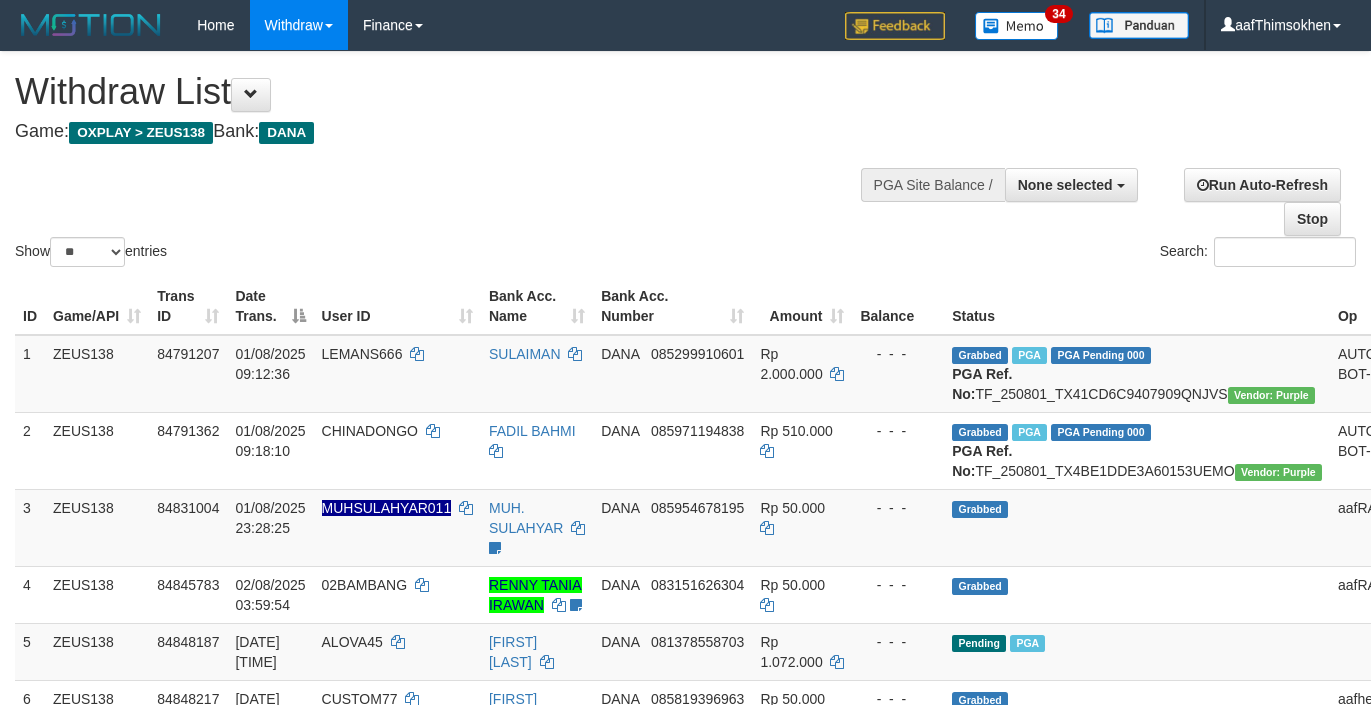 select 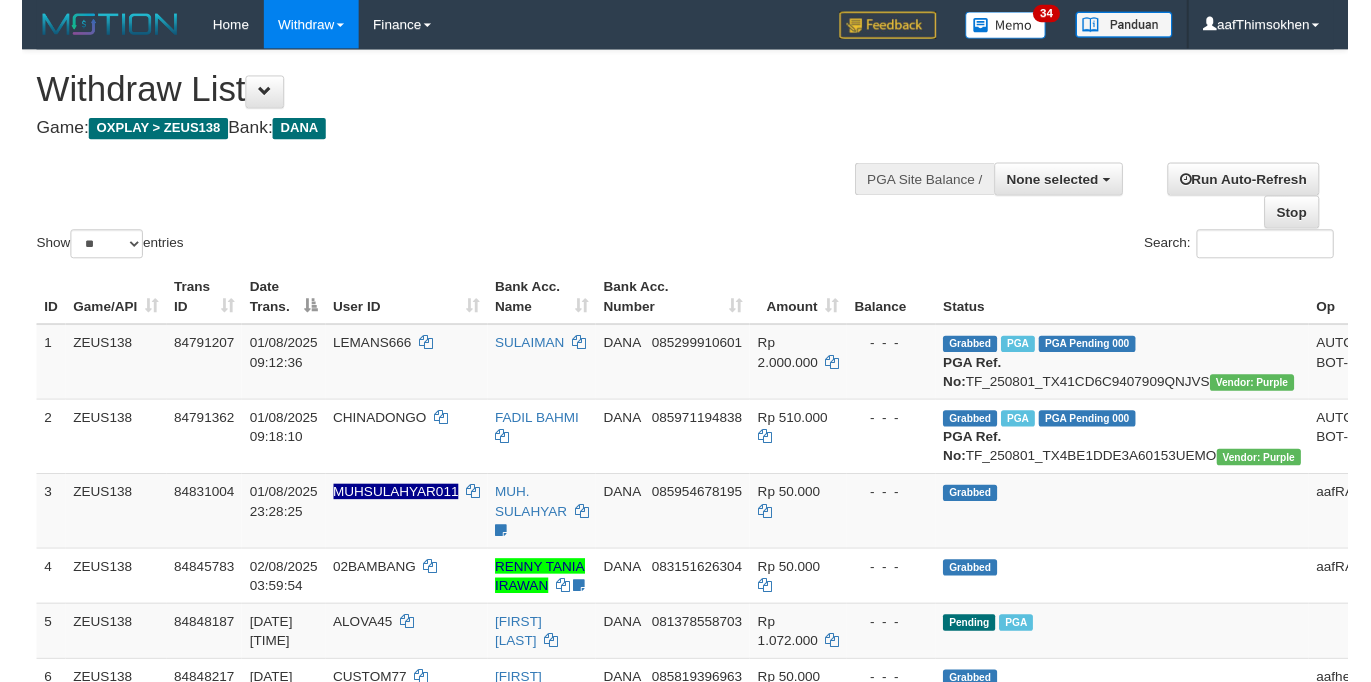 scroll, scrollTop: 349, scrollLeft: 0, axis: vertical 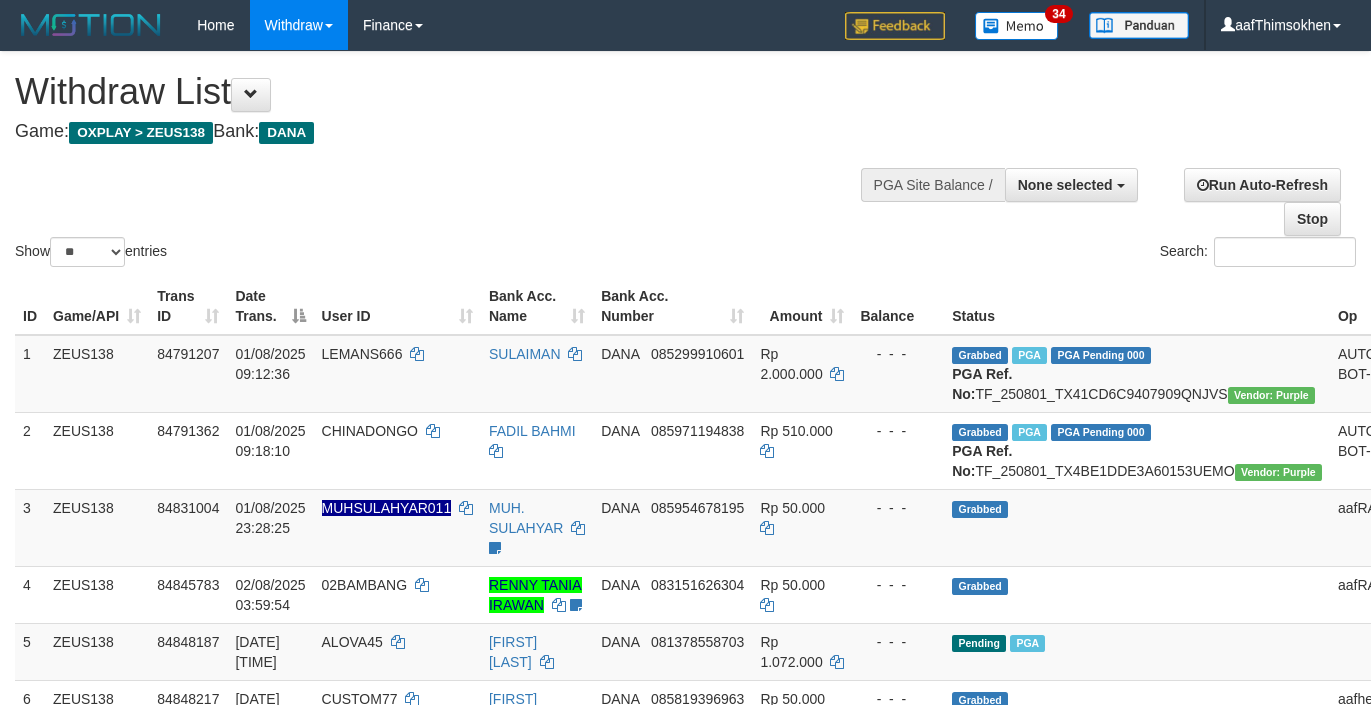 select 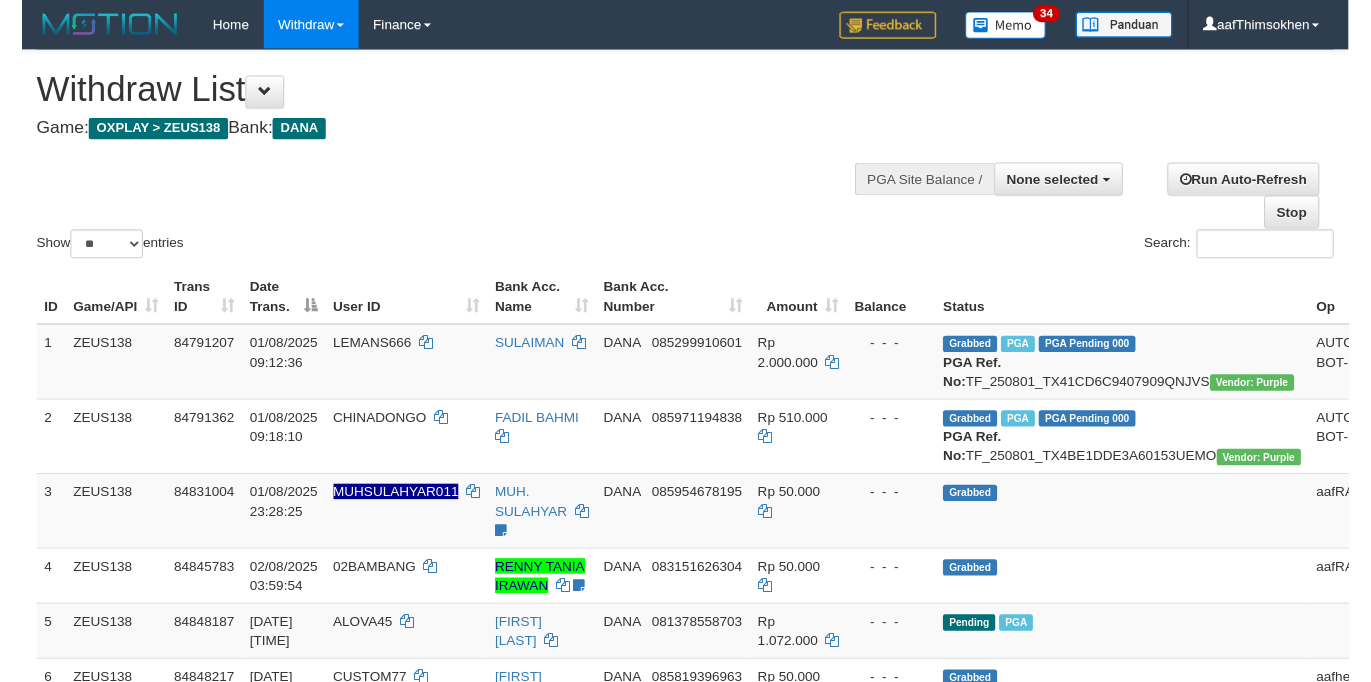 scroll, scrollTop: 349, scrollLeft: 0, axis: vertical 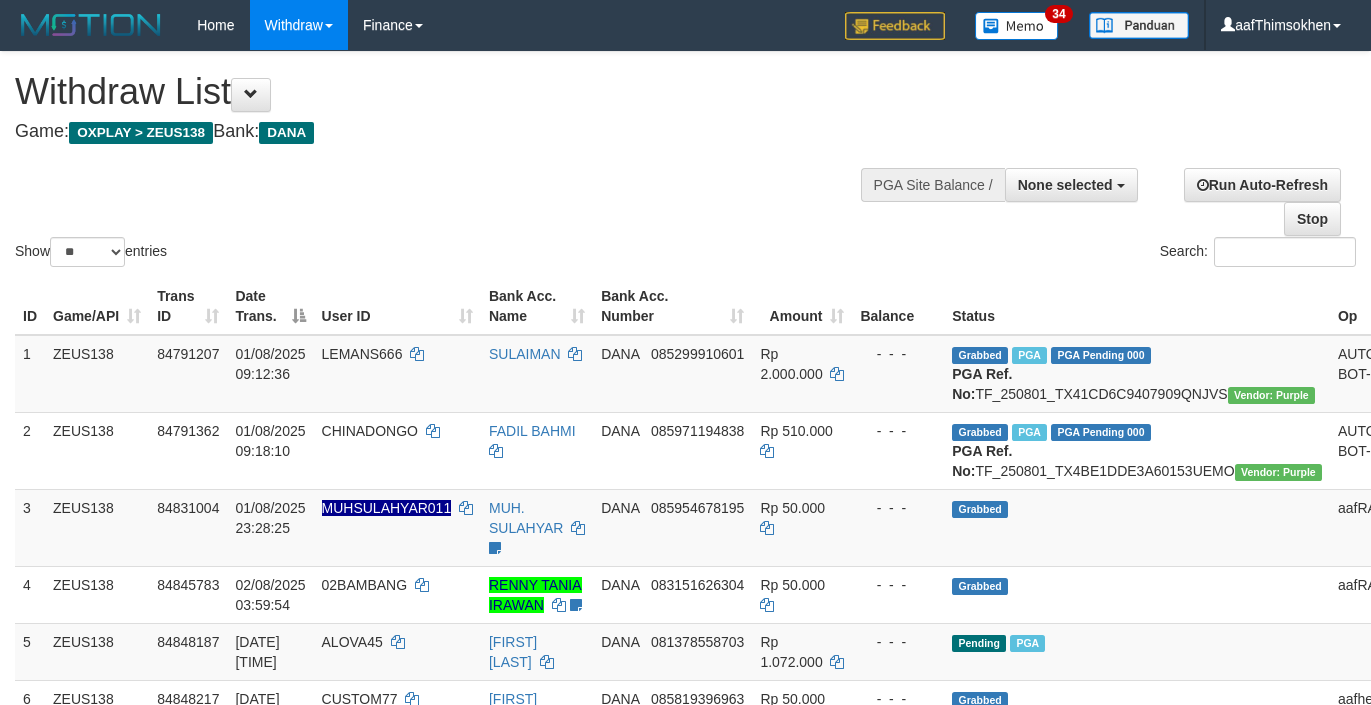 select 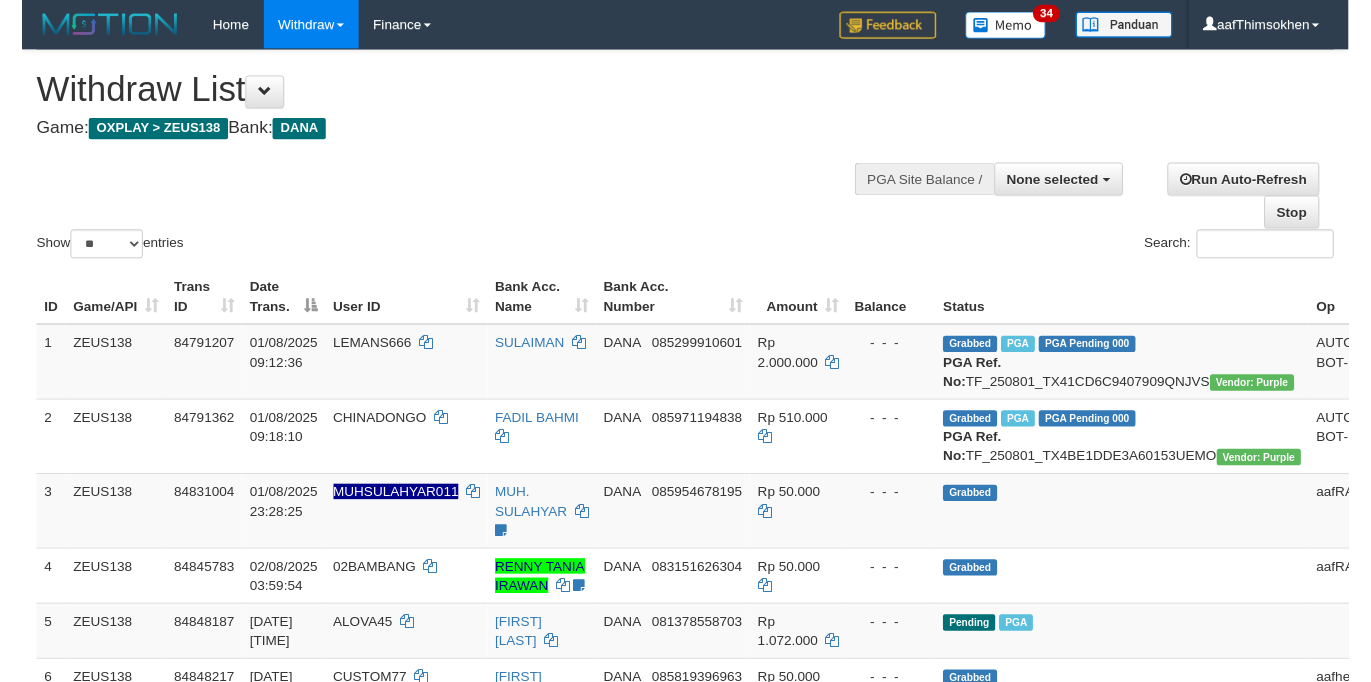 scroll, scrollTop: 349, scrollLeft: 0, axis: vertical 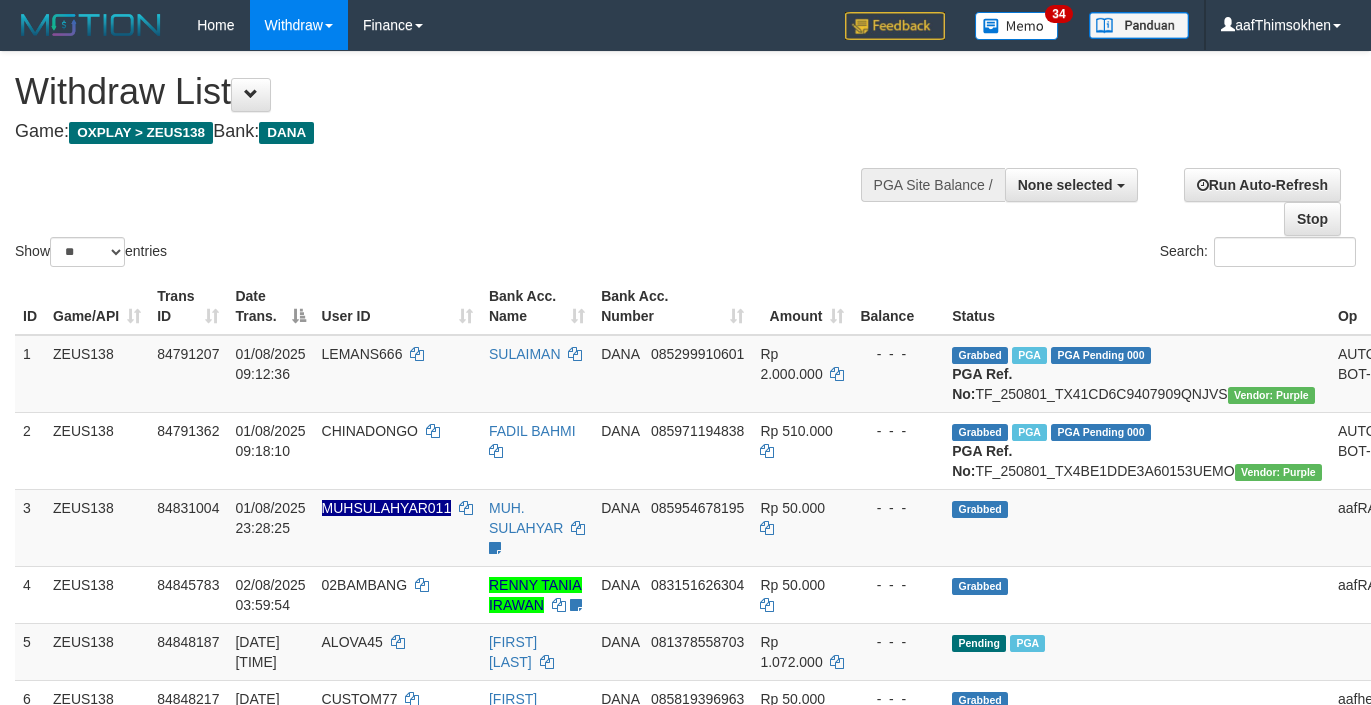 select 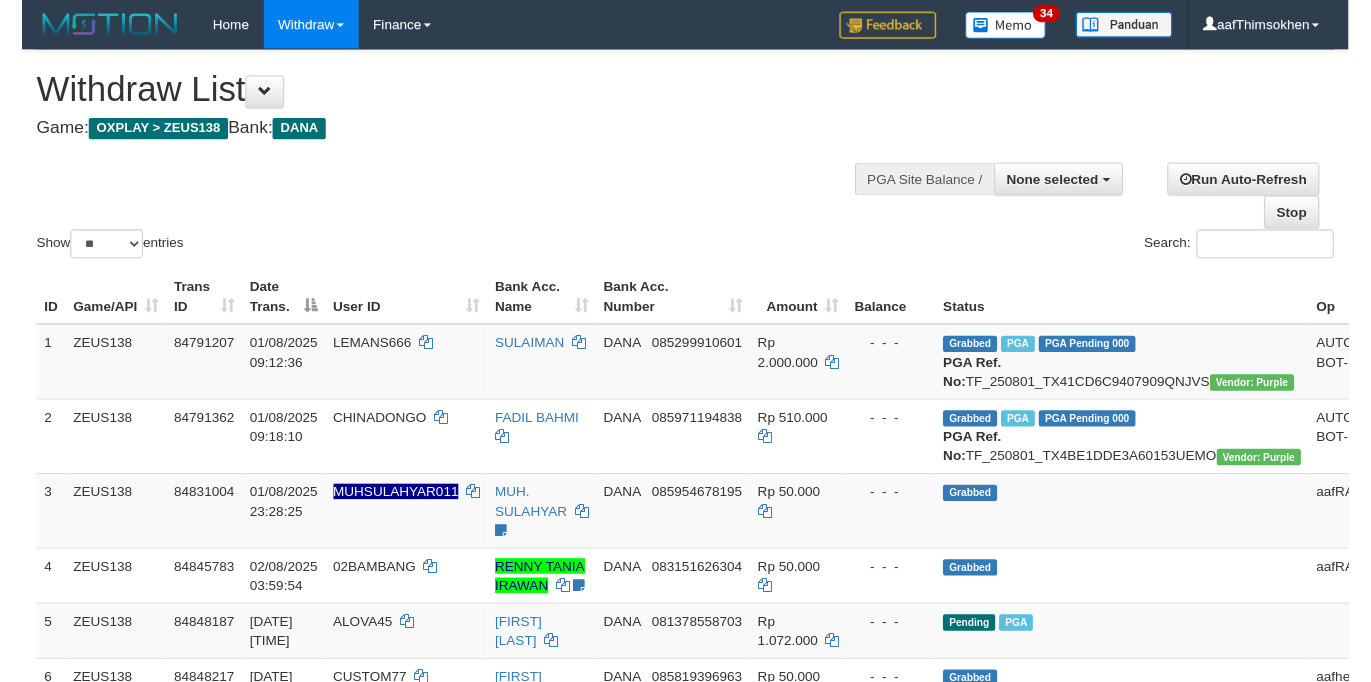 scroll, scrollTop: 349, scrollLeft: 0, axis: vertical 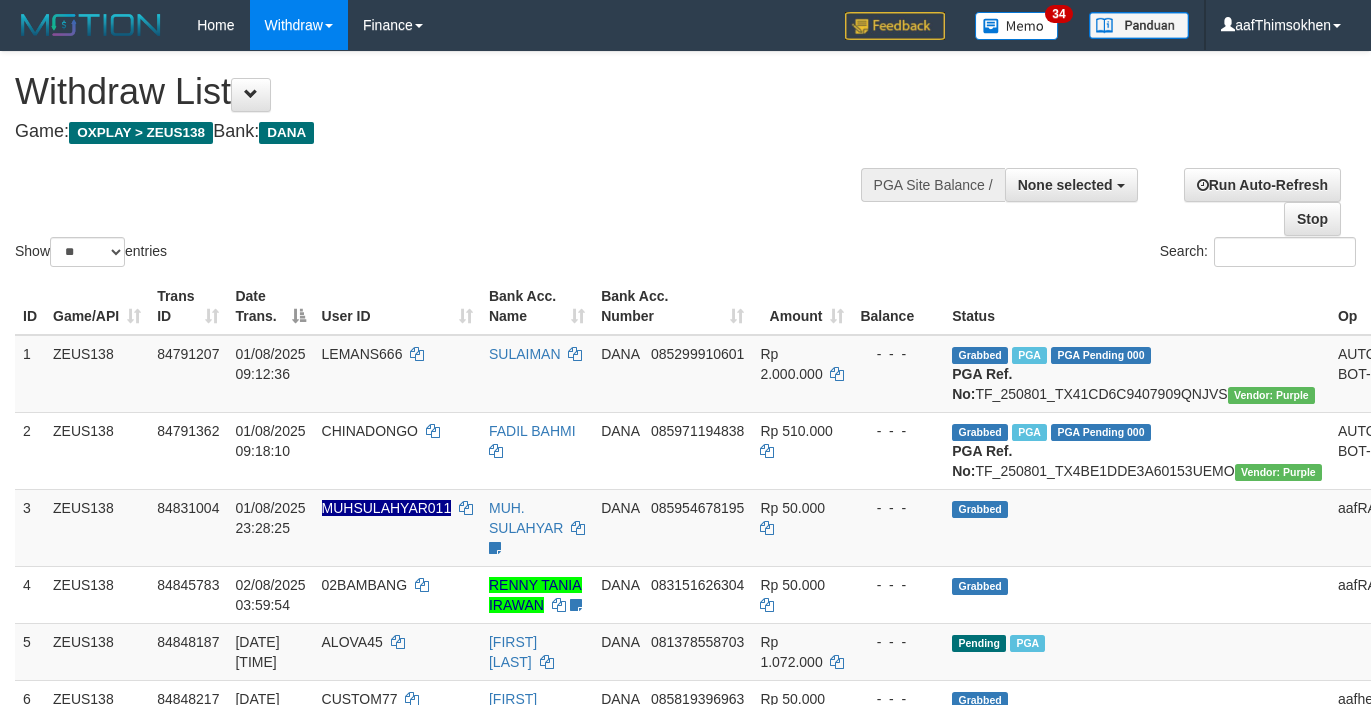select 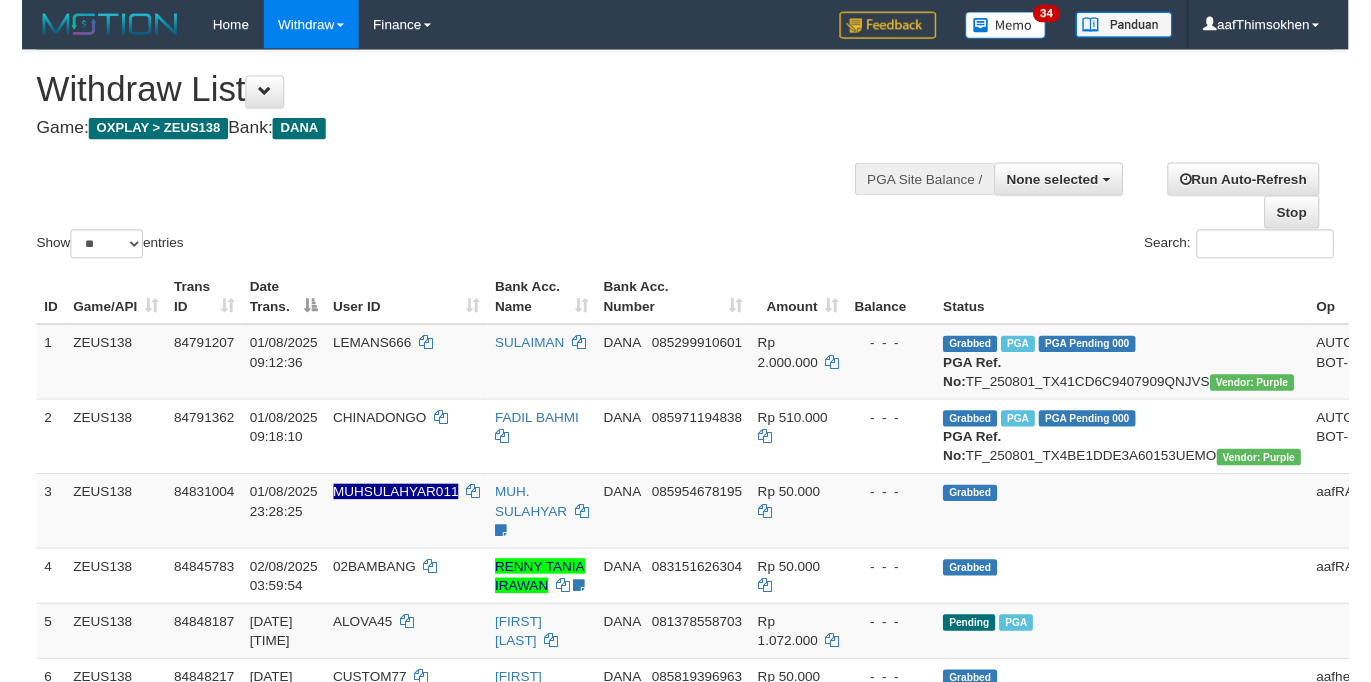 scroll, scrollTop: 349, scrollLeft: 0, axis: vertical 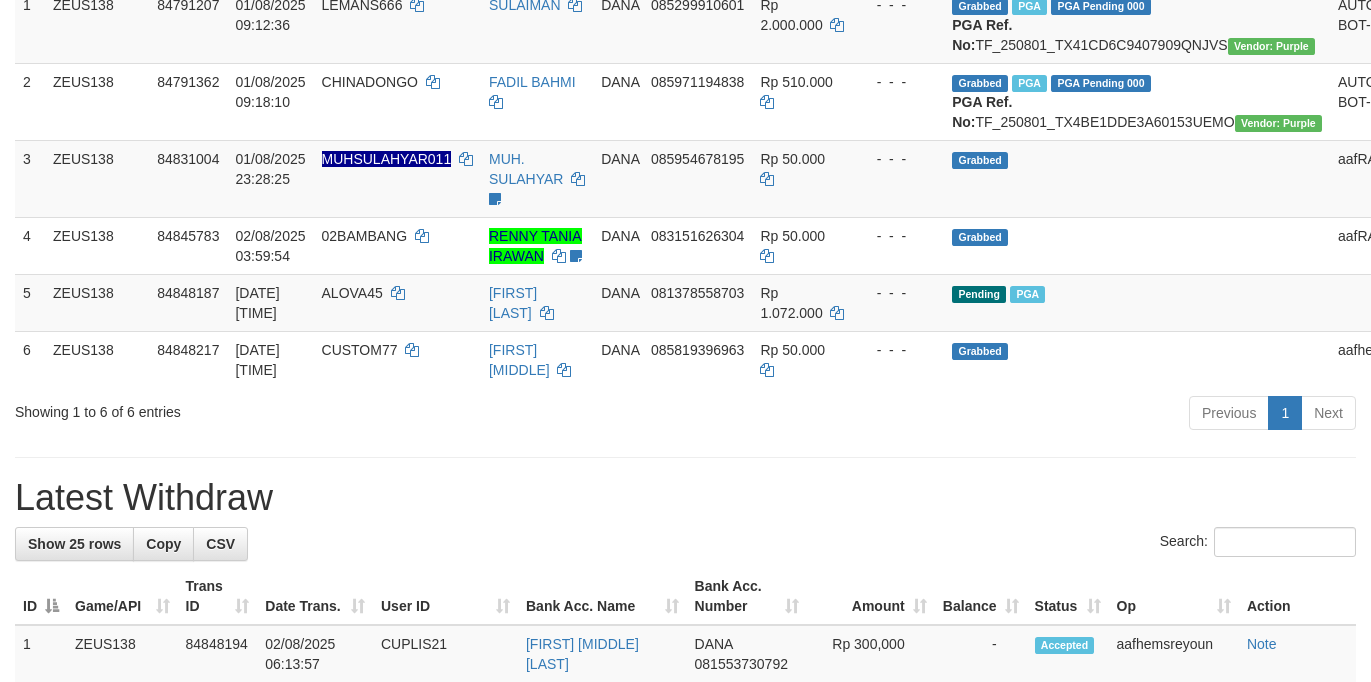 click on "**********" at bounding box center (685, 943) 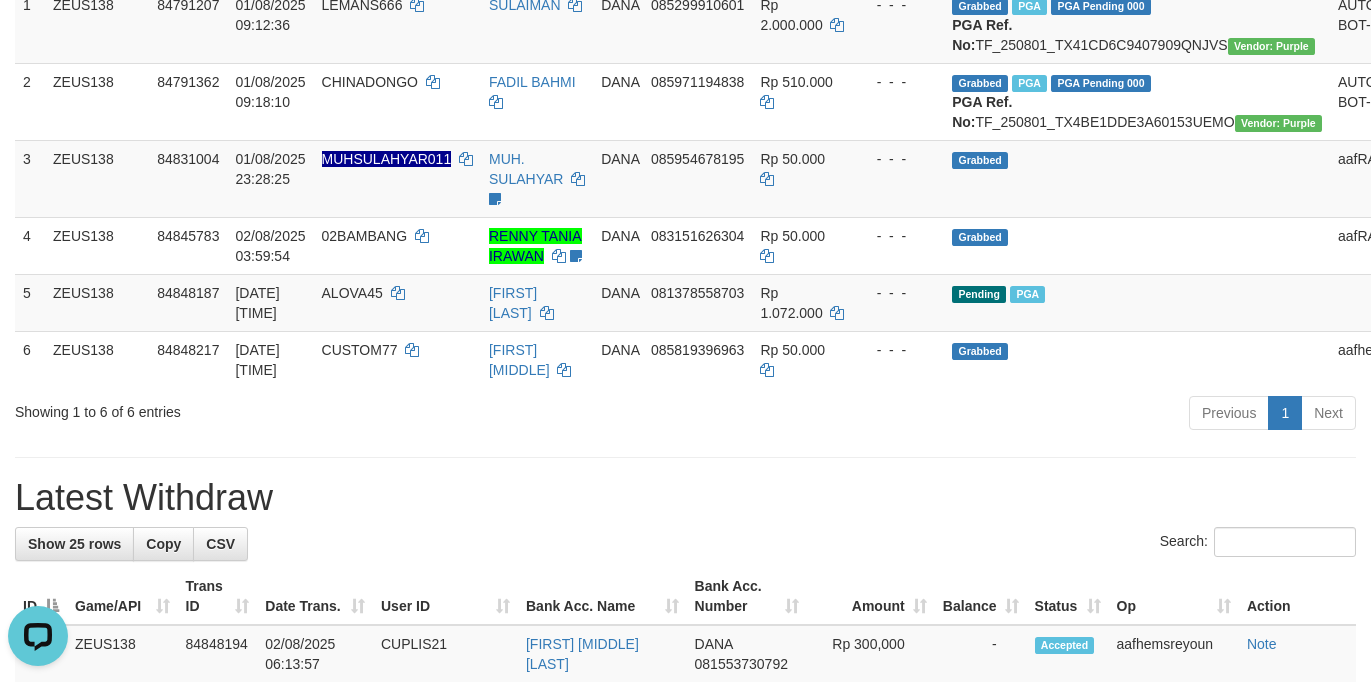 scroll, scrollTop: 0, scrollLeft: 0, axis: both 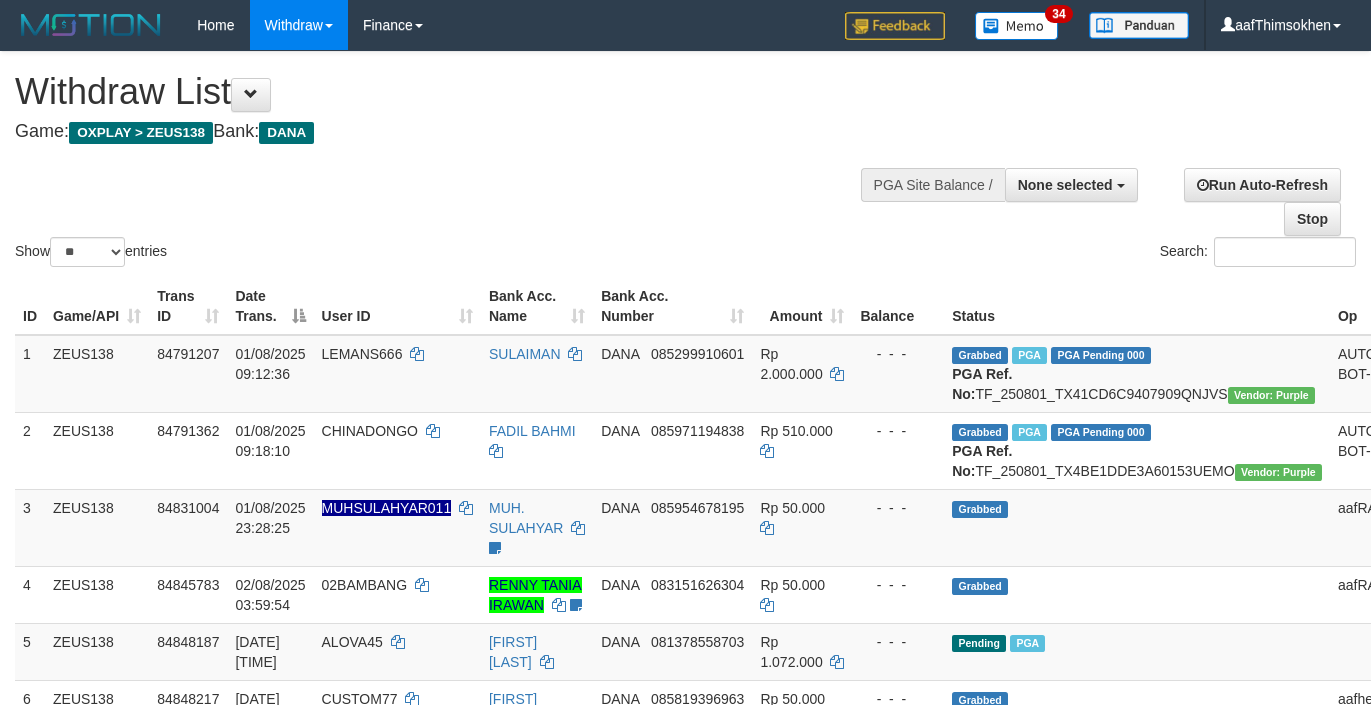 select 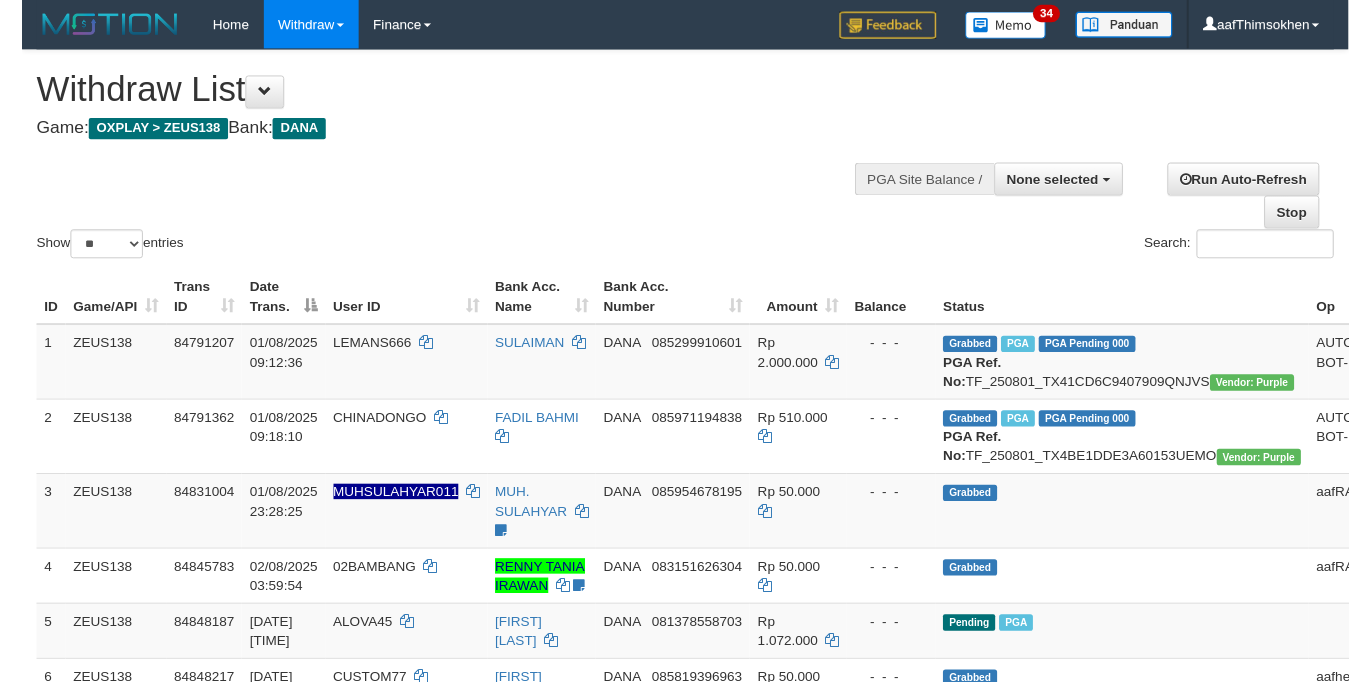 scroll, scrollTop: 349, scrollLeft: 0, axis: vertical 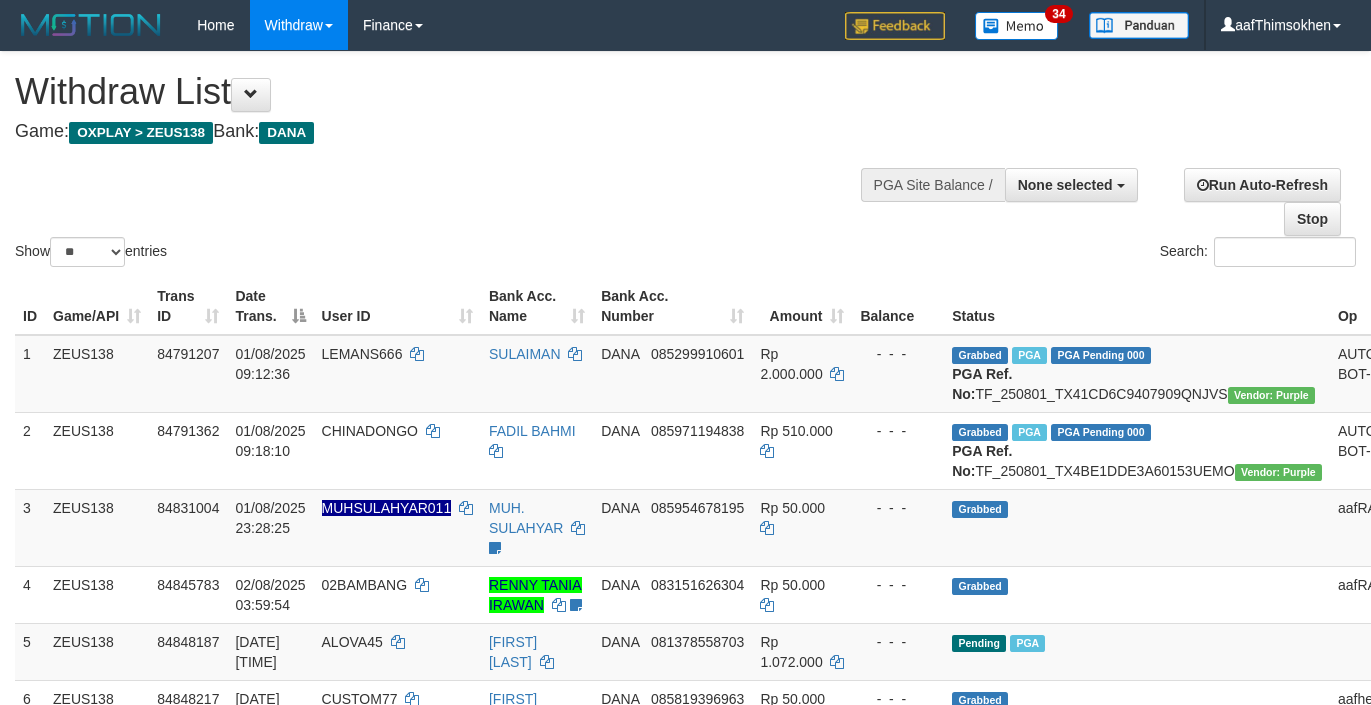 select 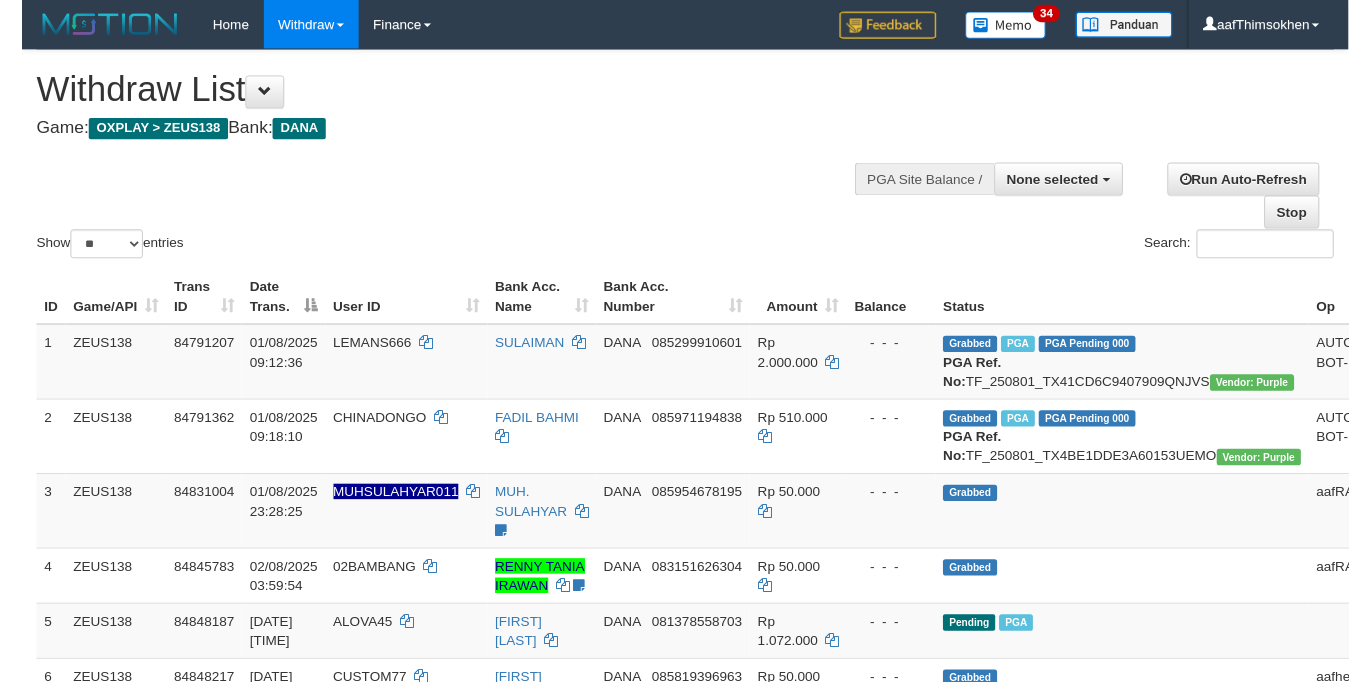 scroll, scrollTop: 349, scrollLeft: 0, axis: vertical 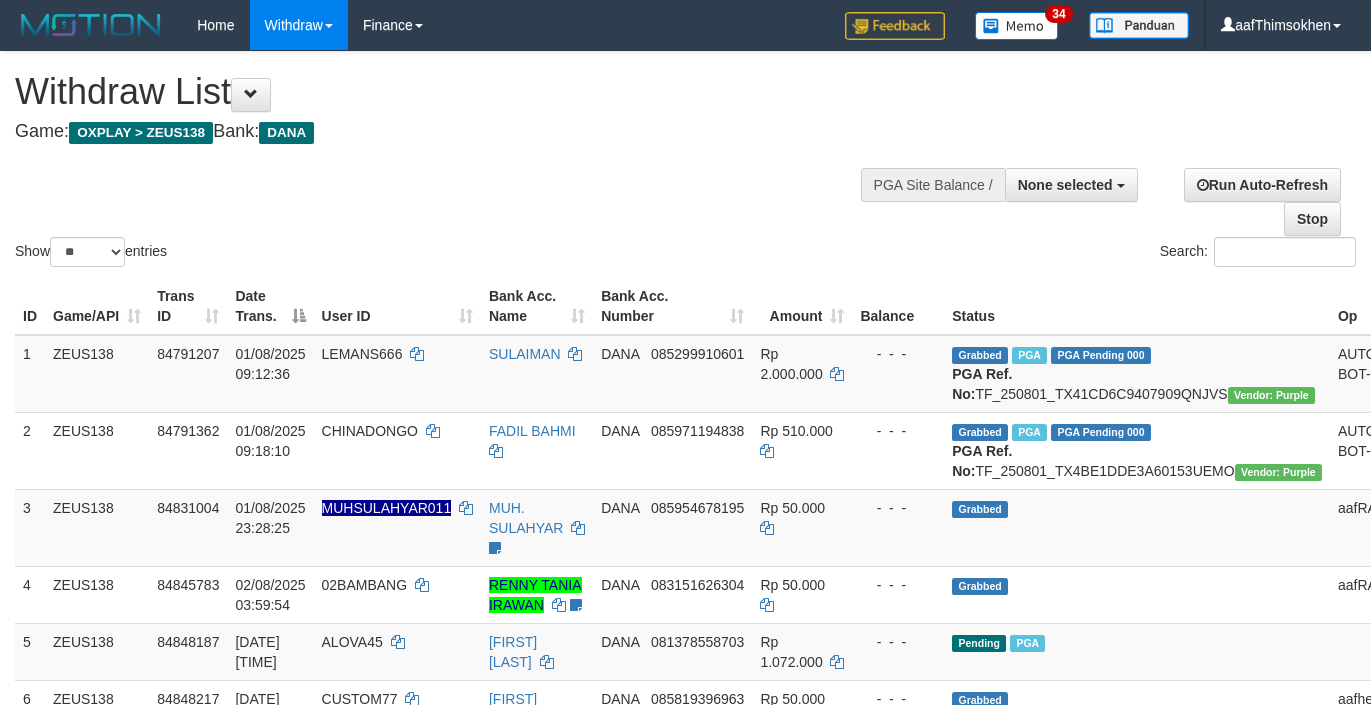 select 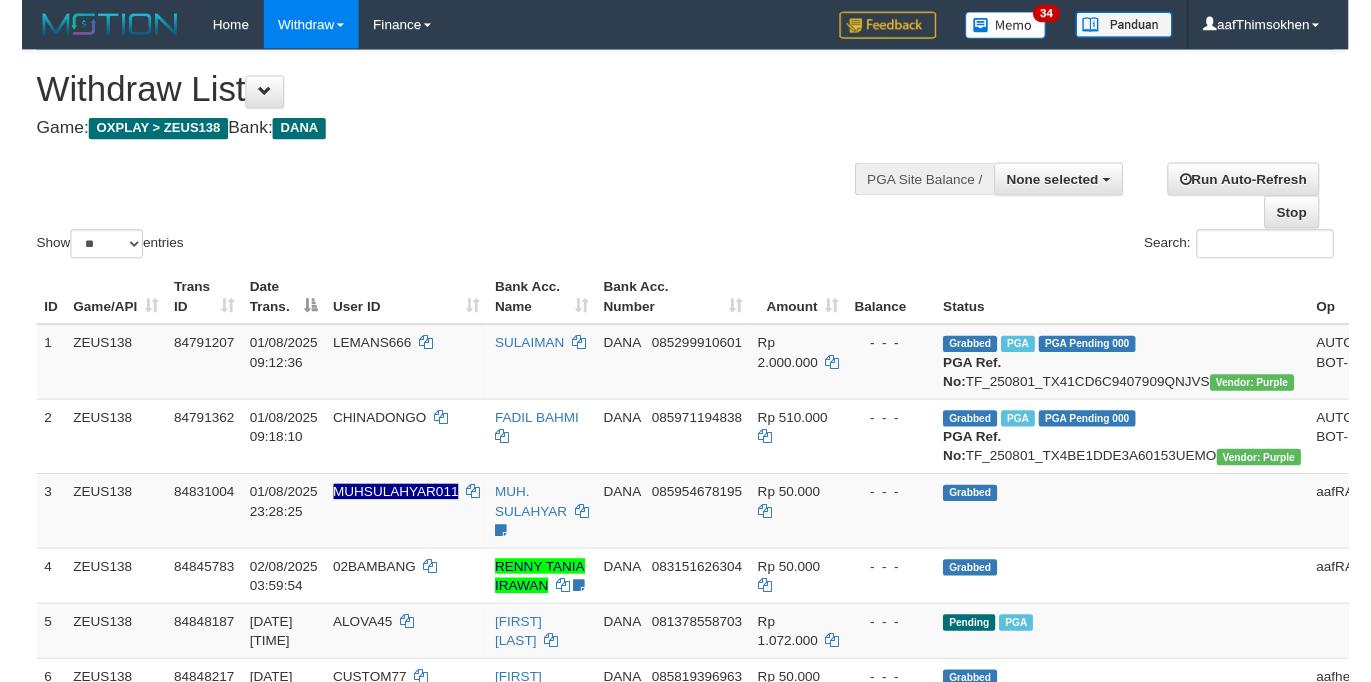 scroll, scrollTop: 349, scrollLeft: 0, axis: vertical 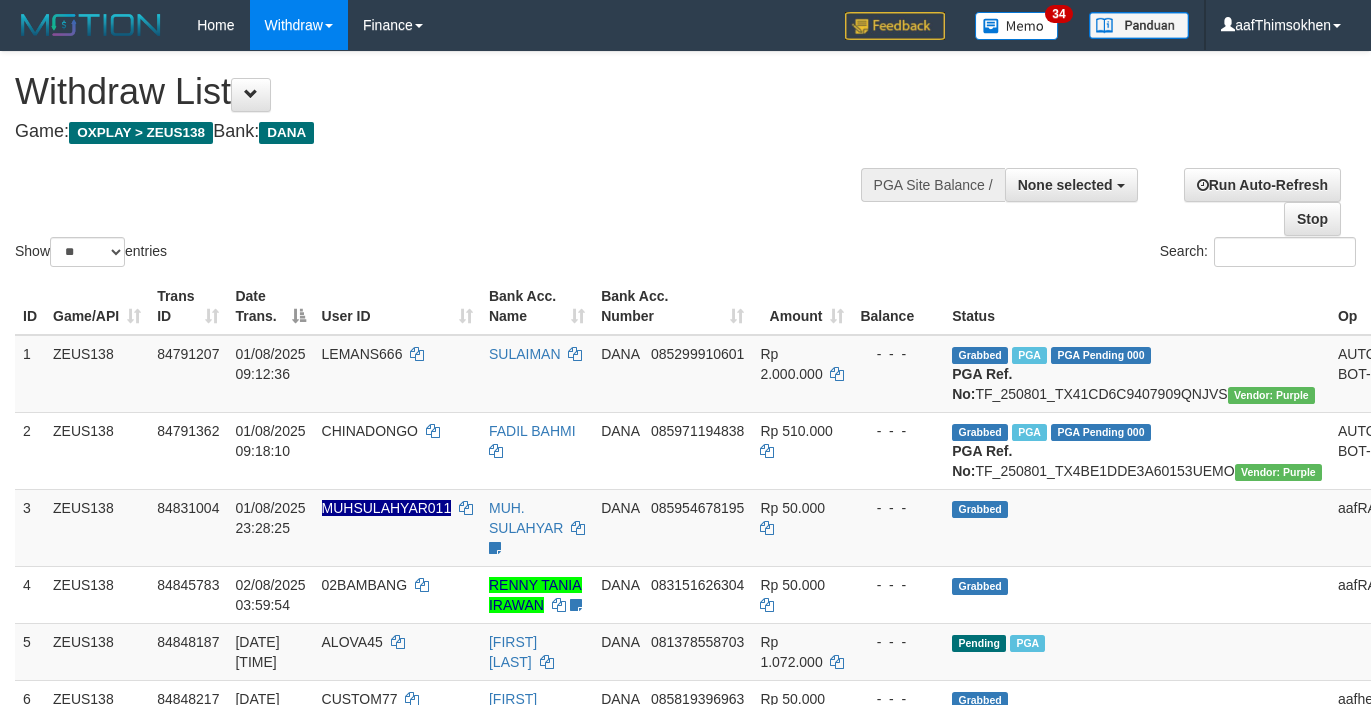 select 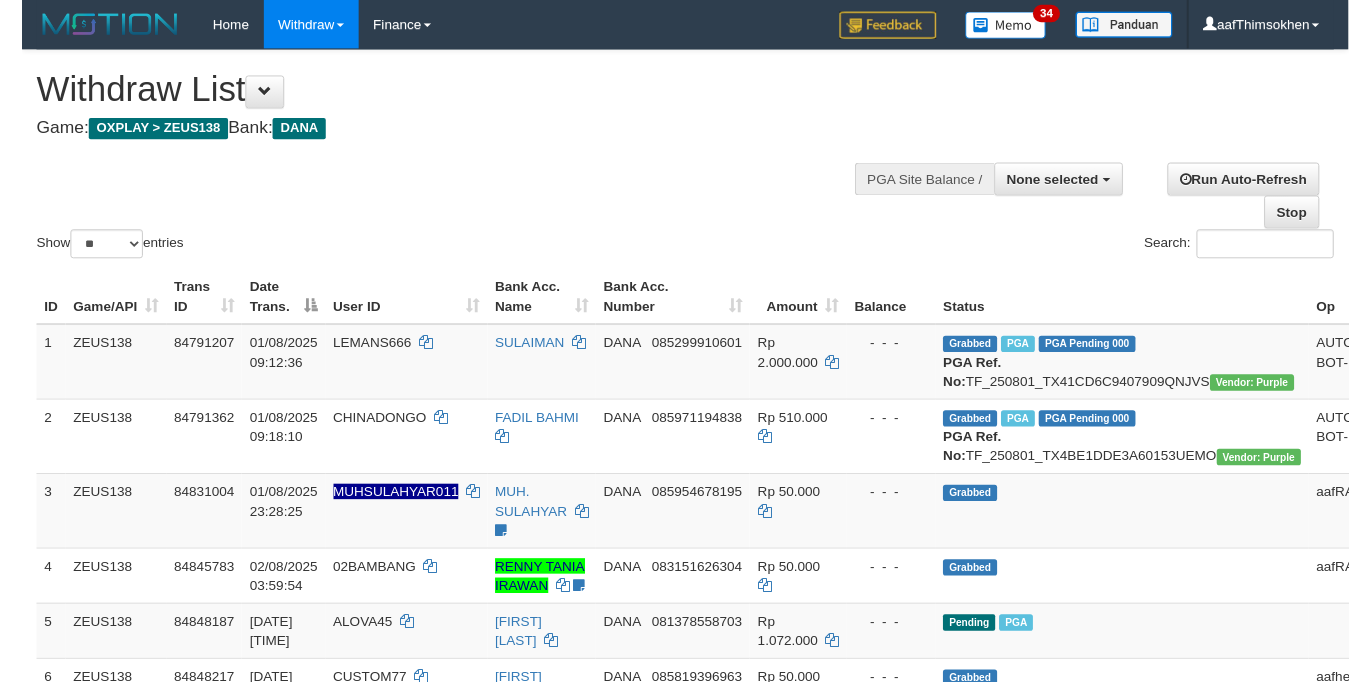 scroll, scrollTop: 349, scrollLeft: 0, axis: vertical 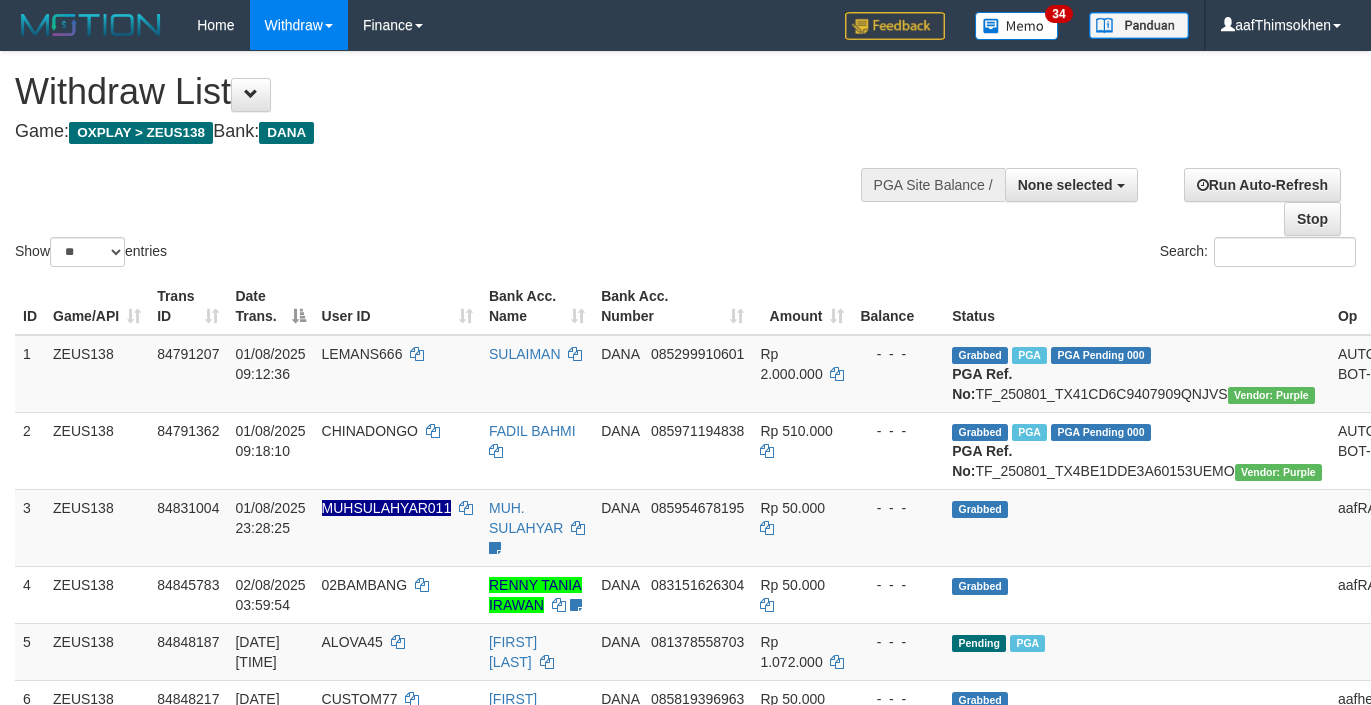 select 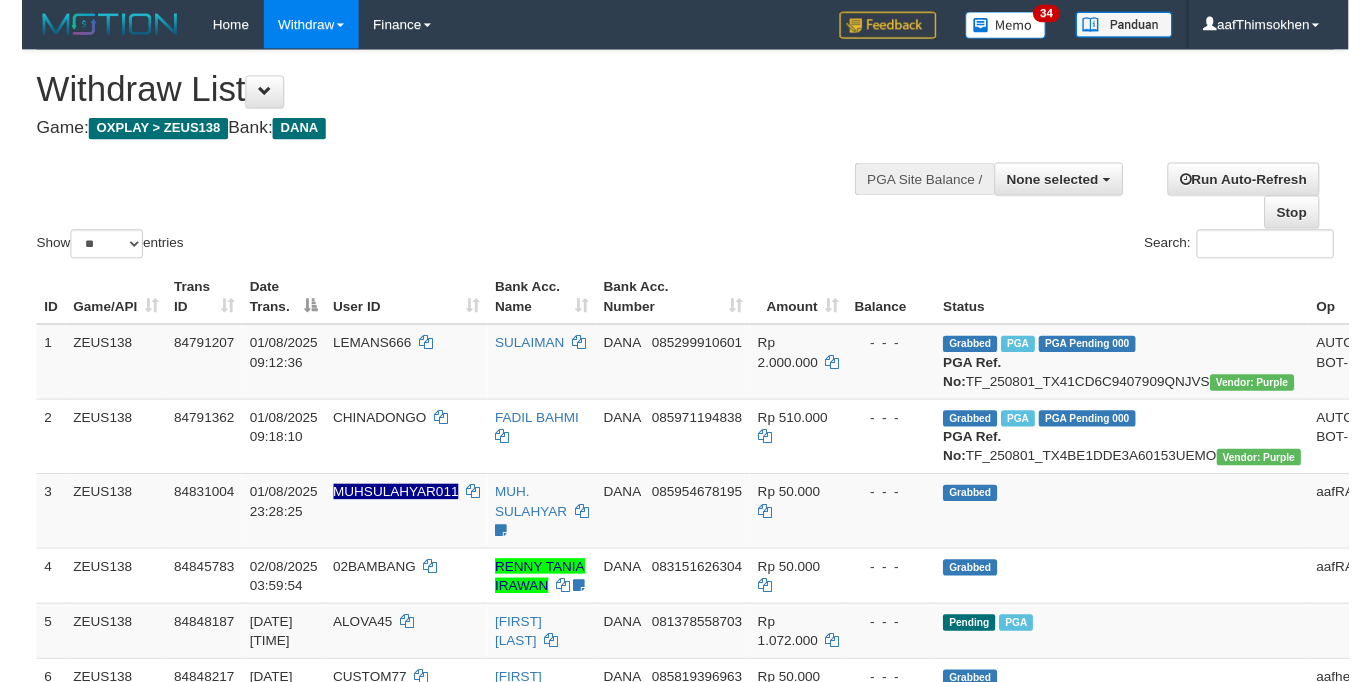 scroll, scrollTop: 349, scrollLeft: 0, axis: vertical 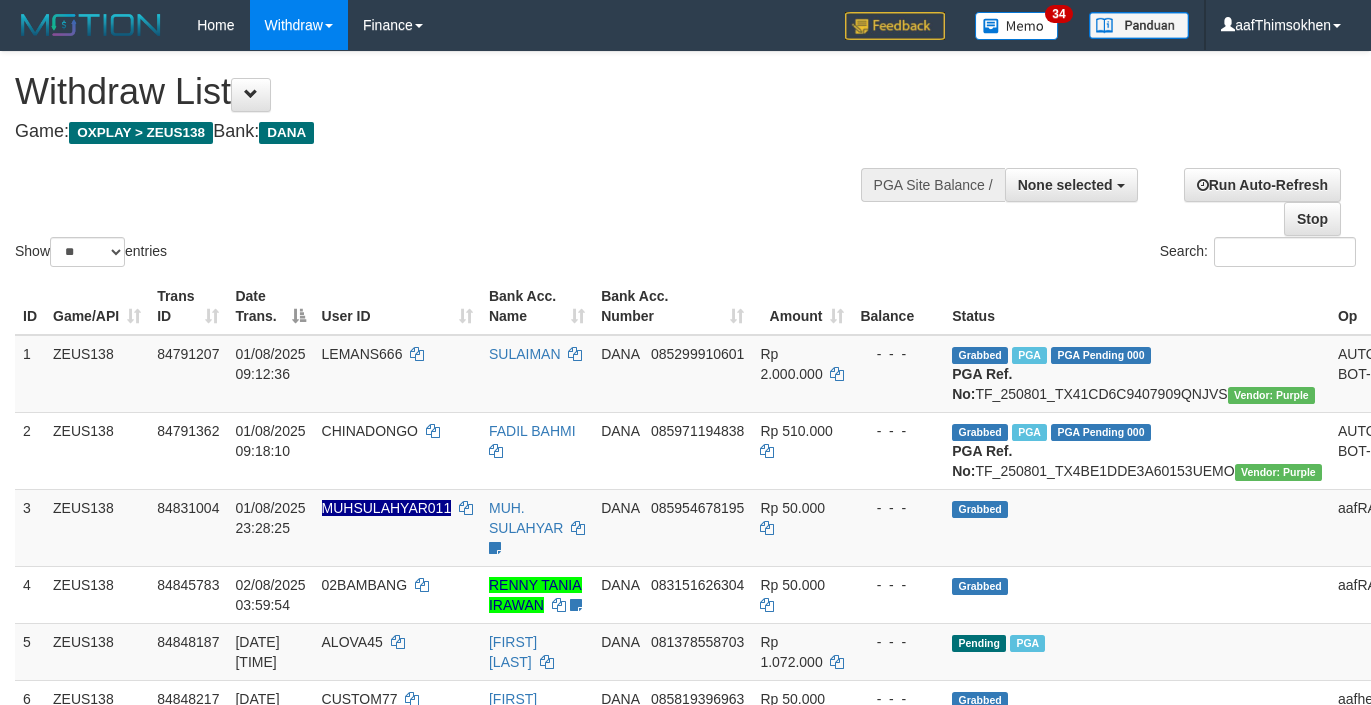 select 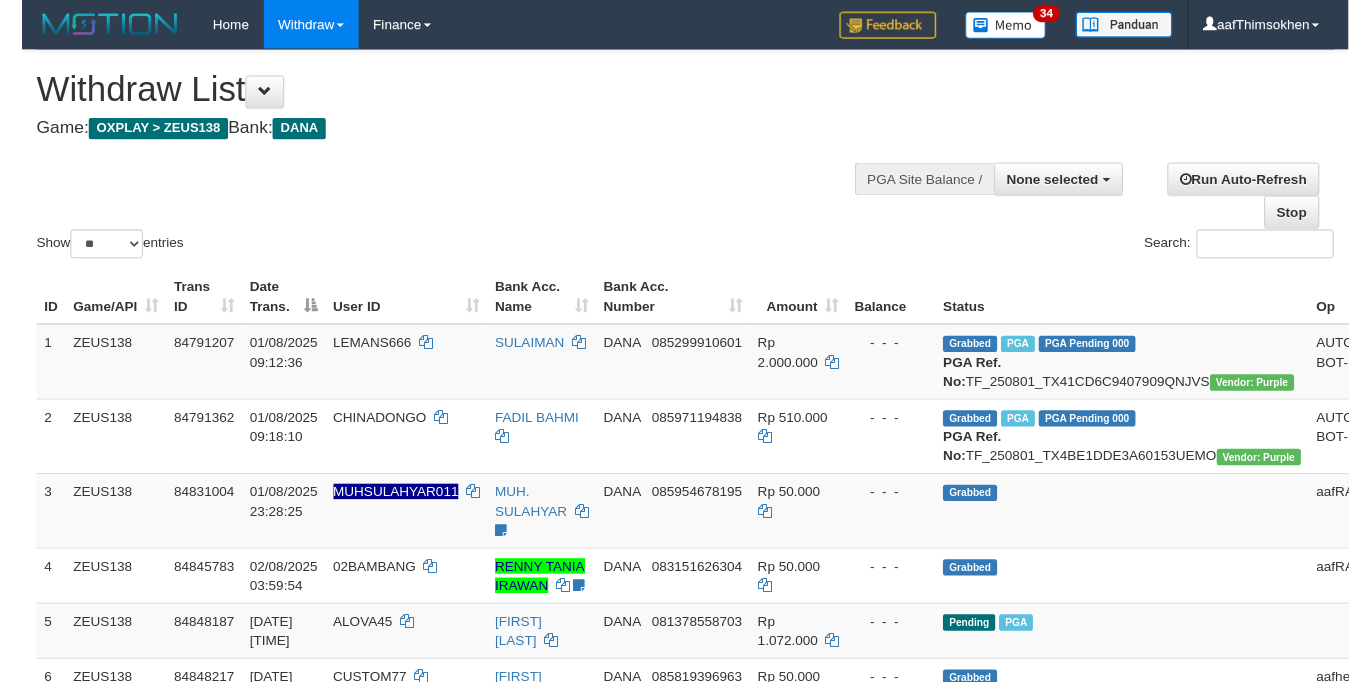 scroll, scrollTop: 349, scrollLeft: 0, axis: vertical 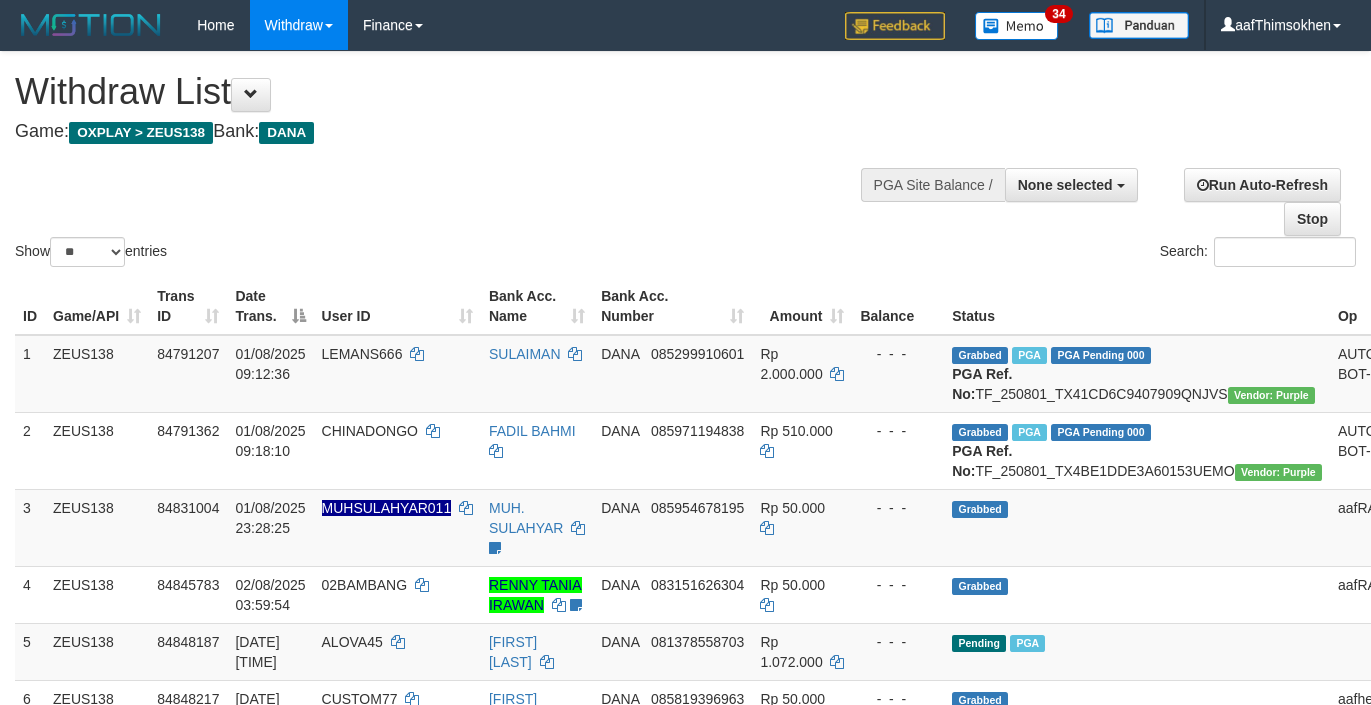 select 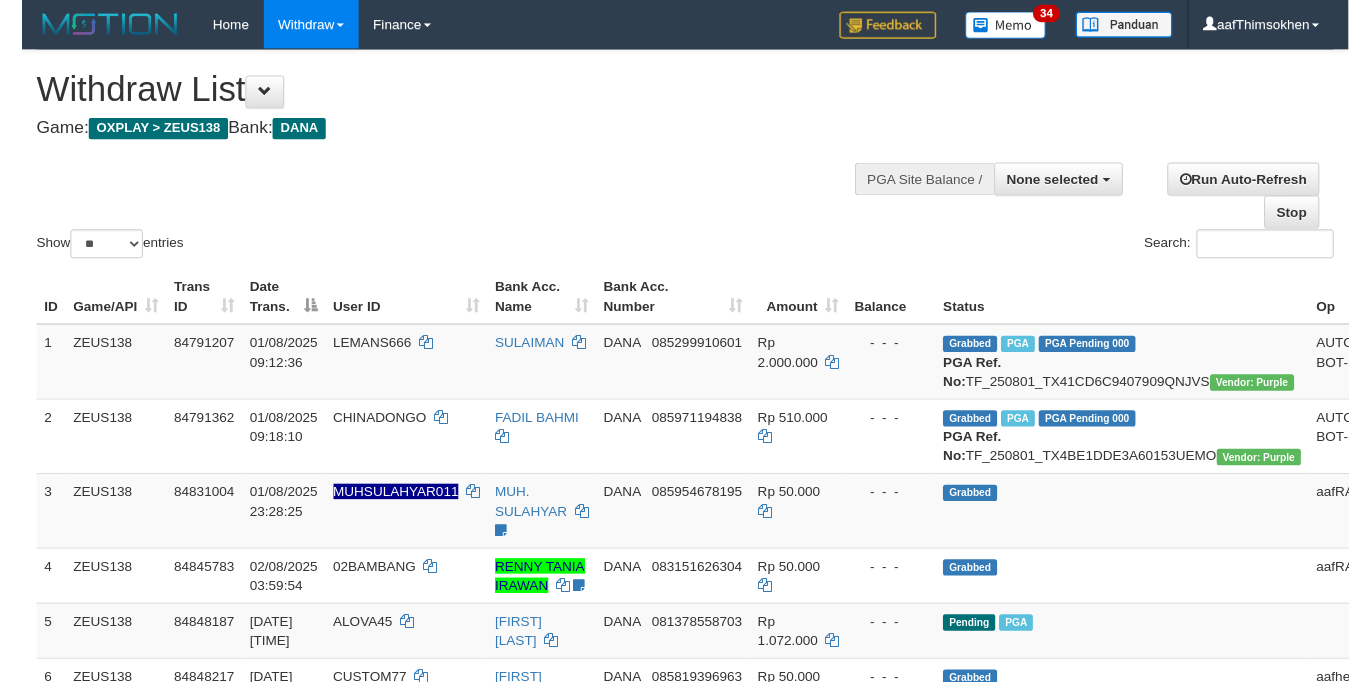 scroll, scrollTop: 349, scrollLeft: 0, axis: vertical 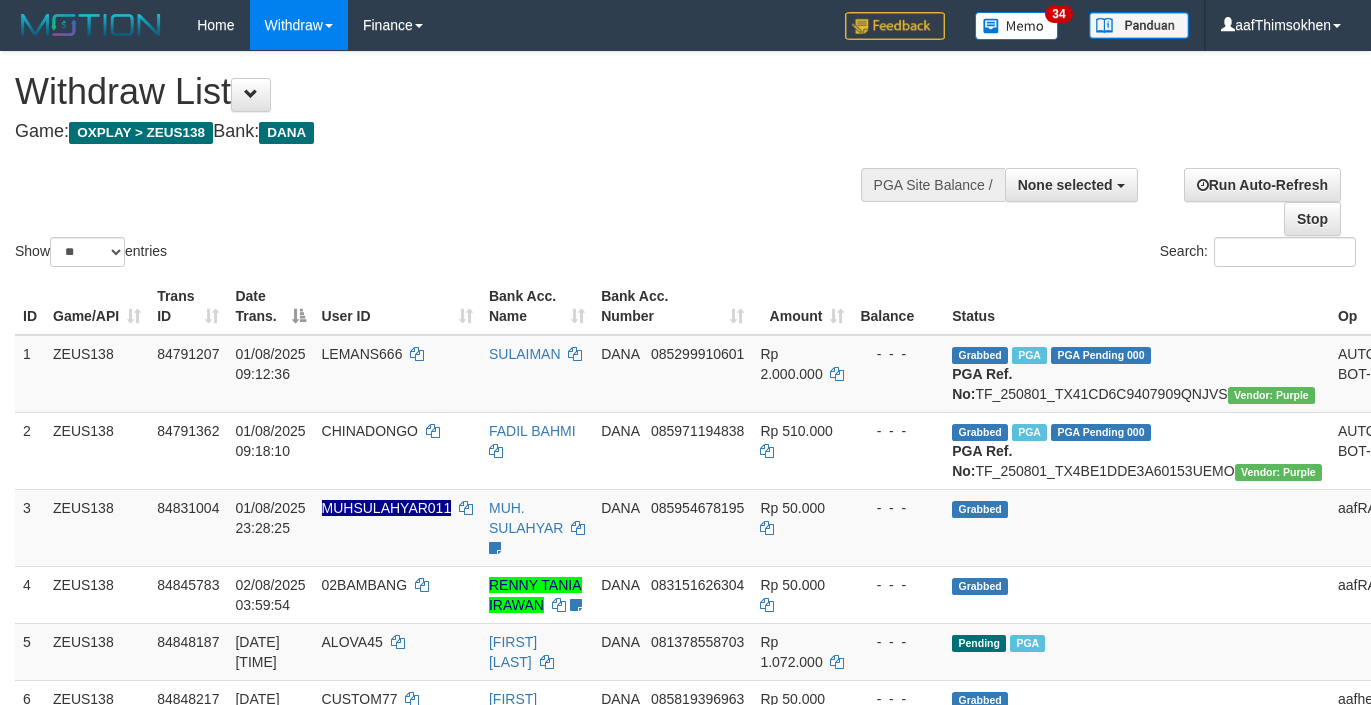 select 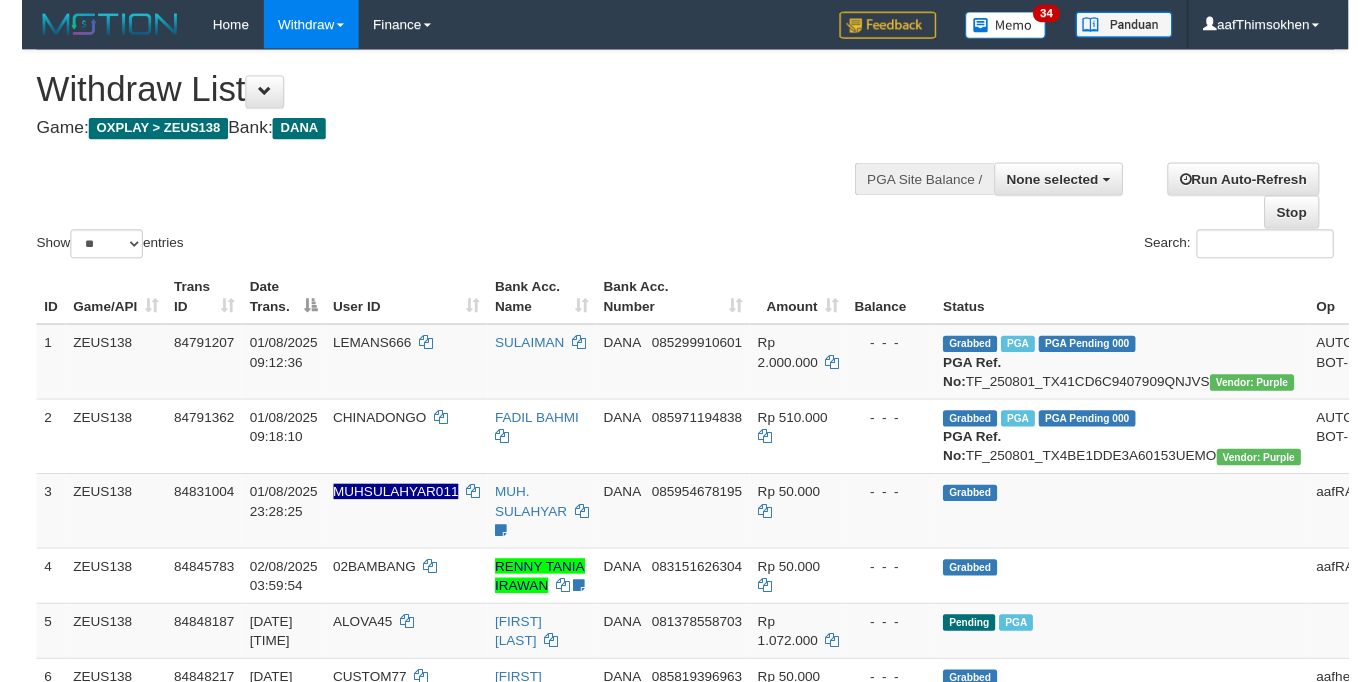 scroll, scrollTop: 349, scrollLeft: 0, axis: vertical 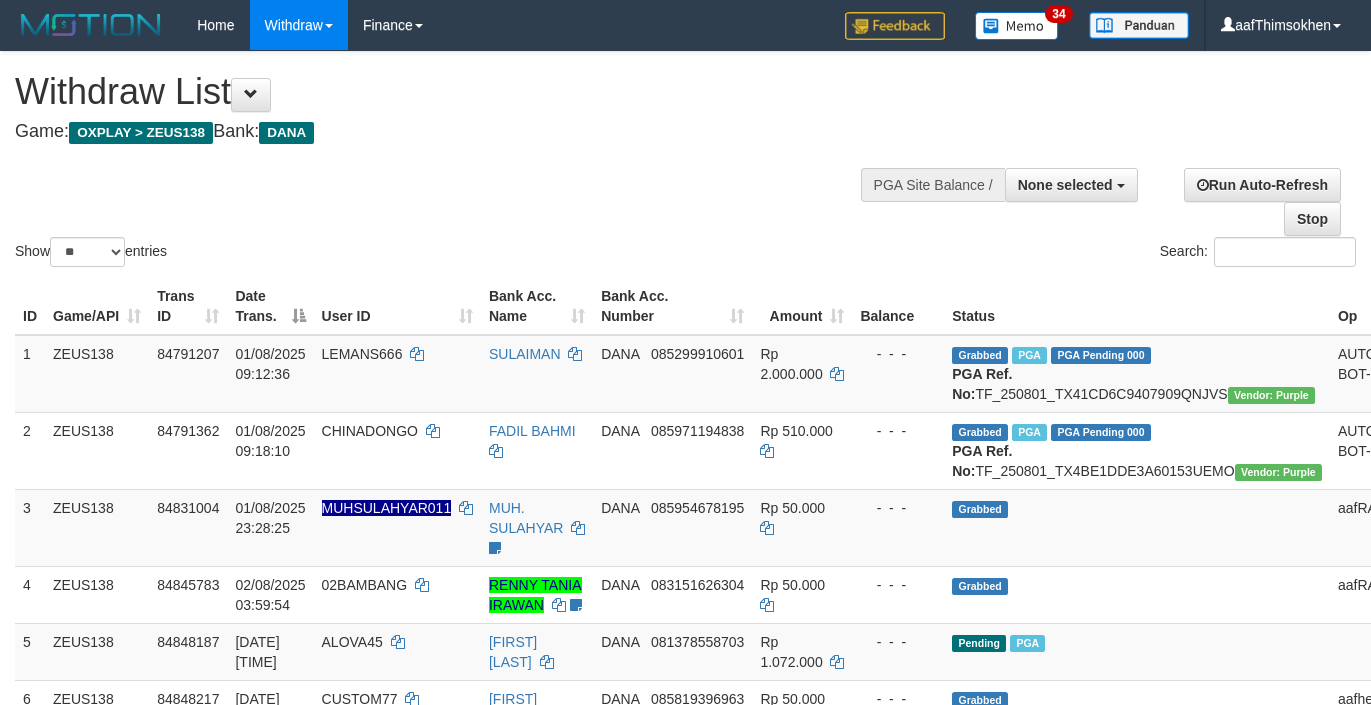 select 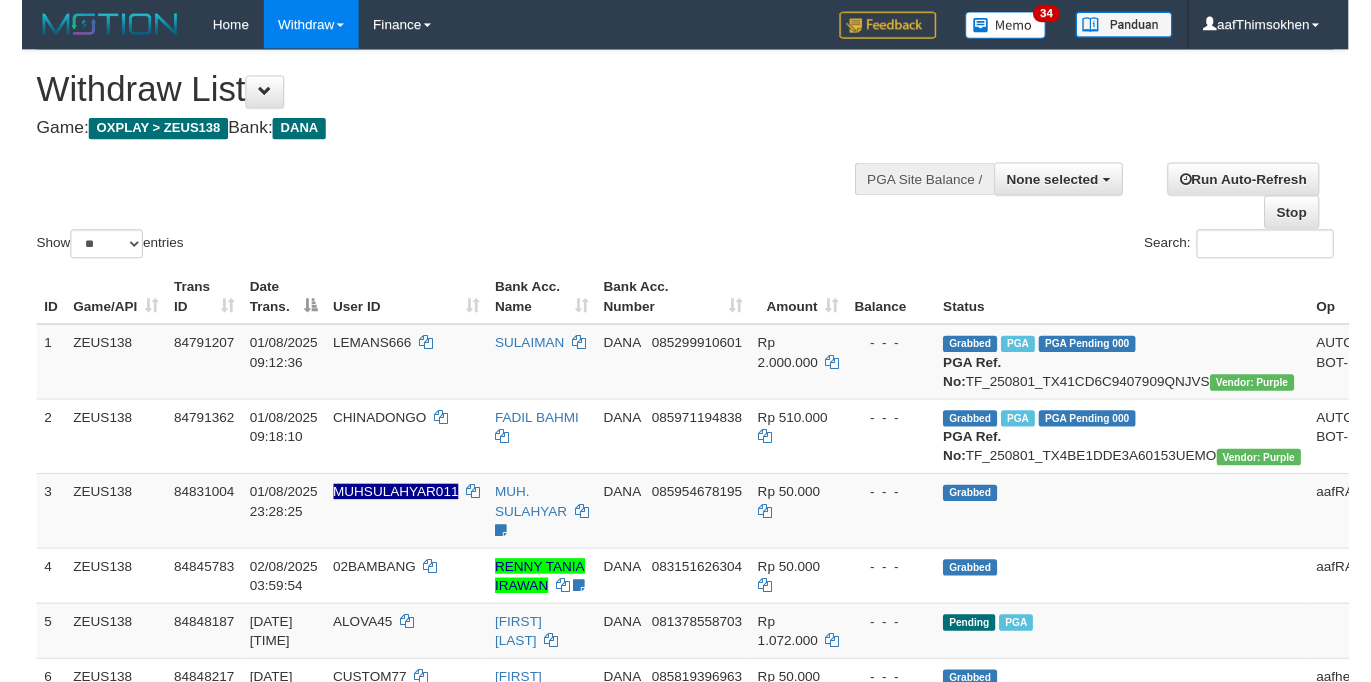scroll, scrollTop: 349, scrollLeft: 0, axis: vertical 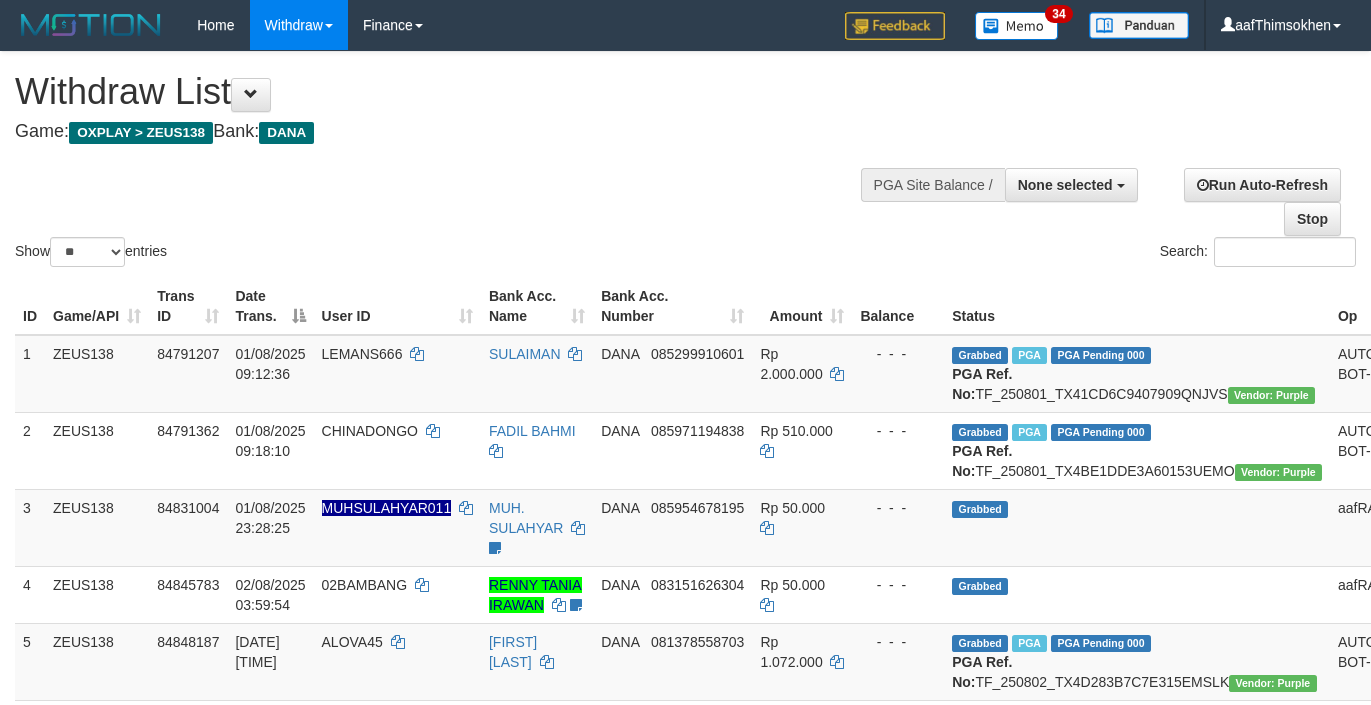 select 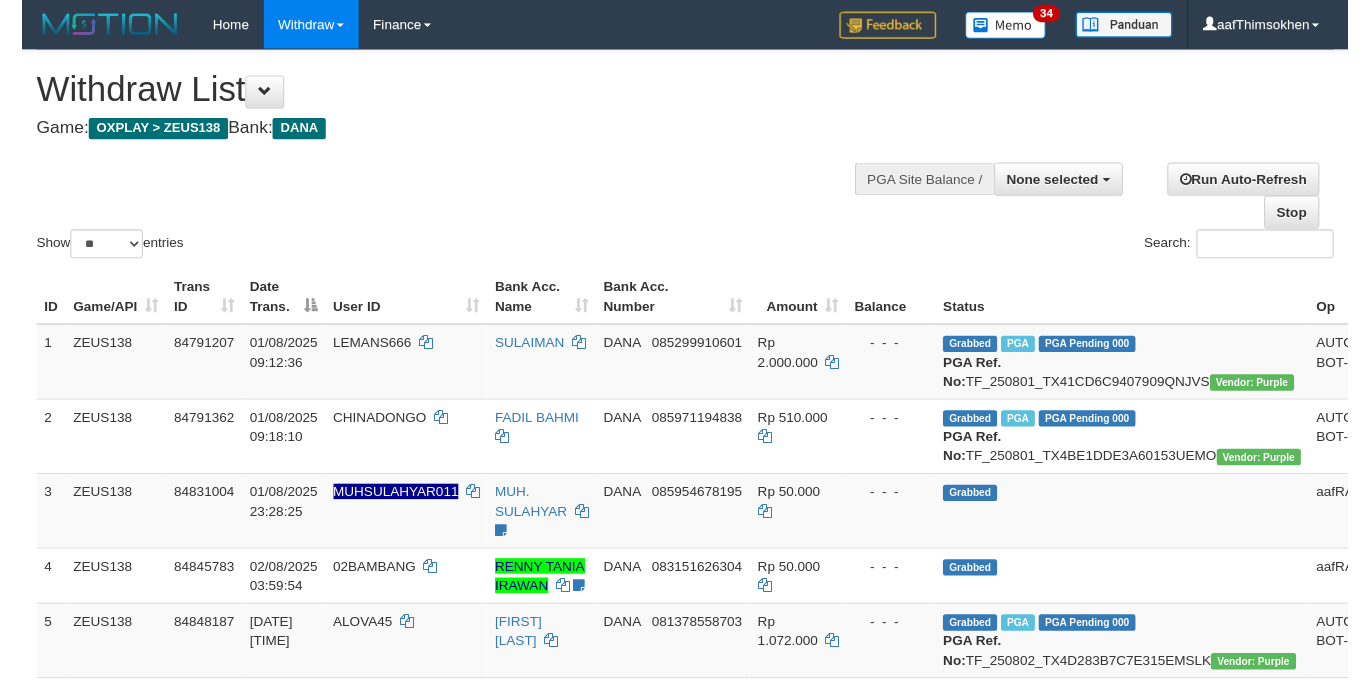 scroll, scrollTop: 349, scrollLeft: 0, axis: vertical 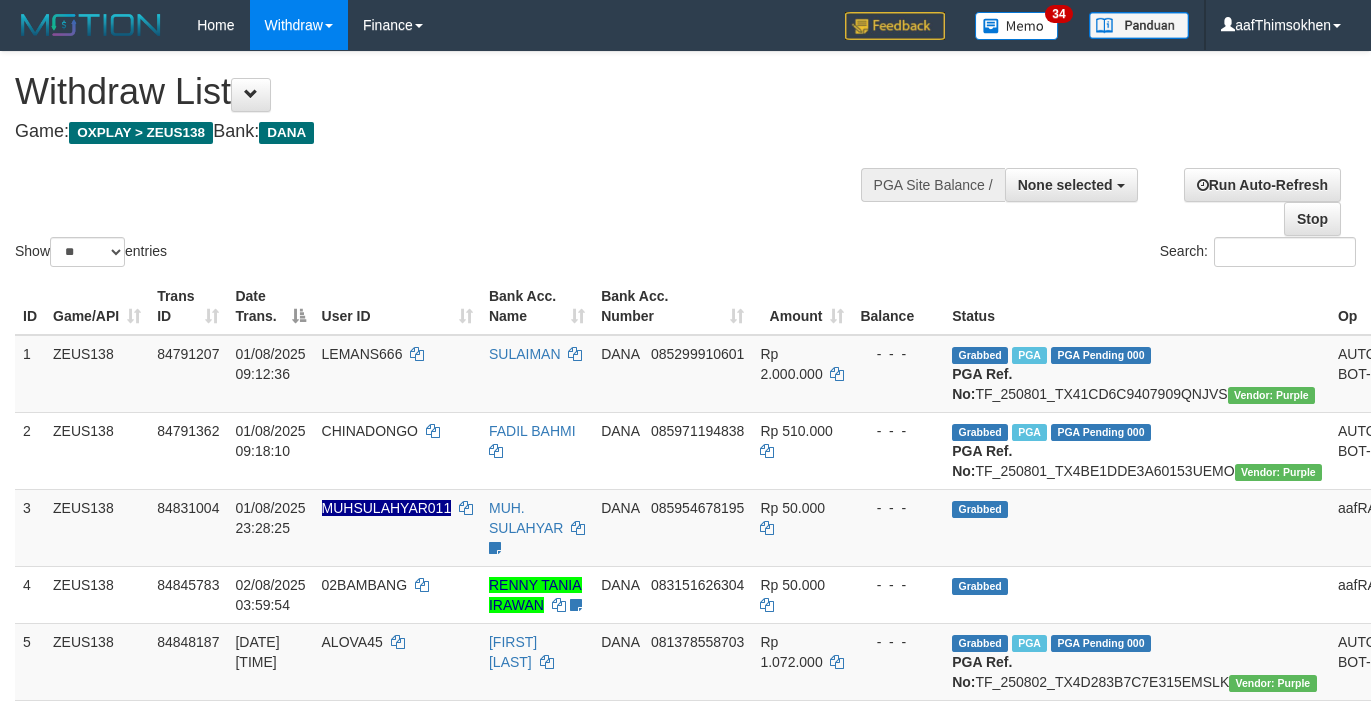 select 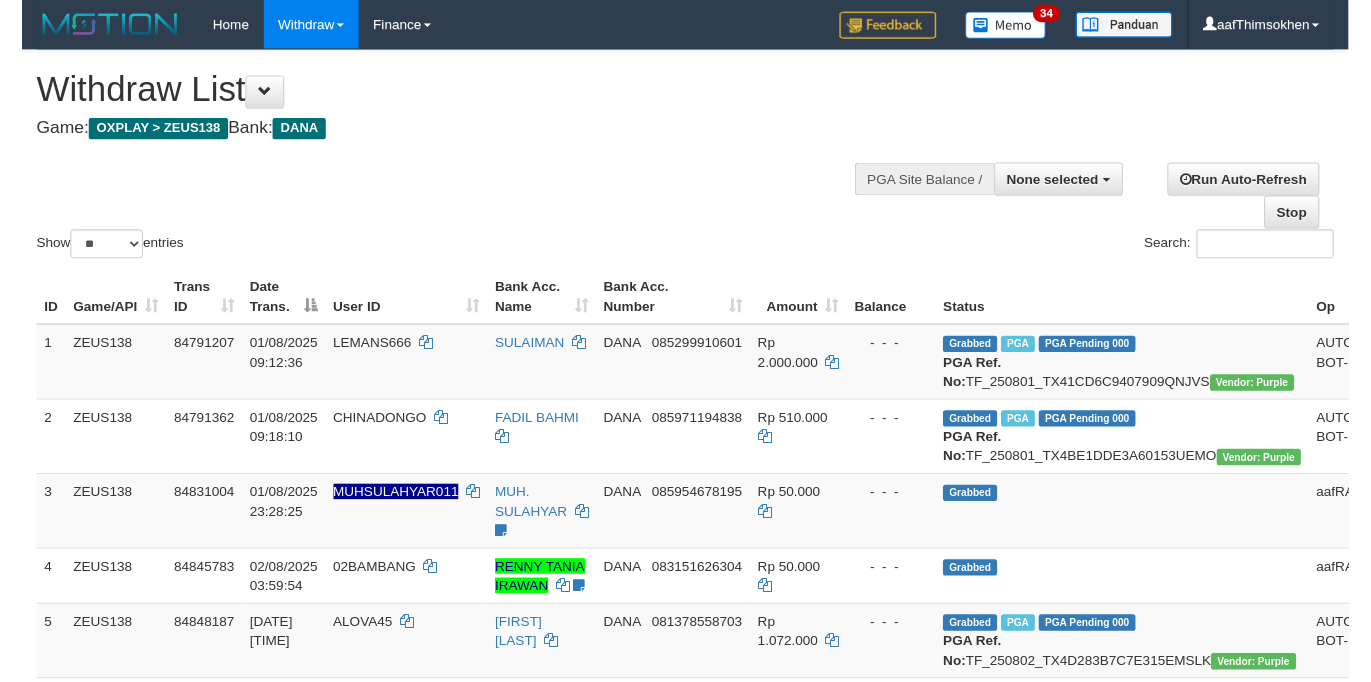 scroll, scrollTop: 349, scrollLeft: 0, axis: vertical 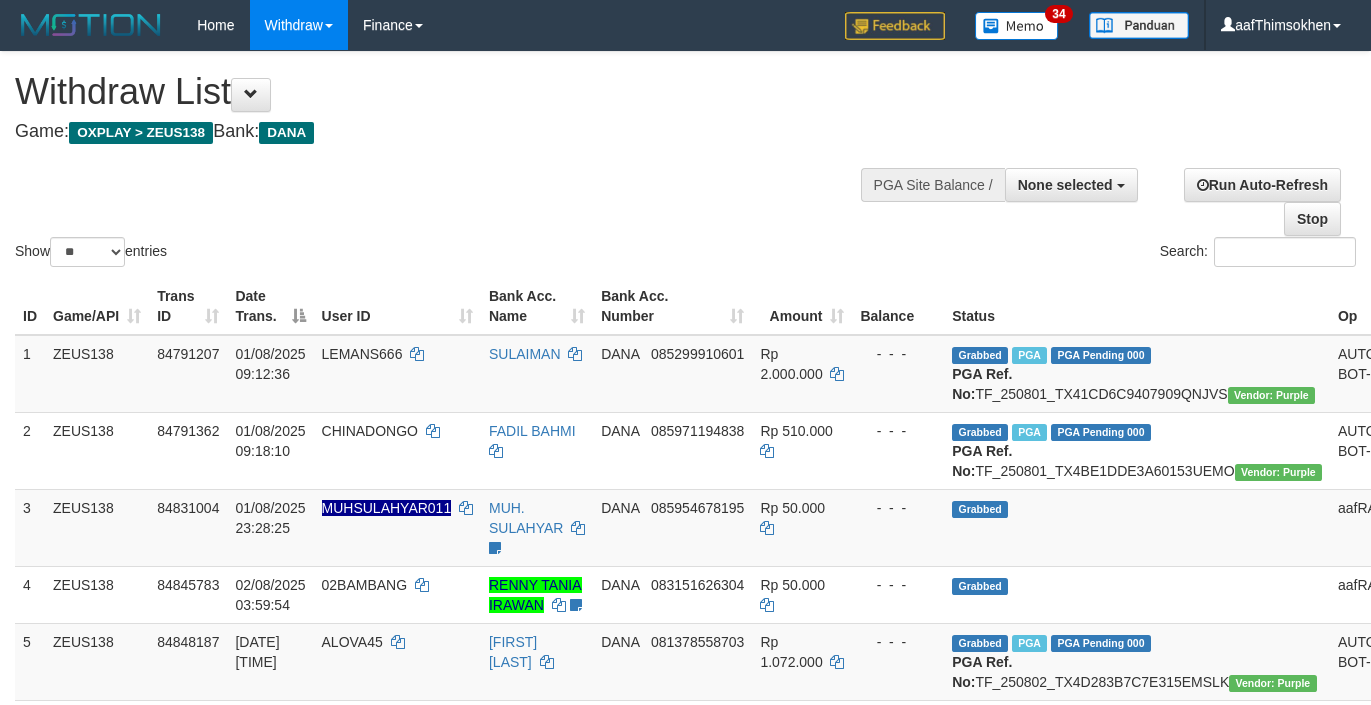 select 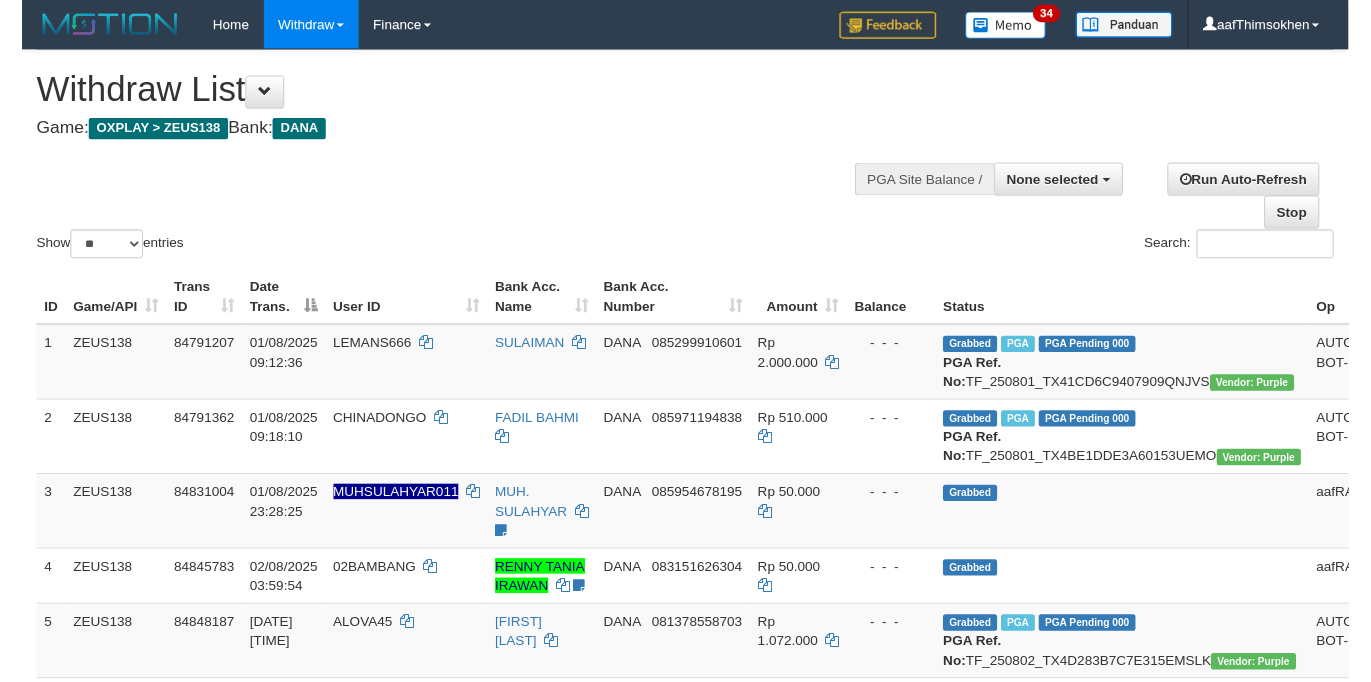 scroll, scrollTop: 349, scrollLeft: 0, axis: vertical 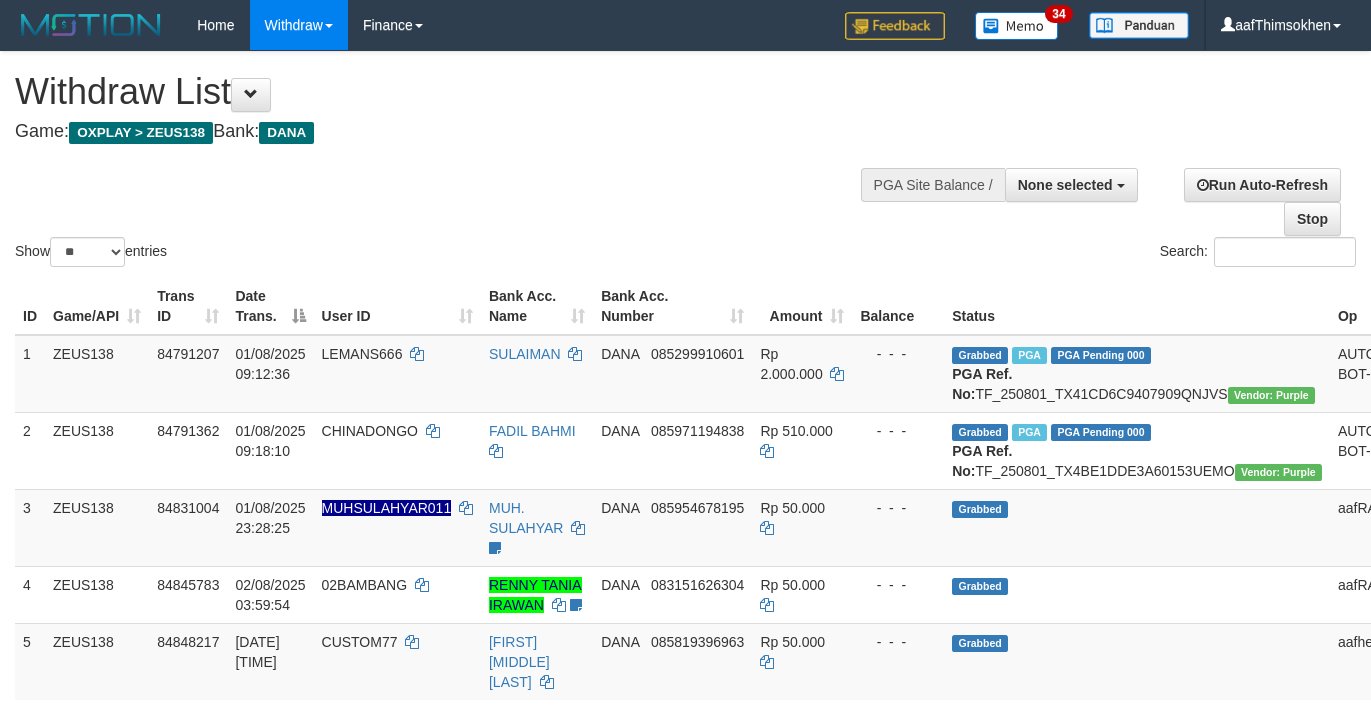 select 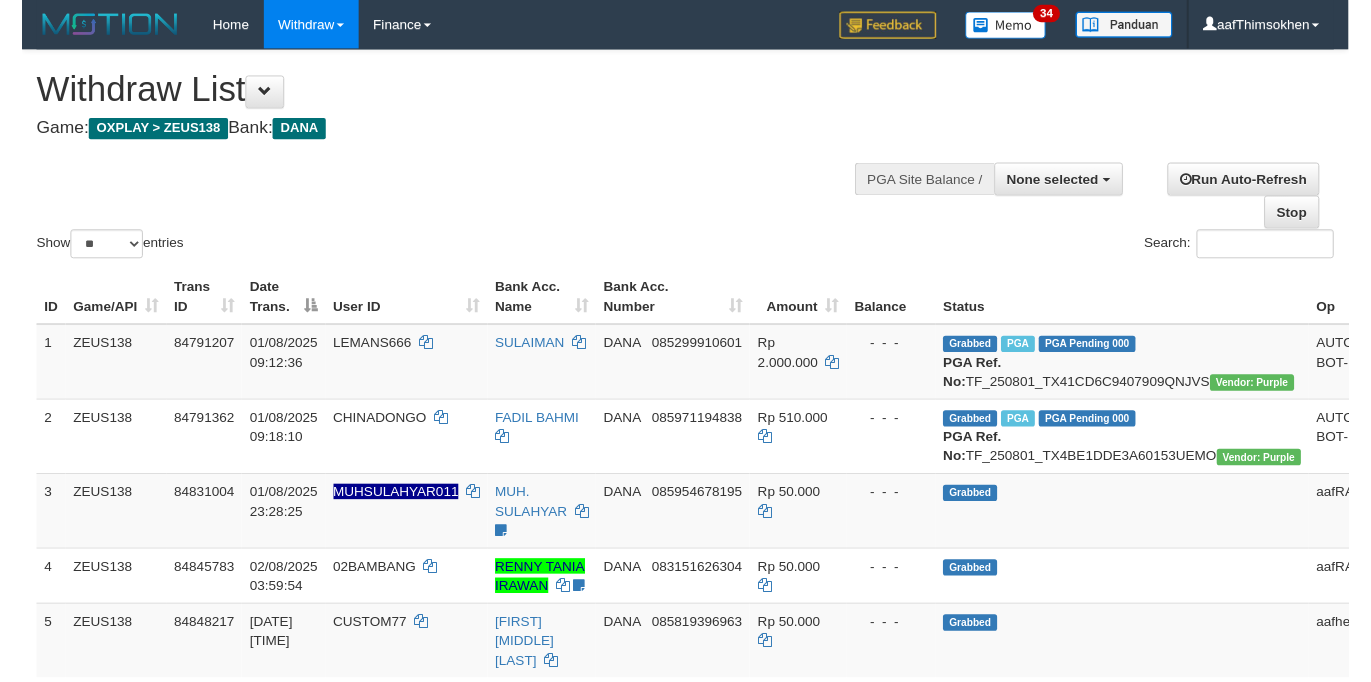 scroll, scrollTop: 349, scrollLeft: 0, axis: vertical 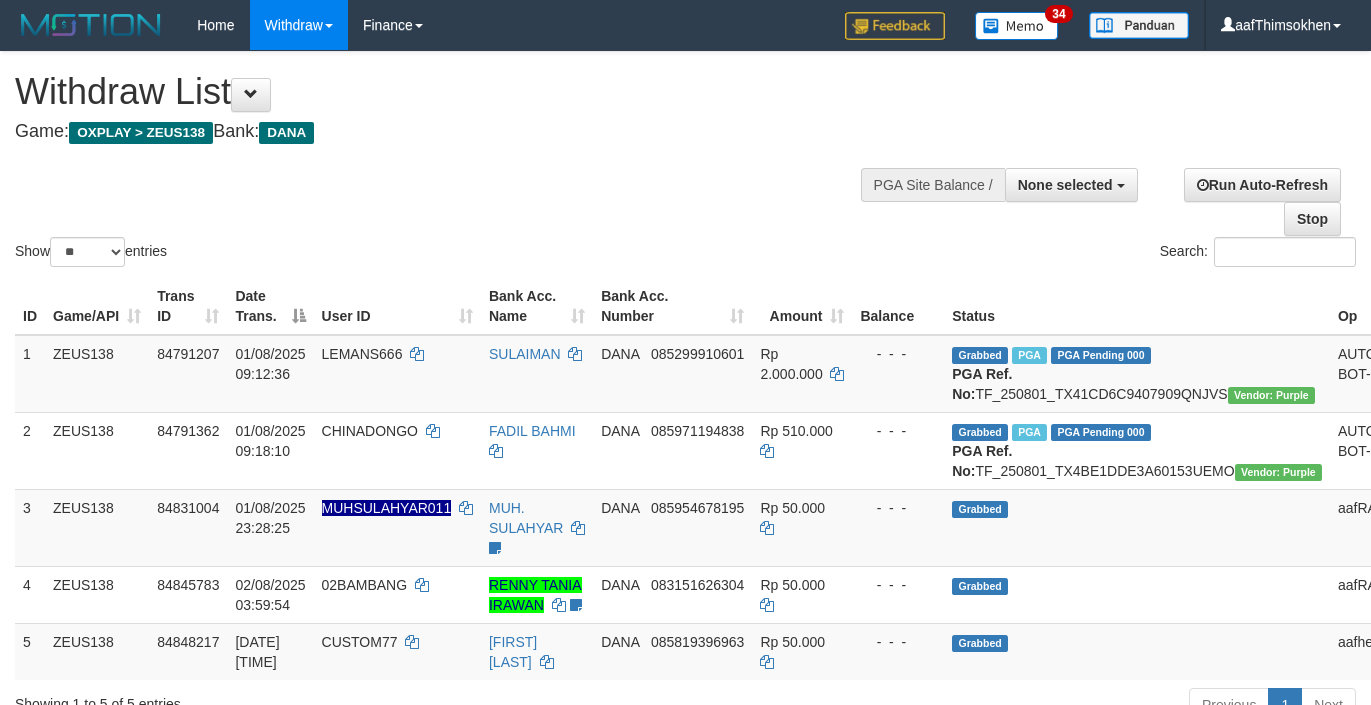 select 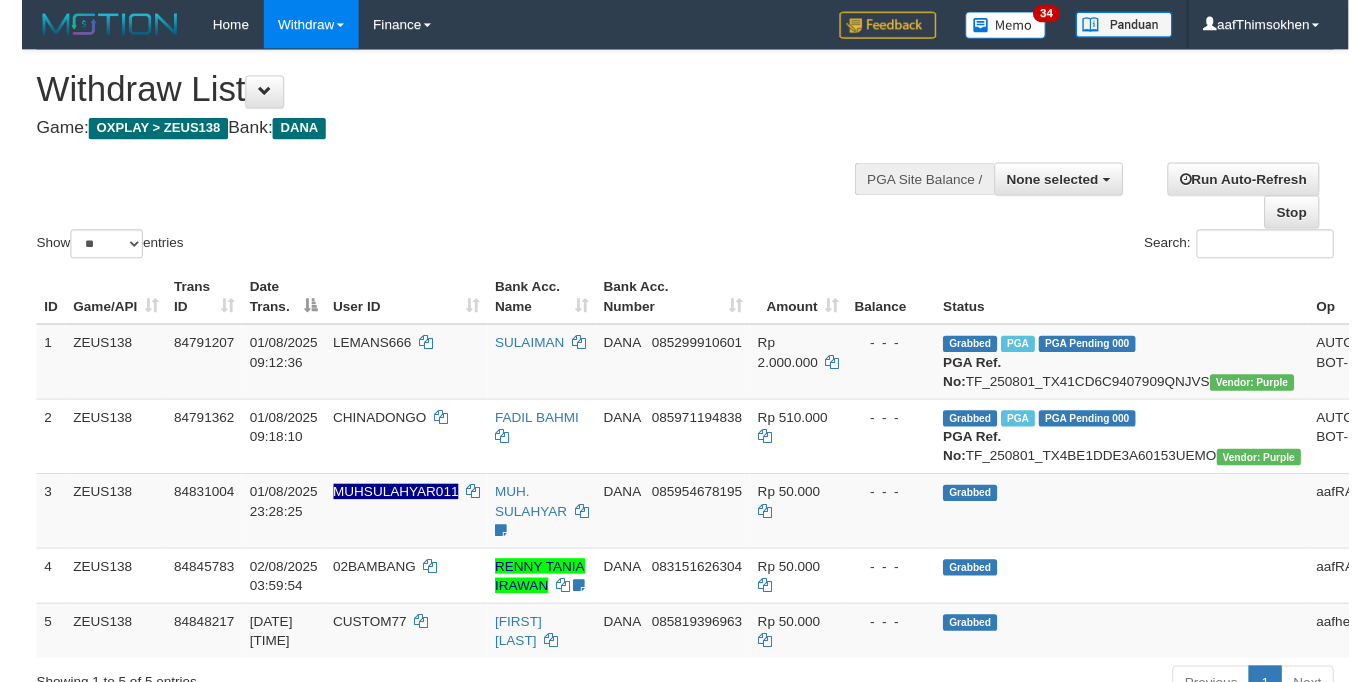 scroll, scrollTop: 349, scrollLeft: 0, axis: vertical 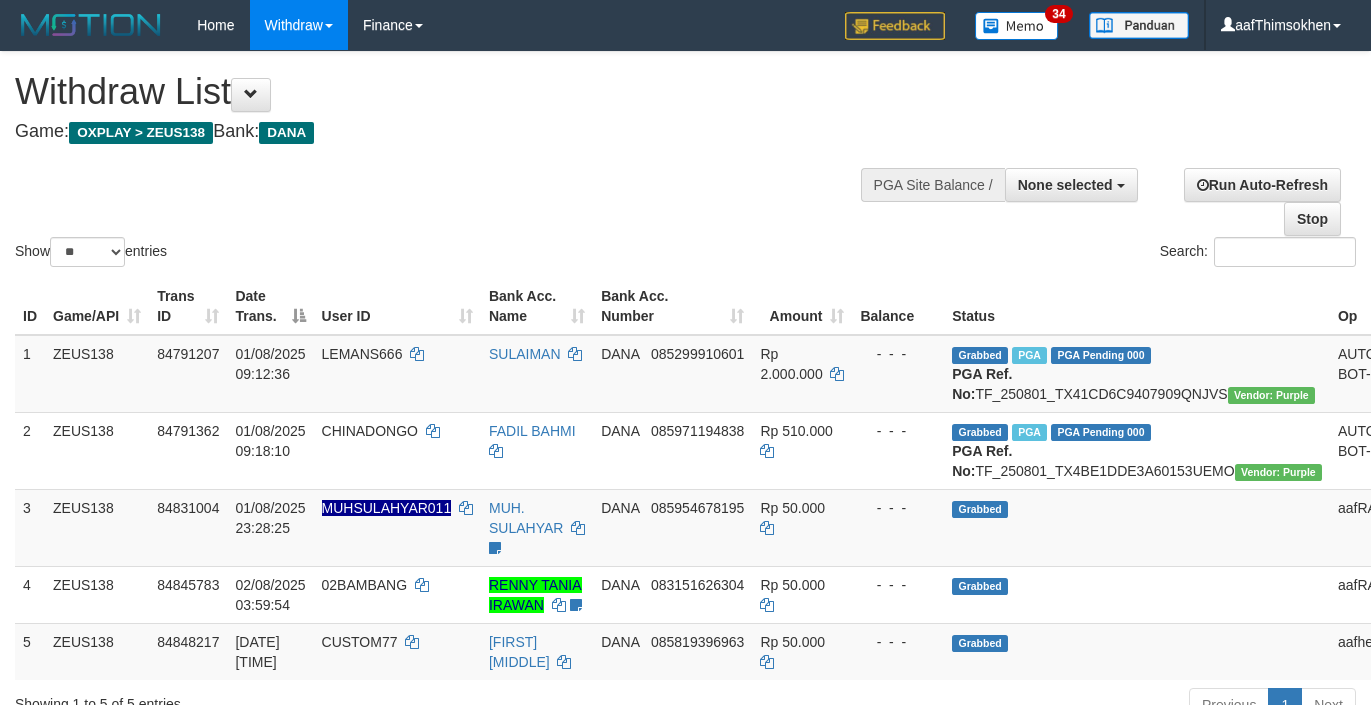 select 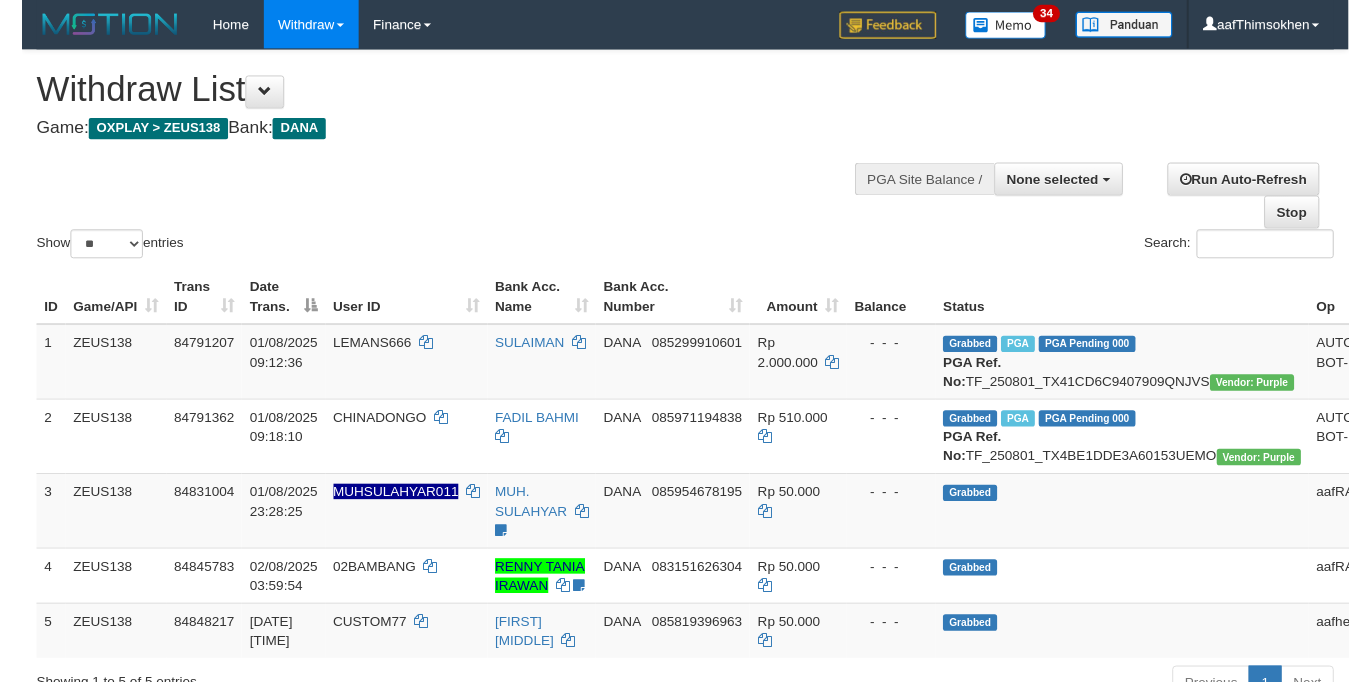 scroll, scrollTop: 349, scrollLeft: 0, axis: vertical 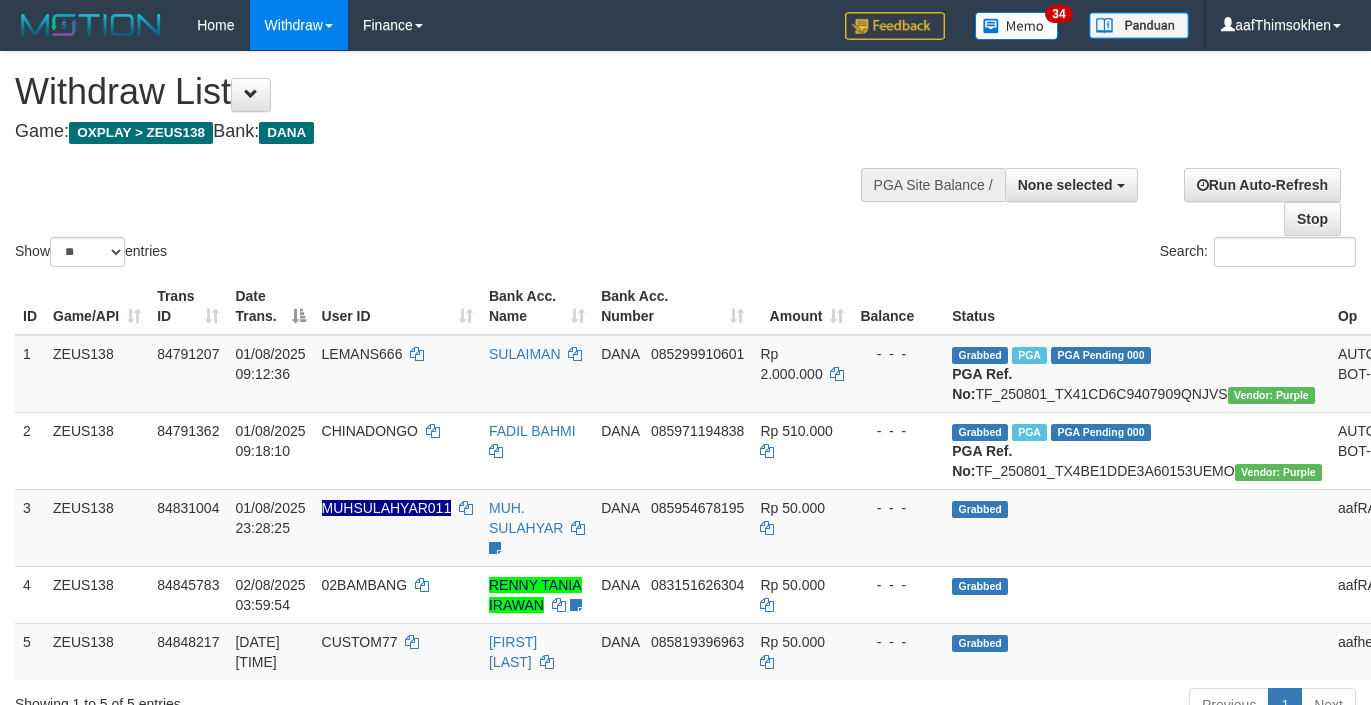 select 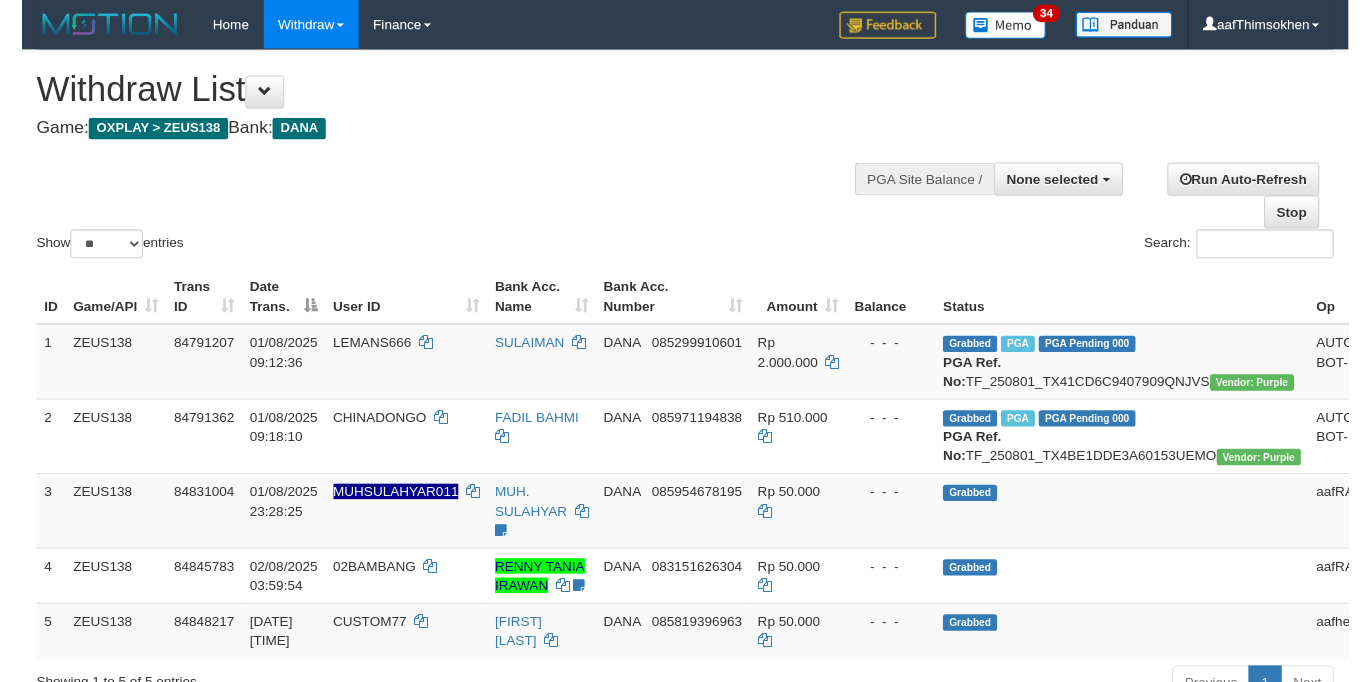 scroll, scrollTop: 349, scrollLeft: 0, axis: vertical 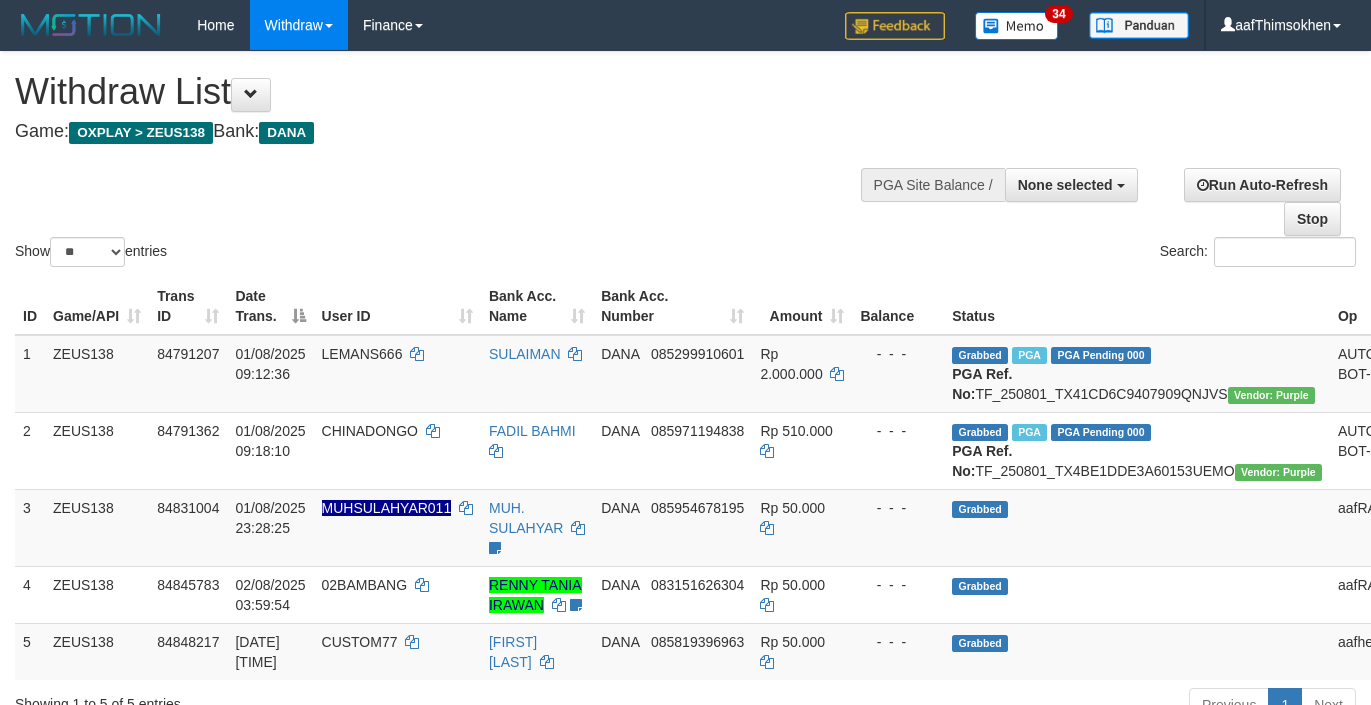 select 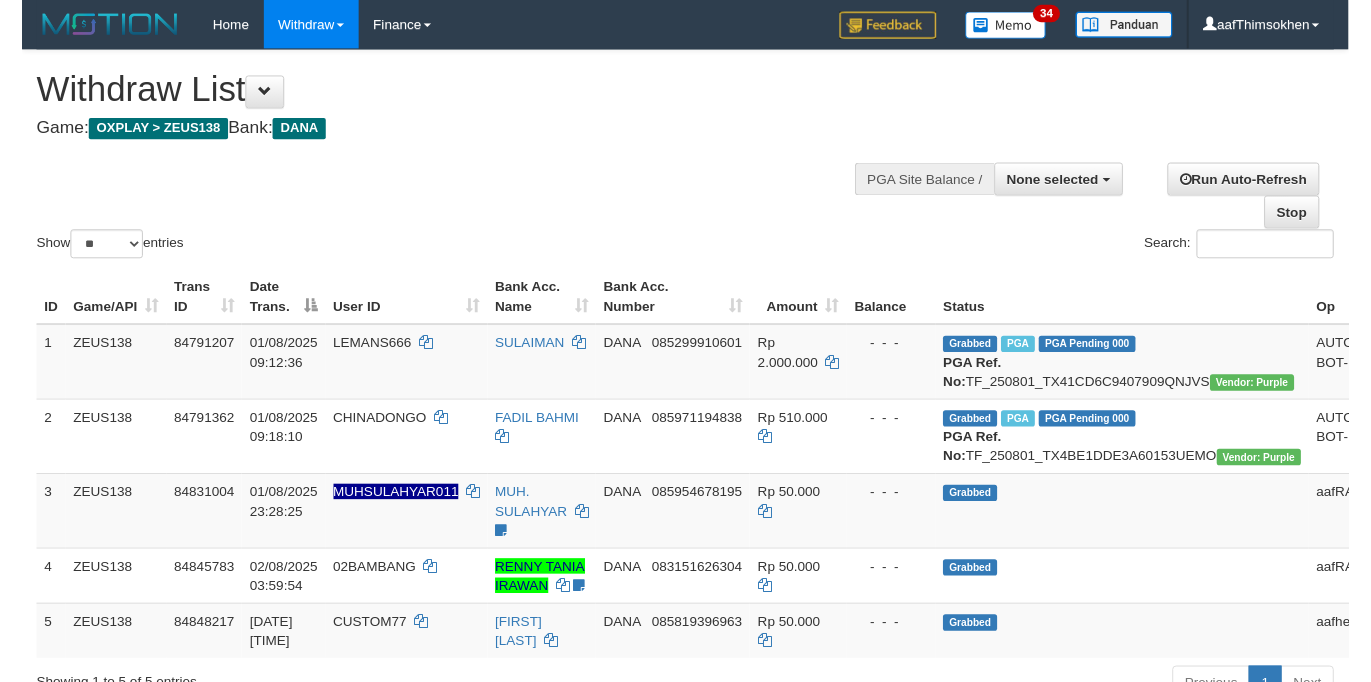 scroll, scrollTop: 349, scrollLeft: 0, axis: vertical 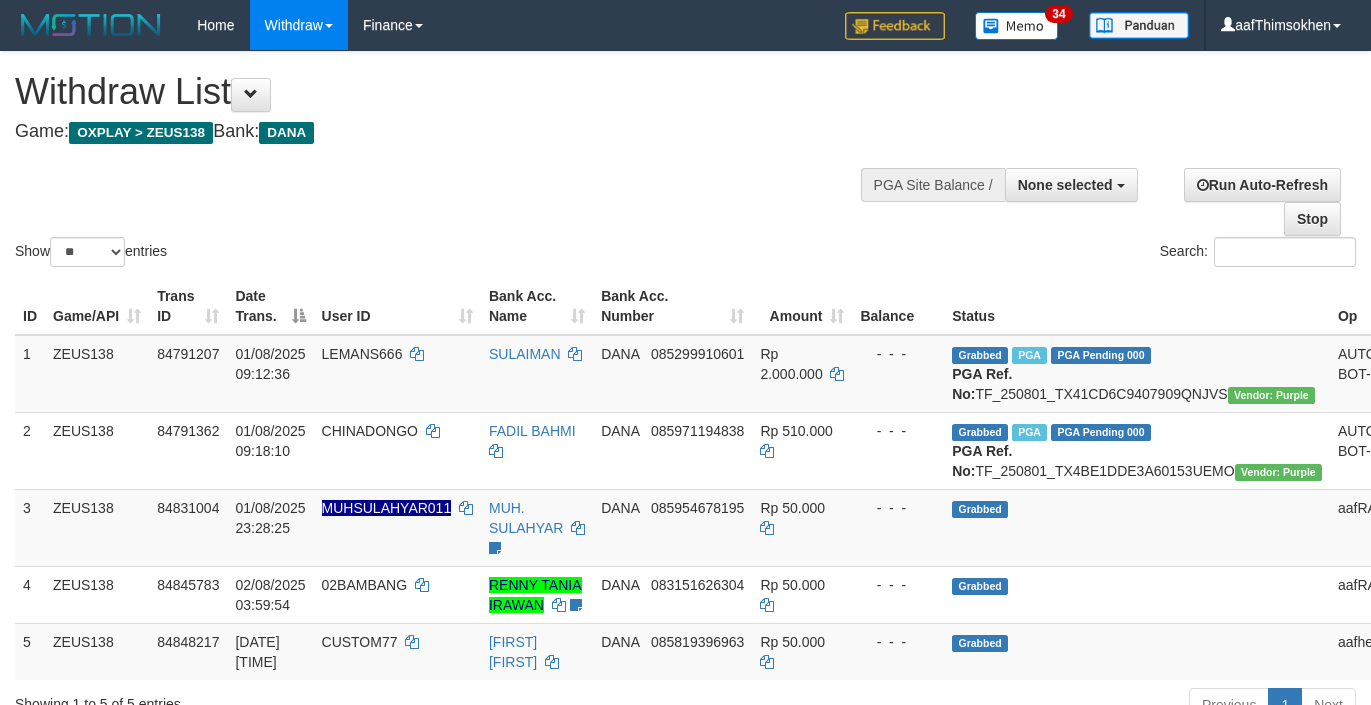 select 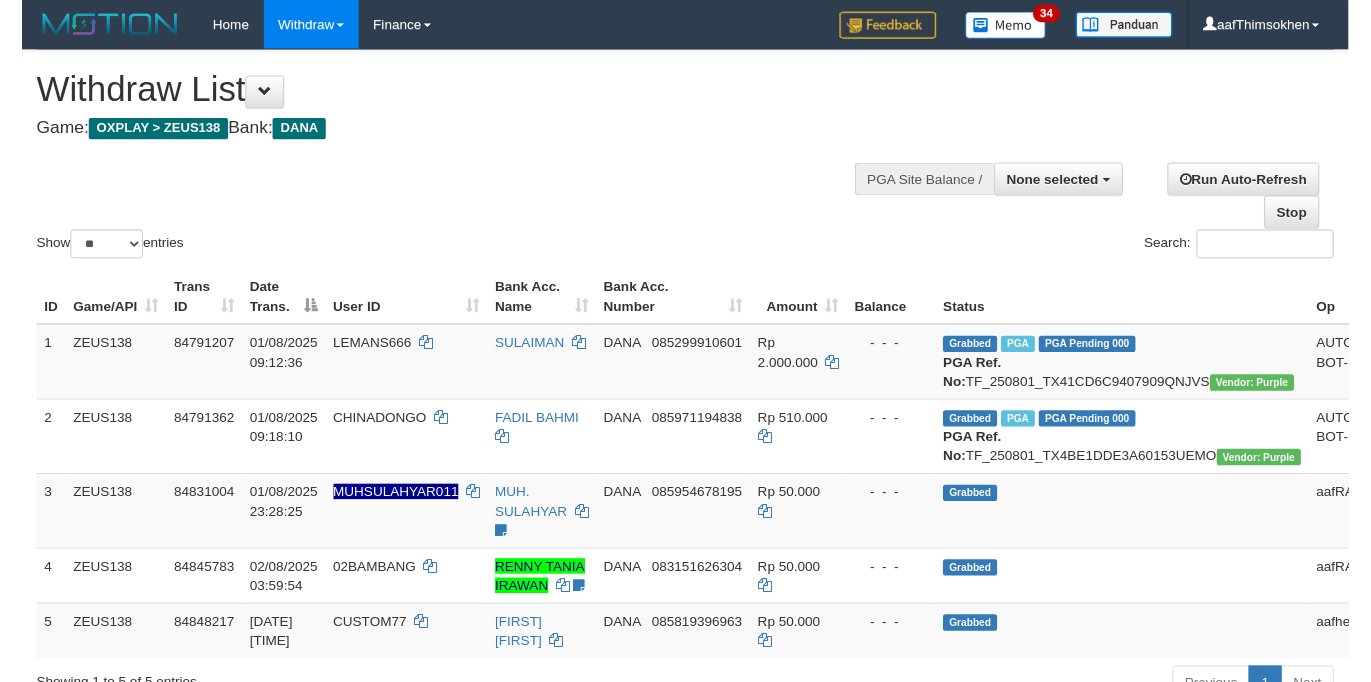 scroll, scrollTop: 349, scrollLeft: 0, axis: vertical 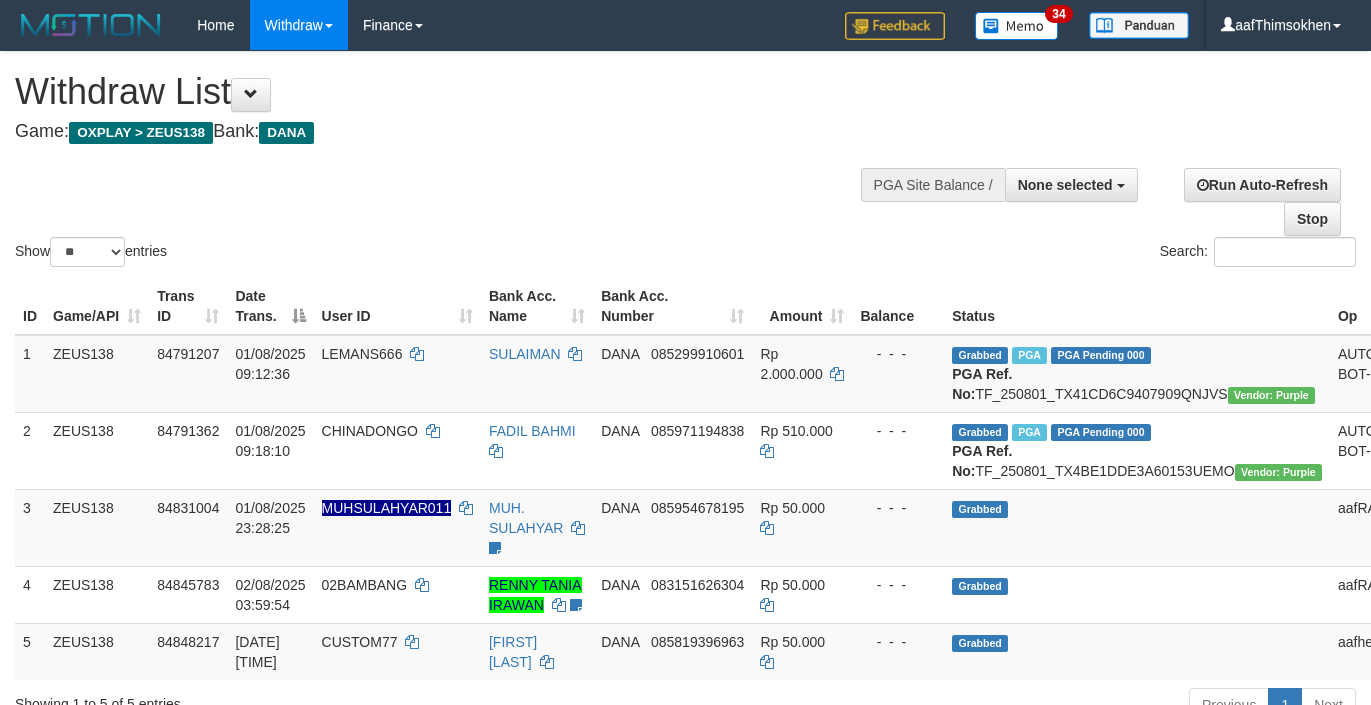 select 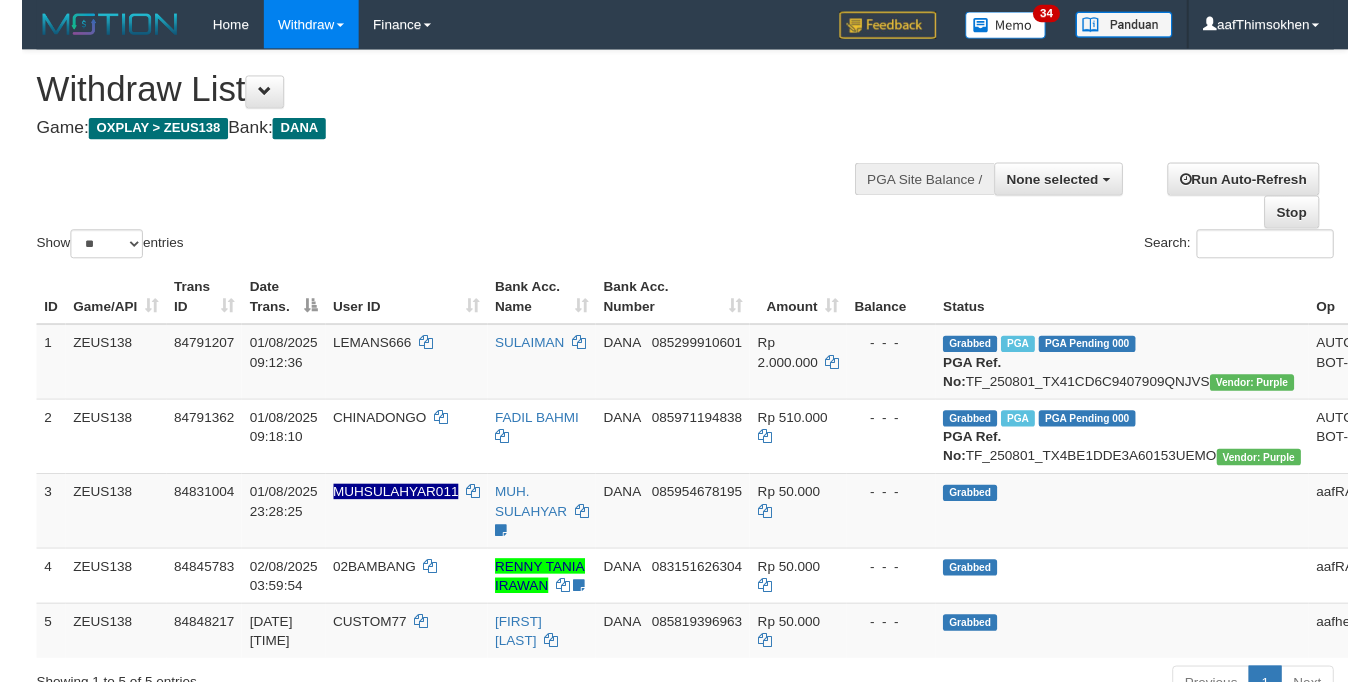 scroll, scrollTop: 349, scrollLeft: 0, axis: vertical 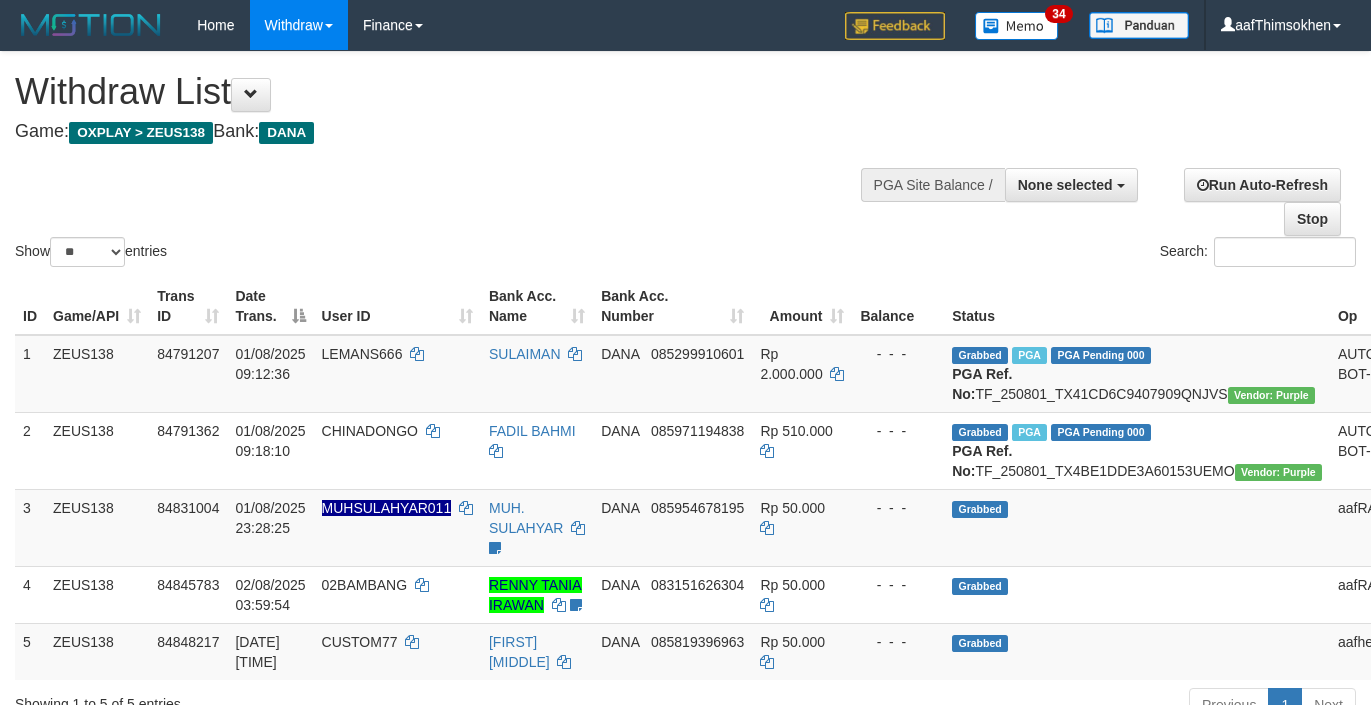 select 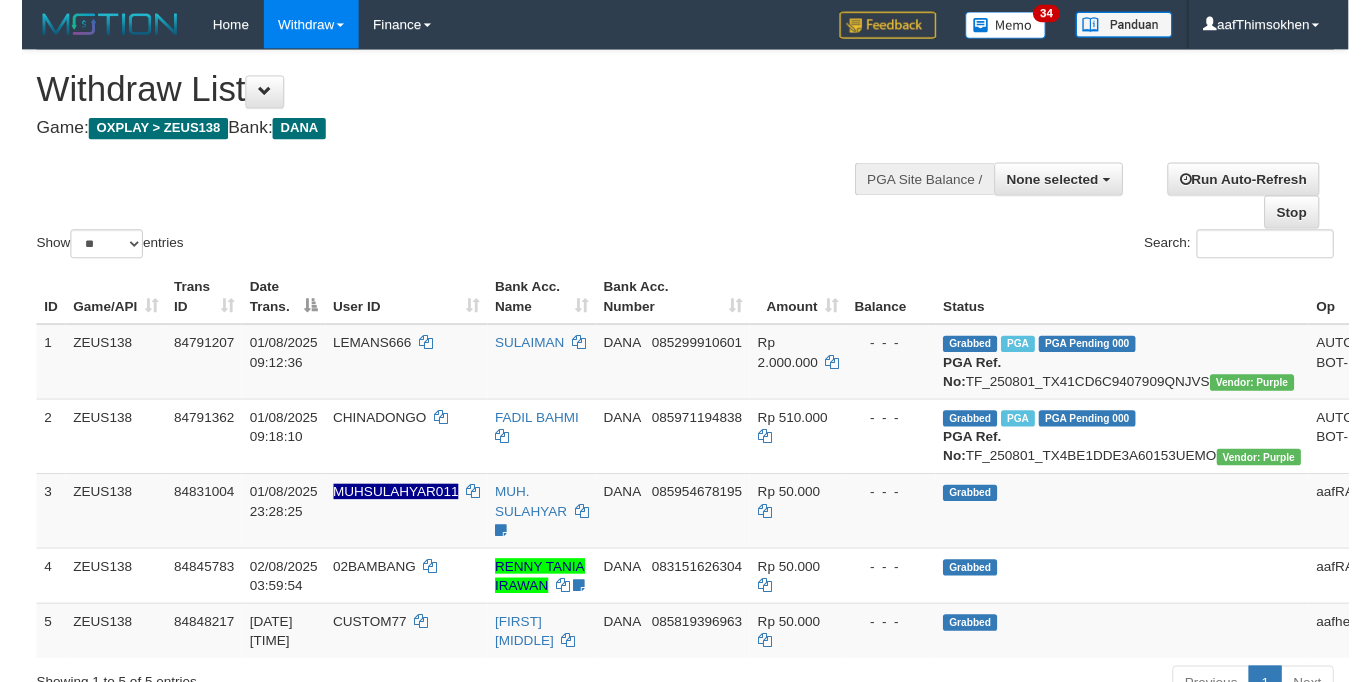 scroll, scrollTop: 349, scrollLeft: 0, axis: vertical 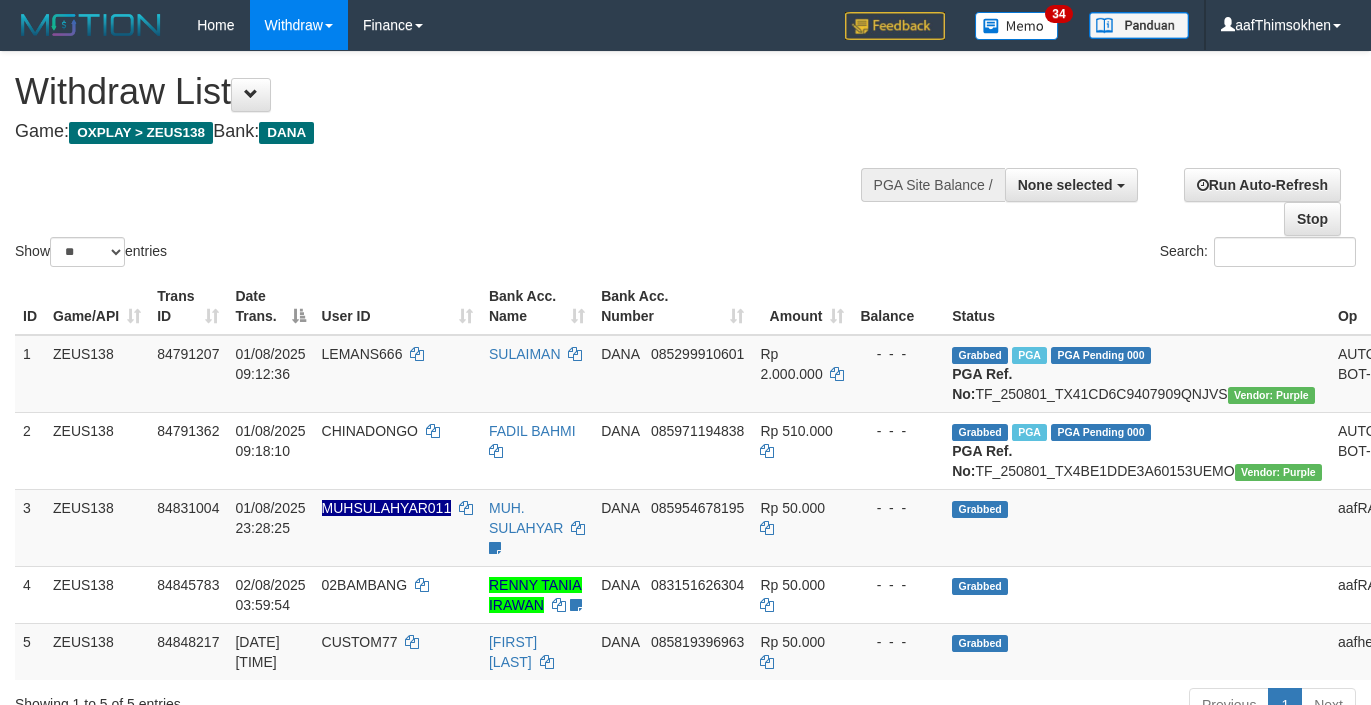 select 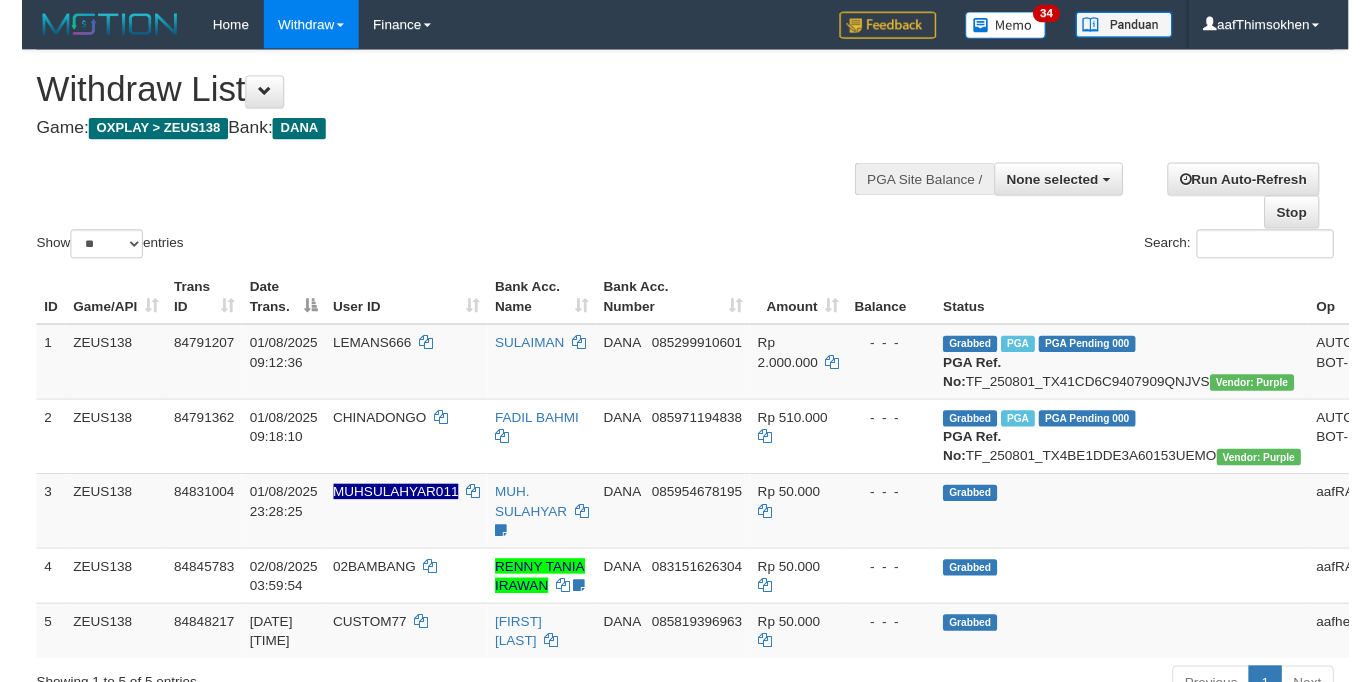 scroll, scrollTop: 349, scrollLeft: 0, axis: vertical 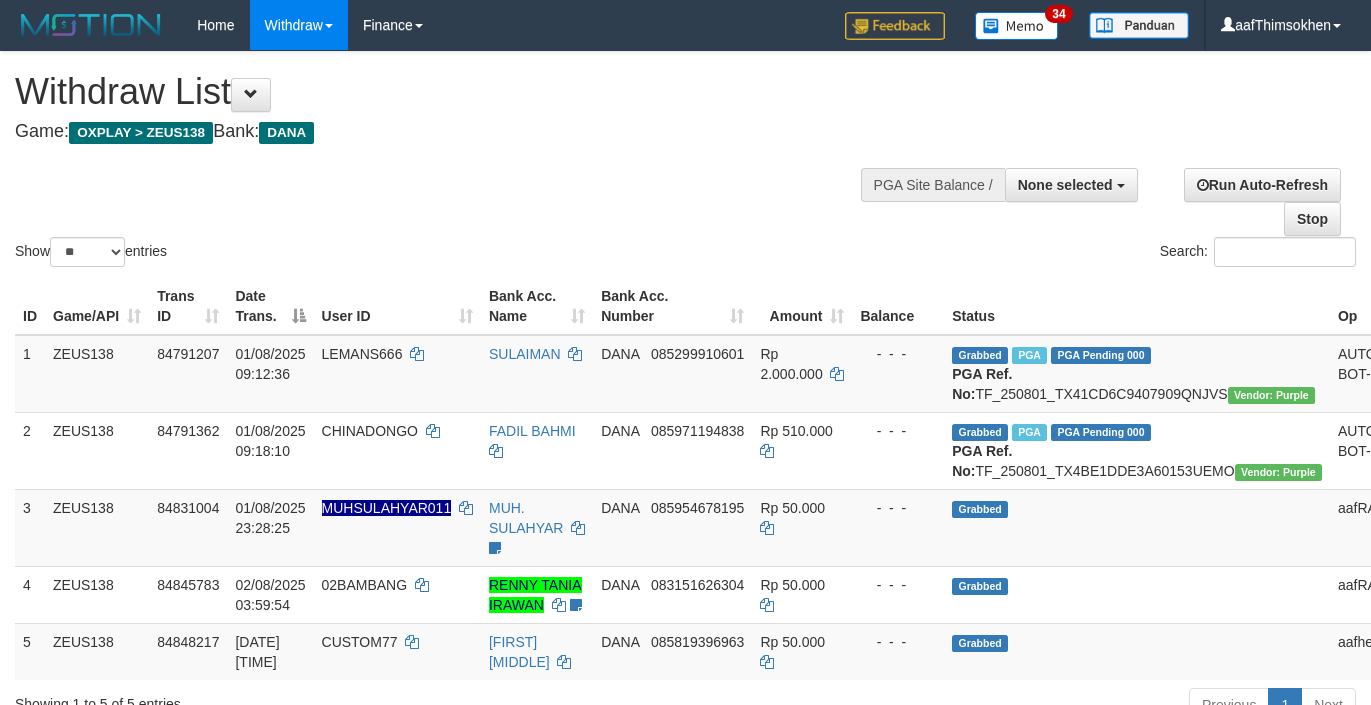 select 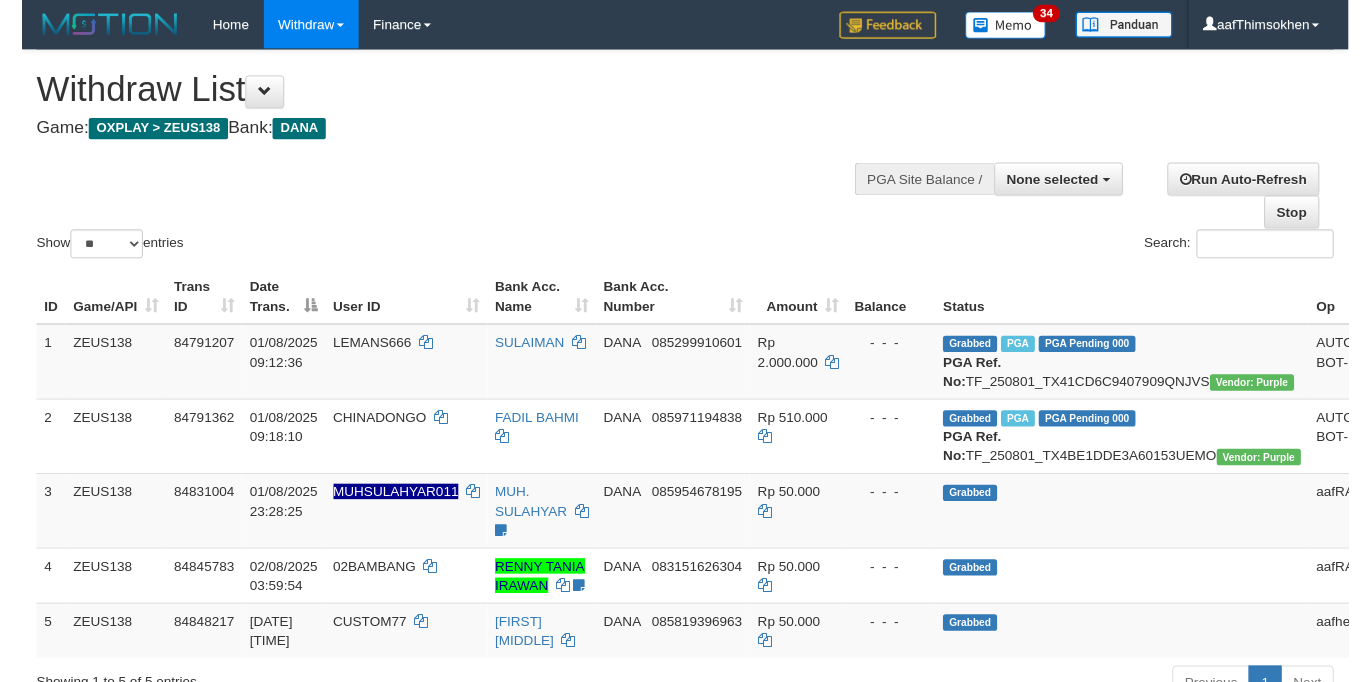 scroll, scrollTop: 349, scrollLeft: 0, axis: vertical 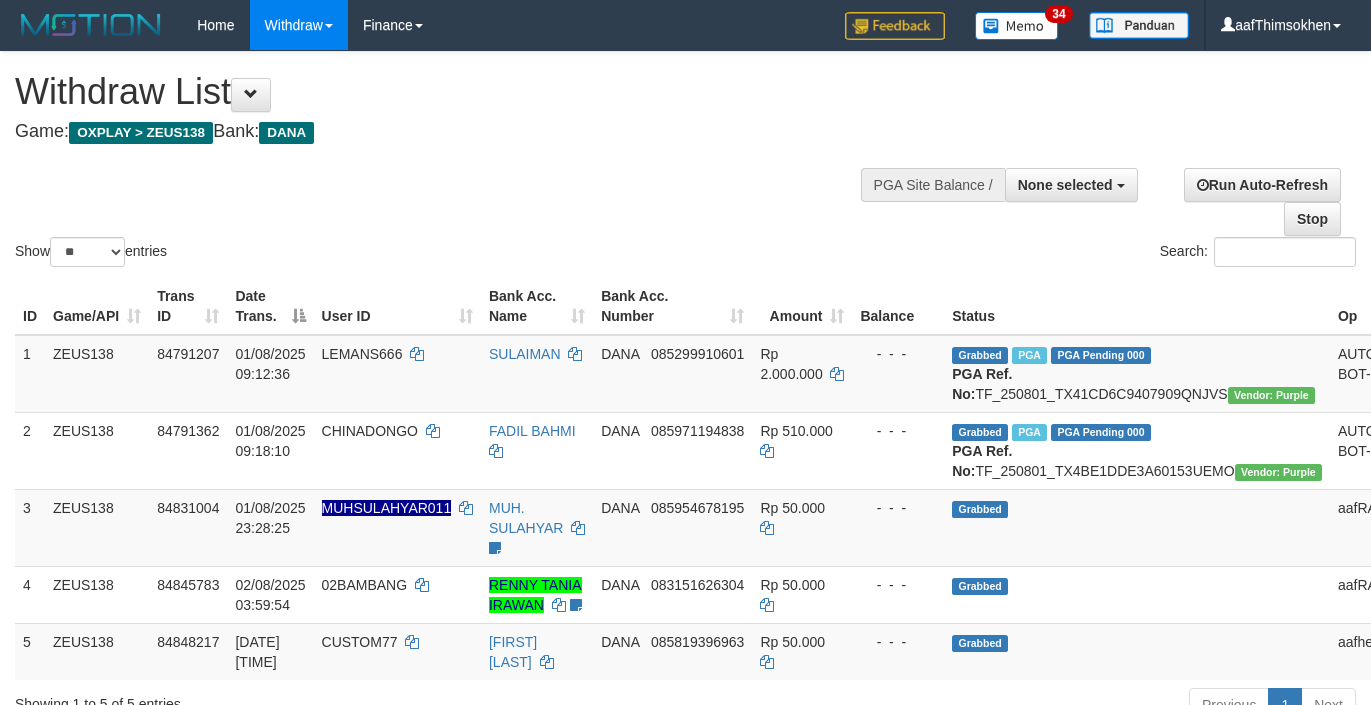 select 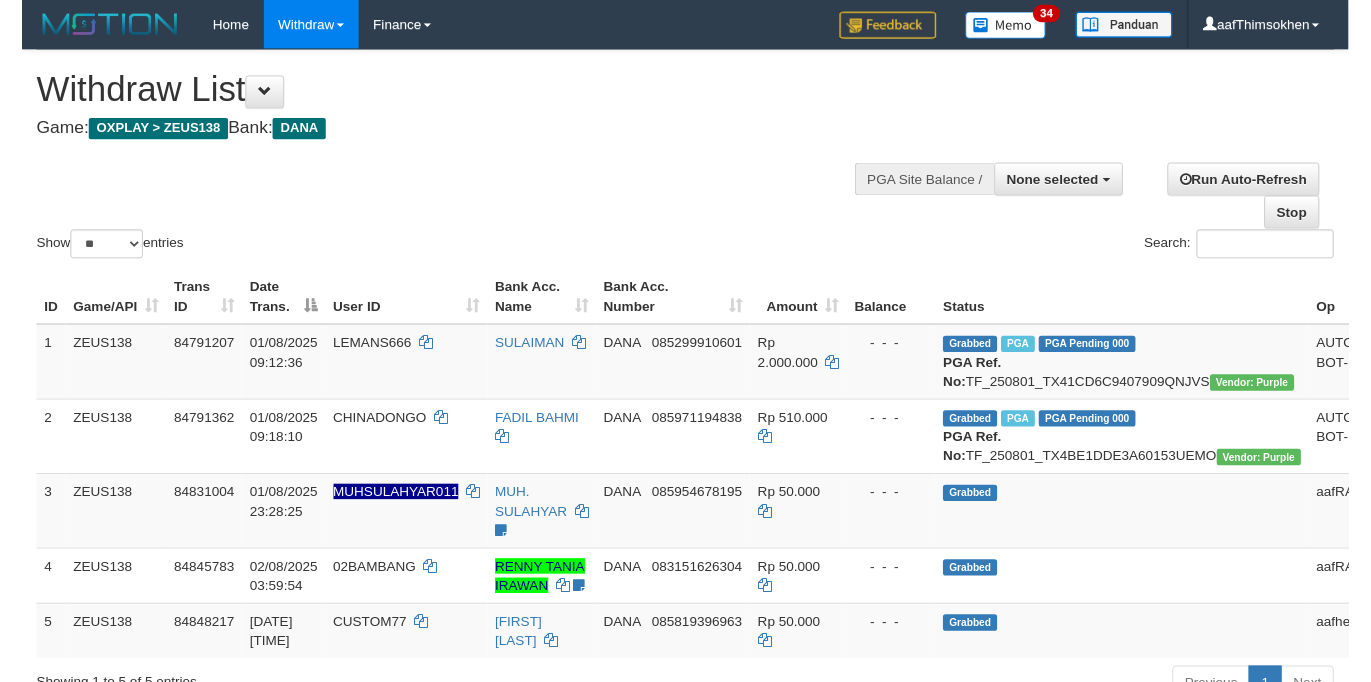 scroll, scrollTop: 349, scrollLeft: 0, axis: vertical 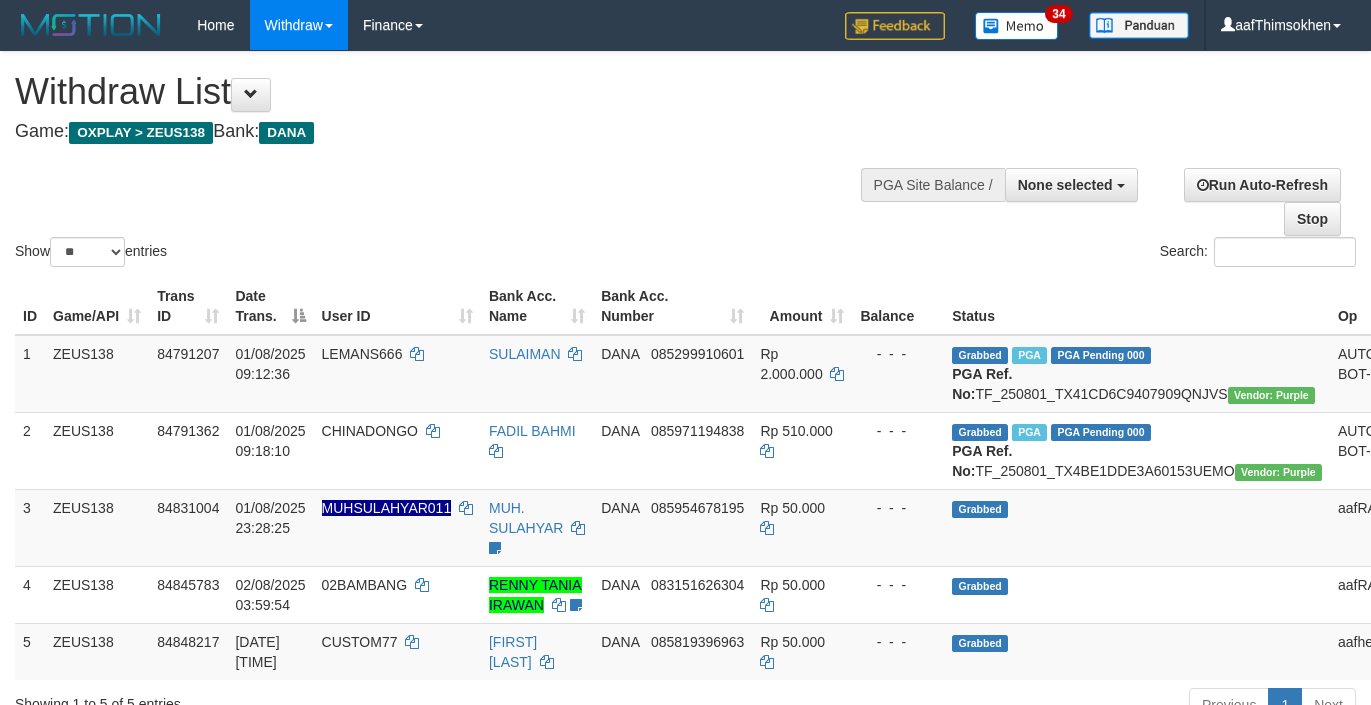 select 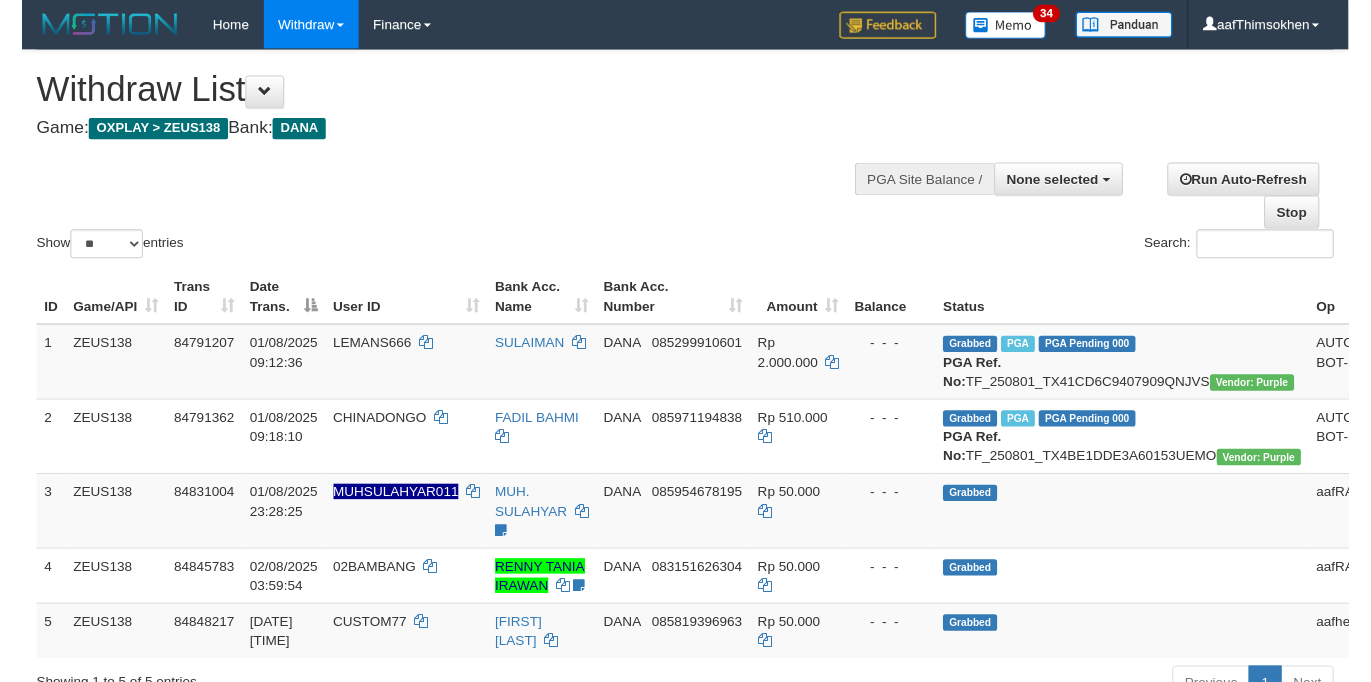 scroll, scrollTop: 349, scrollLeft: 0, axis: vertical 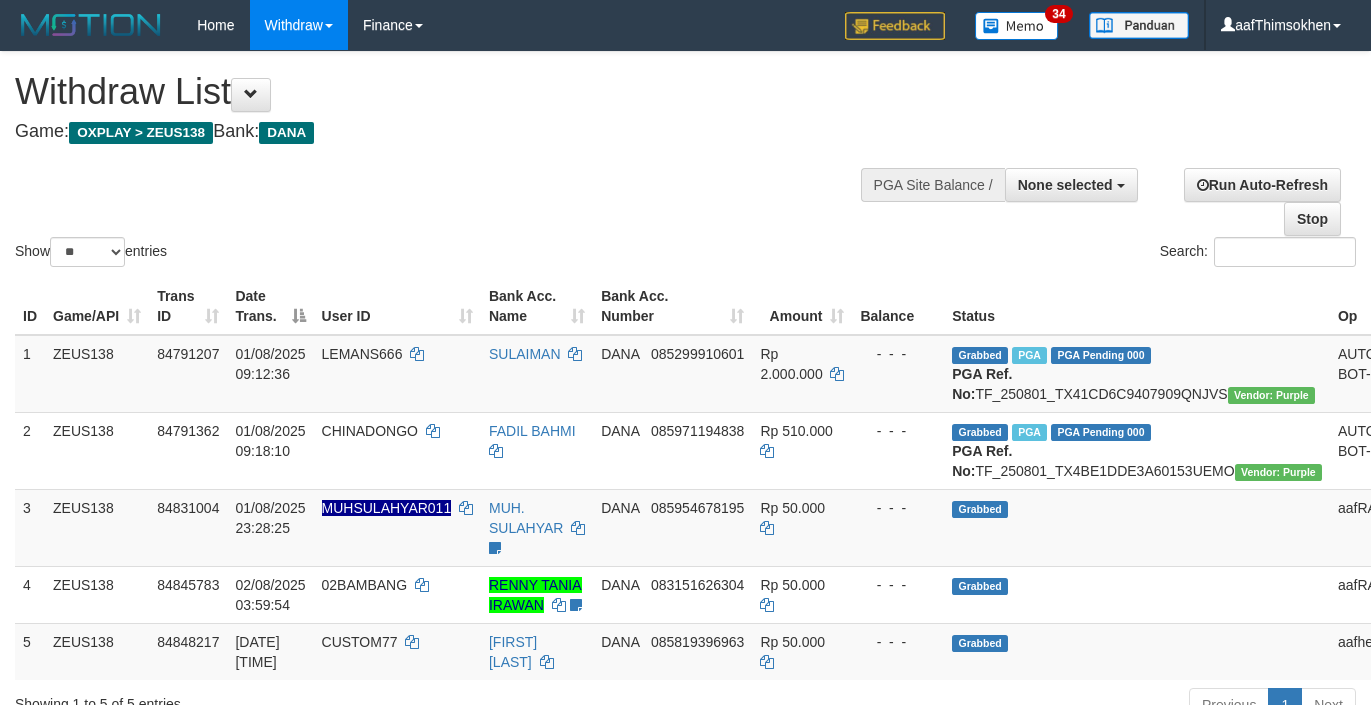 select 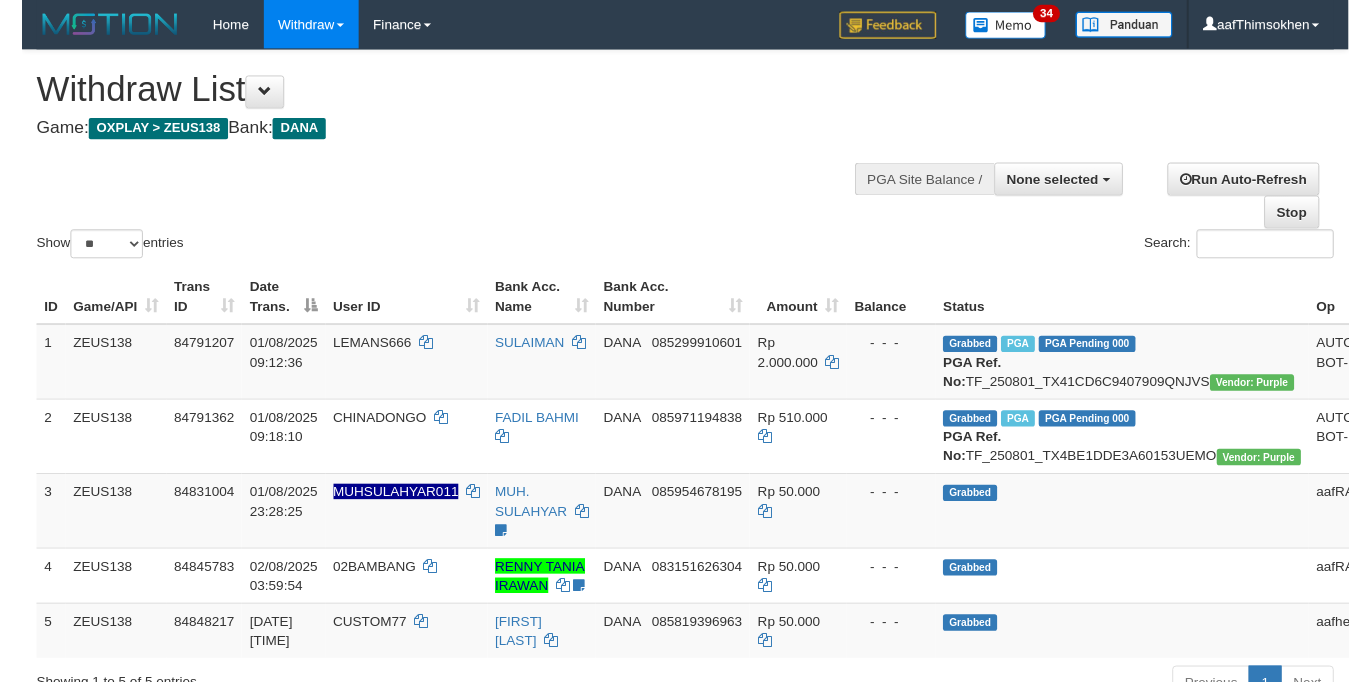 scroll, scrollTop: 349, scrollLeft: 0, axis: vertical 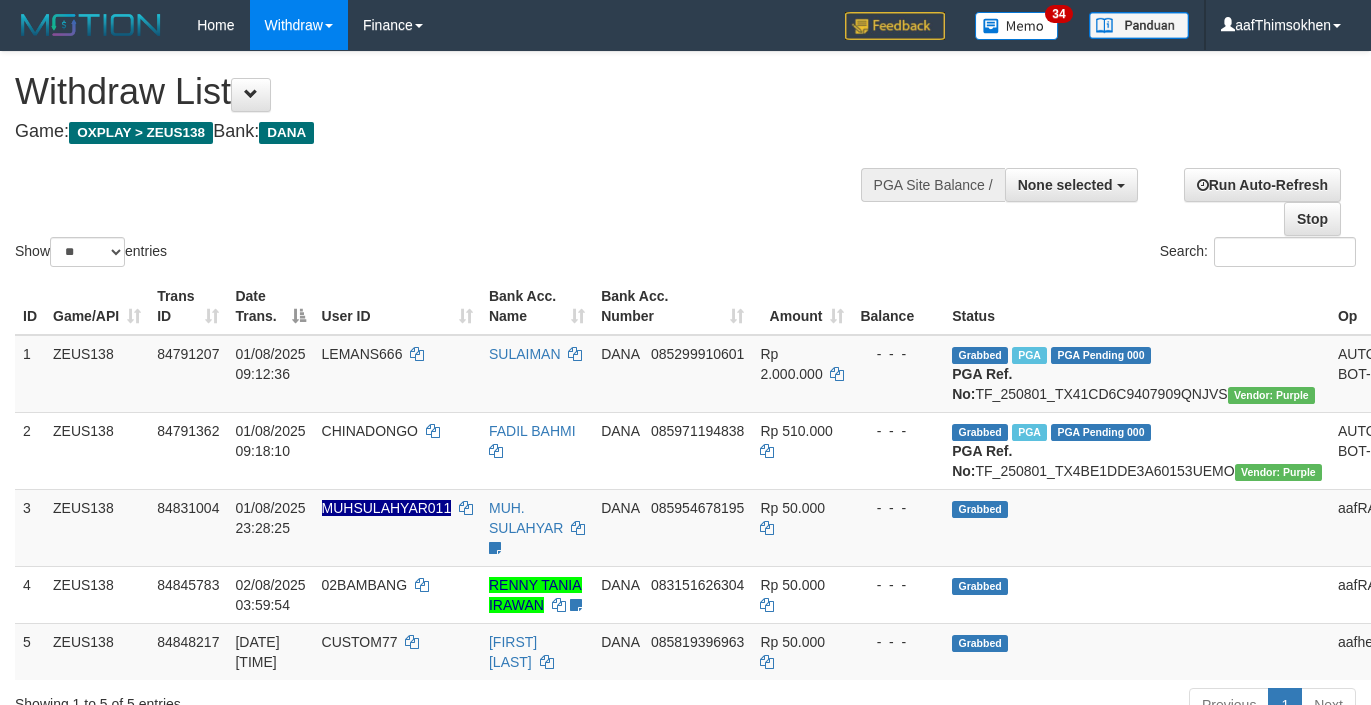 select 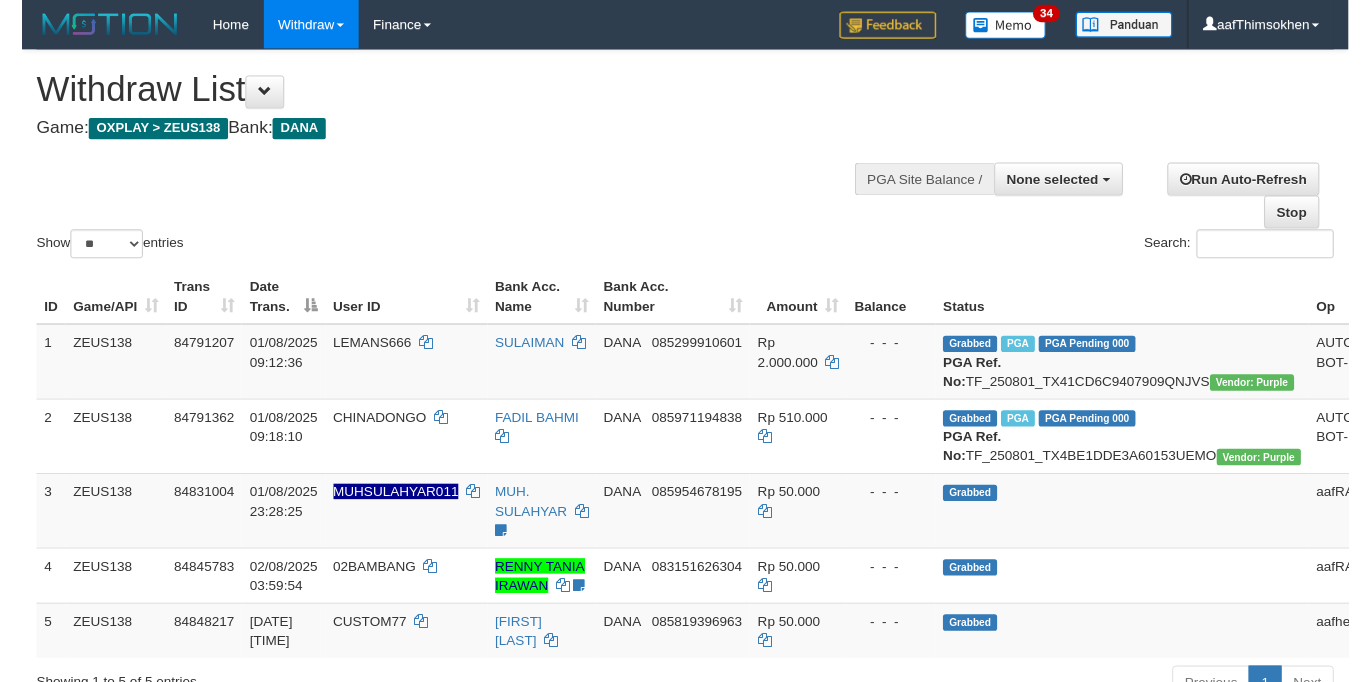 scroll, scrollTop: 349, scrollLeft: 0, axis: vertical 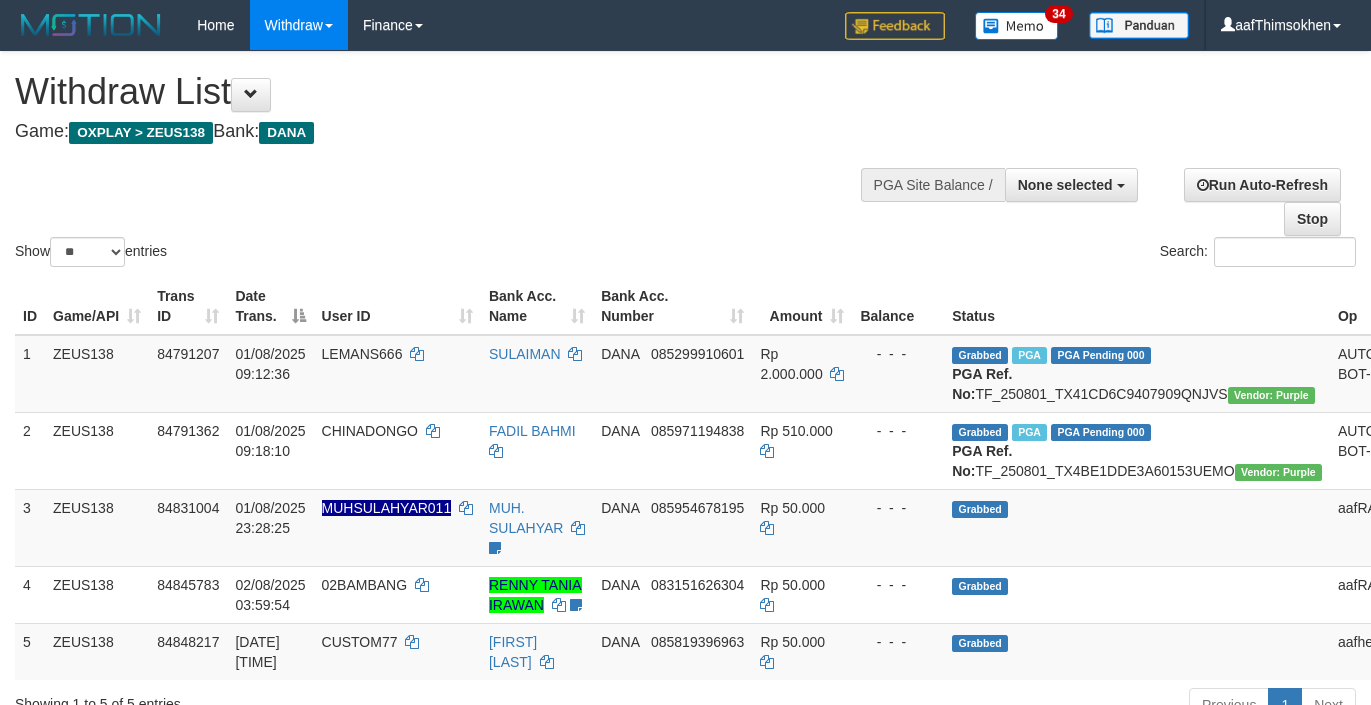 select 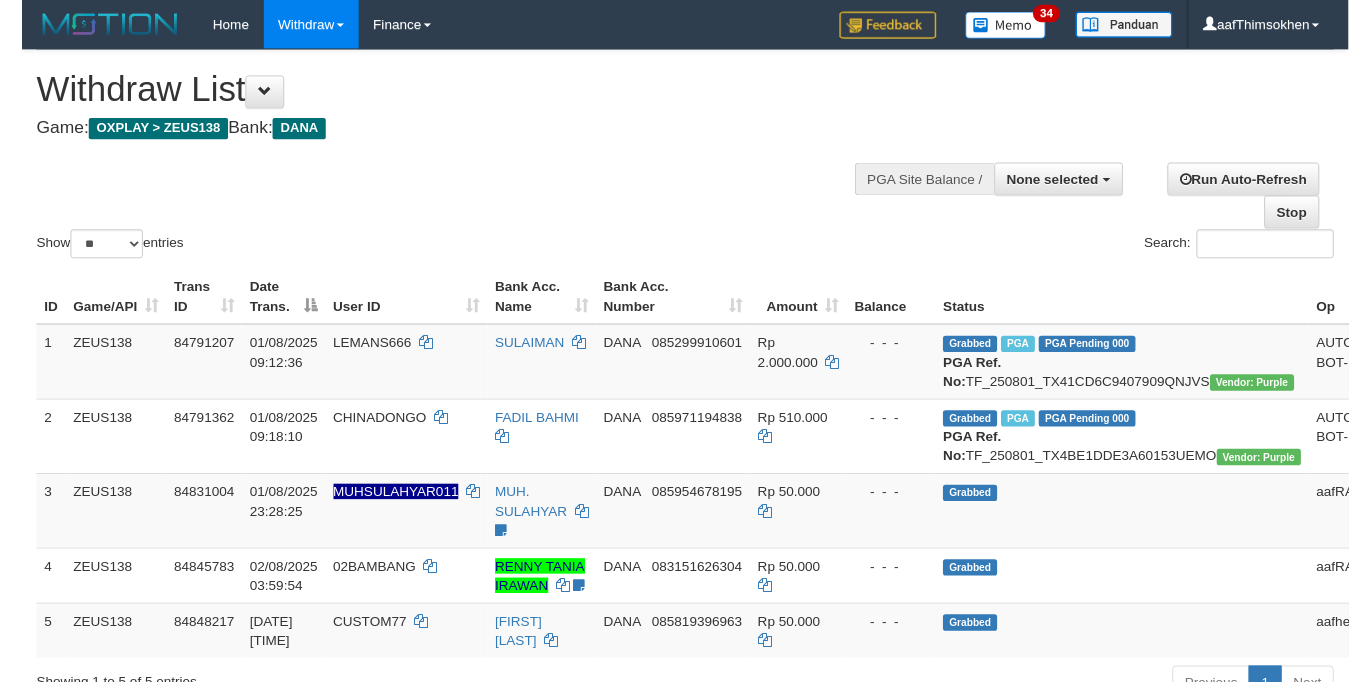 scroll, scrollTop: 349, scrollLeft: 0, axis: vertical 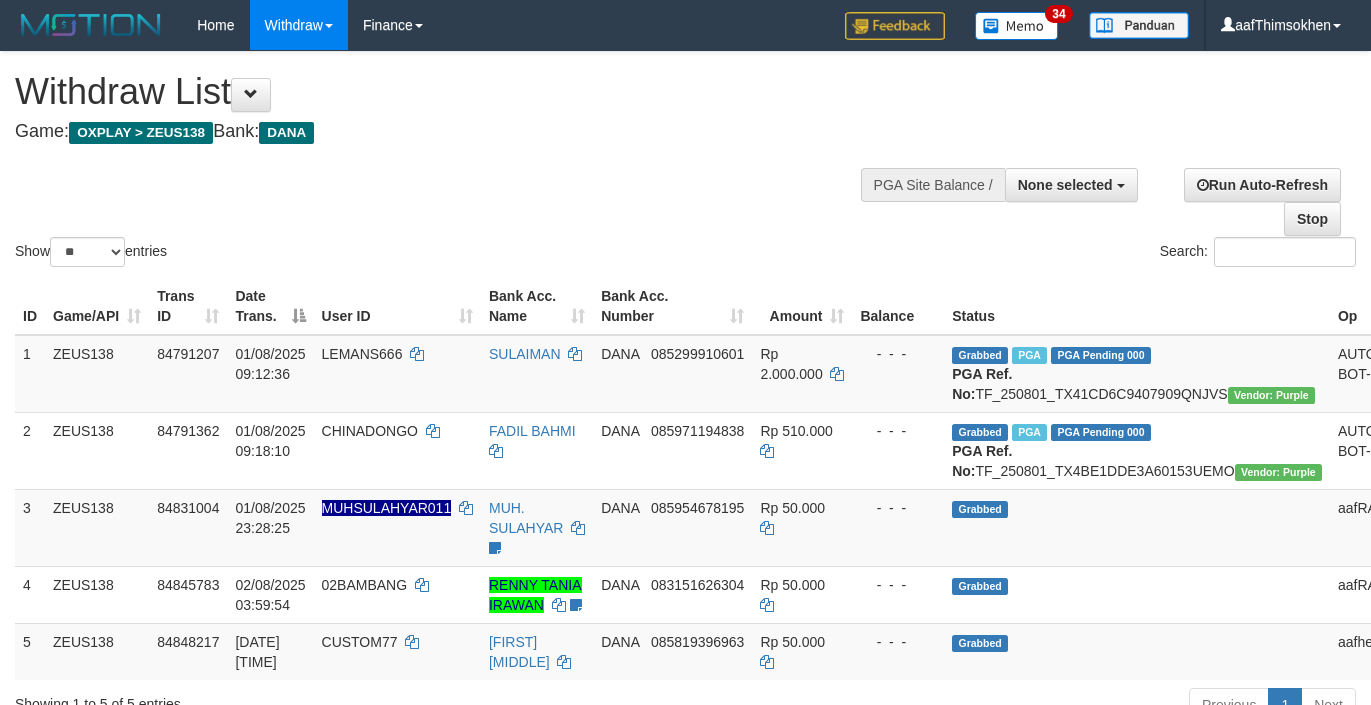 select 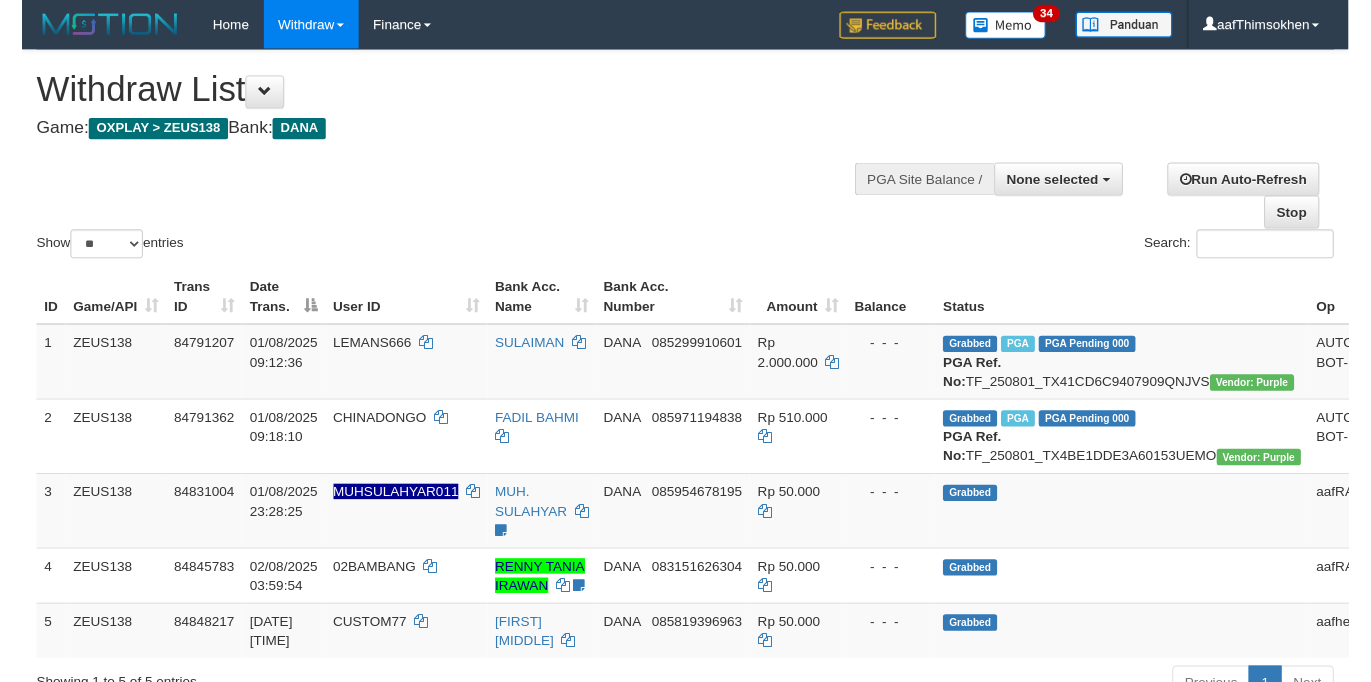 scroll, scrollTop: 349, scrollLeft: 0, axis: vertical 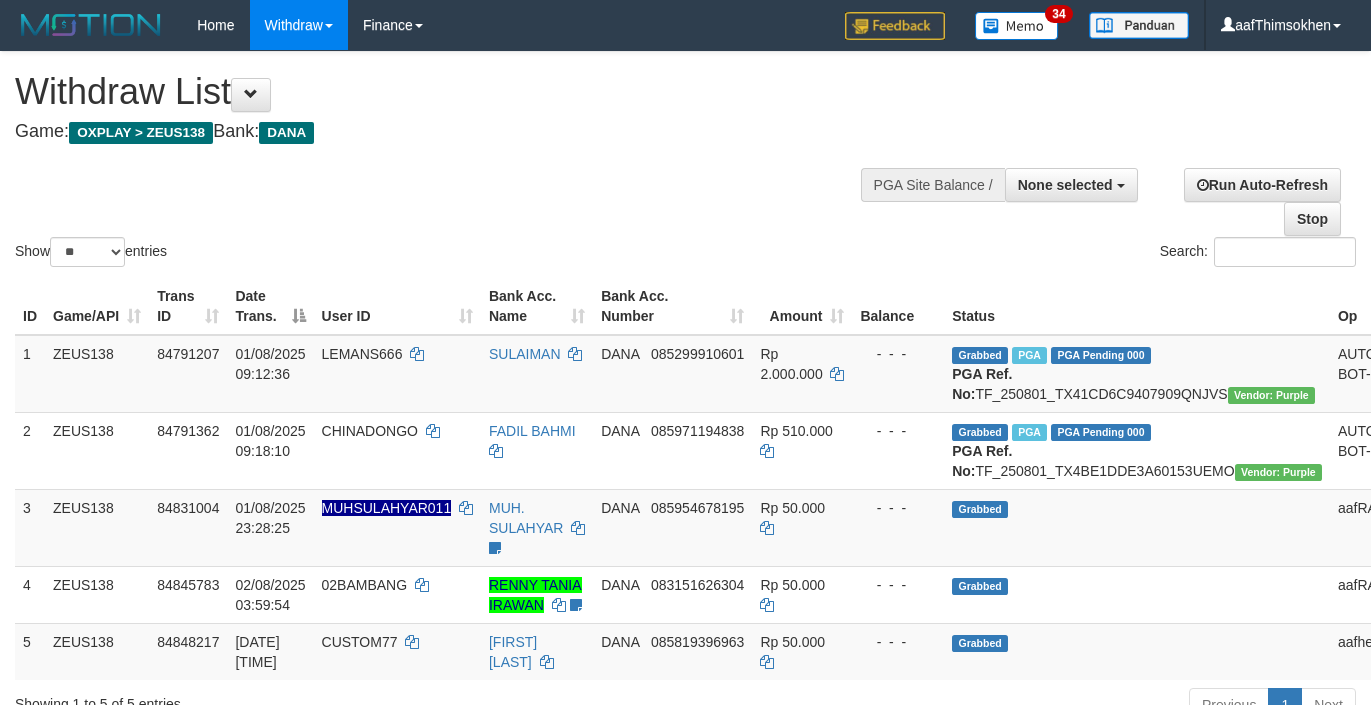 select 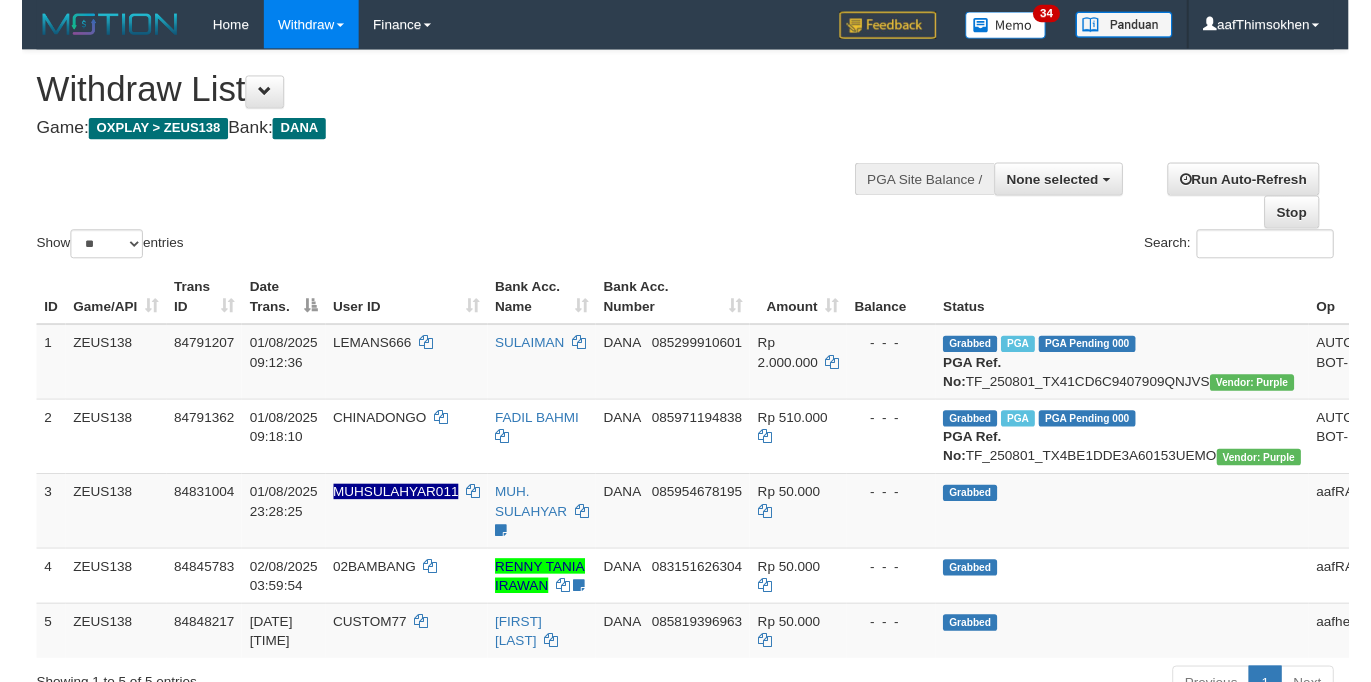 scroll, scrollTop: 349, scrollLeft: 0, axis: vertical 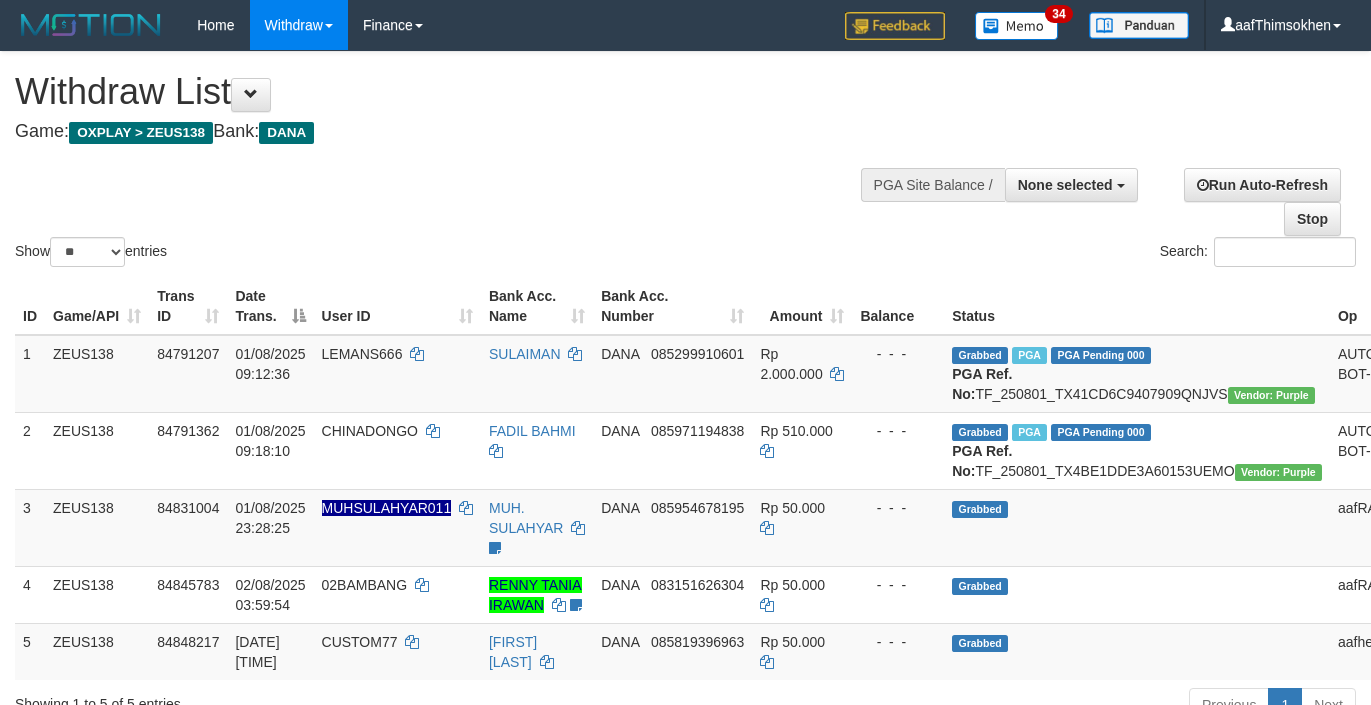 select 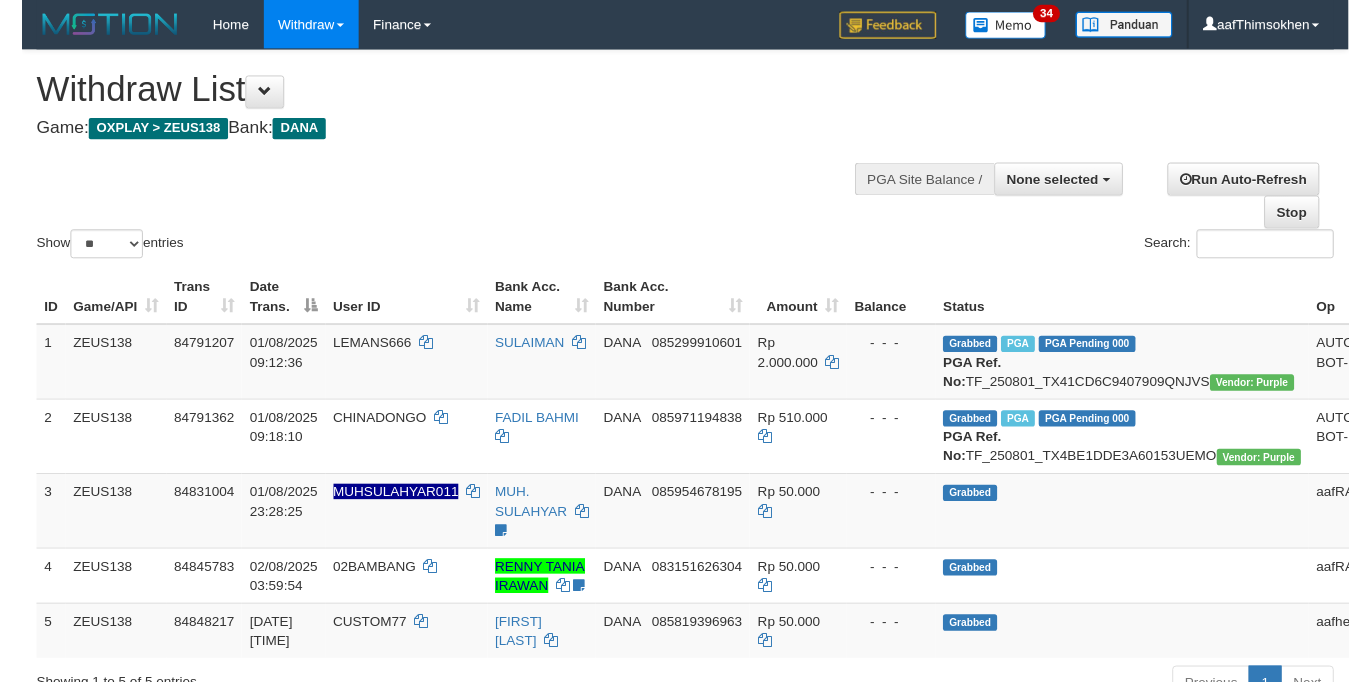 scroll, scrollTop: 349, scrollLeft: 0, axis: vertical 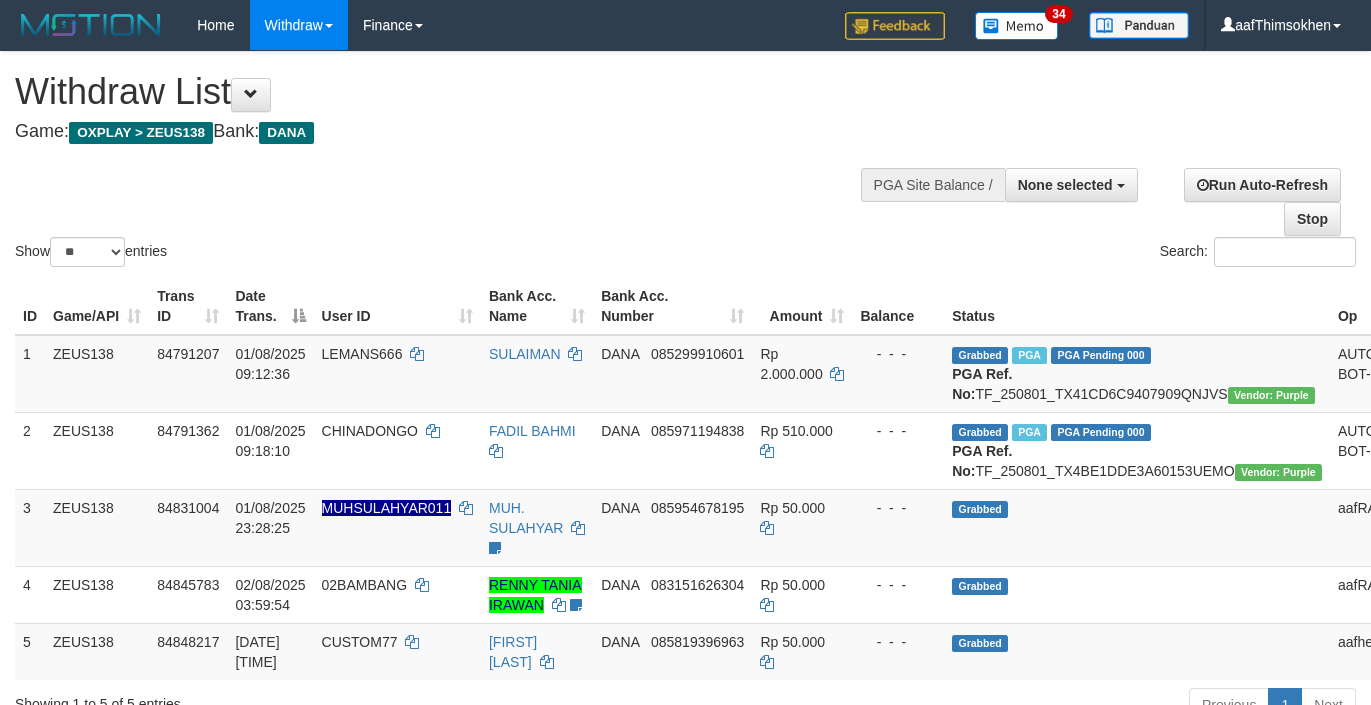 select 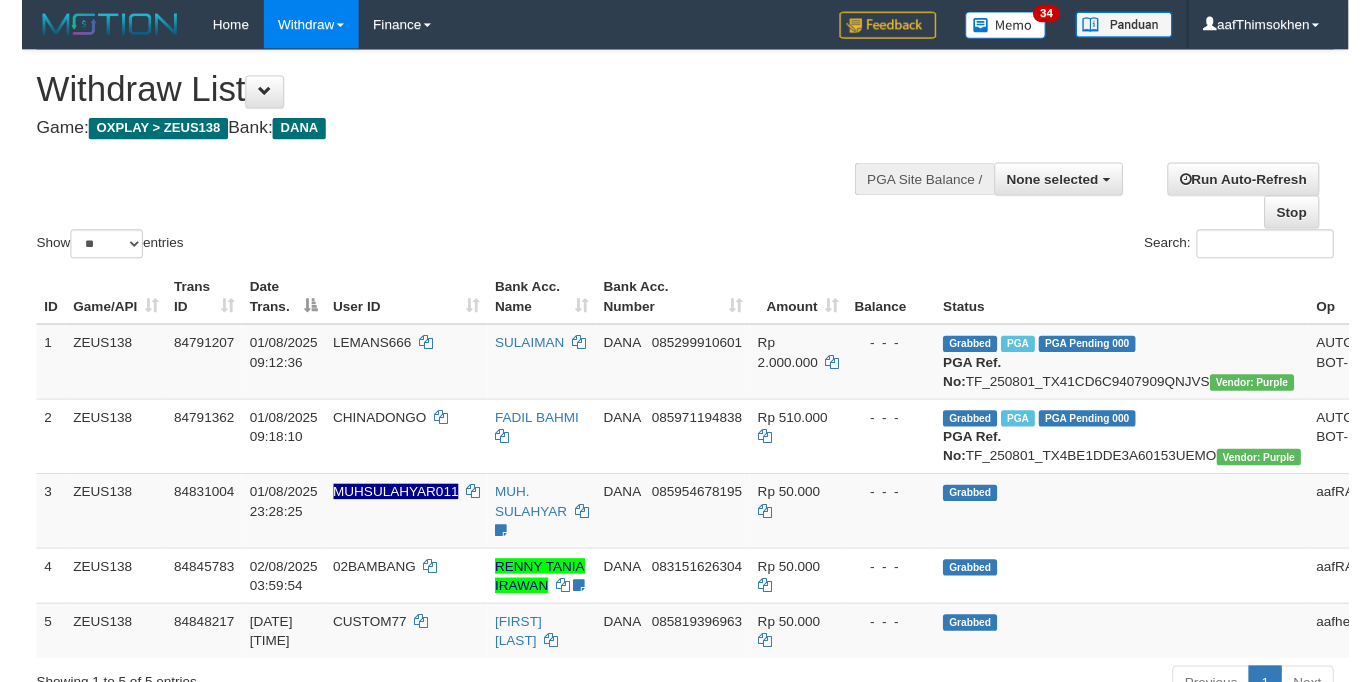 scroll, scrollTop: 349, scrollLeft: 0, axis: vertical 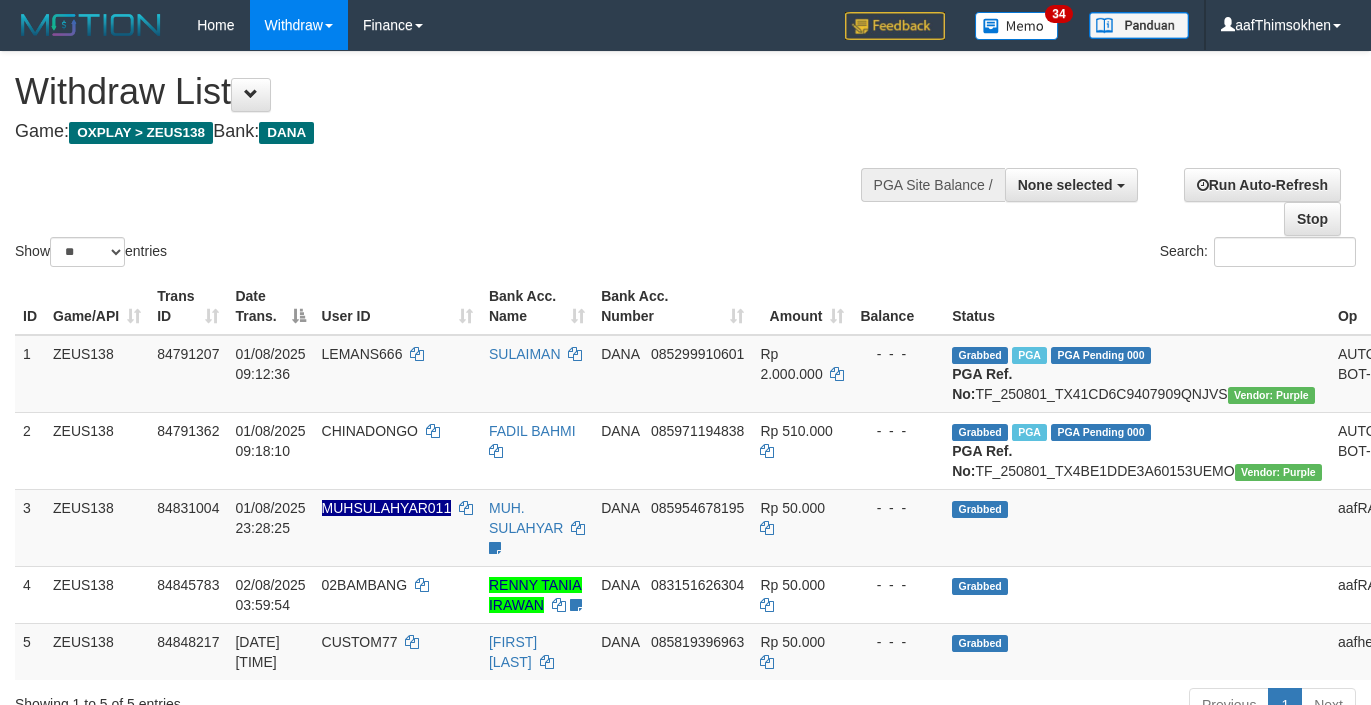select 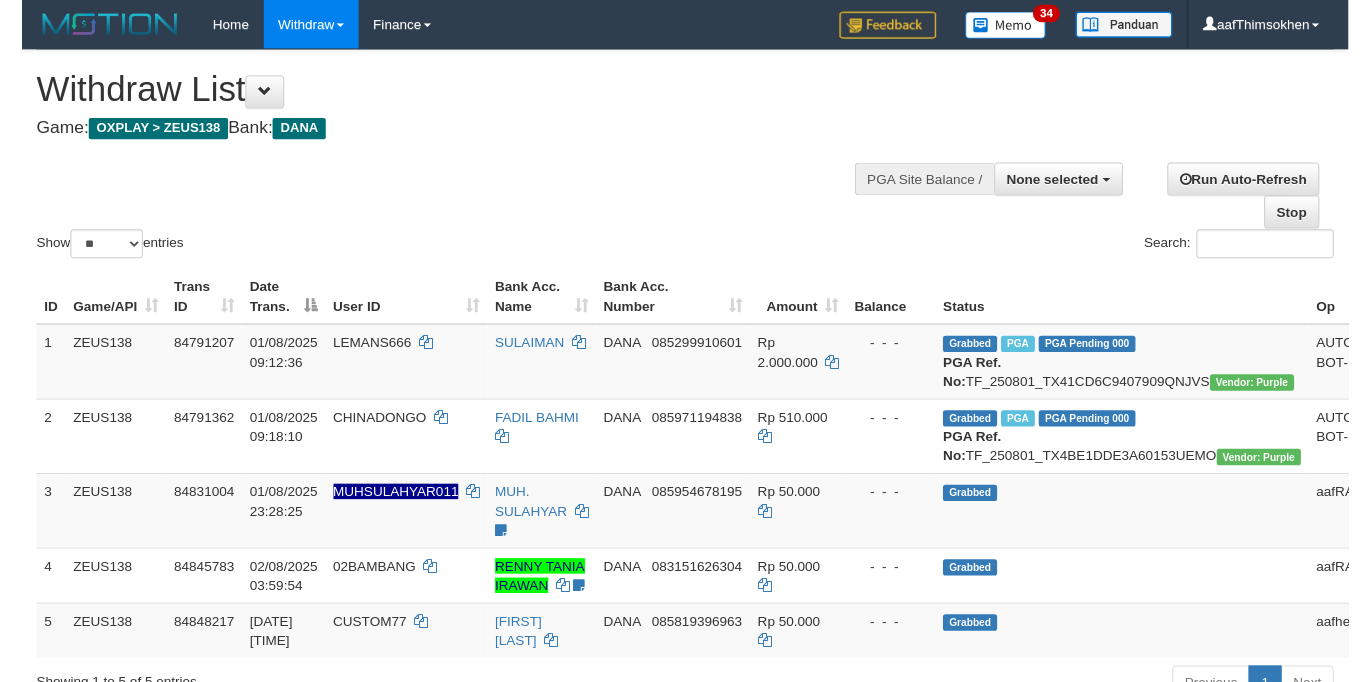 scroll, scrollTop: 349, scrollLeft: 0, axis: vertical 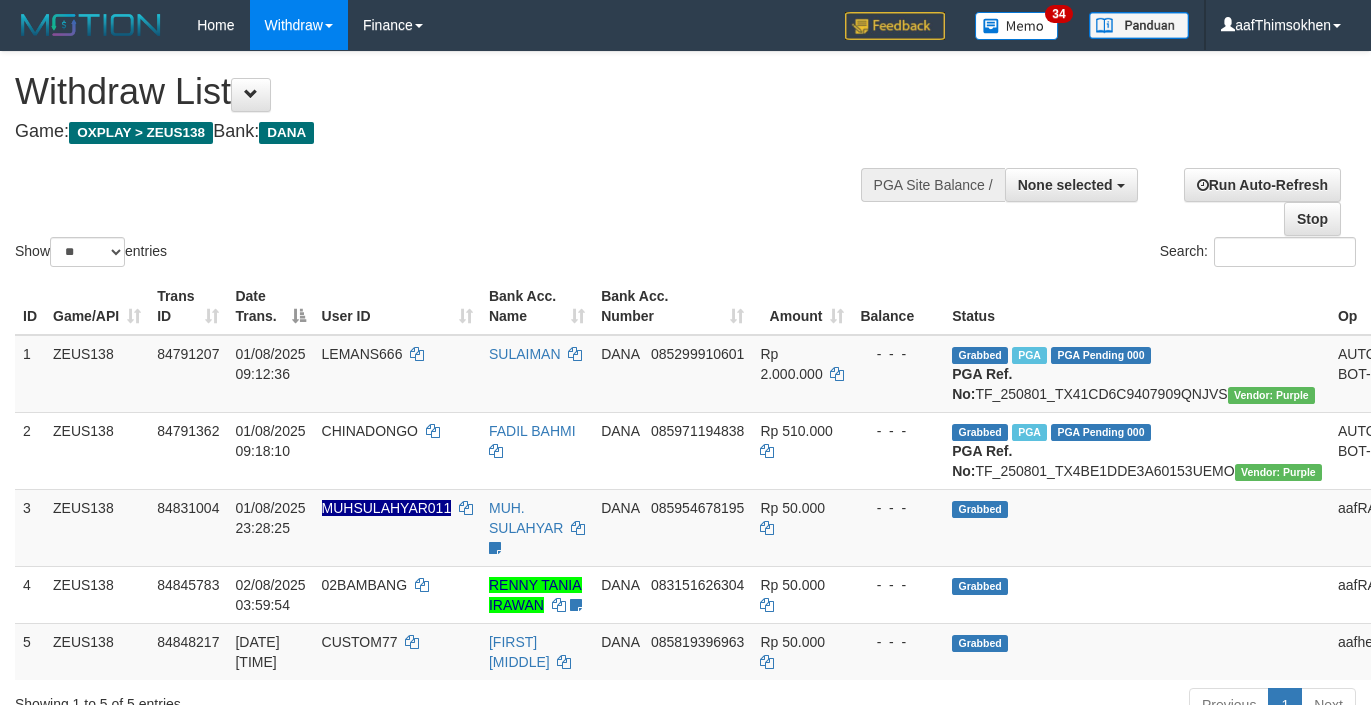 select 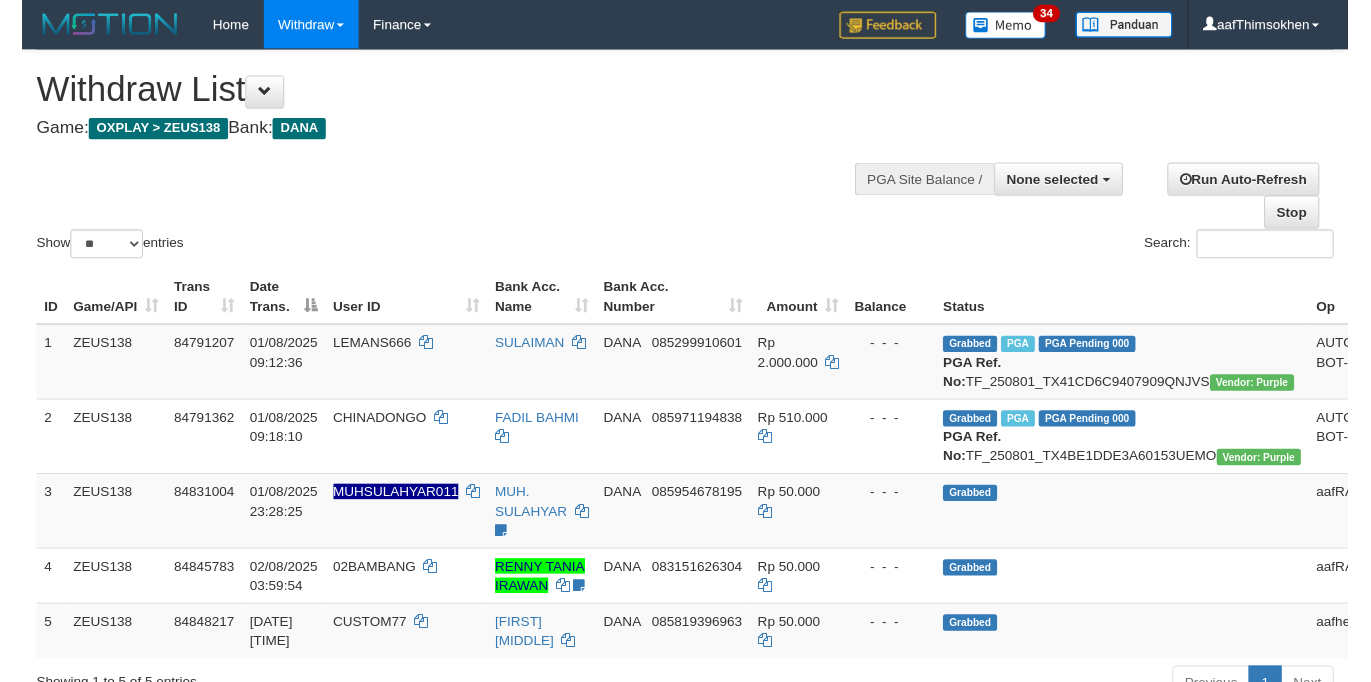 scroll, scrollTop: 349, scrollLeft: 0, axis: vertical 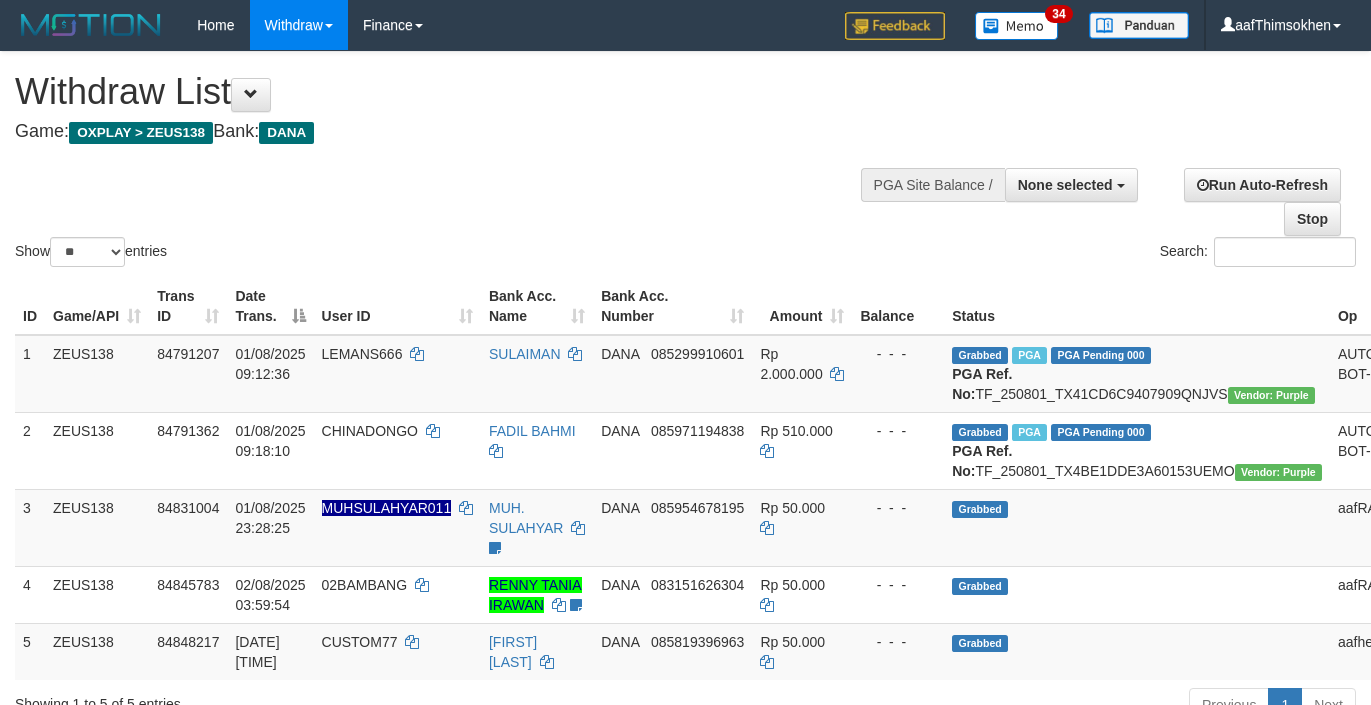 select 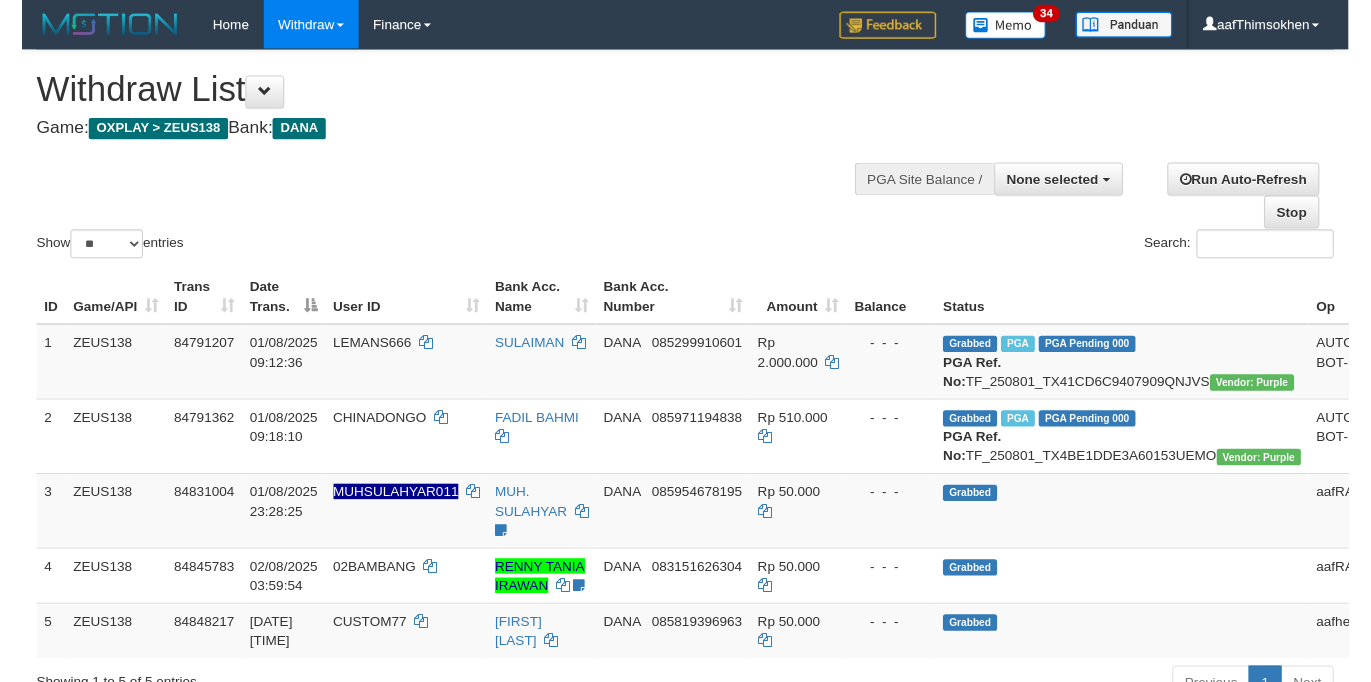 scroll, scrollTop: 349, scrollLeft: 0, axis: vertical 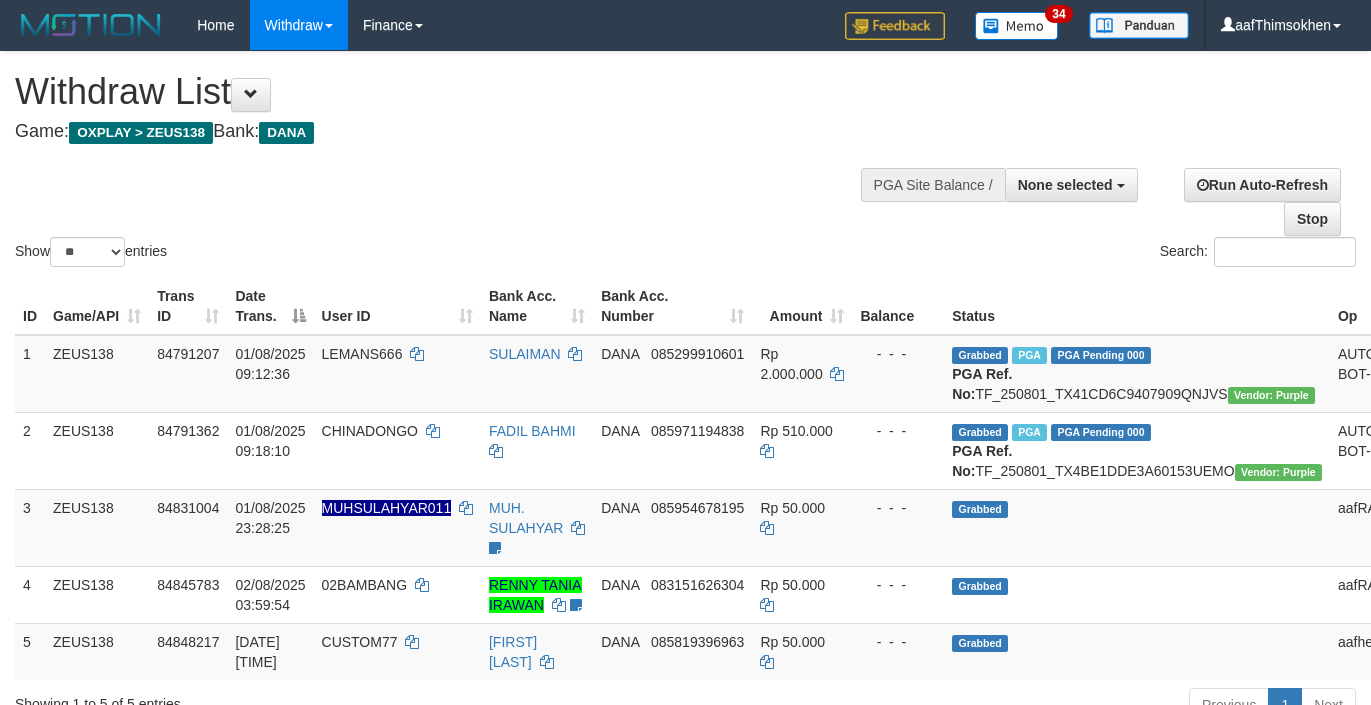 select 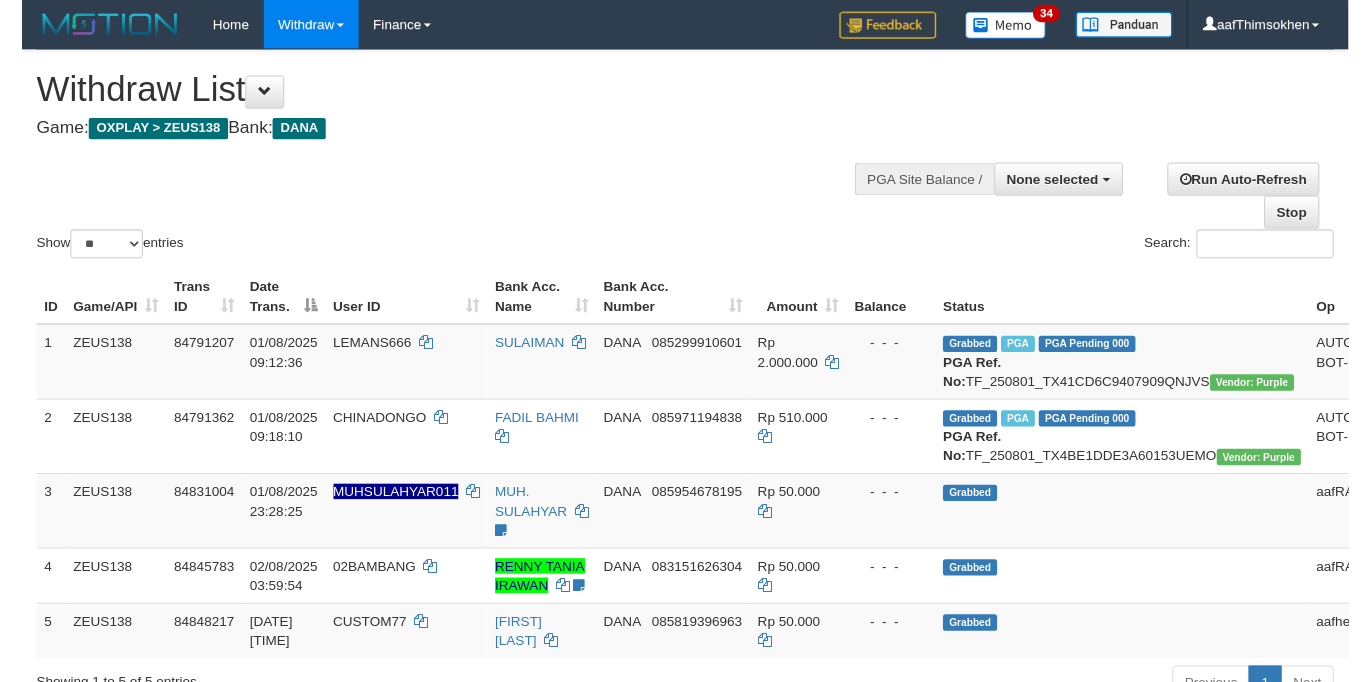 scroll, scrollTop: 349, scrollLeft: 0, axis: vertical 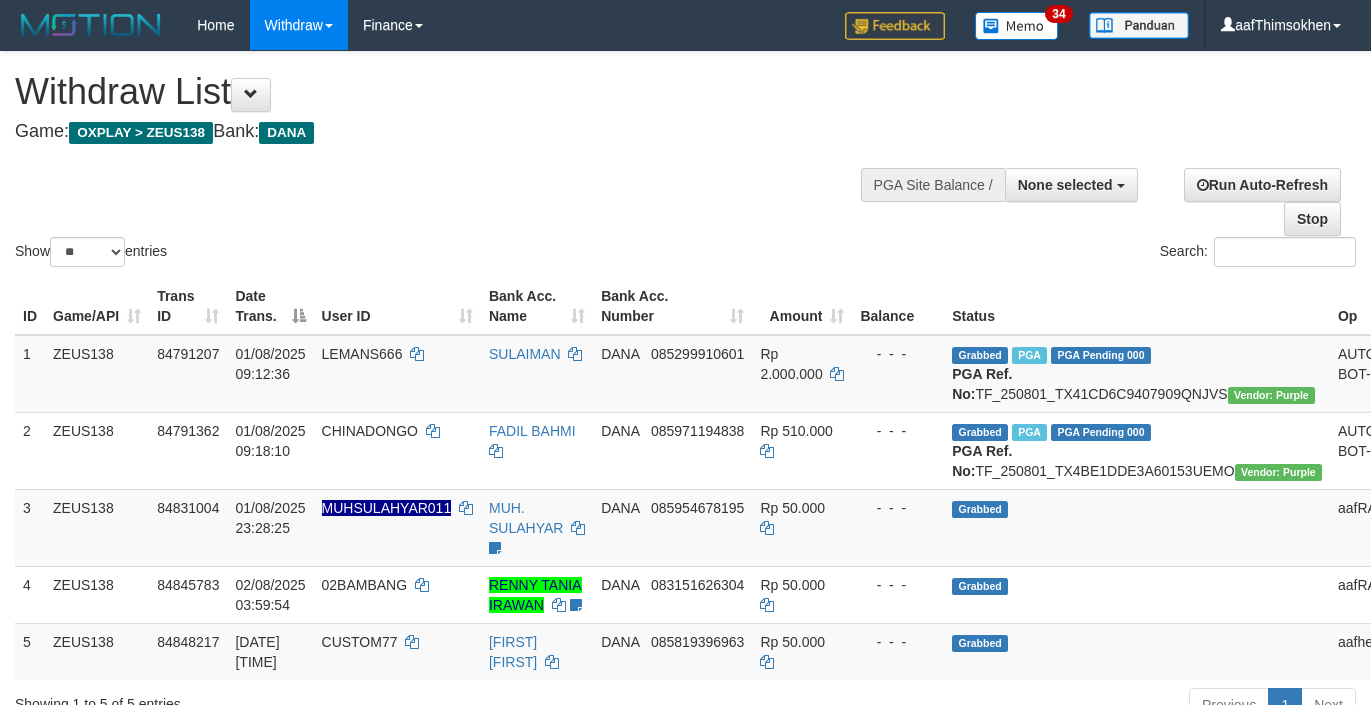 select 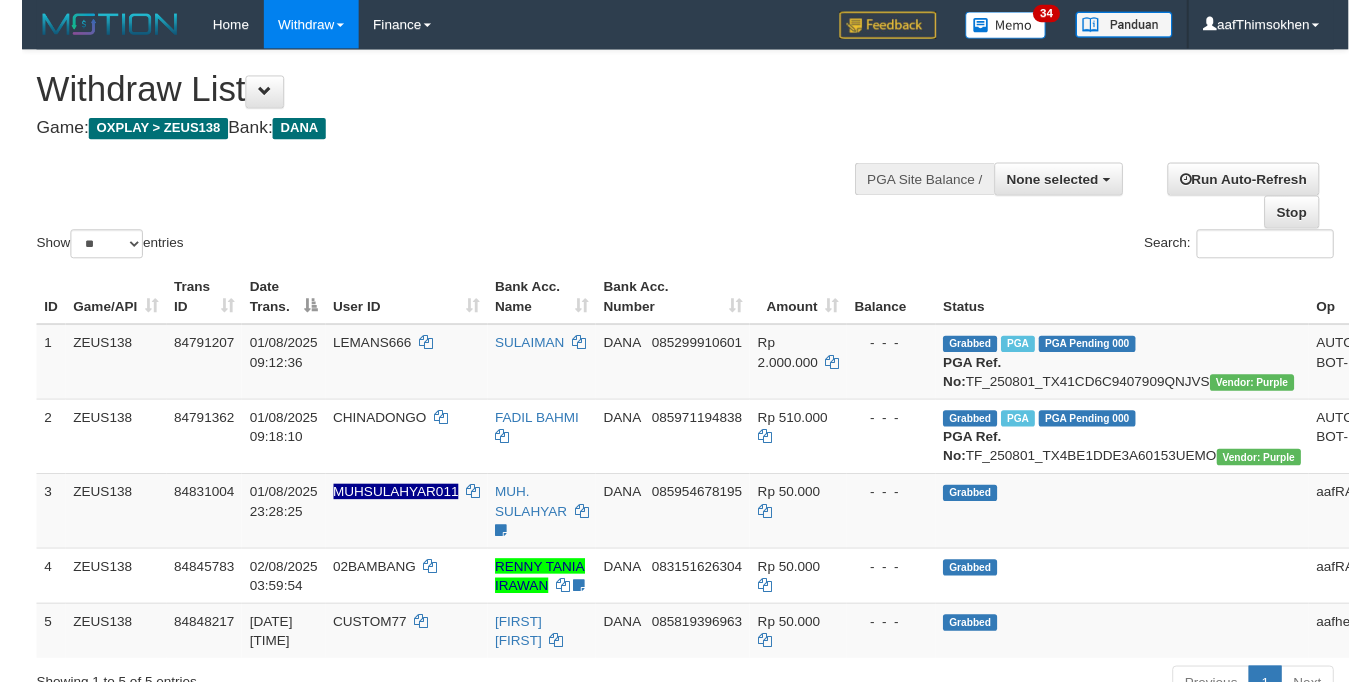scroll, scrollTop: 349, scrollLeft: 0, axis: vertical 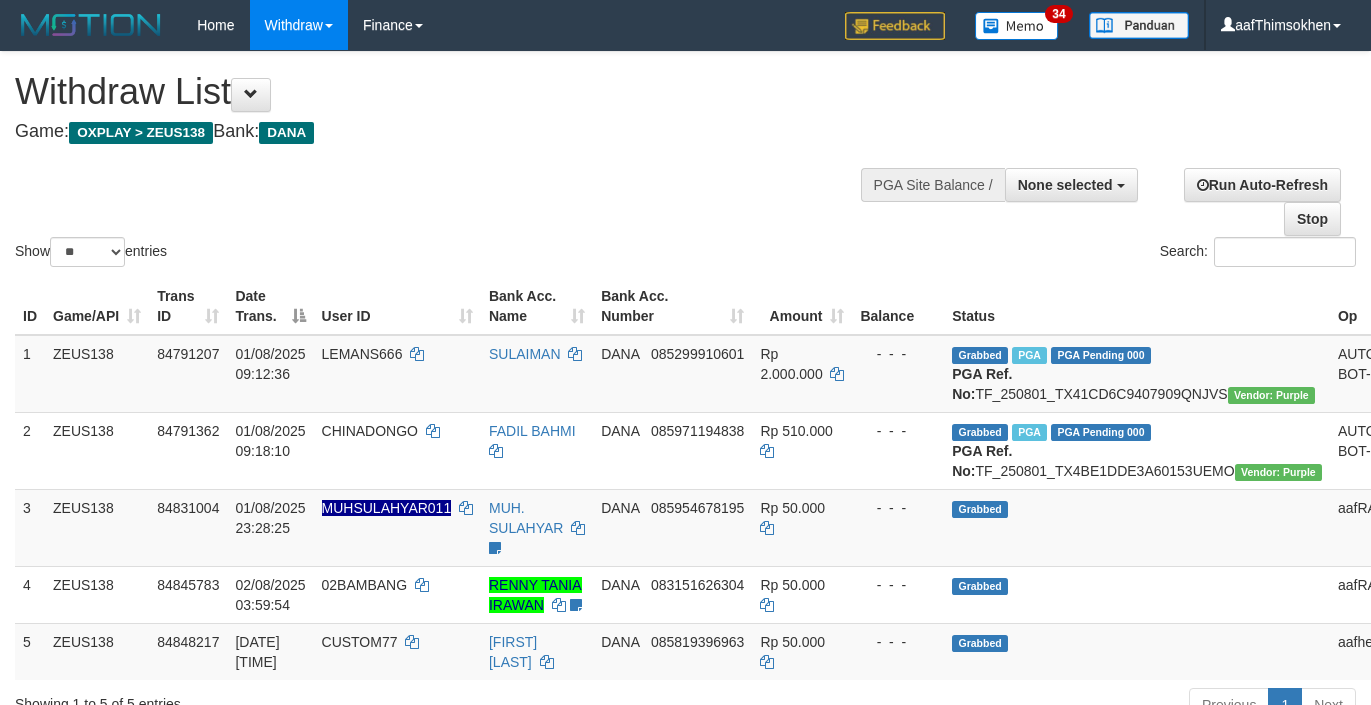 select 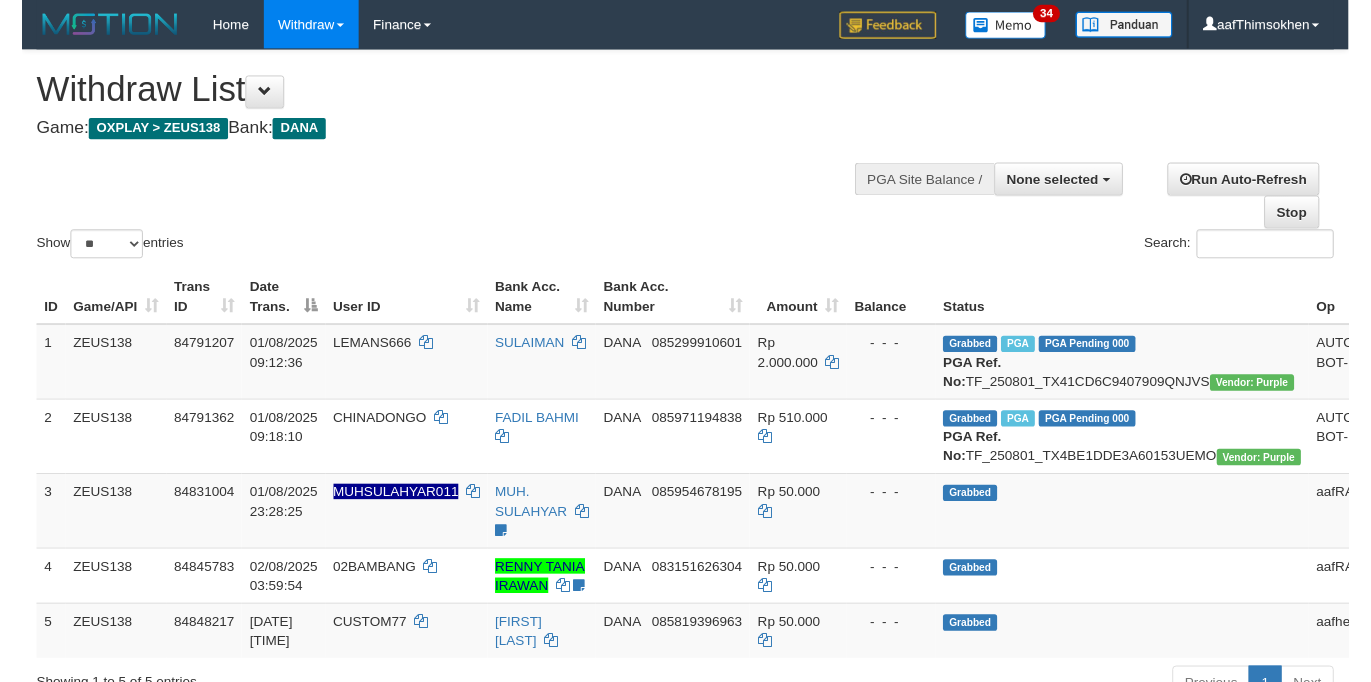 scroll, scrollTop: 349, scrollLeft: 0, axis: vertical 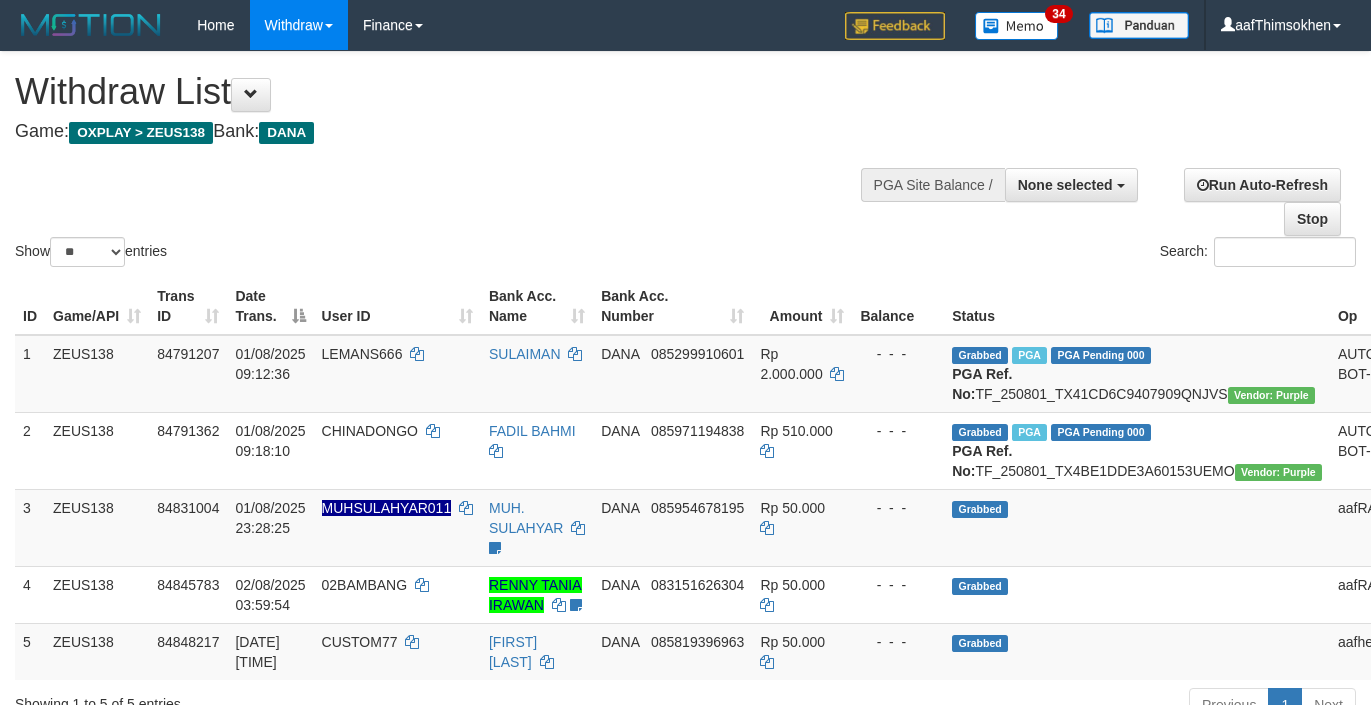 select 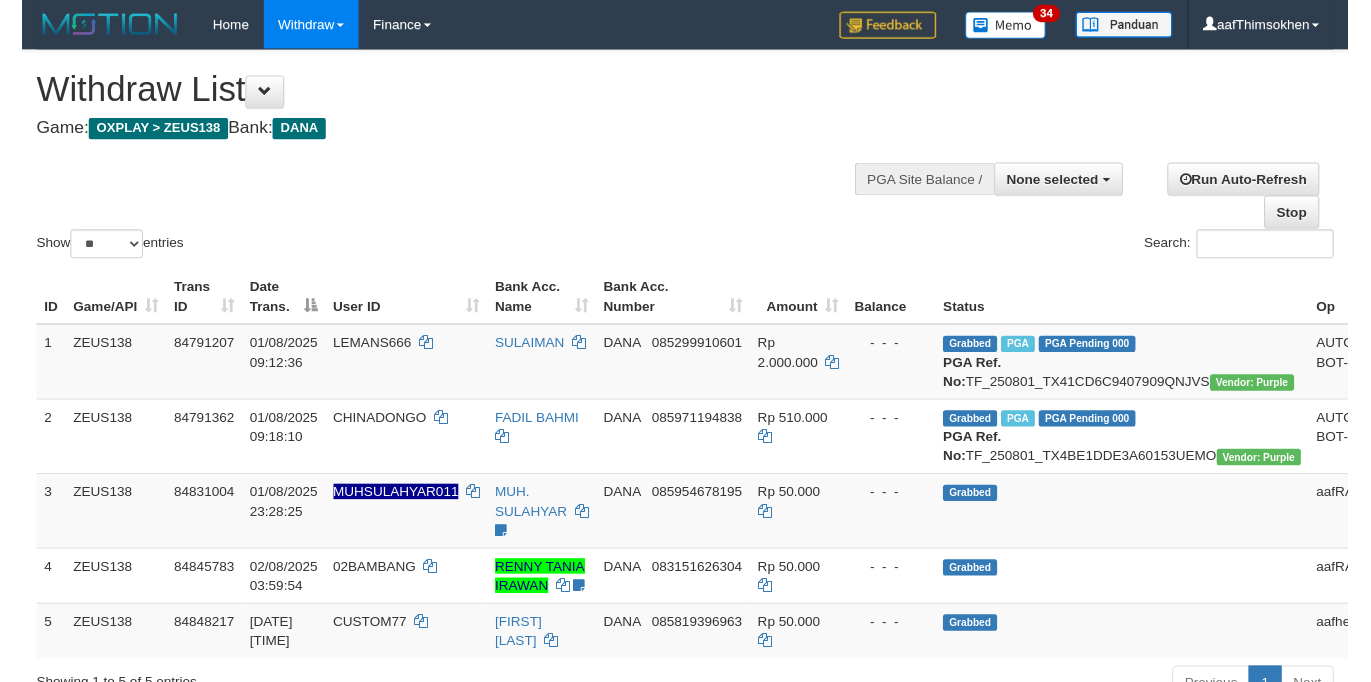 scroll, scrollTop: 349, scrollLeft: 0, axis: vertical 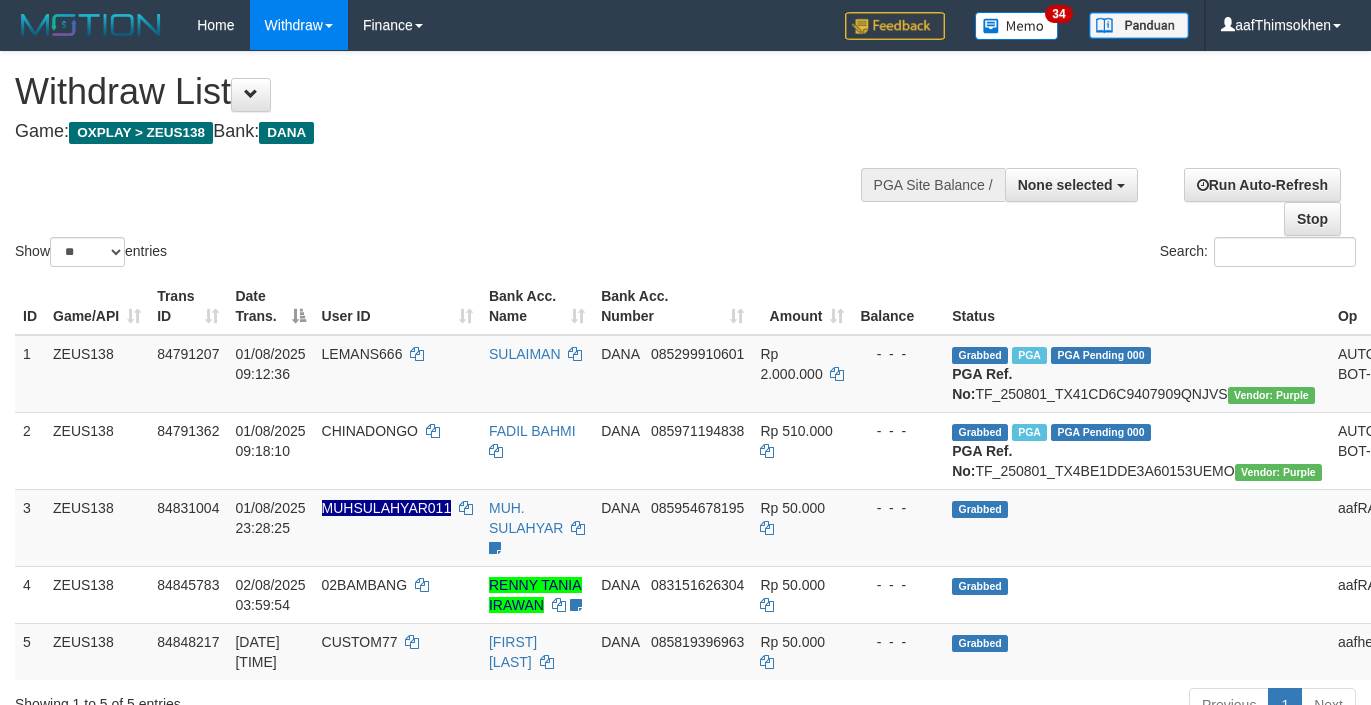select 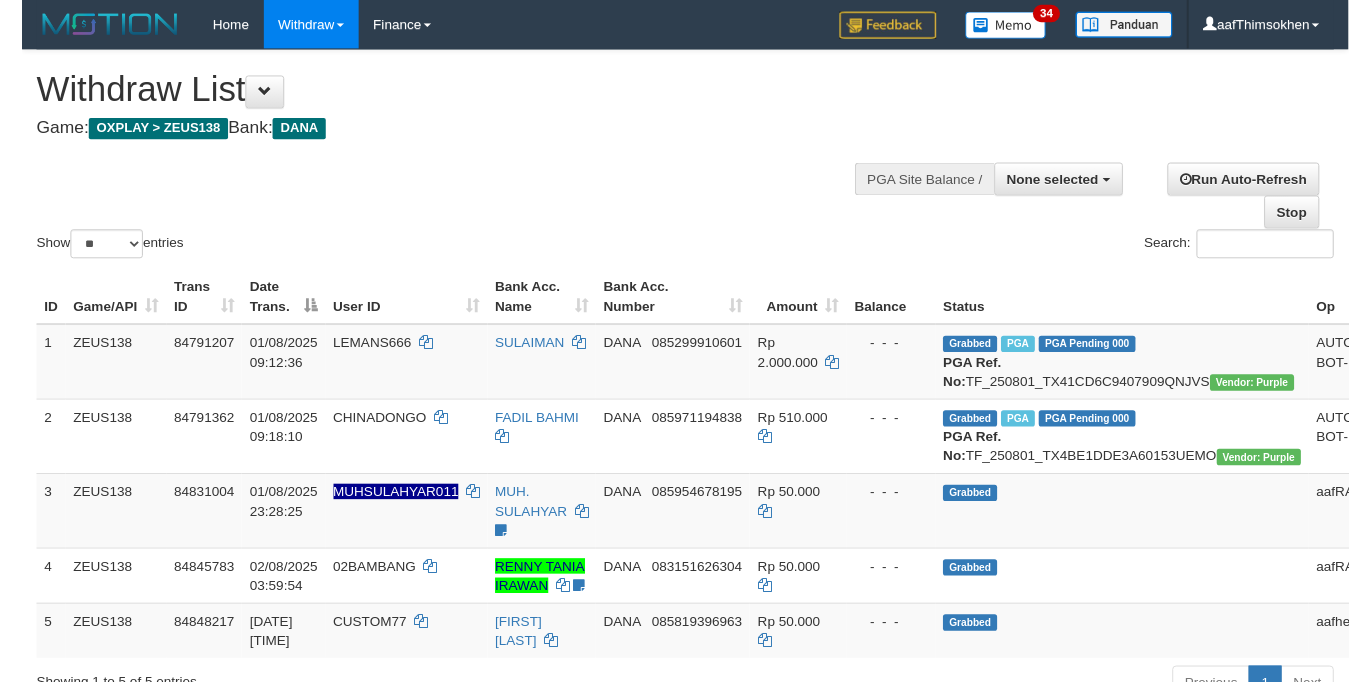 scroll, scrollTop: 349, scrollLeft: 0, axis: vertical 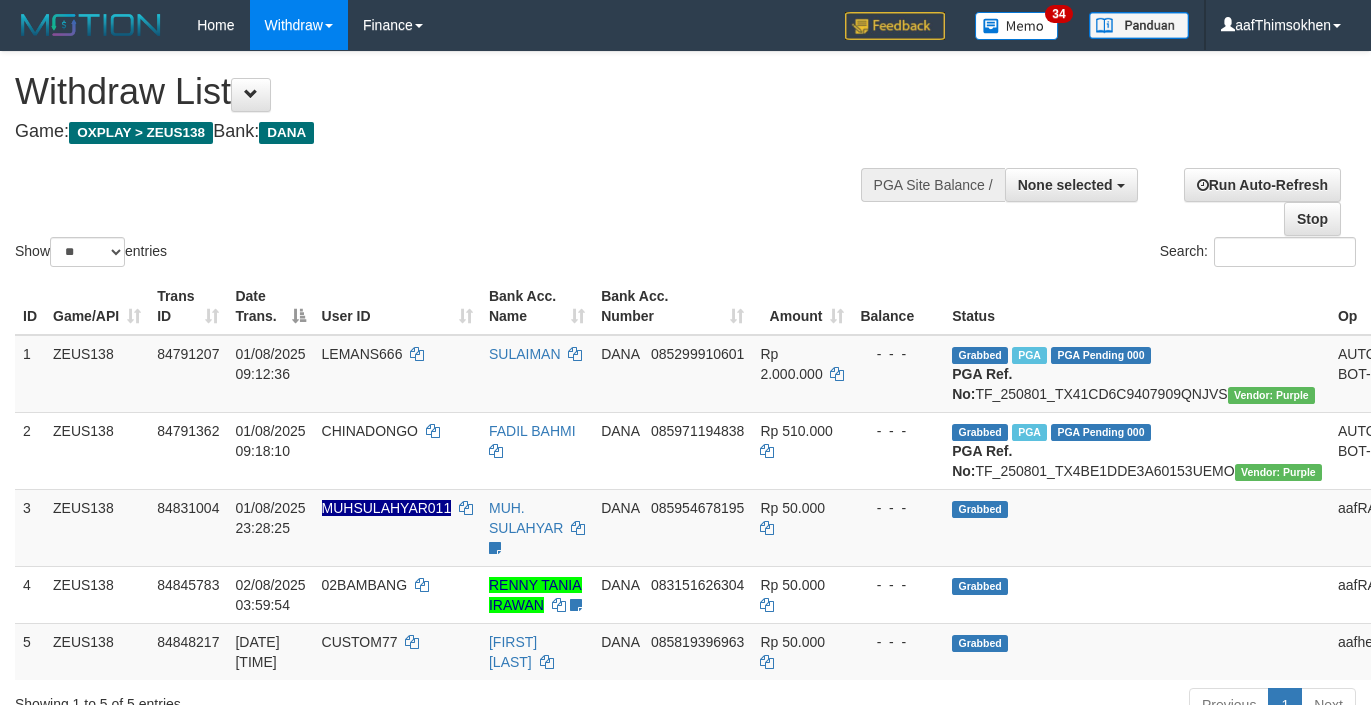 select 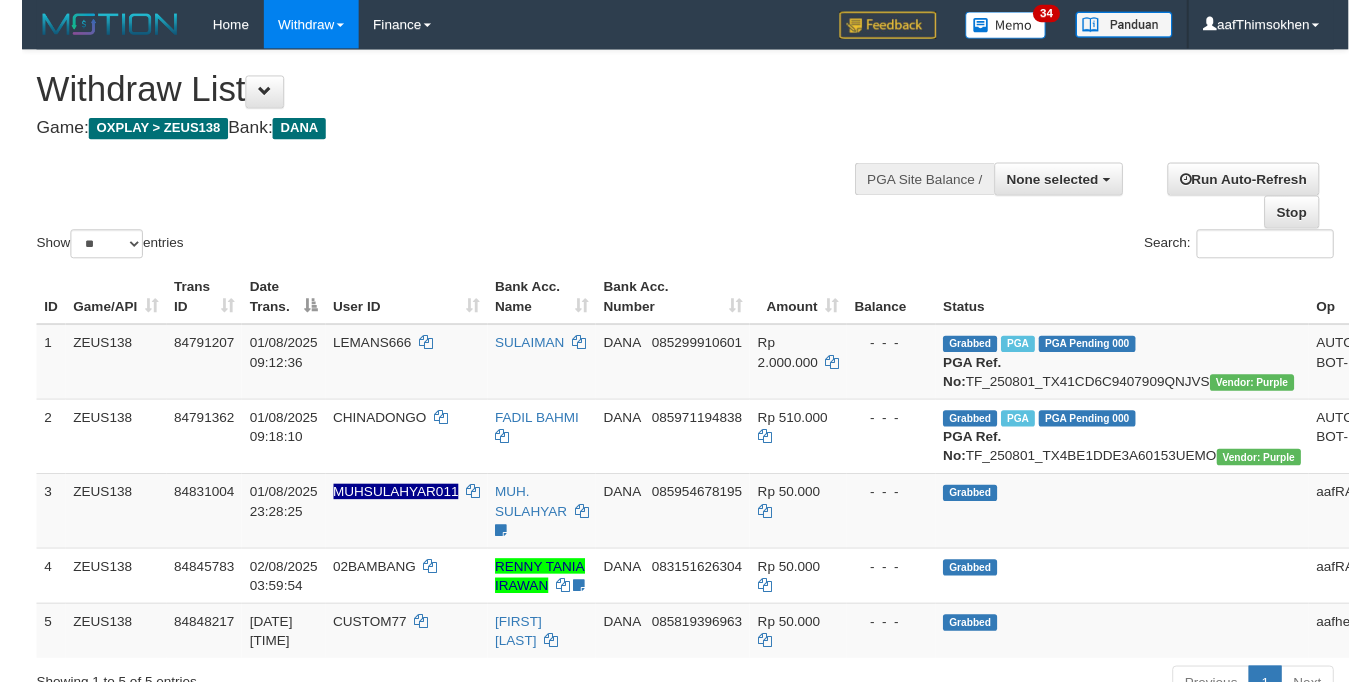 scroll, scrollTop: 349, scrollLeft: 0, axis: vertical 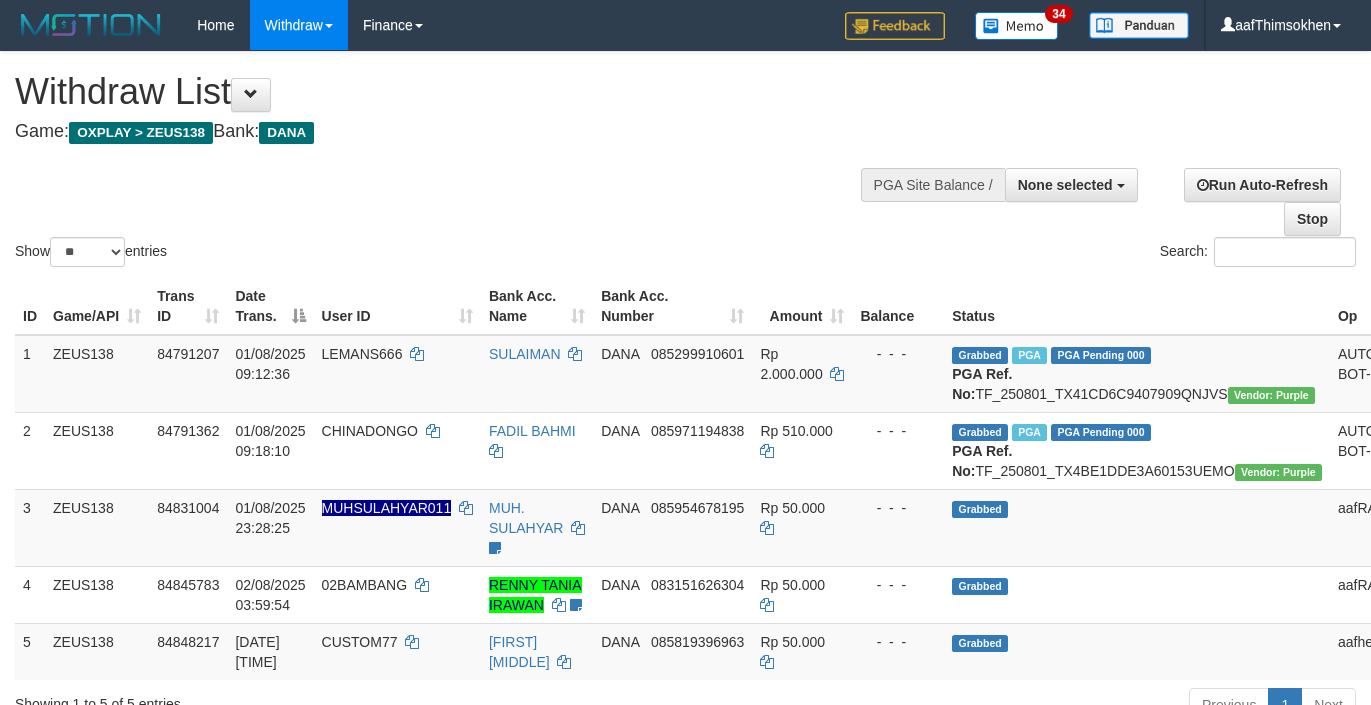 select 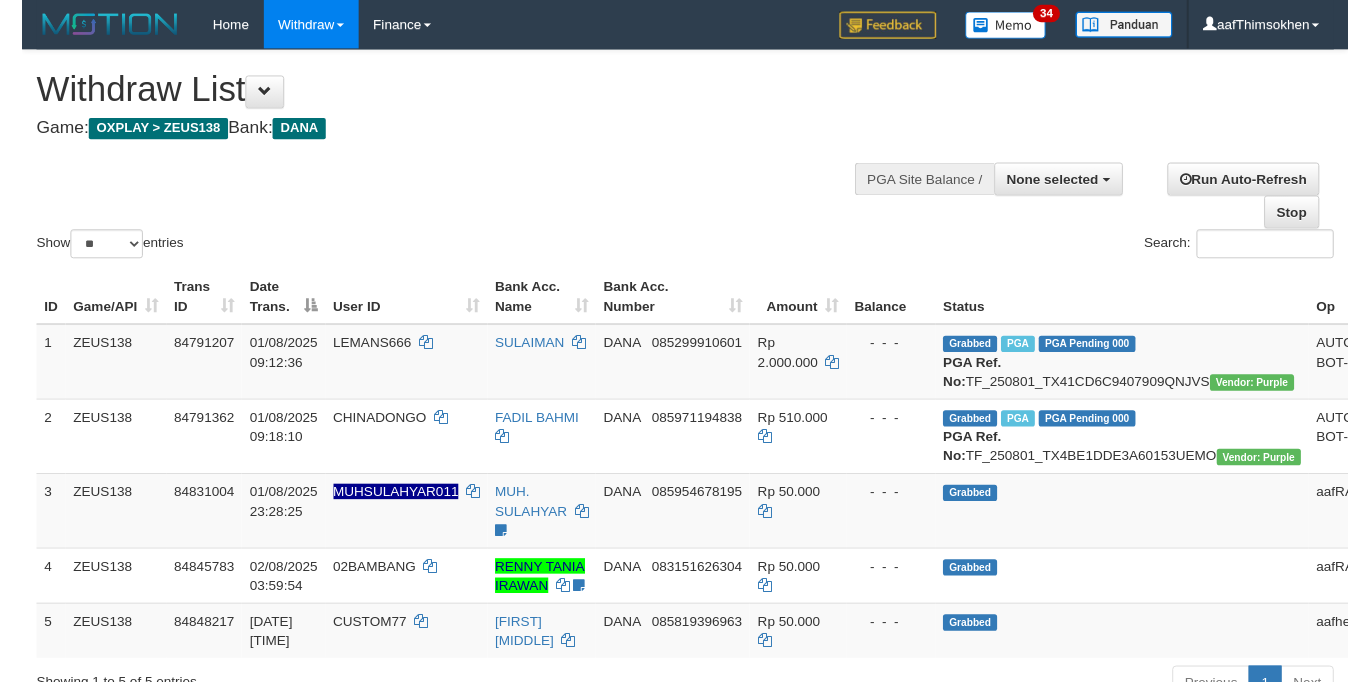 scroll, scrollTop: 349, scrollLeft: 0, axis: vertical 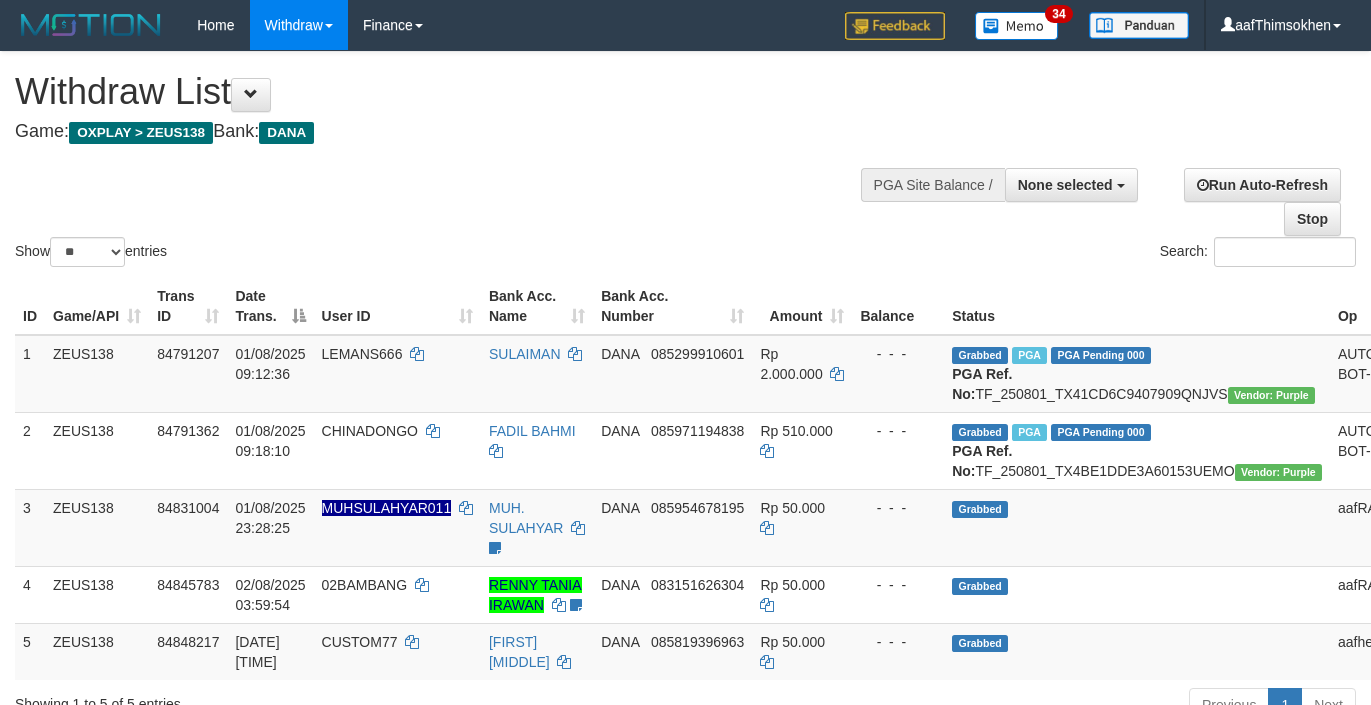 select 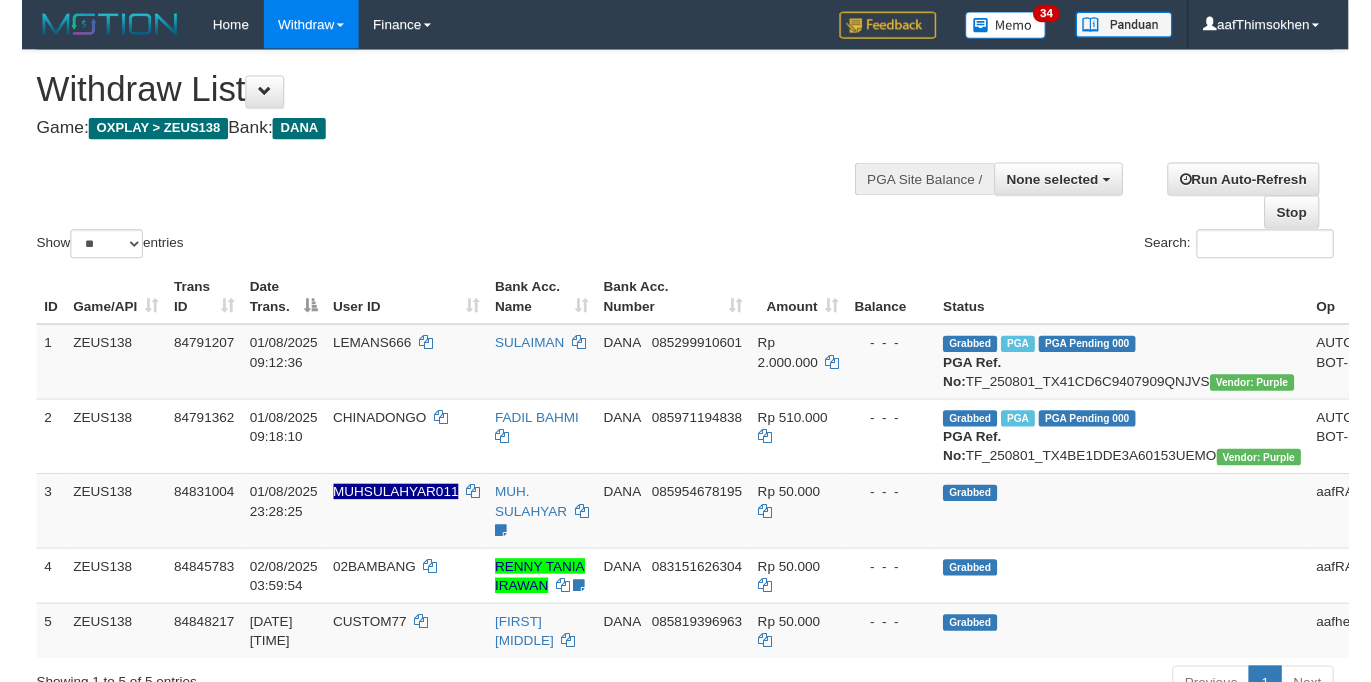 scroll, scrollTop: 349, scrollLeft: 0, axis: vertical 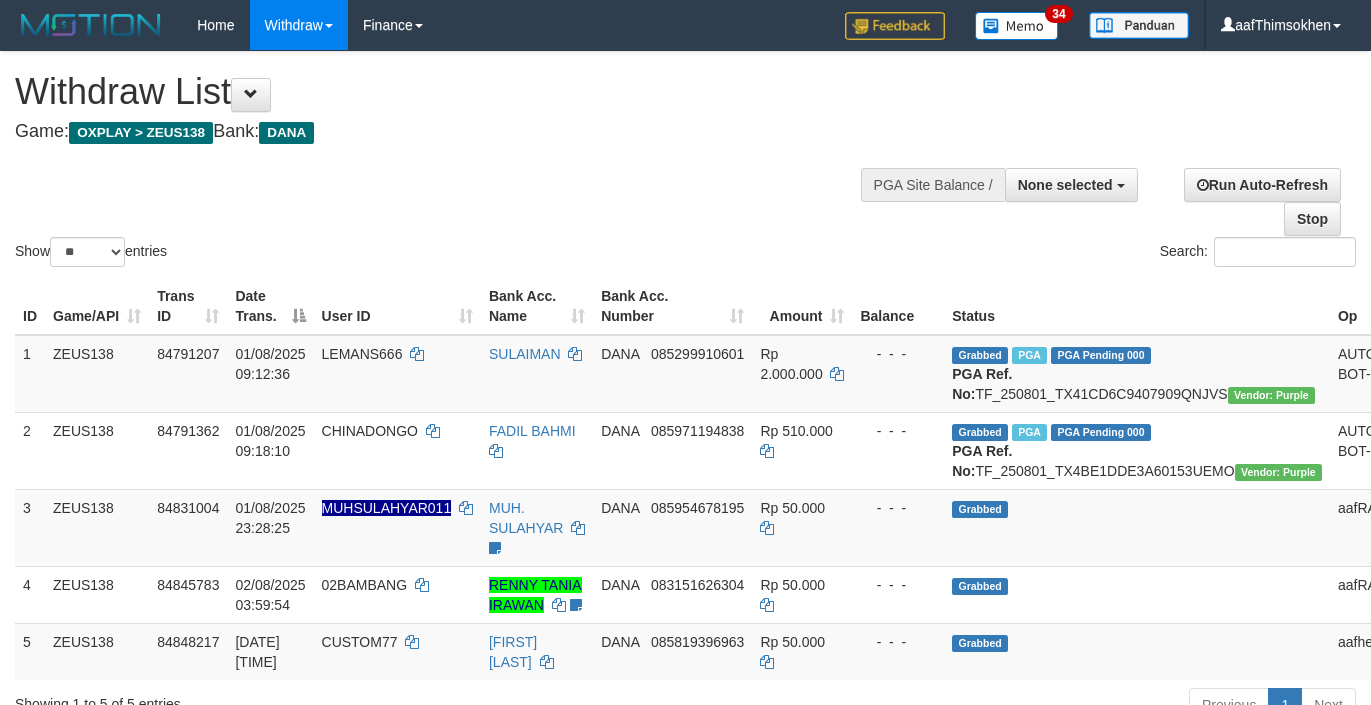 select 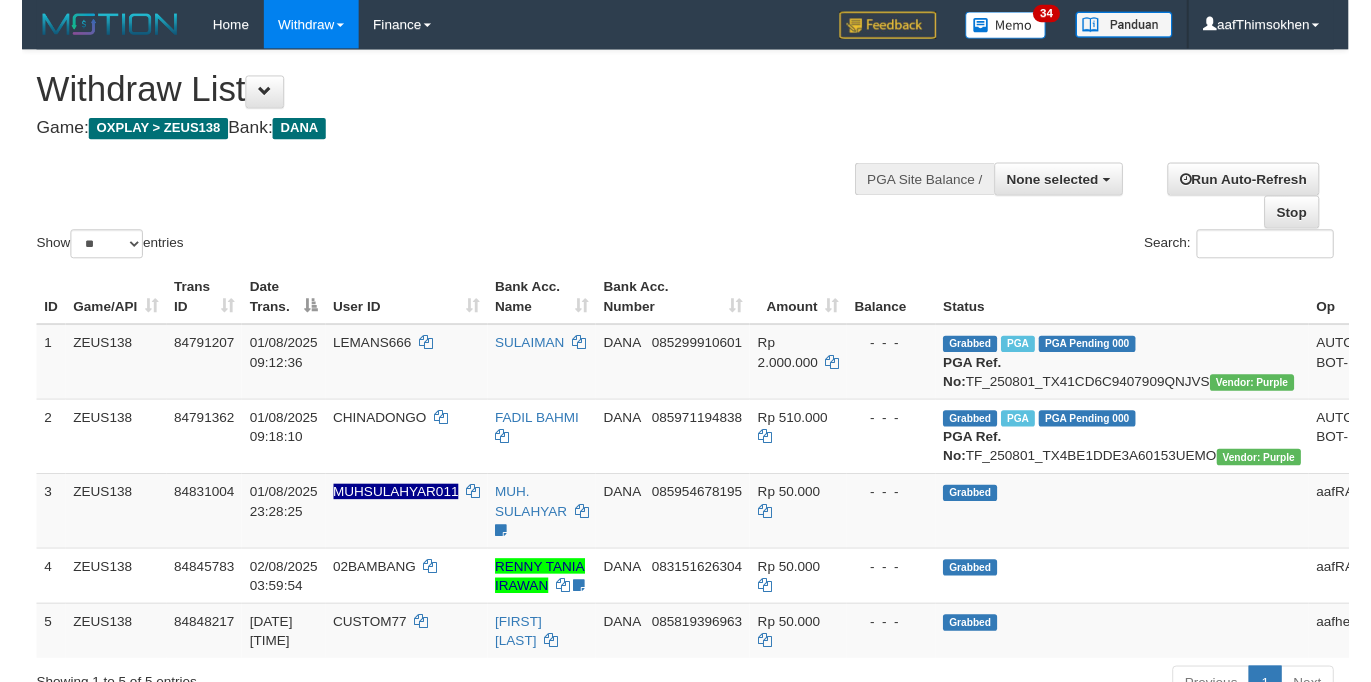 scroll, scrollTop: 349, scrollLeft: 0, axis: vertical 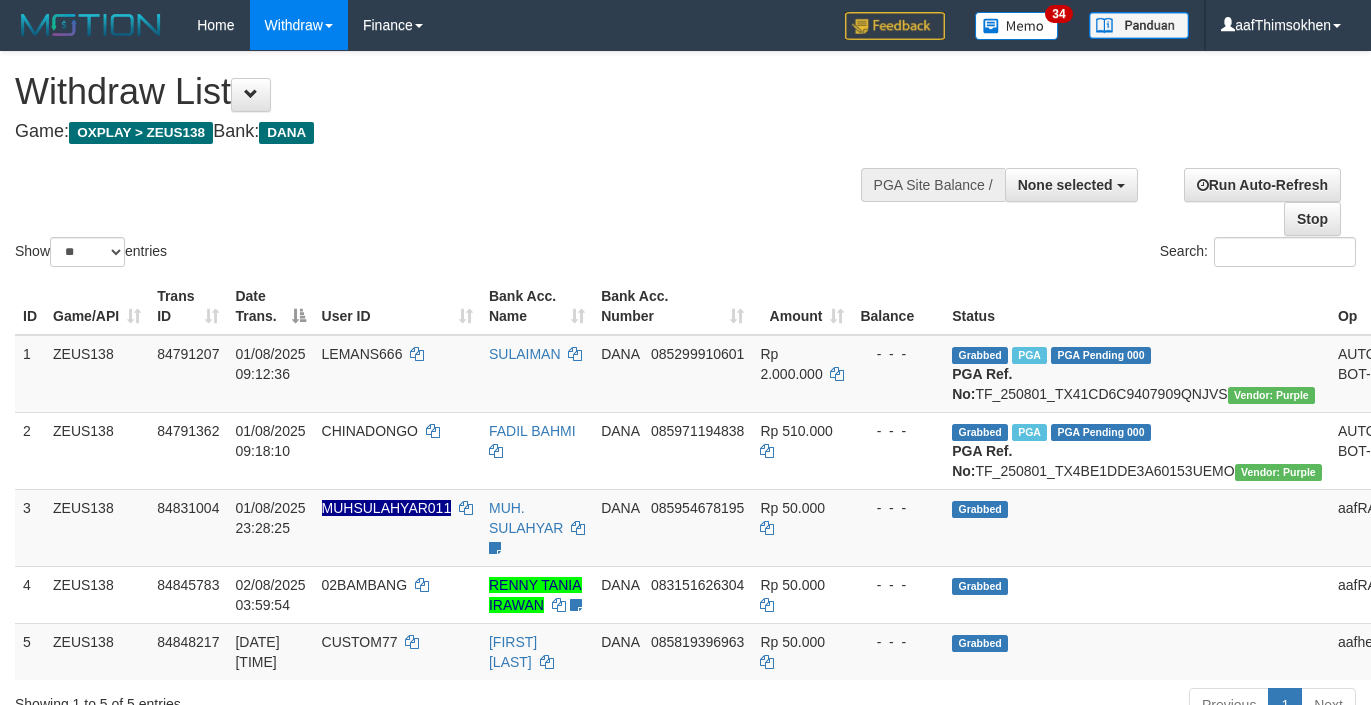 select 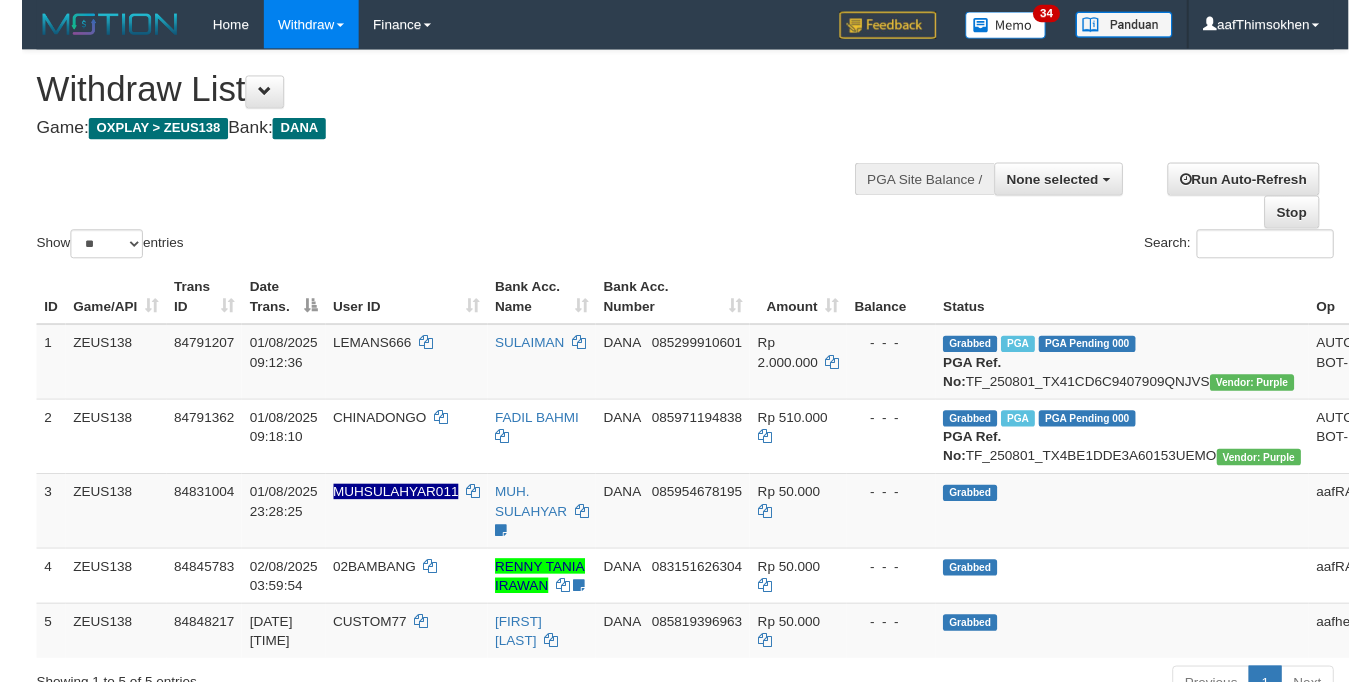 scroll, scrollTop: 349, scrollLeft: 0, axis: vertical 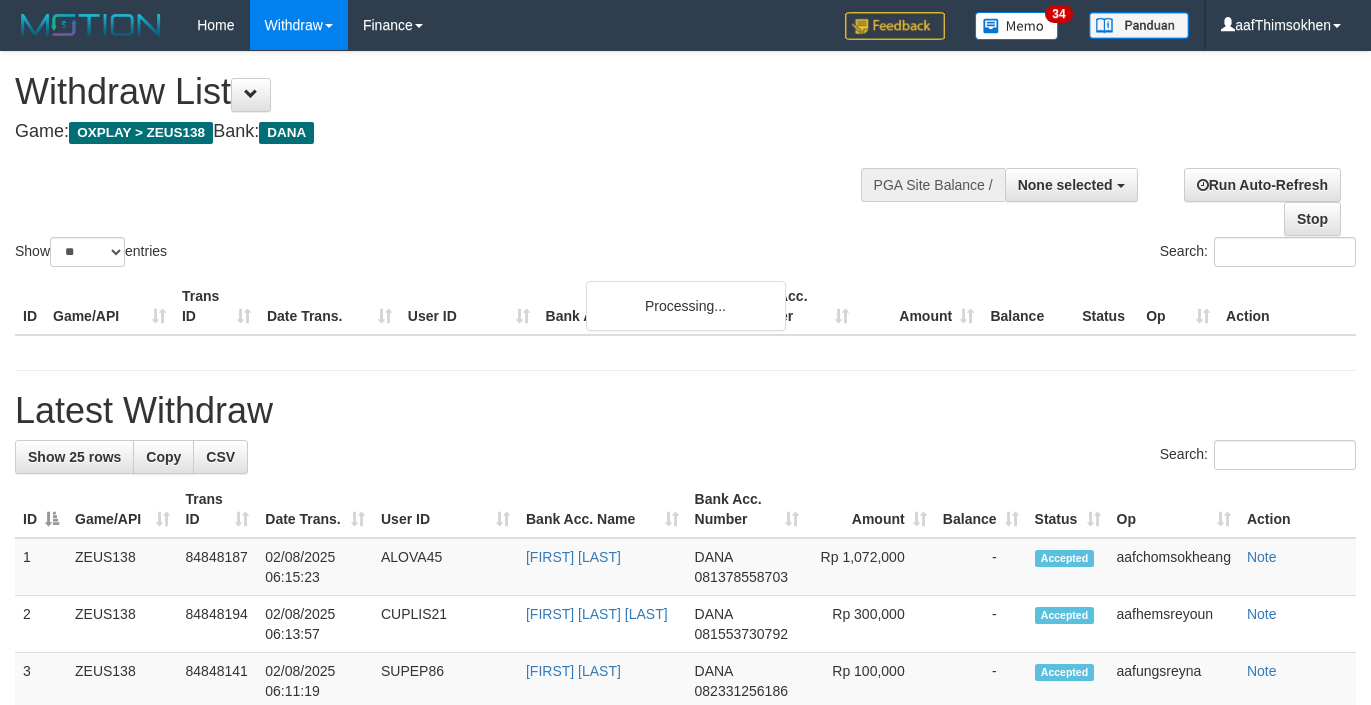 select 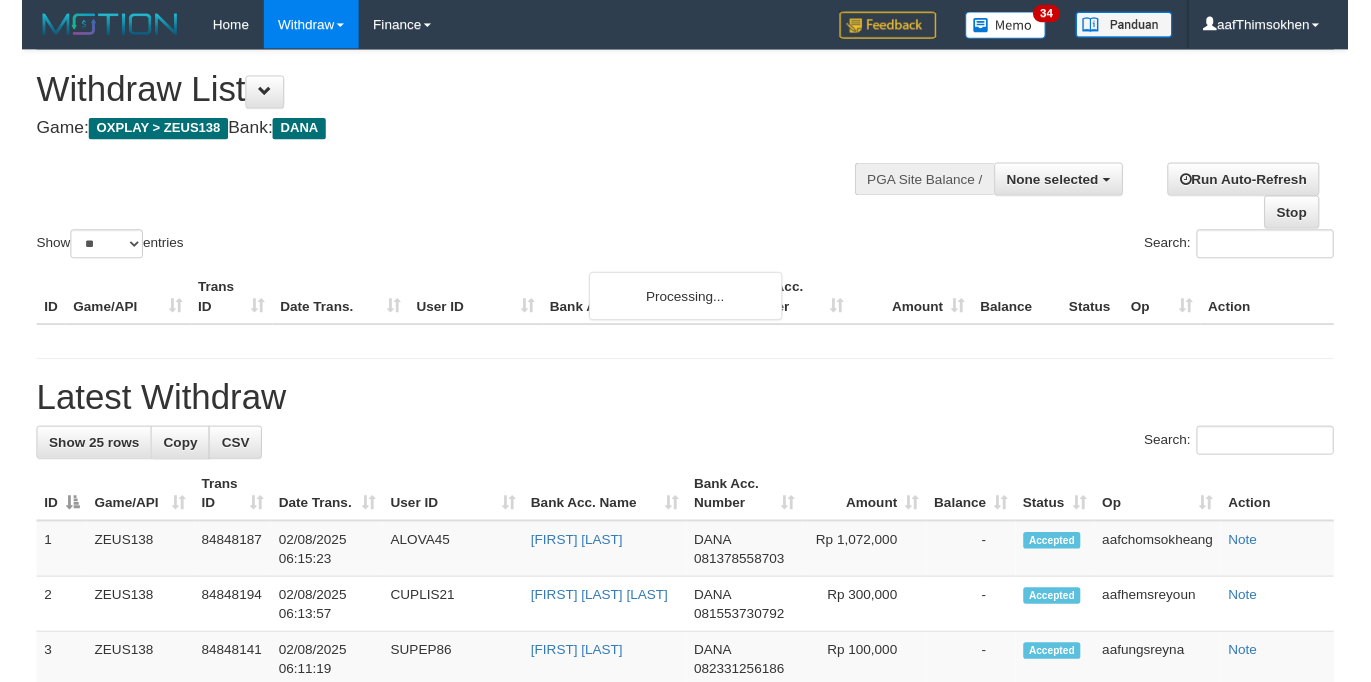 scroll, scrollTop: 349, scrollLeft: 0, axis: vertical 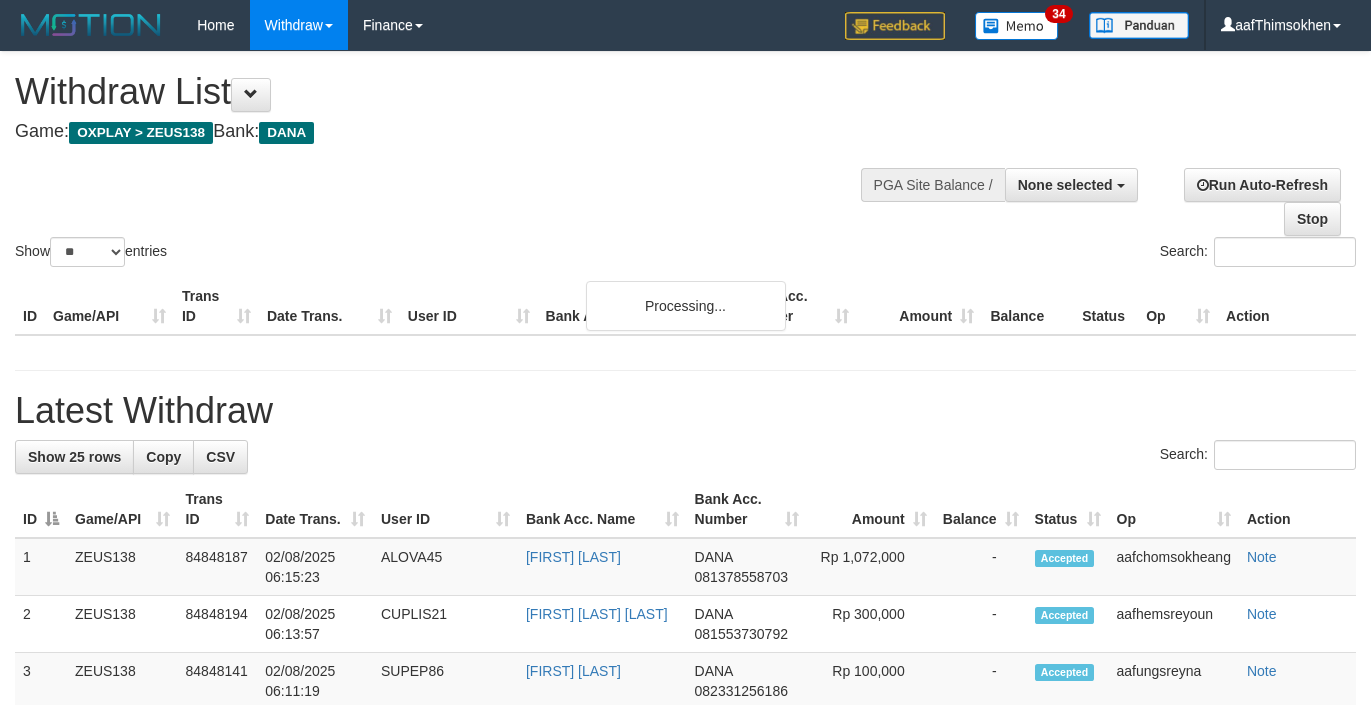 select 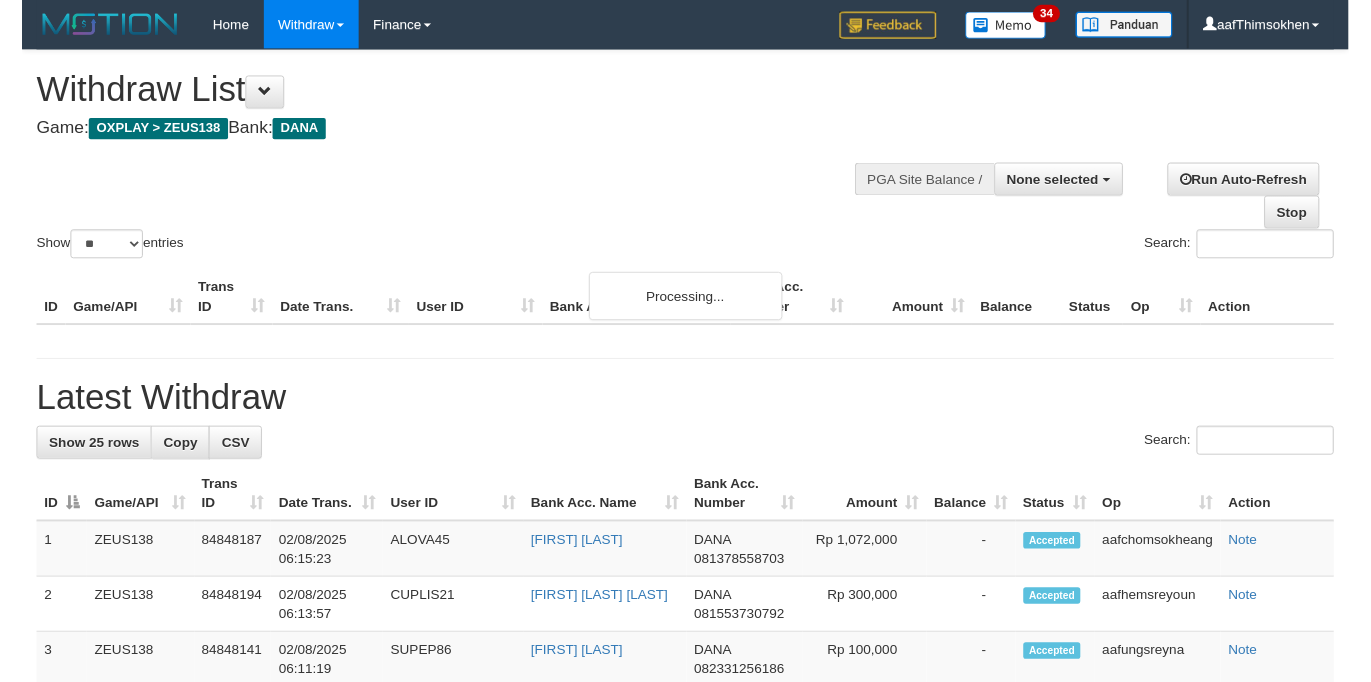 scroll, scrollTop: 349, scrollLeft: 0, axis: vertical 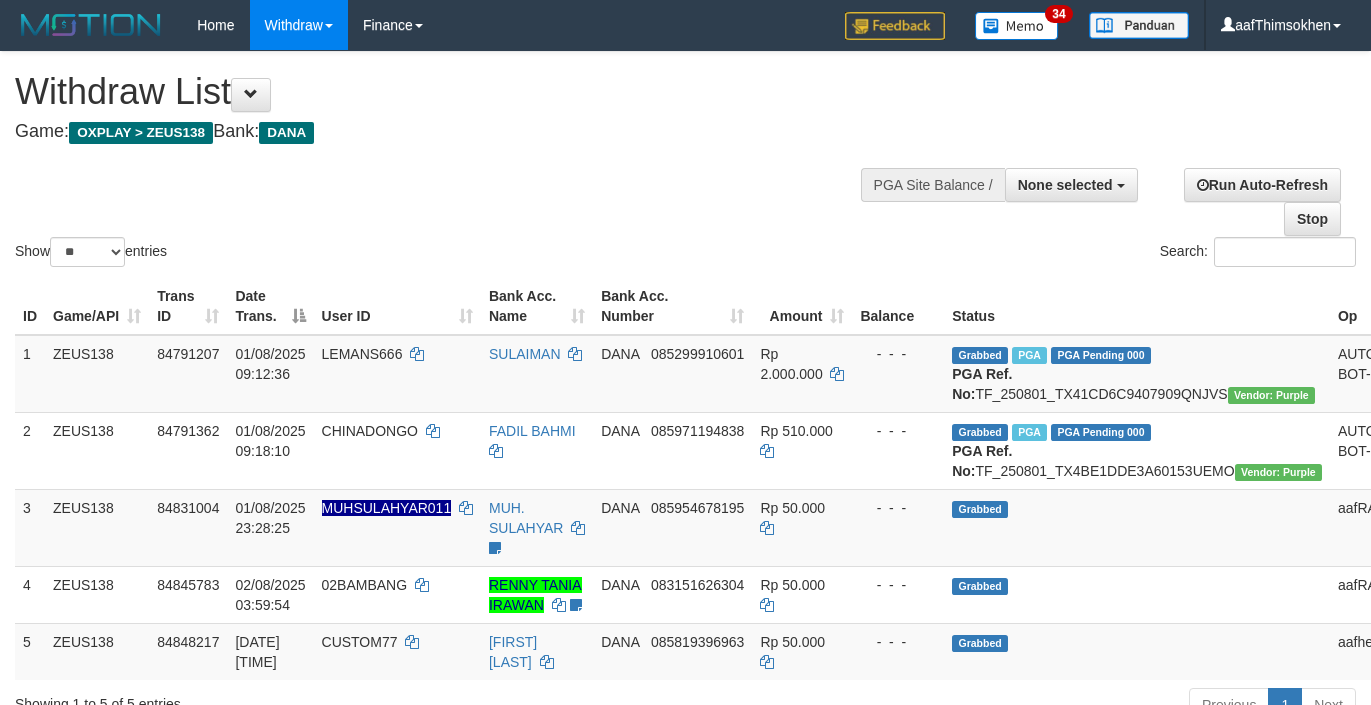 select 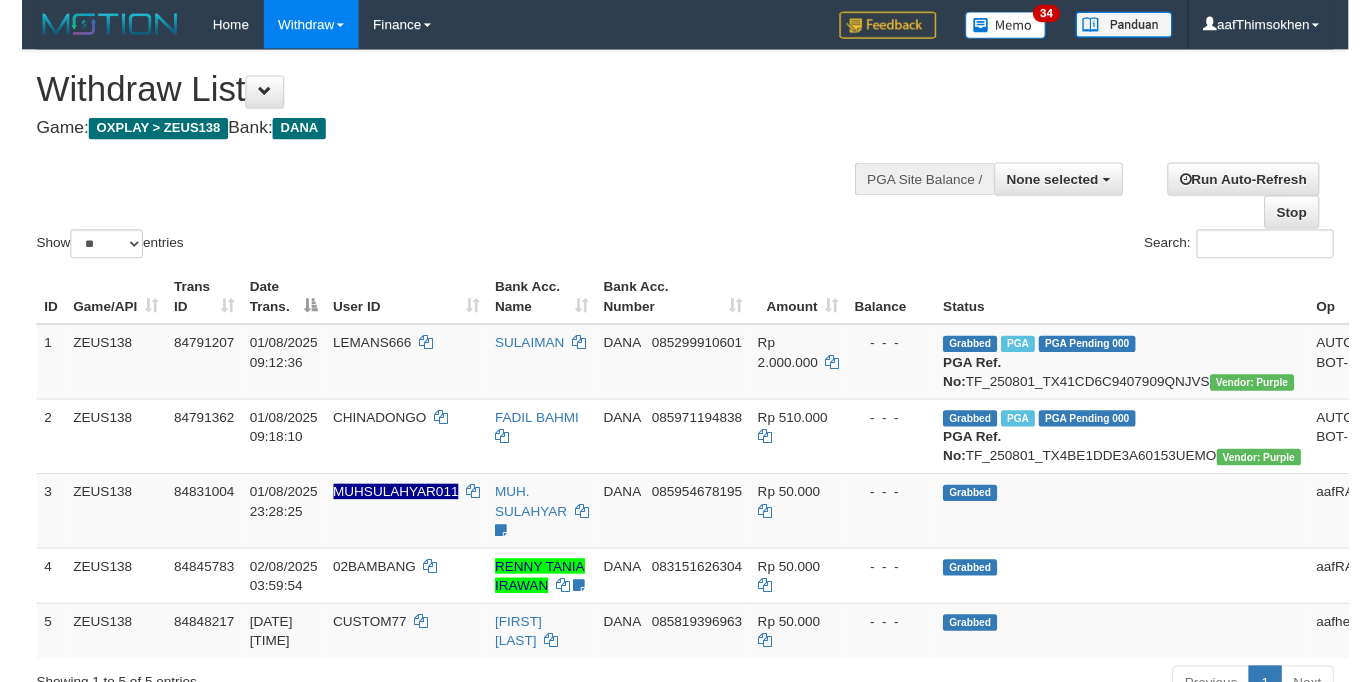 scroll, scrollTop: 349, scrollLeft: 0, axis: vertical 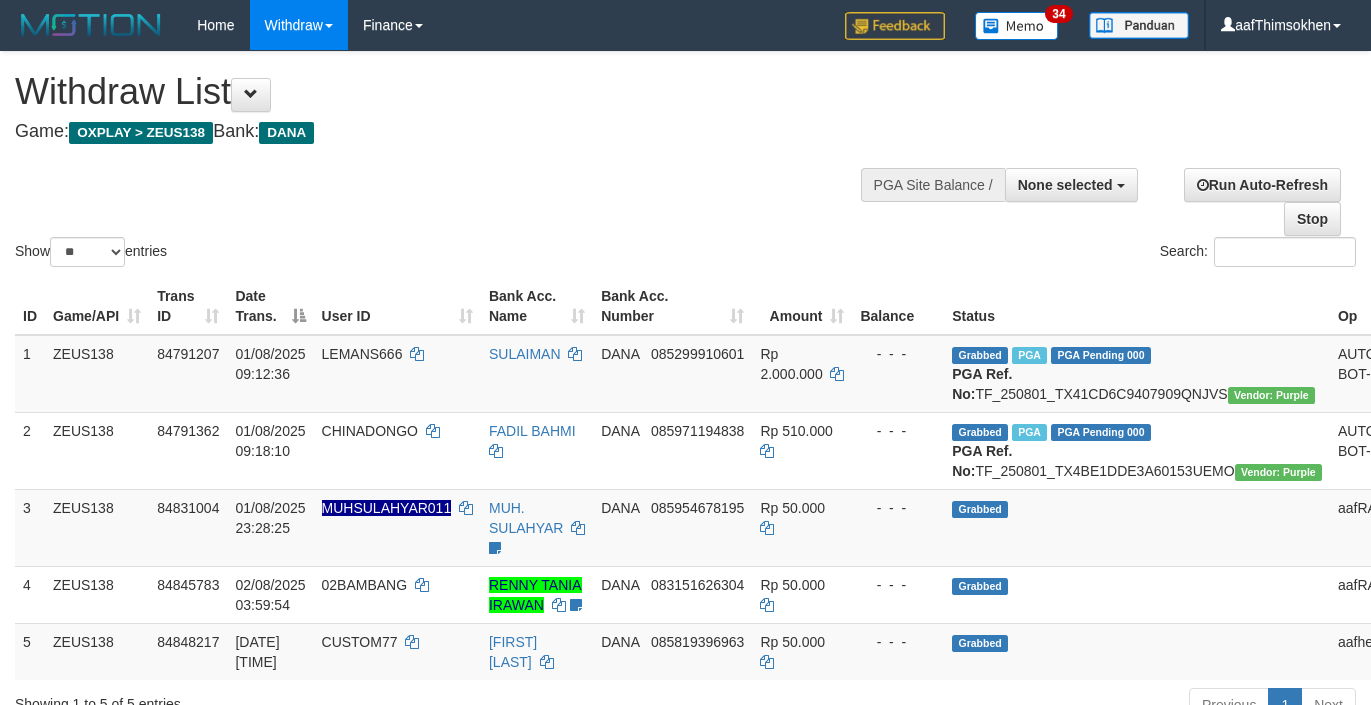 select 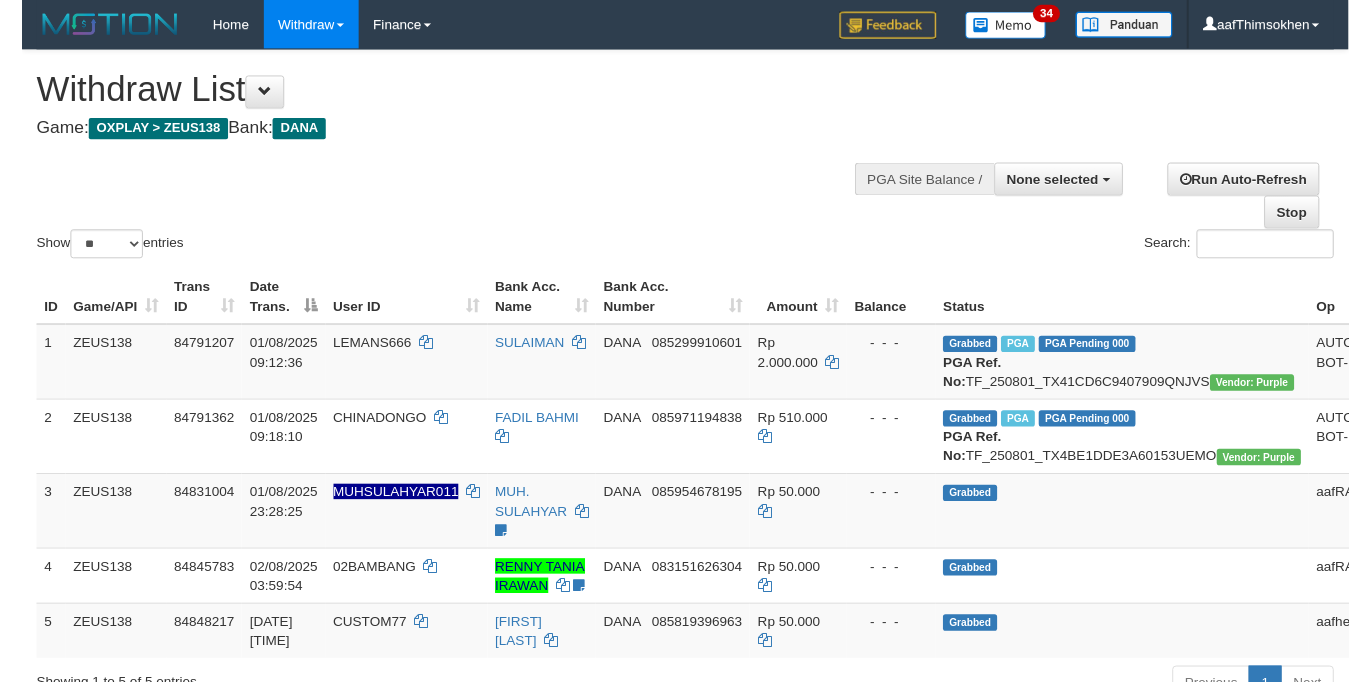 scroll, scrollTop: 349, scrollLeft: 0, axis: vertical 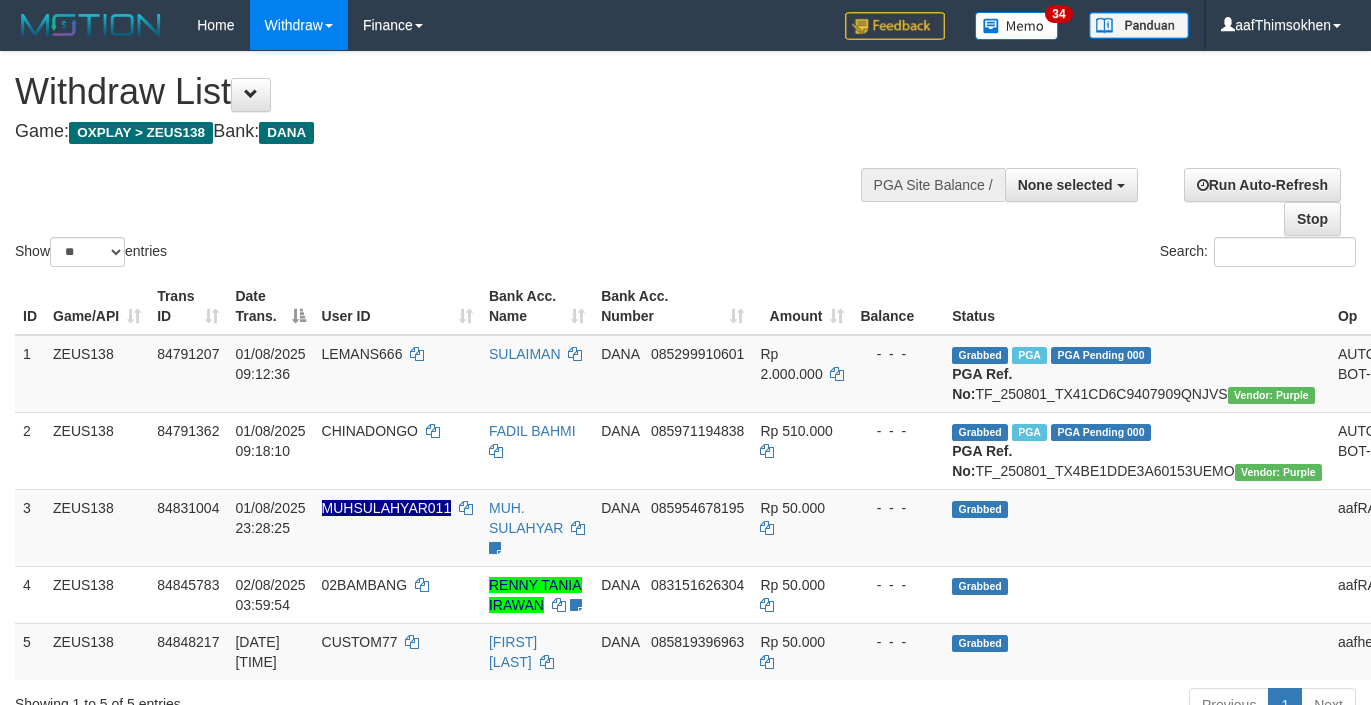 select 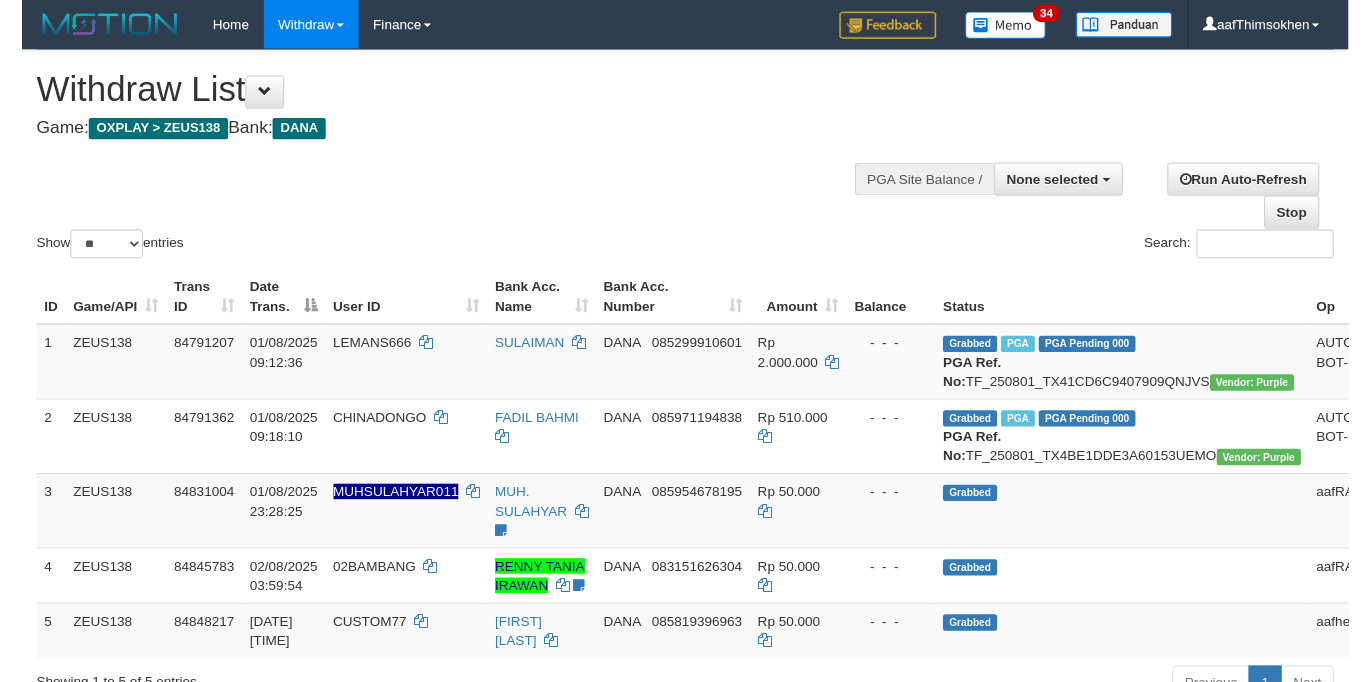 scroll, scrollTop: 349, scrollLeft: 0, axis: vertical 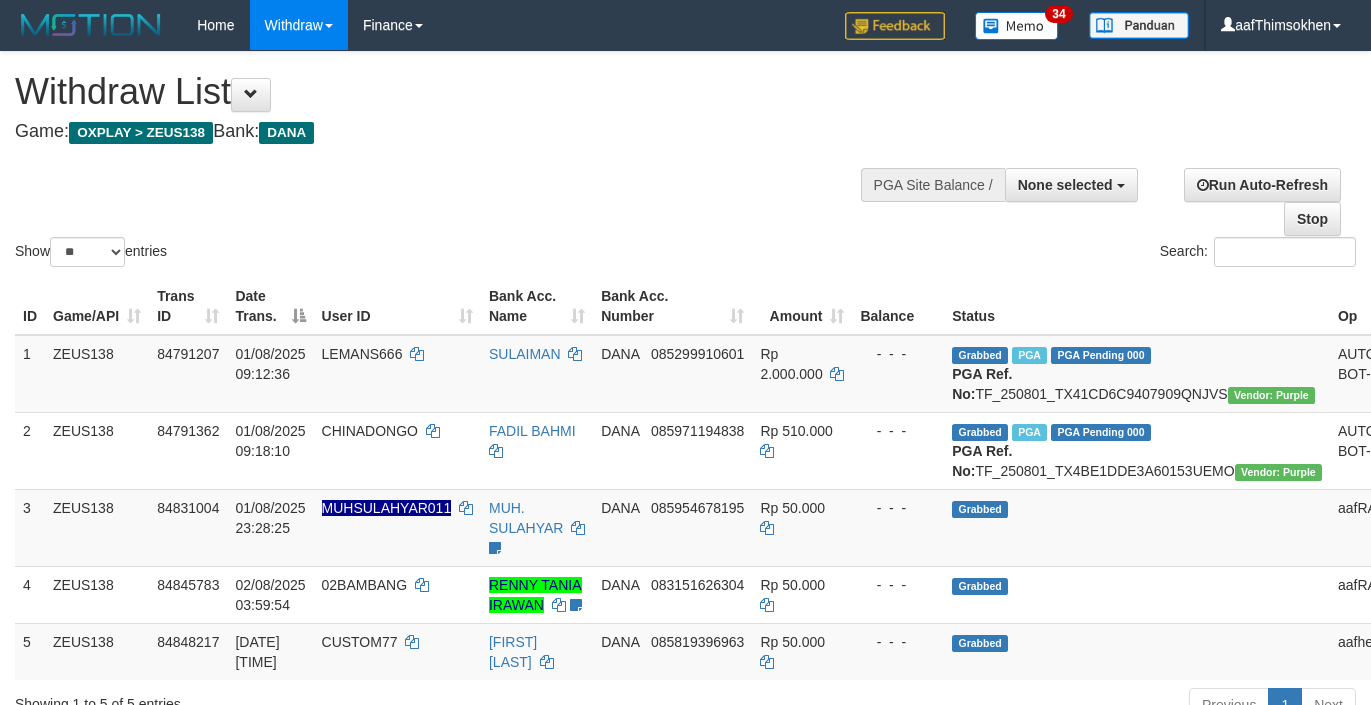 select 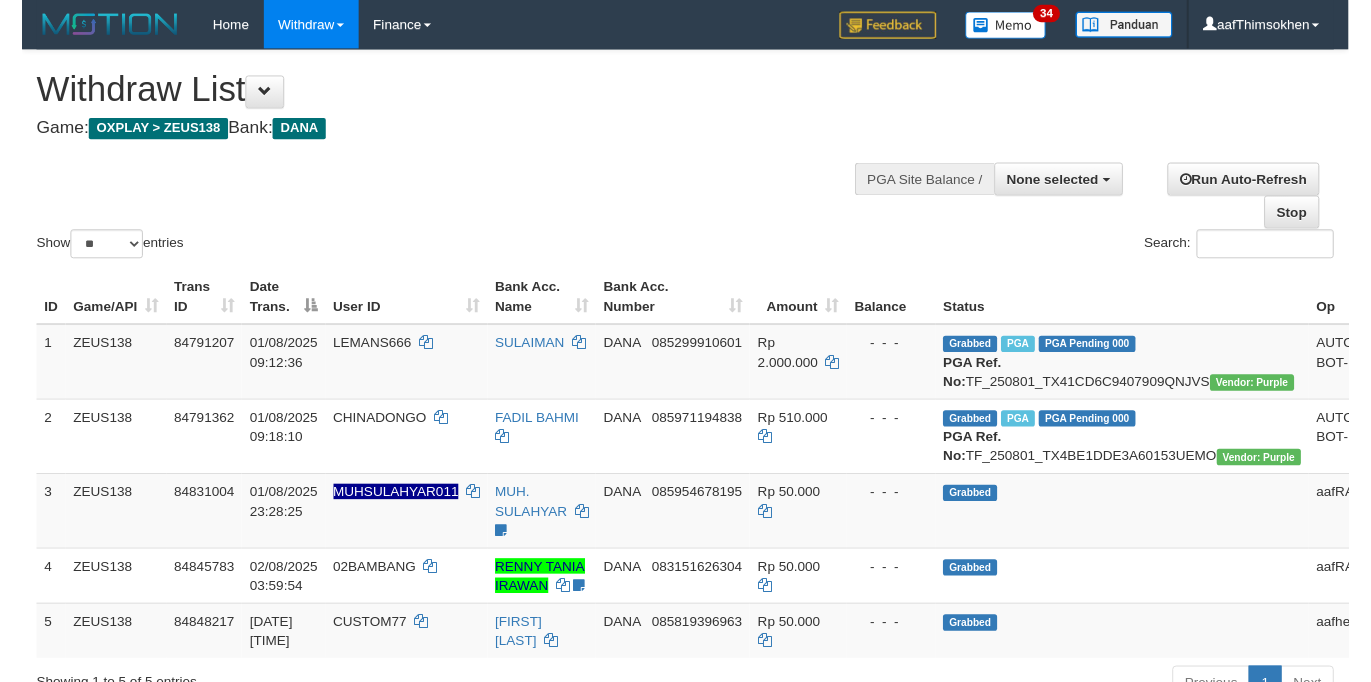 scroll, scrollTop: 349, scrollLeft: 0, axis: vertical 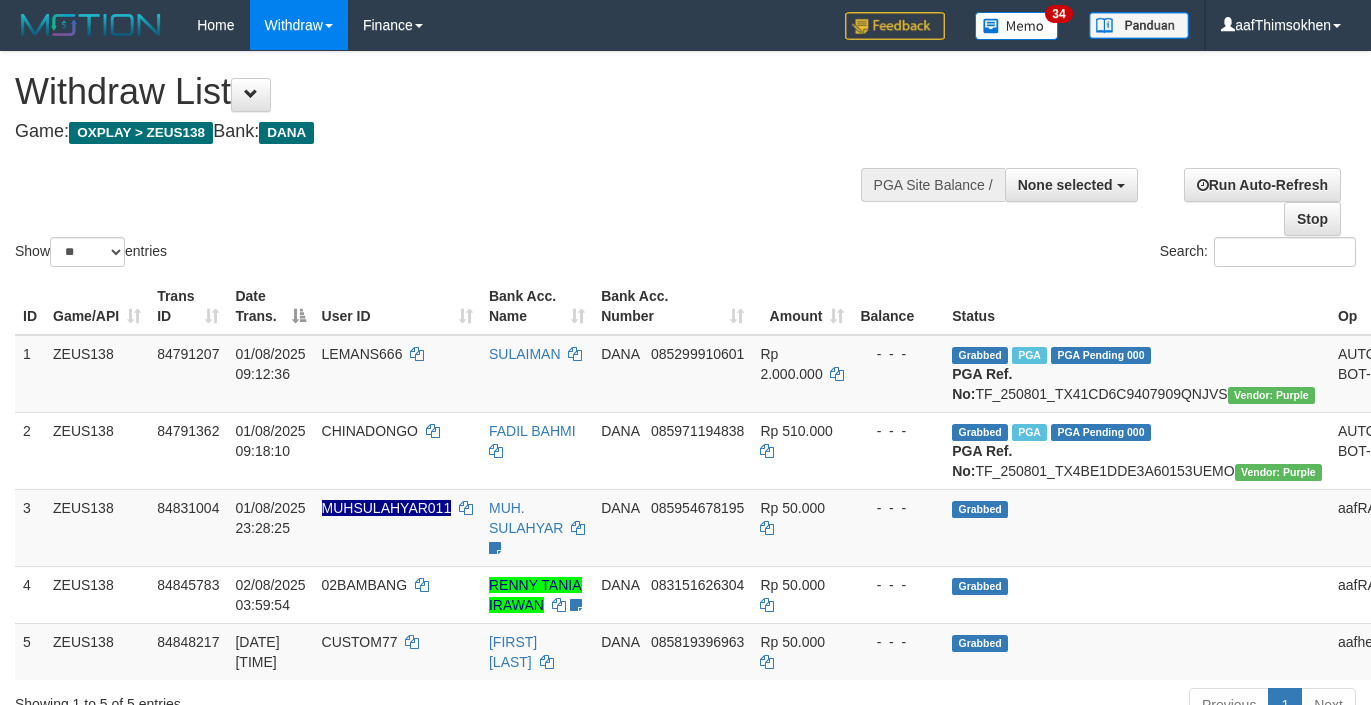 select 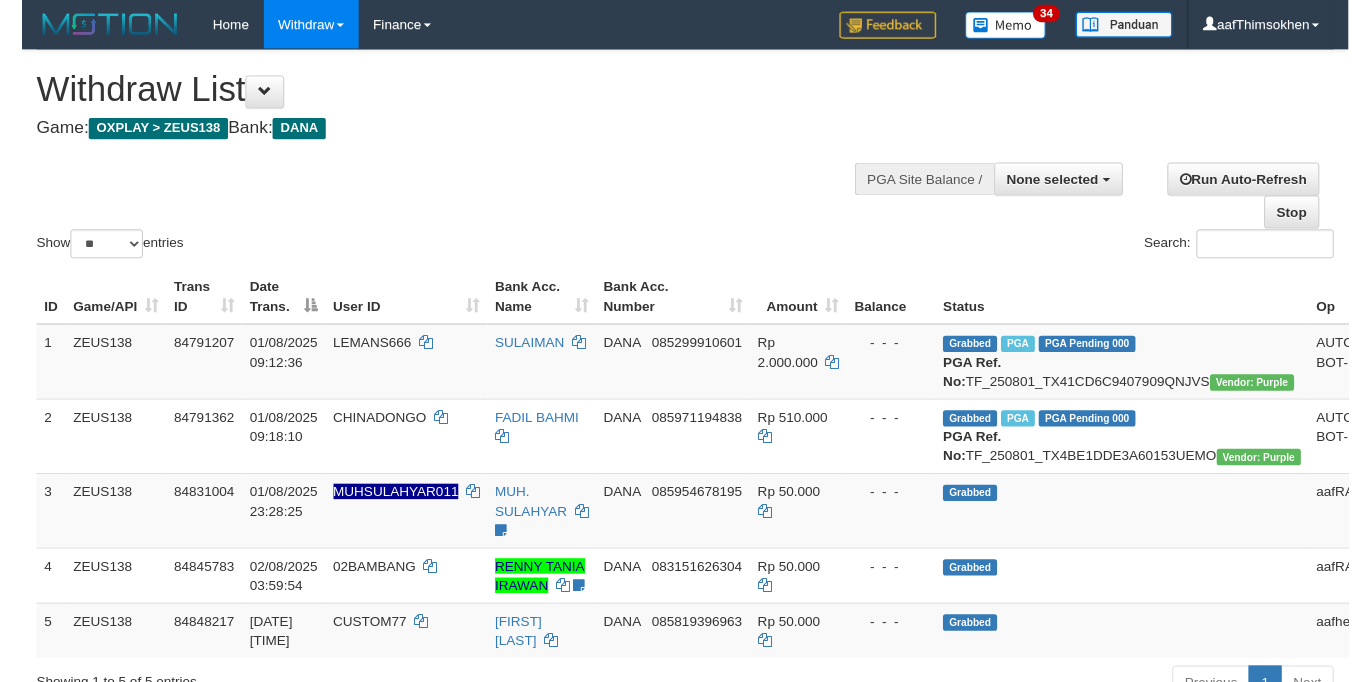 scroll, scrollTop: 349, scrollLeft: 0, axis: vertical 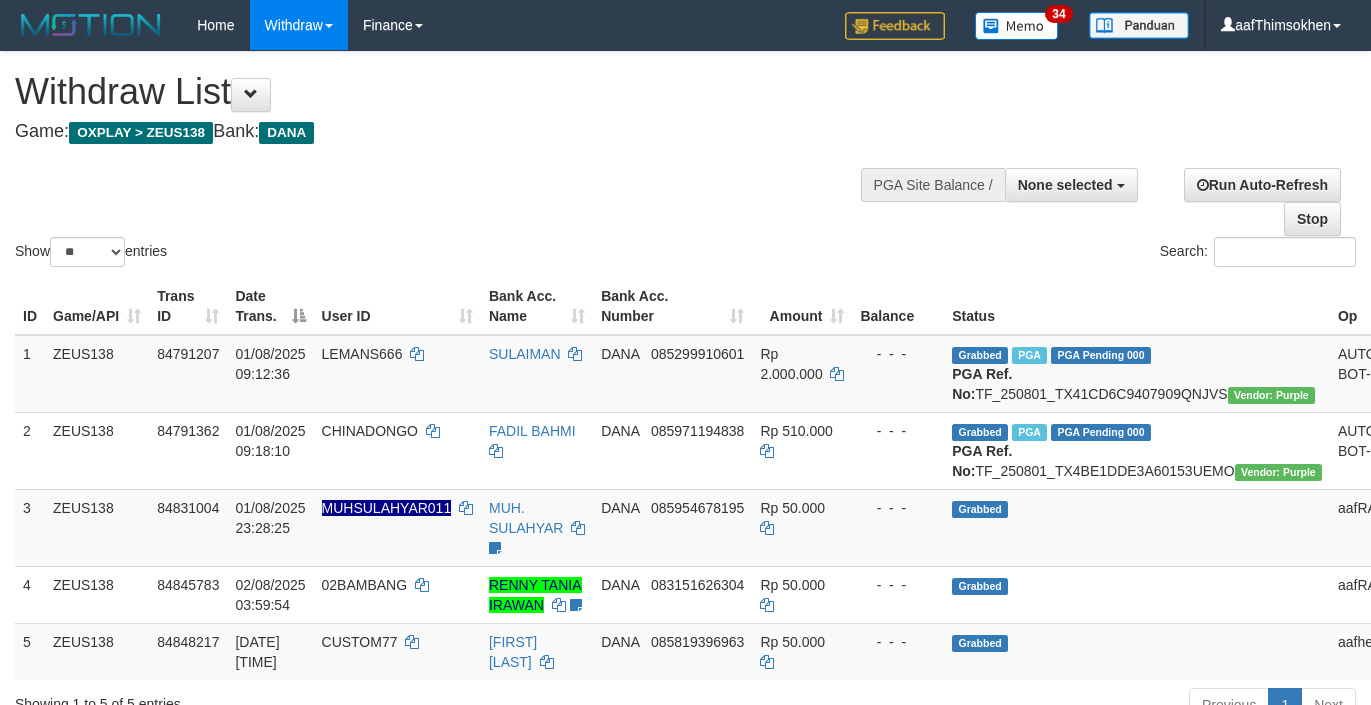 select 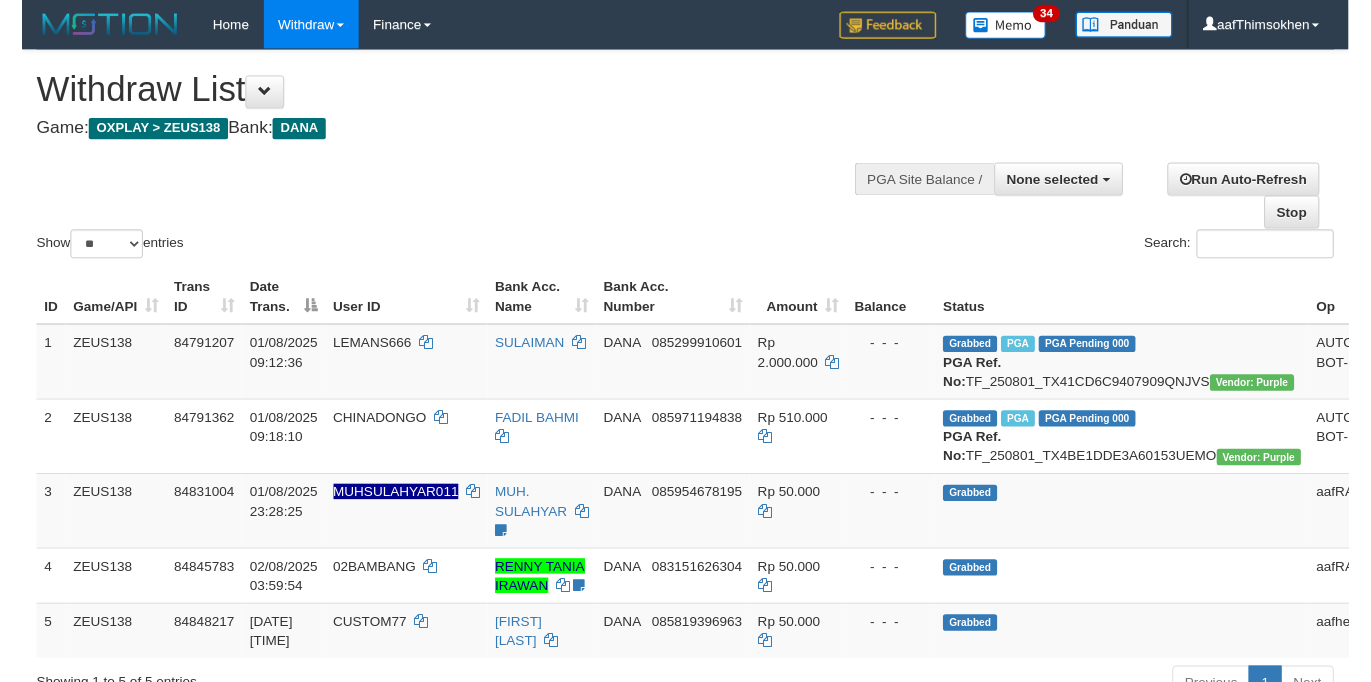 scroll, scrollTop: 349, scrollLeft: 0, axis: vertical 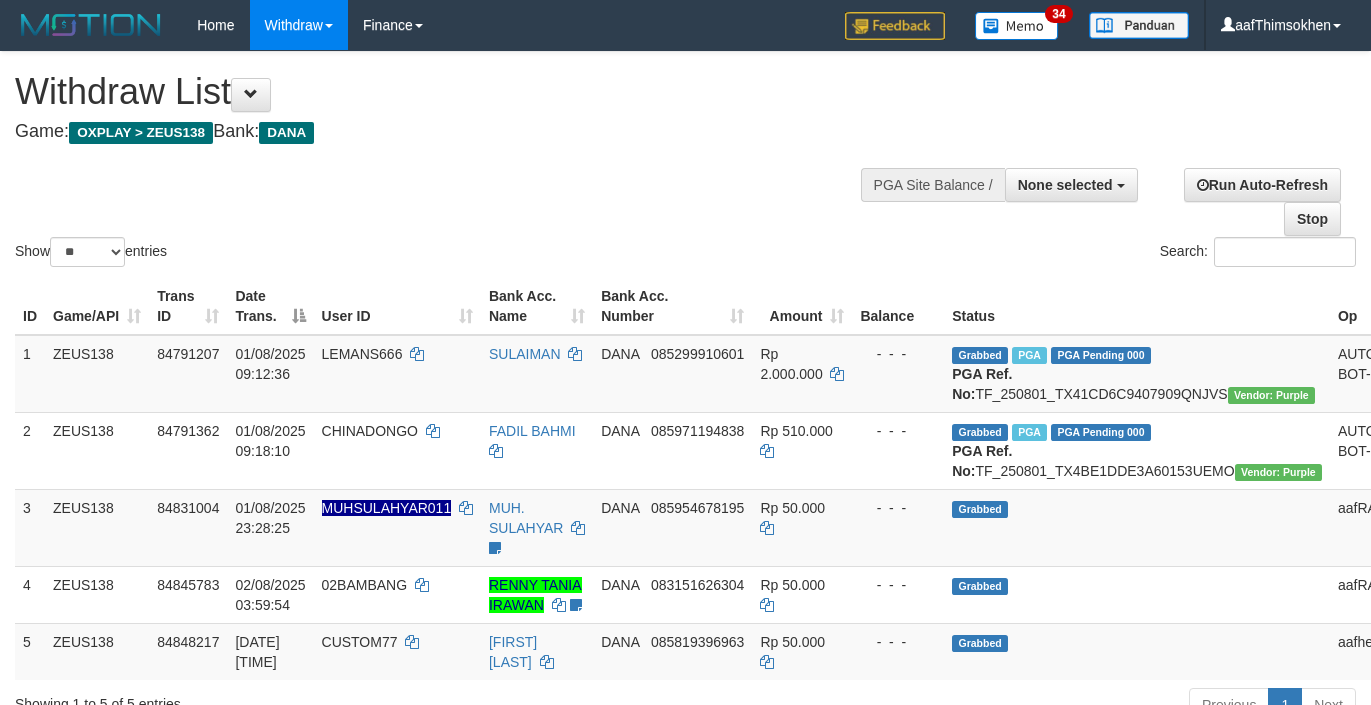 select 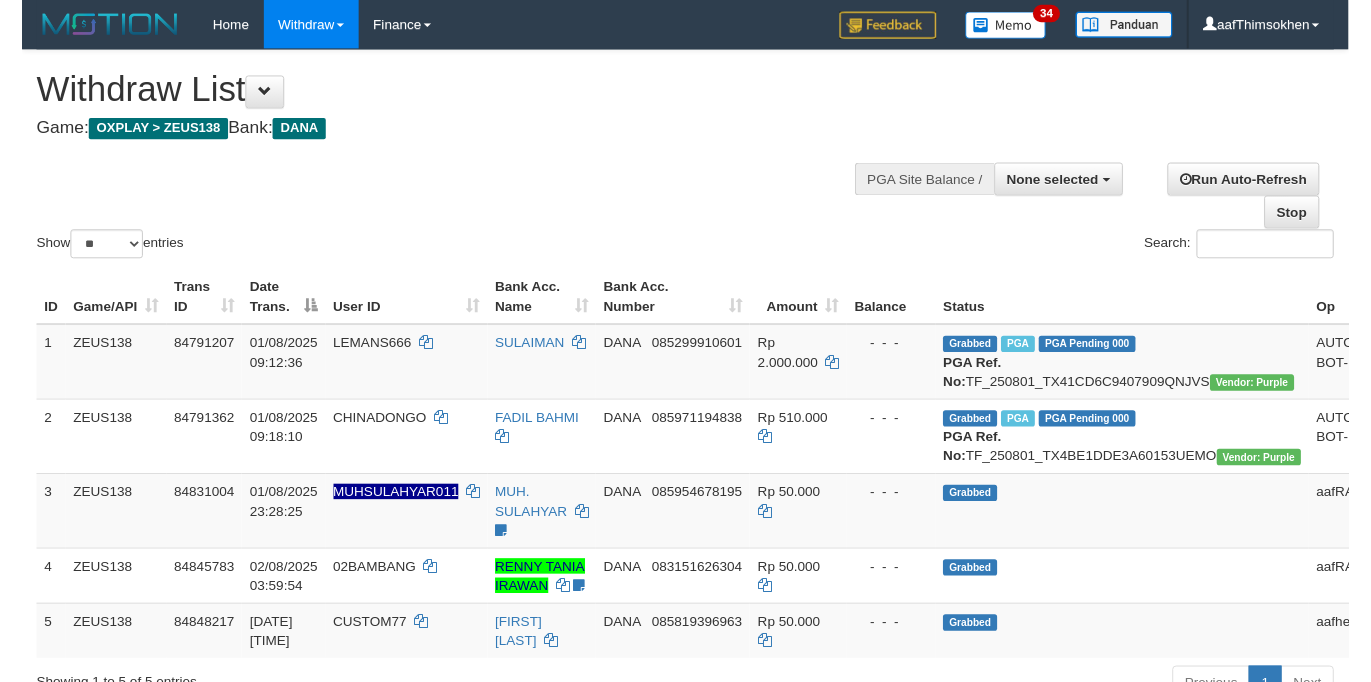 scroll, scrollTop: 349, scrollLeft: 0, axis: vertical 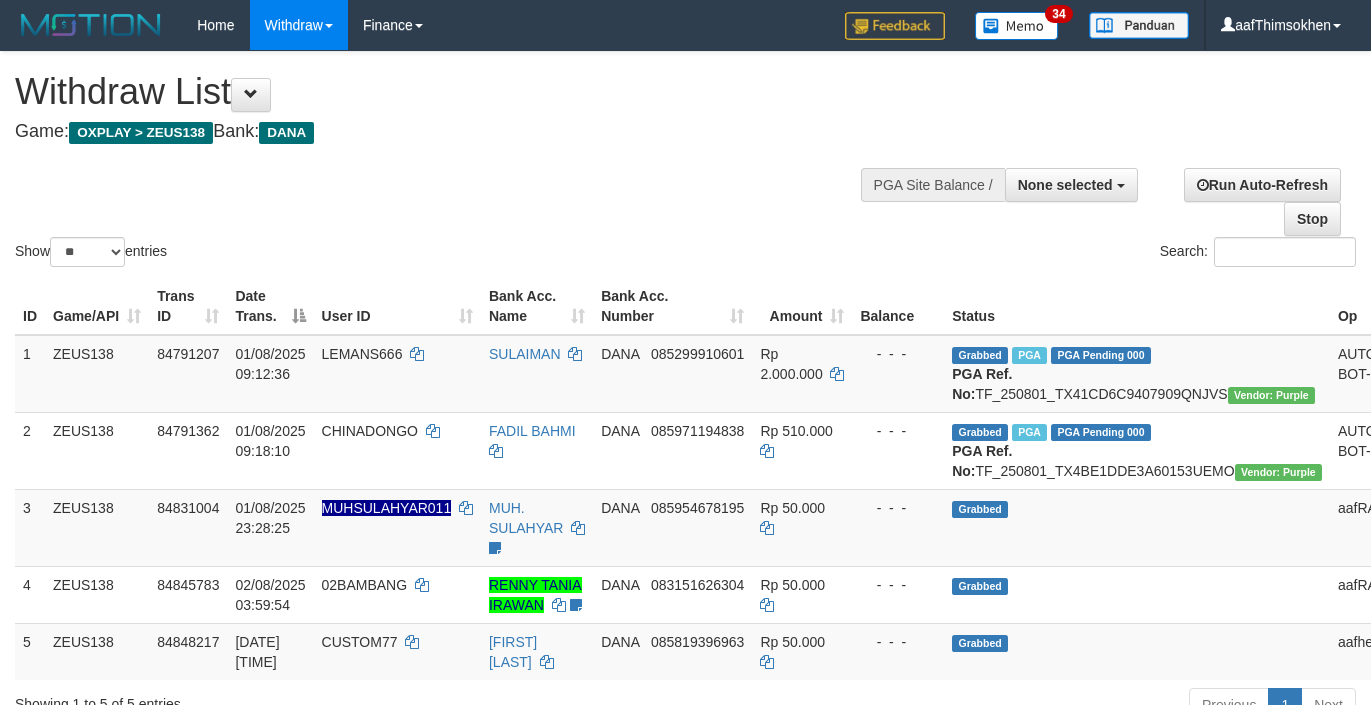 select 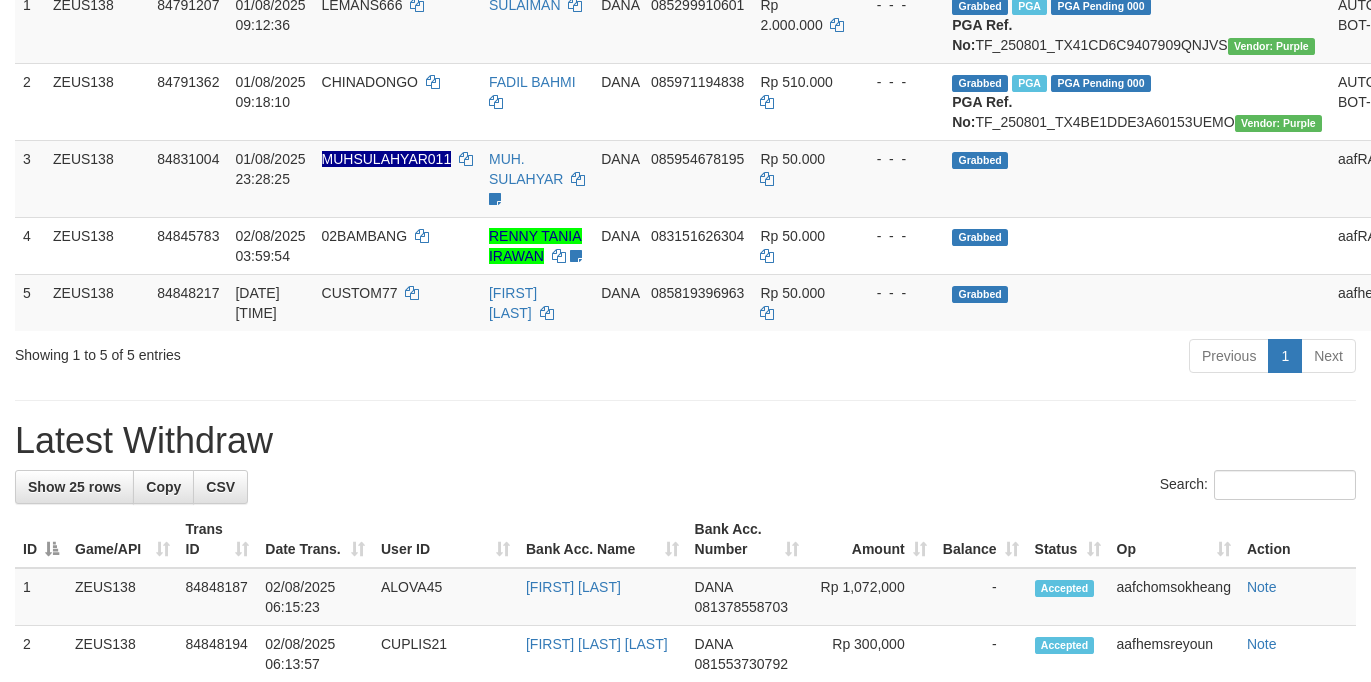 scroll, scrollTop: 349, scrollLeft: 0, axis: vertical 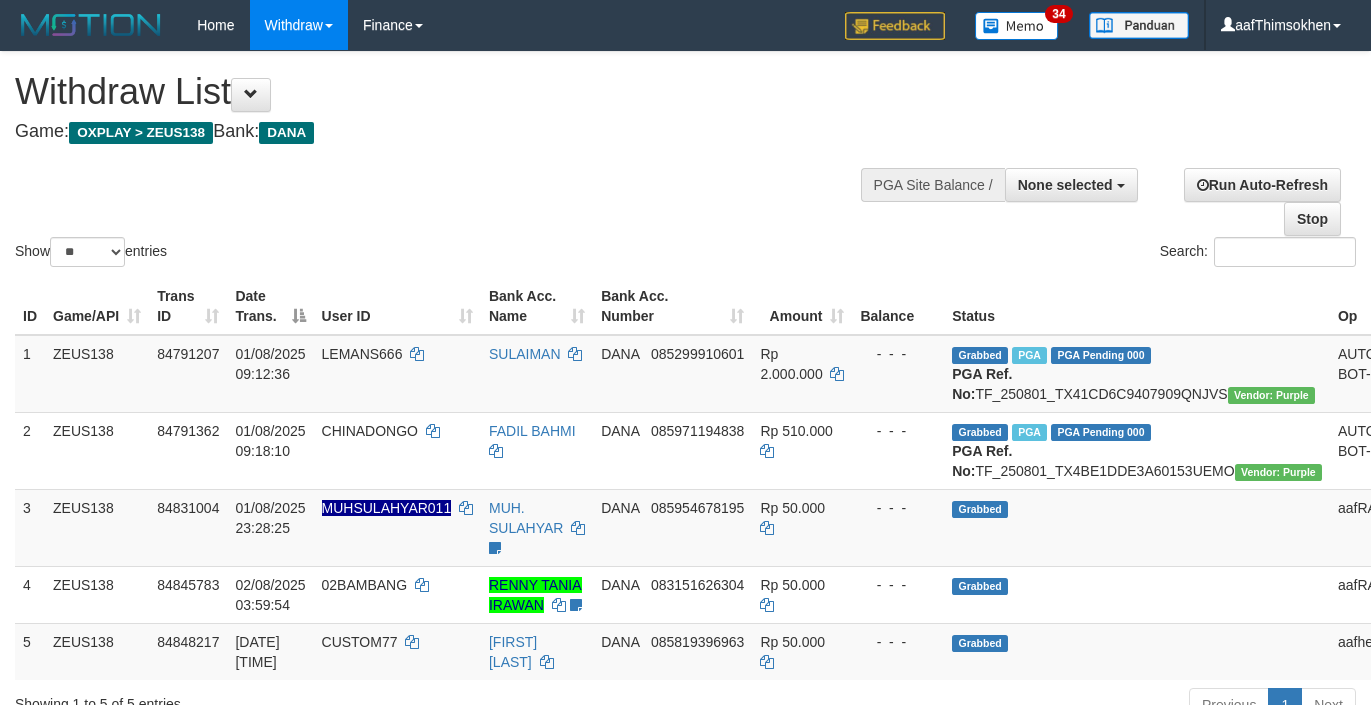 select 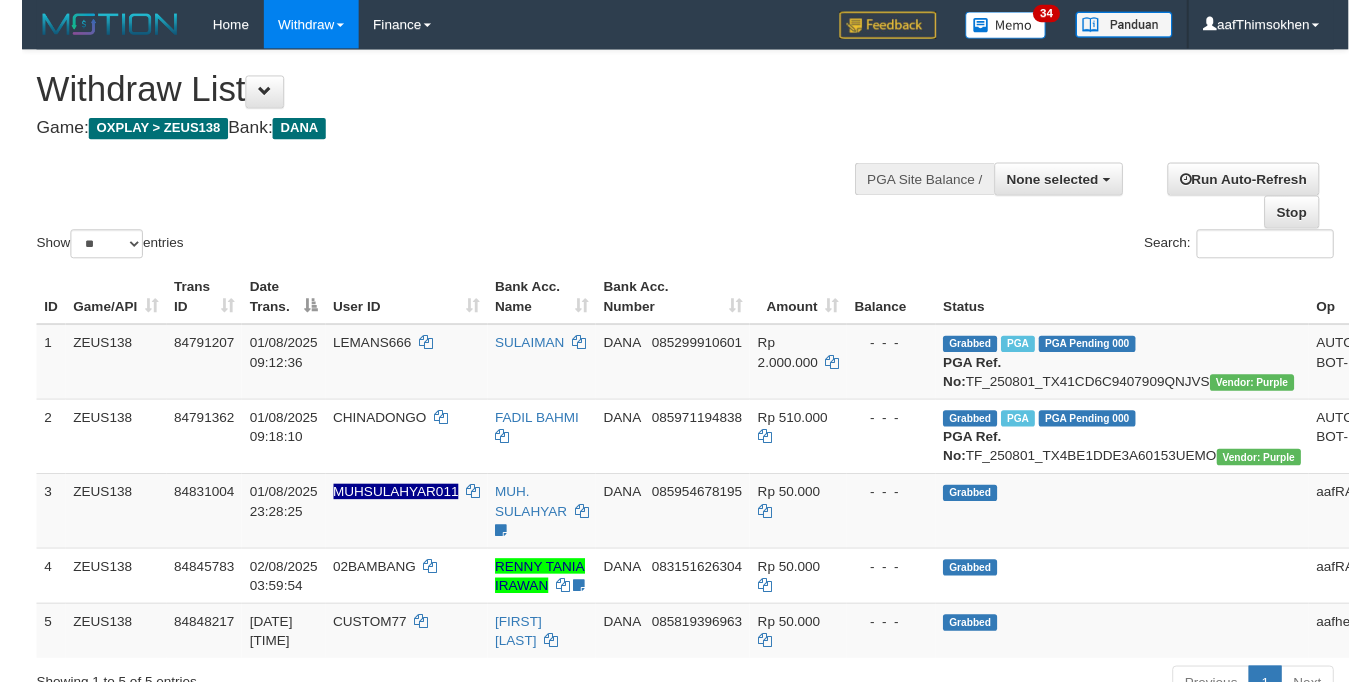 scroll, scrollTop: 349, scrollLeft: 0, axis: vertical 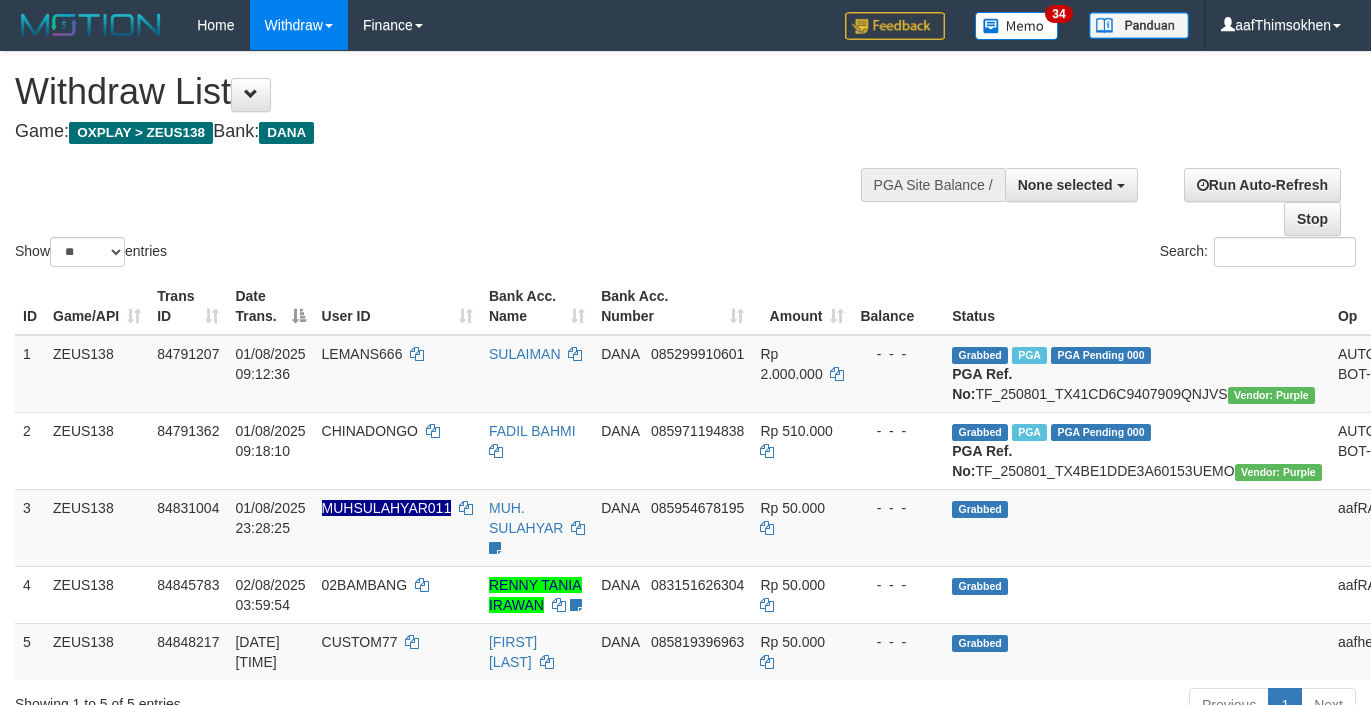 select 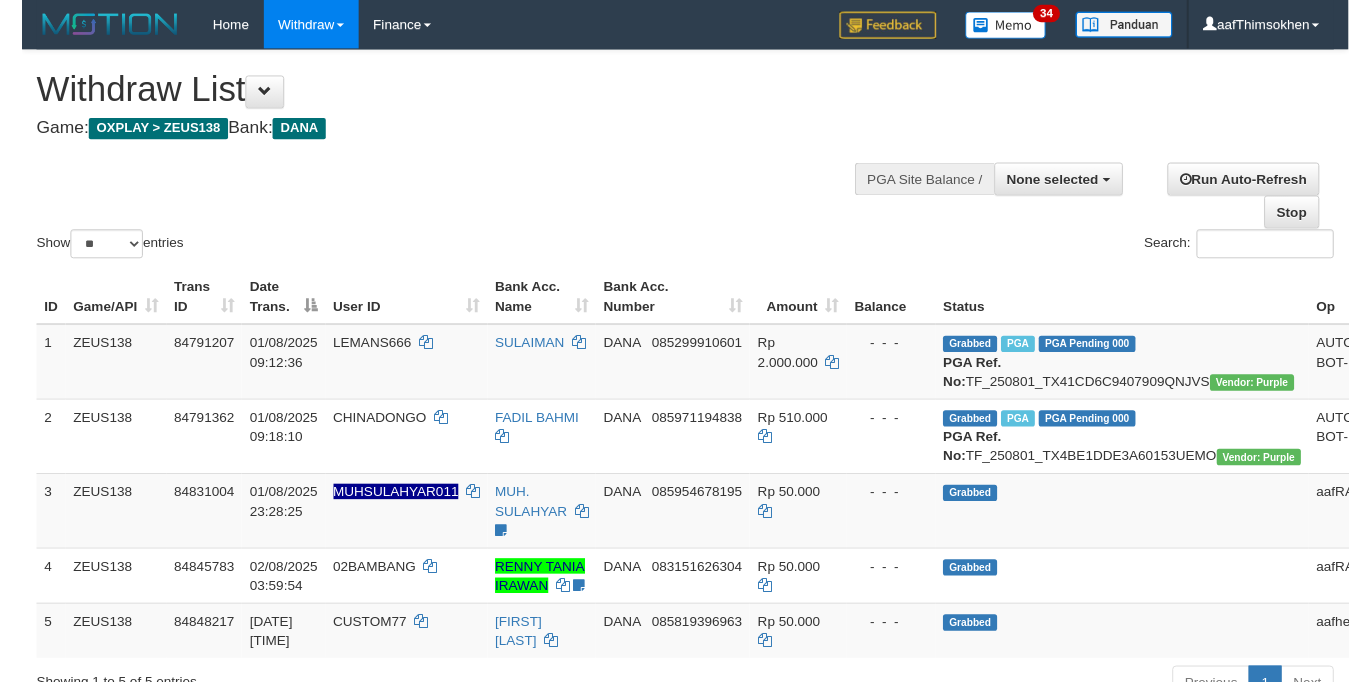 scroll, scrollTop: 349, scrollLeft: 0, axis: vertical 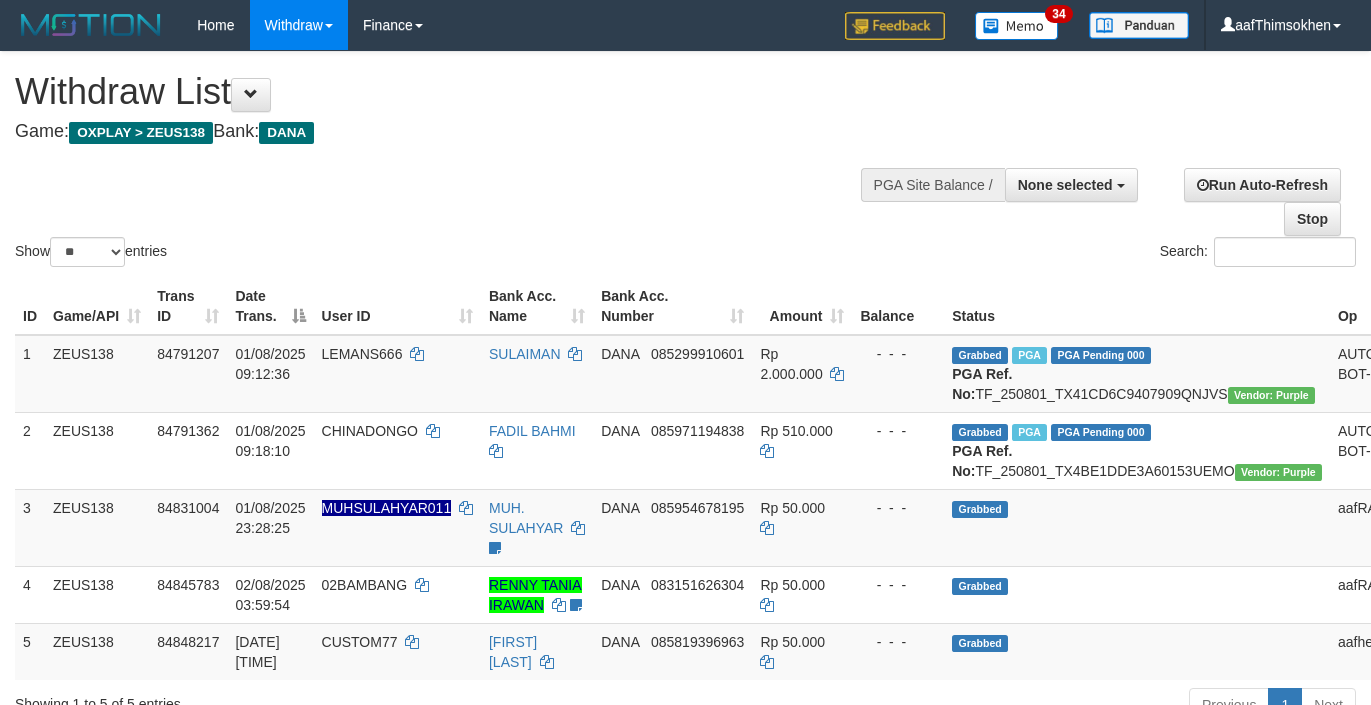 select 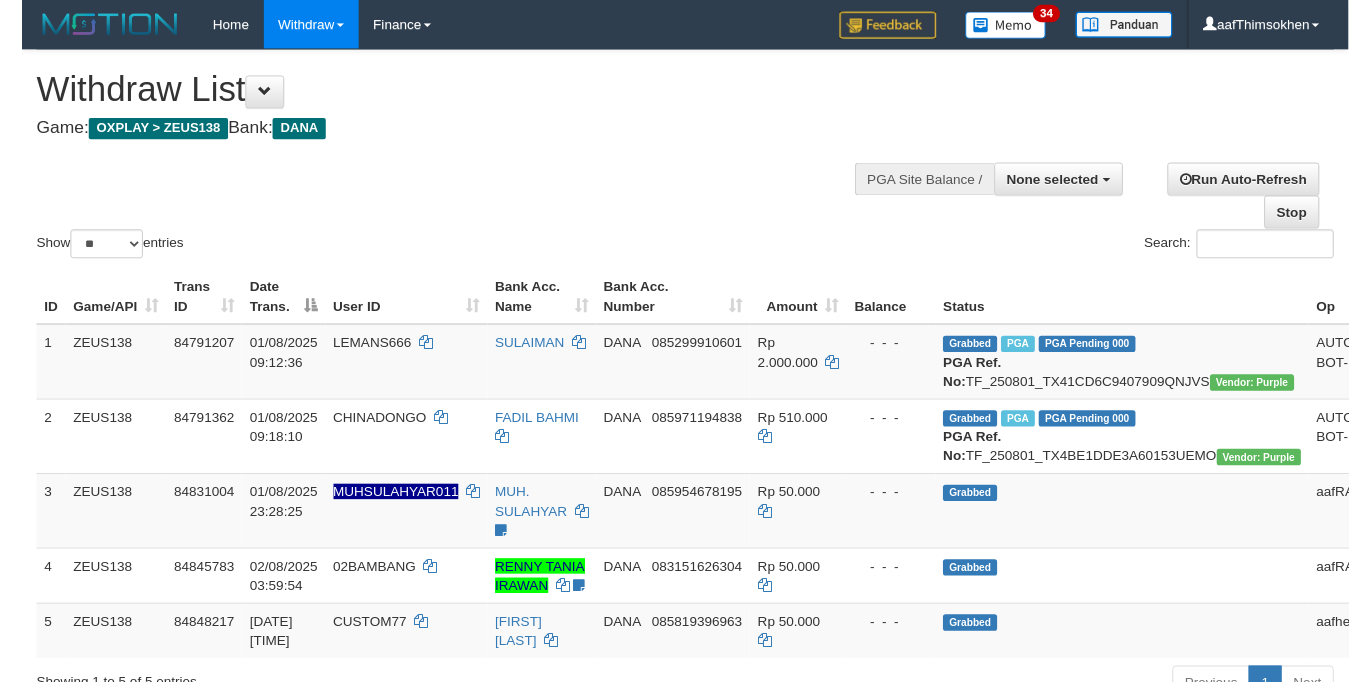 scroll, scrollTop: 349, scrollLeft: 0, axis: vertical 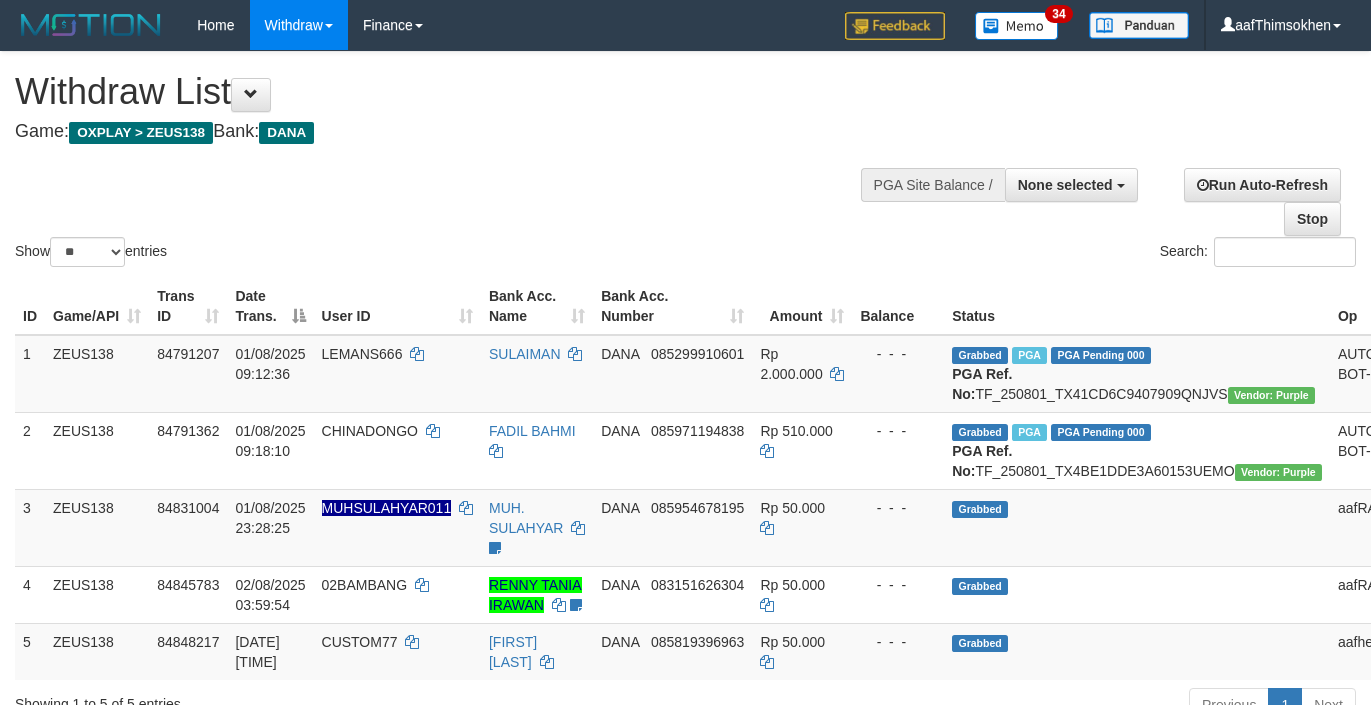 select 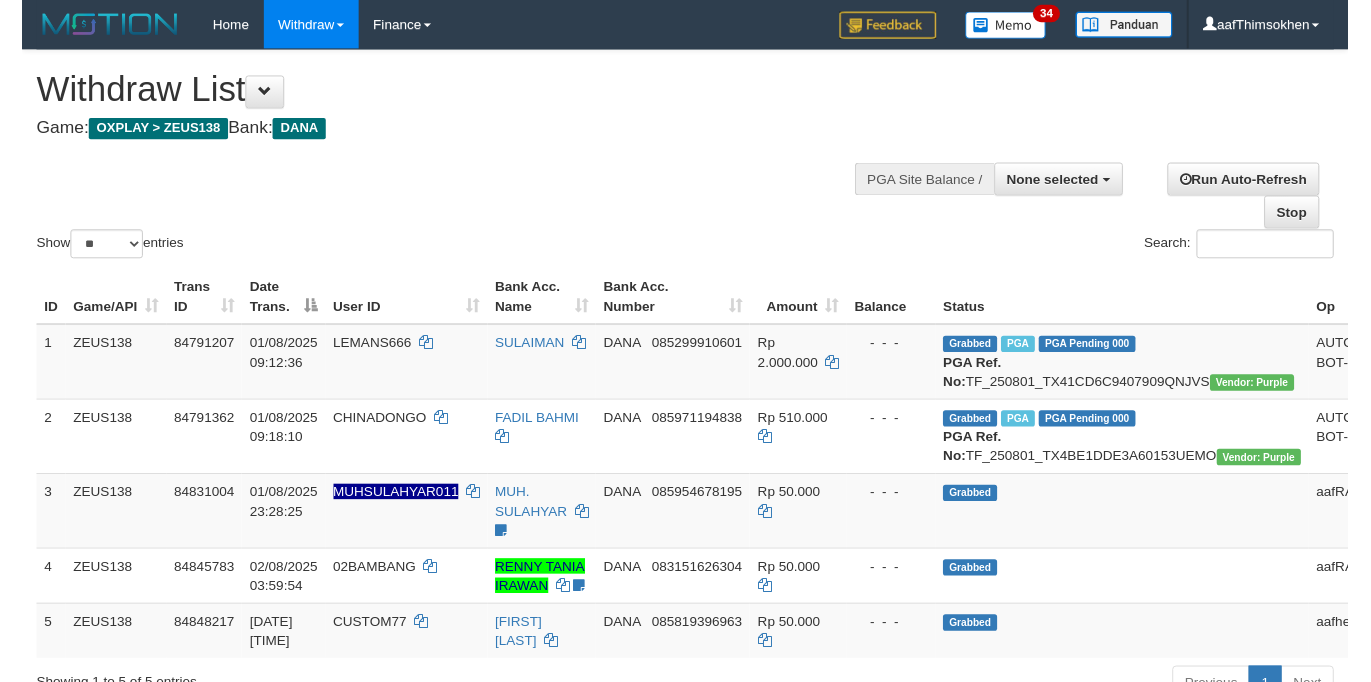 scroll, scrollTop: 349, scrollLeft: 0, axis: vertical 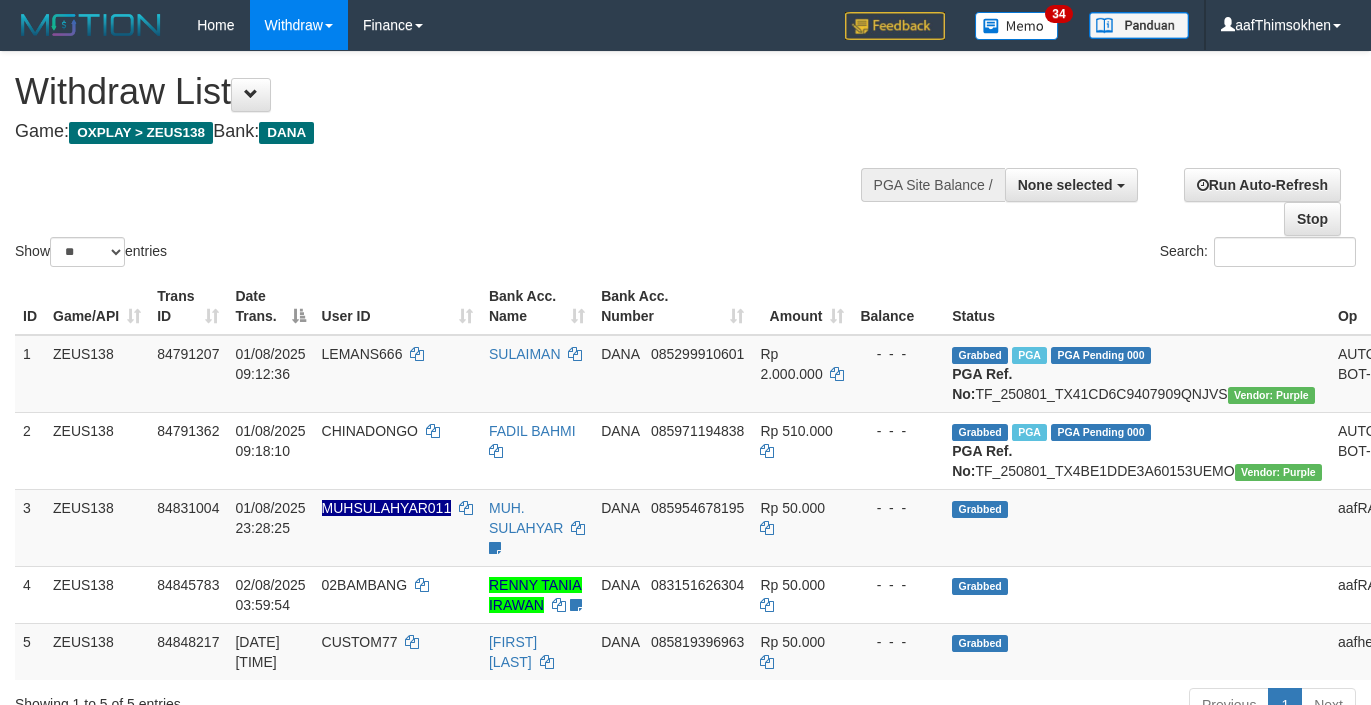 select 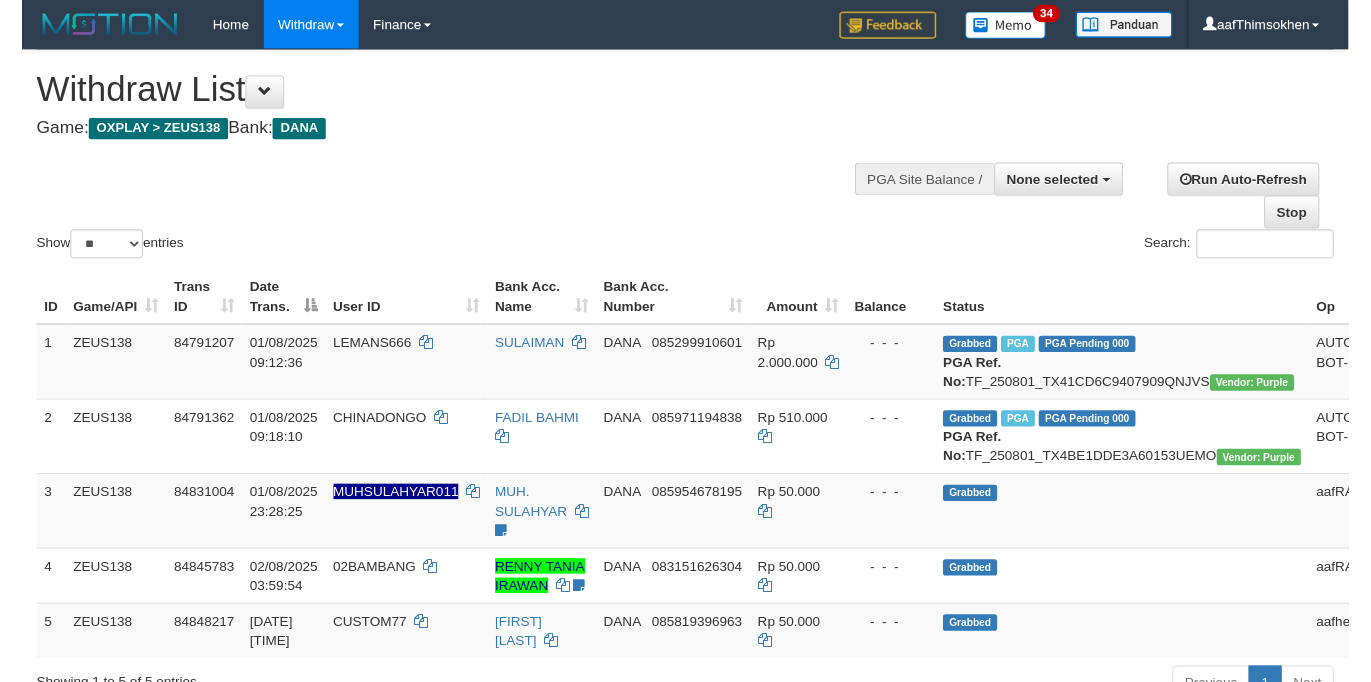 scroll, scrollTop: 349, scrollLeft: 0, axis: vertical 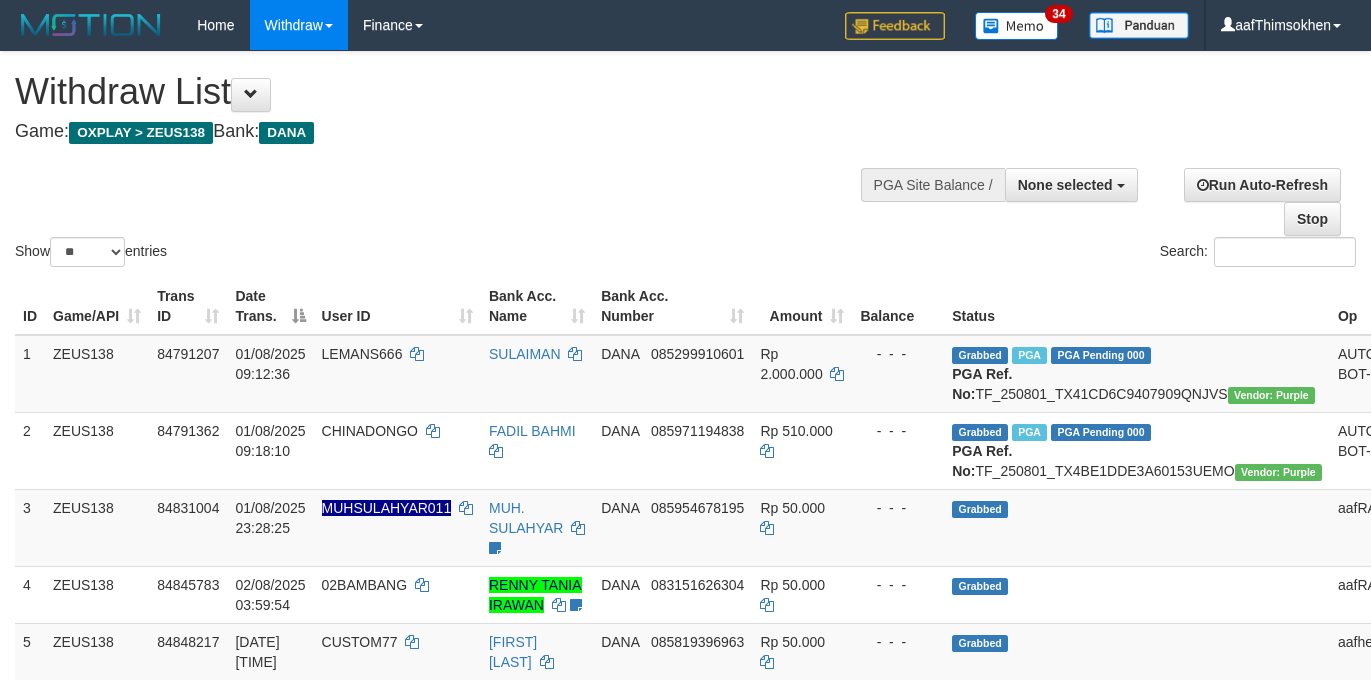 select 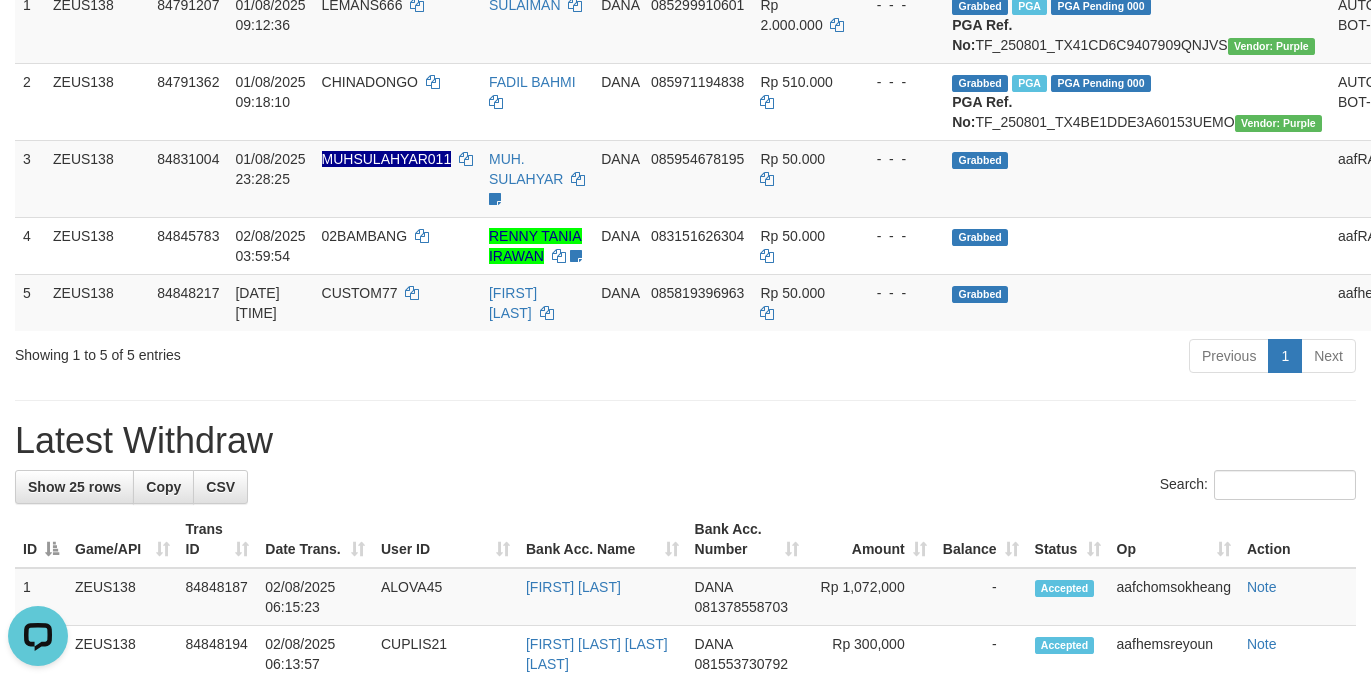 scroll, scrollTop: 0, scrollLeft: 0, axis: both 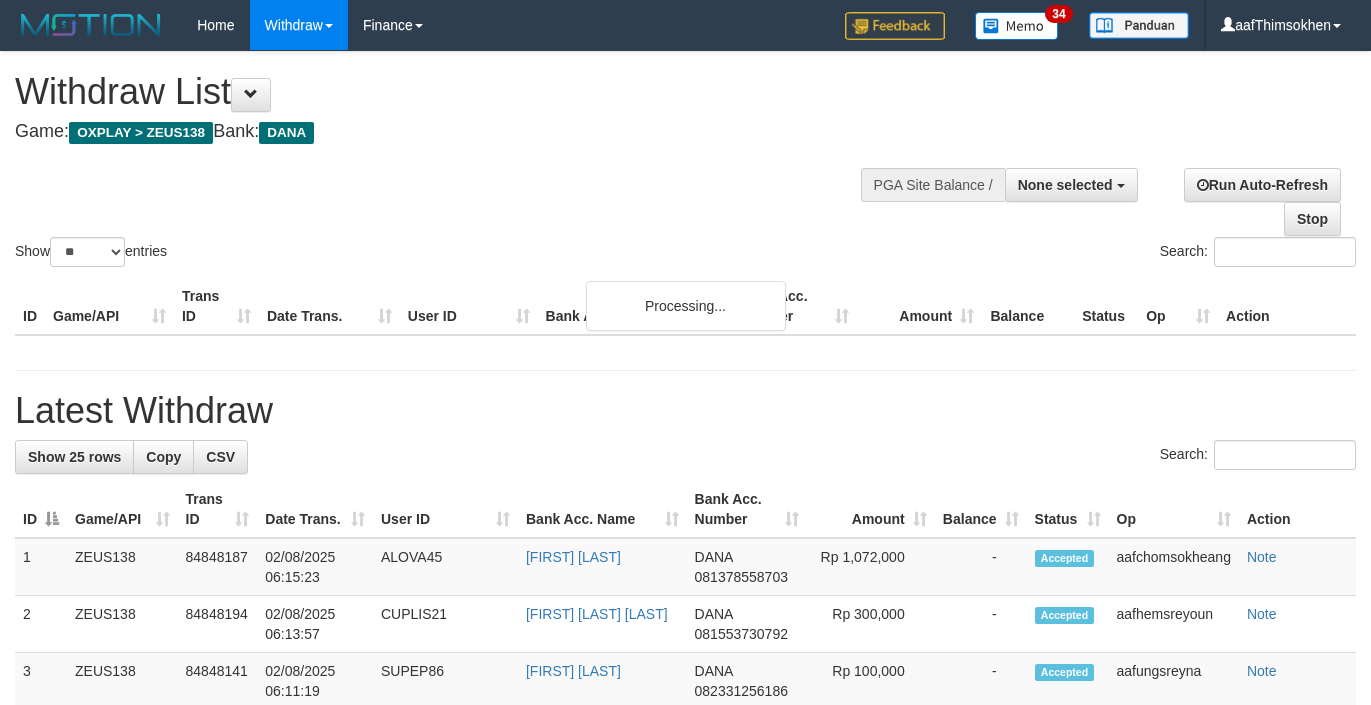 select 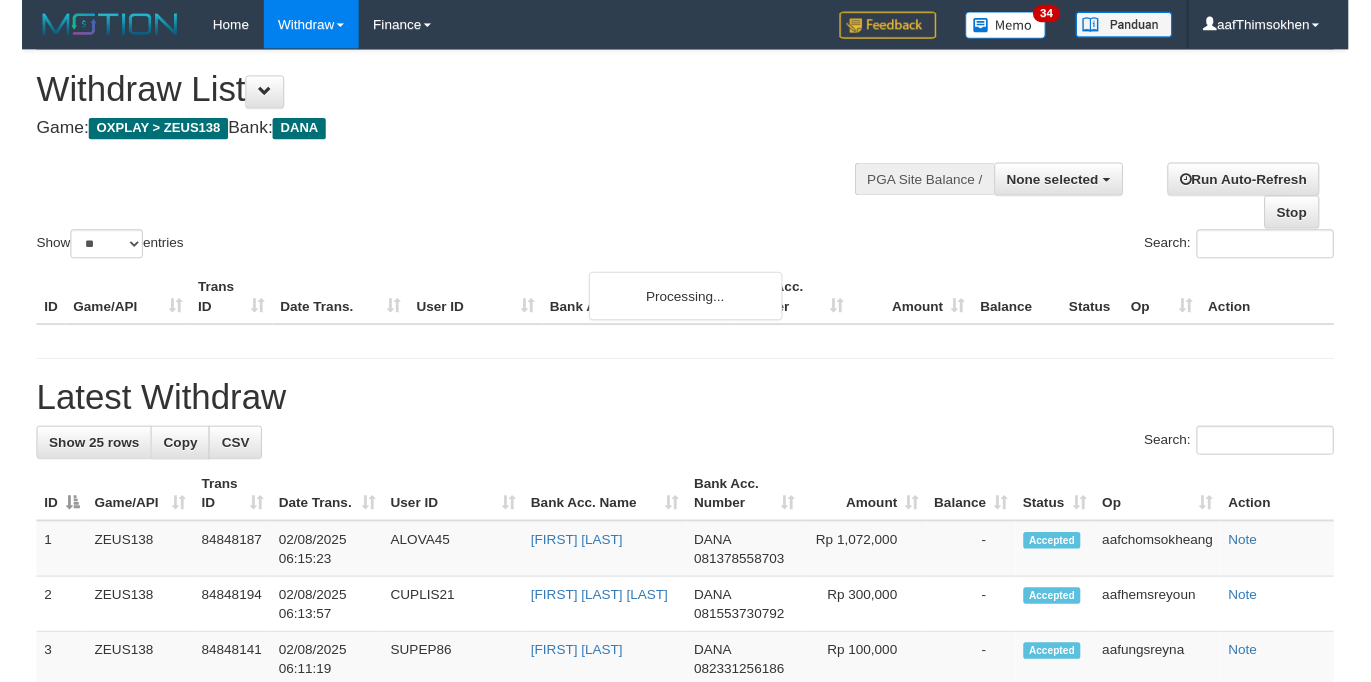 scroll, scrollTop: 349, scrollLeft: 0, axis: vertical 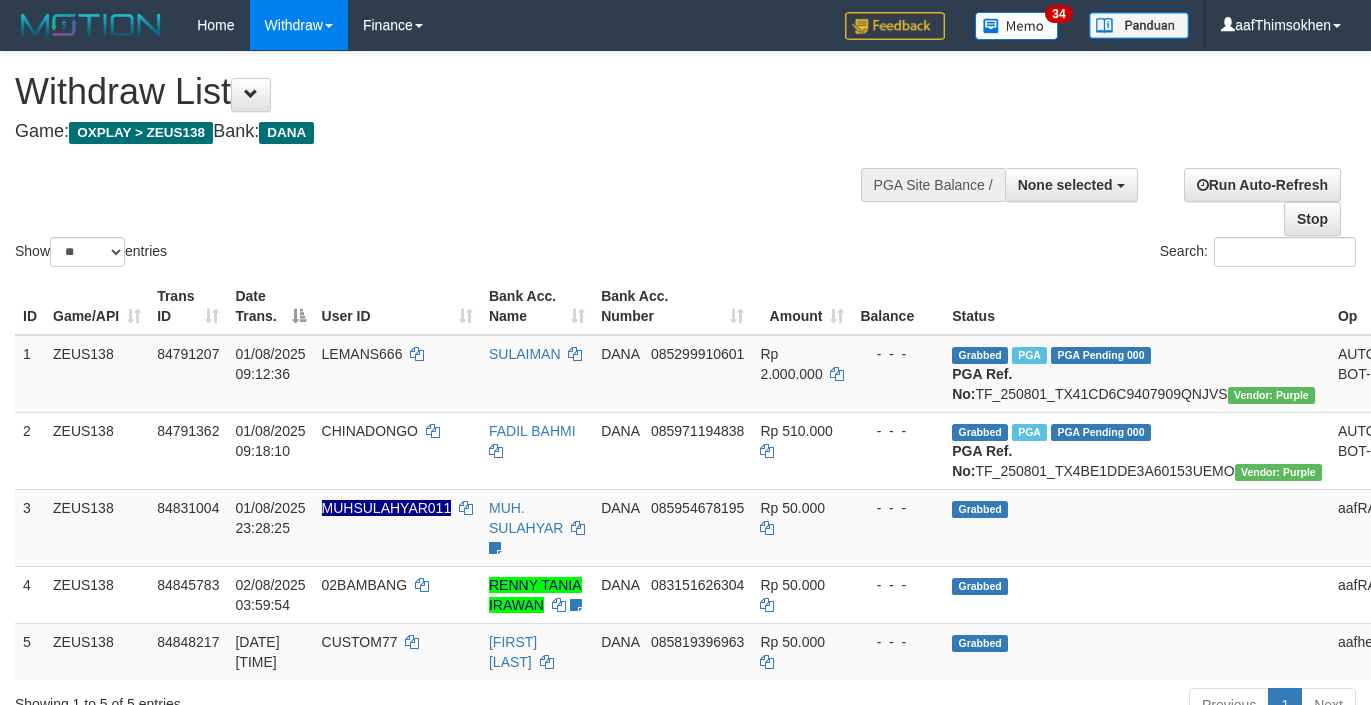 select 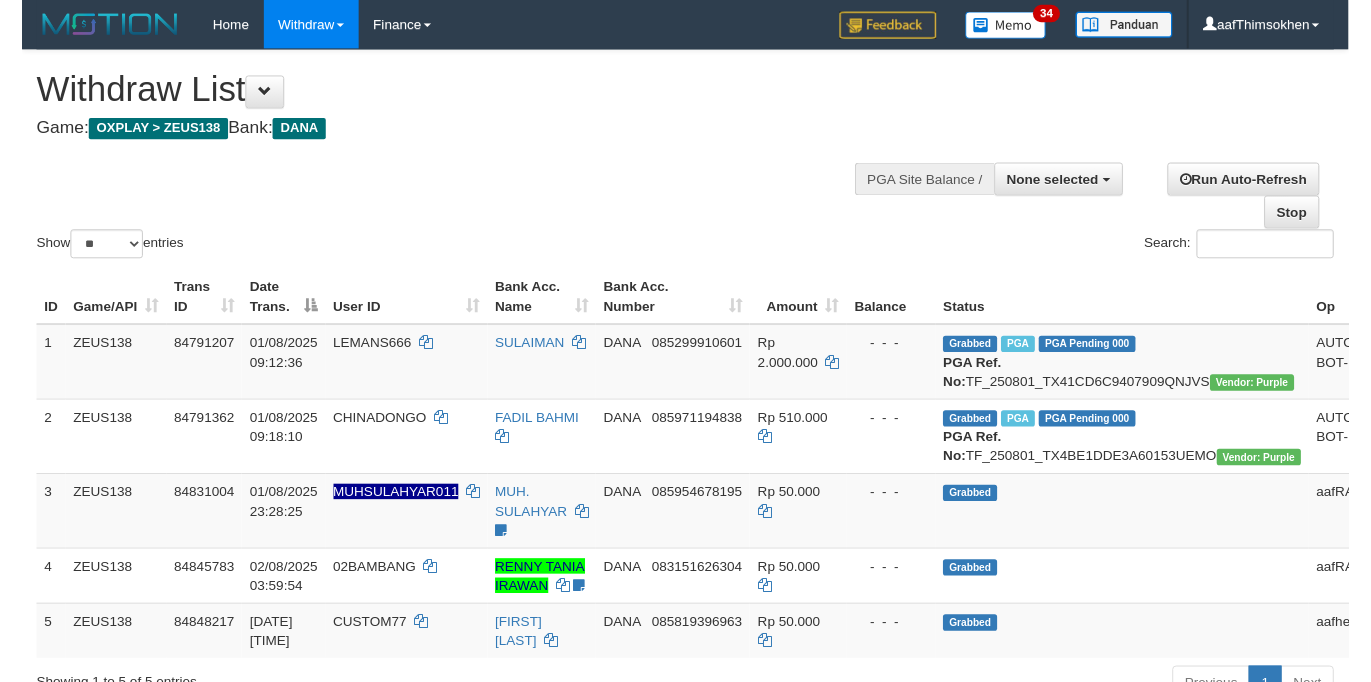 scroll, scrollTop: 349, scrollLeft: 0, axis: vertical 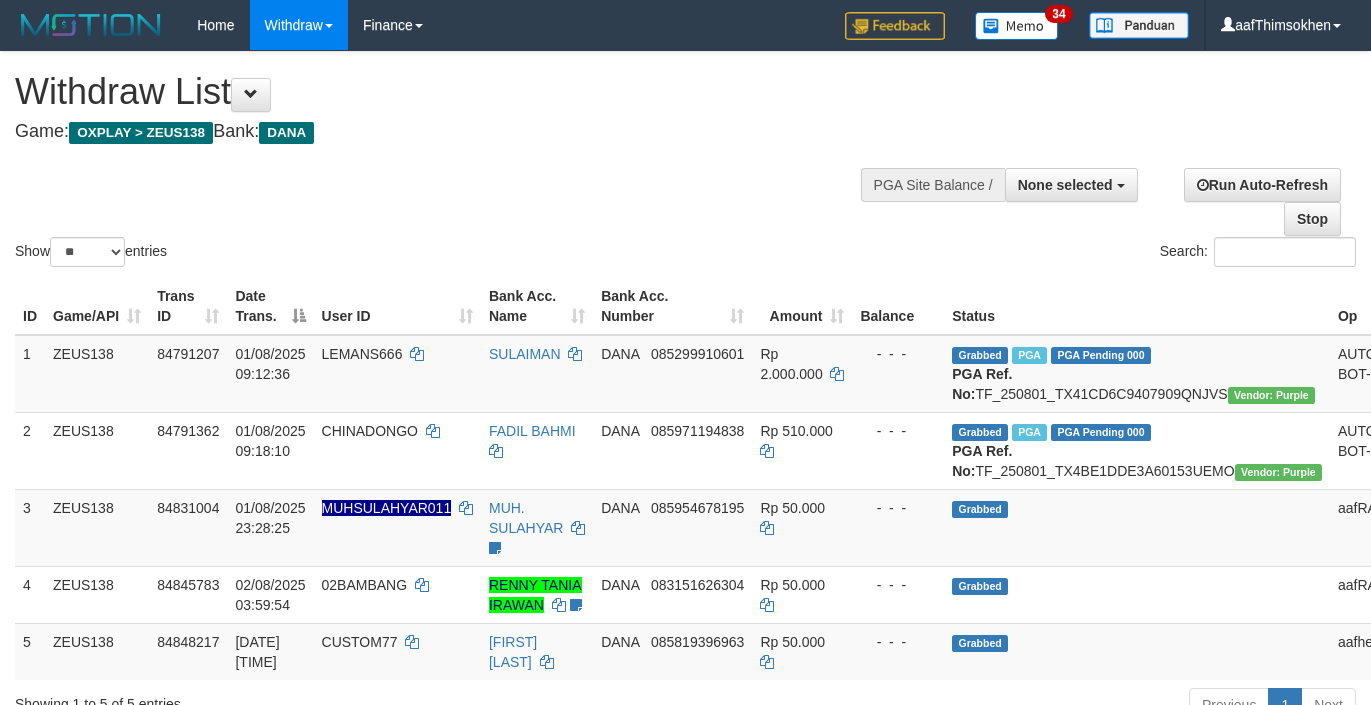 select 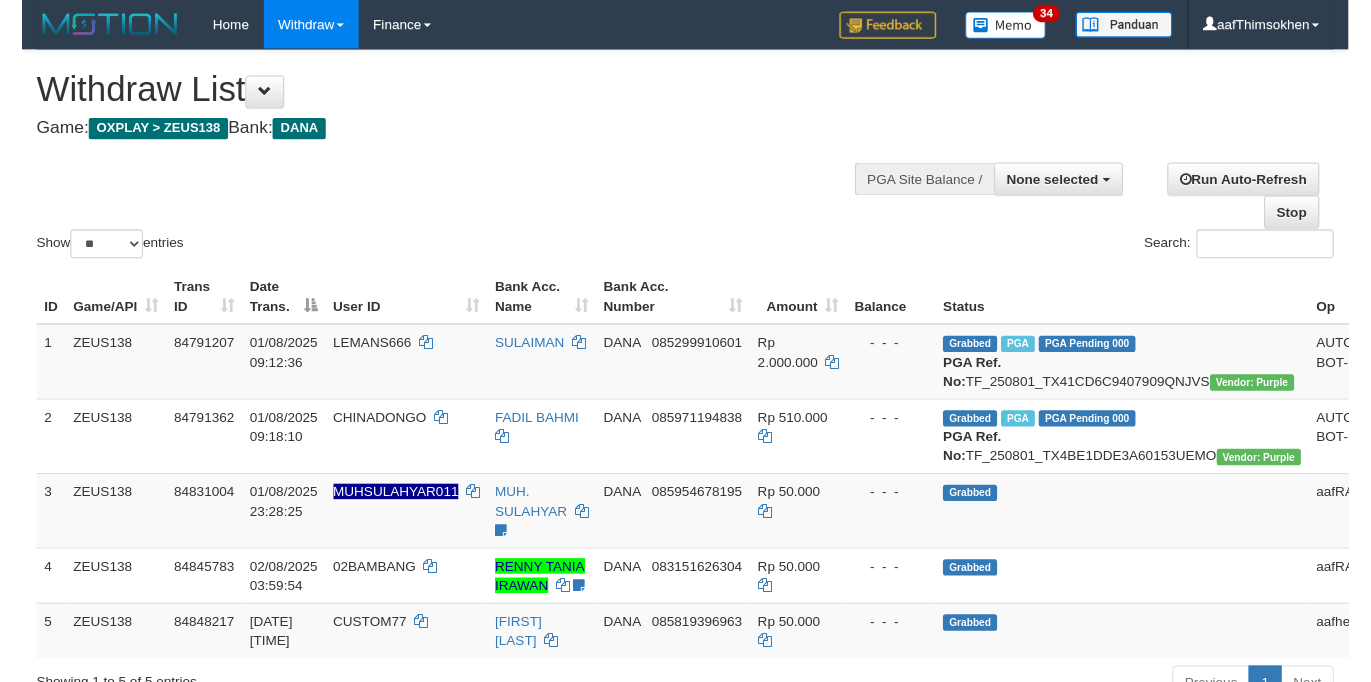 scroll, scrollTop: 349, scrollLeft: 0, axis: vertical 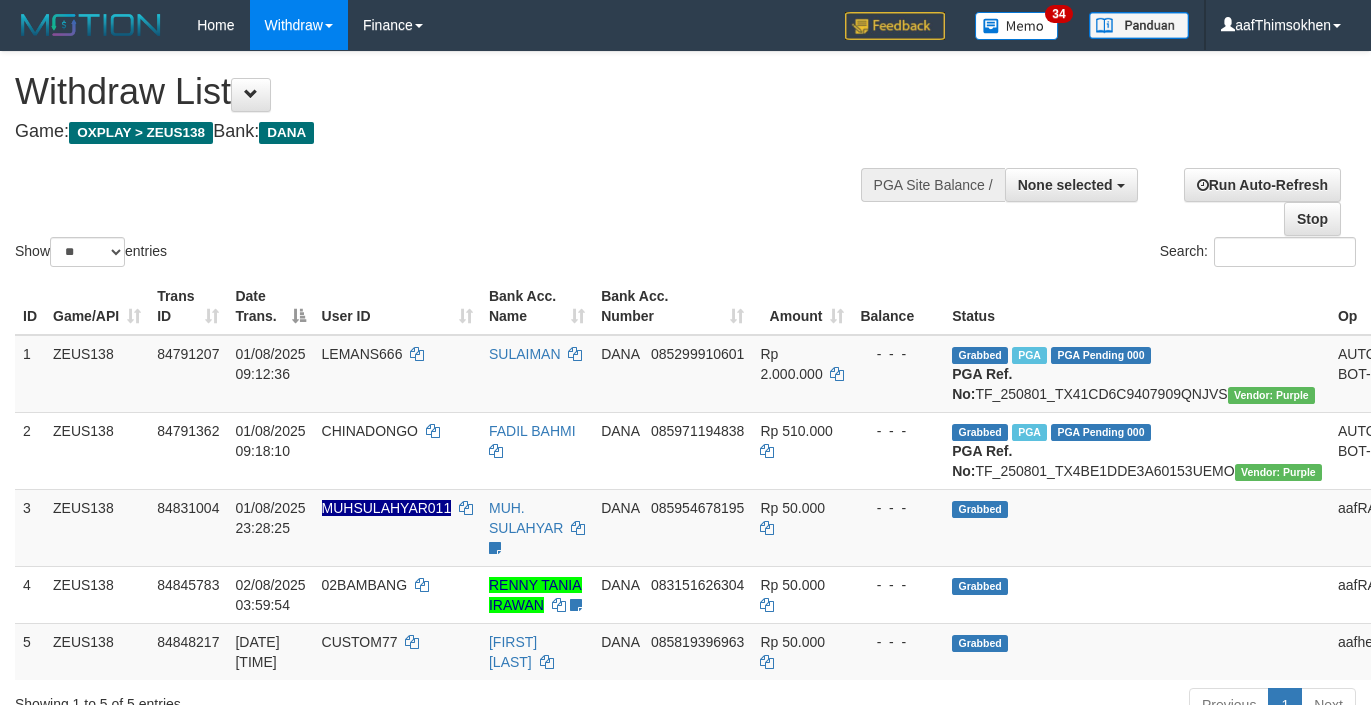 select 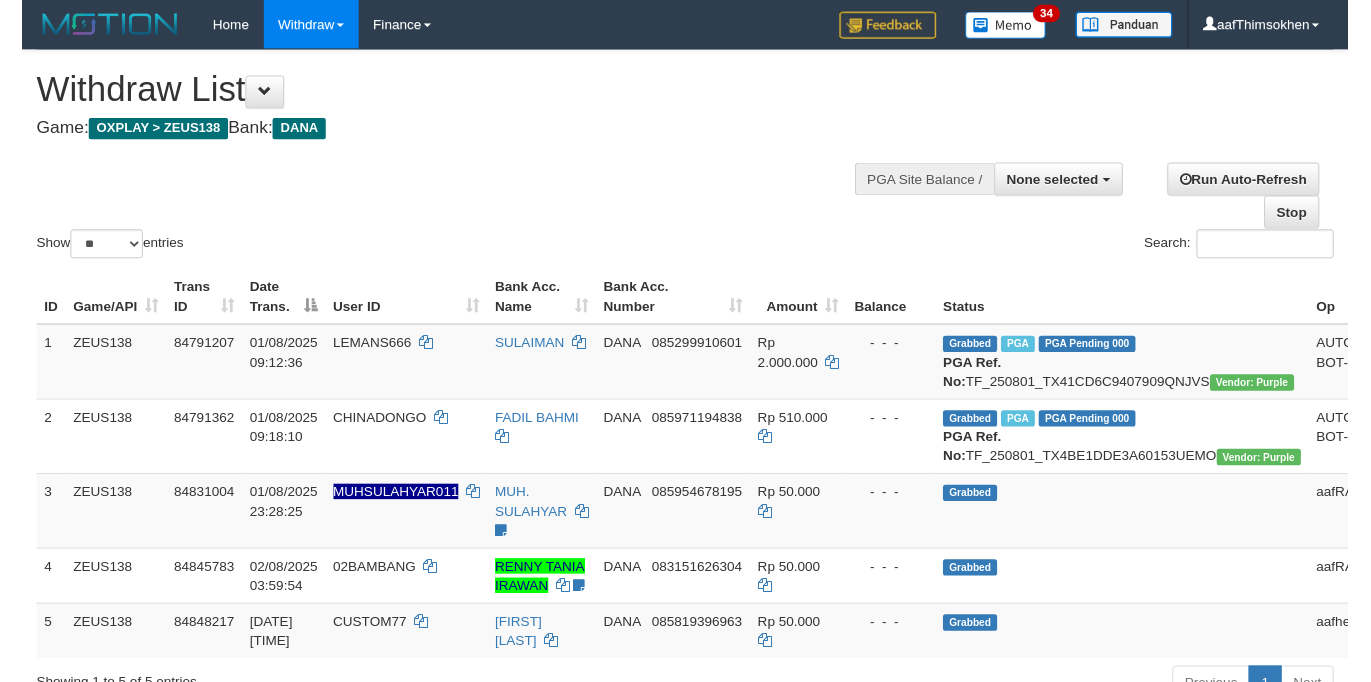 scroll, scrollTop: 349, scrollLeft: 0, axis: vertical 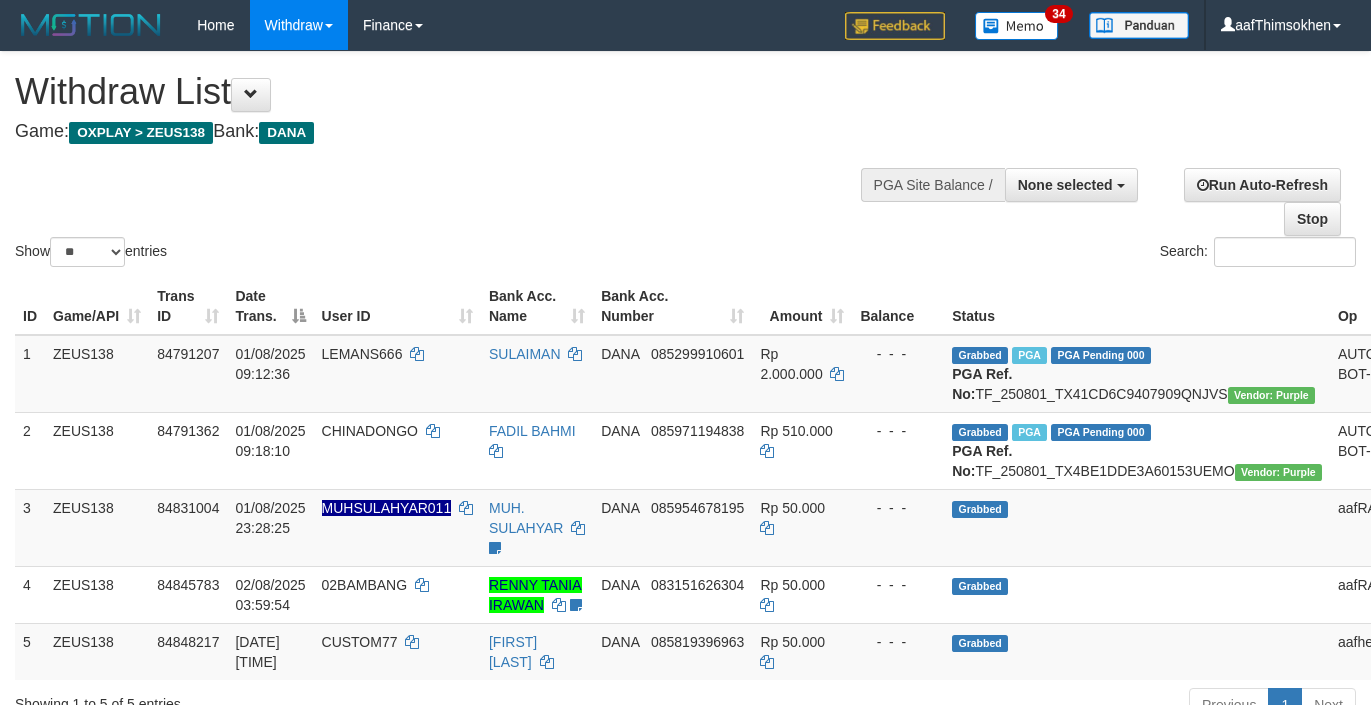 select 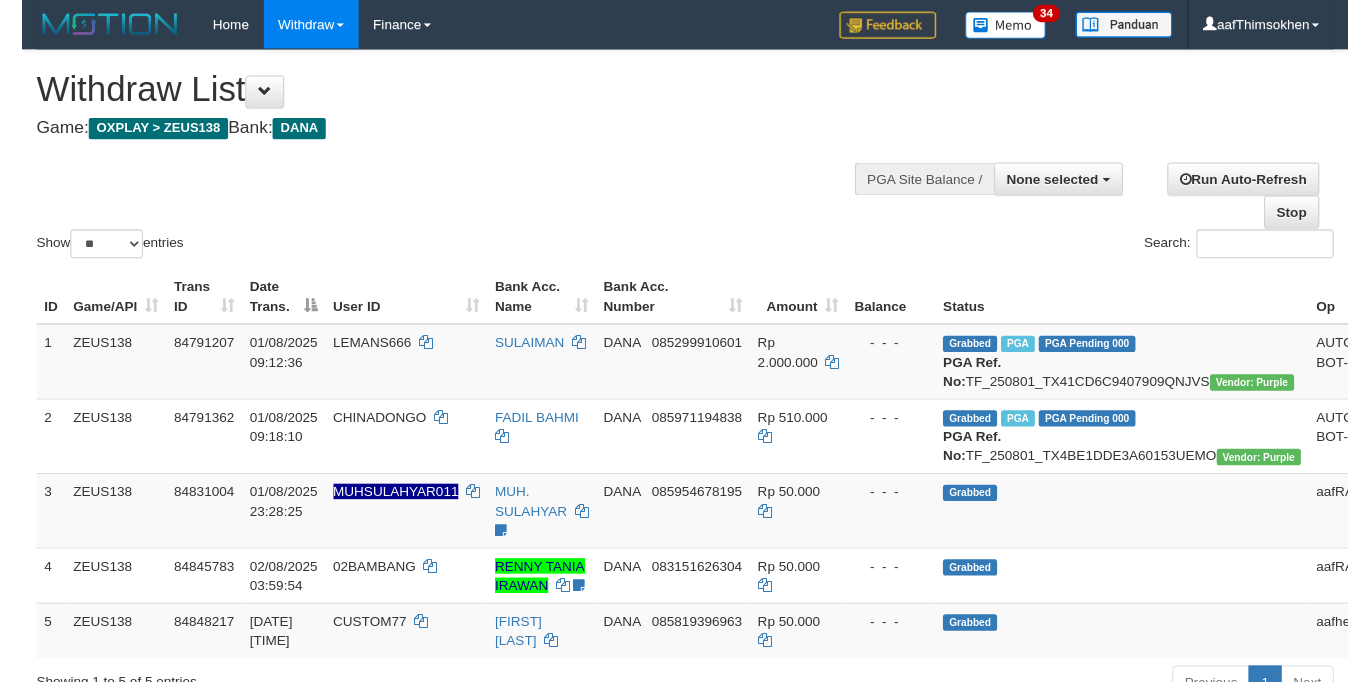 scroll, scrollTop: 349, scrollLeft: 0, axis: vertical 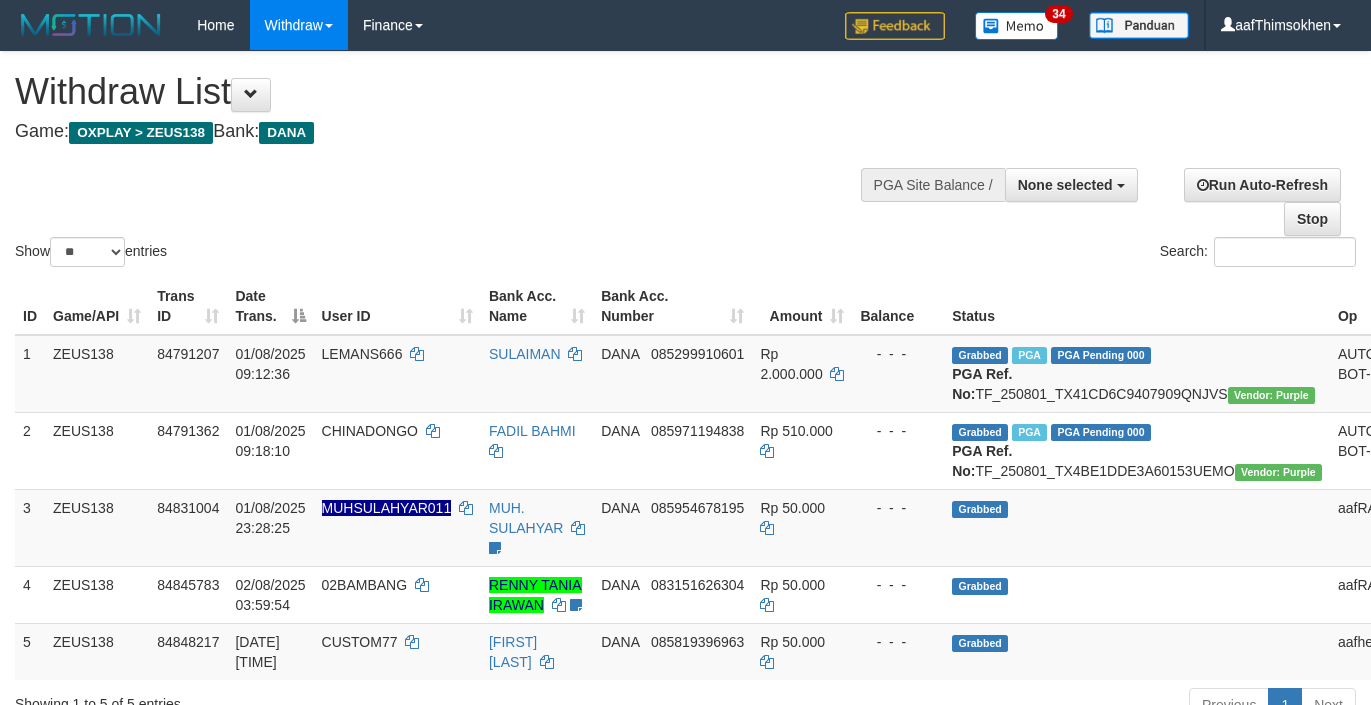 select 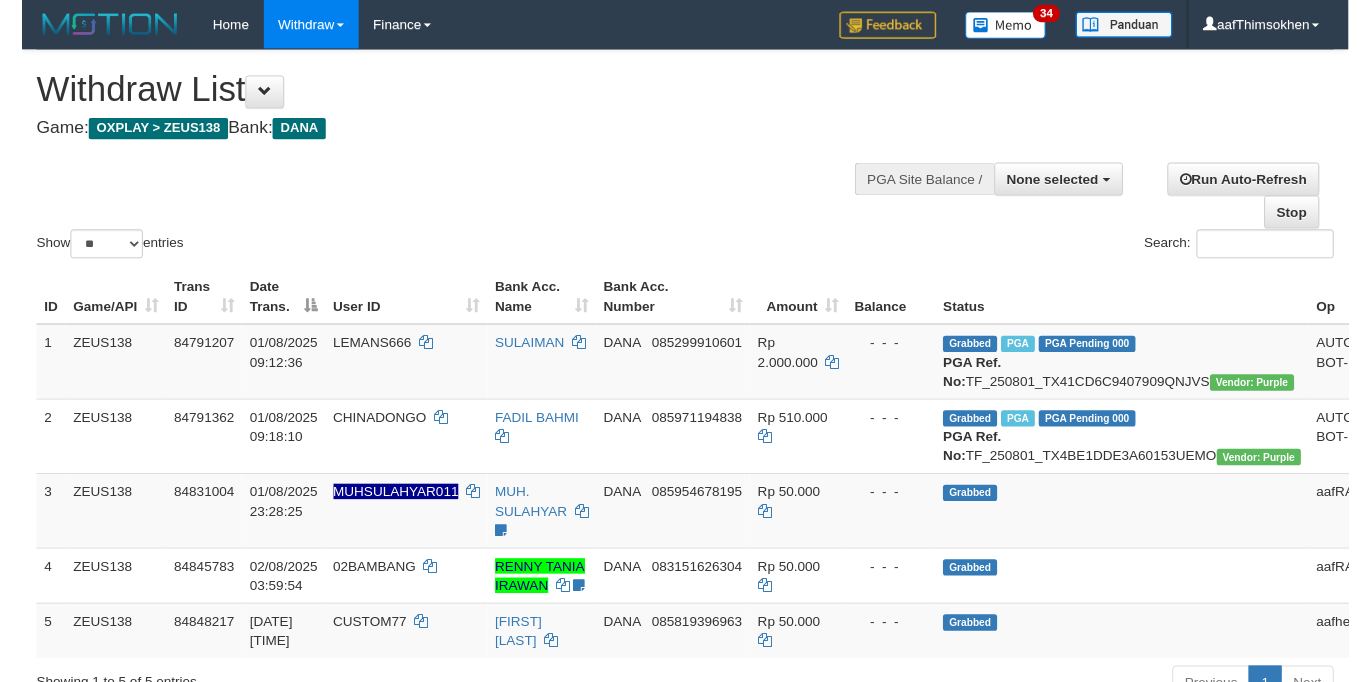 scroll, scrollTop: 349, scrollLeft: 0, axis: vertical 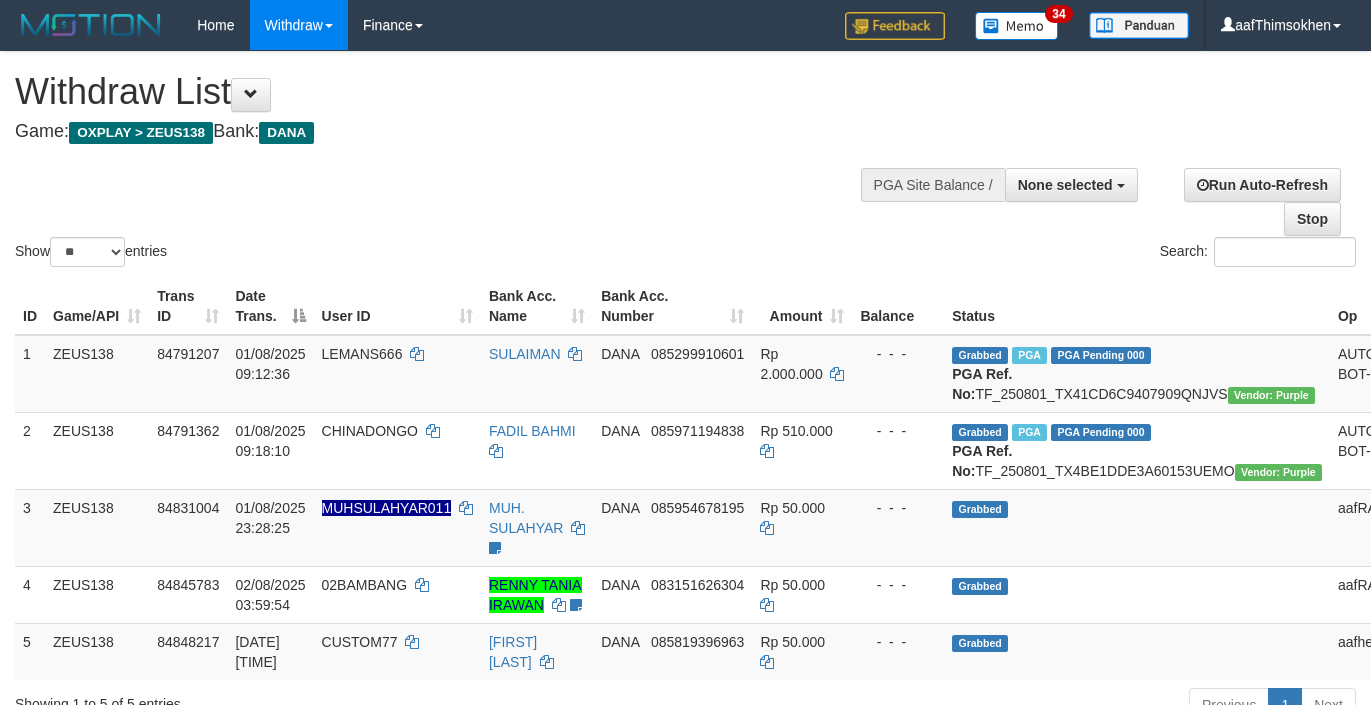select 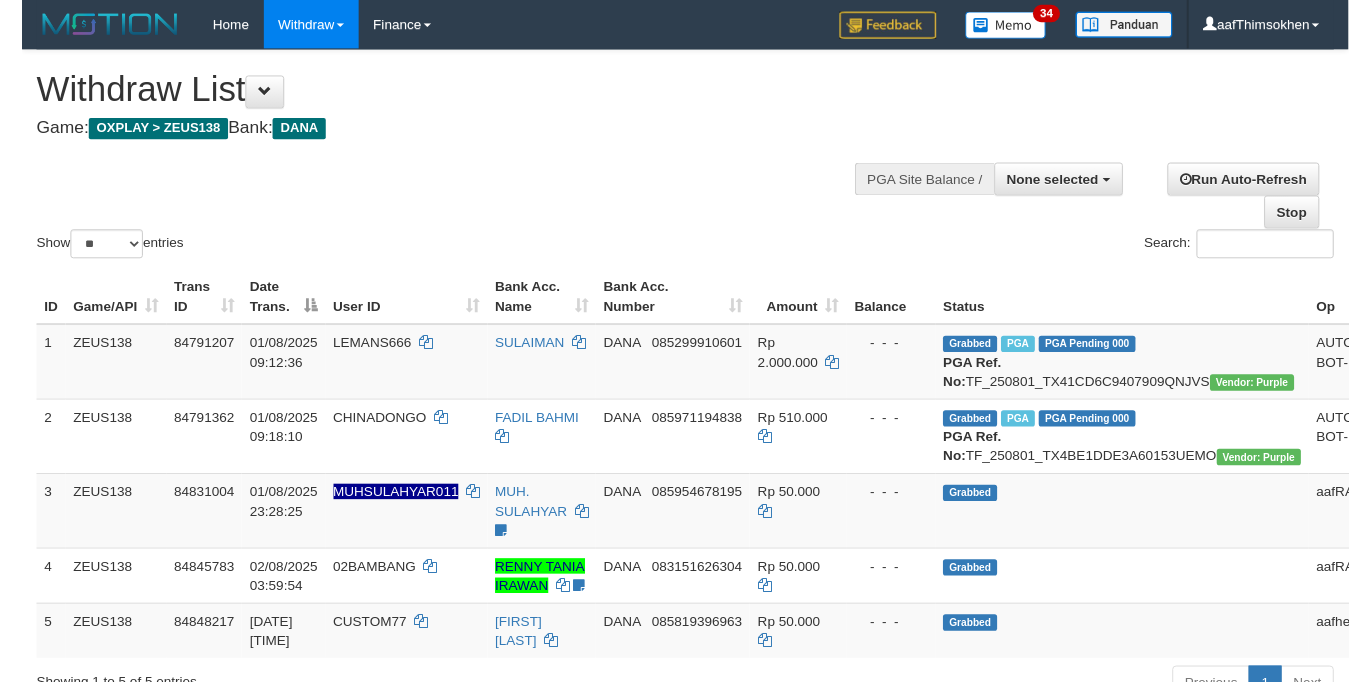 scroll, scrollTop: 349, scrollLeft: 0, axis: vertical 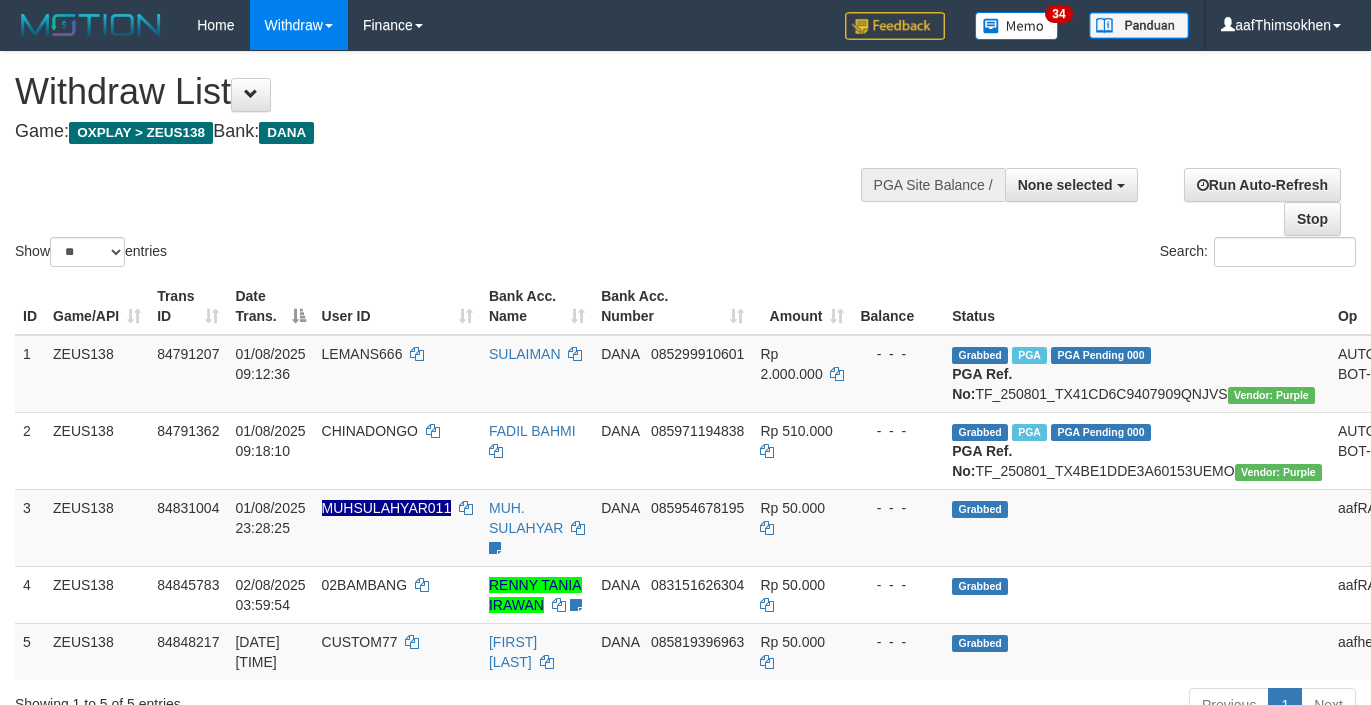 select 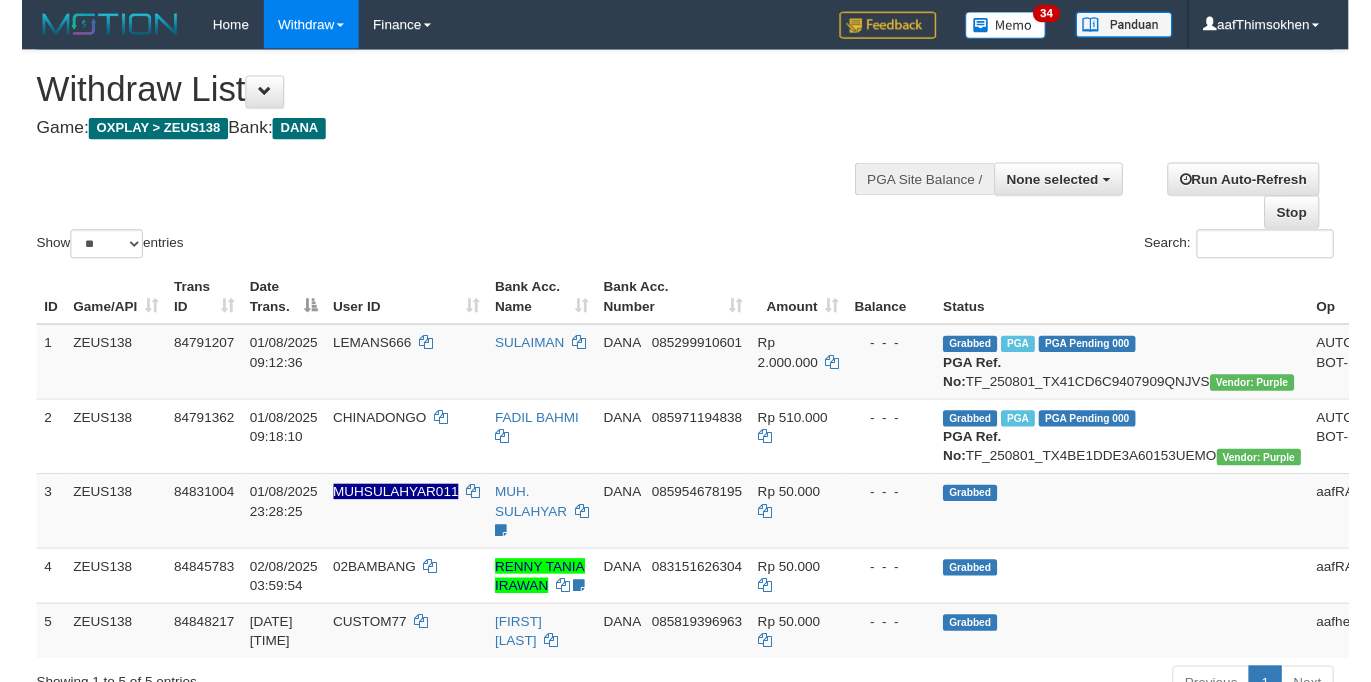 scroll, scrollTop: 349, scrollLeft: 0, axis: vertical 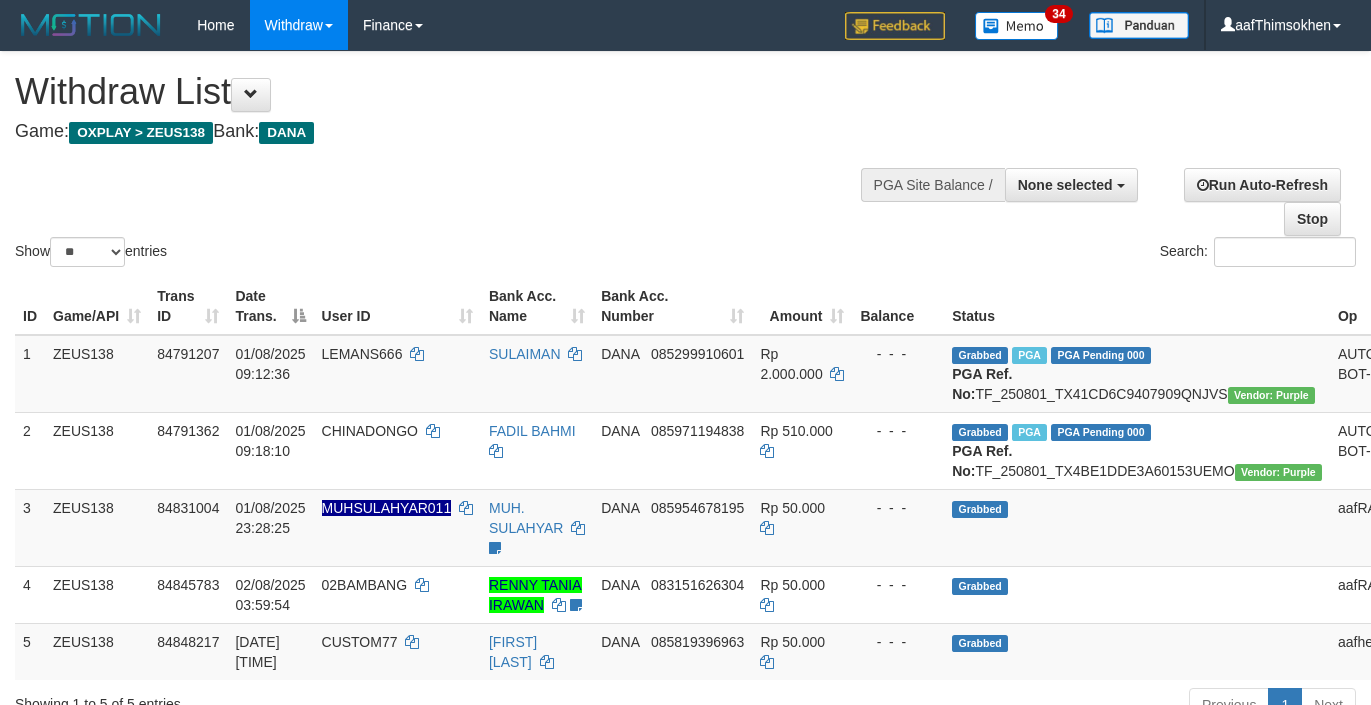 select 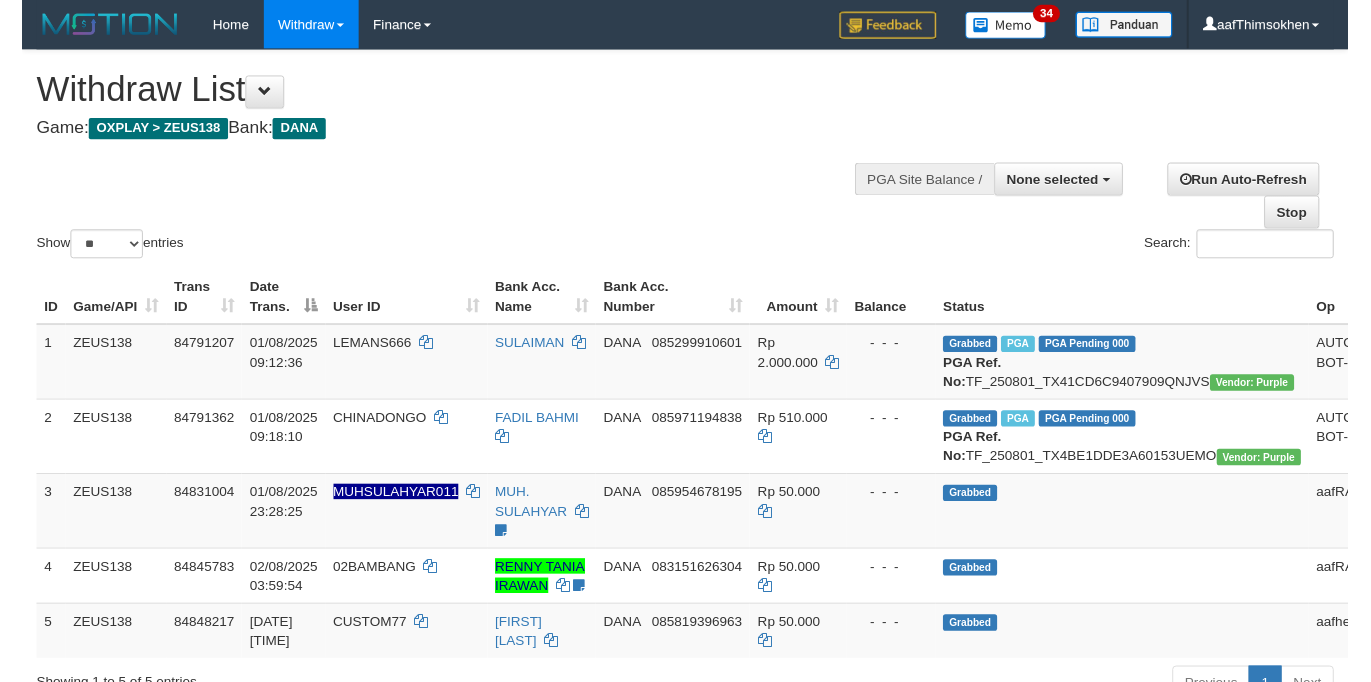 scroll, scrollTop: 349, scrollLeft: 0, axis: vertical 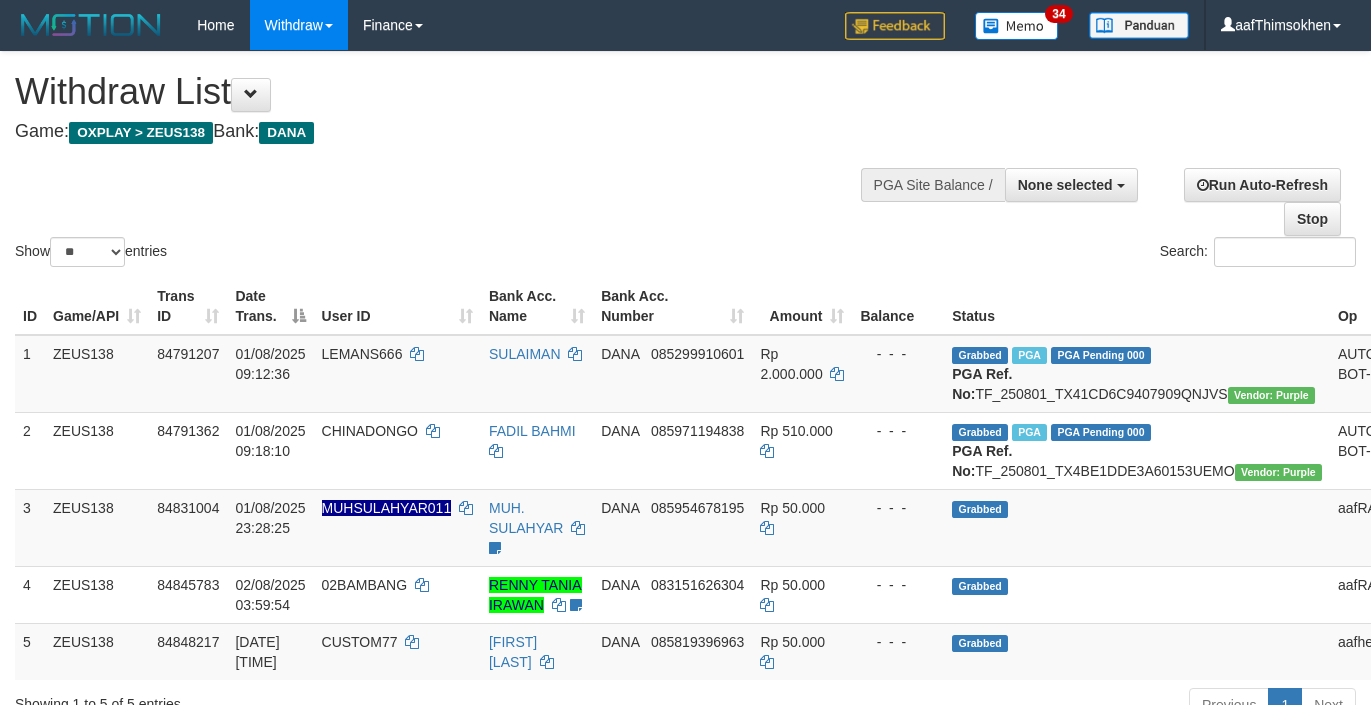 select 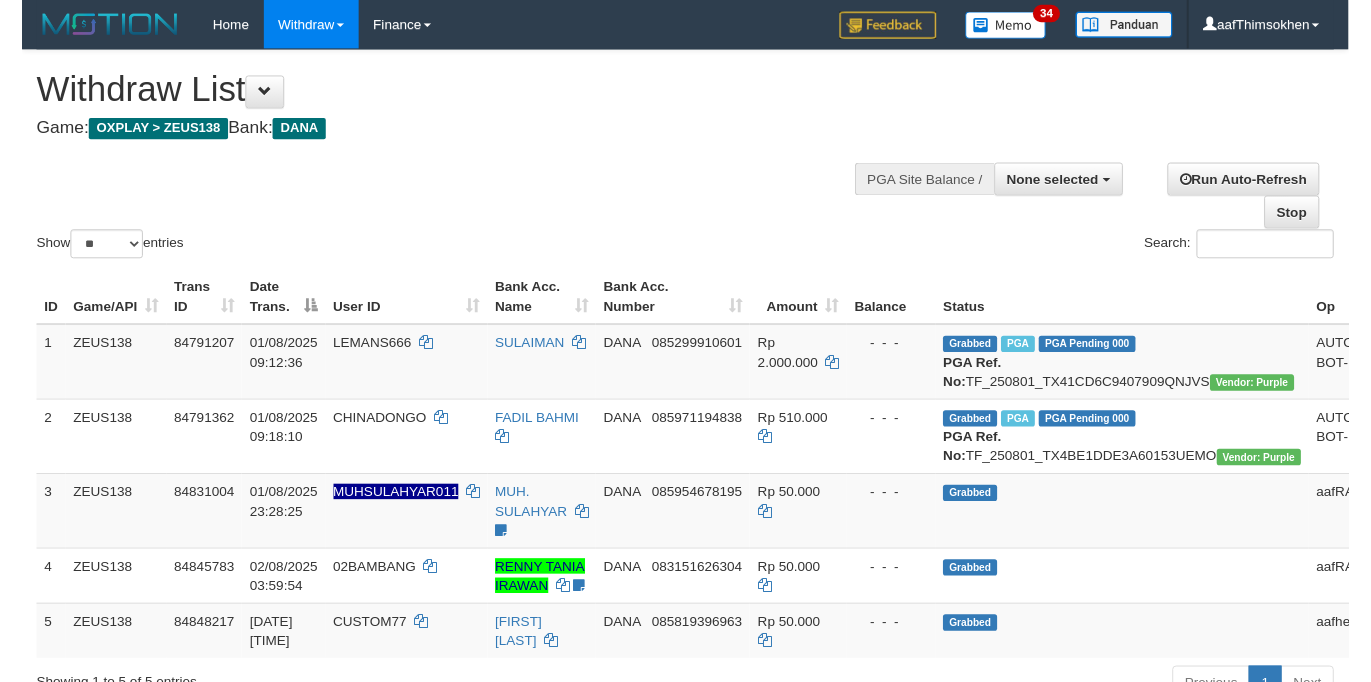 scroll, scrollTop: 349, scrollLeft: 0, axis: vertical 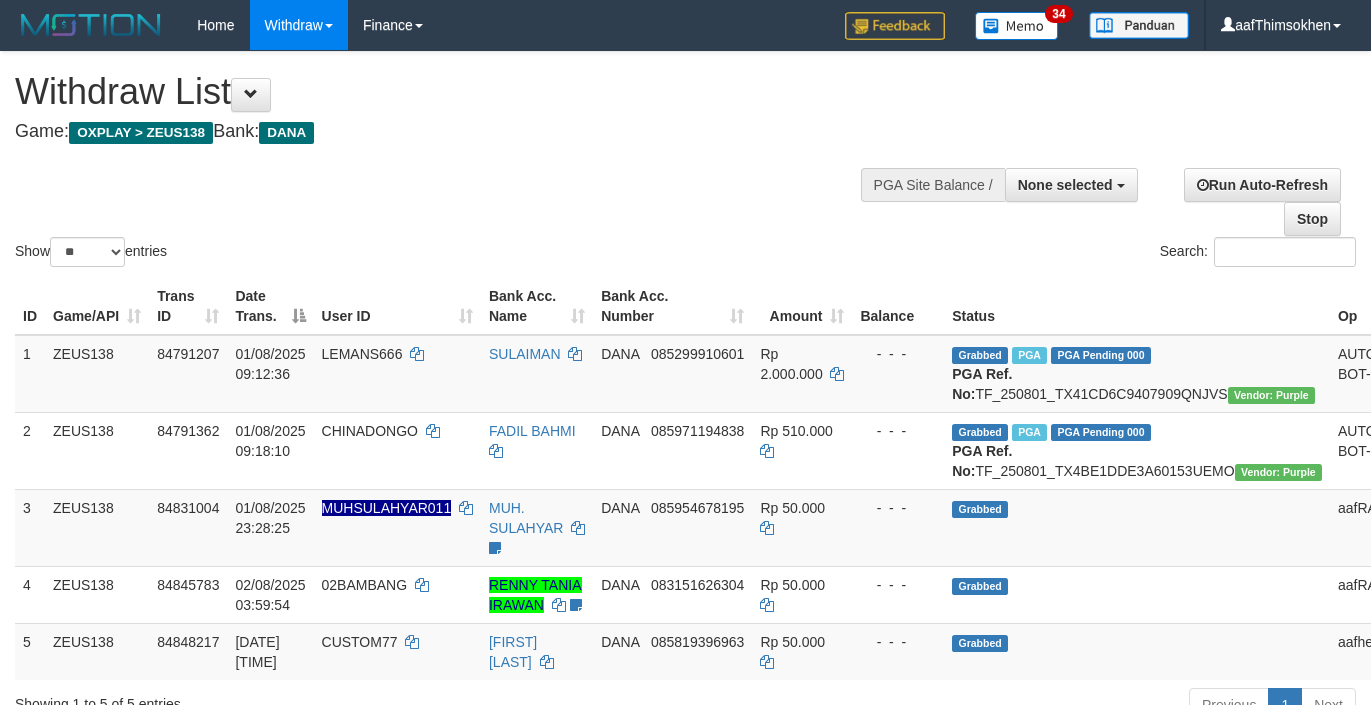 select 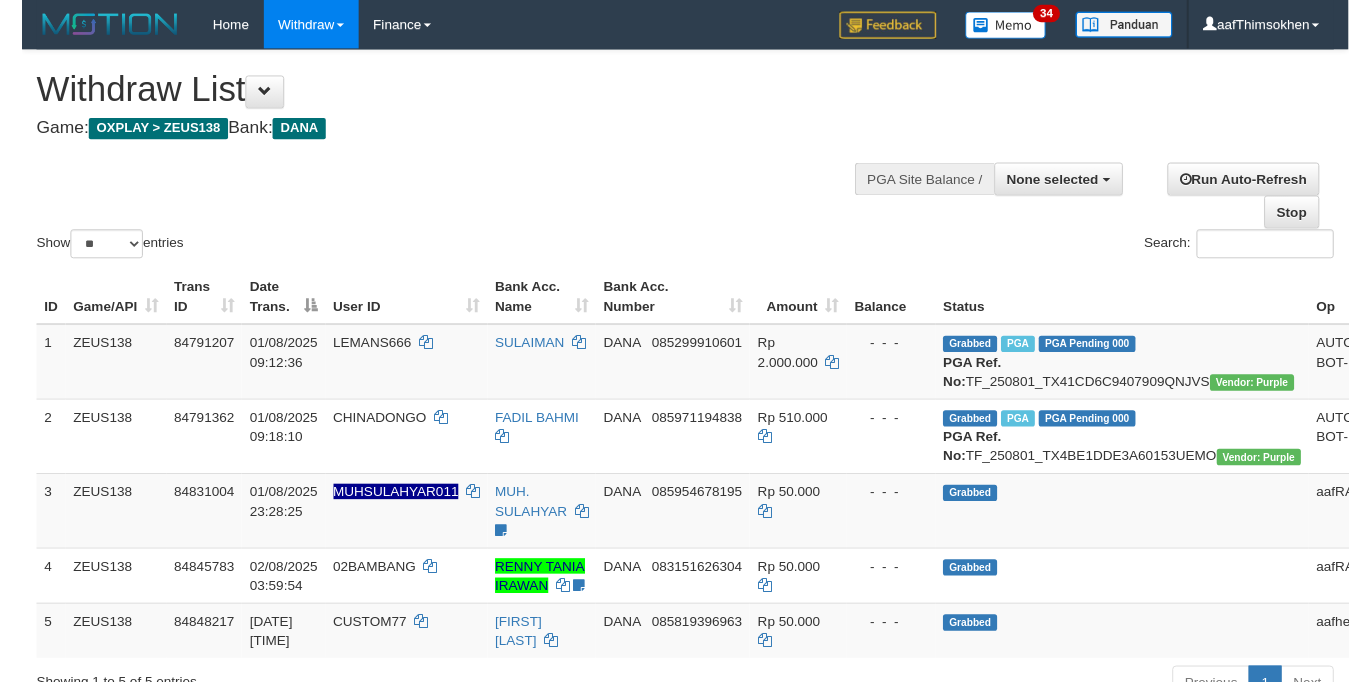 scroll, scrollTop: 349, scrollLeft: 0, axis: vertical 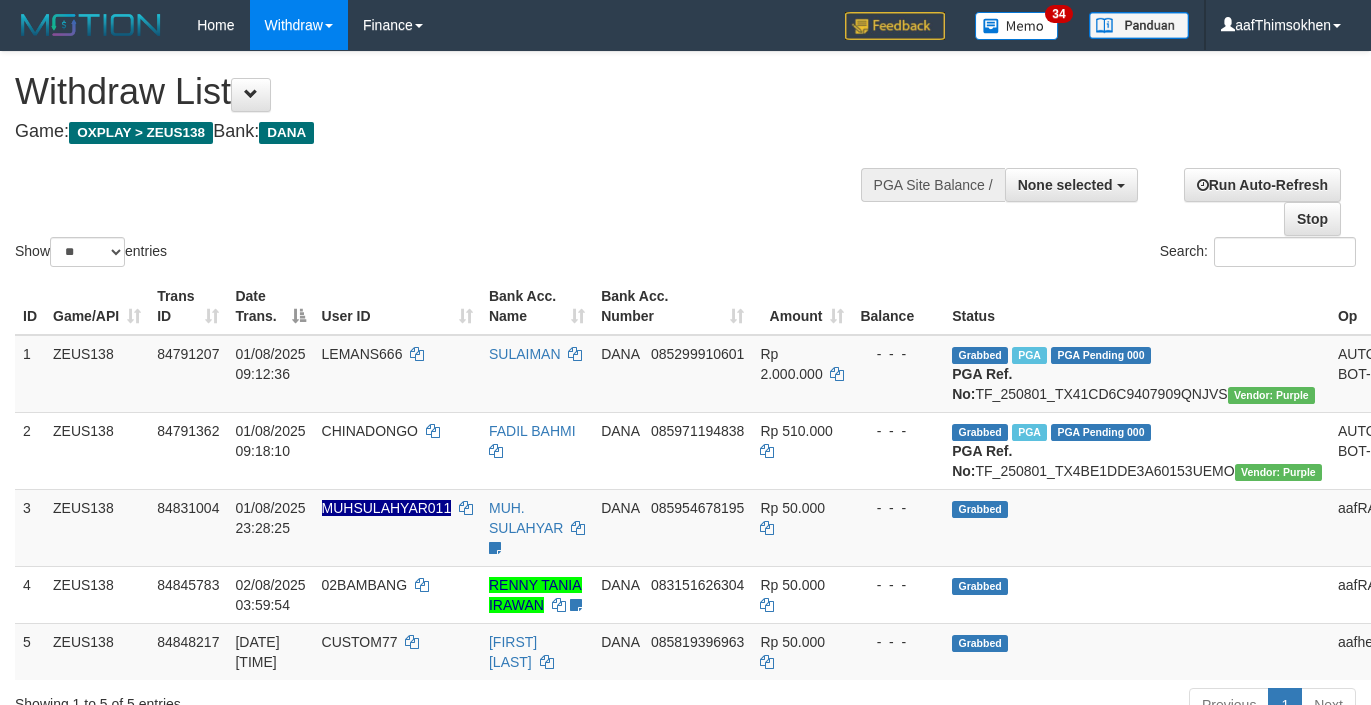 select 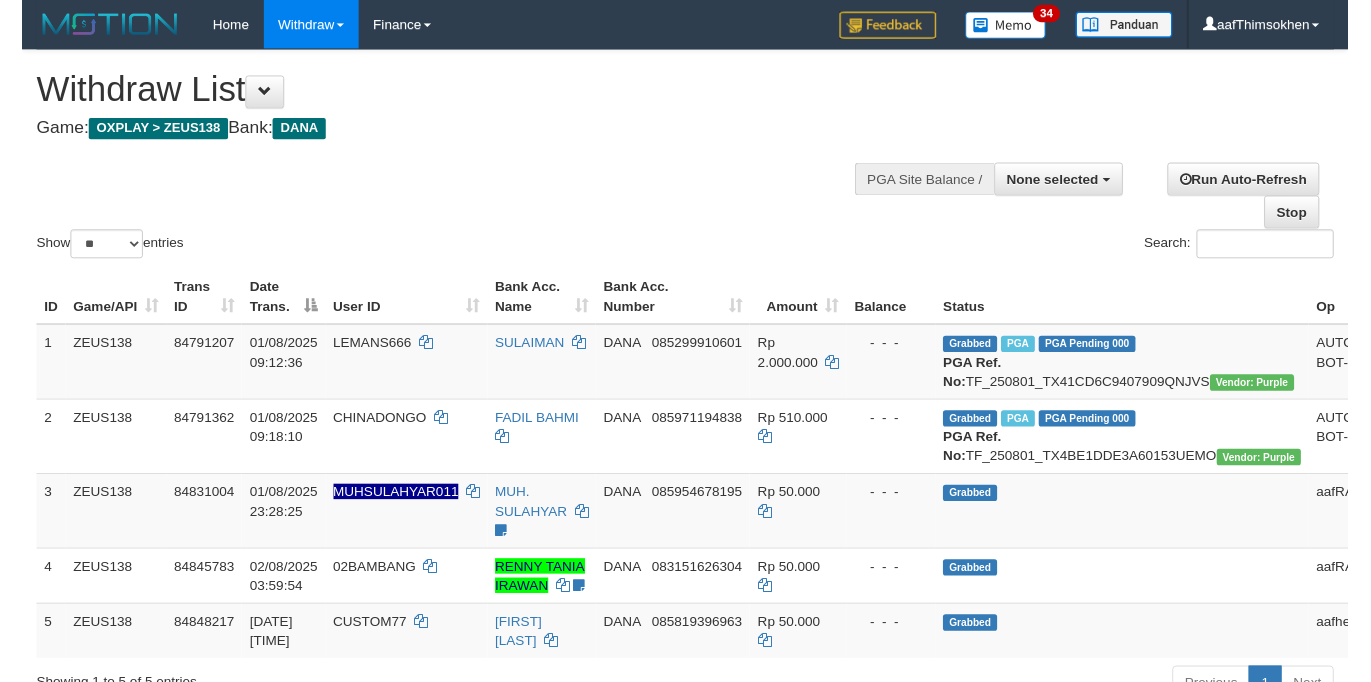 scroll, scrollTop: 349, scrollLeft: 0, axis: vertical 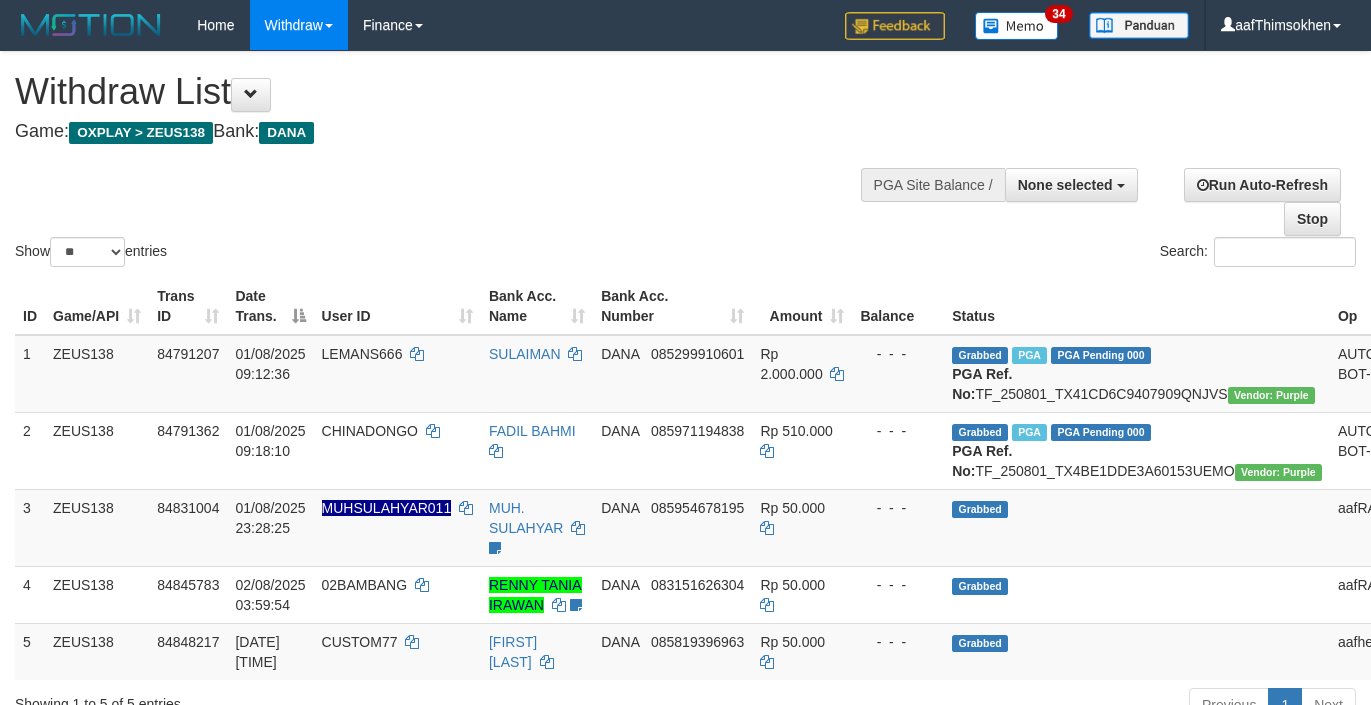 select 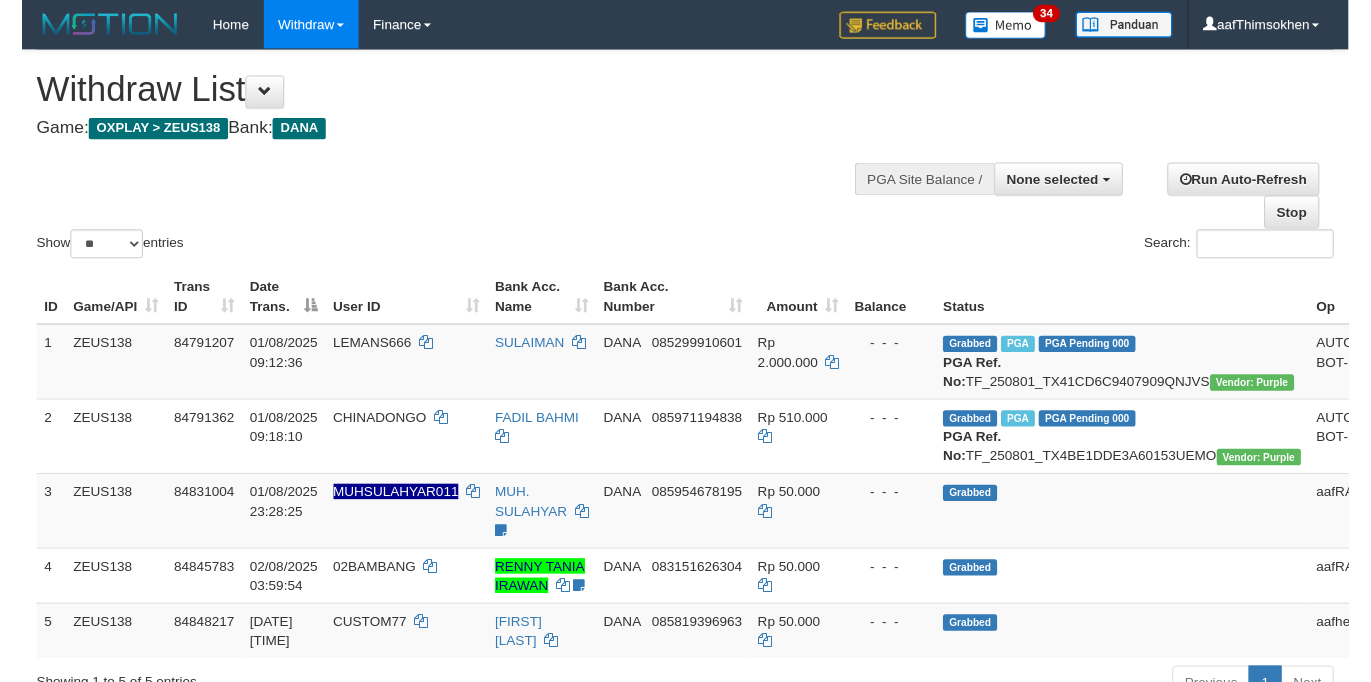 scroll, scrollTop: 349, scrollLeft: 0, axis: vertical 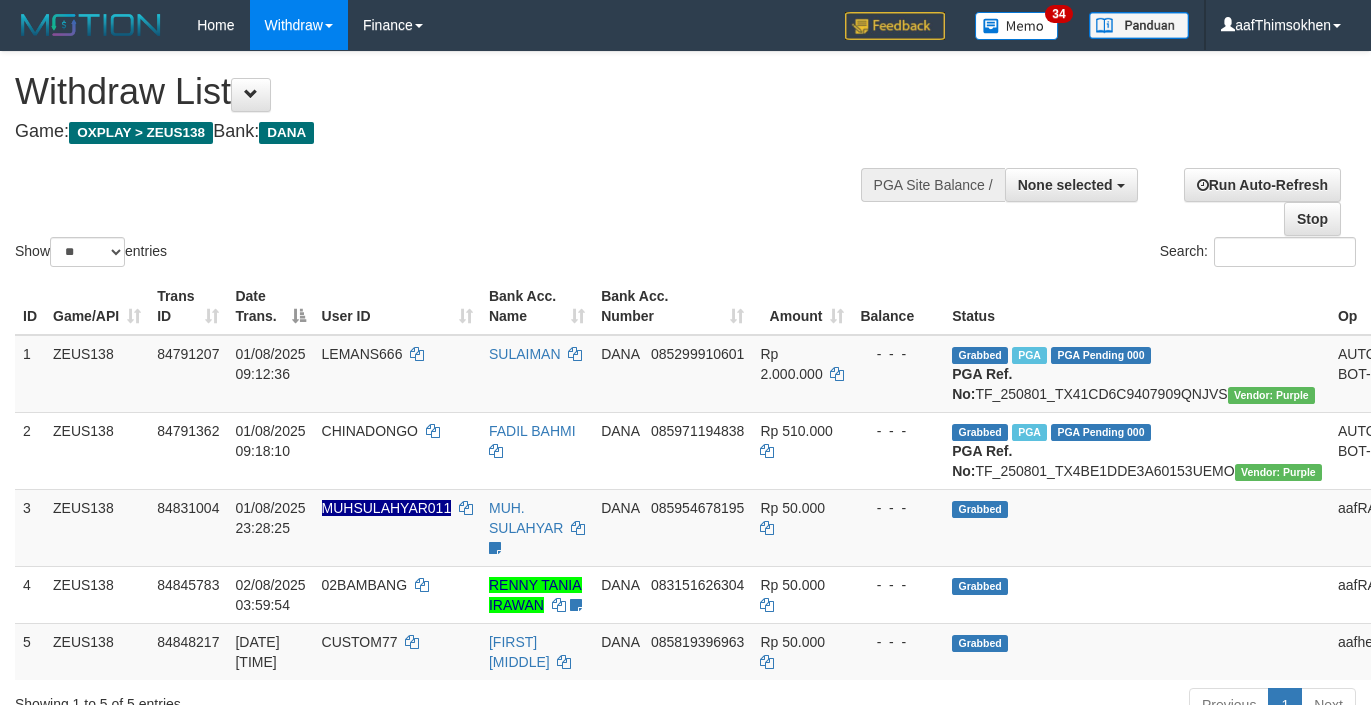 select 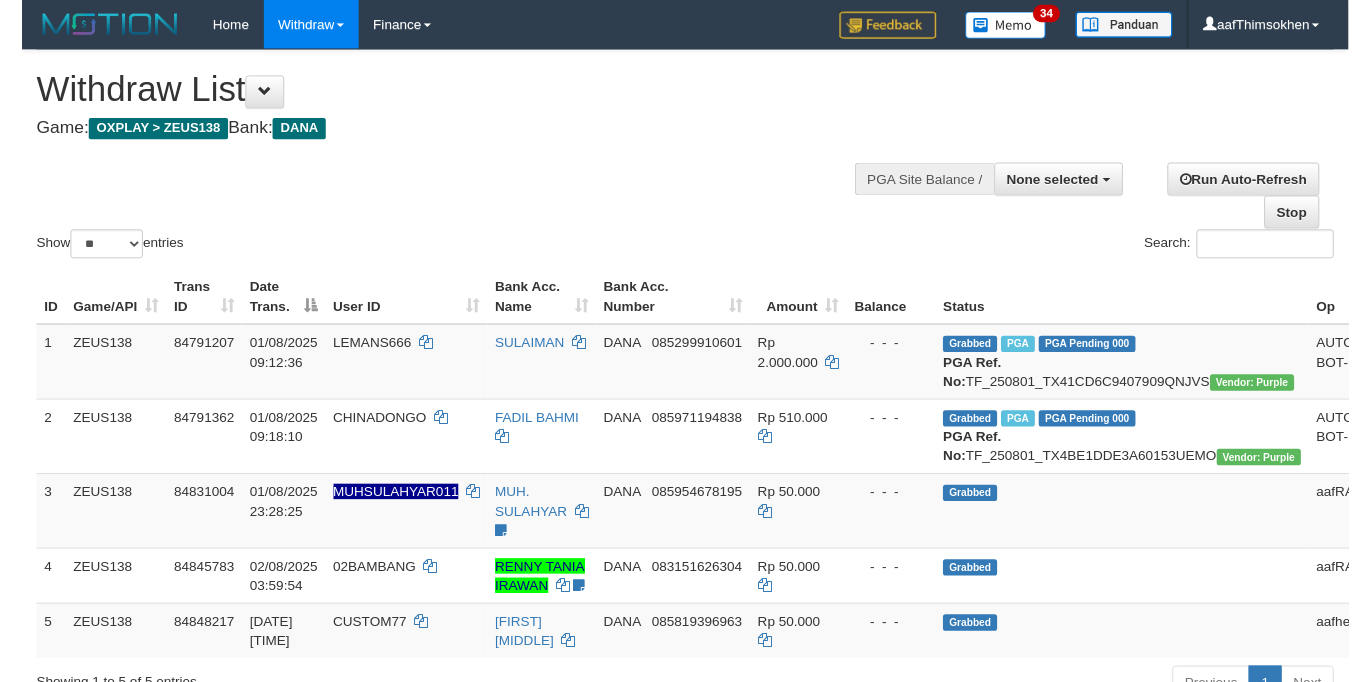 scroll, scrollTop: 349, scrollLeft: 0, axis: vertical 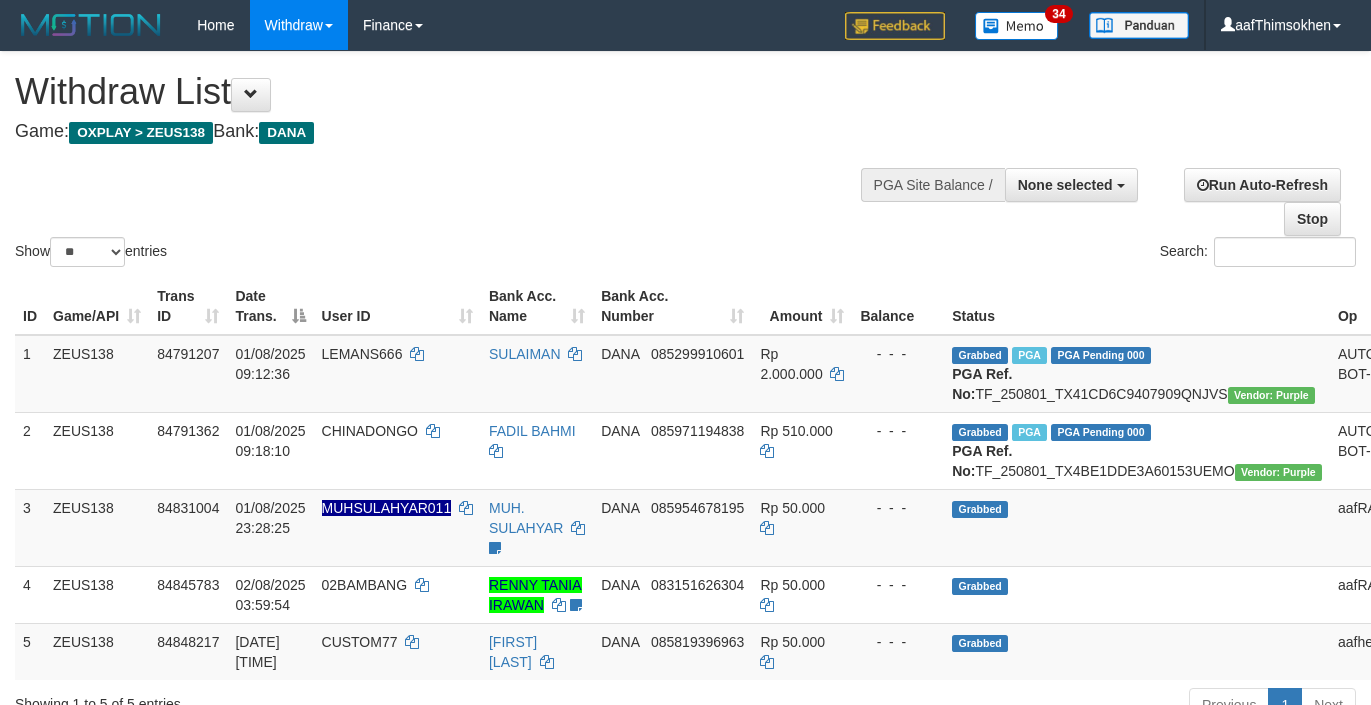 select 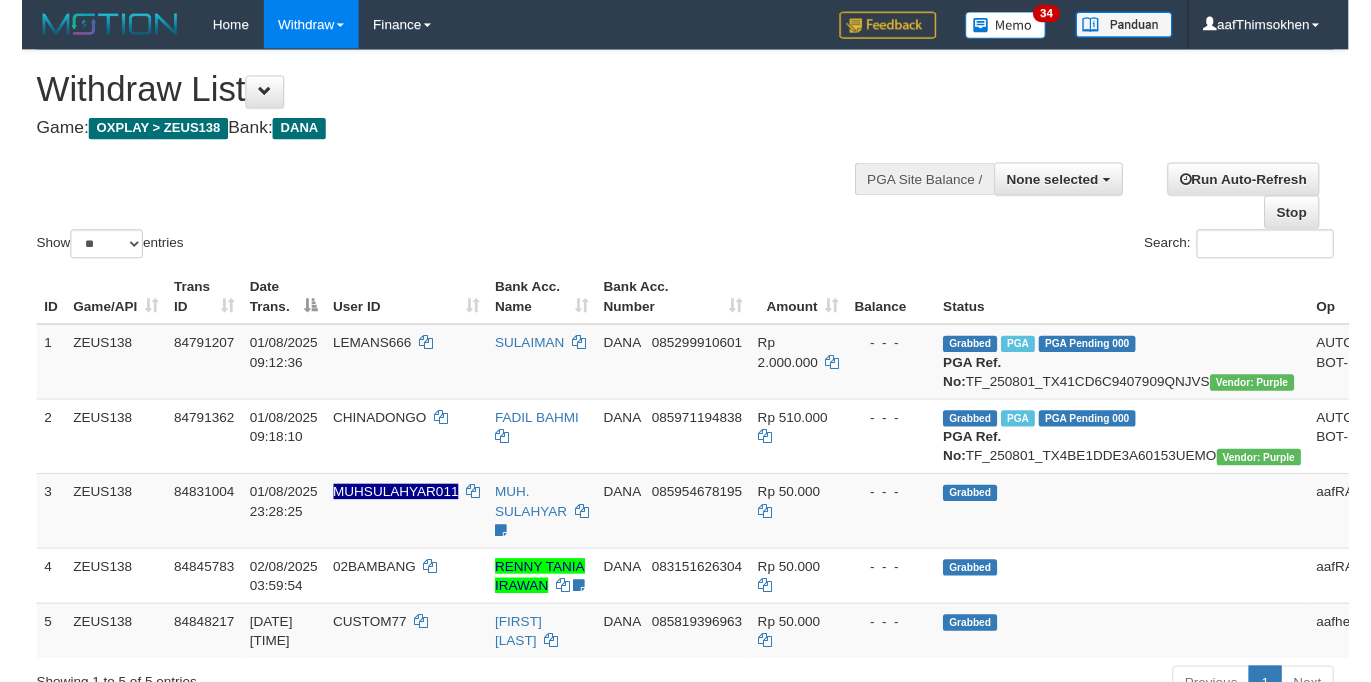 scroll, scrollTop: 349, scrollLeft: 0, axis: vertical 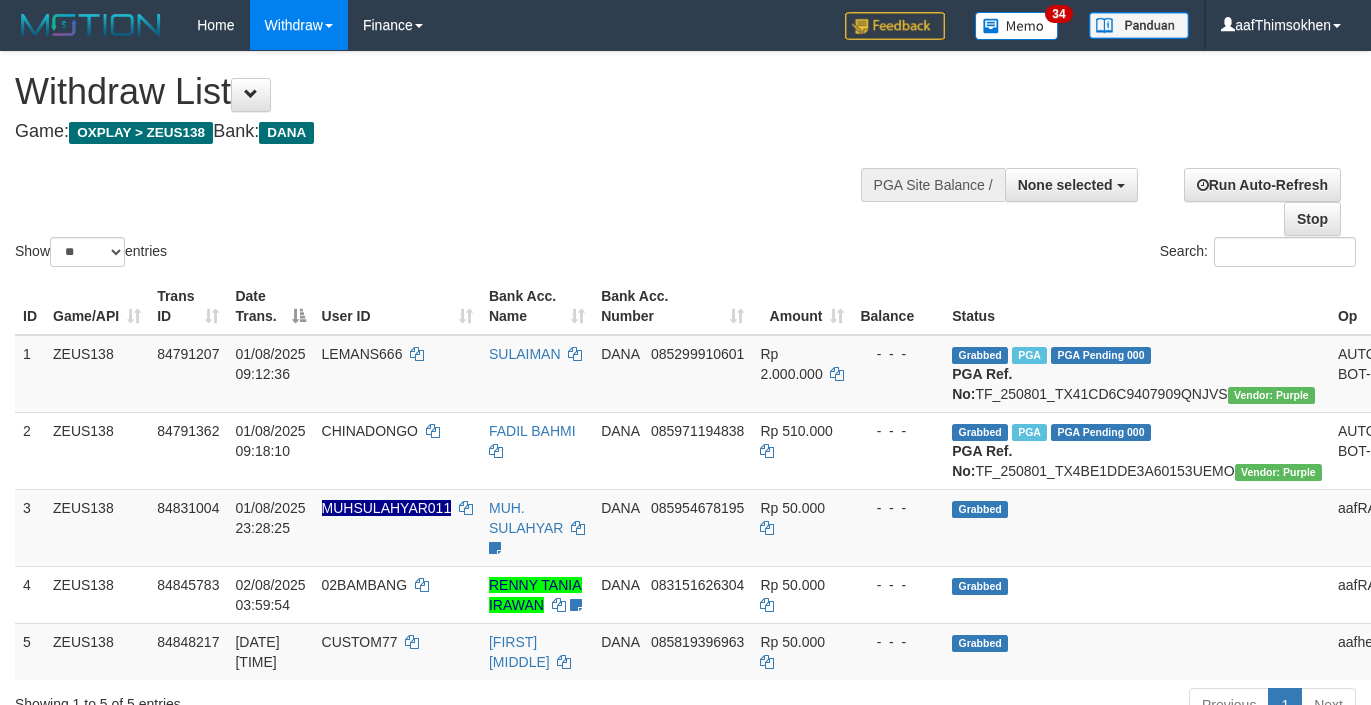 select 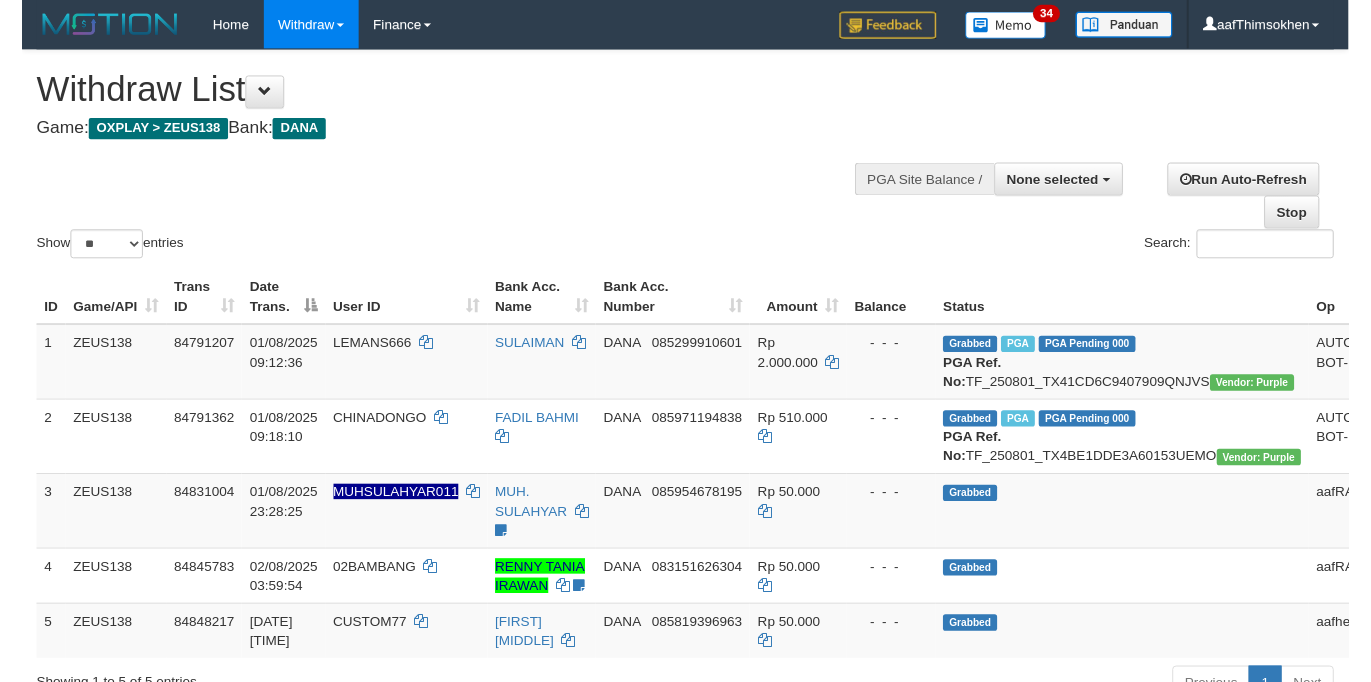 scroll, scrollTop: 349, scrollLeft: 0, axis: vertical 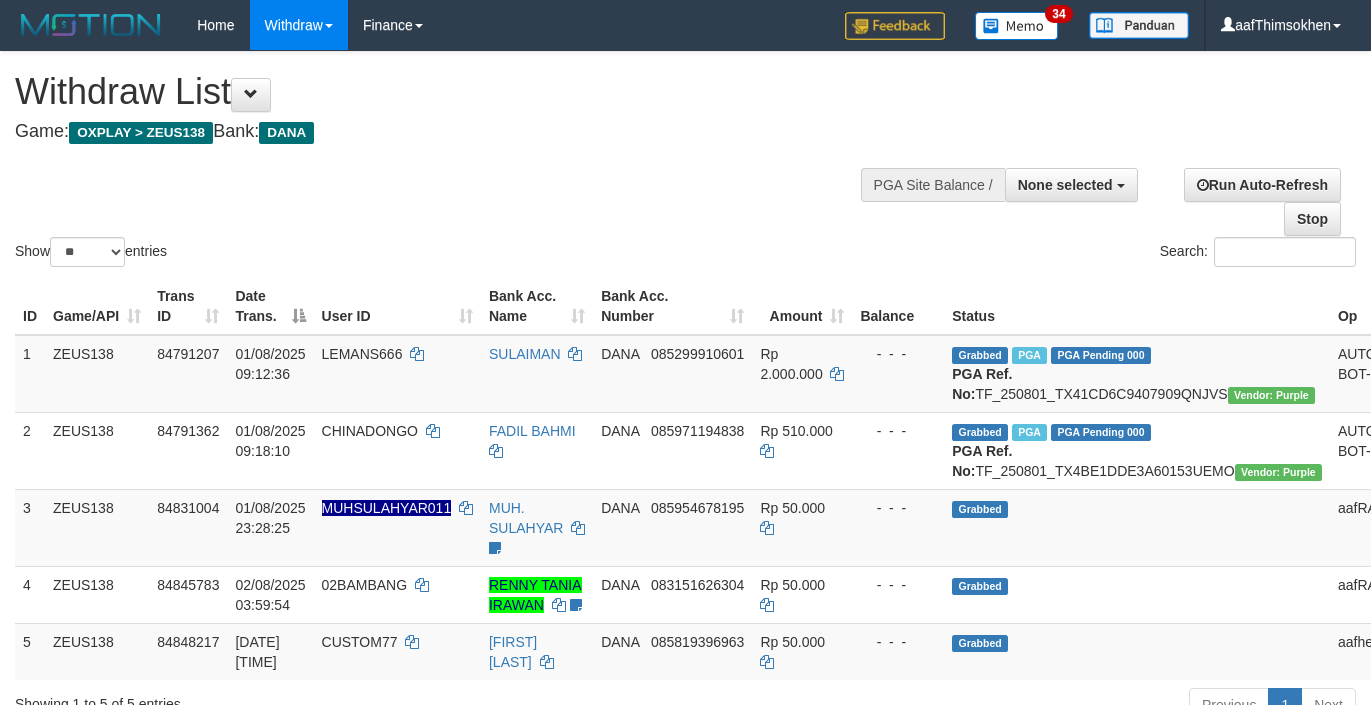 select 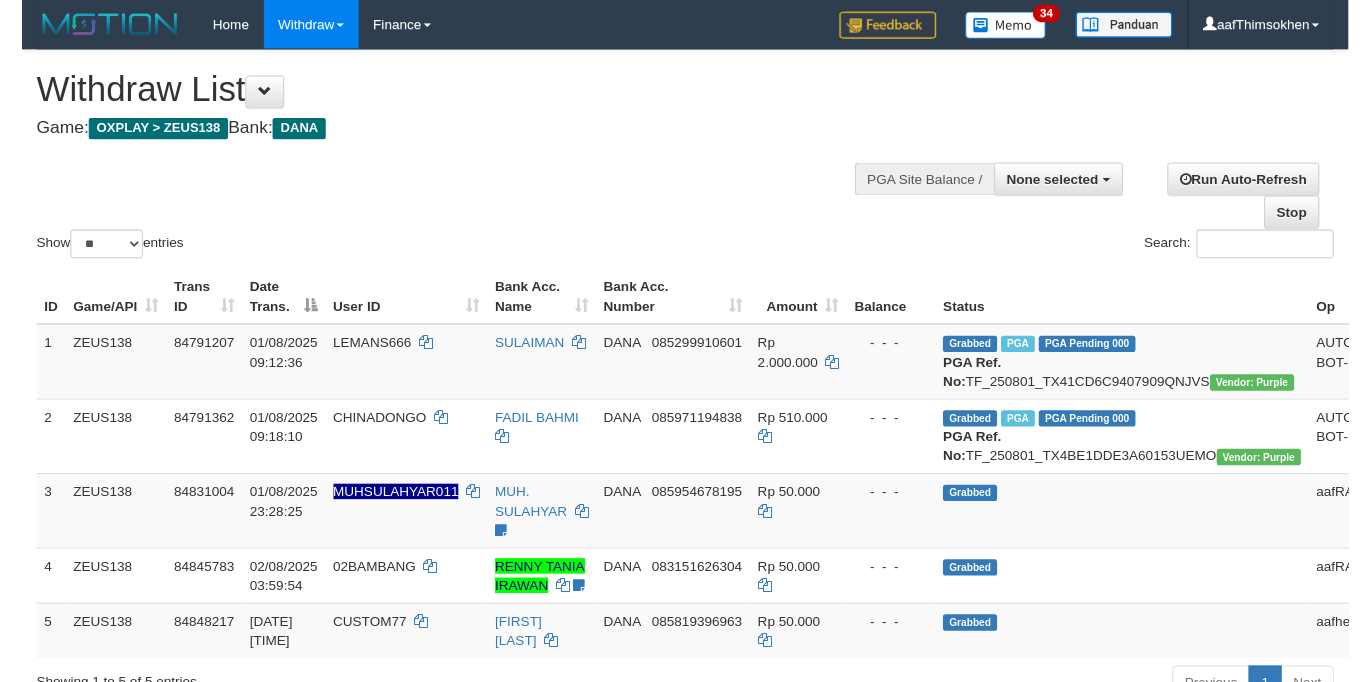 scroll, scrollTop: 349, scrollLeft: 0, axis: vertical 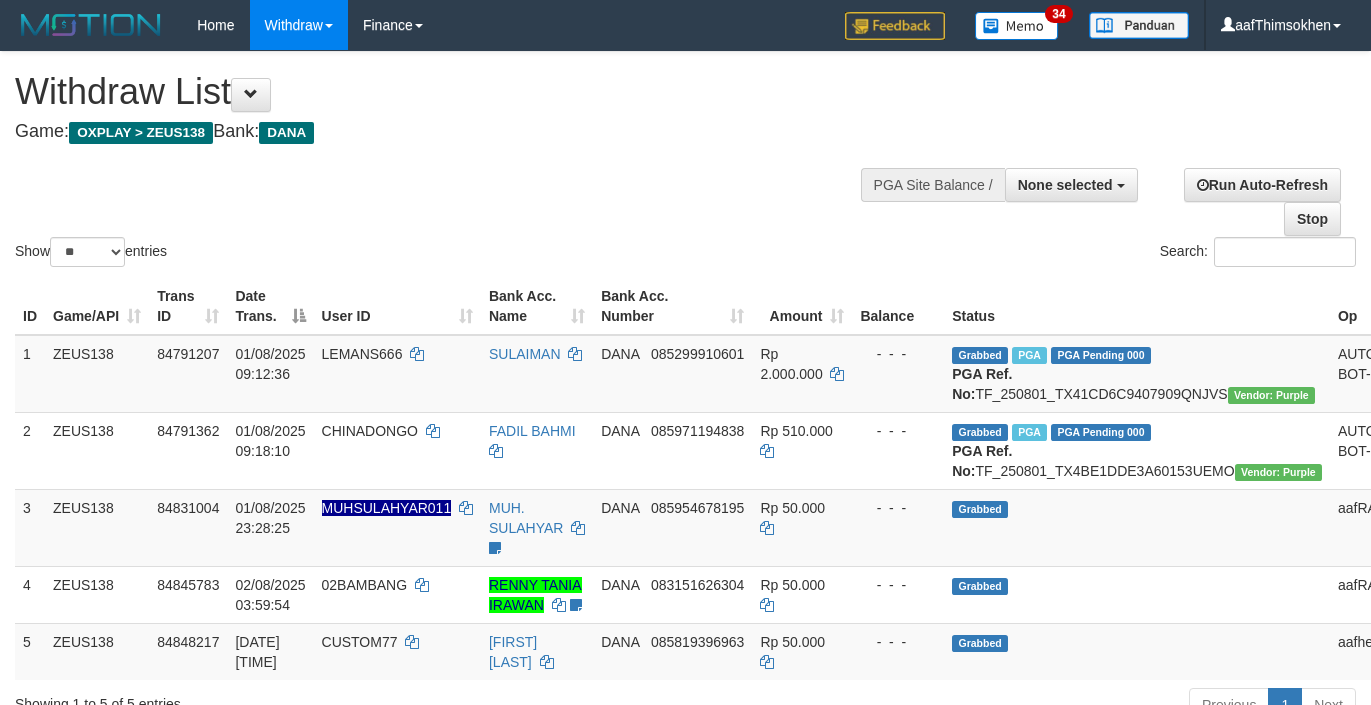 select 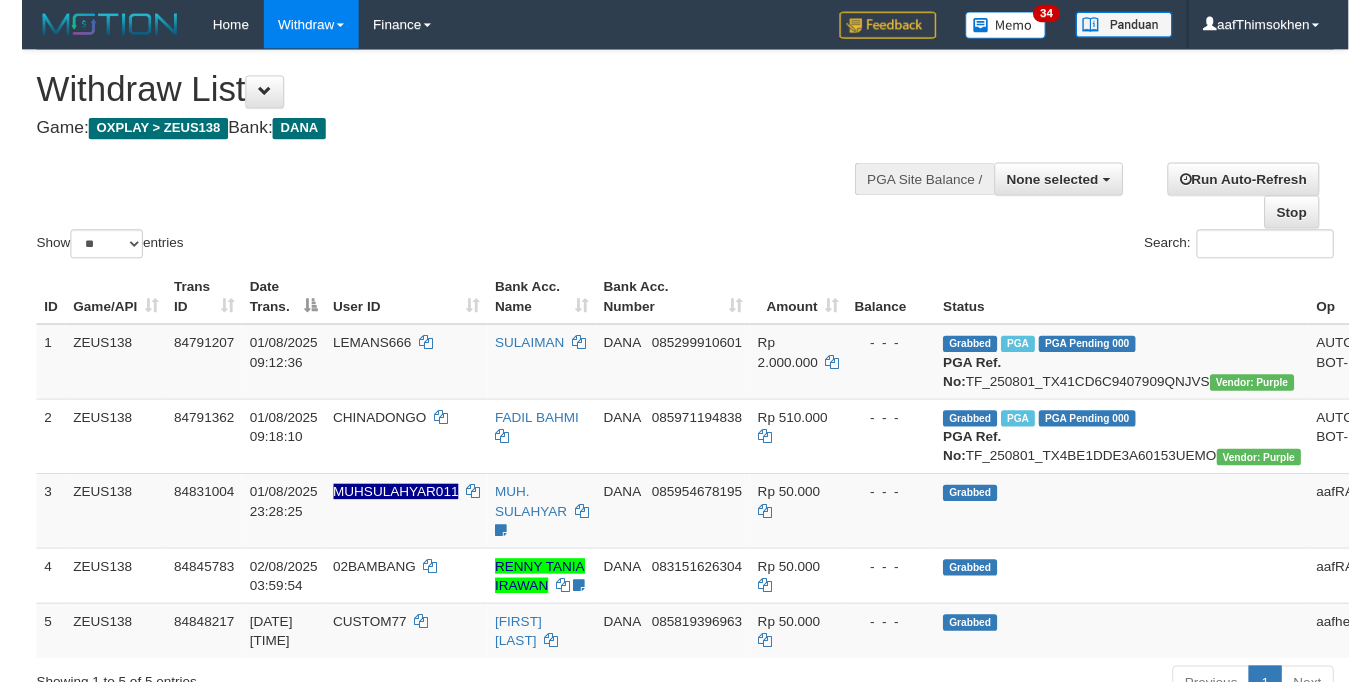 scroll, scrollTop: 349, scrollLeft: 0, axis: vertical 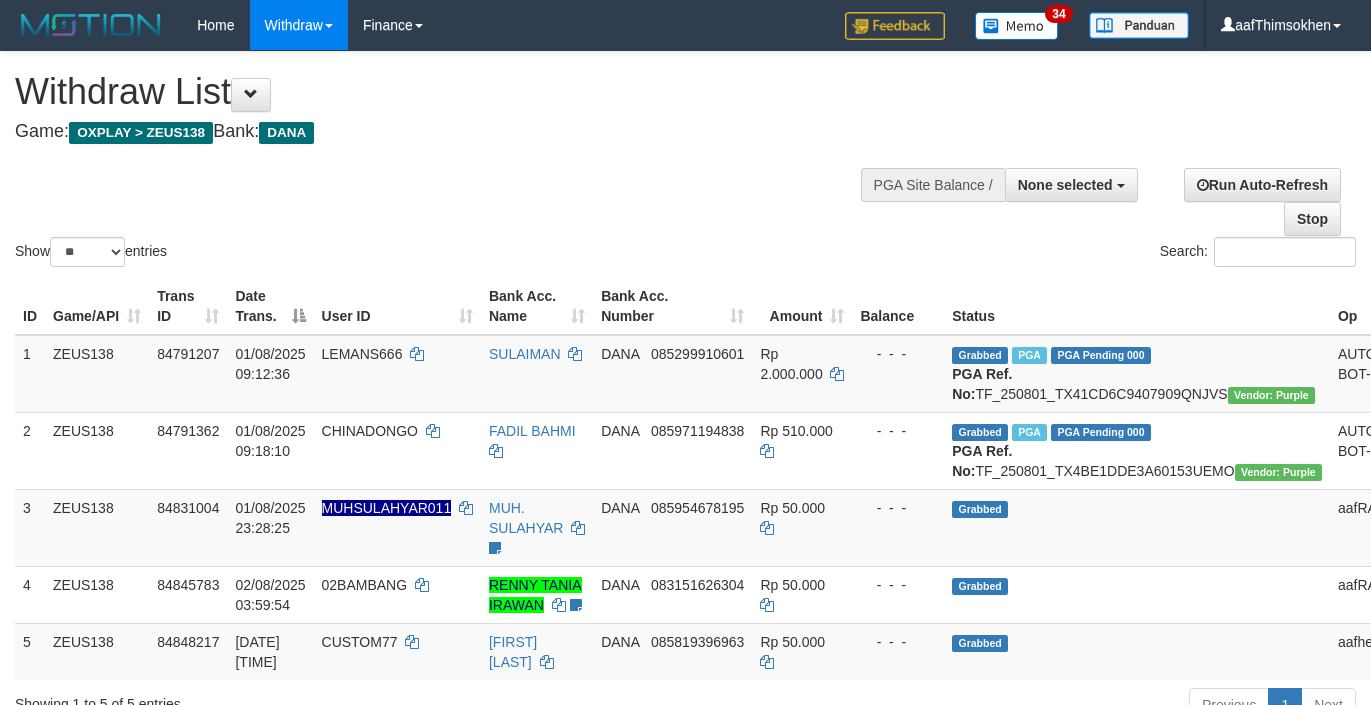 select 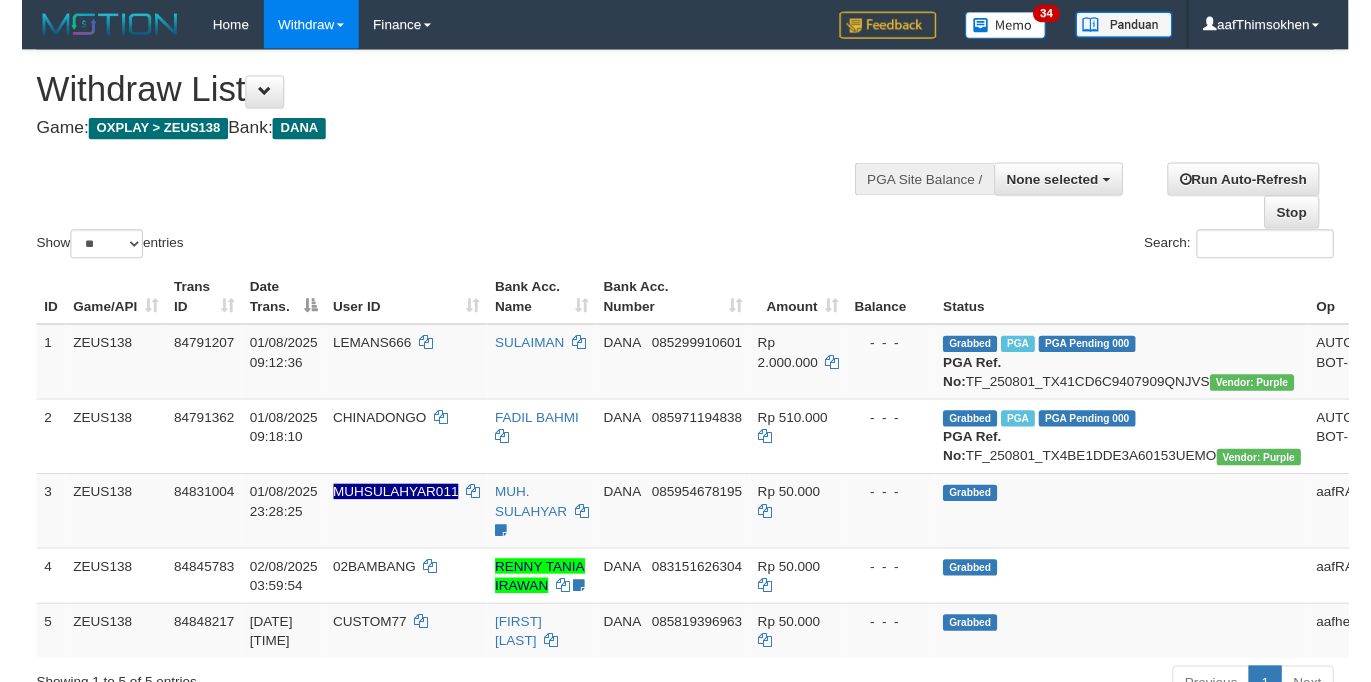 scroll, scrollTop: 349, scrollLeft: 0, axis: vertical 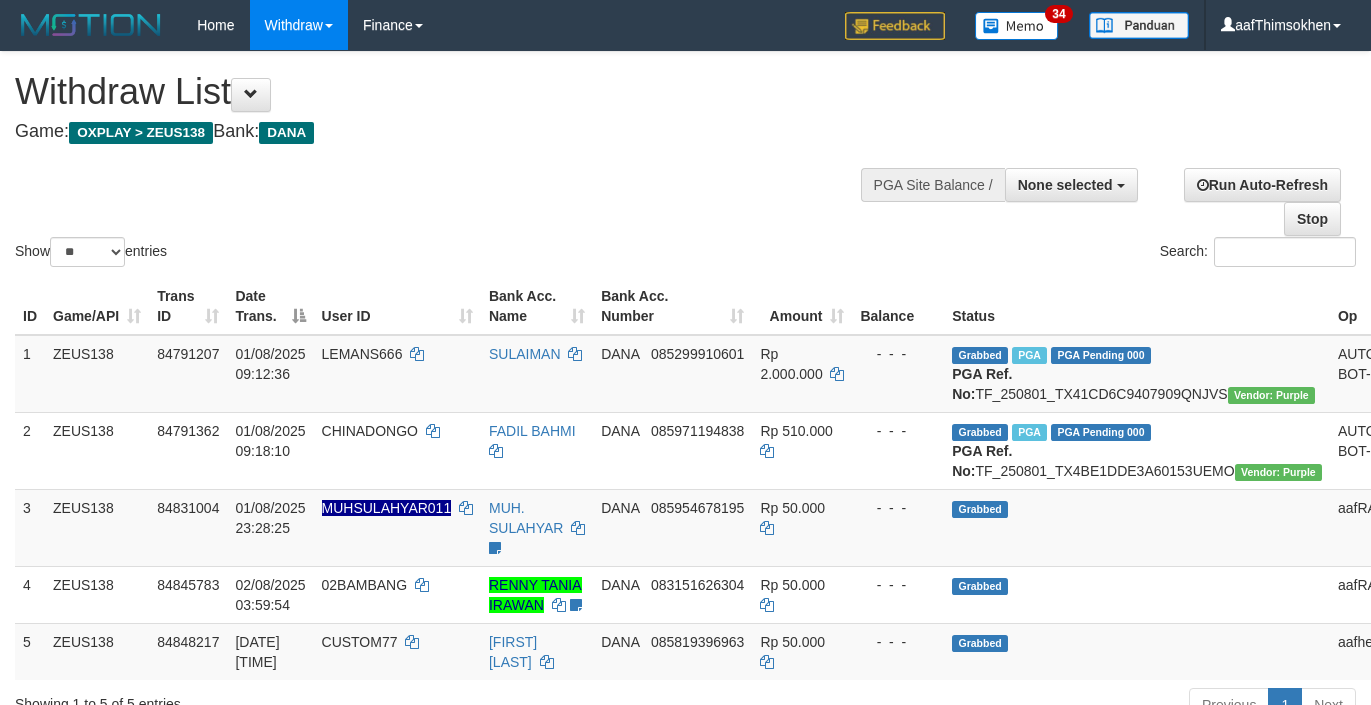 select 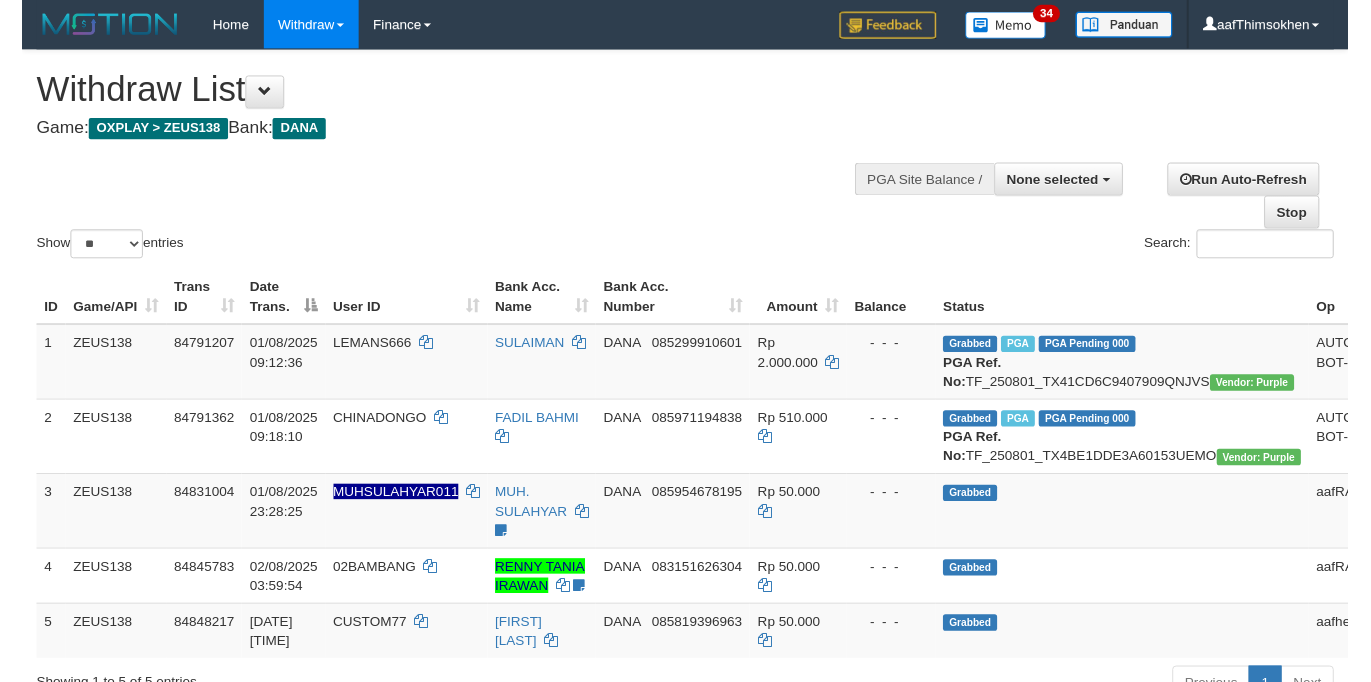 scroll, scrollTop: 349, scrollLeft: 0, axis: vertical 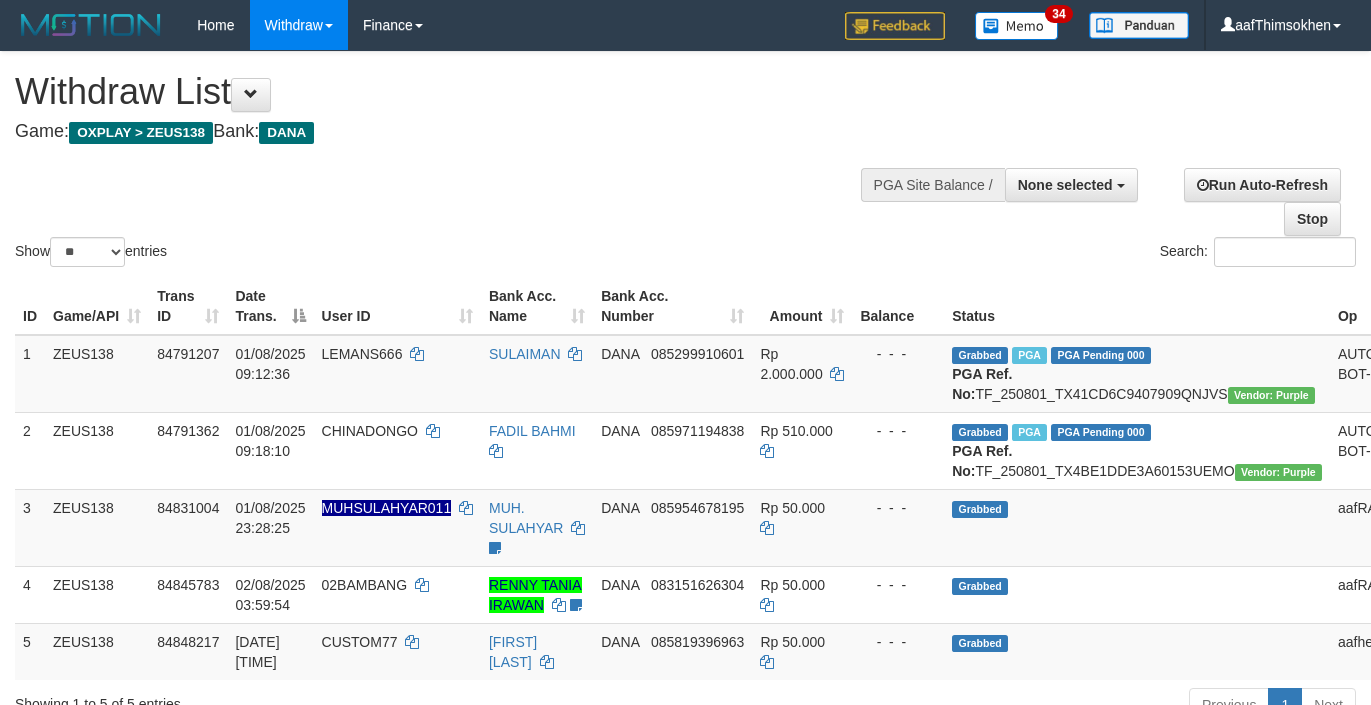 select 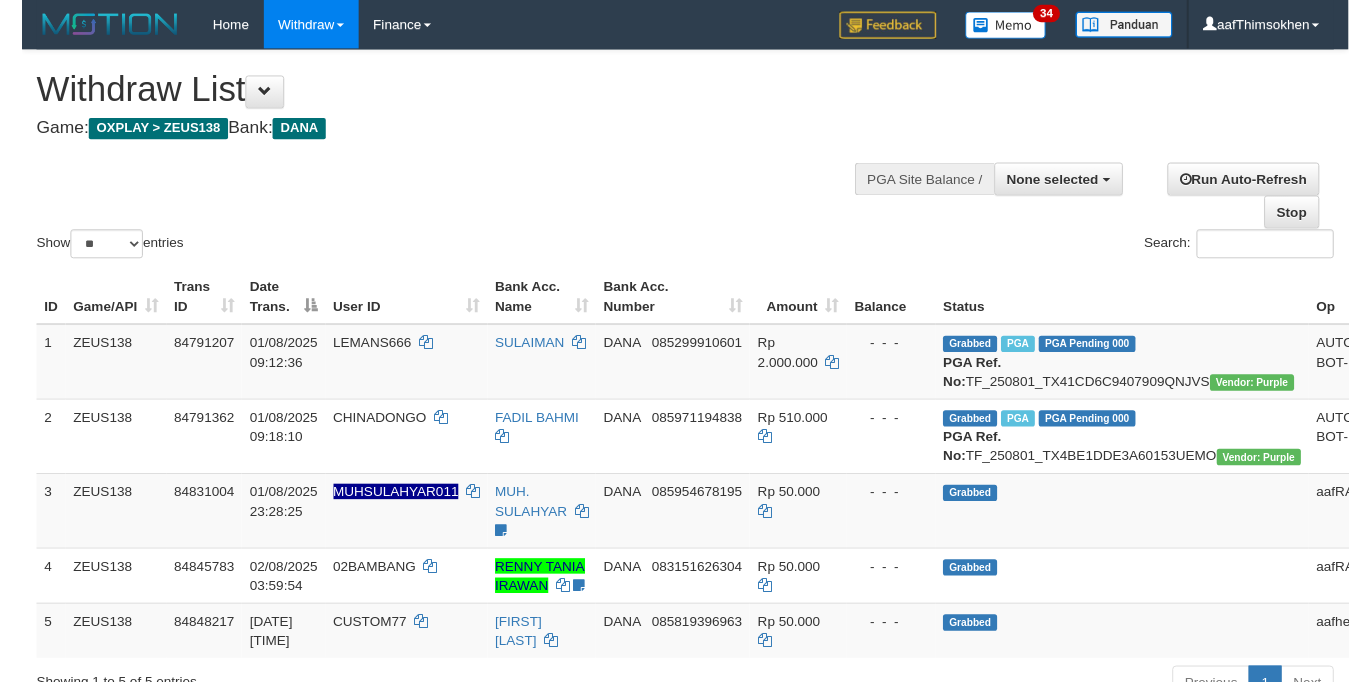scroll, scrollTop: 349, scrollLeft: 0, axis: vertical 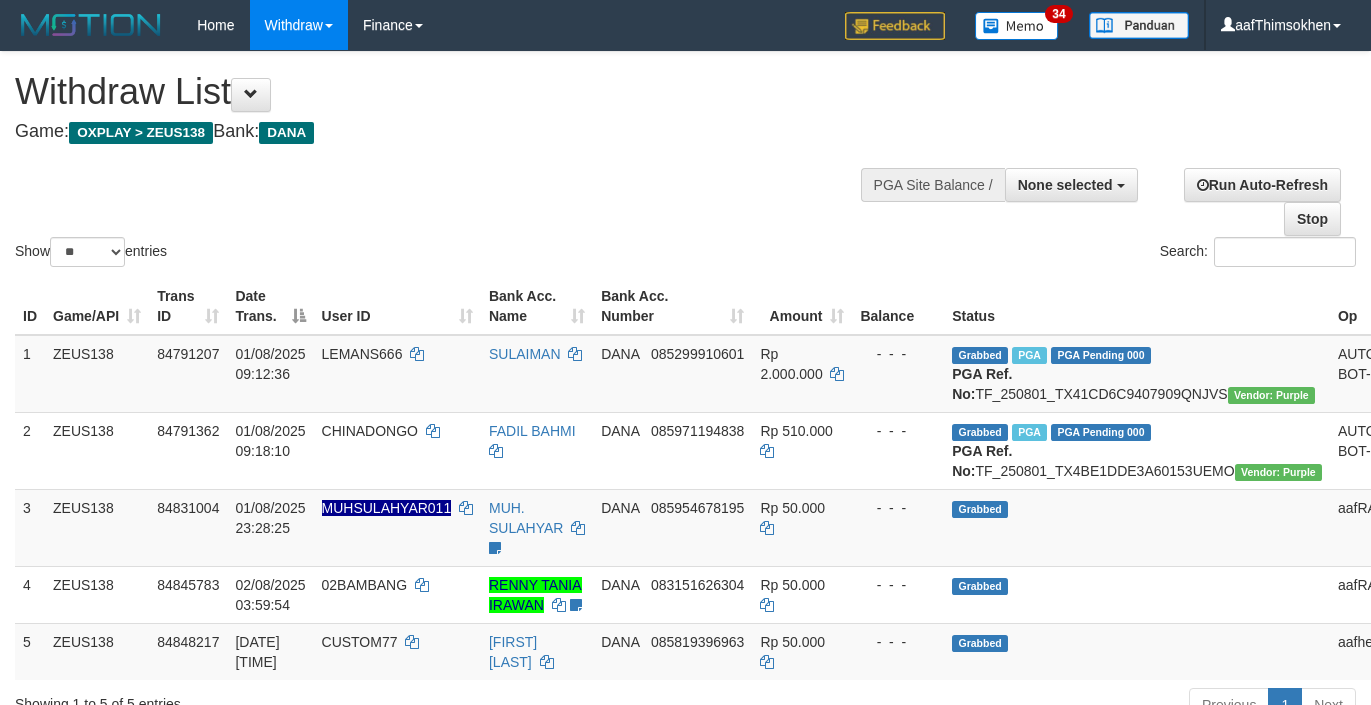 select 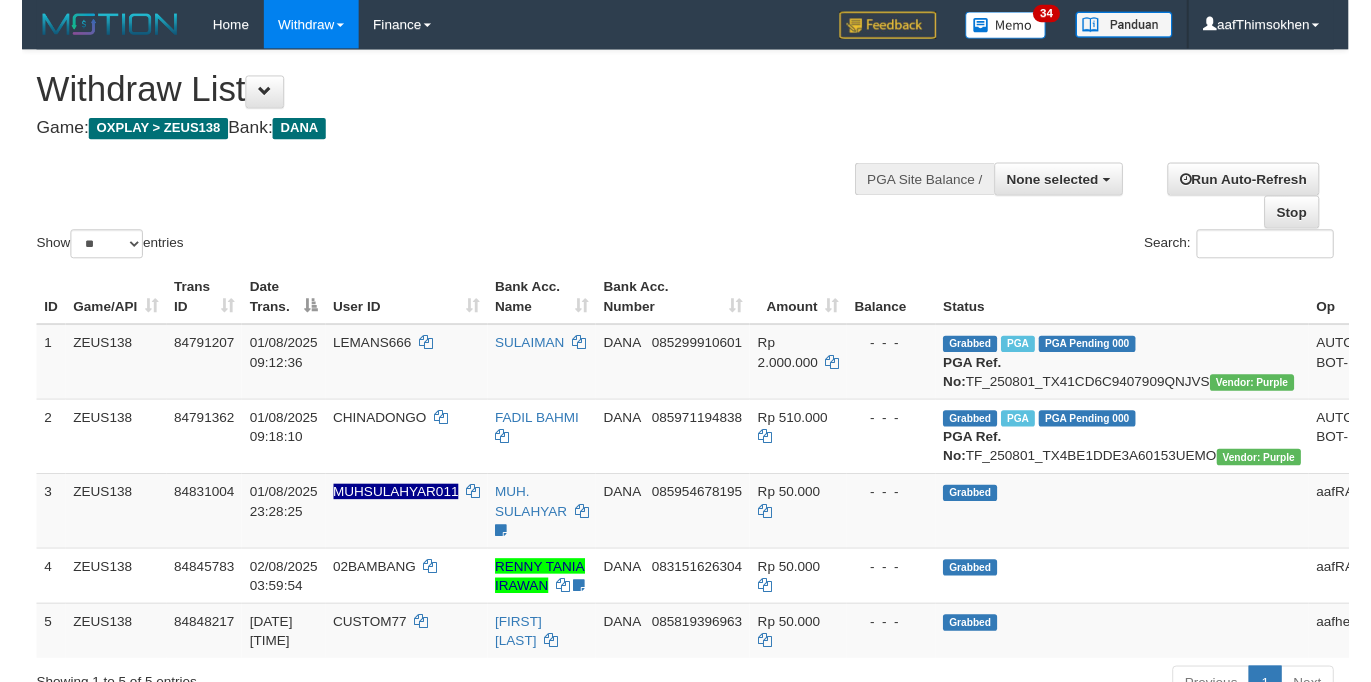 scroll, scrollTop: 349, scrollLeft: 0, axis: vertical 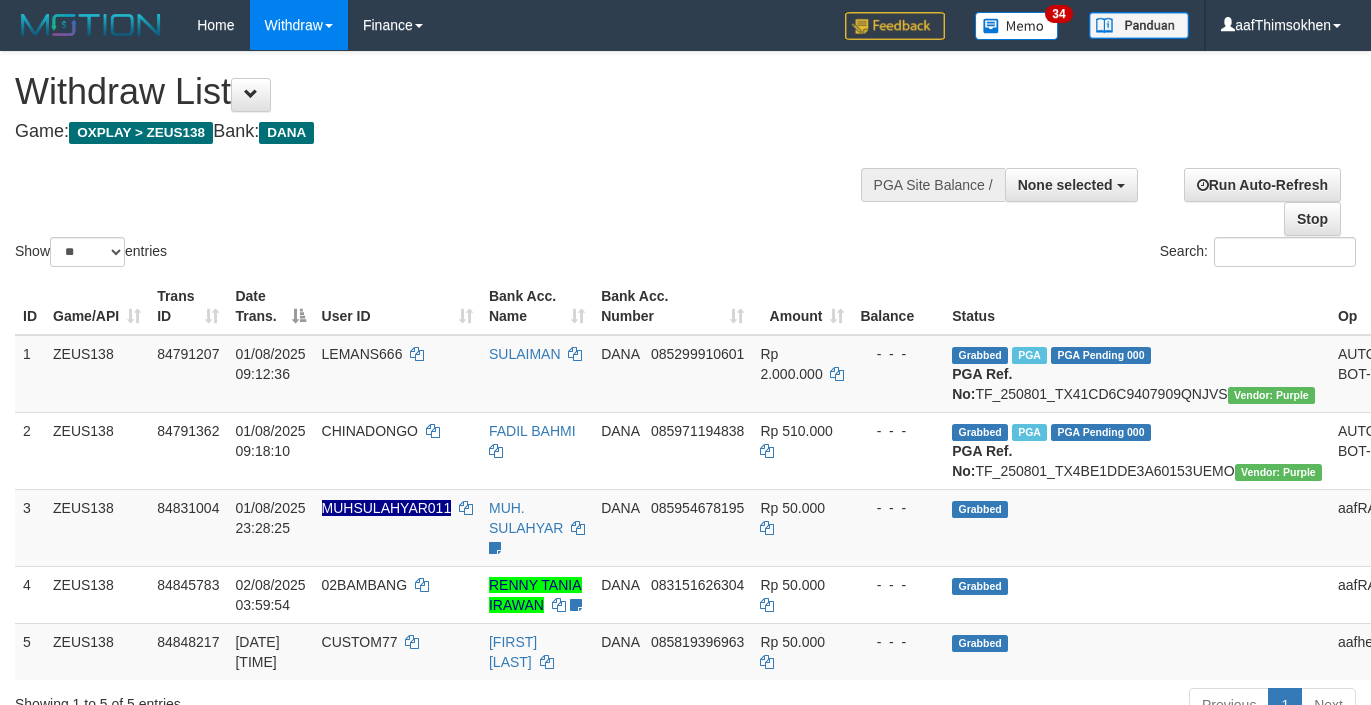 select 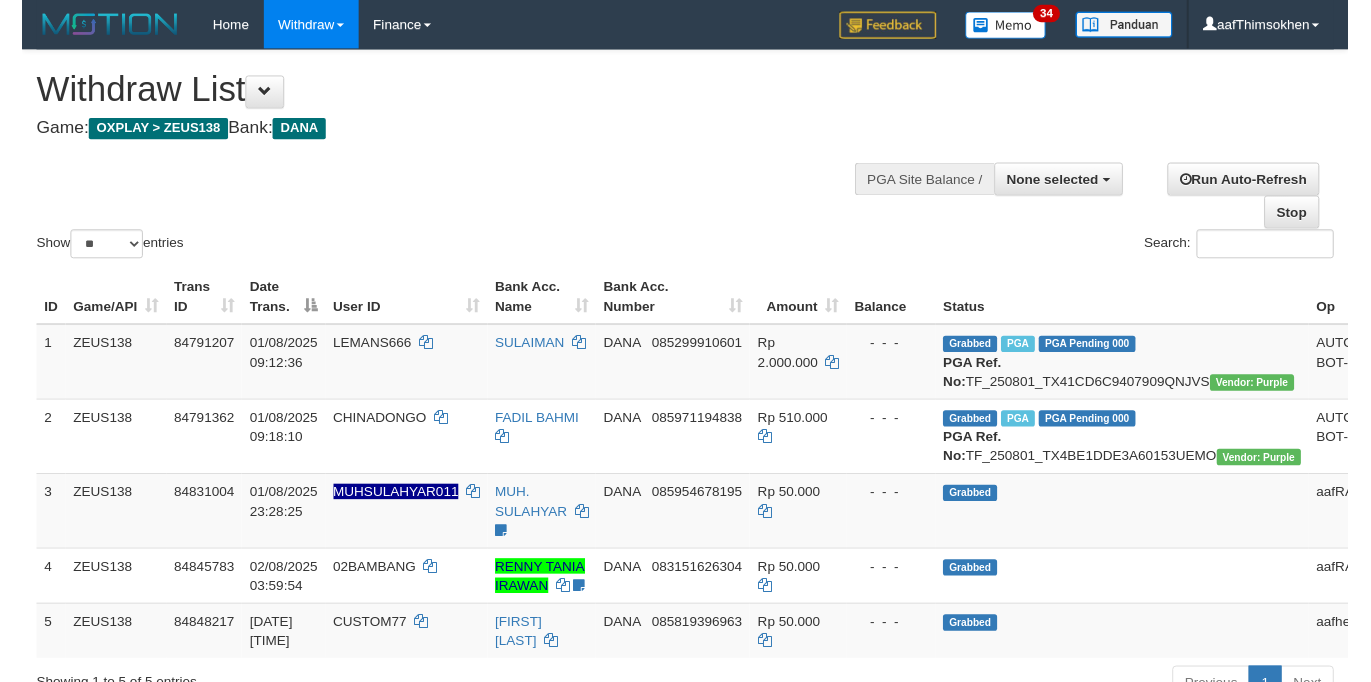 scroll, scrollTop: 349, scrollLeft: 0, axis: vertical 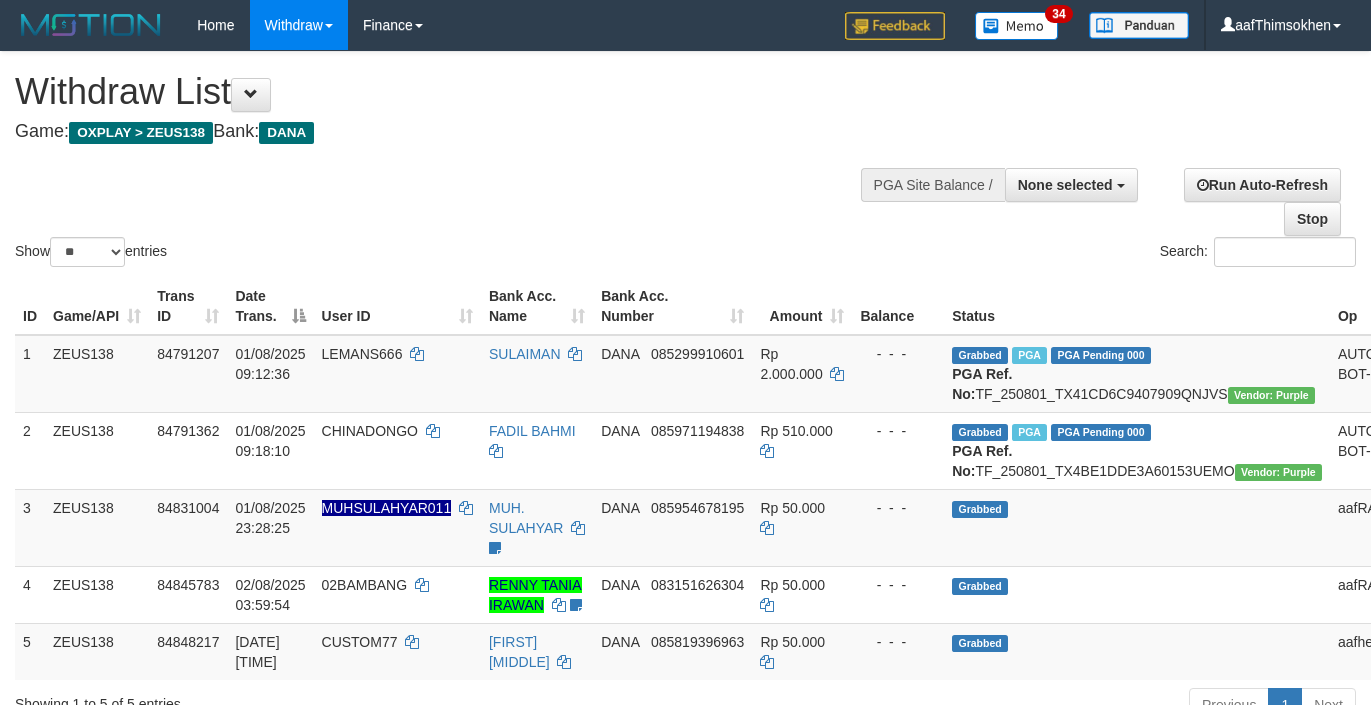select 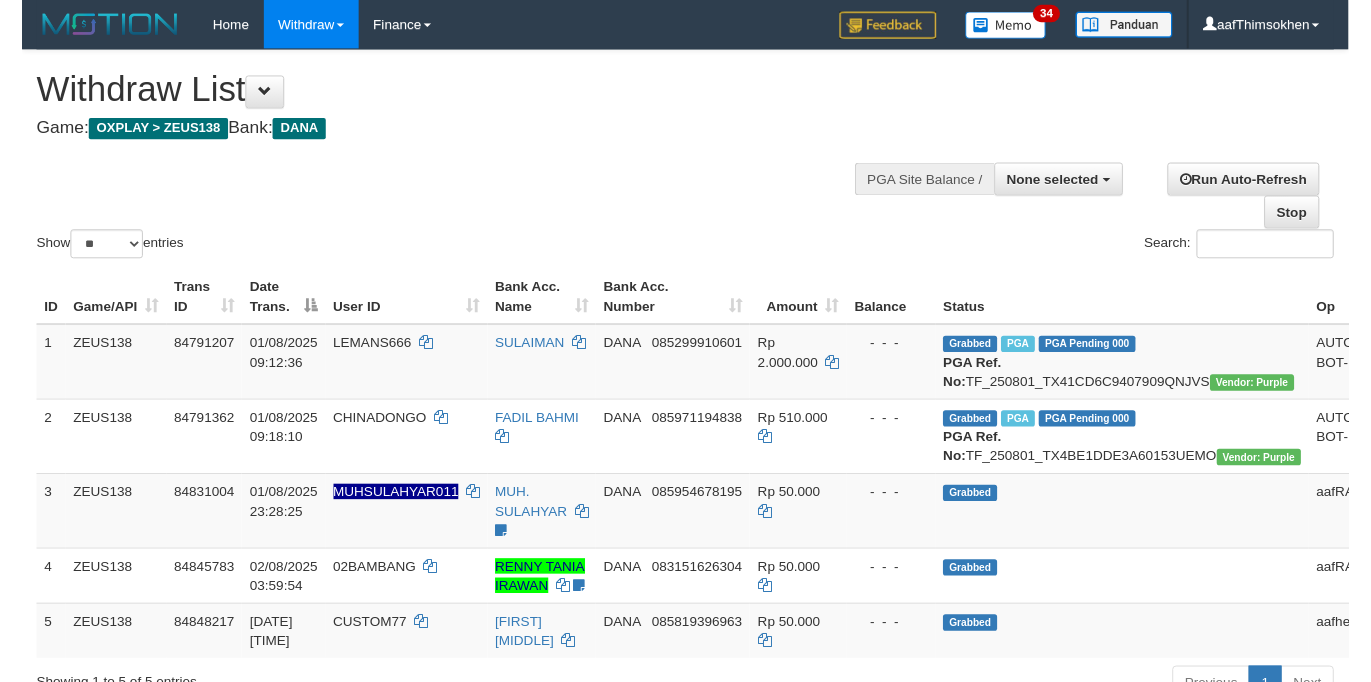 scroll, scrollTop: 349, scrollLeft: 0, axis: vertical 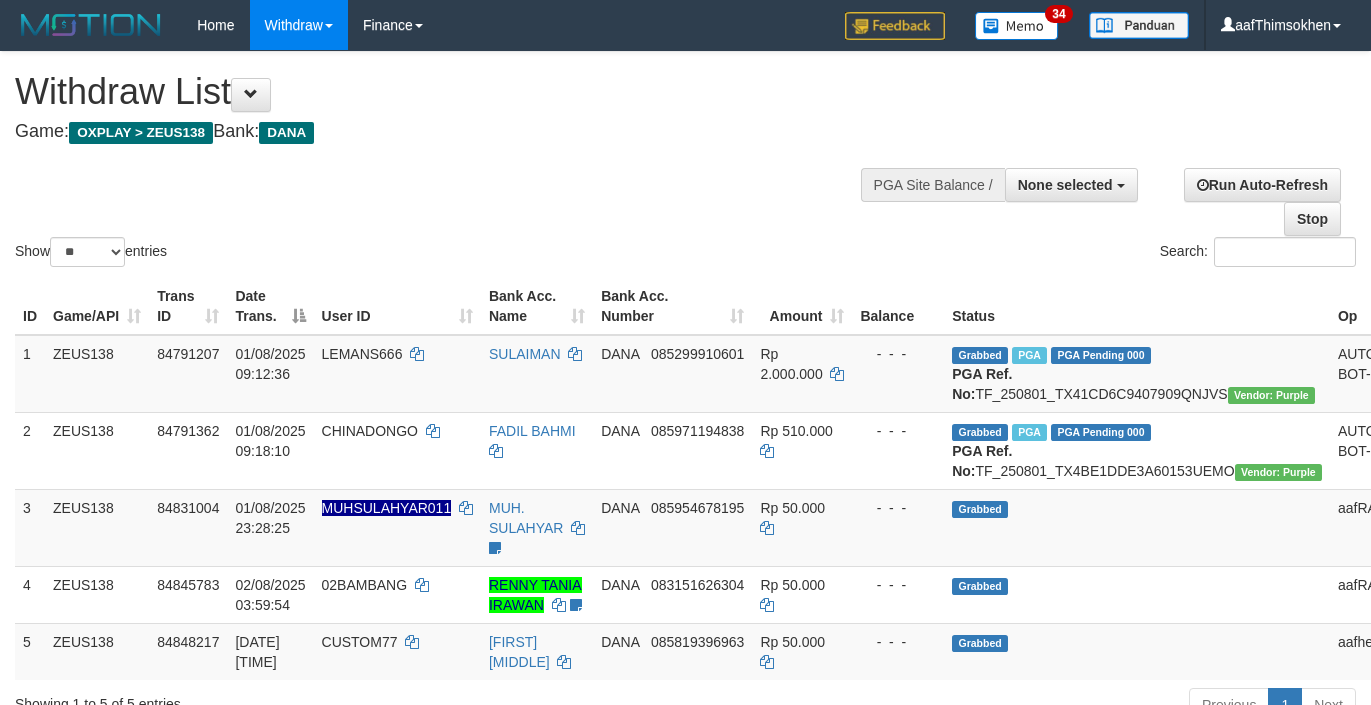 select 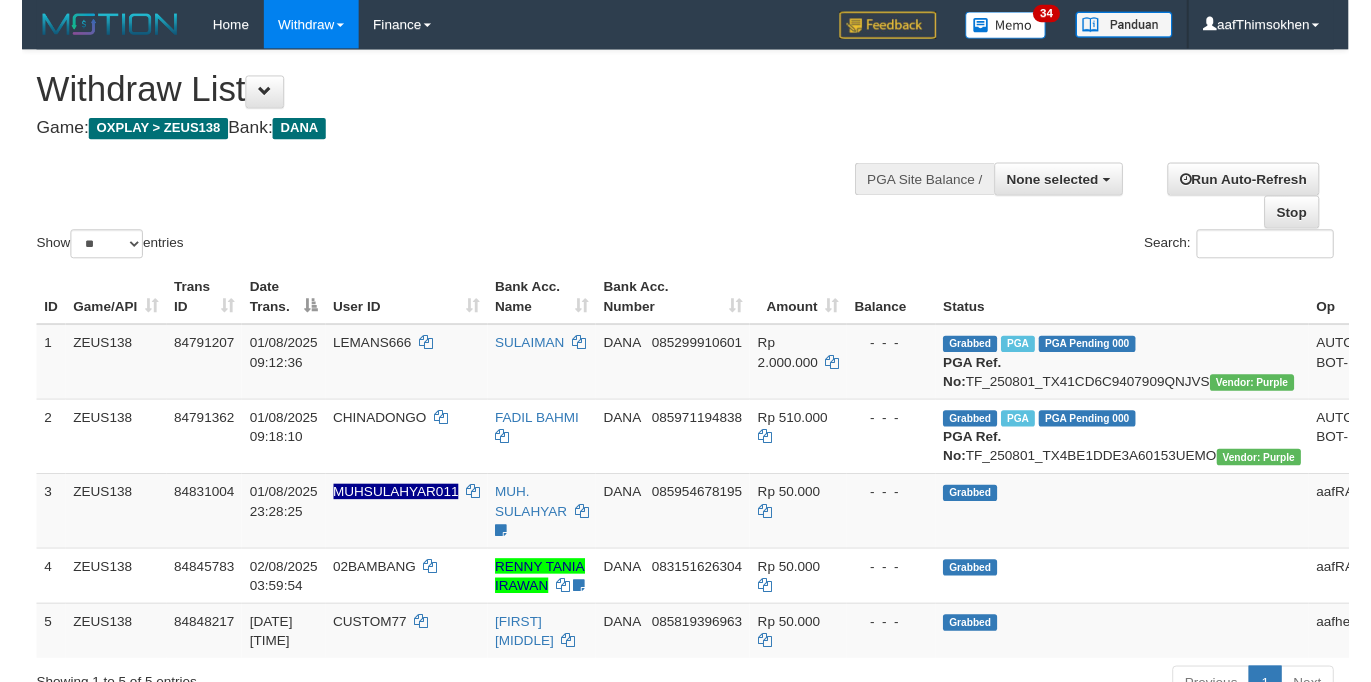 scroll, scrollTop: 349, scrollLeft: 0, axis: vertical 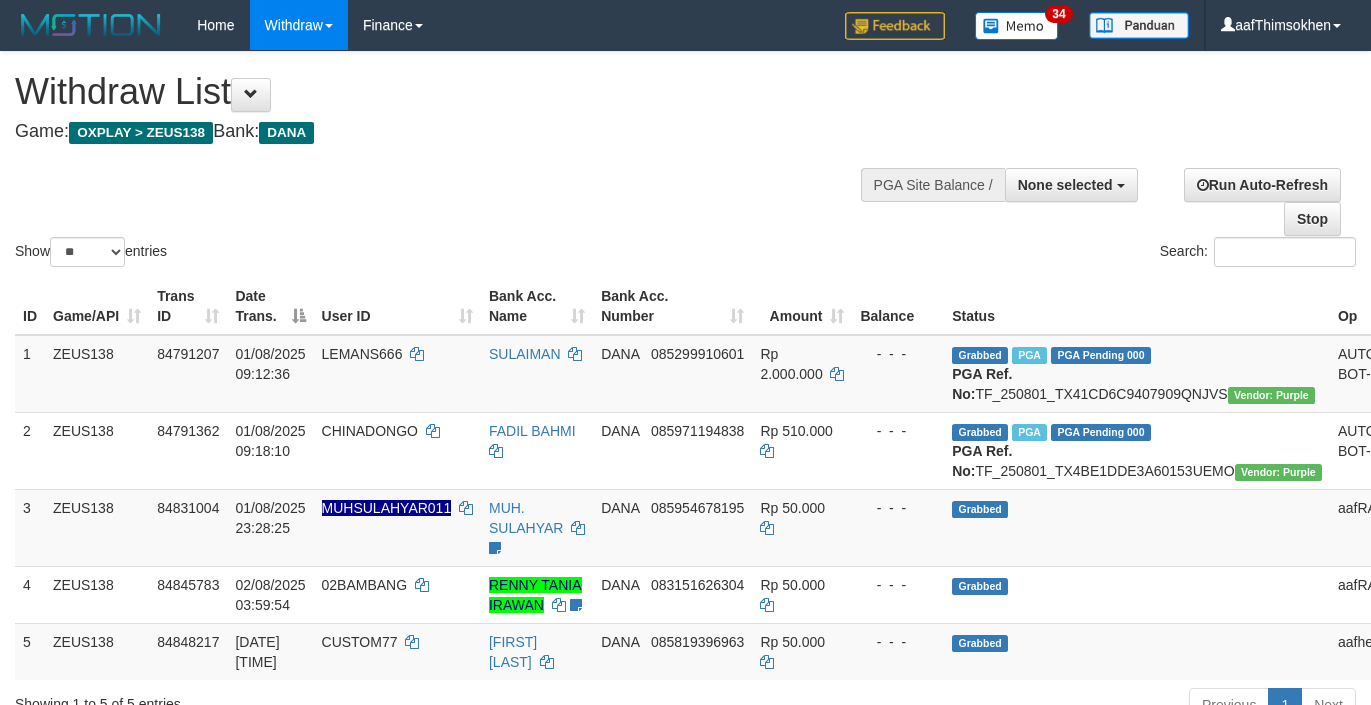 select 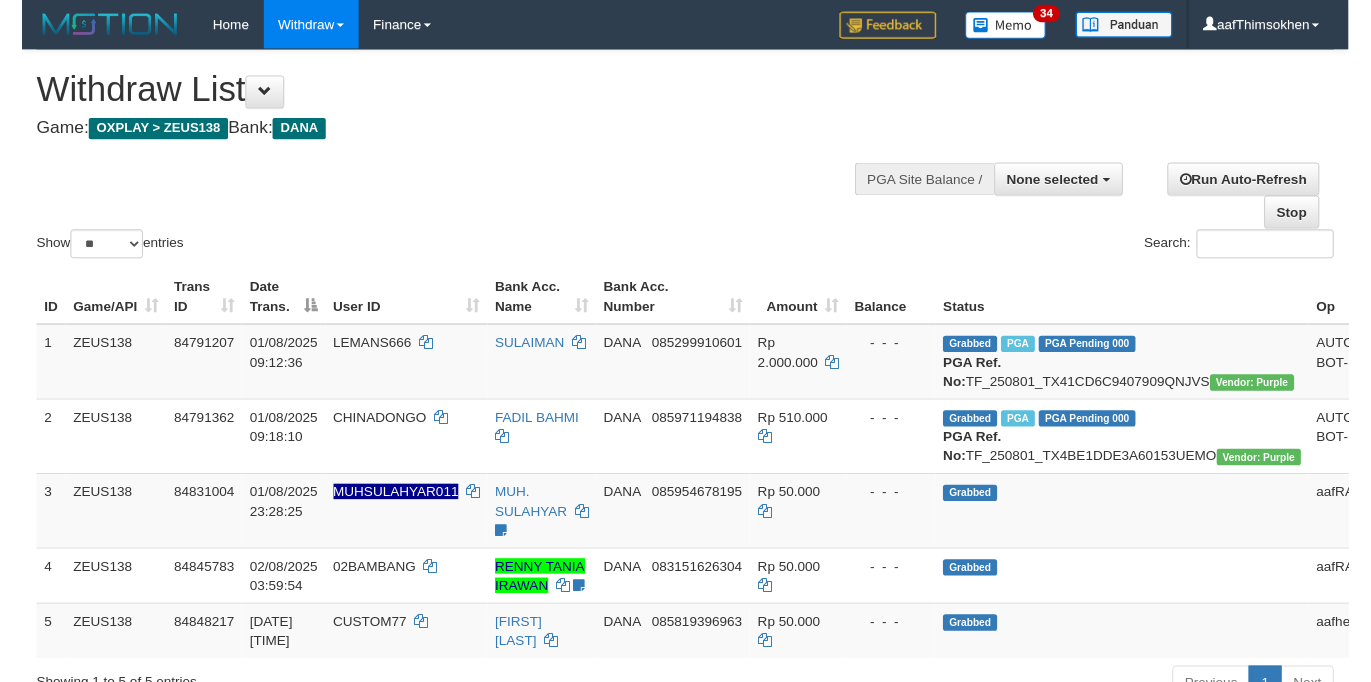 scroll, scrollTop: 349, scrollLeft: 0, axis: vertical 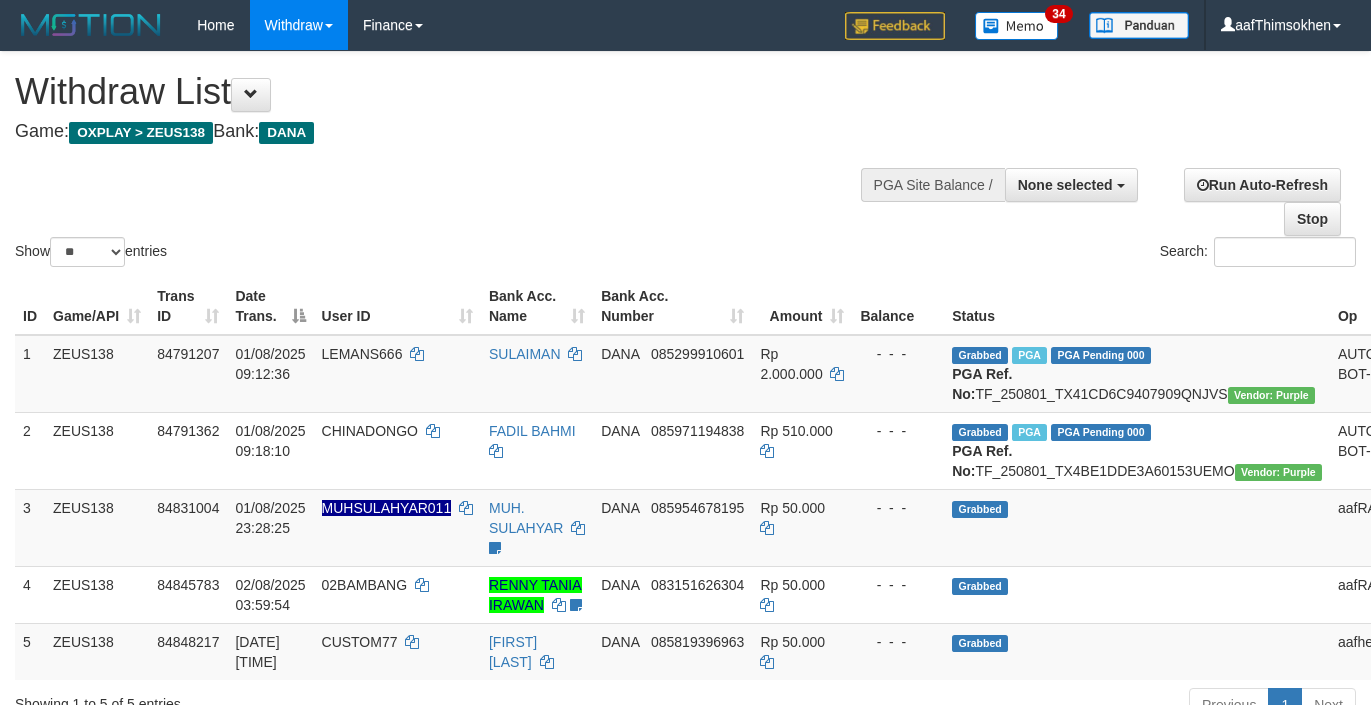 select 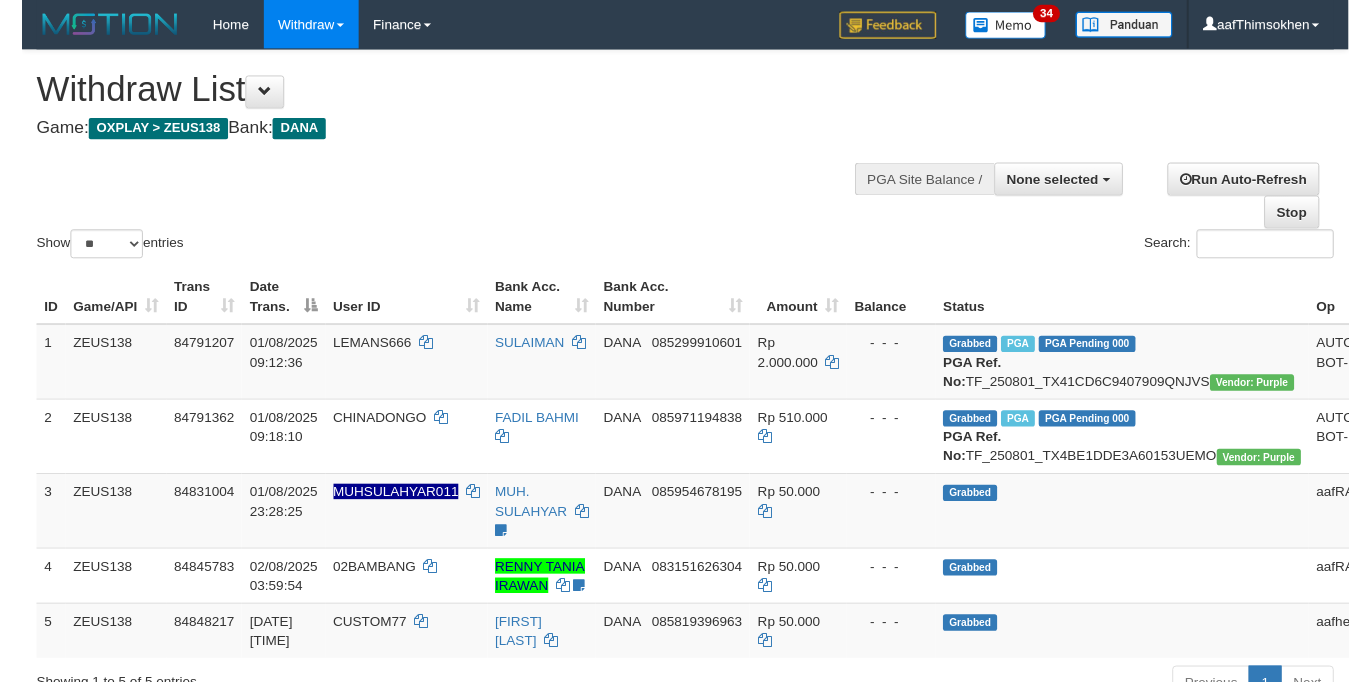 scroll, scrollTop: 349, scrollLeft: 0, axis: vertical 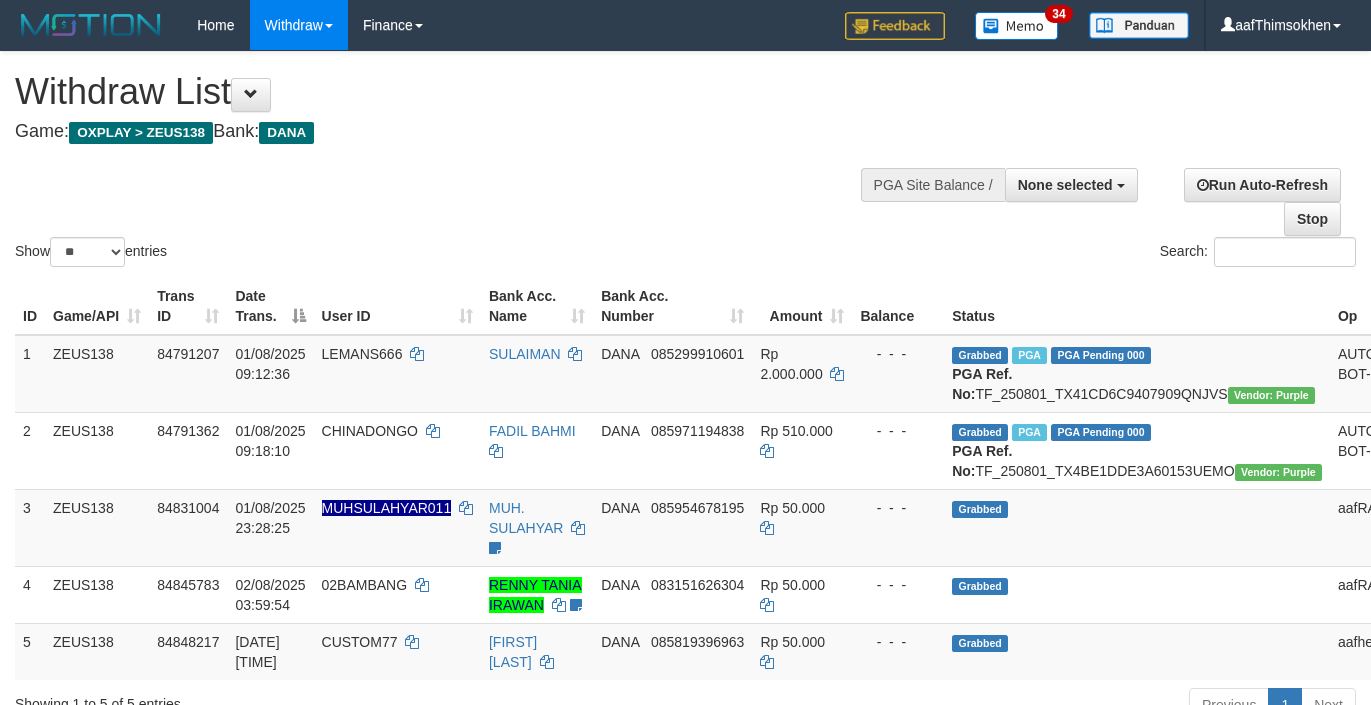select 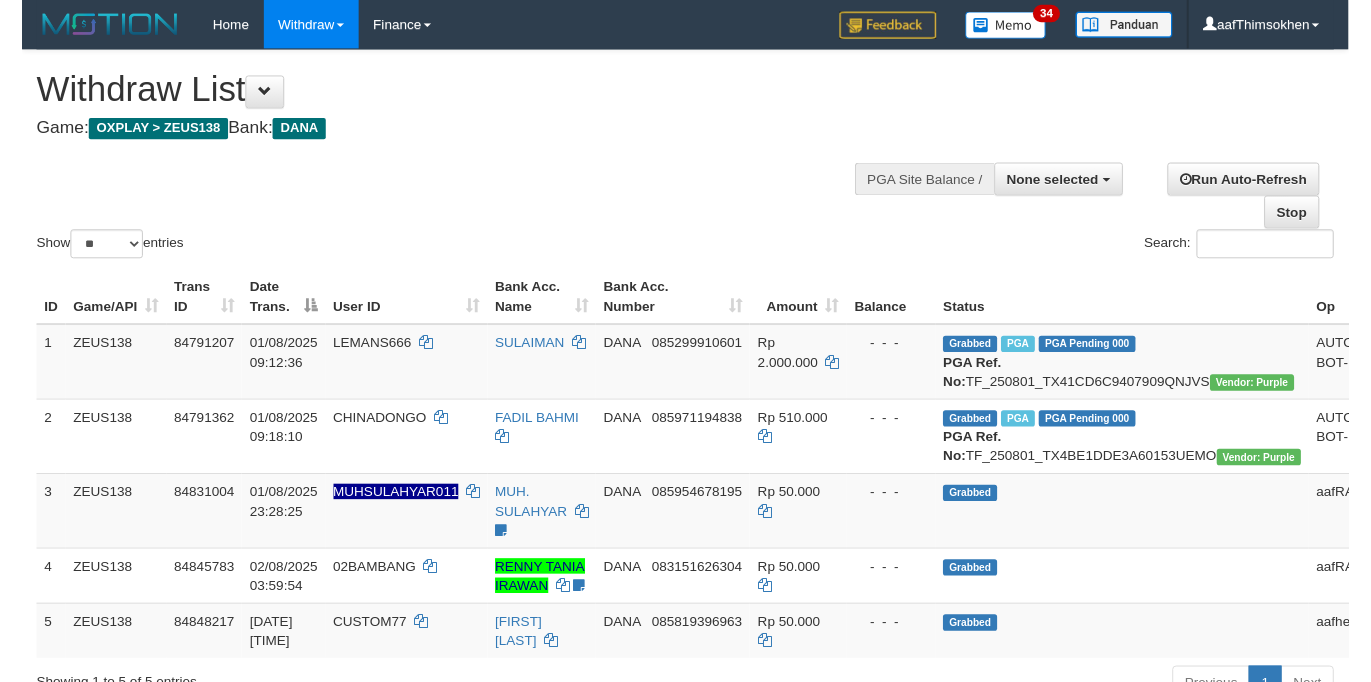 scroll, scrollTop: 349, scrollLeft: 0, axis: vertical 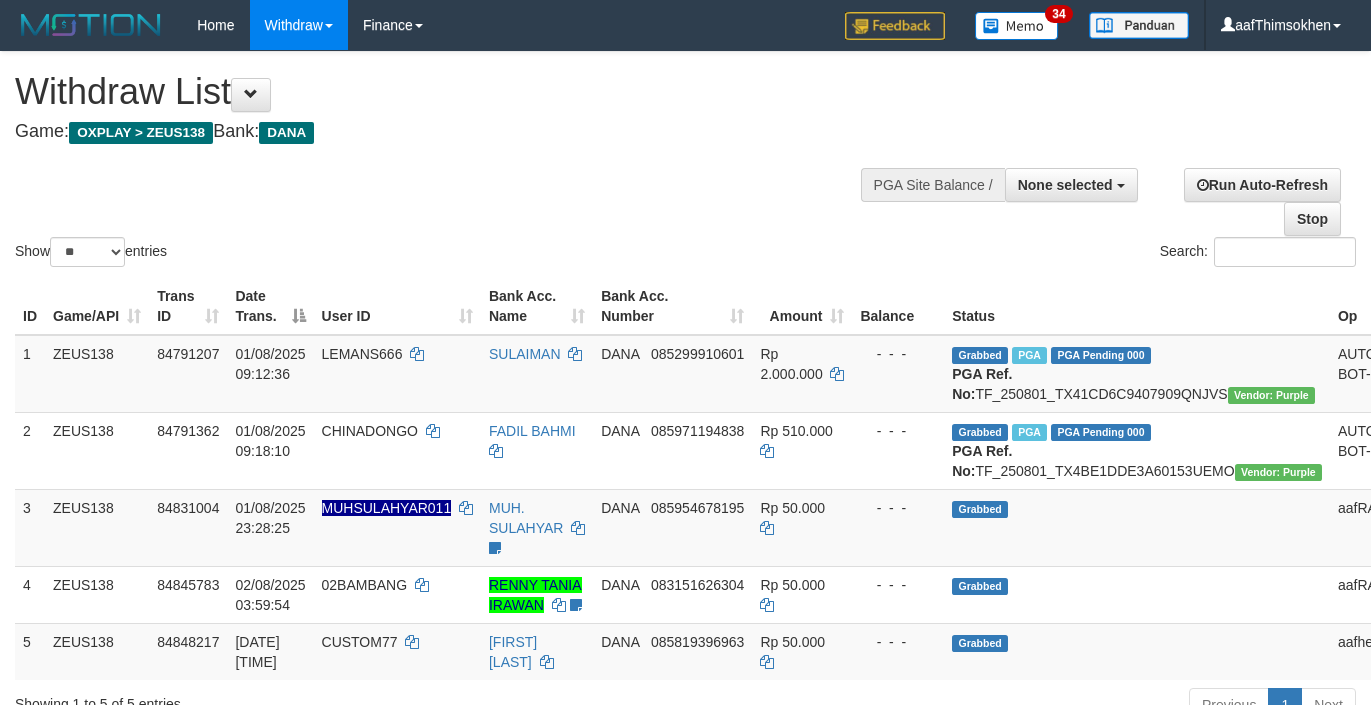 select 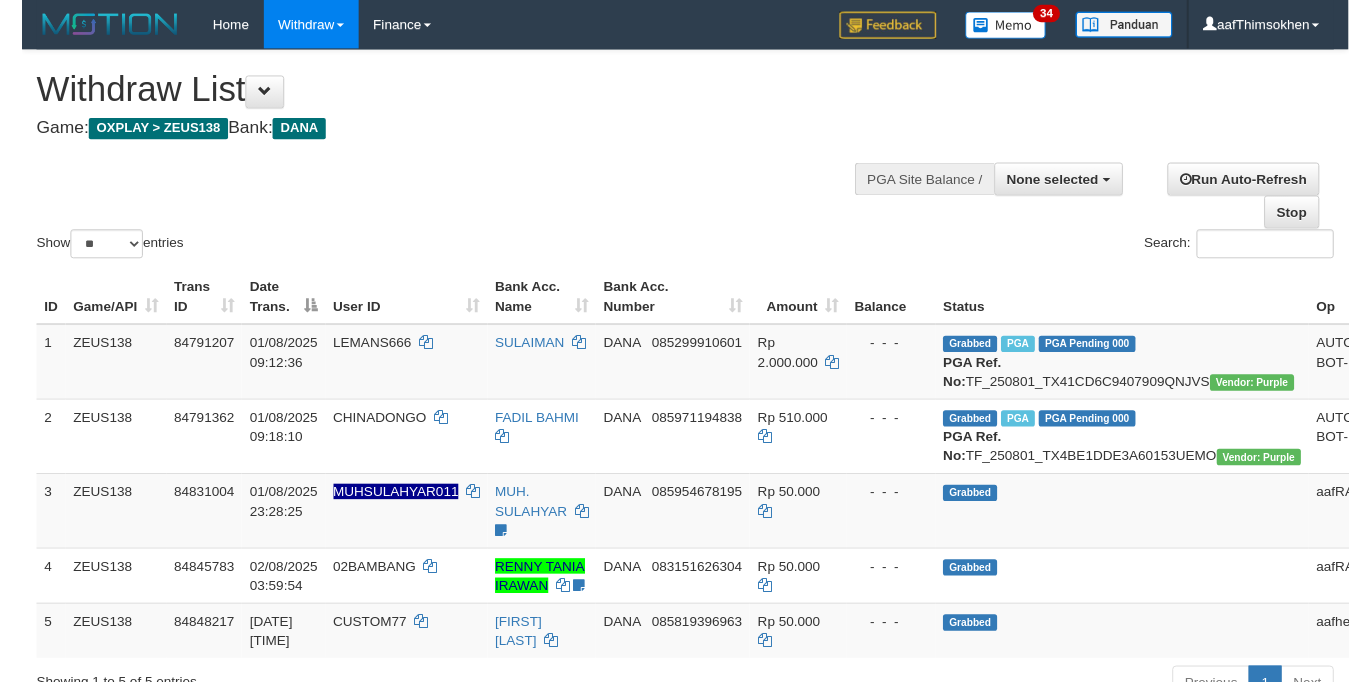 scroll, scrollTop: 349, scrollLeft: 0, axis: vertical 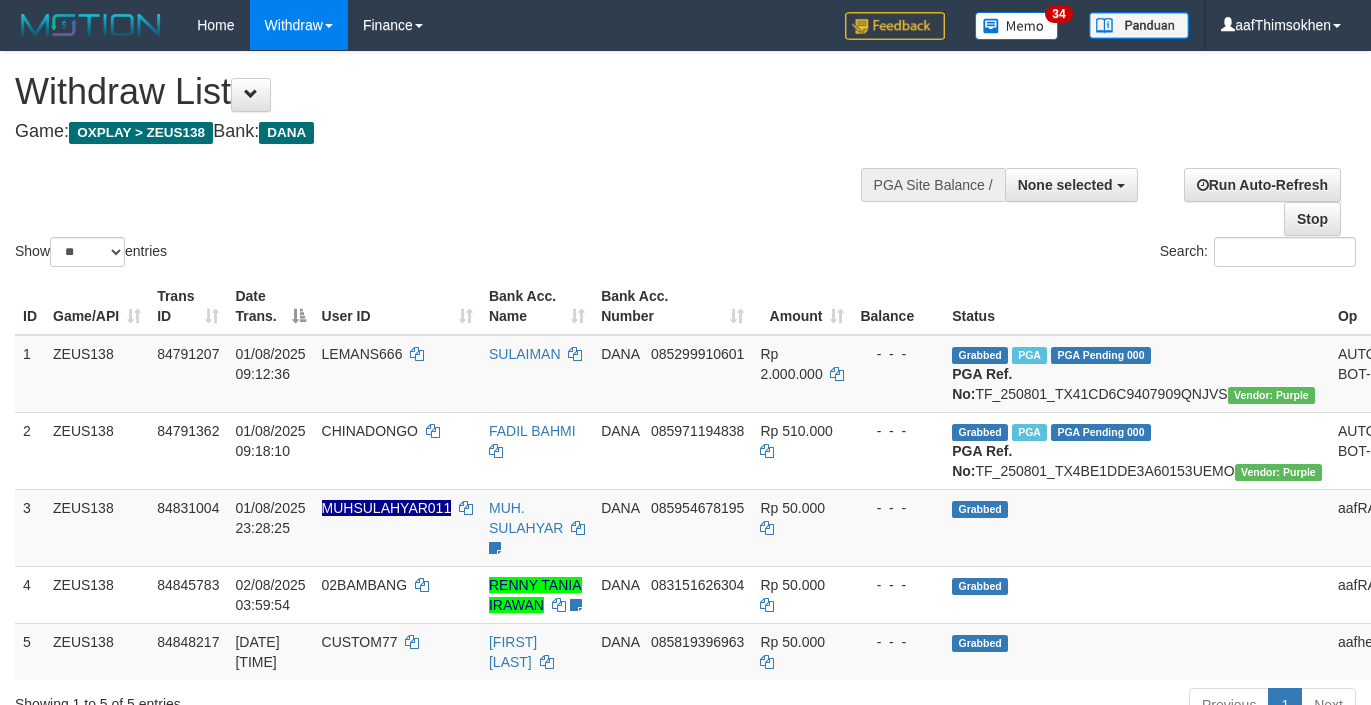 select 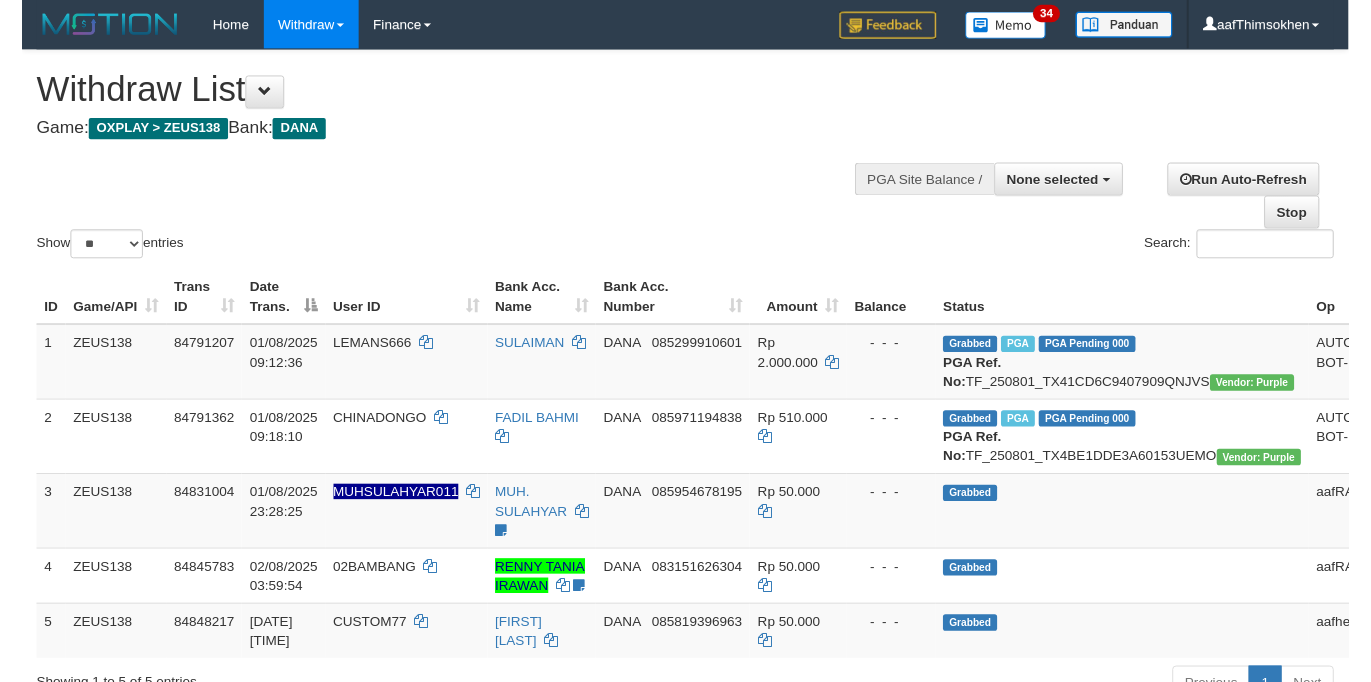 scroll, scrollTop: 349, scrollLeft: 0, axis: vertical 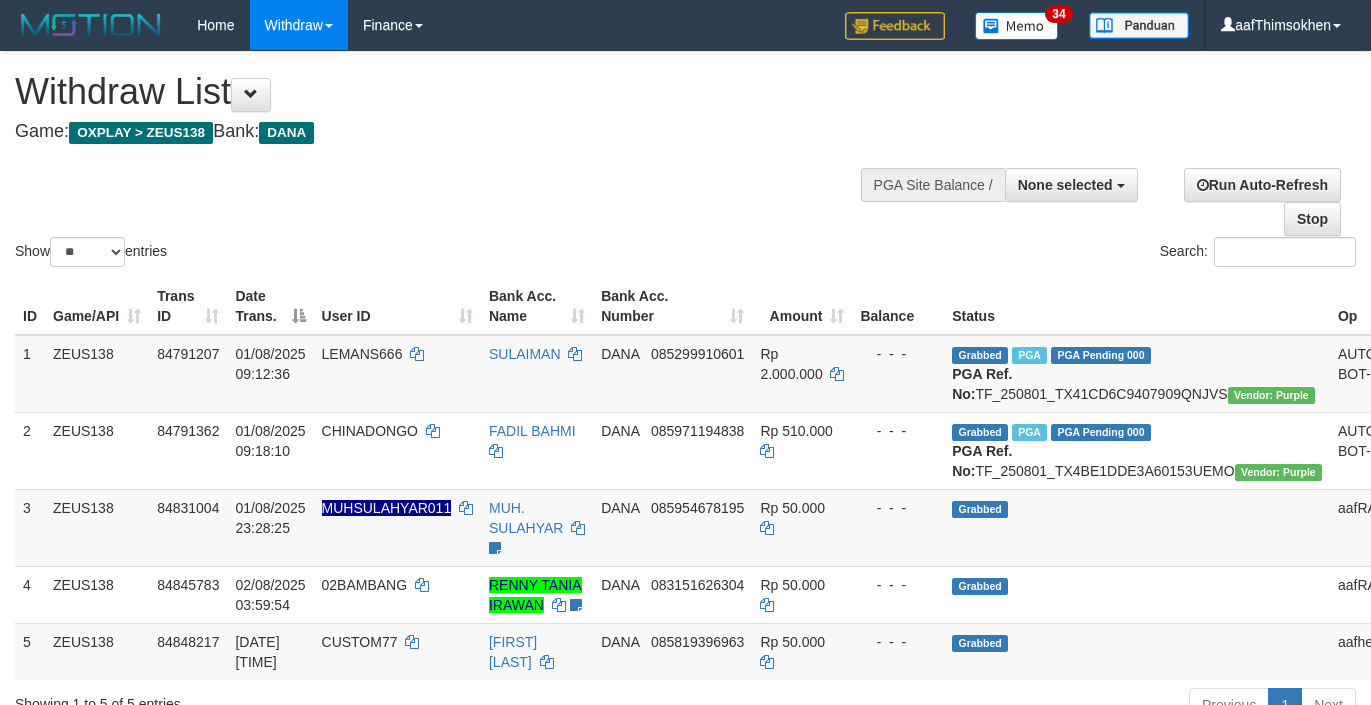 select 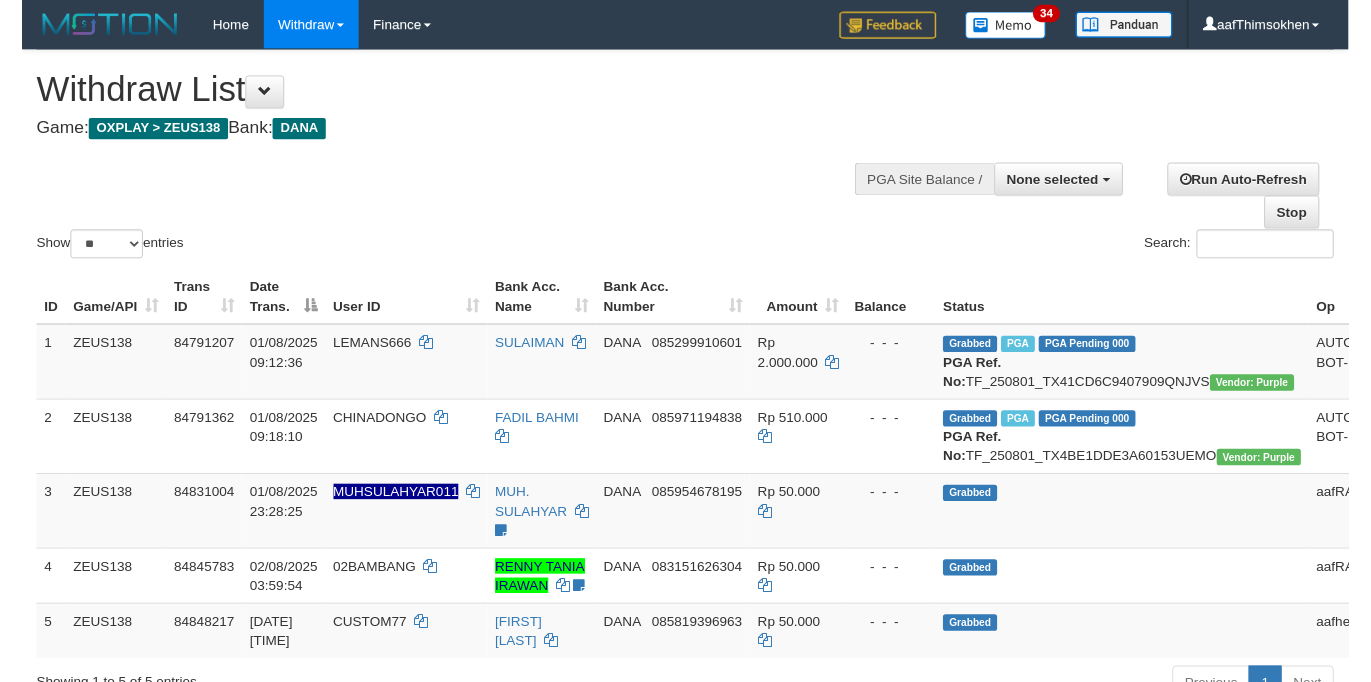 scroll, scrollTop: 349, scrollLeft: 0, axis: vertical 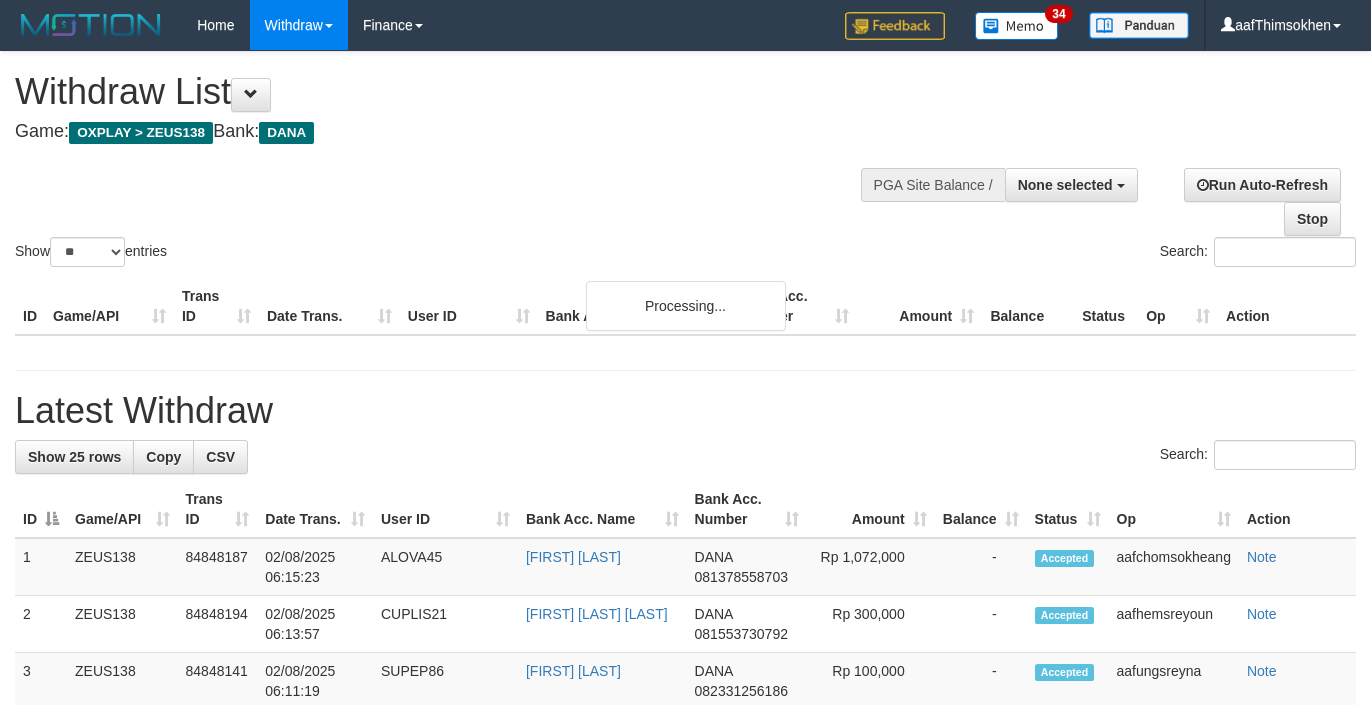 select 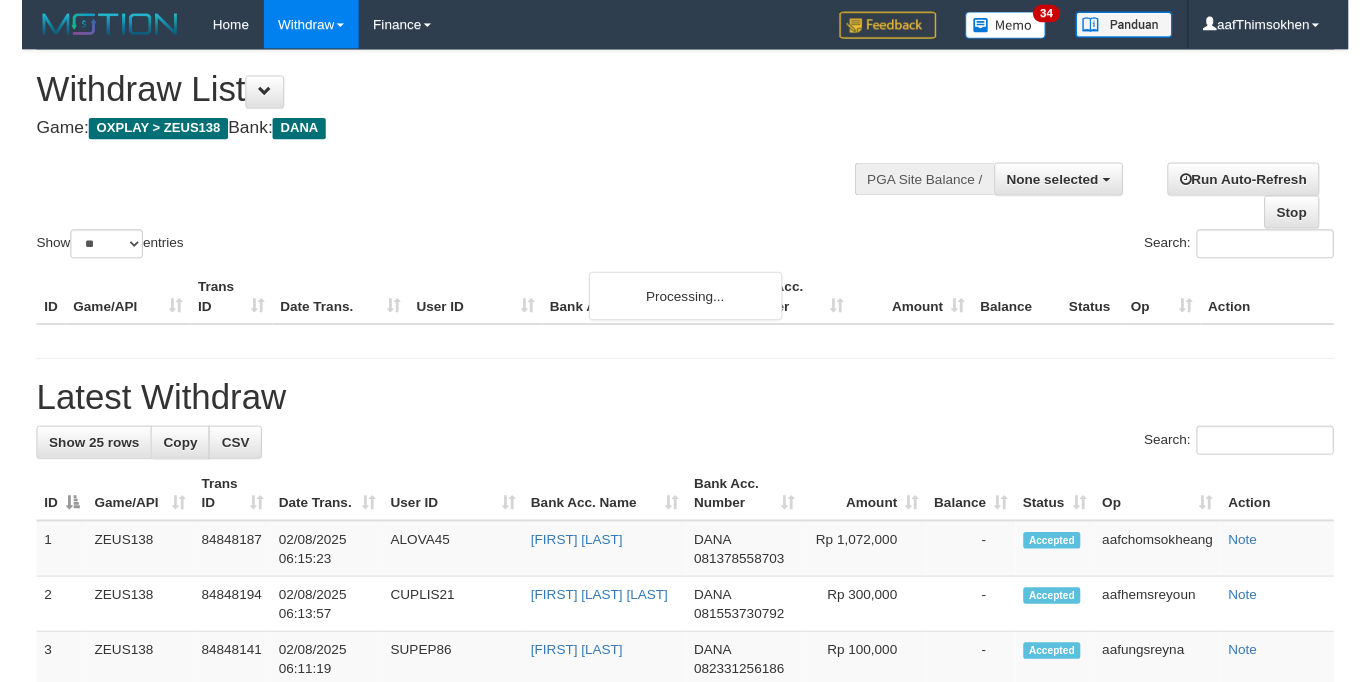 scroll, scrollTop: 349, scrollLeft: 0, axis: vertical 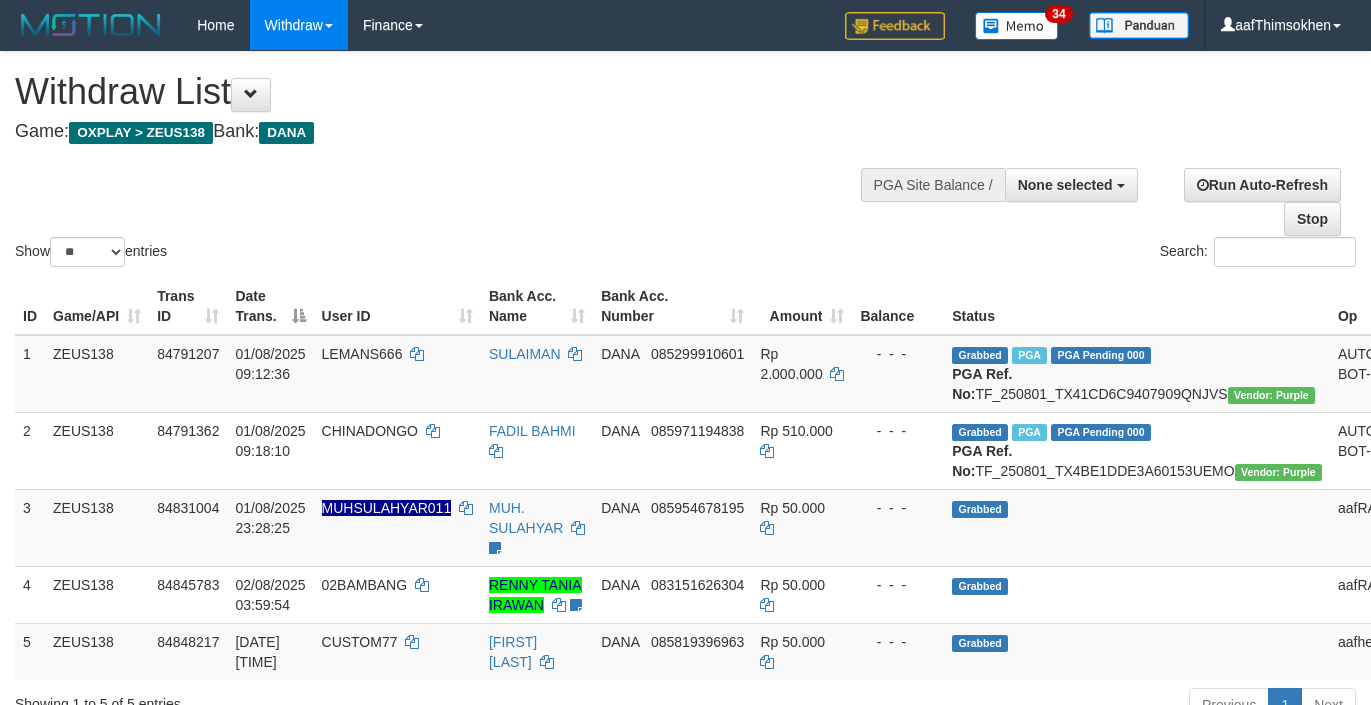 select 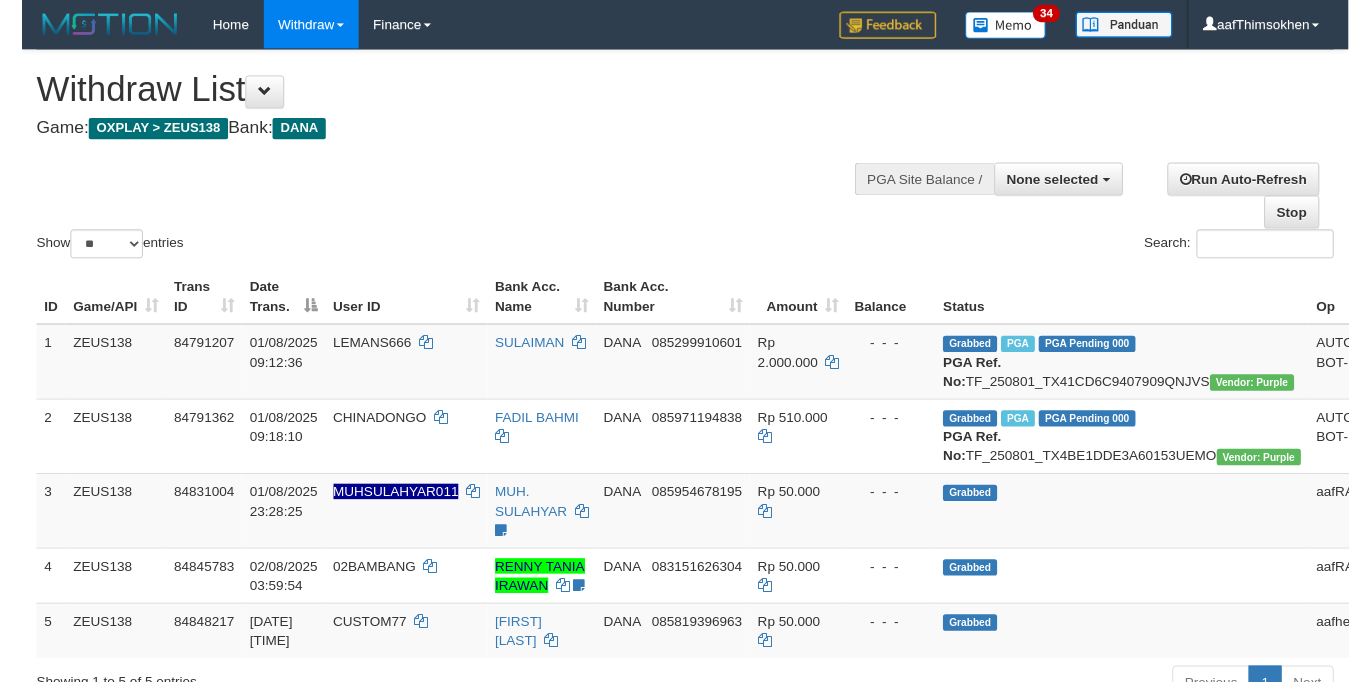 scroll, scrollTop: 349, scrollLeft: 0, axis: vertical 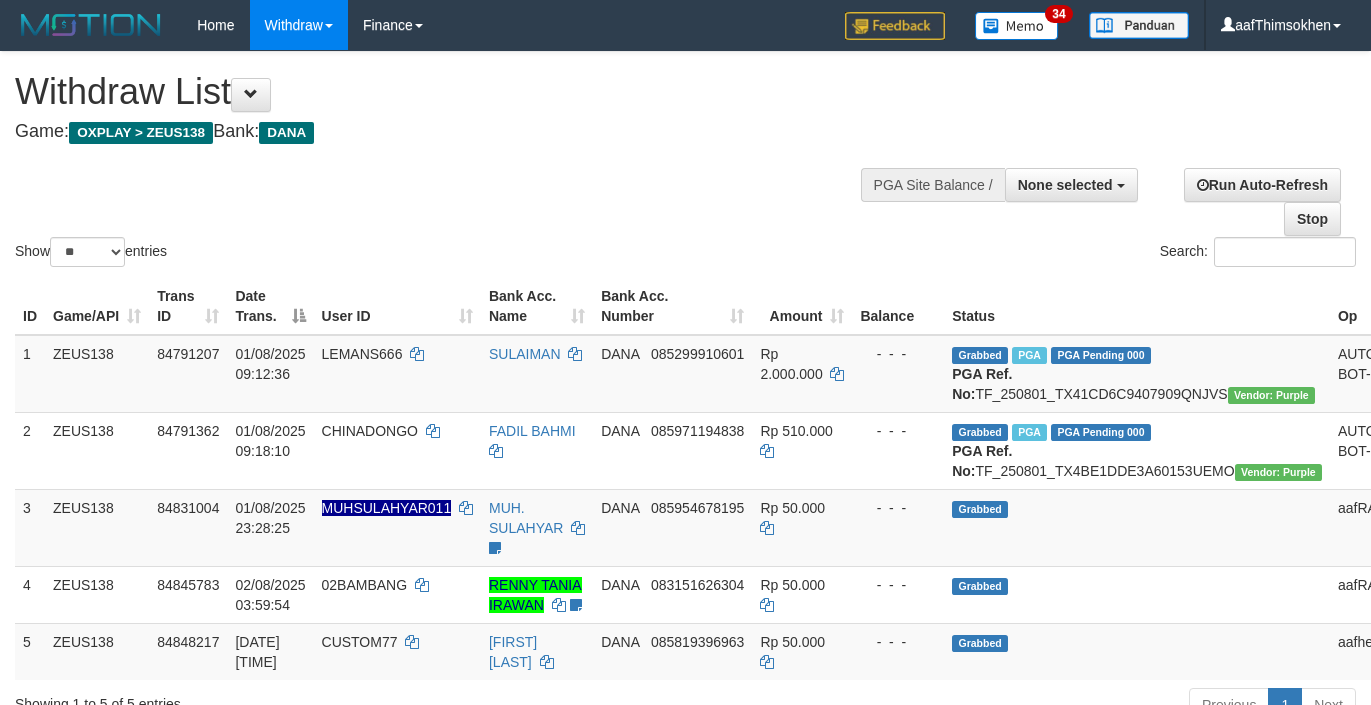 select 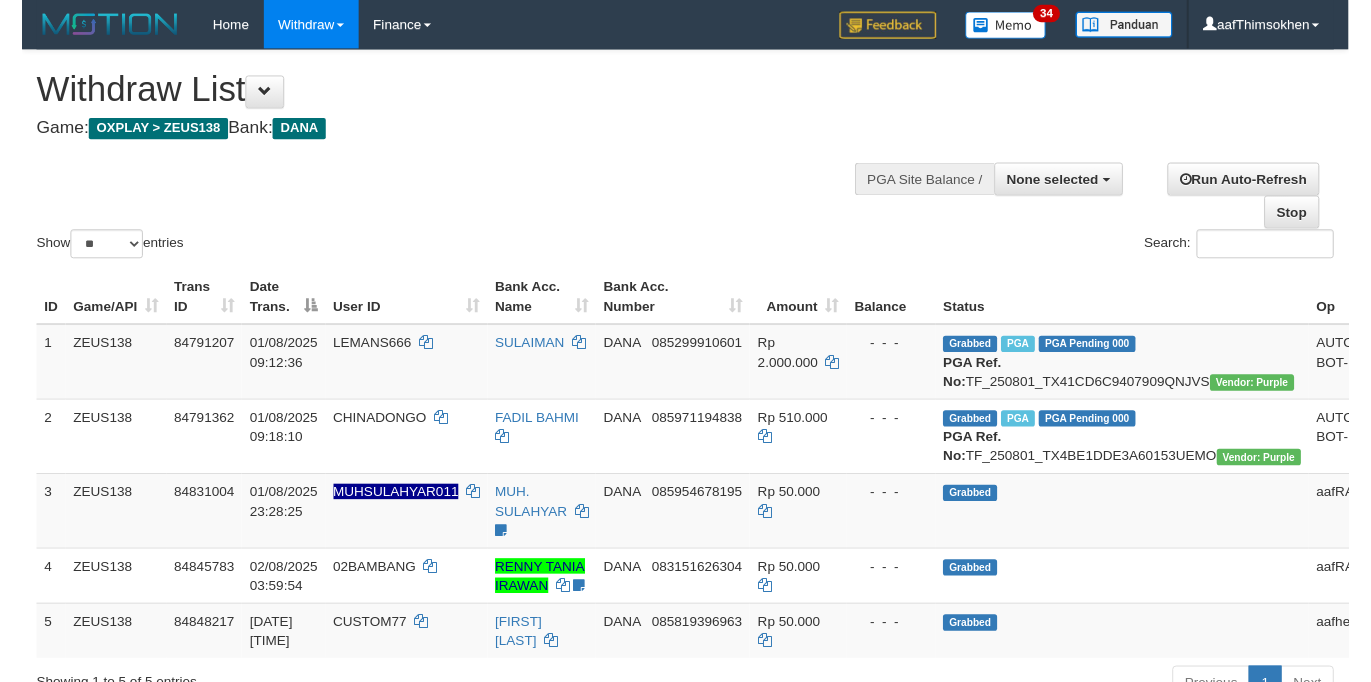 scroll, scrollTop: 349, scrollLeft: 0, axis: vertical 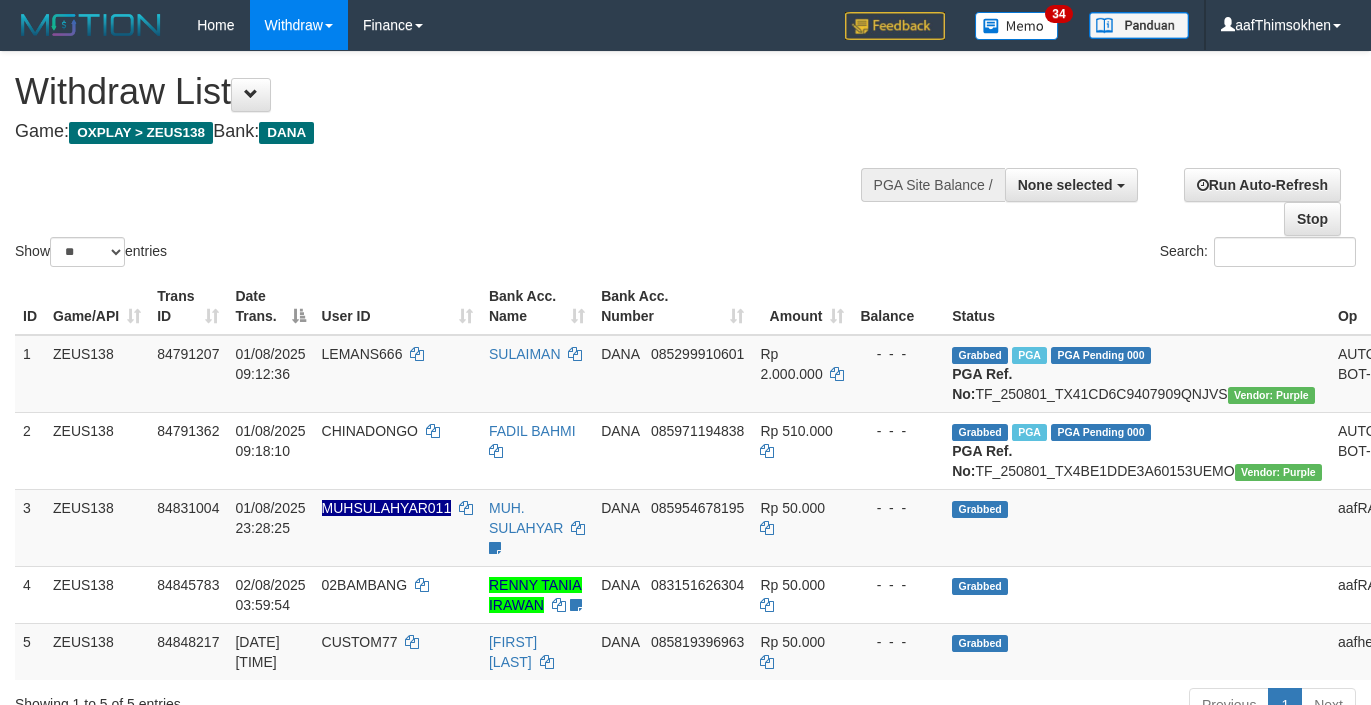 select 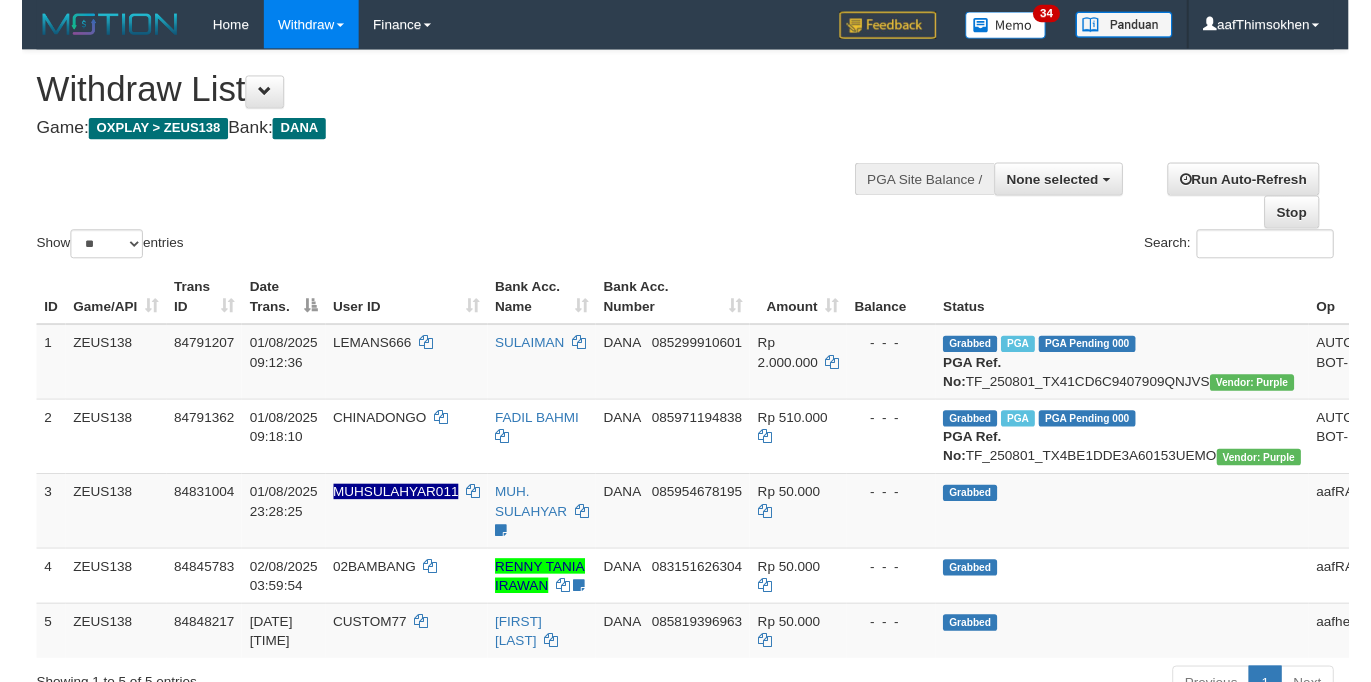 scroll, scrollTop: 349, scrollLeft: 0, axis: vertical 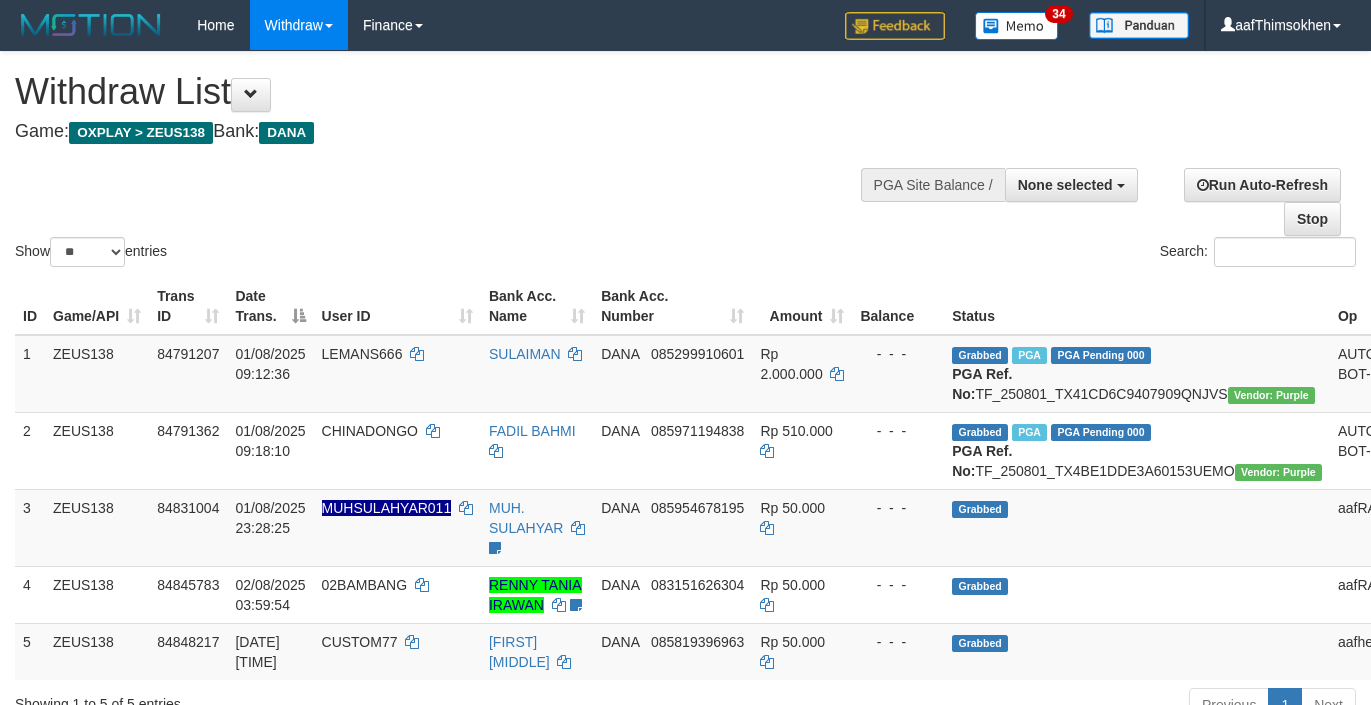 select 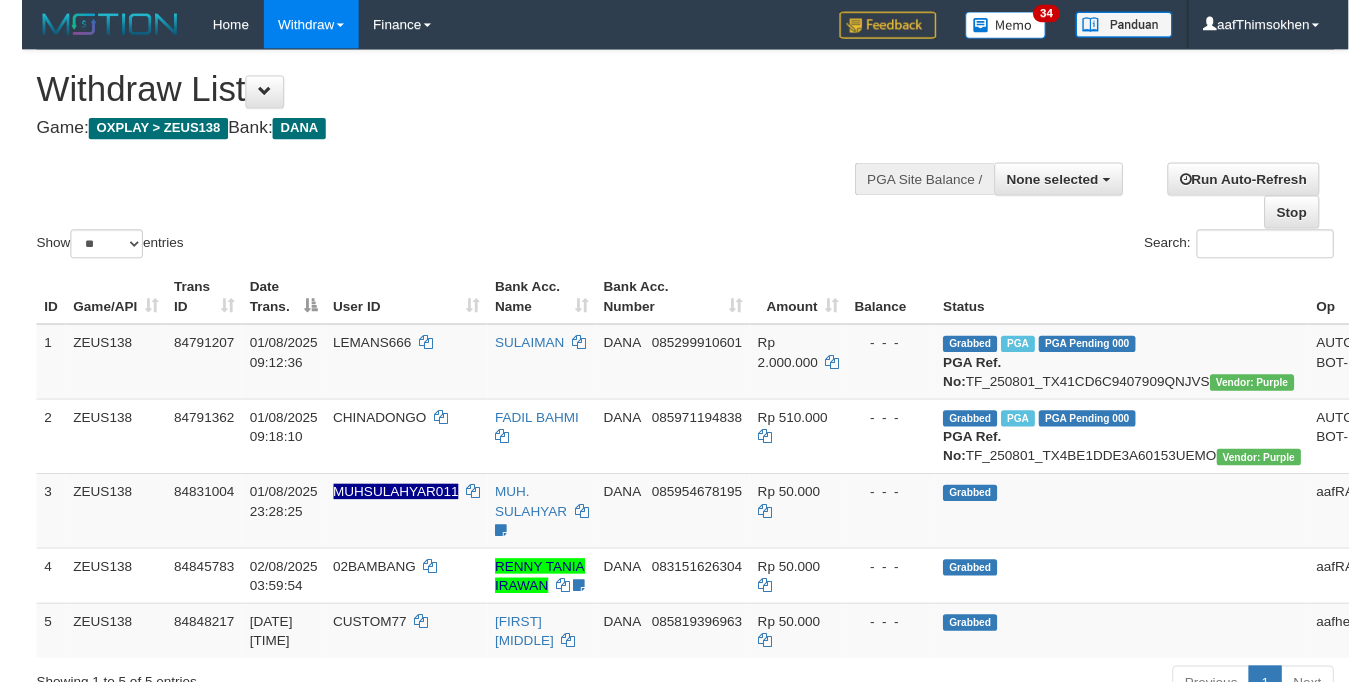 scroll, scrollTop: 349, scrollLeft: 0, axis: vertical 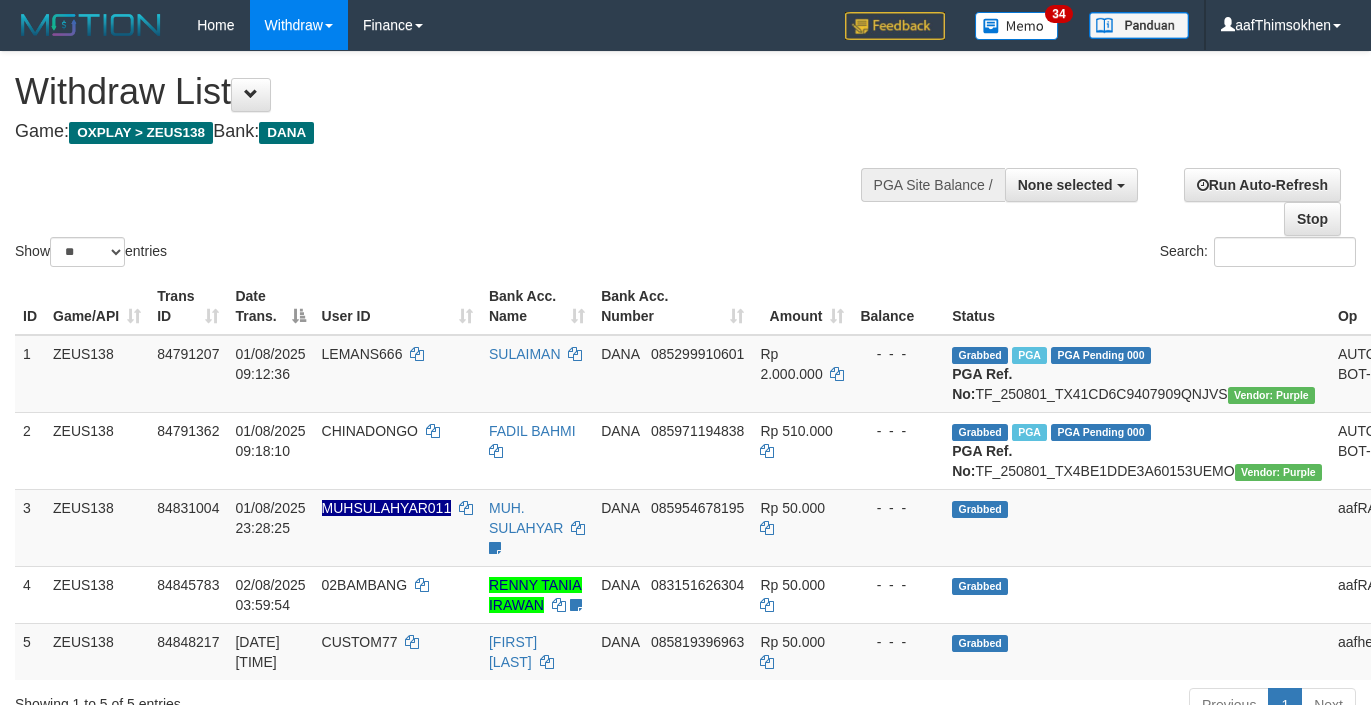 select 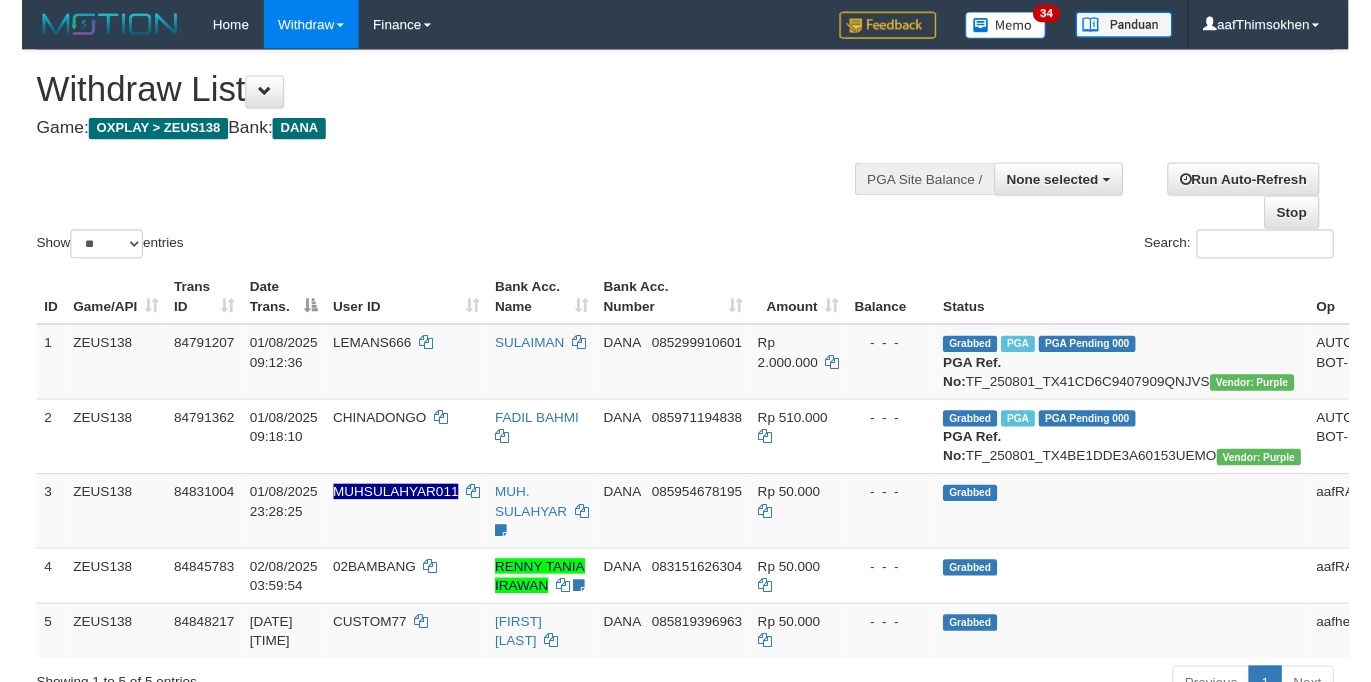 scroll, scrollTop: 349, scrollLeft: 0, axis: vertical 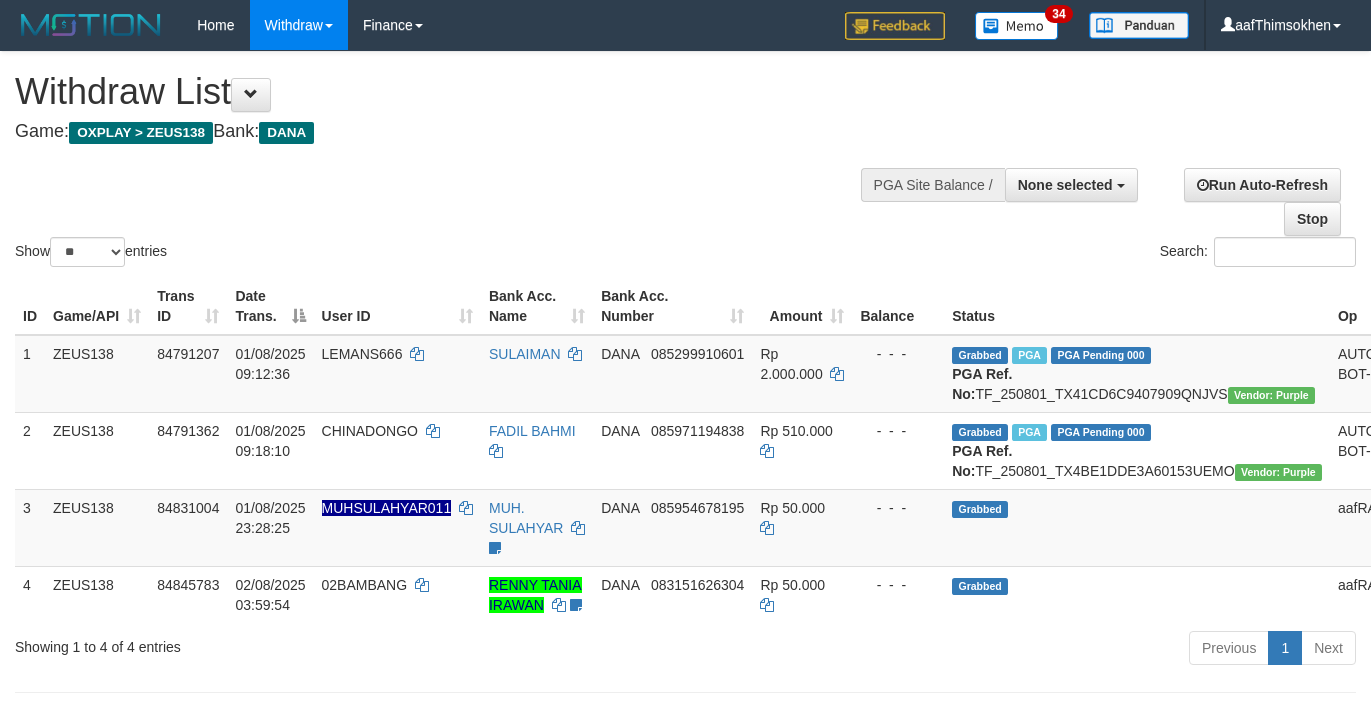 select 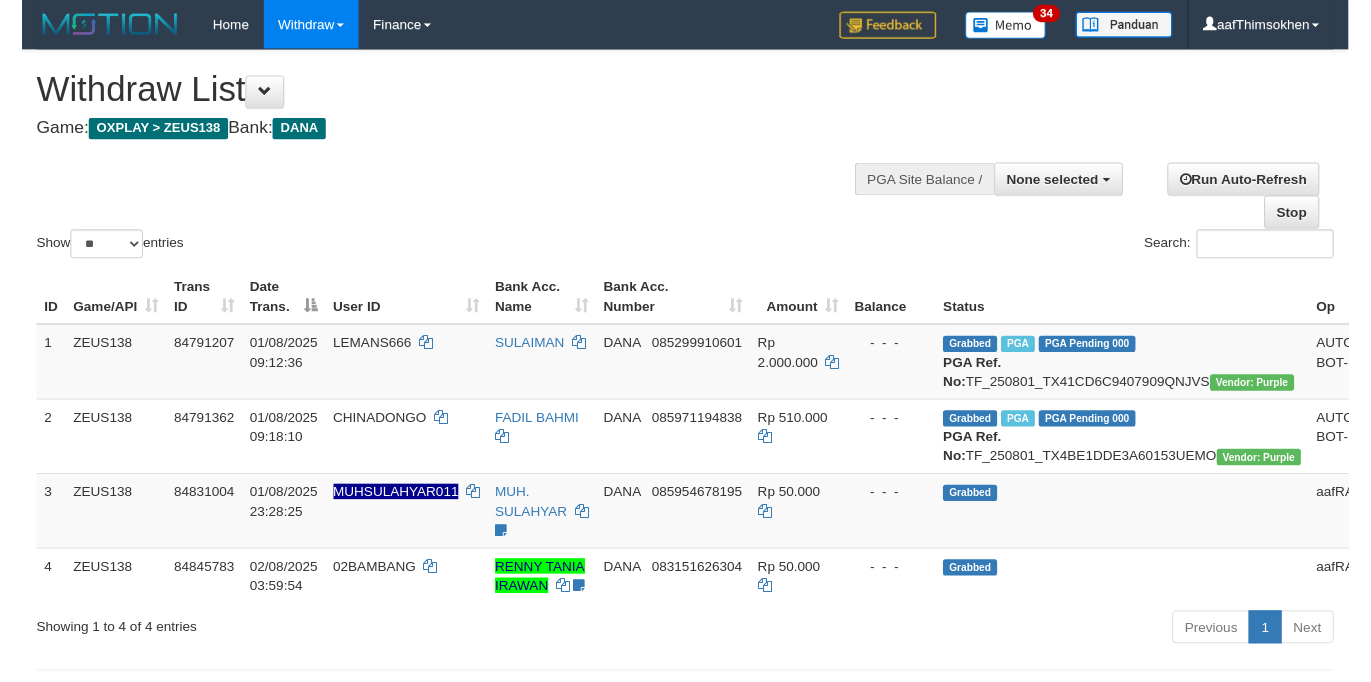 scroll, scrollTop: 349, scrollLeft: 0, axis: vertical 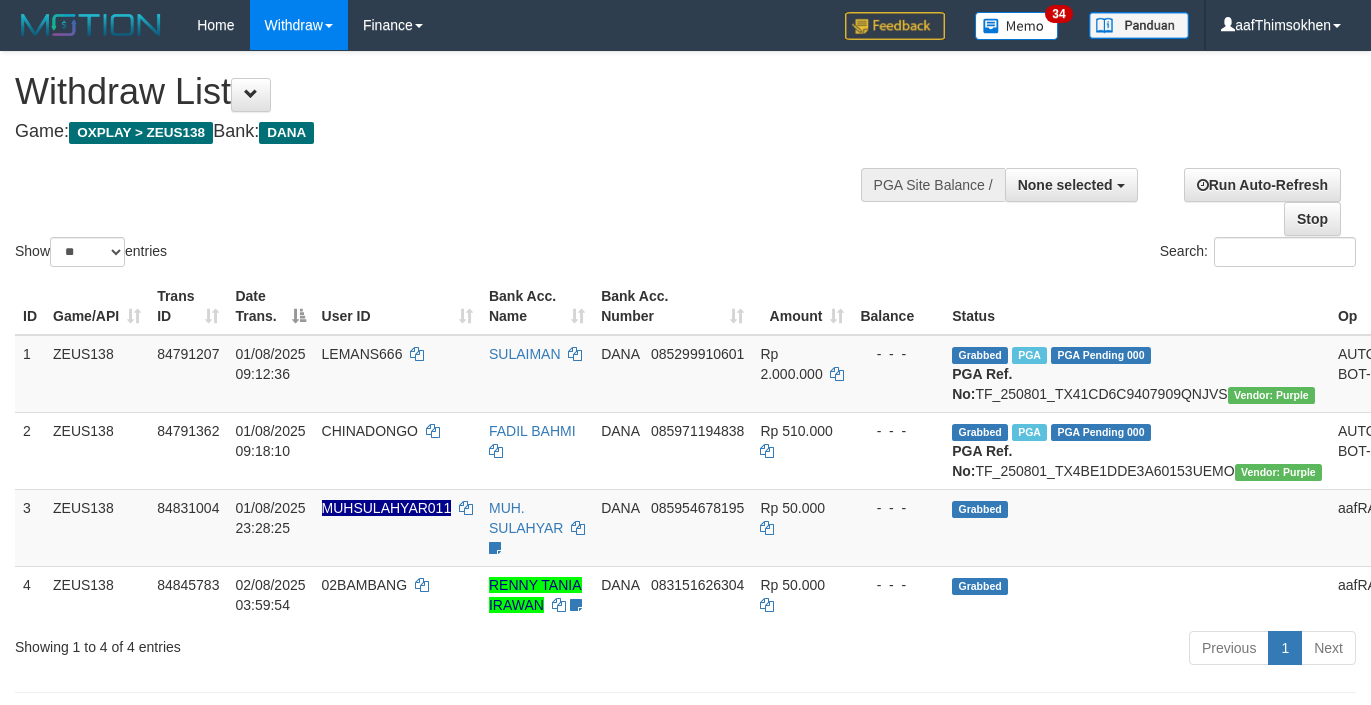 select 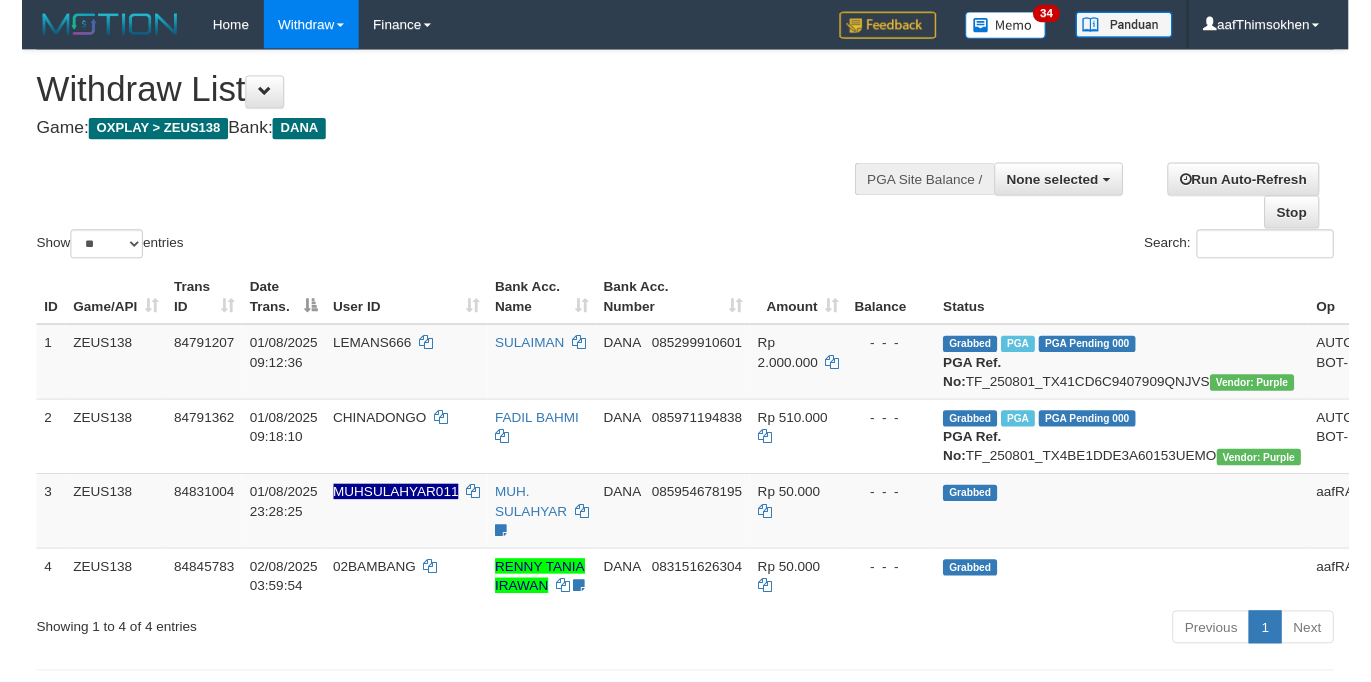 scroll, scrollTop: 349, scrollLeft: 0, axis: vertical 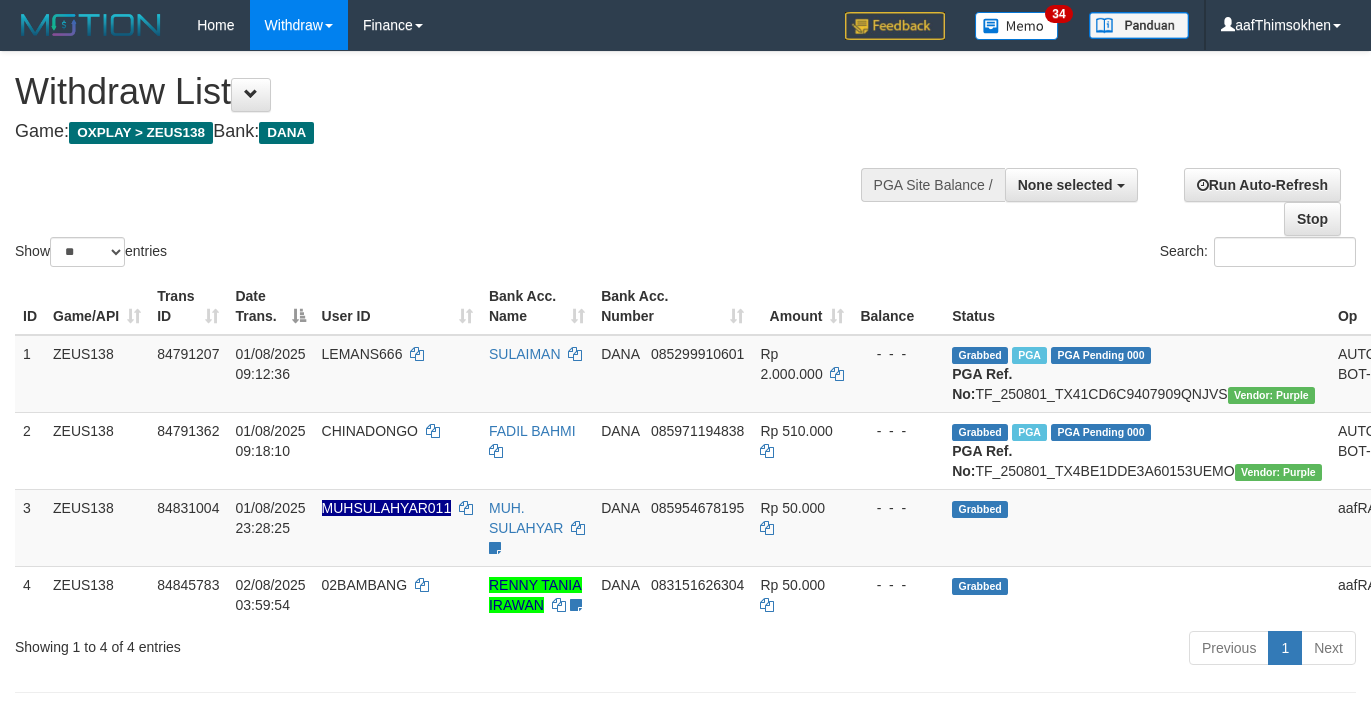 select 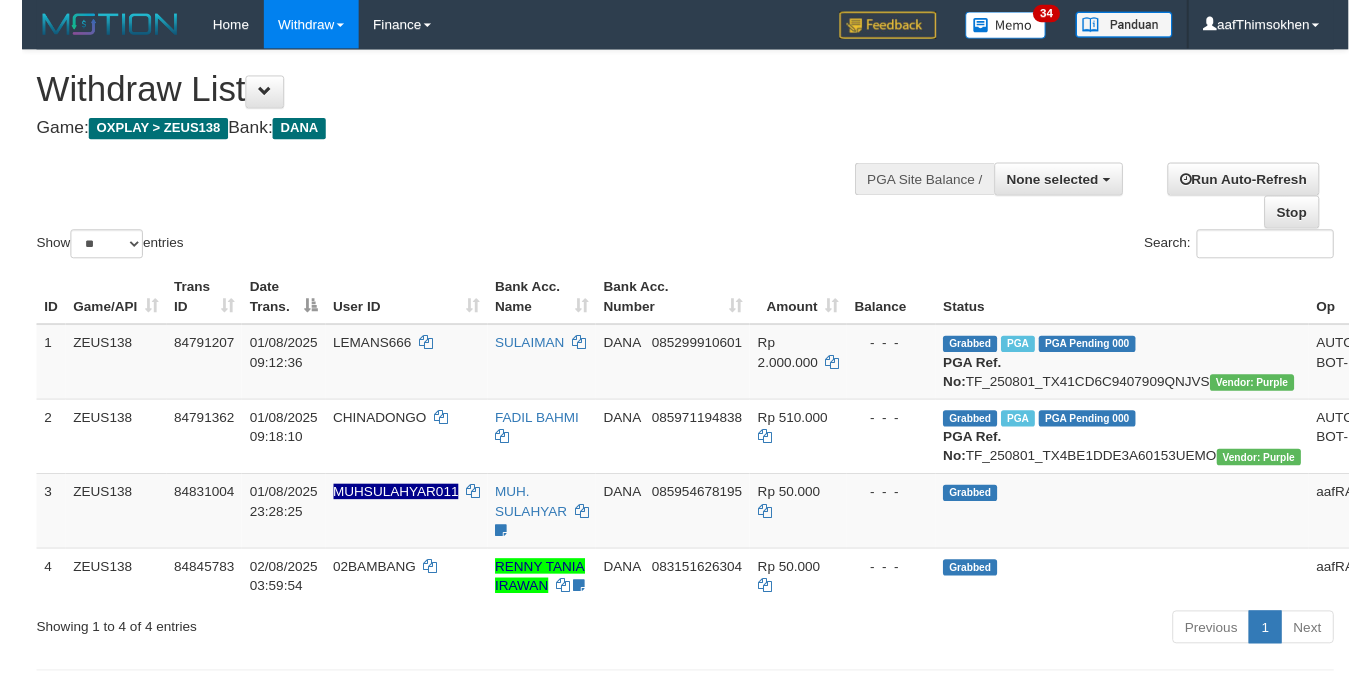 scroll, scrollTop: 349, scrollLeft: 0, axis: vertical 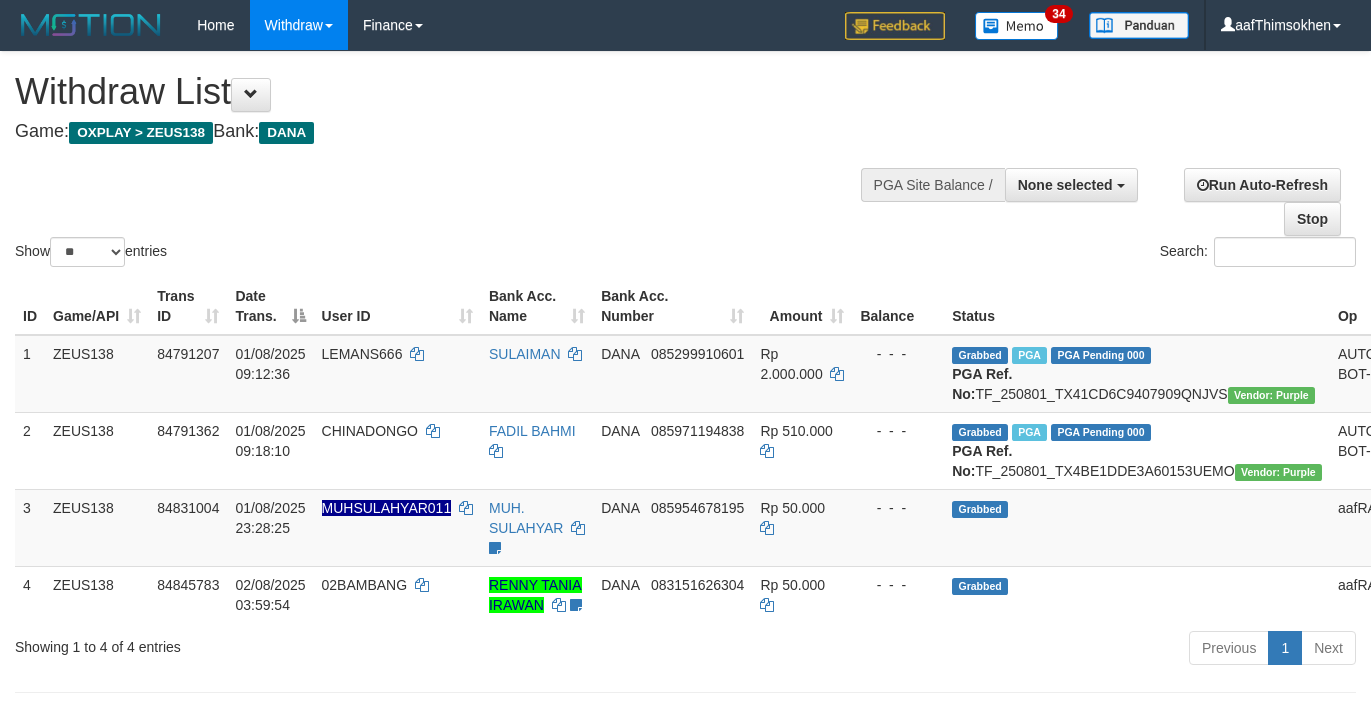 select 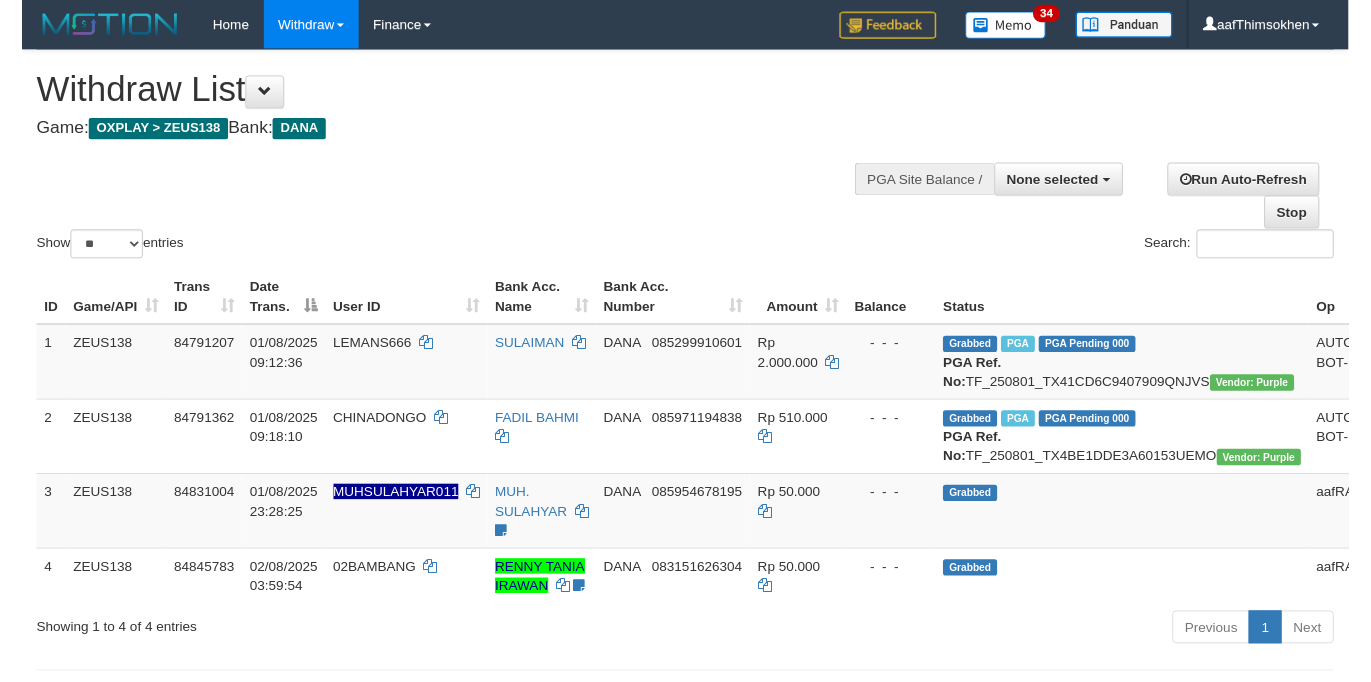 scroll, scrollTop: 349, scrollLeft: 0, axis: vertical 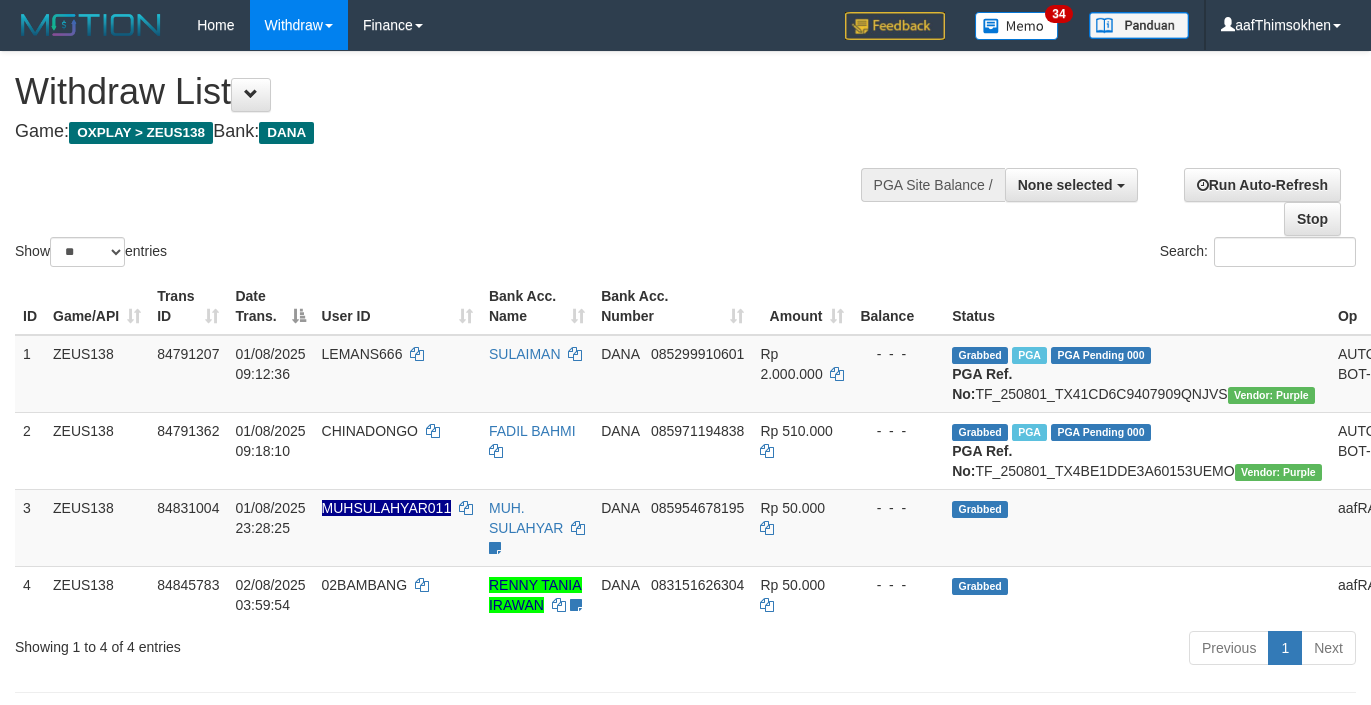 select 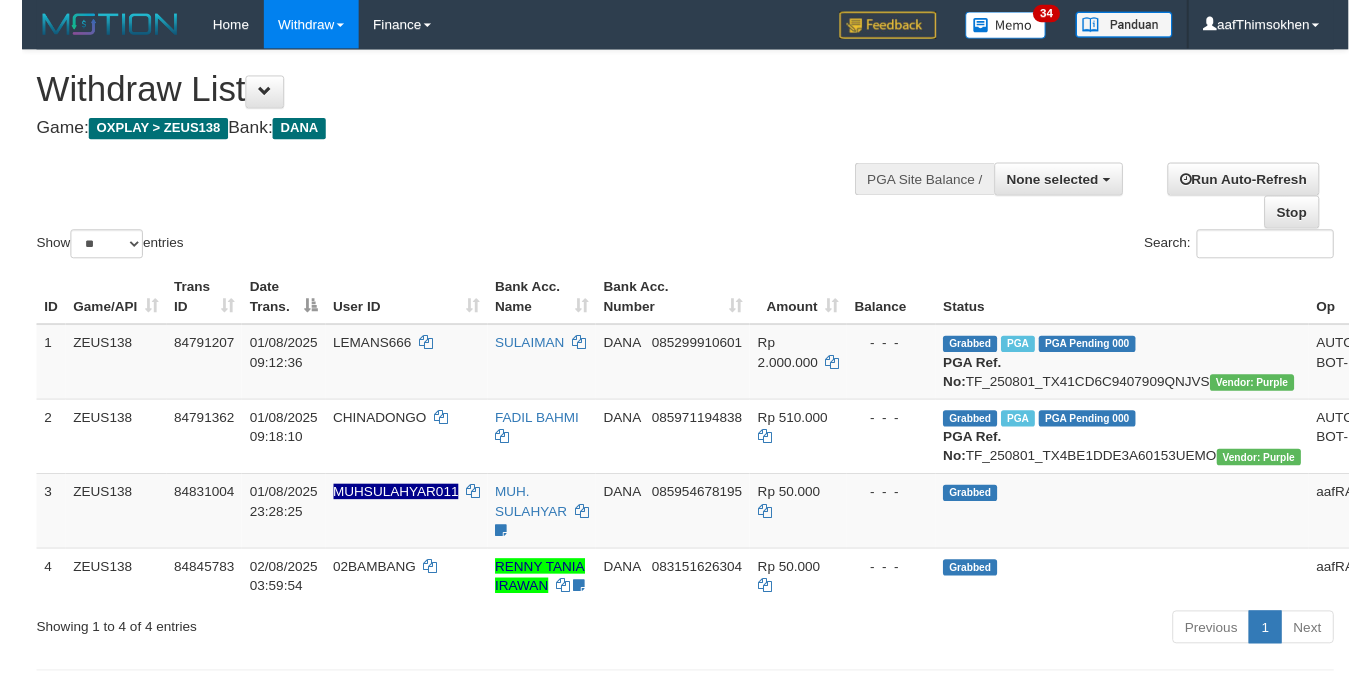 scroll, scrollTop: 349, scrollLeft: 0, axis: vertical 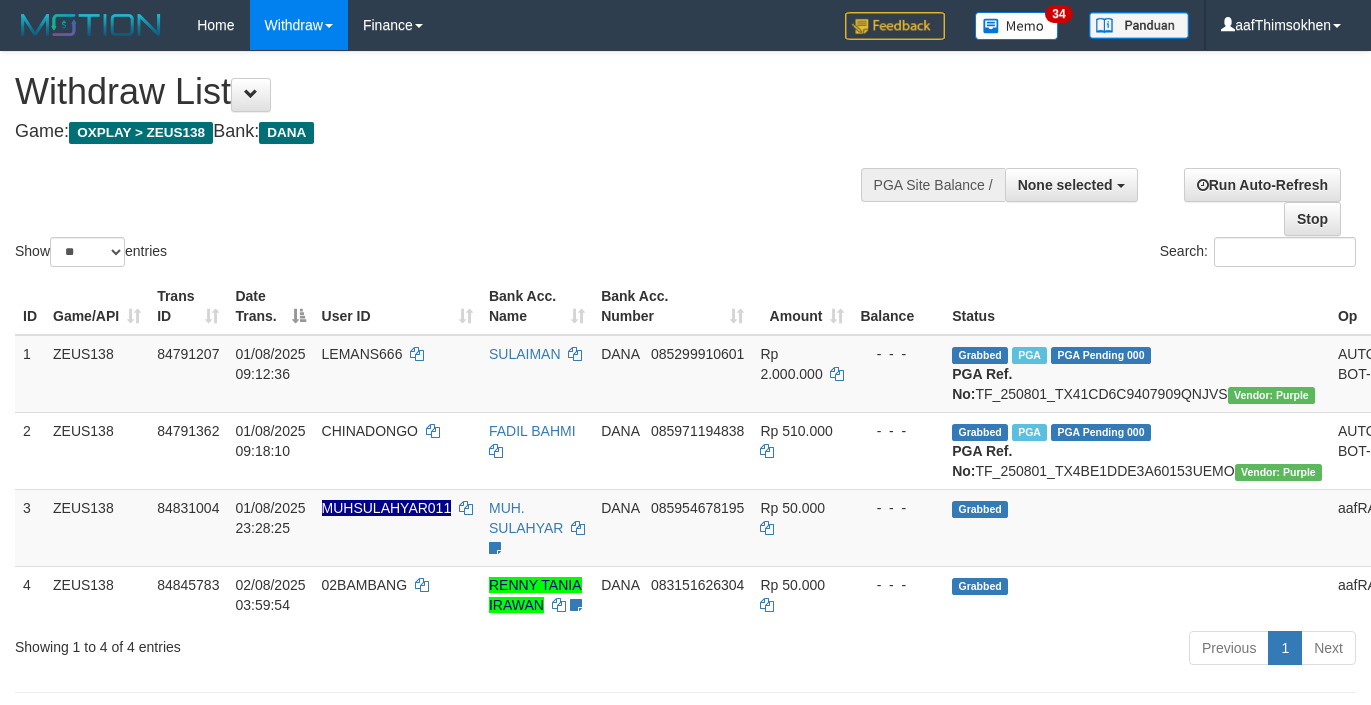 select 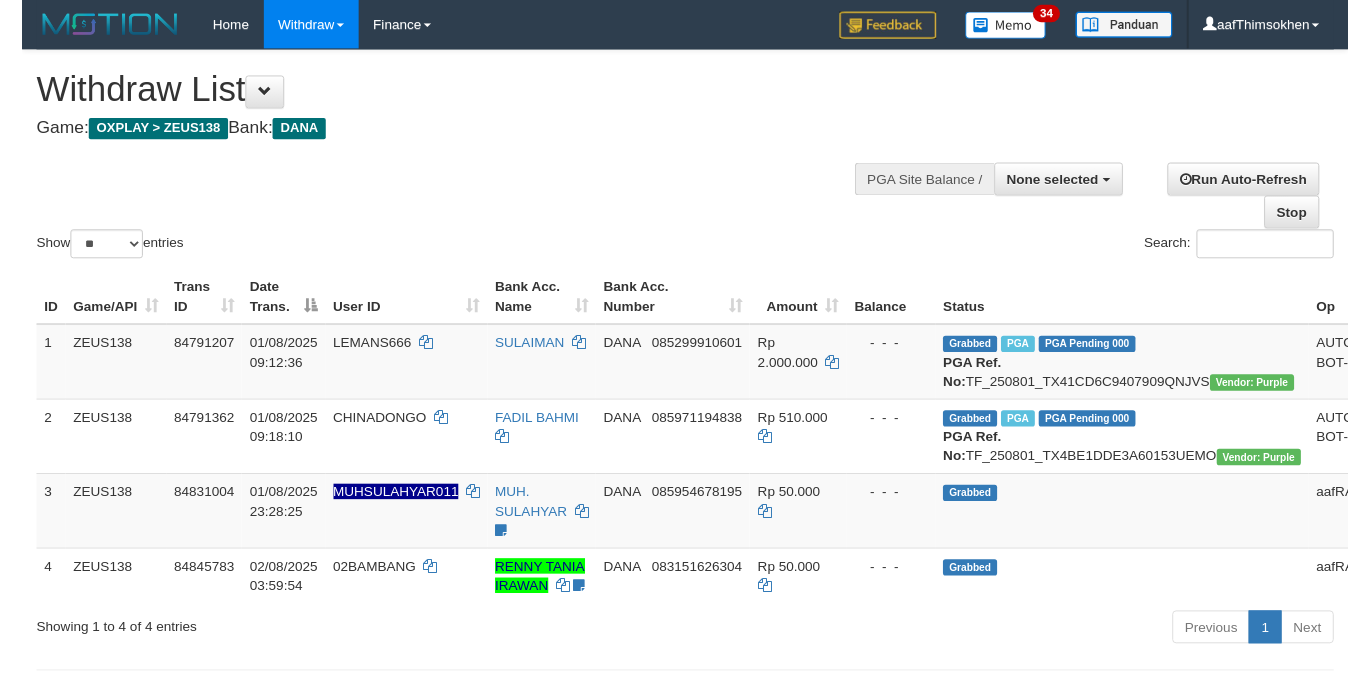scroll, scrollTop: 349, scrollLeft: 0, axis: vertical 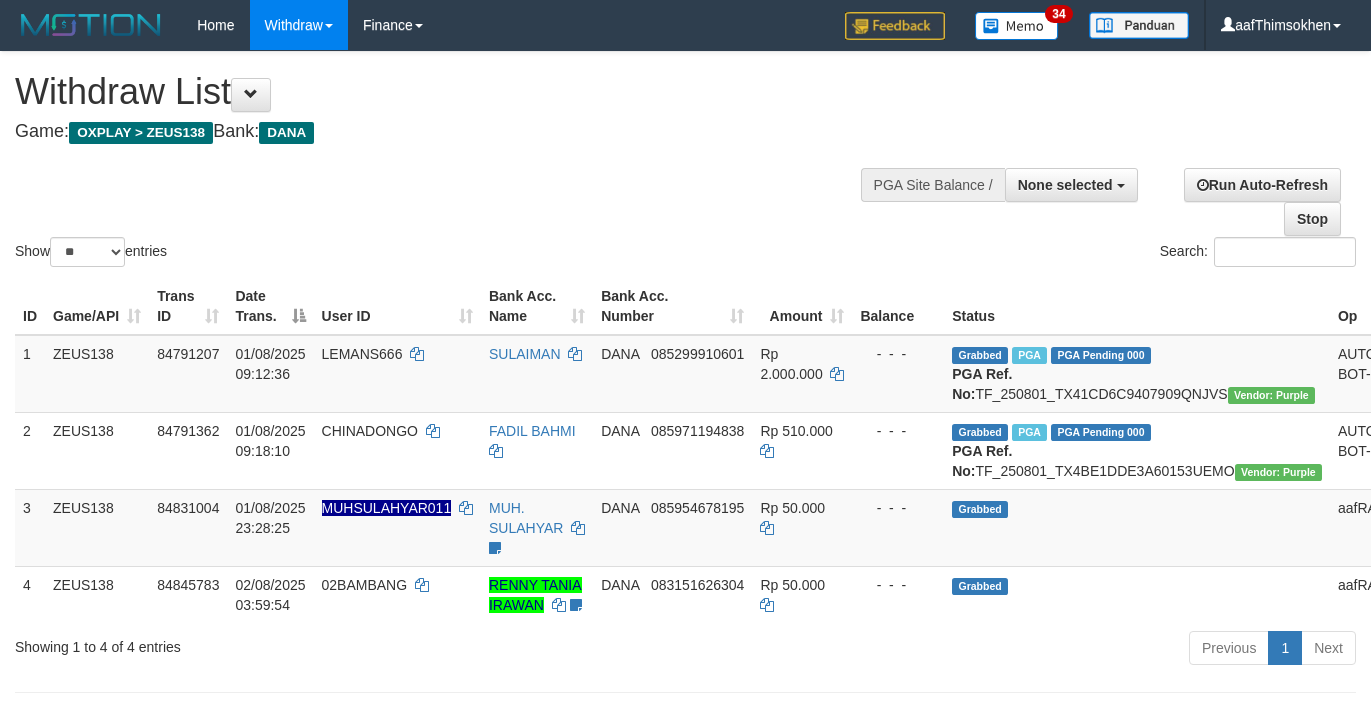 select 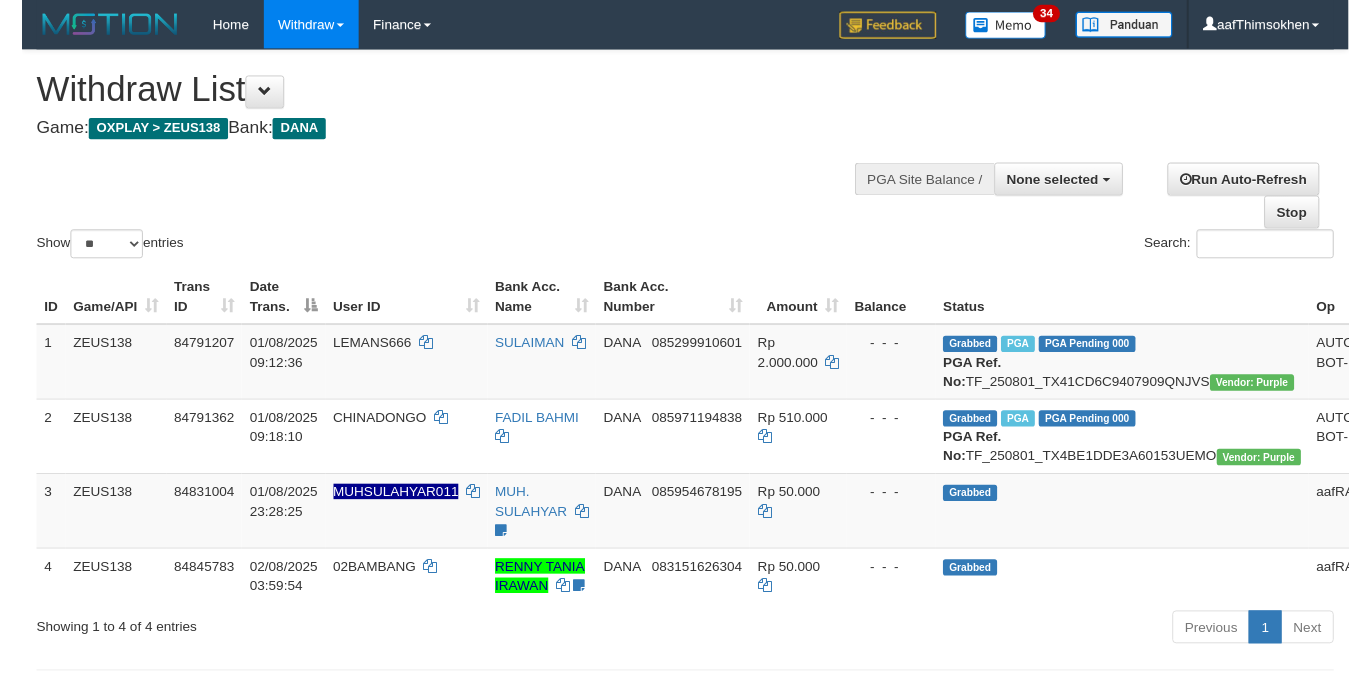 scroll, scrollTop: 349, scrollLeft: 0, axis: vertical 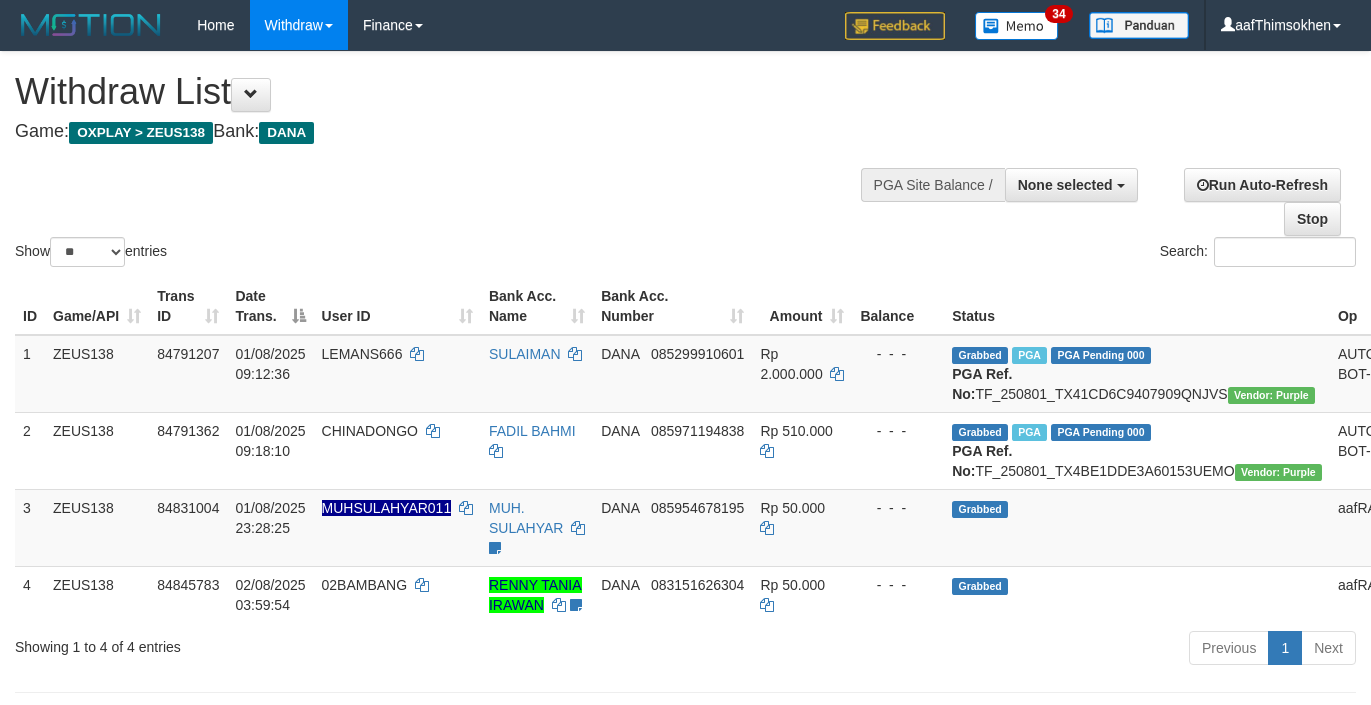 select 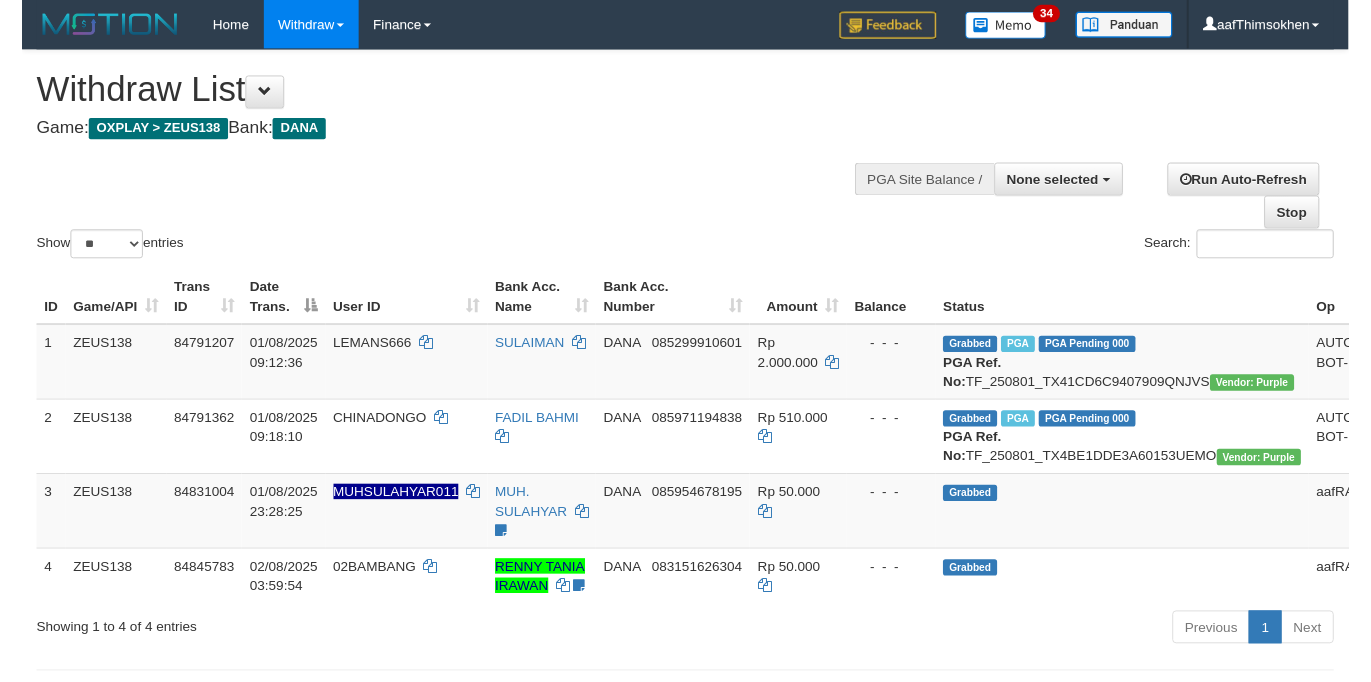 scroll, scrollTop: 349, scrollLeft: 0, axis: vertical 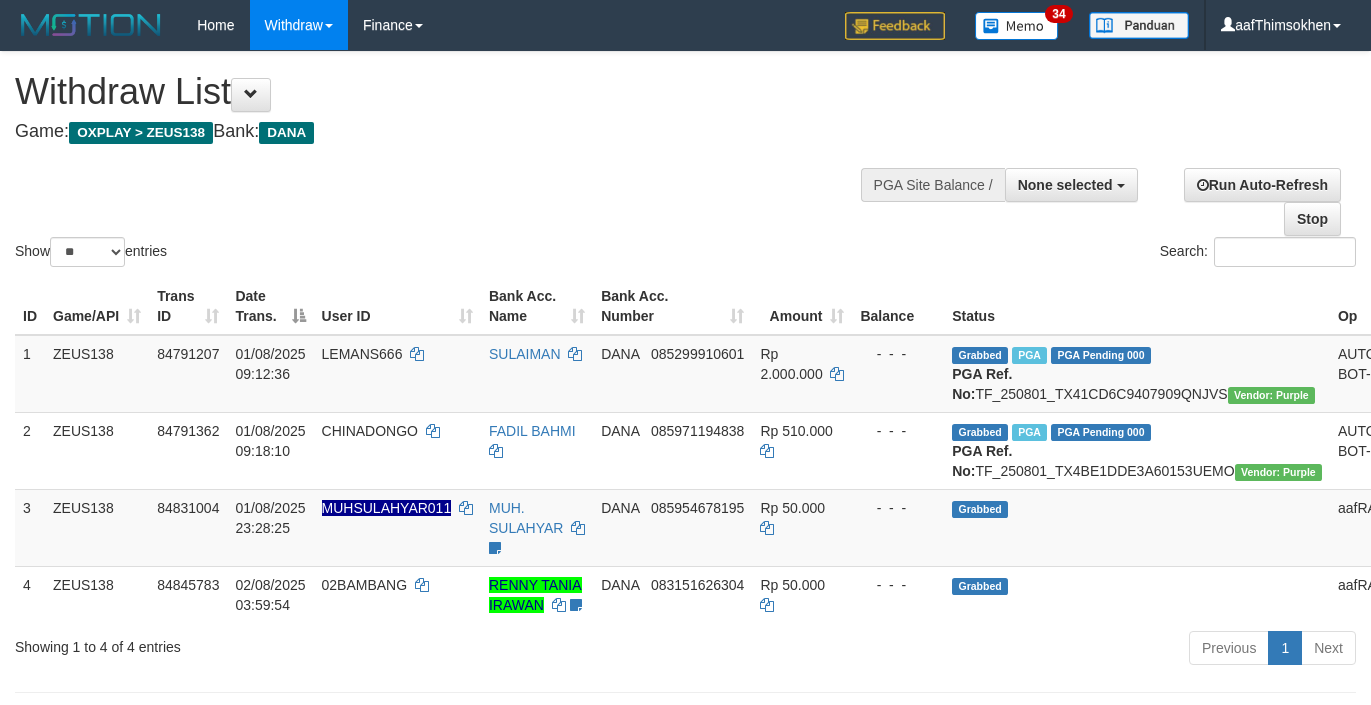 select 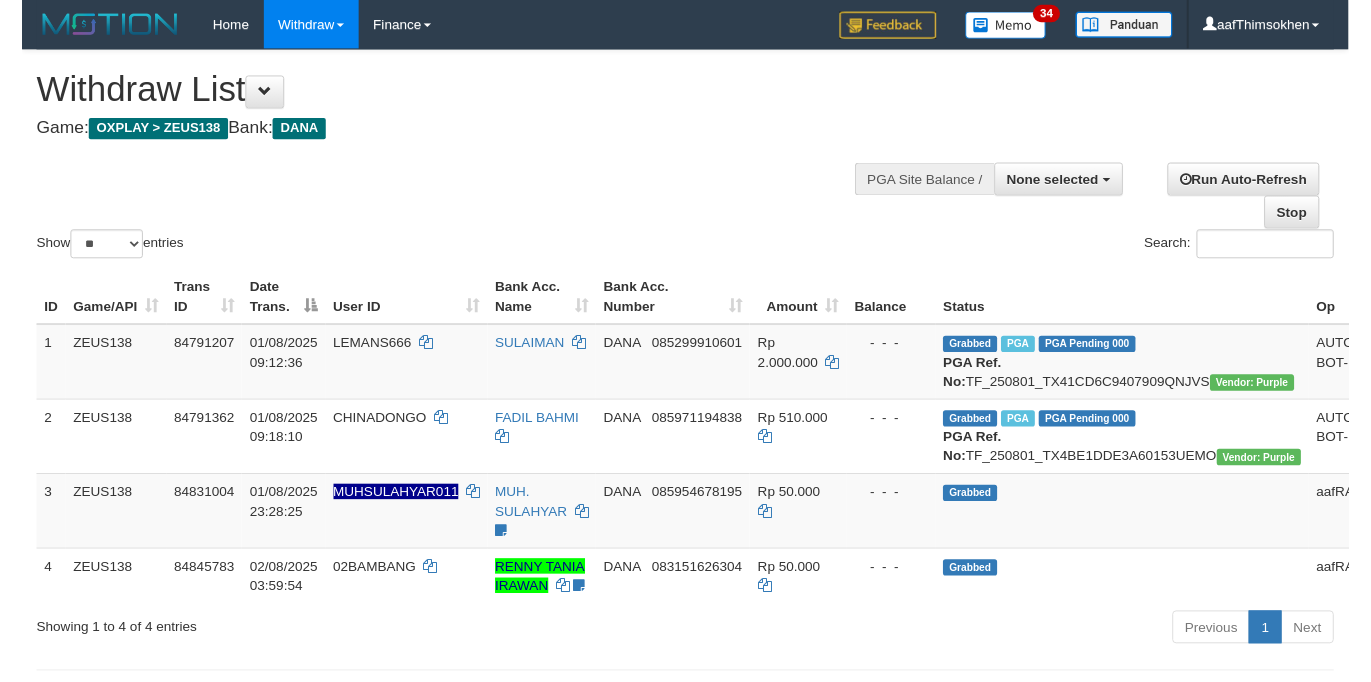 scroll, scrollTop: 349, scrollLeft: 0, axis: vertical 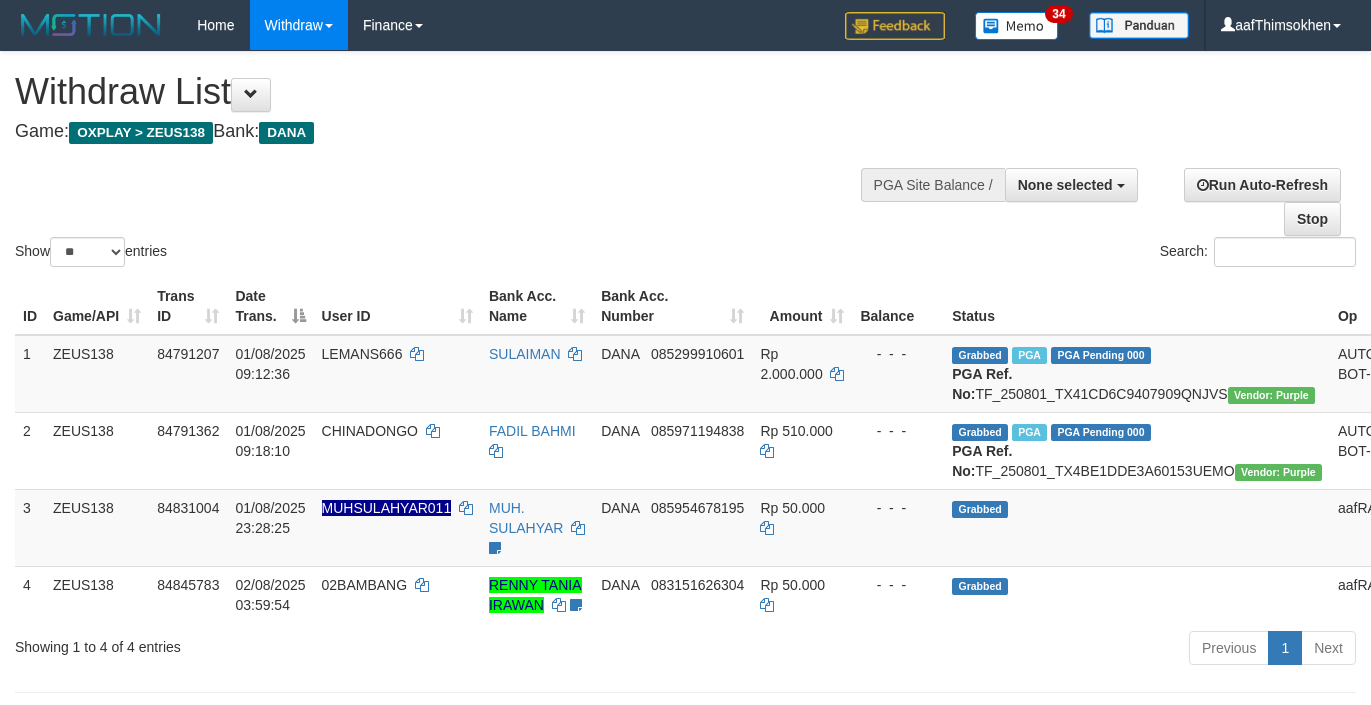 select 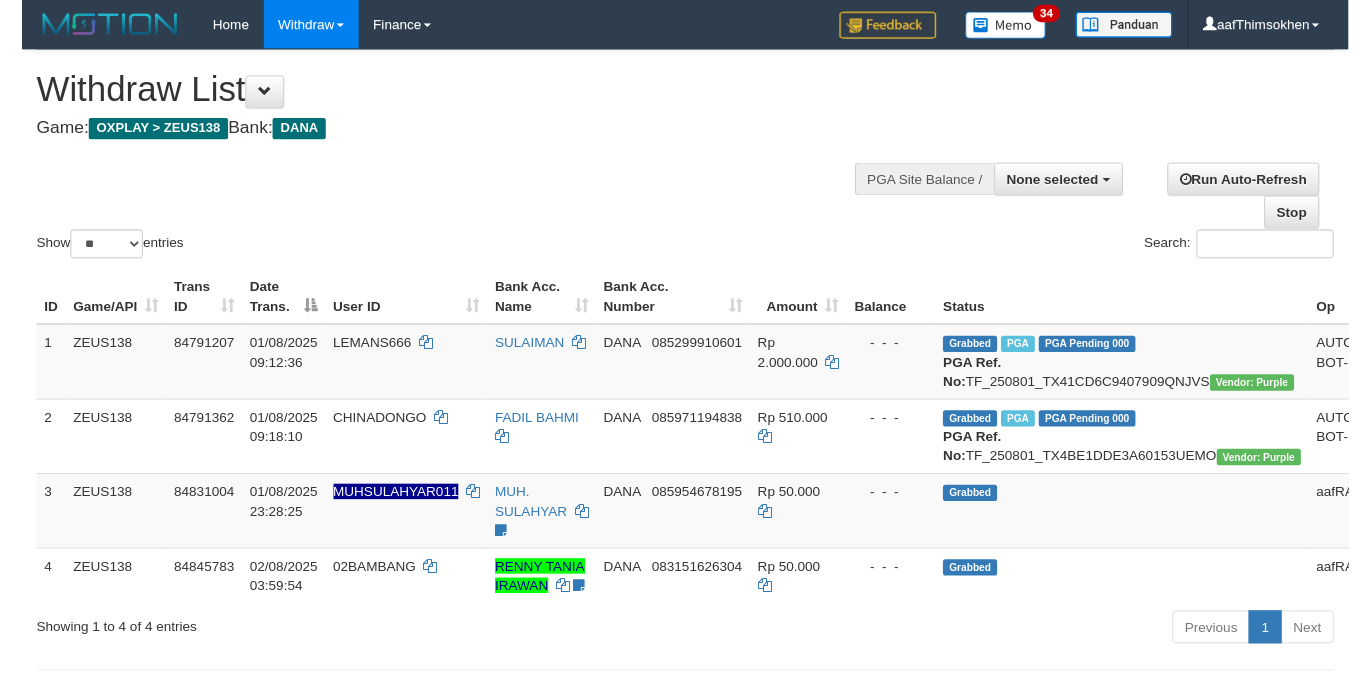 scroll, scrollTop: 349, scrollLeft: 0, axis: vertical 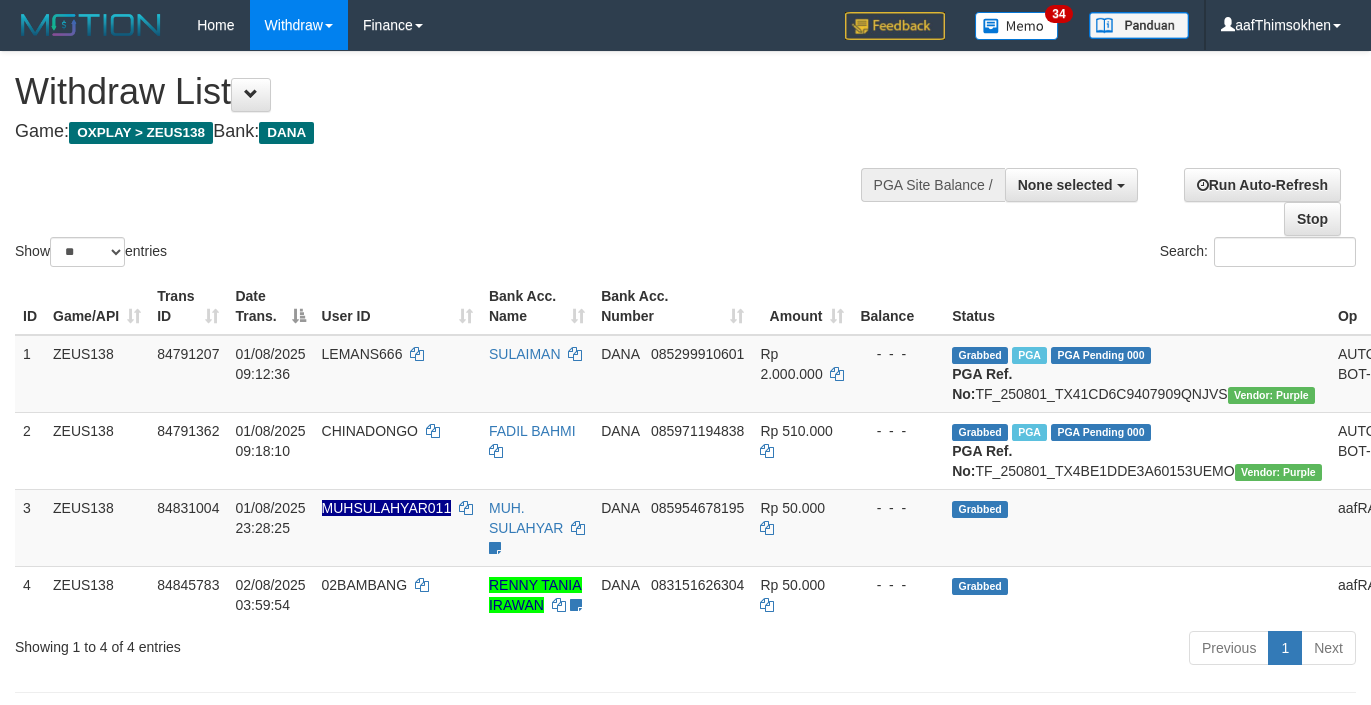 select 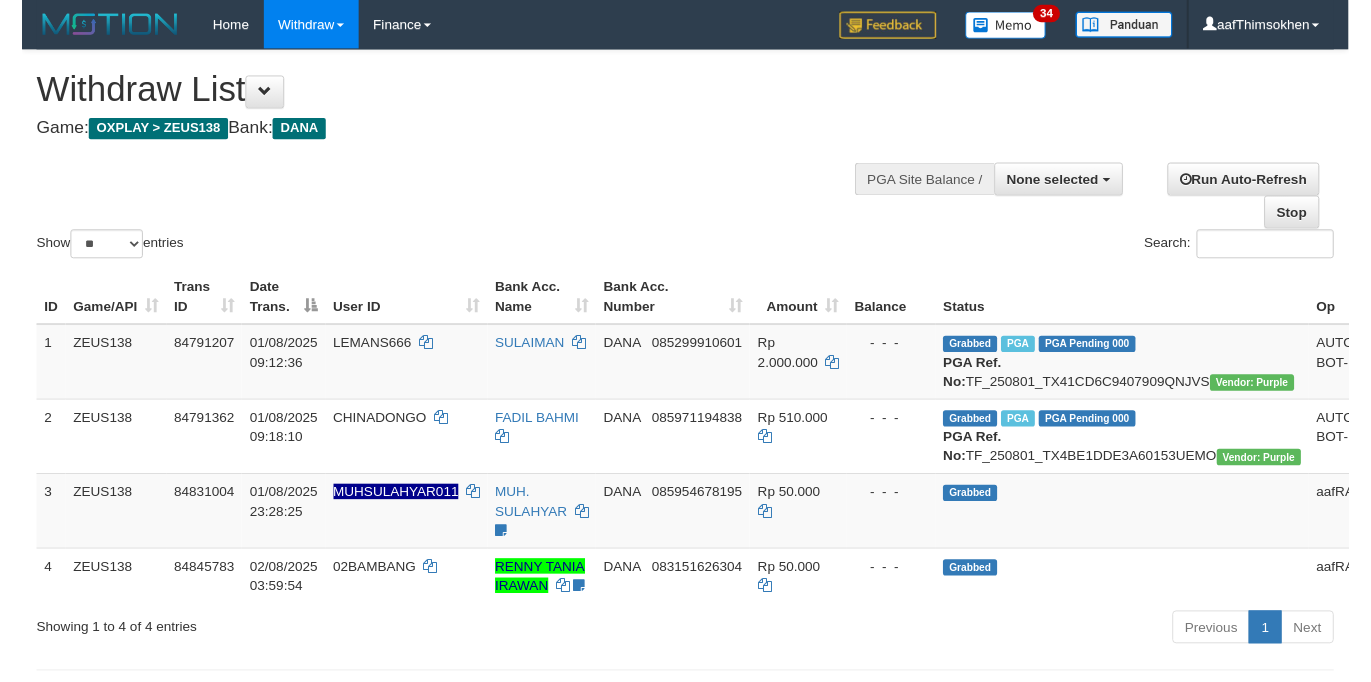 scroll, scrollTop: 349, scrollLeft: 0, axis: vertical 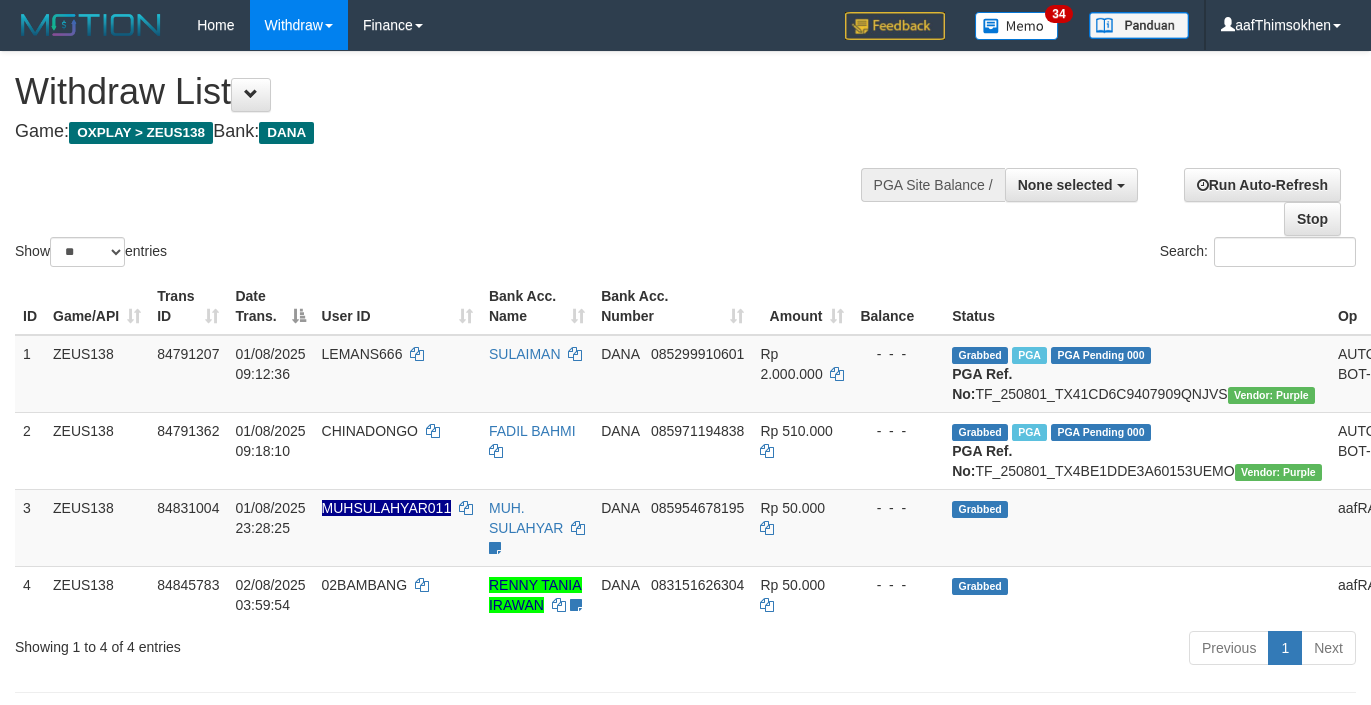 select 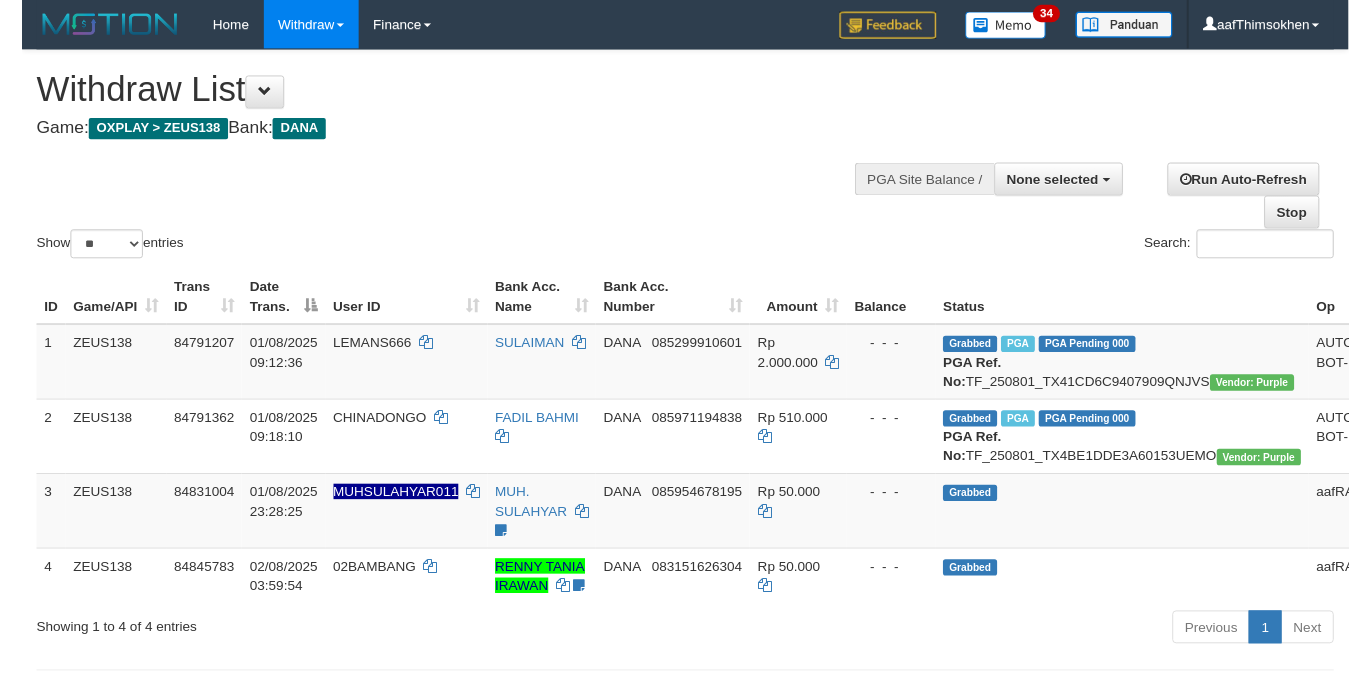 scroll, scrollTop: 349, scrollLeft: 0, axis: vertical 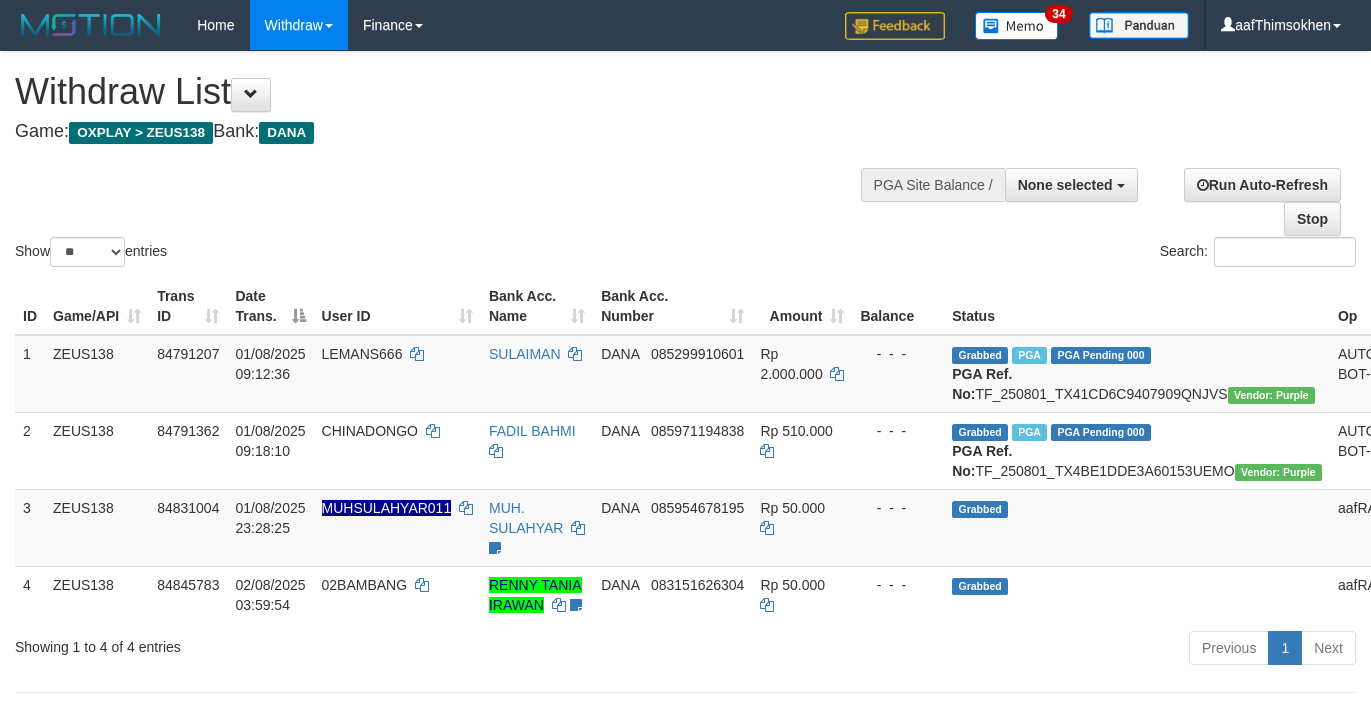 select 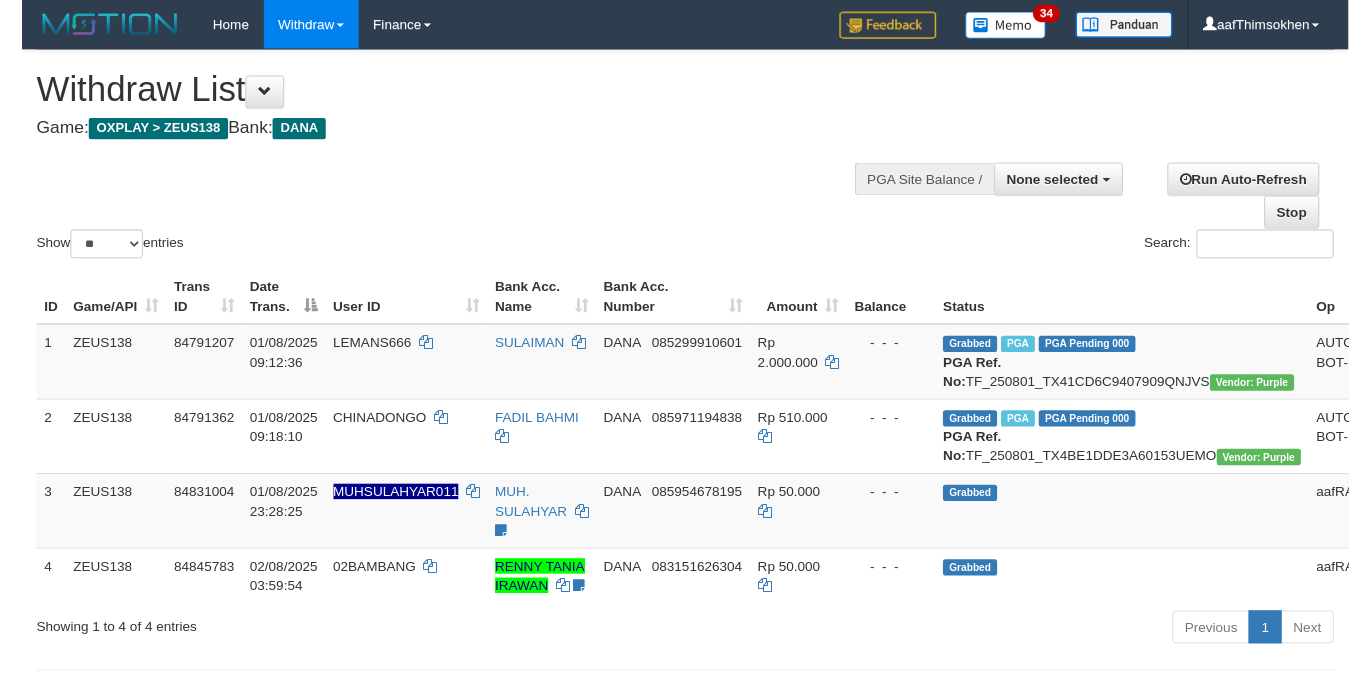scroll, scrollTop: 349, scrollLeft: 0, axis: vertical 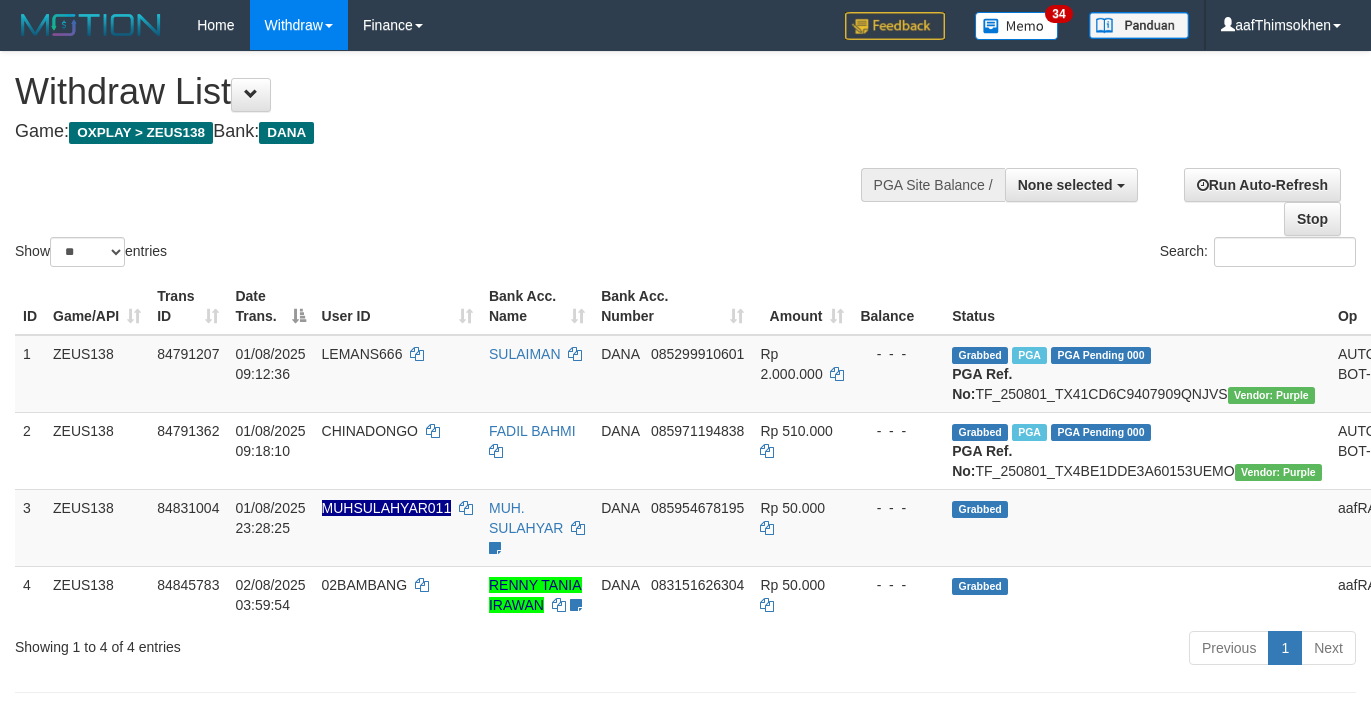select 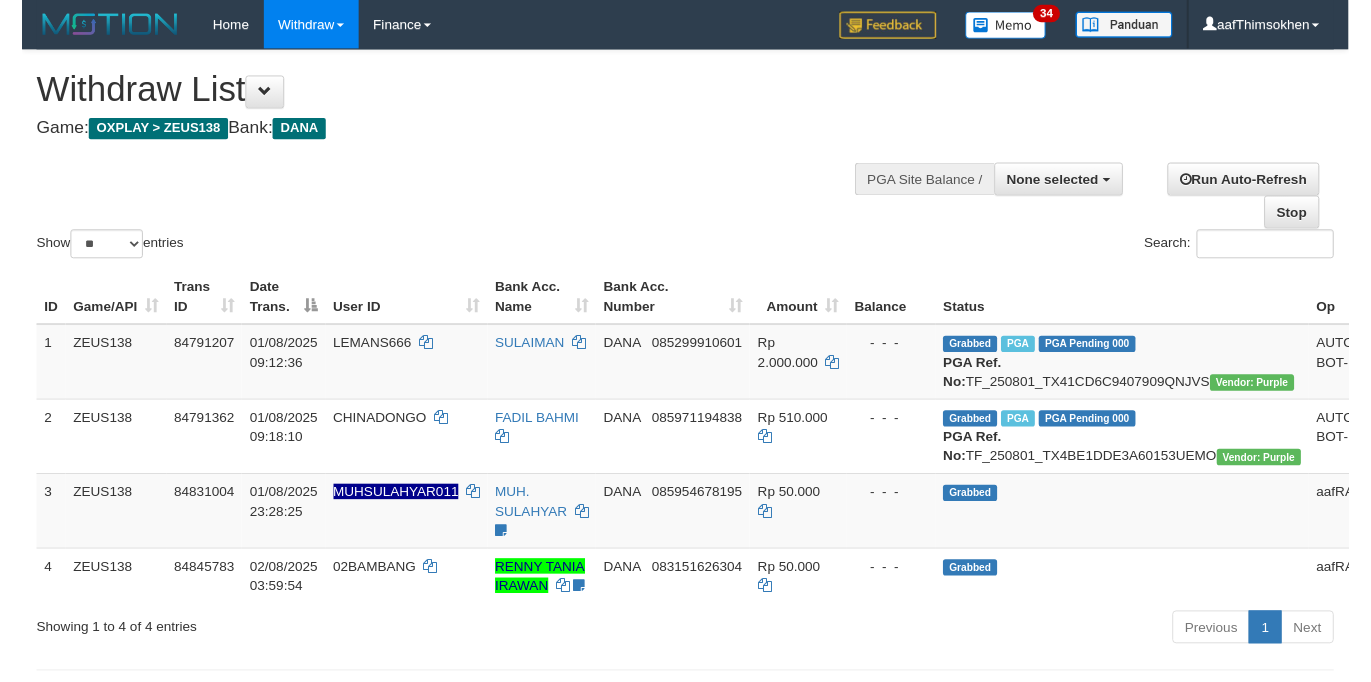 scroll, scrollTop: 349, scrollLeft: 0, axis: vertical 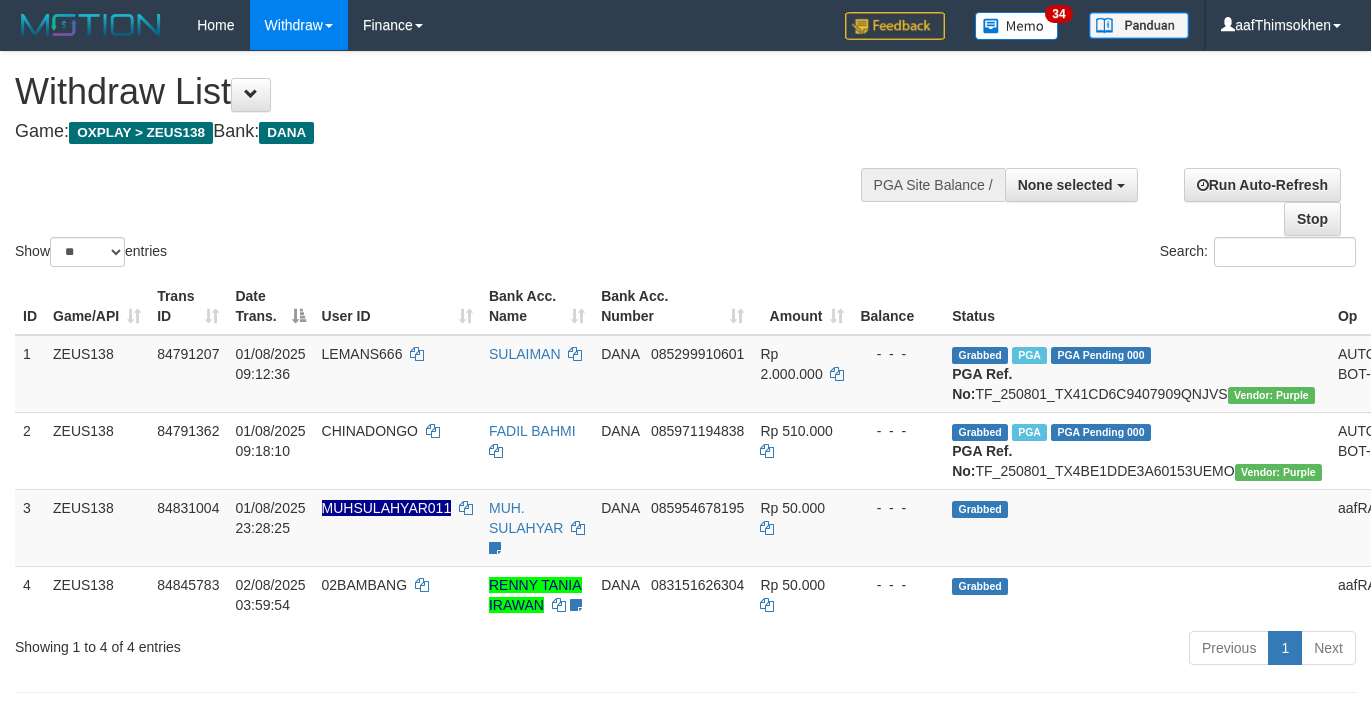 select 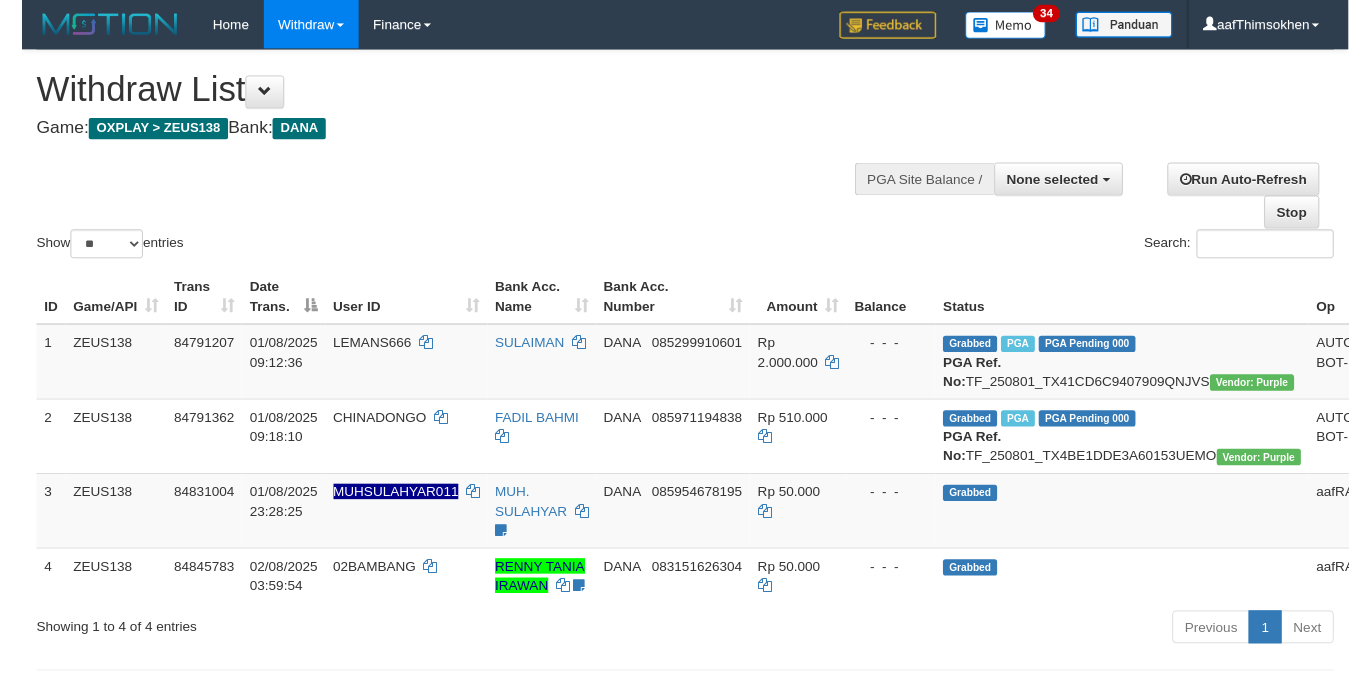 scroll, scrollTop: 349, scrollLeft: 0, axis: vertical 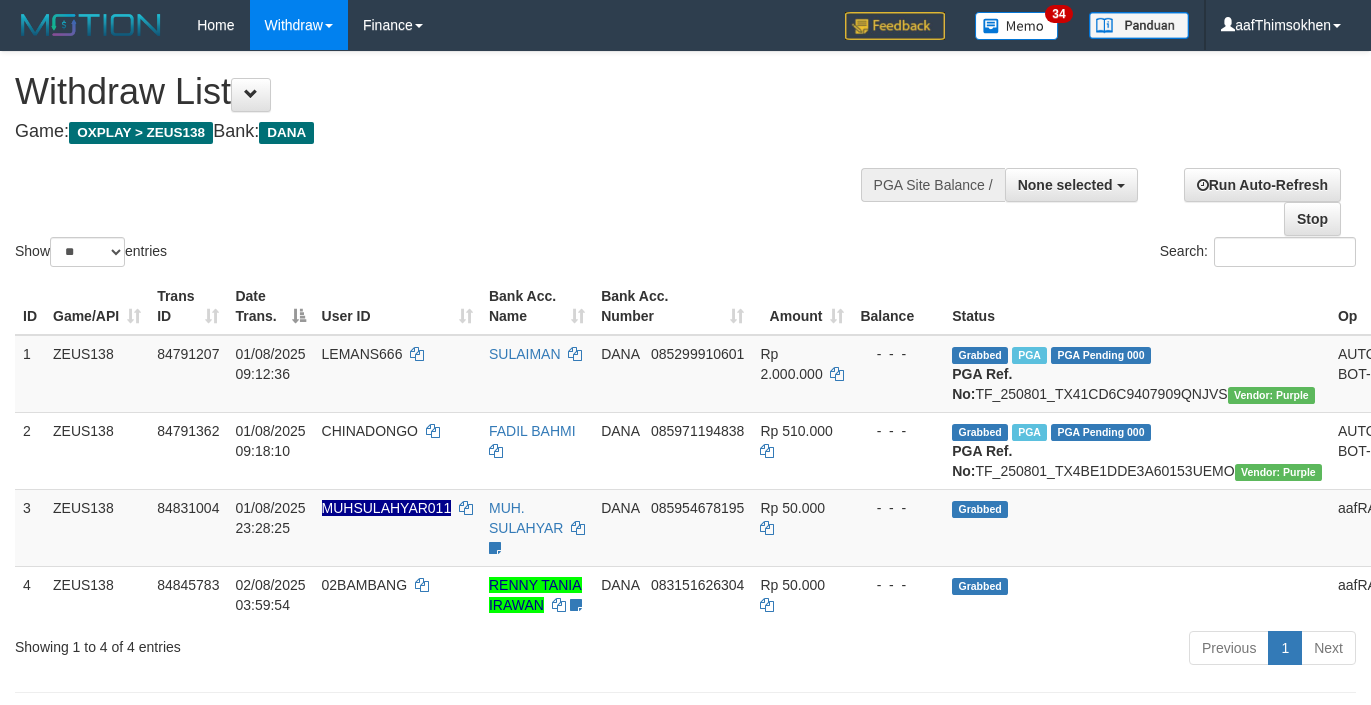 select 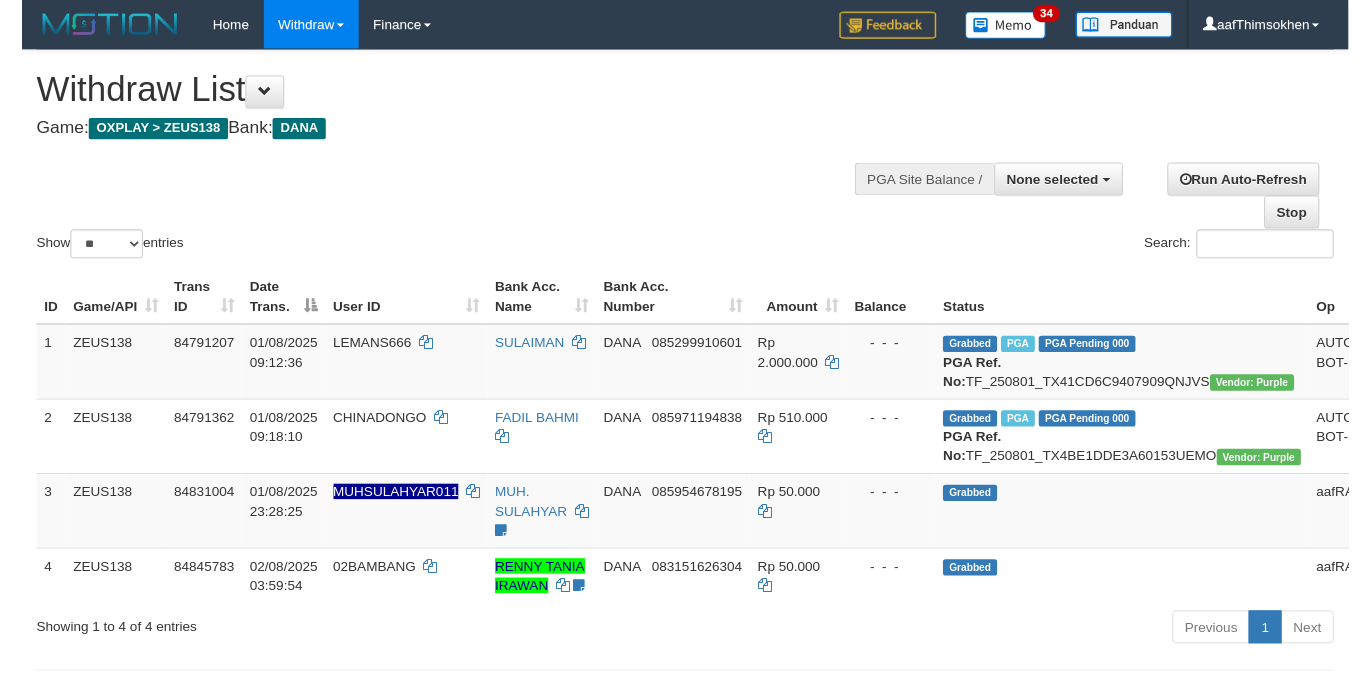 scroll, scrollTop: 349, scrollLeft: 0, axis: vertical 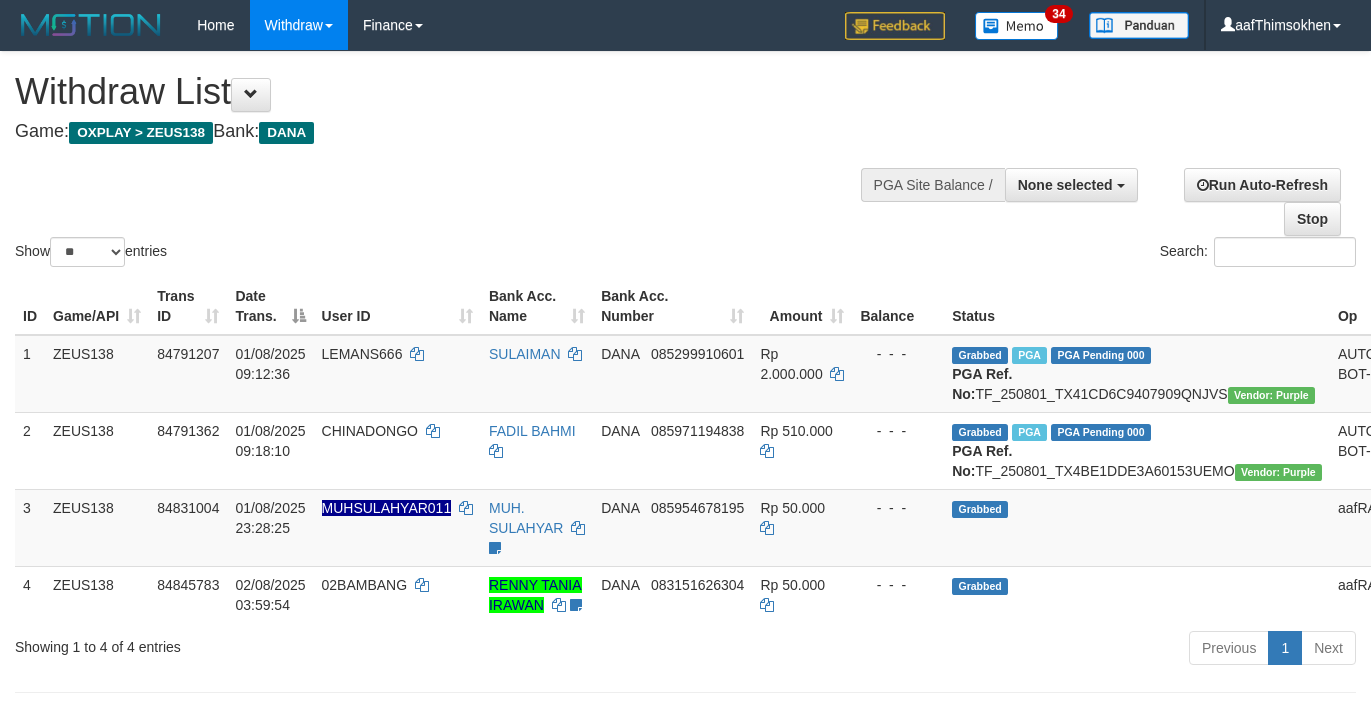 select 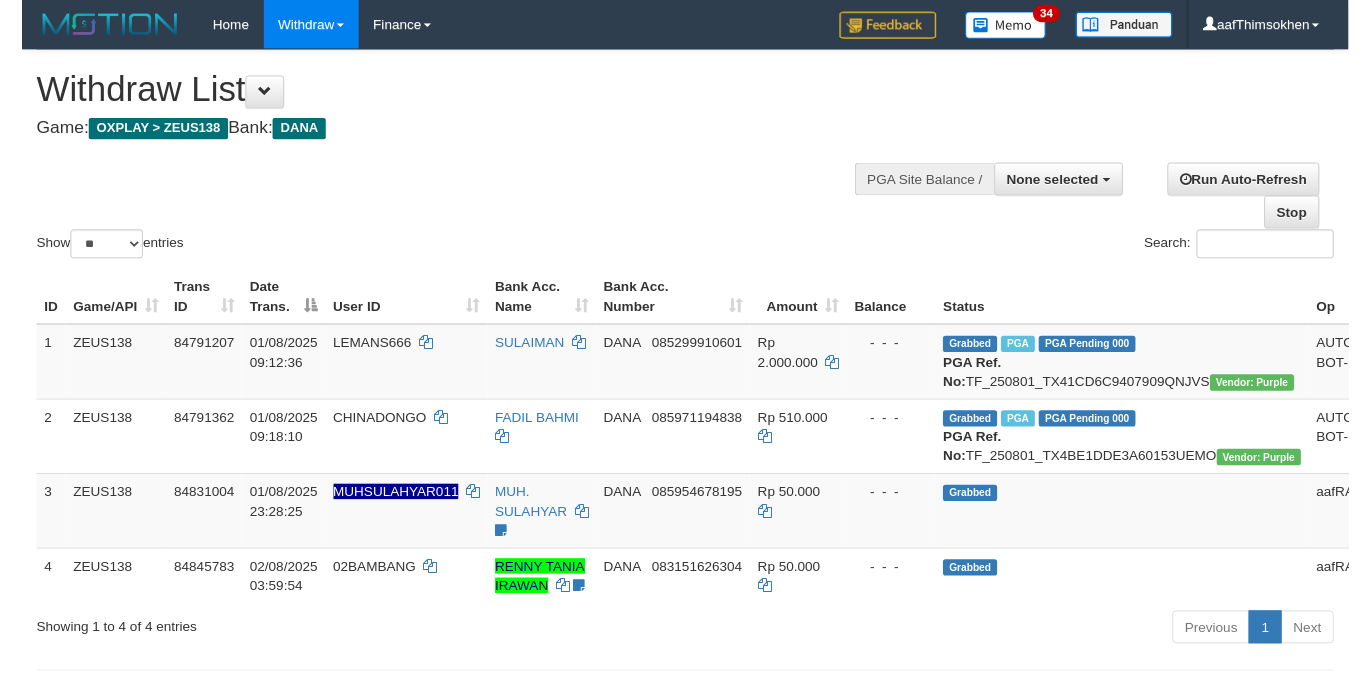 scroll, scrollTop: 349, scrollLeft: 0, axis: vertical 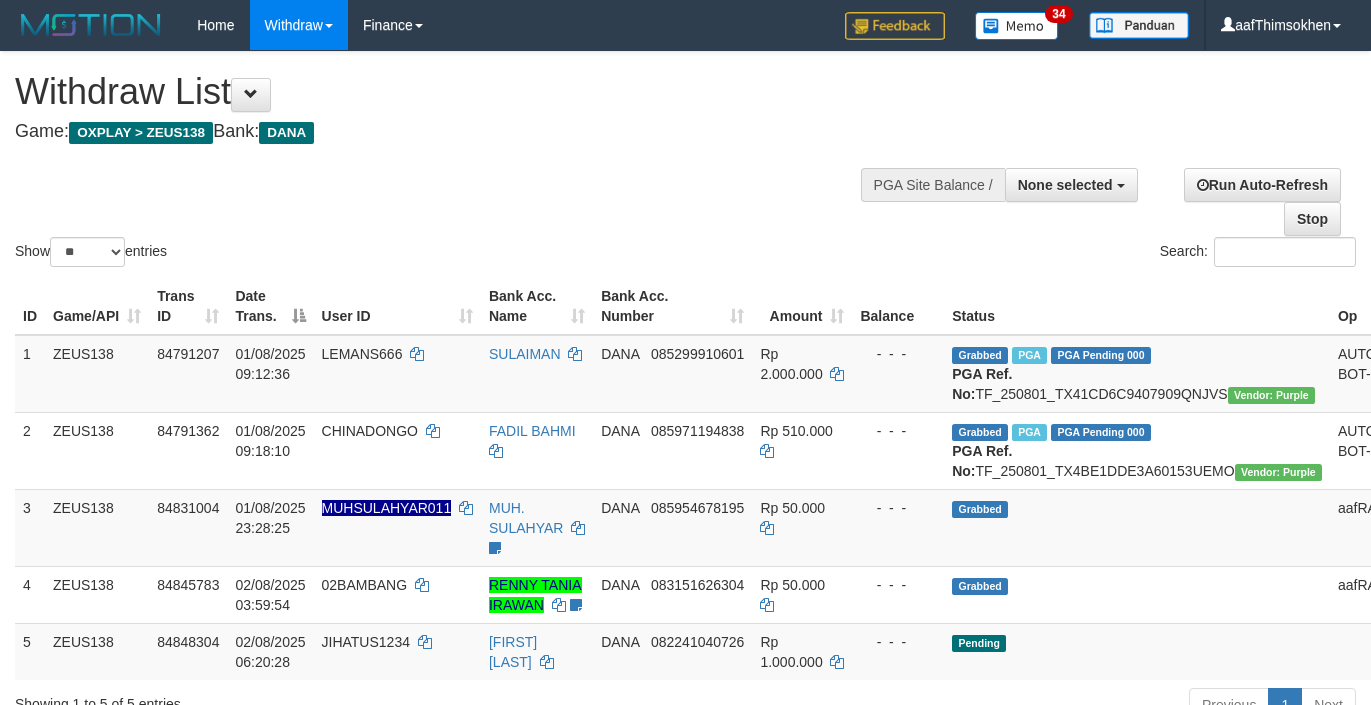 select 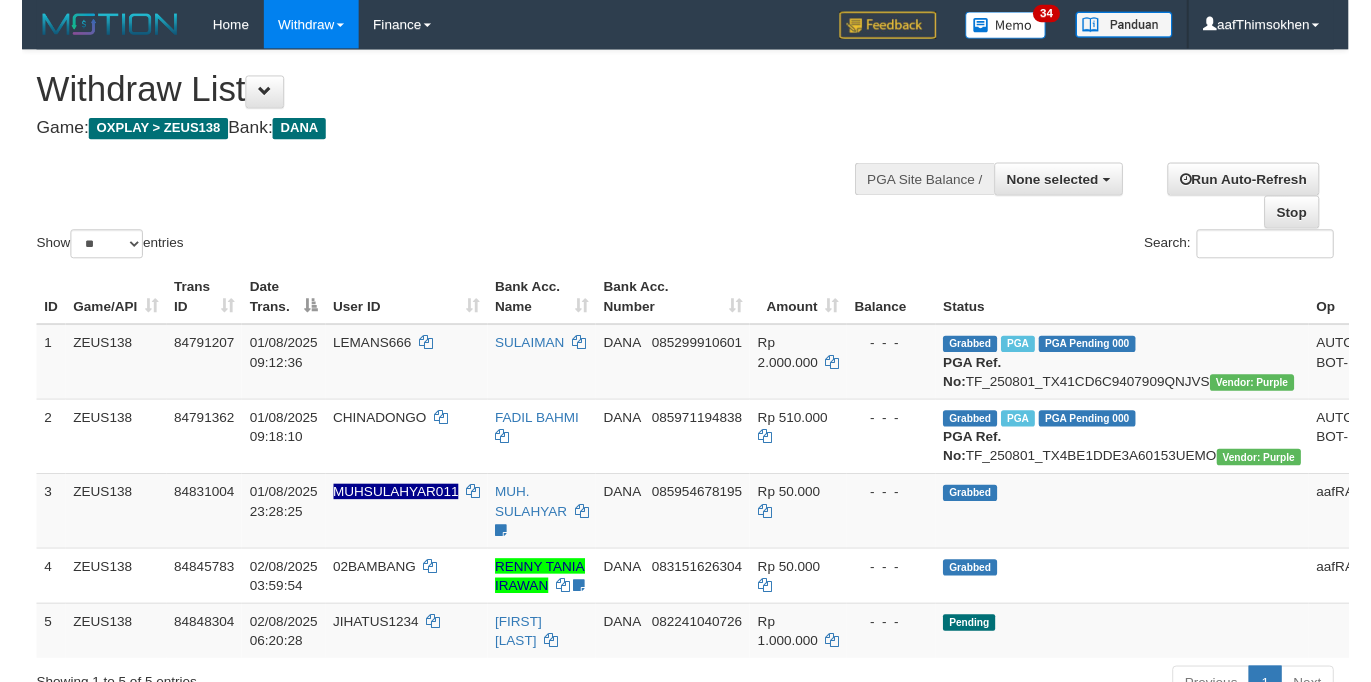 scroll, scrollTop: 349, scrollLeft: 0, axis: vertical 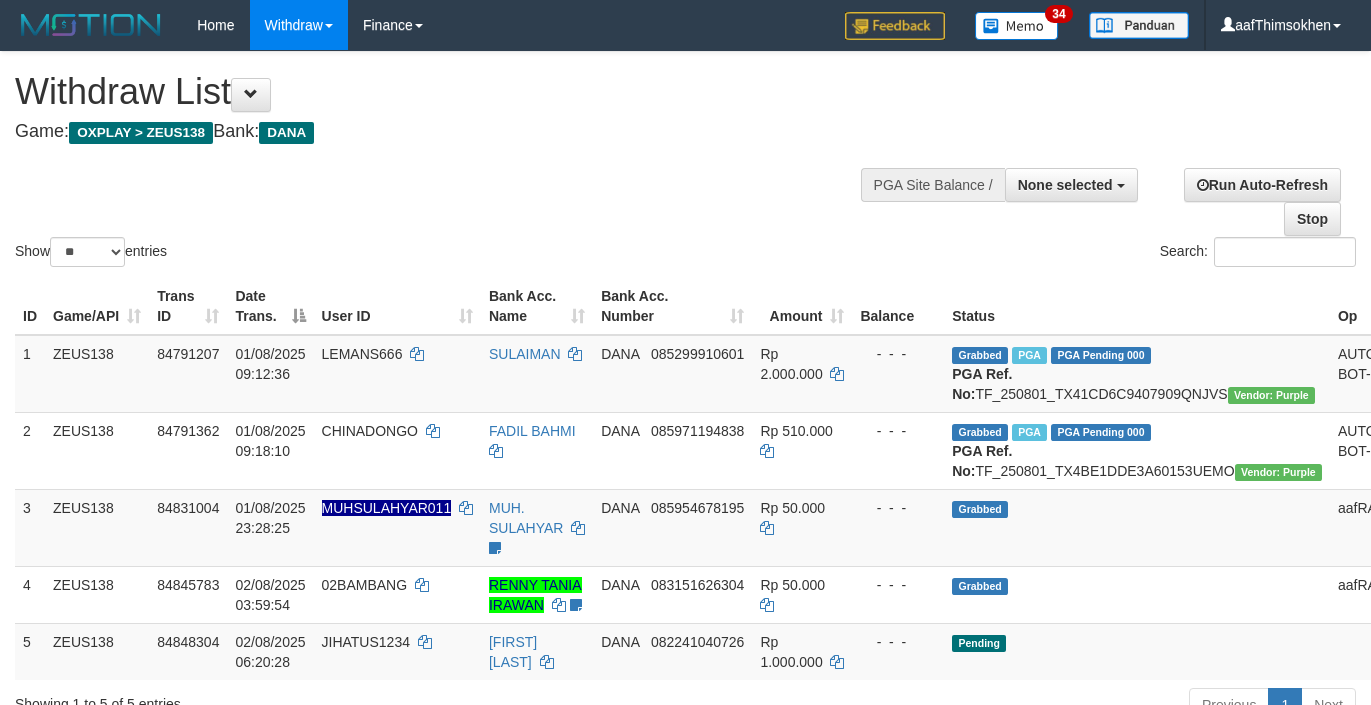 select 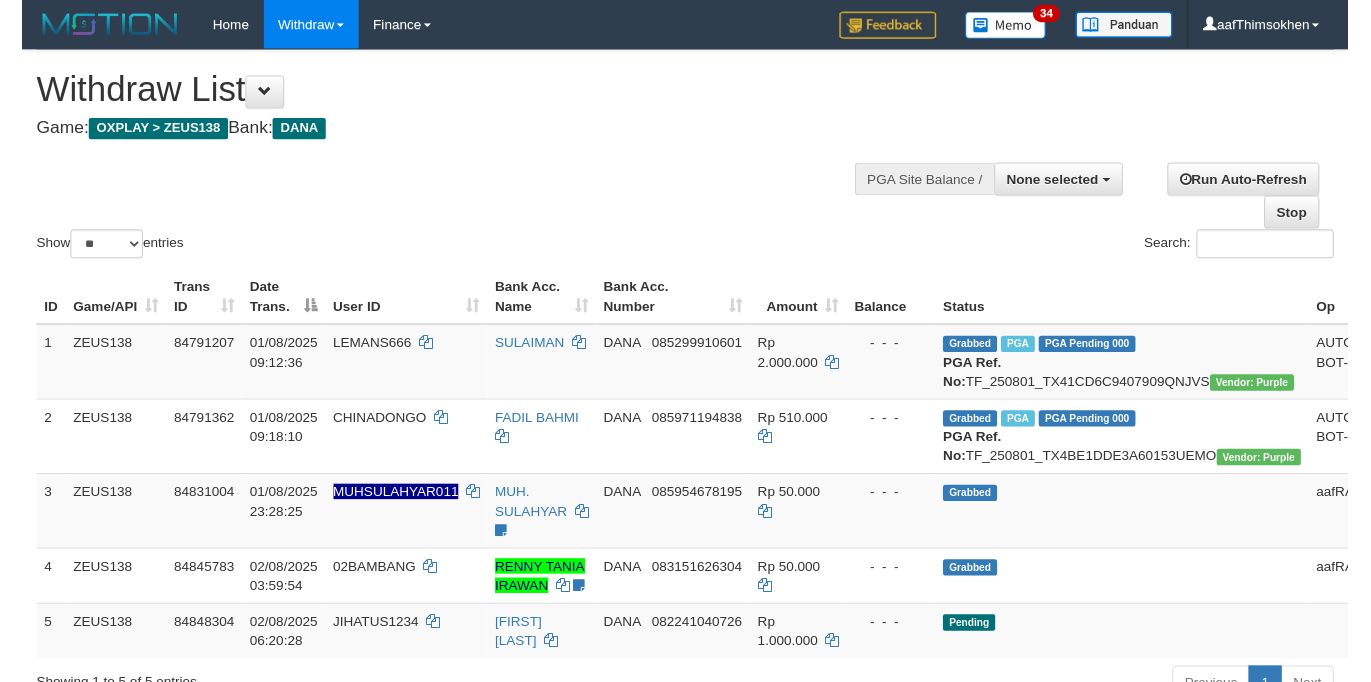 scroll, scrollTop: 349, scrollLeft: 0, axis: vertical 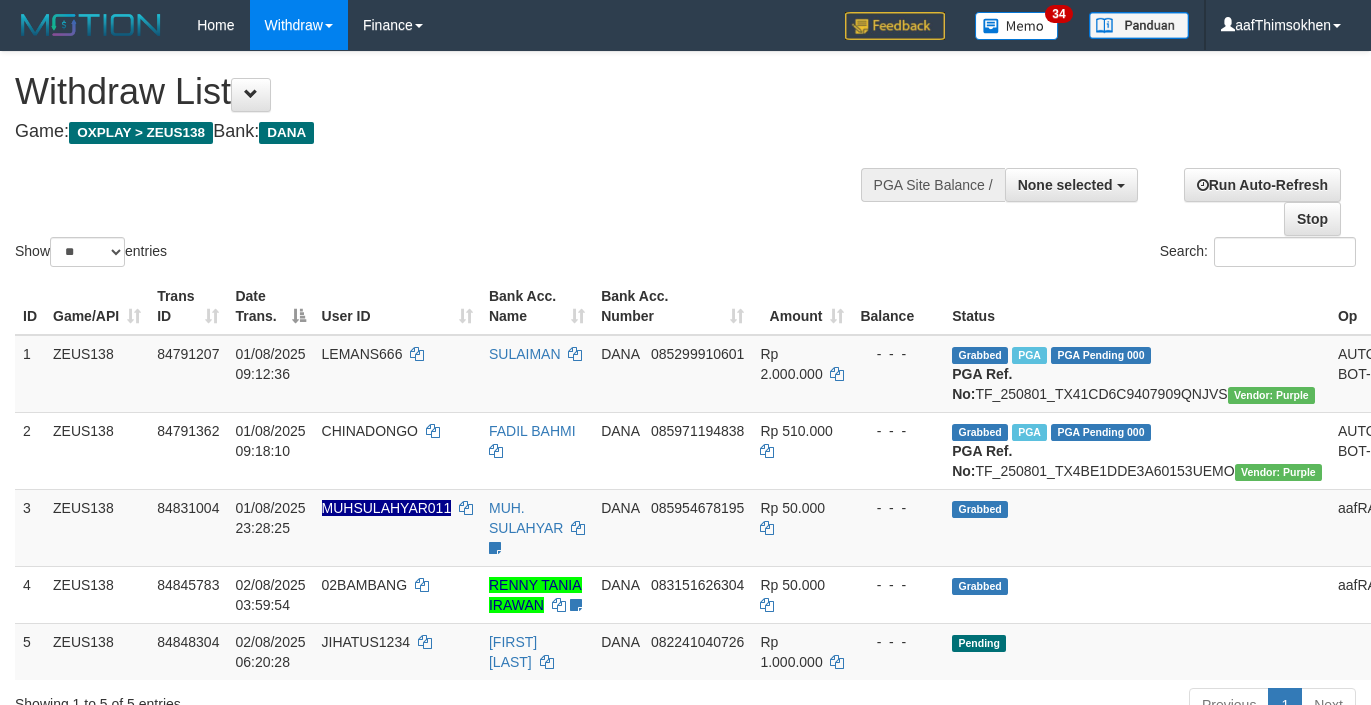 select 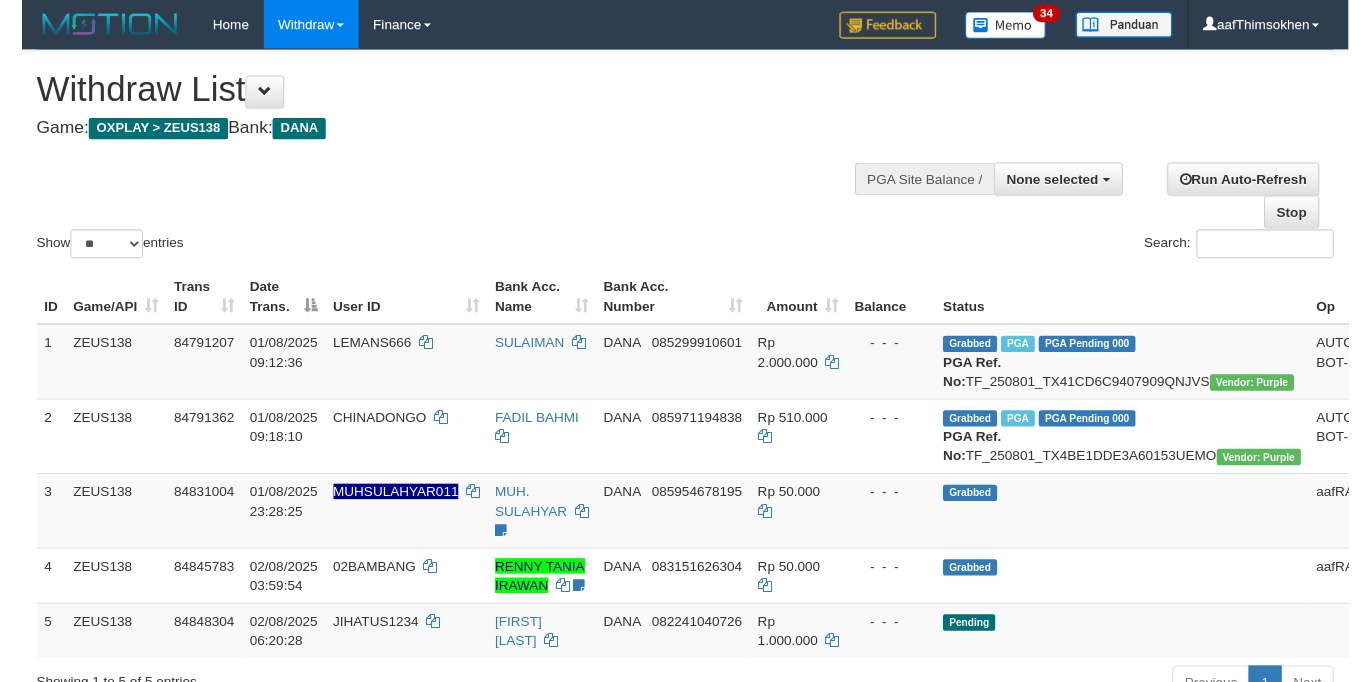 scroll, scrollTop: 349, scrollLeft: 0, axis: vertical 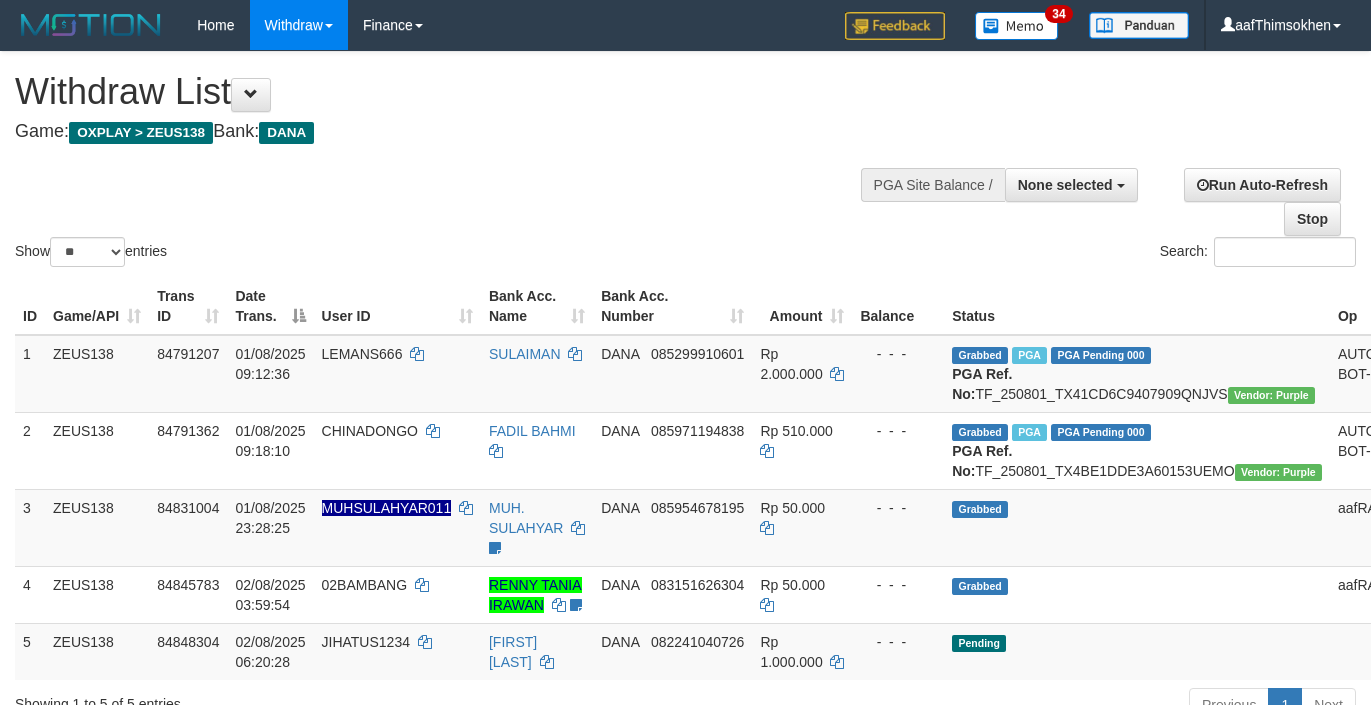 select 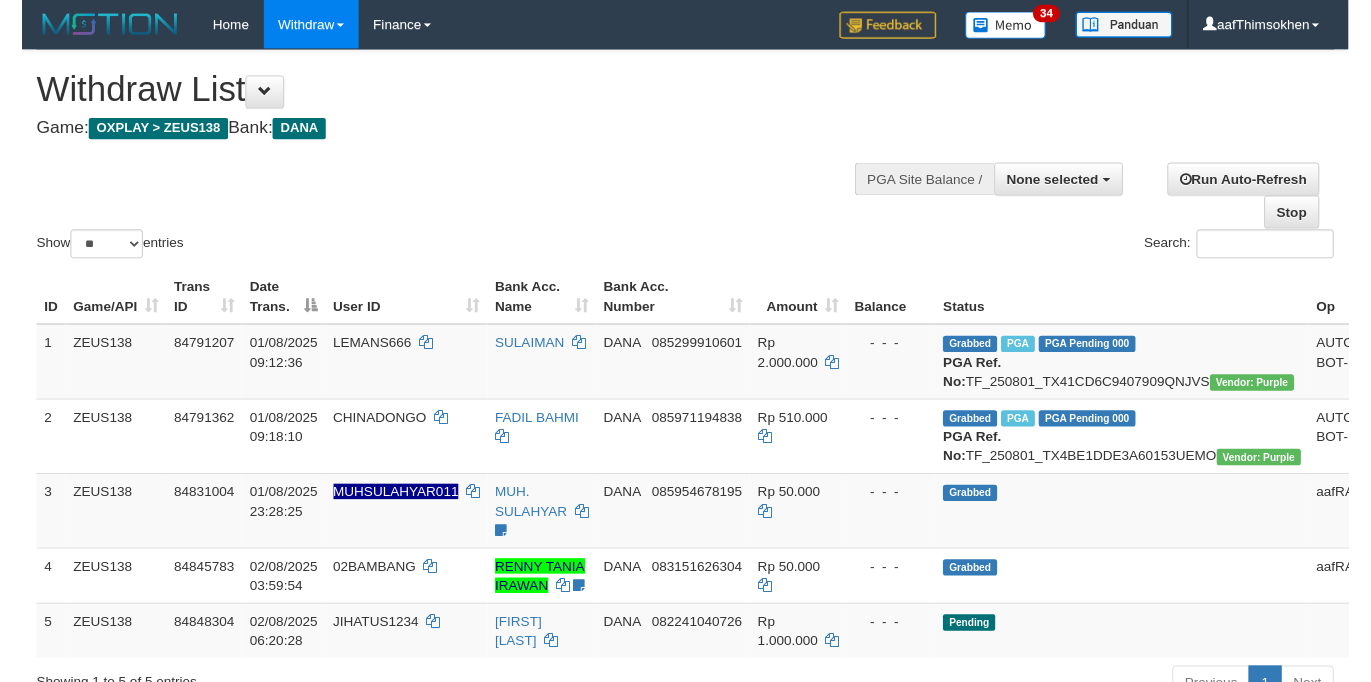 scroll, scrollTop: 349, scrollLeft: 0, axis: vertical 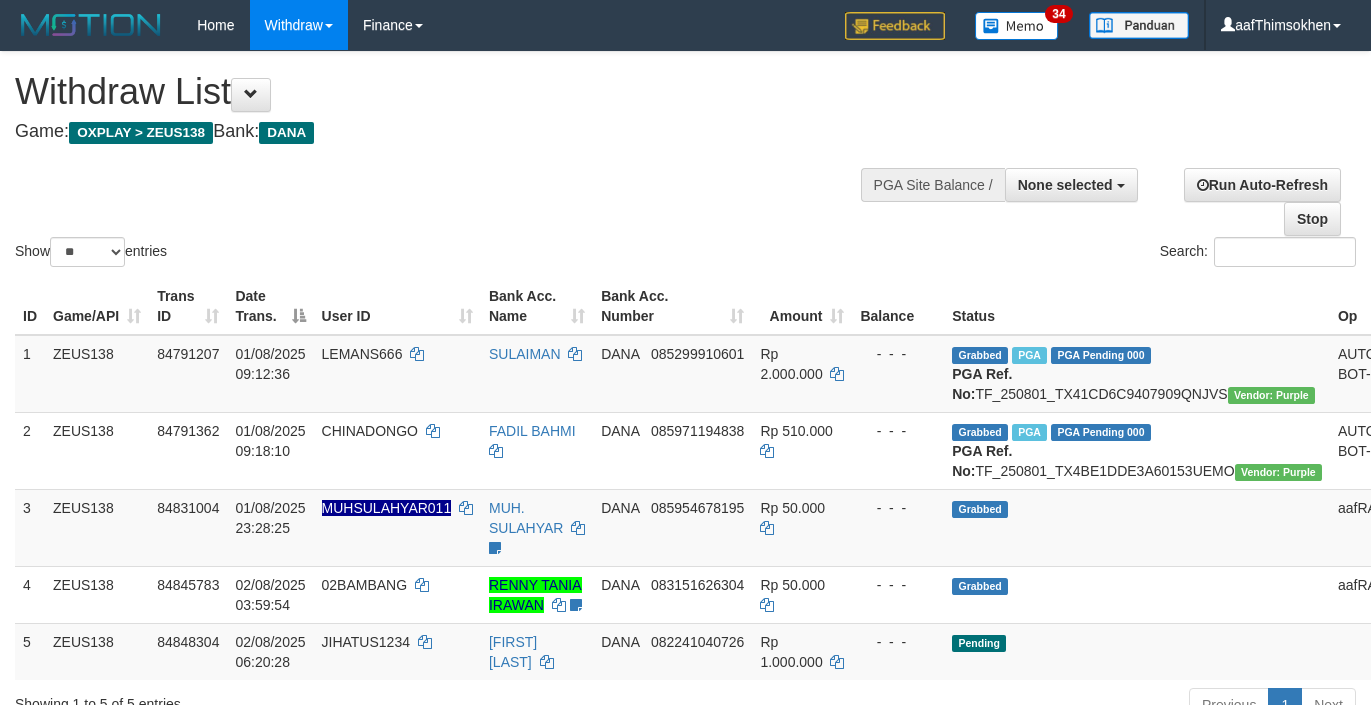 select 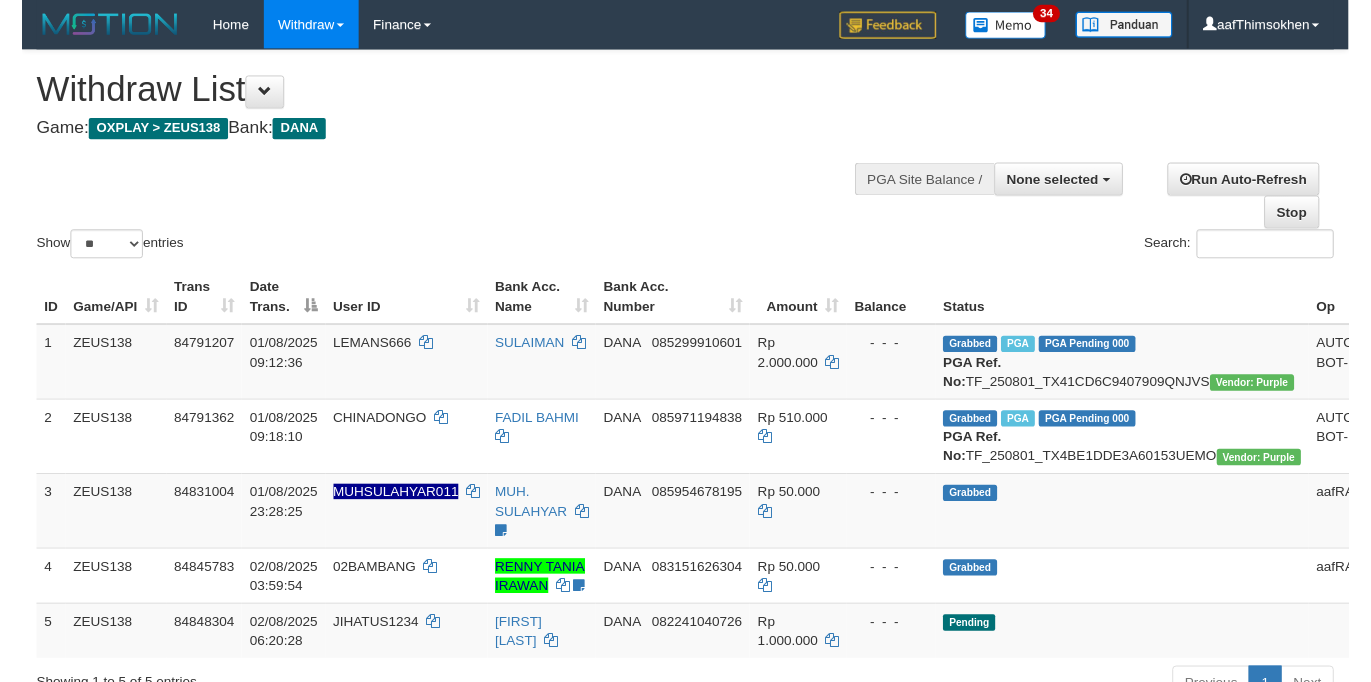 scroll, scrollTop: 349, scrollLeft: 0, axis: vertical 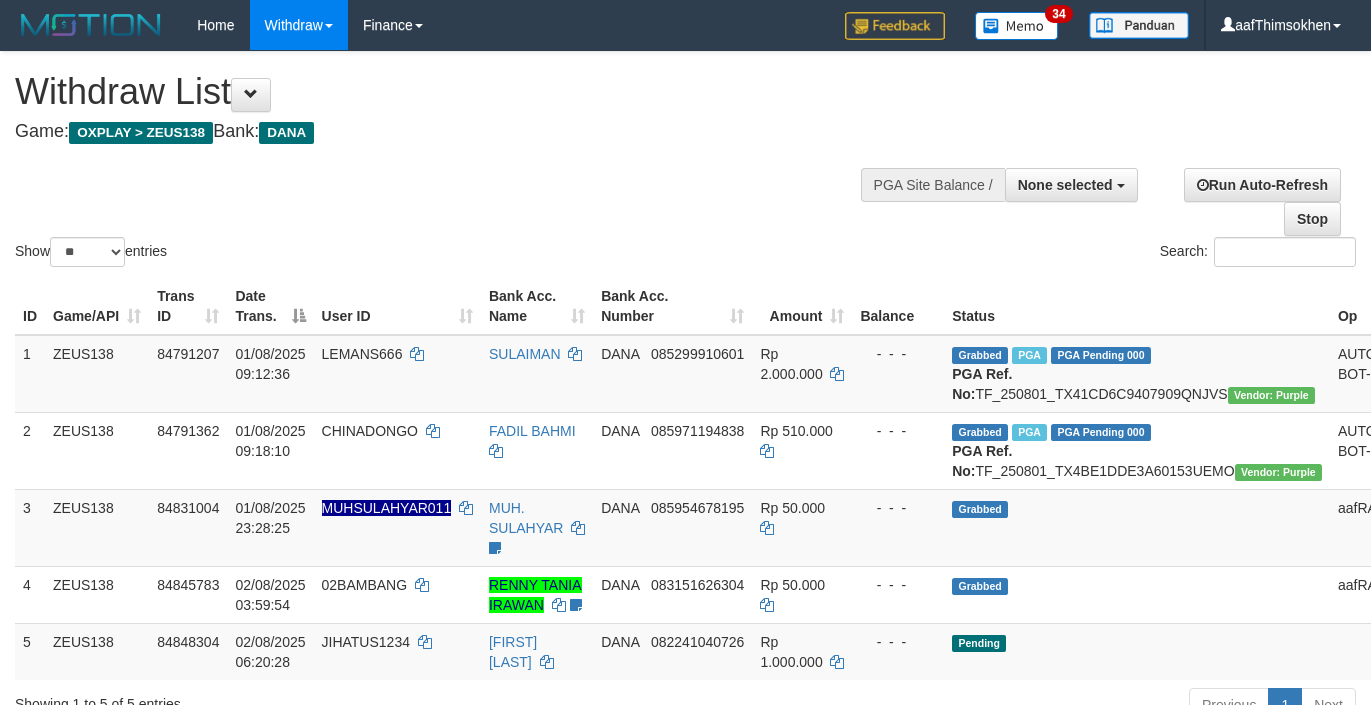 select 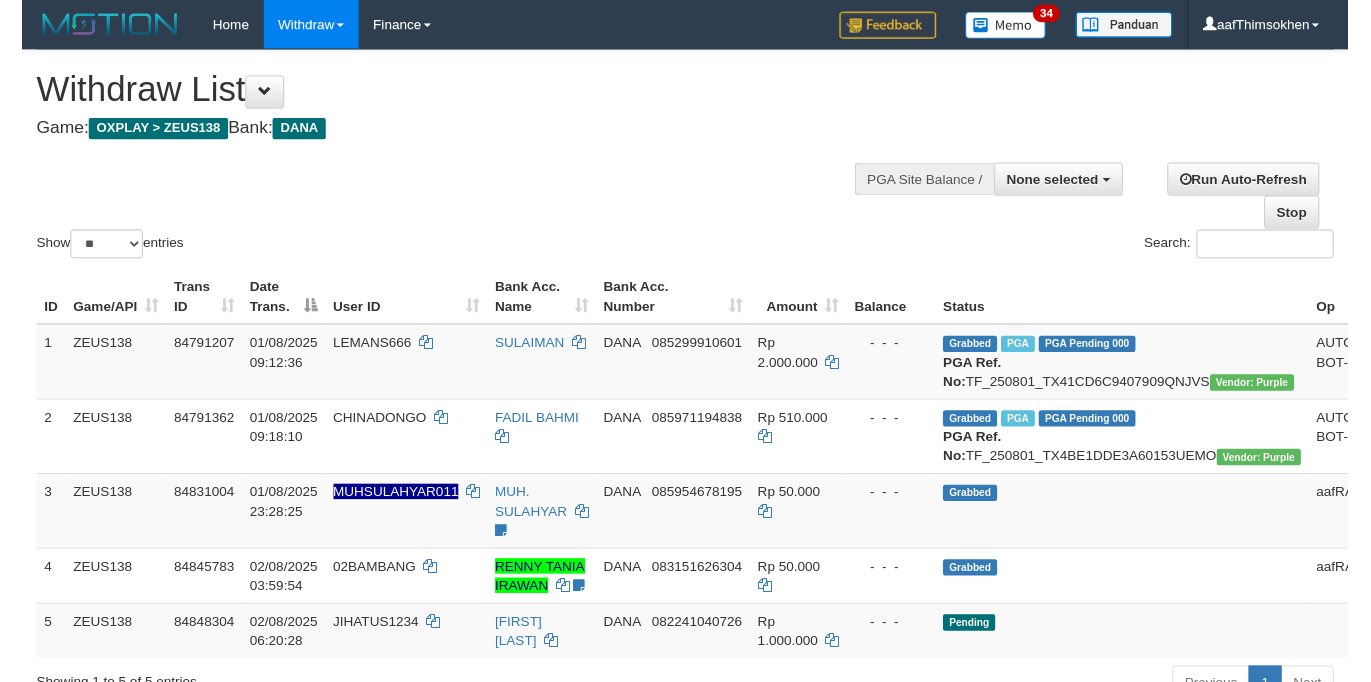 scroll, scrollTop: 349, scrollLeft: 0, axis: vertical 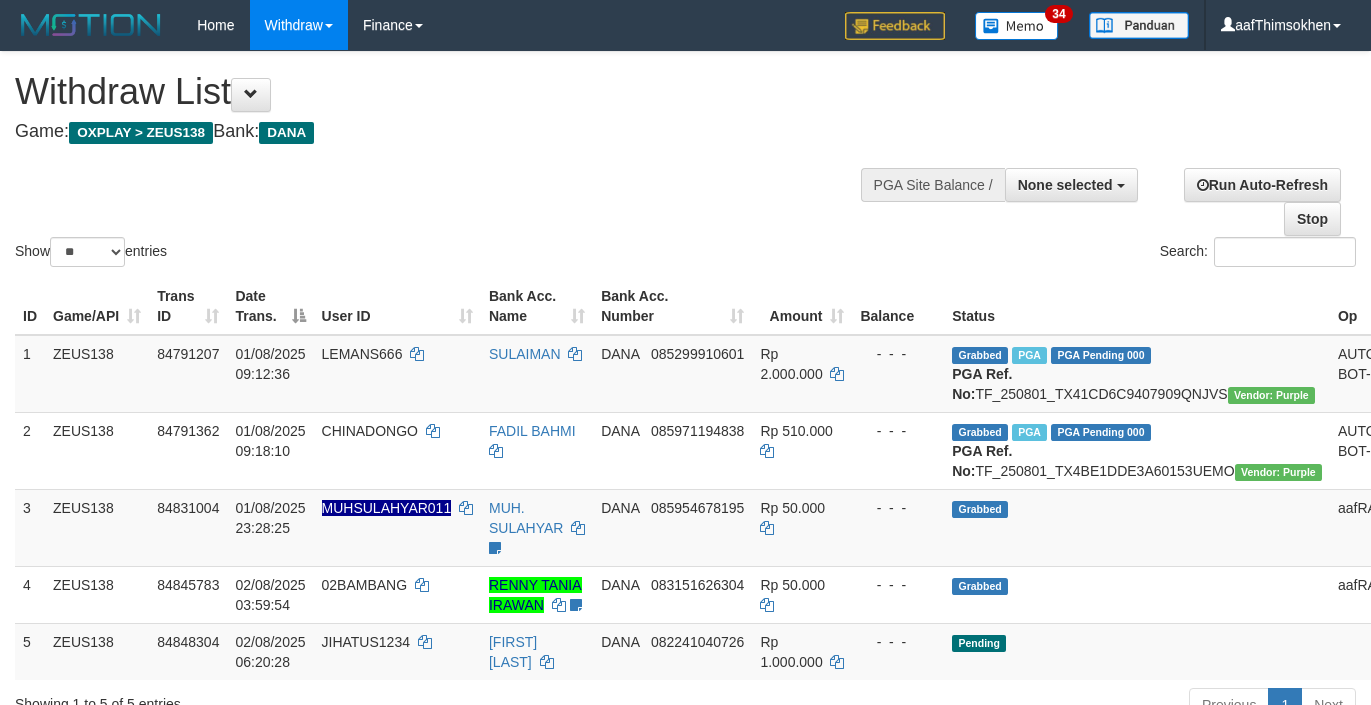 select 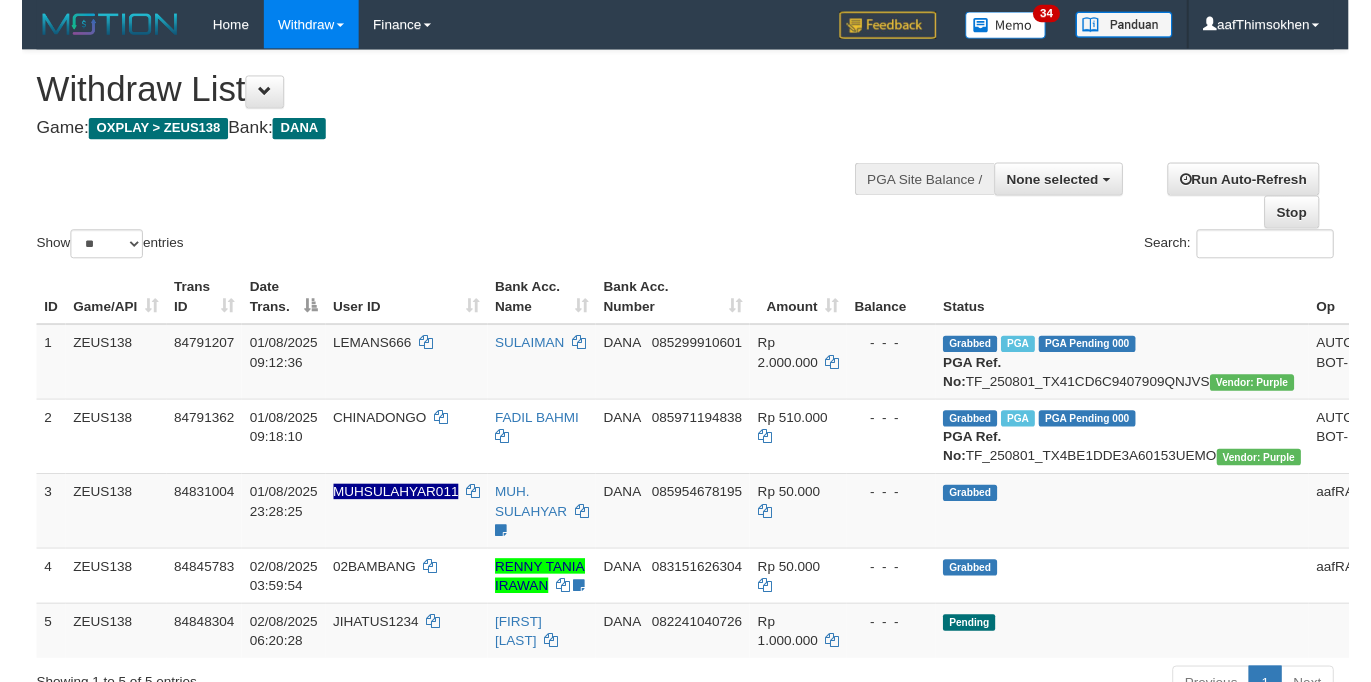 scroll, scrollTop: 349, scrollLeft: 0, axis: vertical 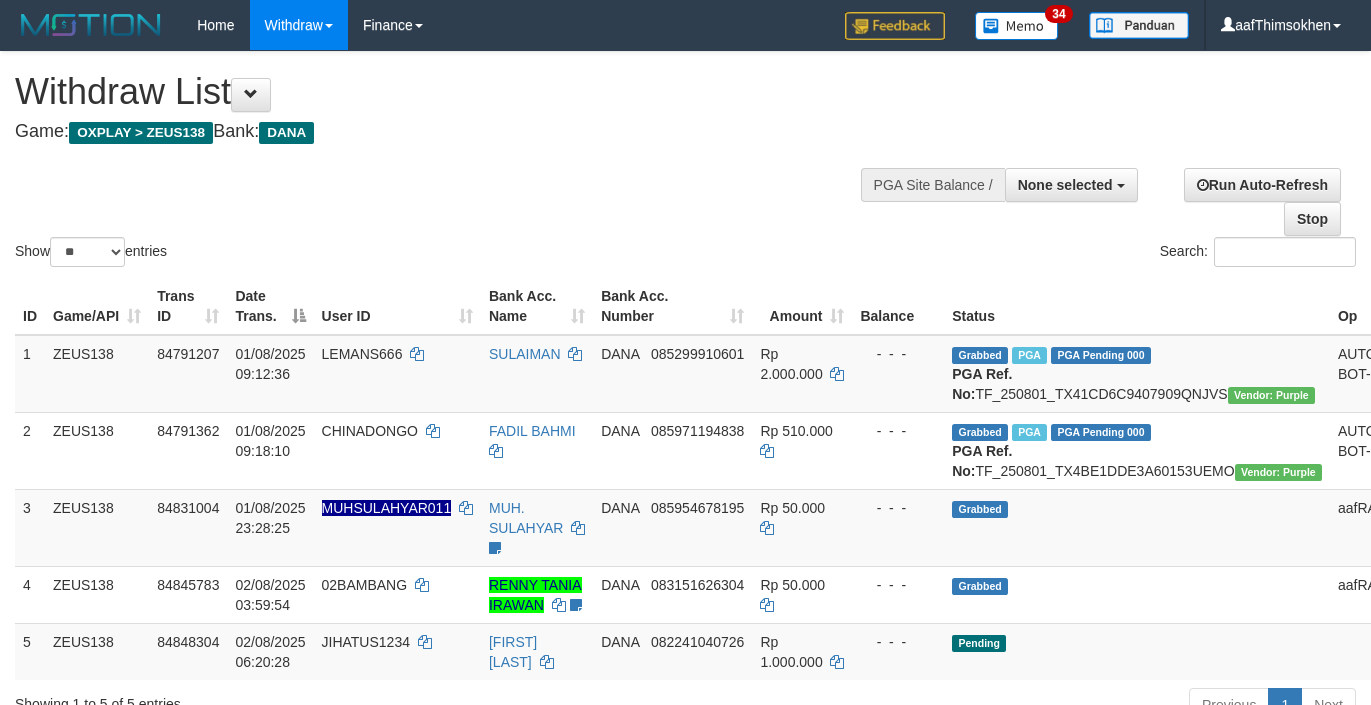 select 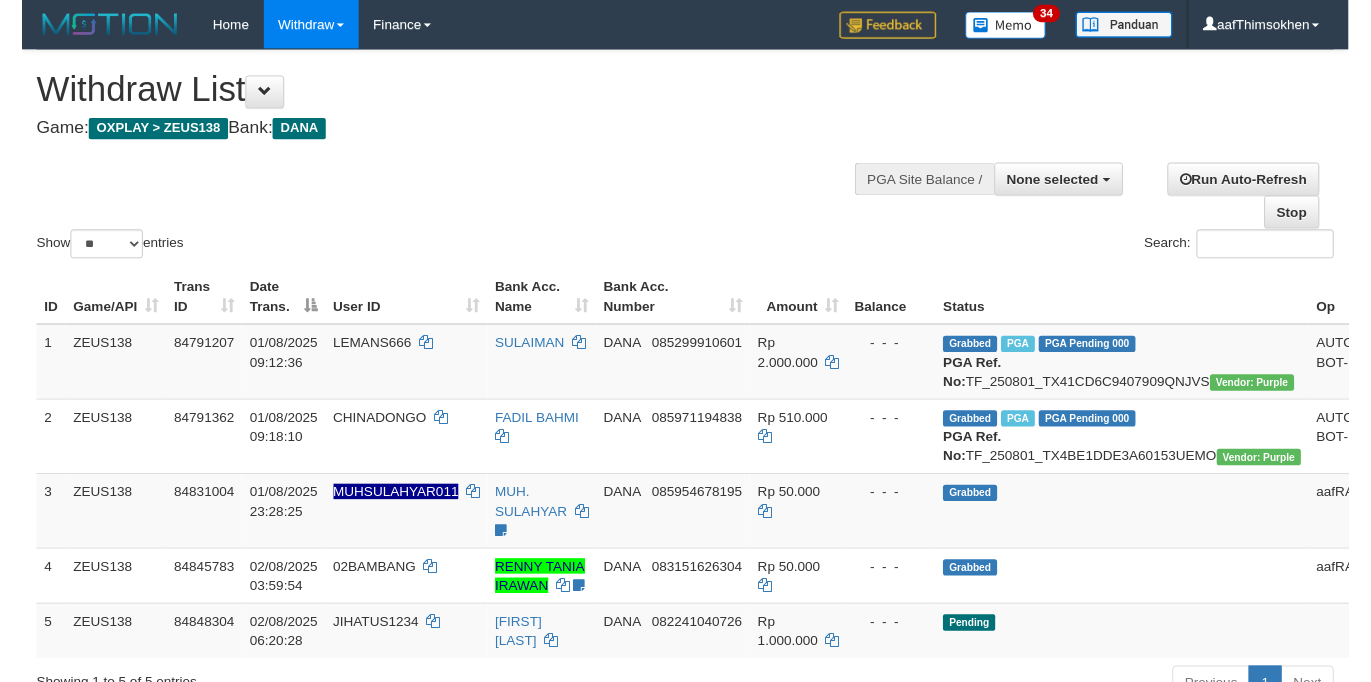 scroll, scrollTop: 349, scrollLeft: 0, axis: vertical 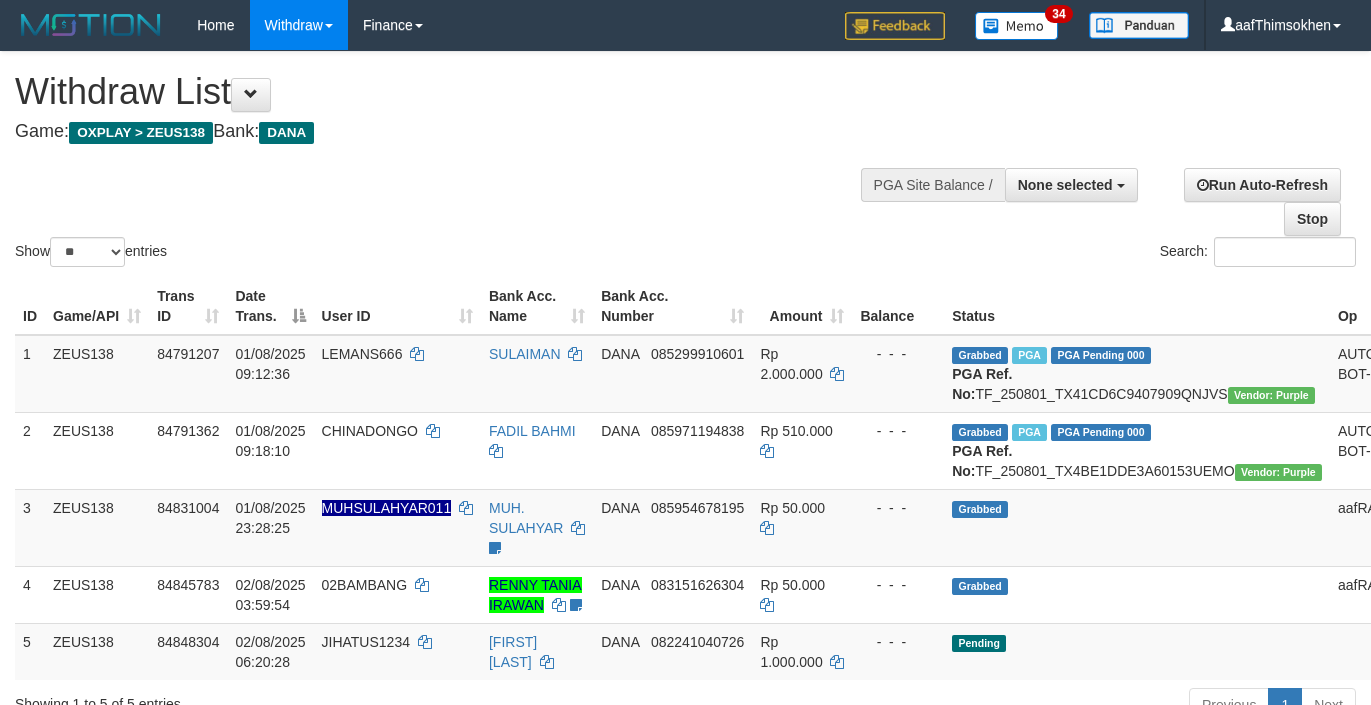 select 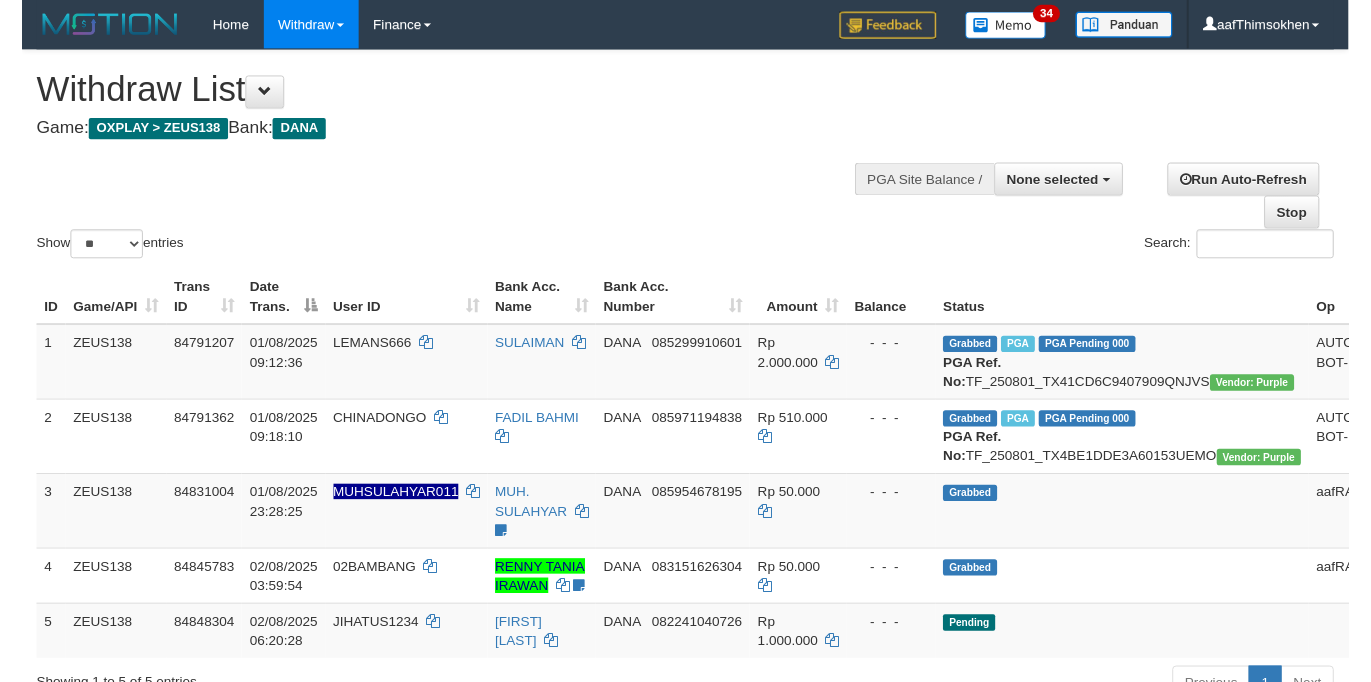scroll, scrollTop: 349, scrollLeft: 0, axis: vertical 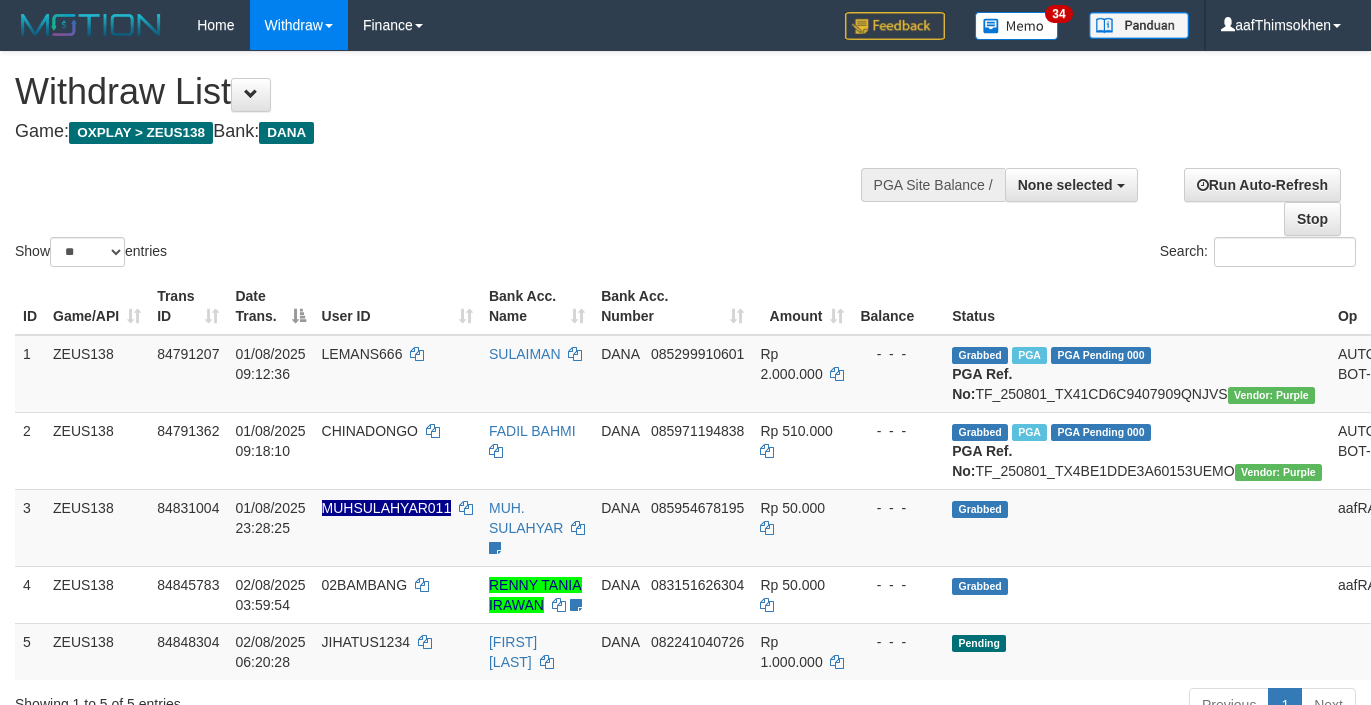 select 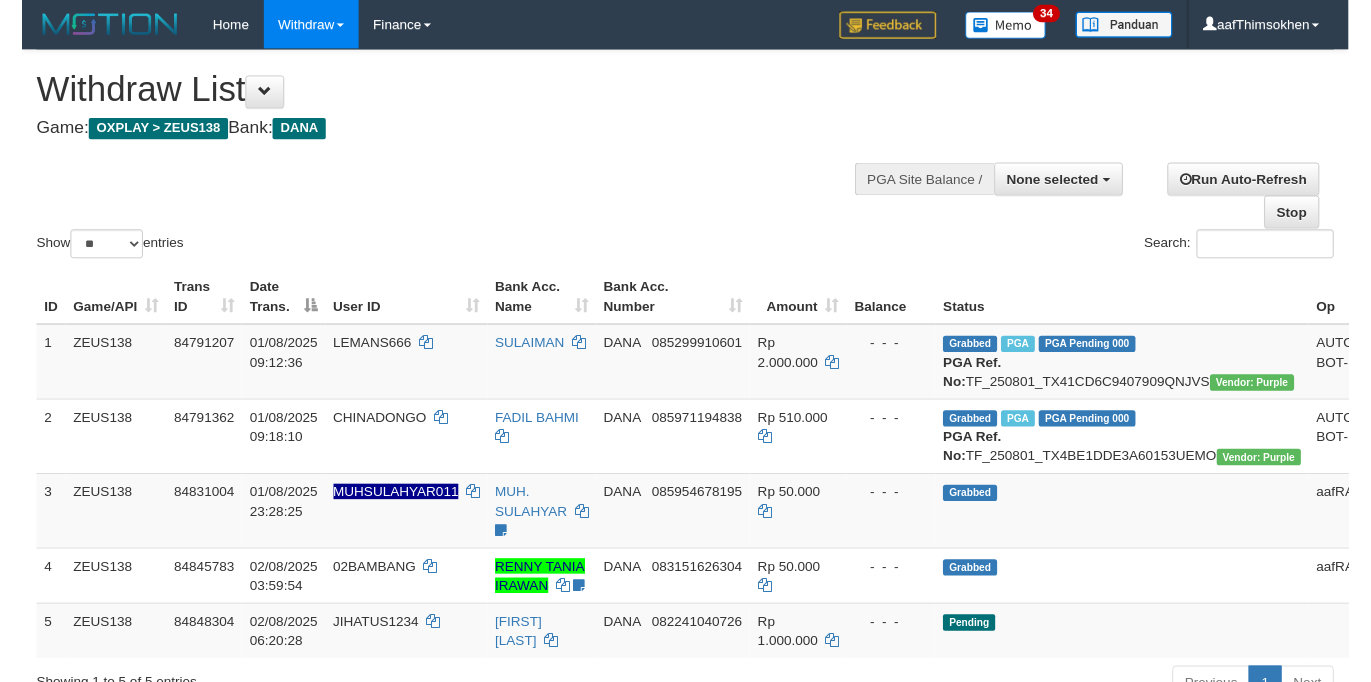 scroll, scrollTop: 349, scrollLeft: 0, axis: vertical 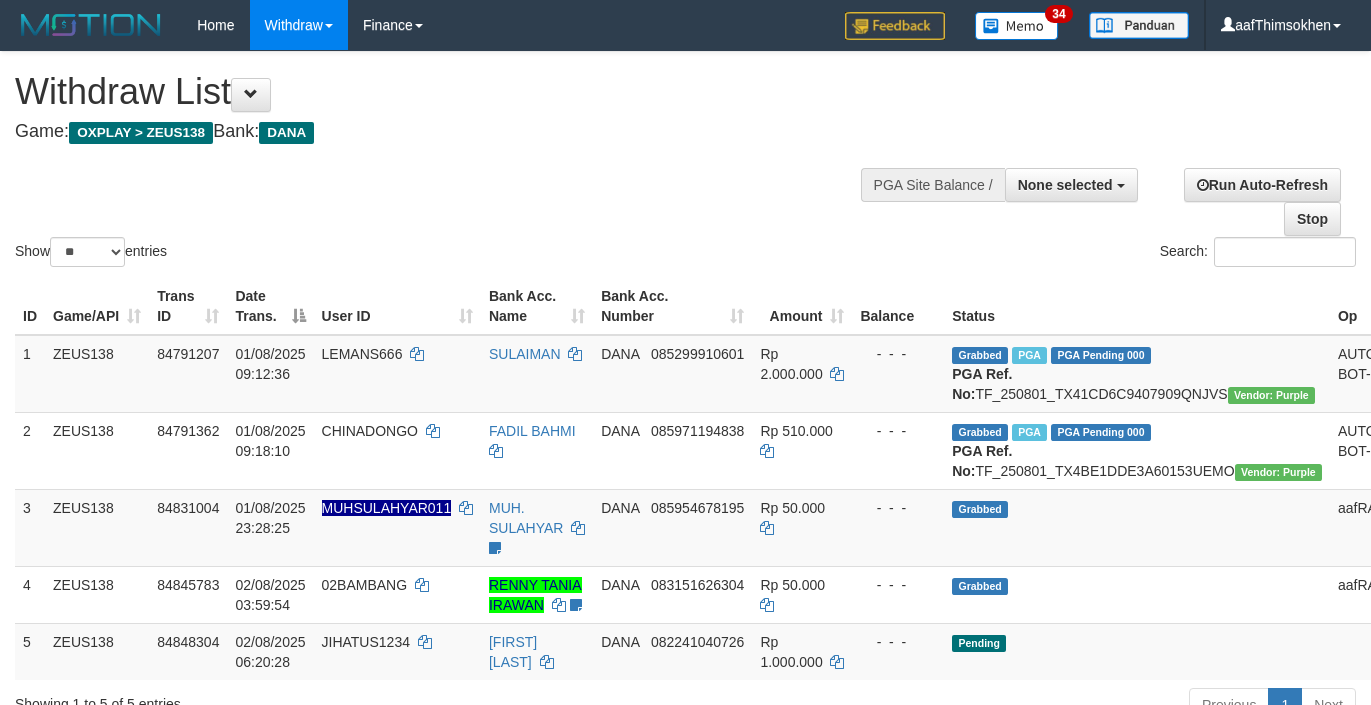 select 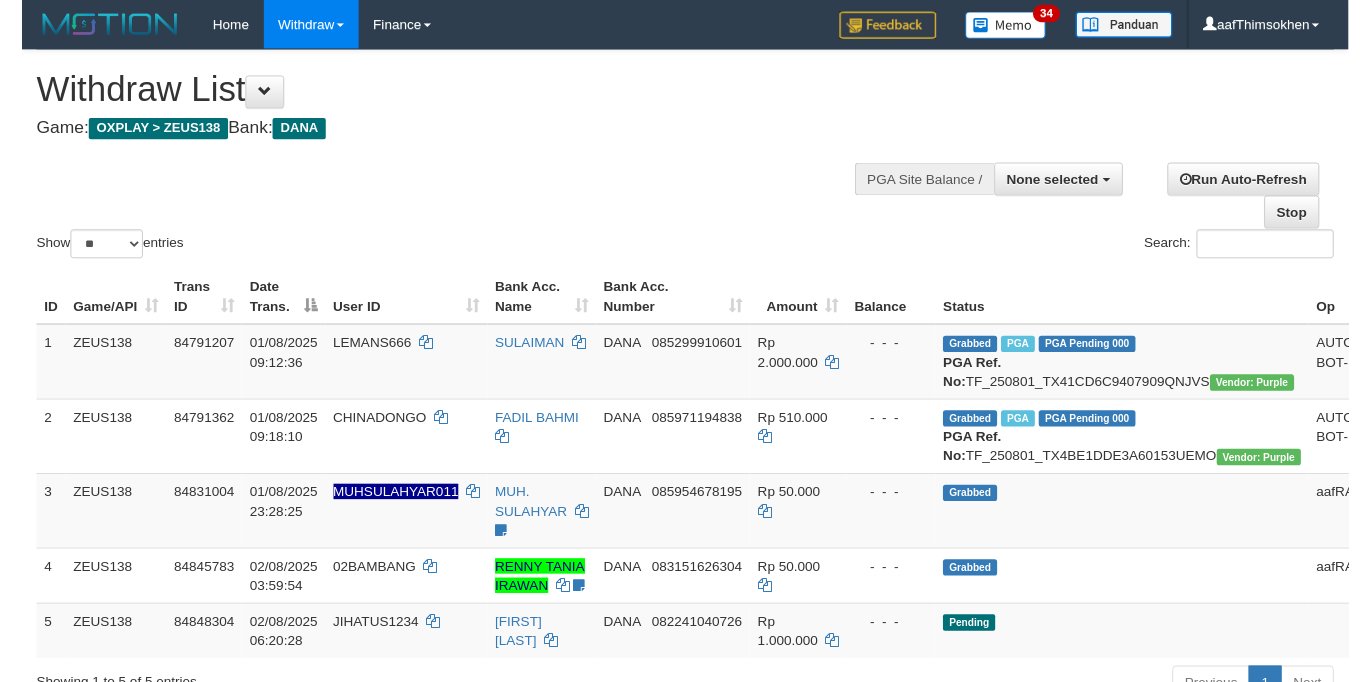 scroll, scrollTop: 349, scrollLeft: 0, axis: vertical 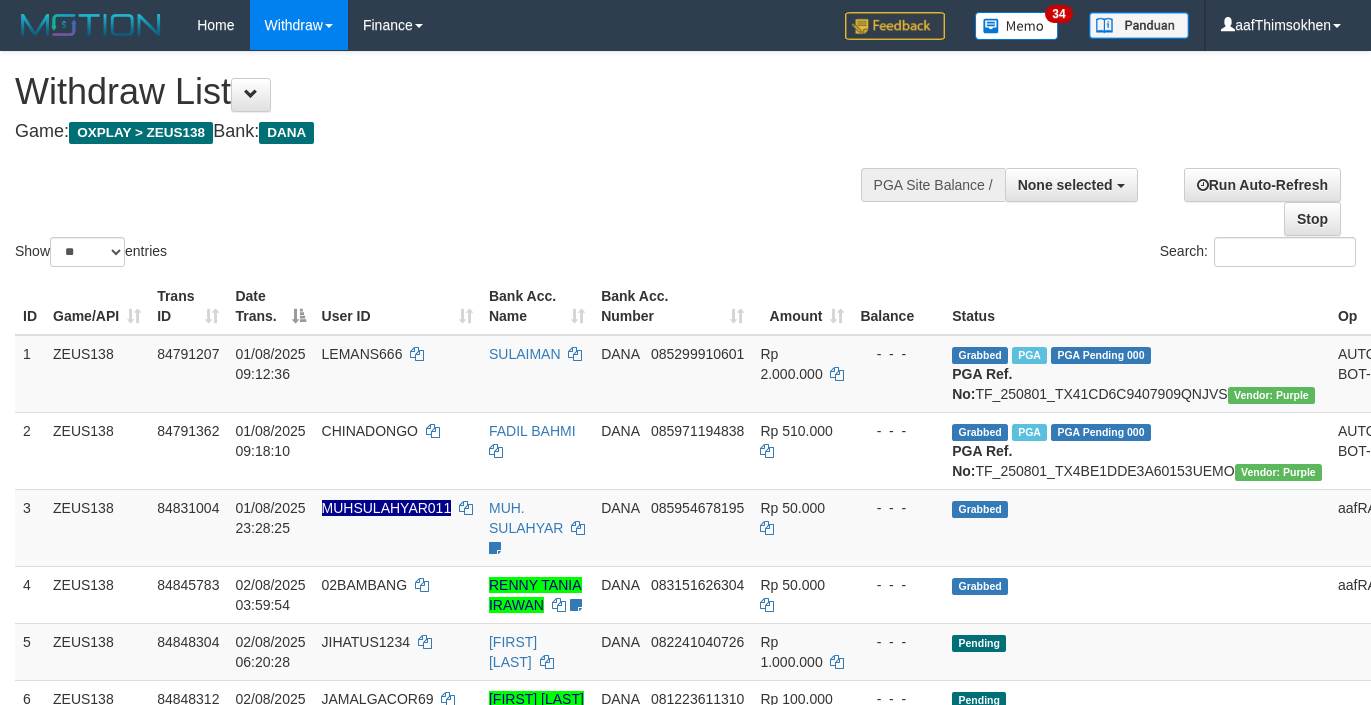 select 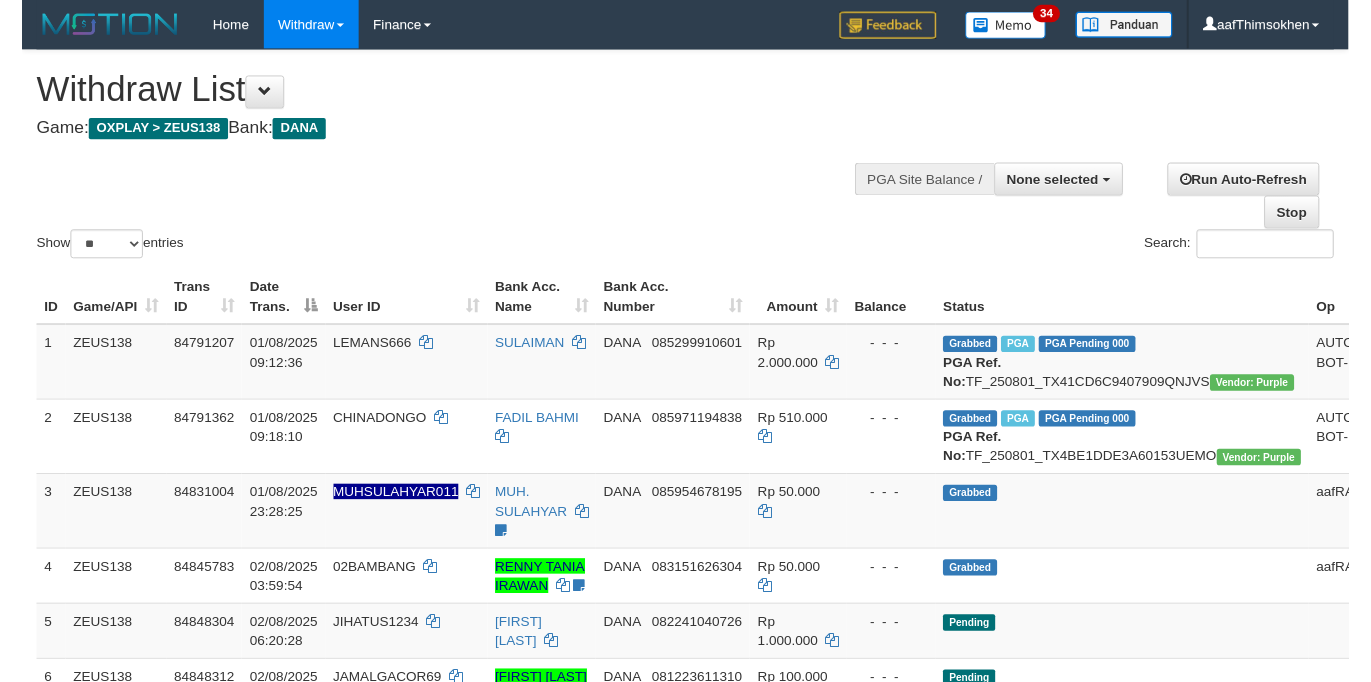 scroll, scrollTop: 349, scrollLeft: 0, axis: vertical 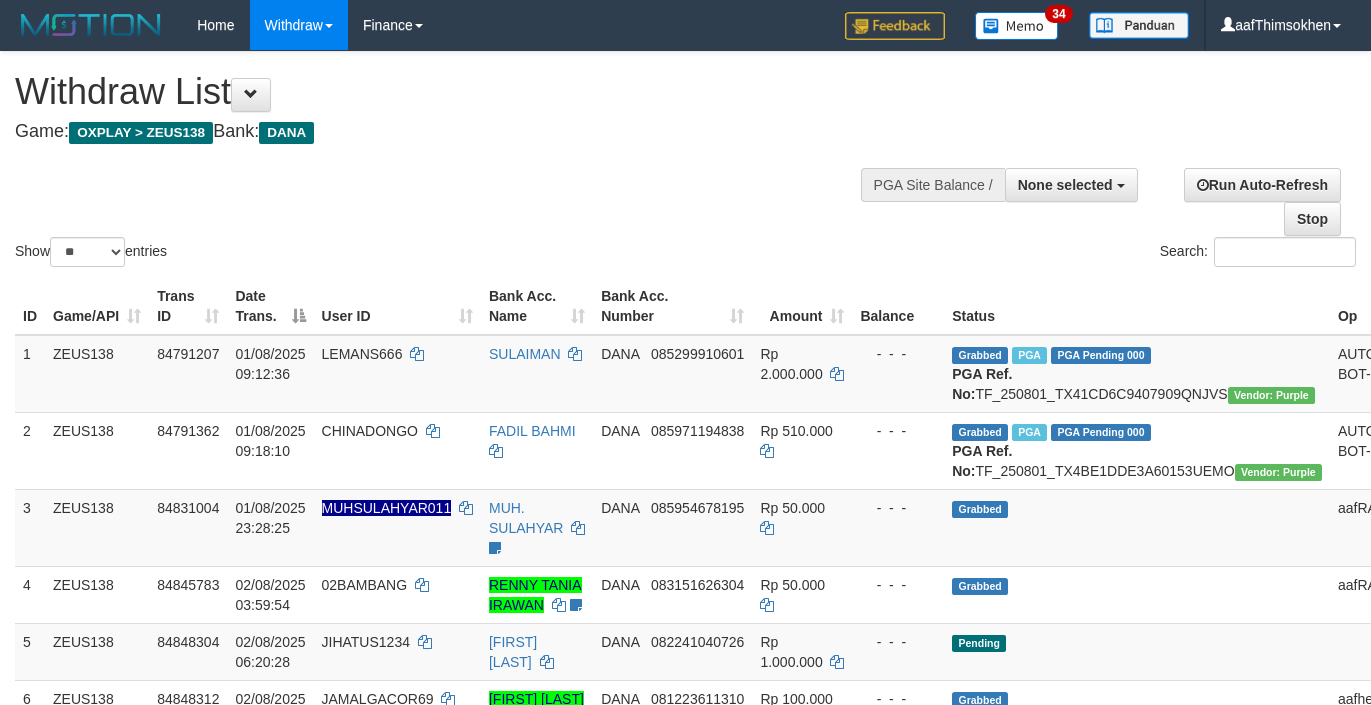 select 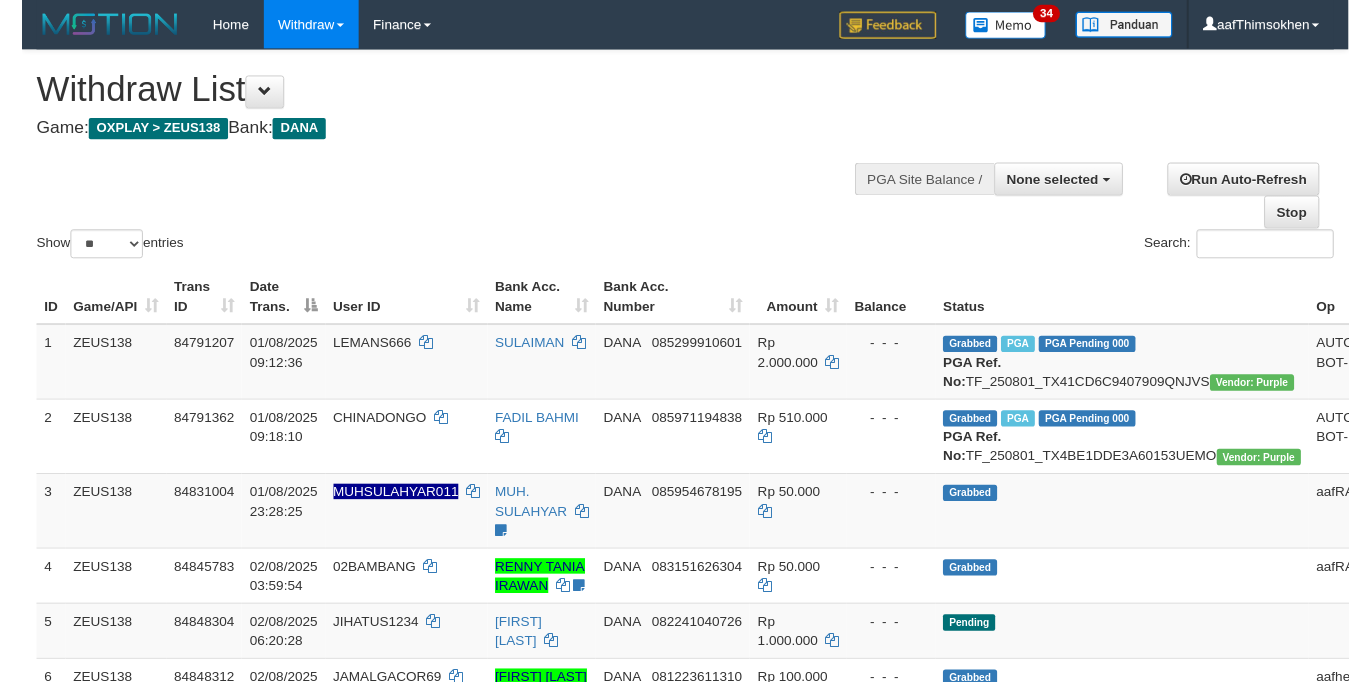 scroll, scrollTop: 349, scrollLeft: 0, axis: vertical 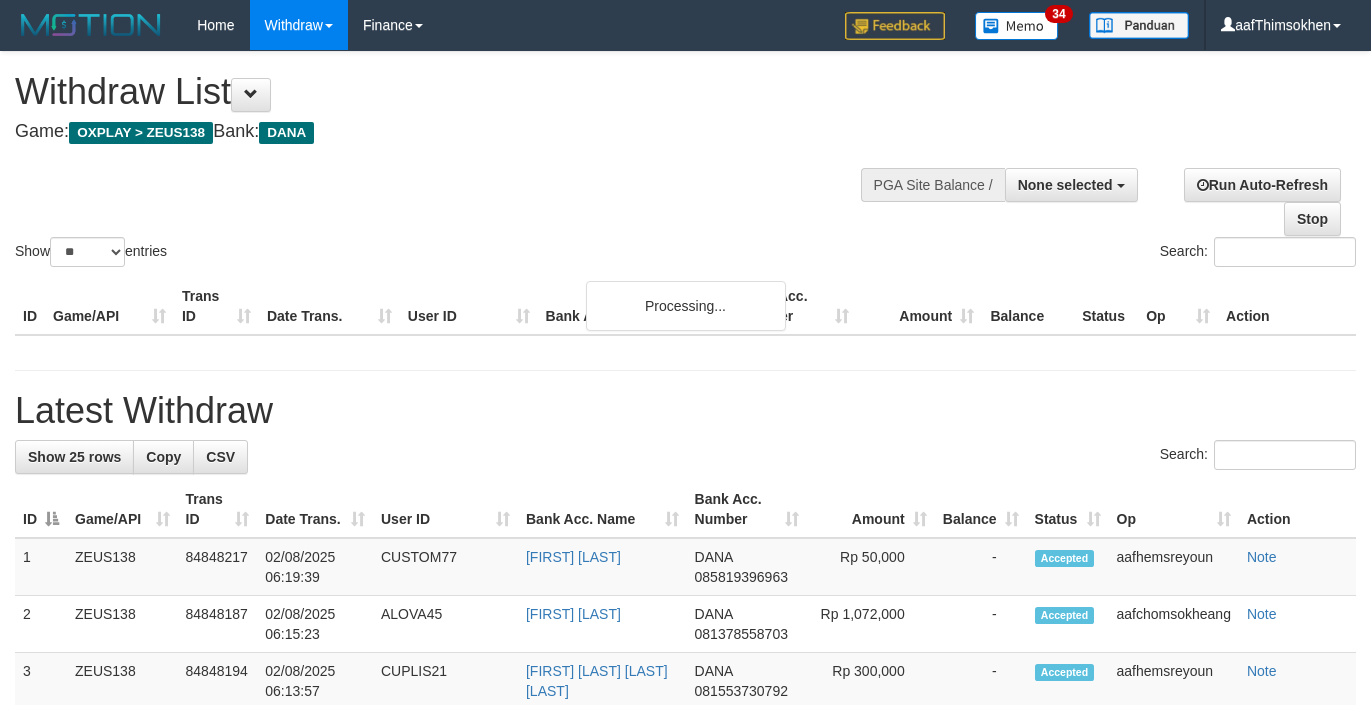 select 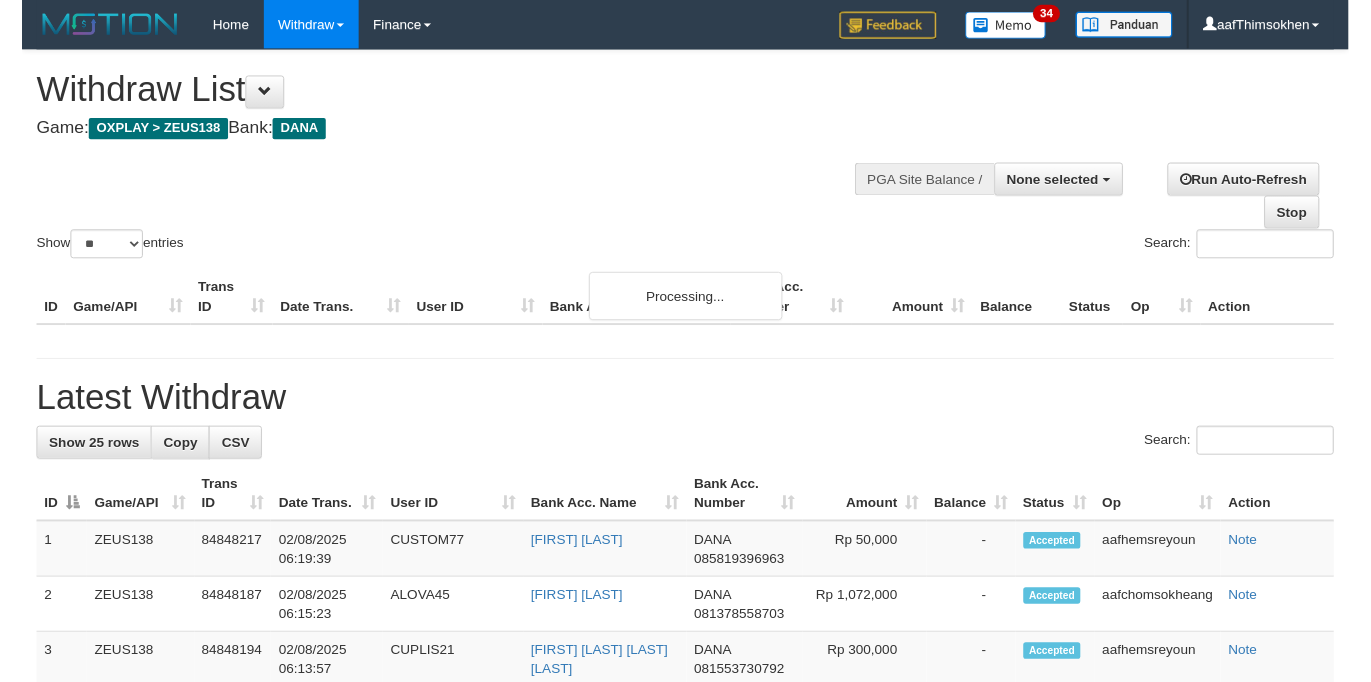scroll, scrollTop: 349, scrollLeft: 0, axis: vertical 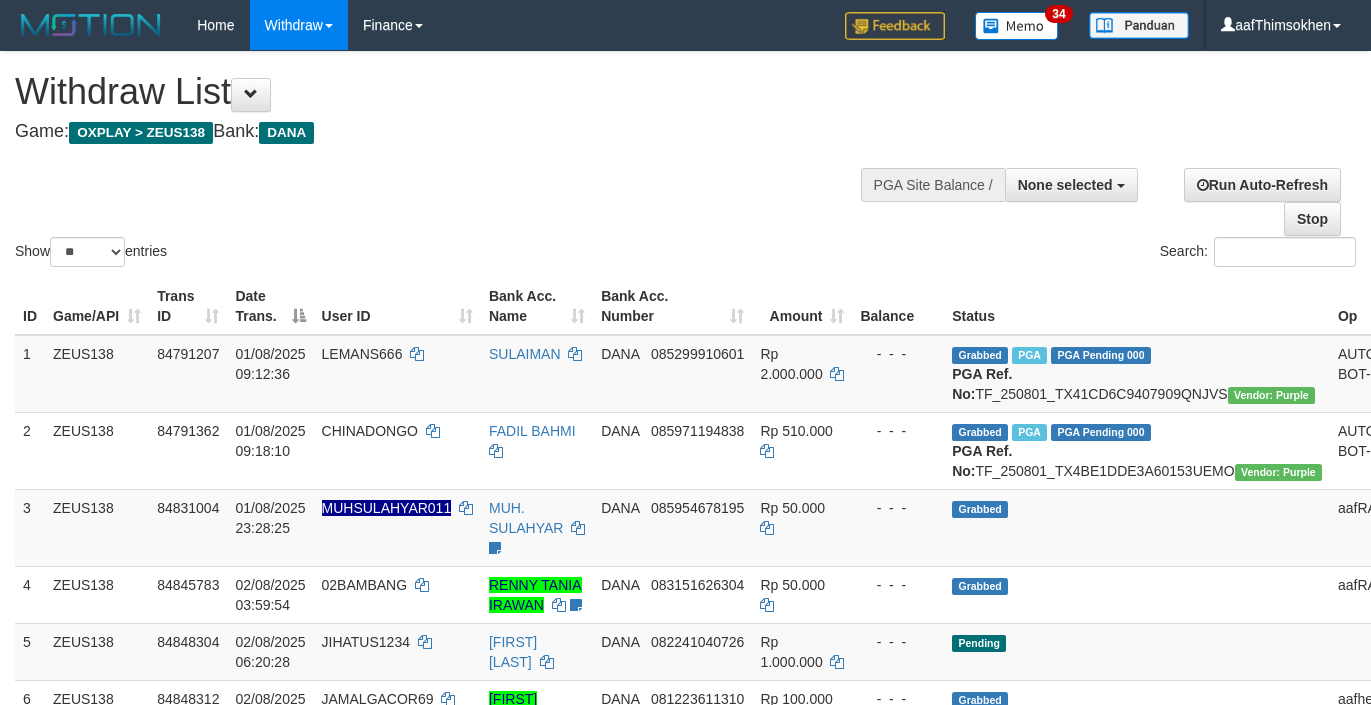 select 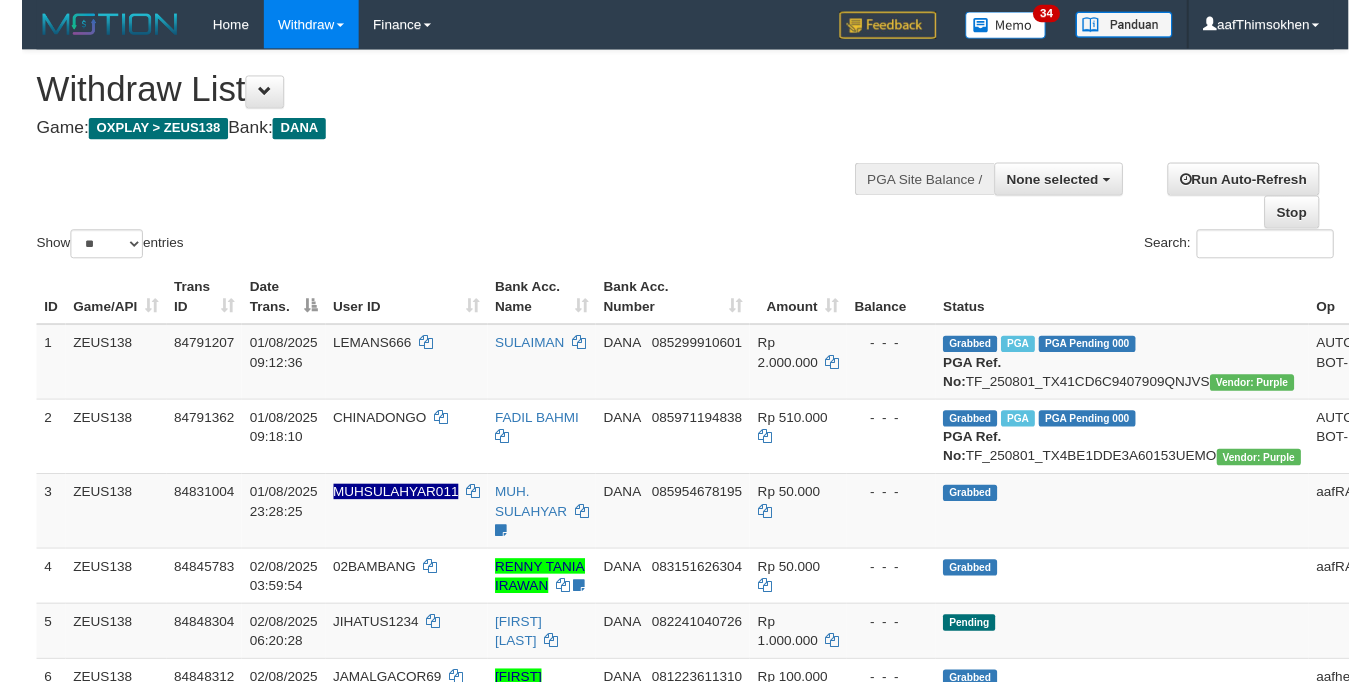 scroll, scrollTop: 349, scrollLeft: 0, axis: vertical 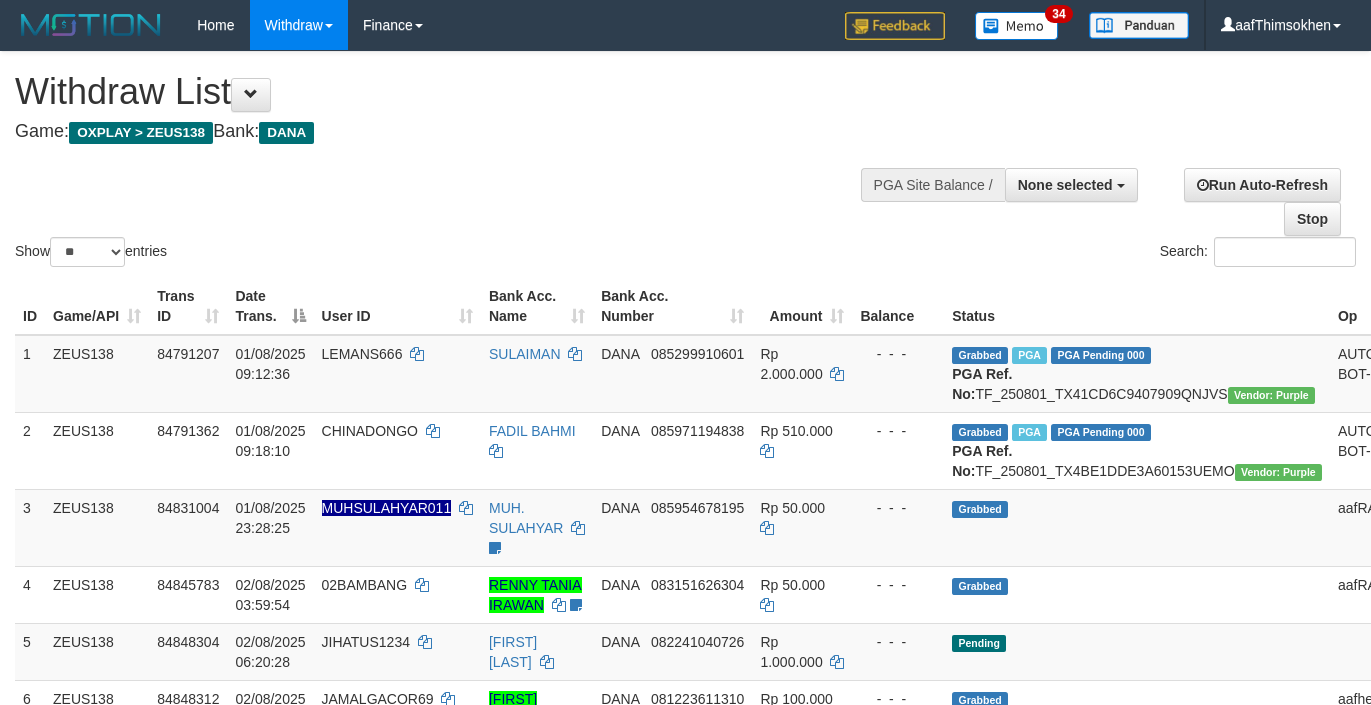 select 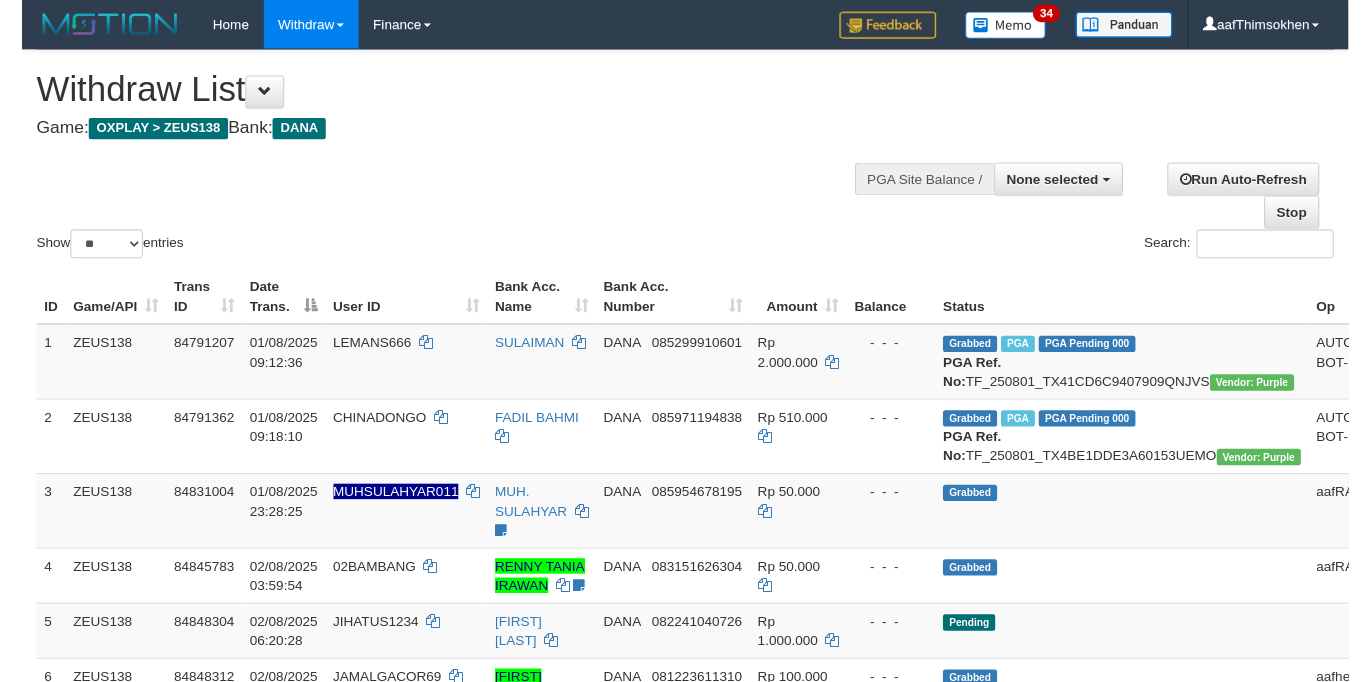 scroll, scrollTop: 349, scrollLeft: 0, axis: vertical 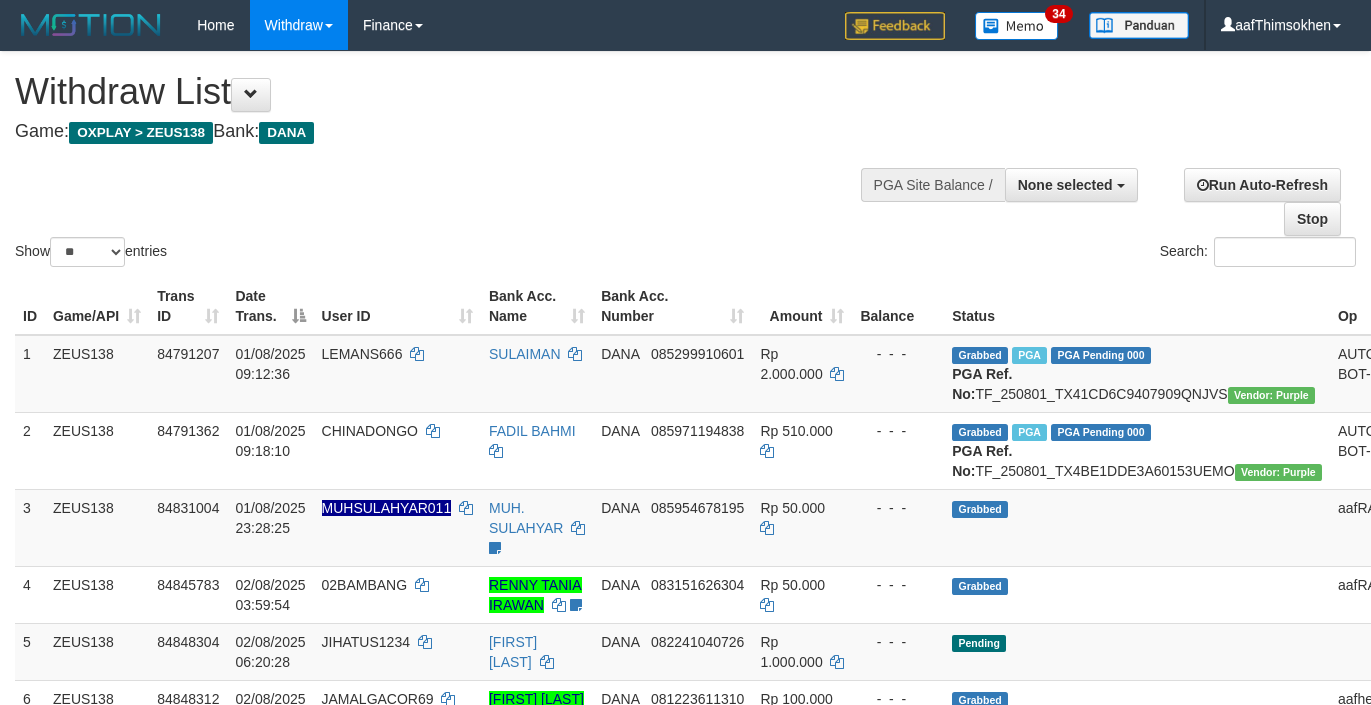 select 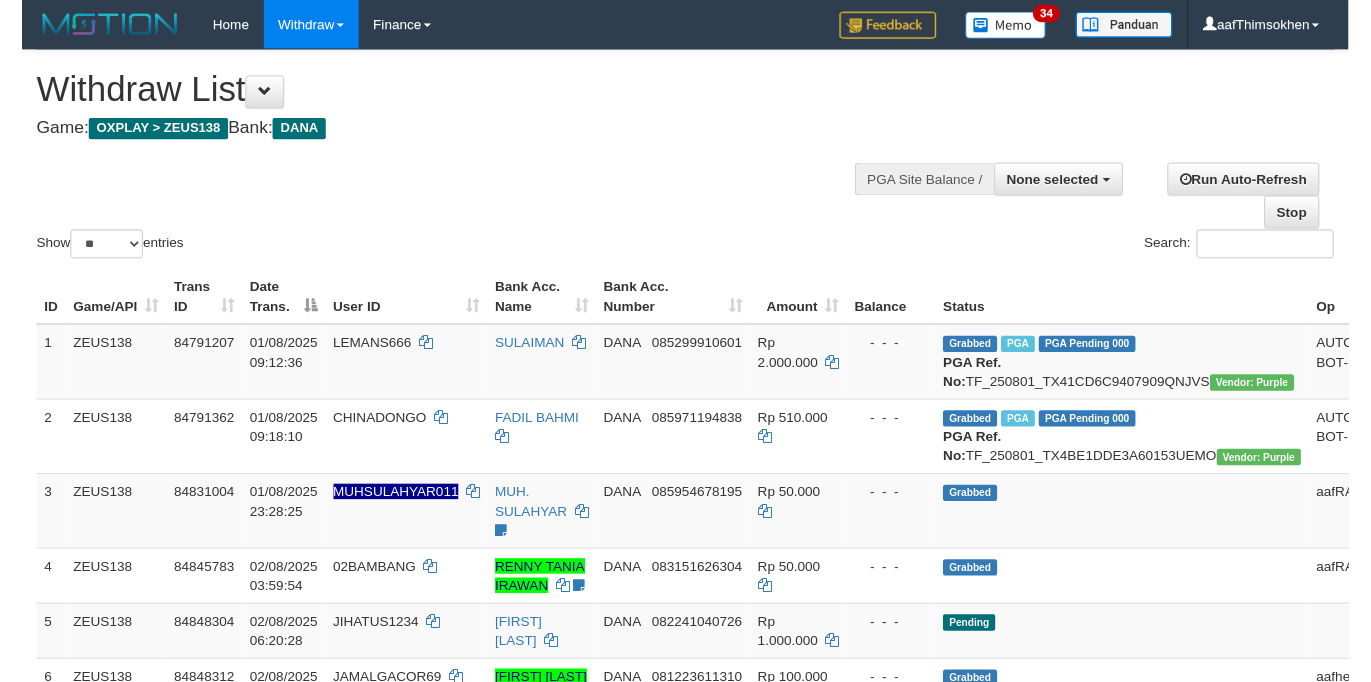 scroll, scrollTop: 349, scrollLeft: 0, axis: vertical 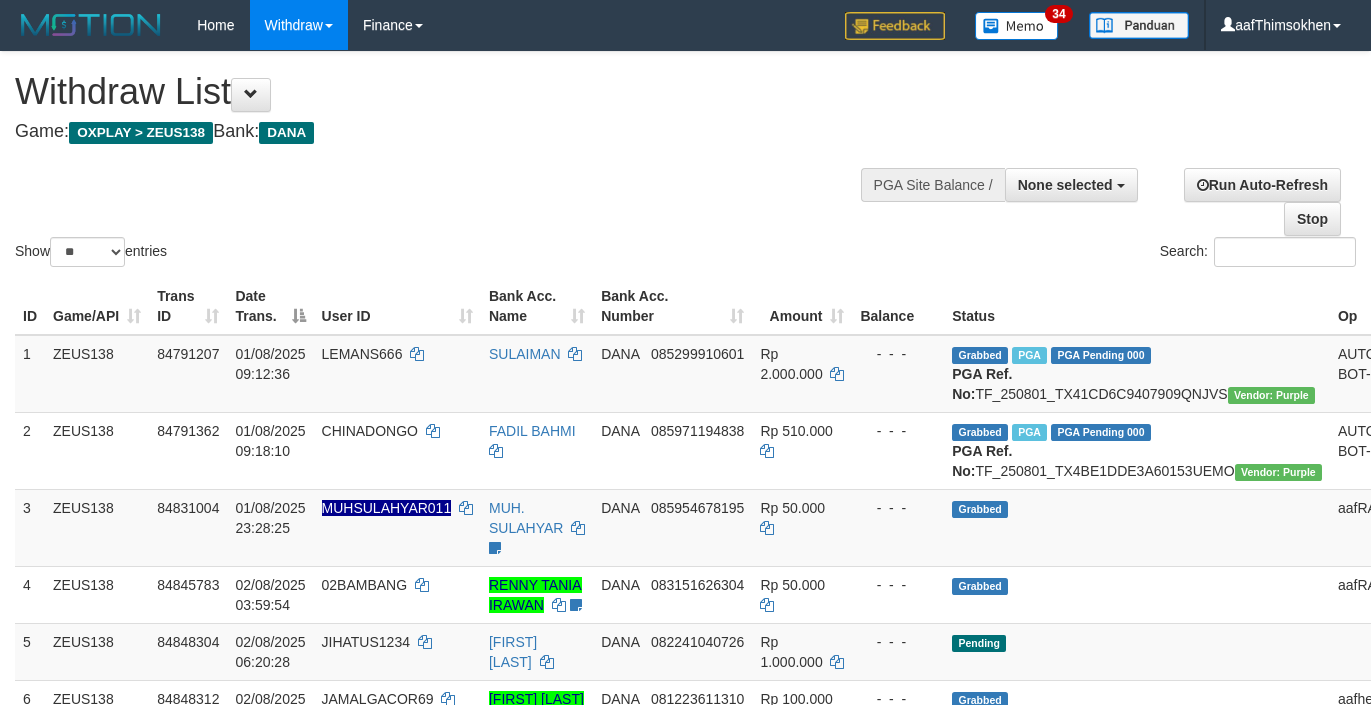 select 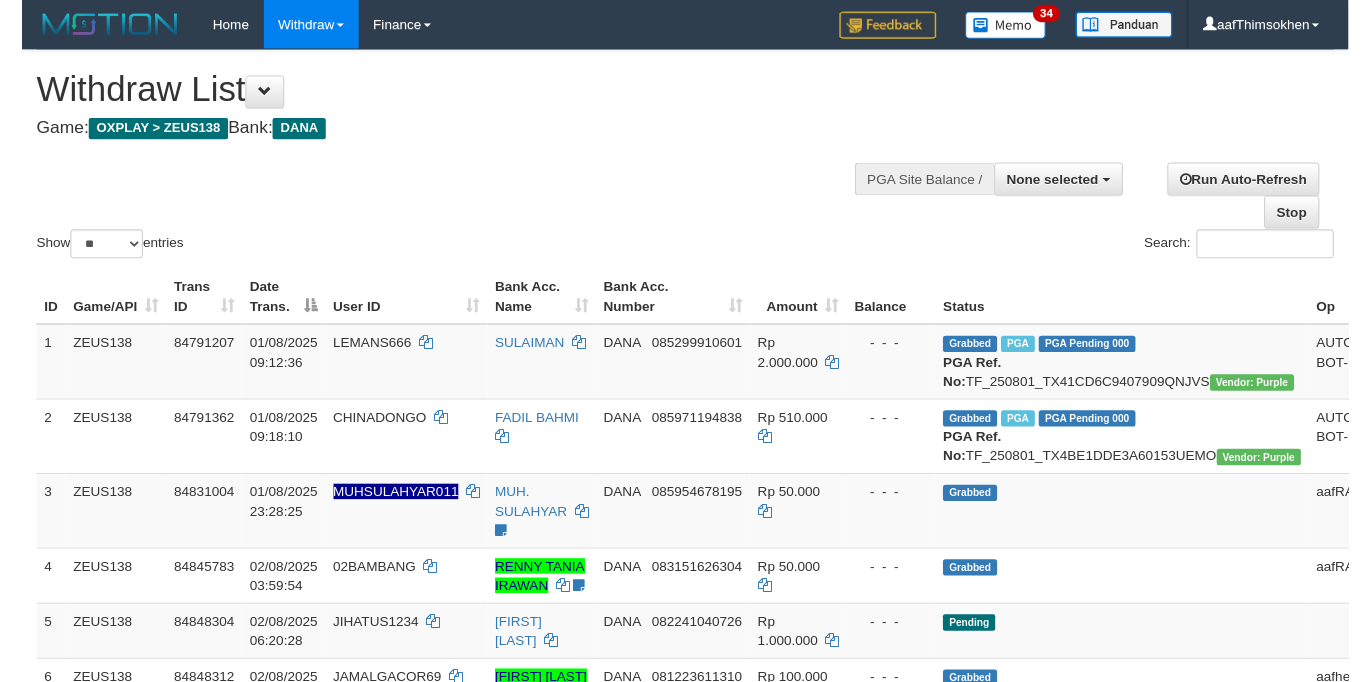 scroll, scrollTop: 349, scrollLeft: 0, axis: vertical 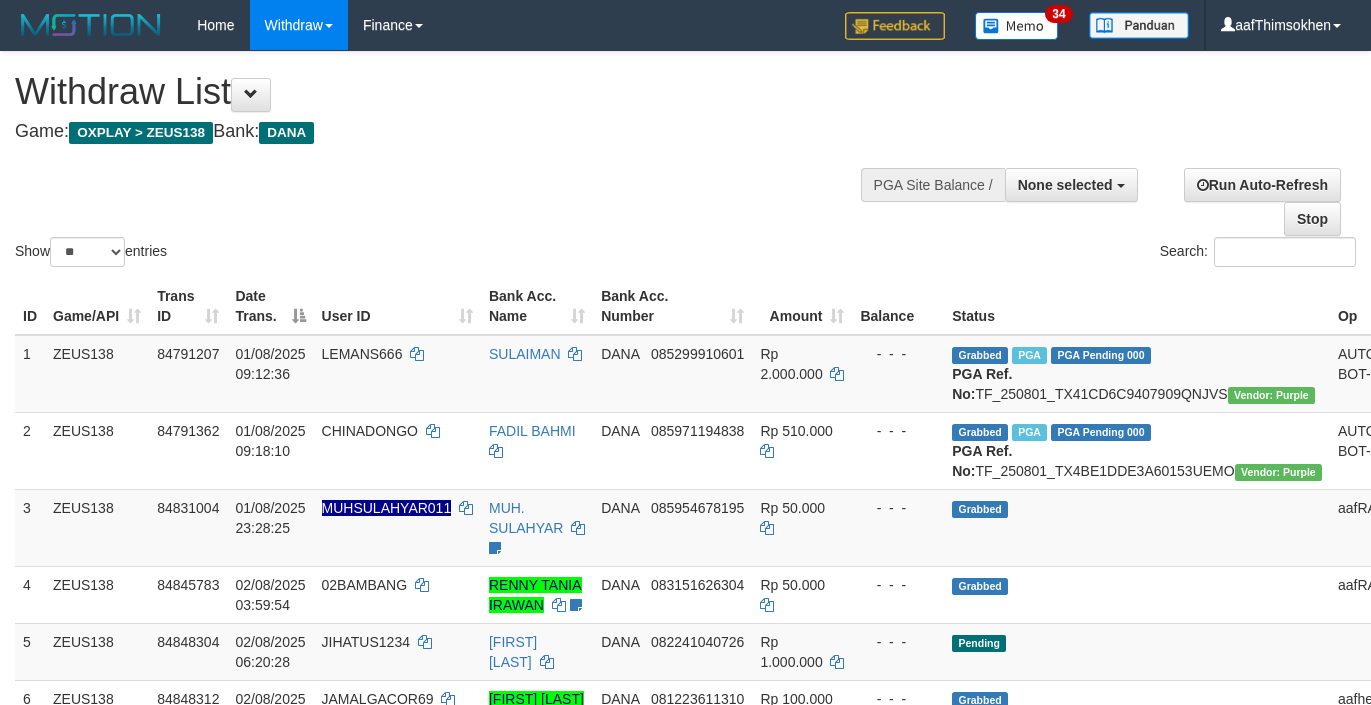 select 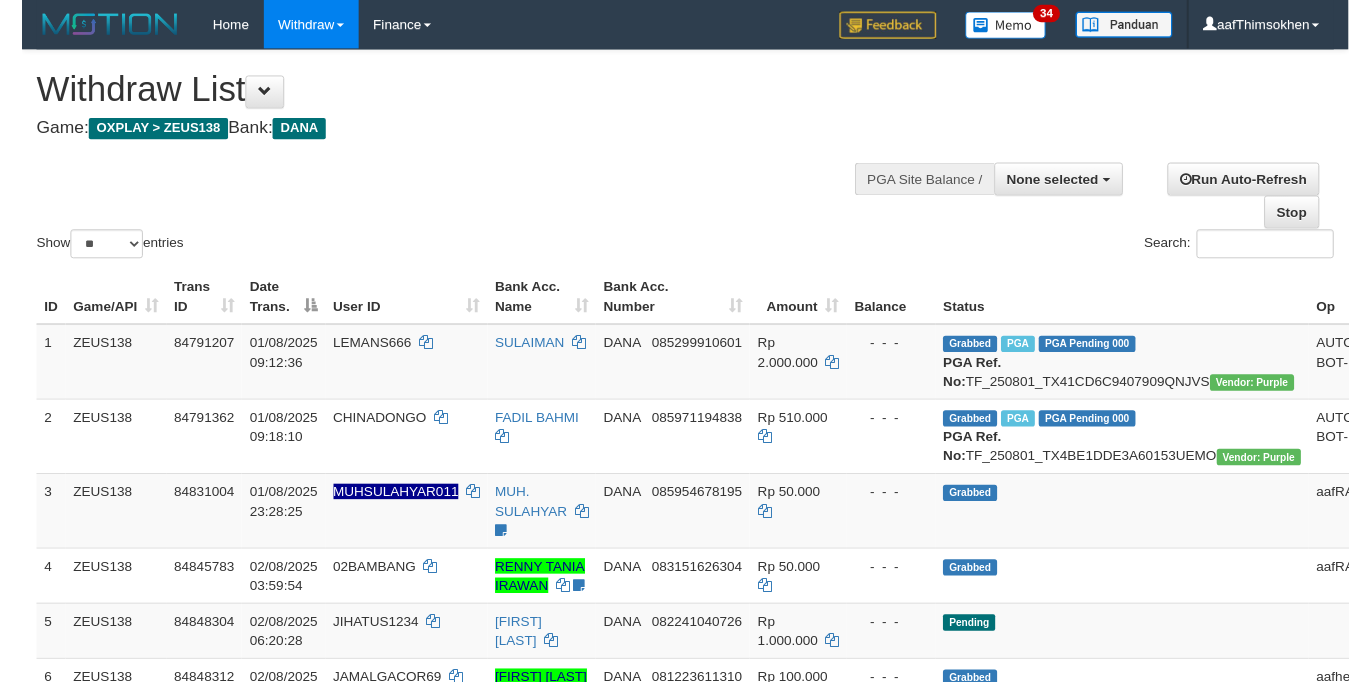 scroll, scrollTop: 349, scrollLeft: 0, axis: vertical 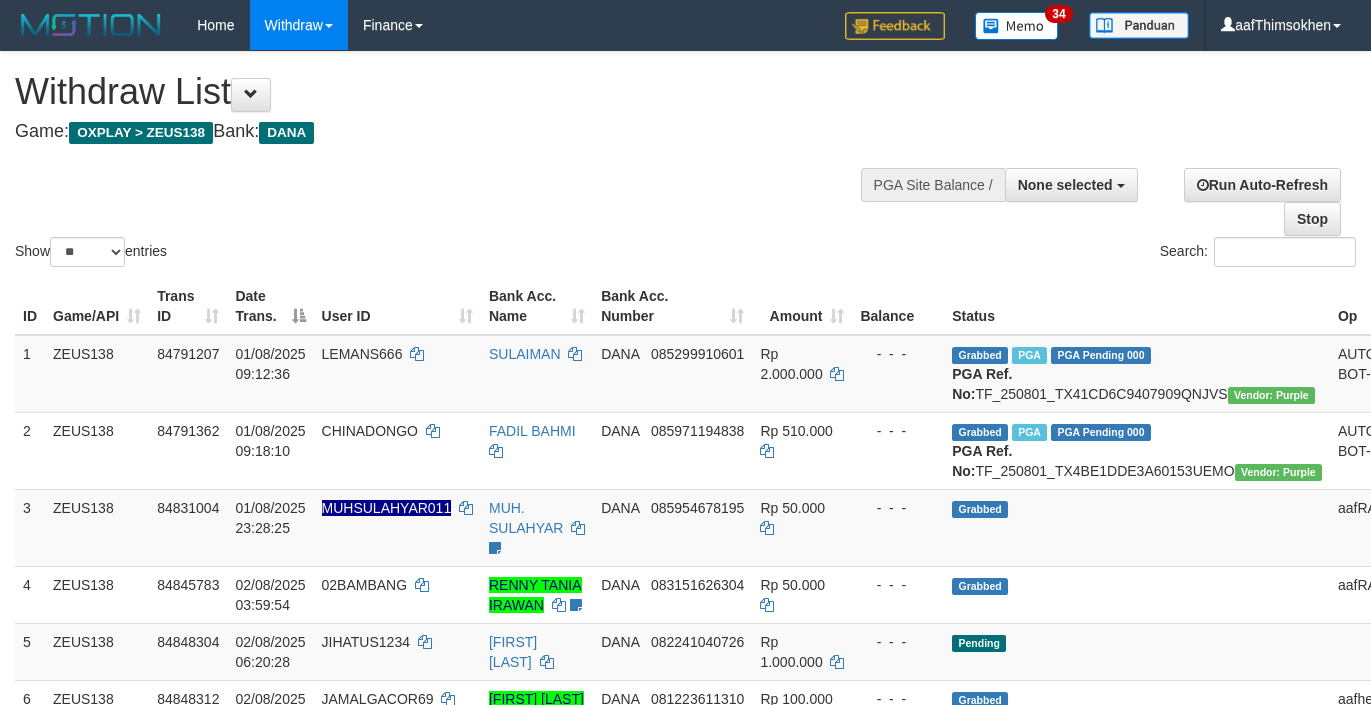select 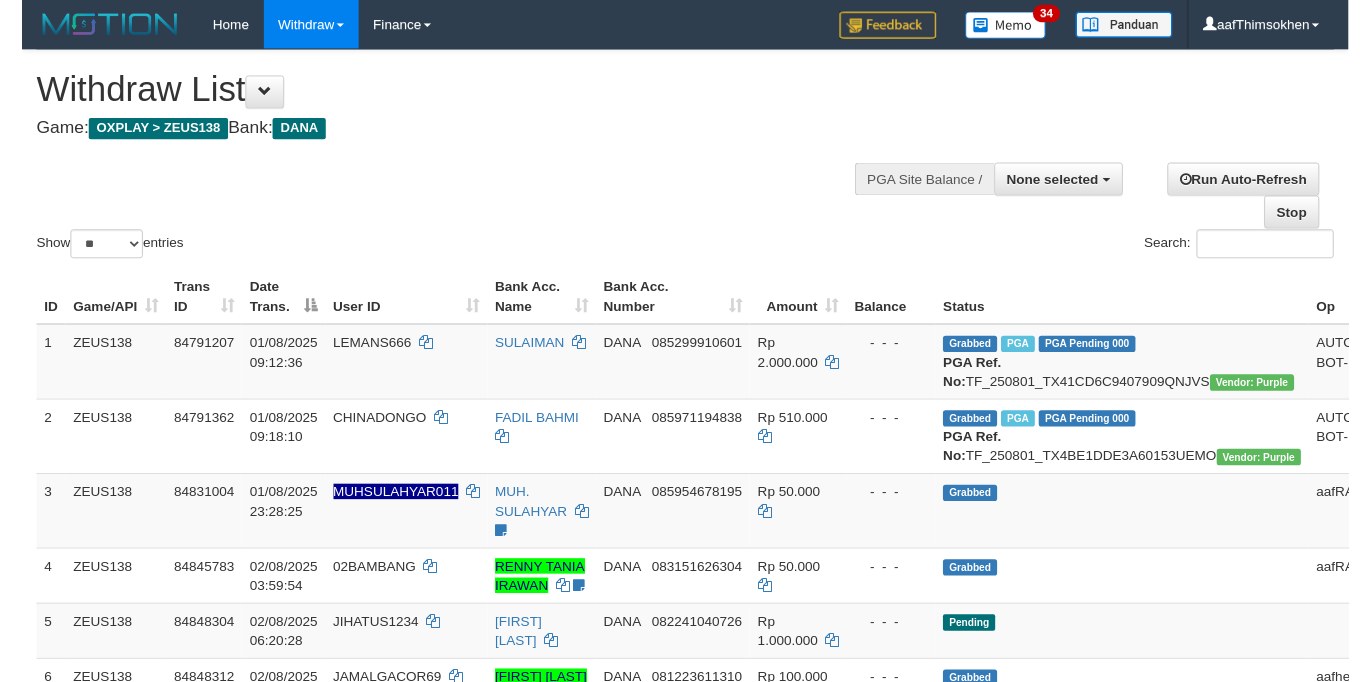 scroll, scrollTop: 349, scrollLeft: 0, axis: vertical 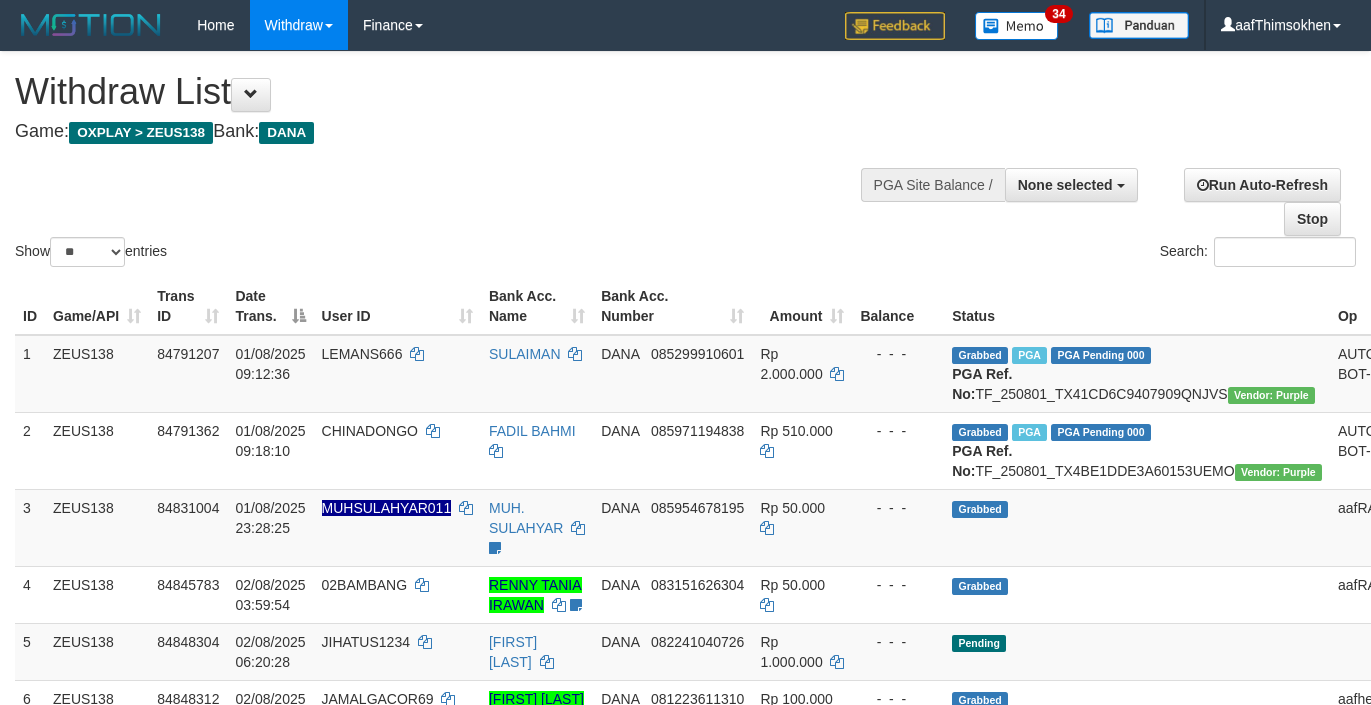 select 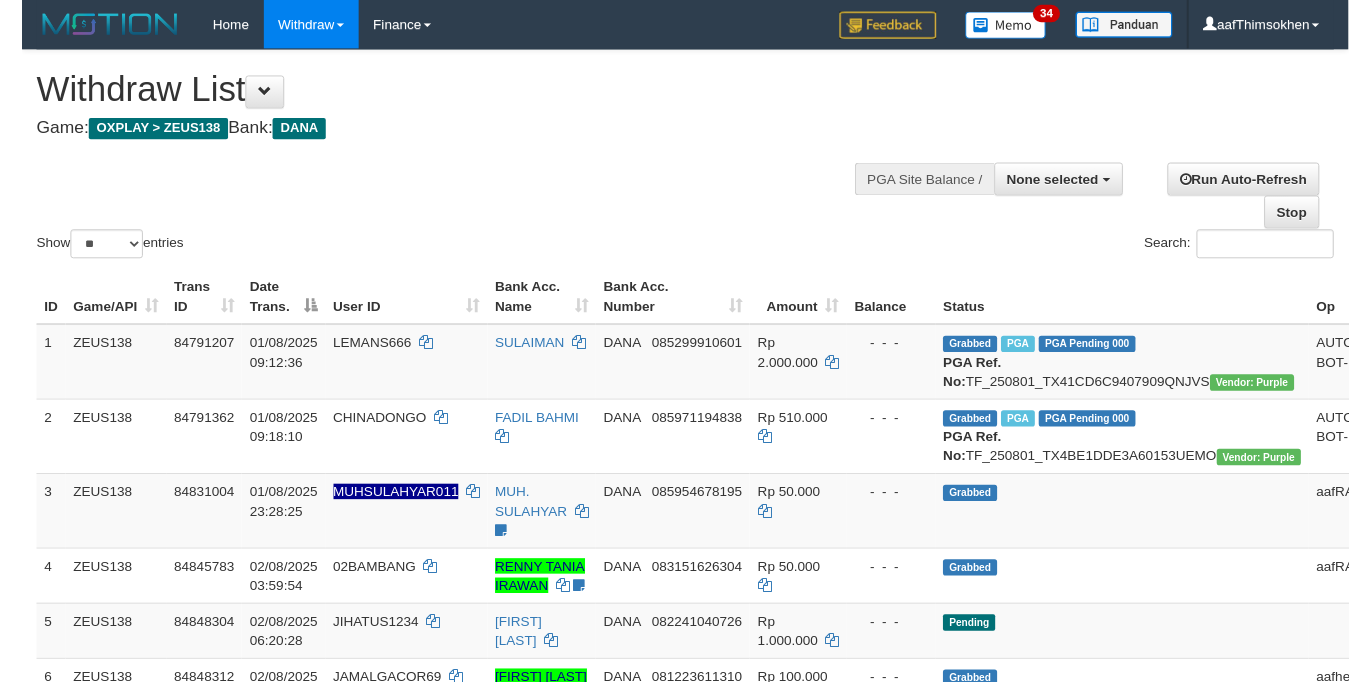 scroll, scrollTop: 349, scrollLeft: 0, axis: vertical 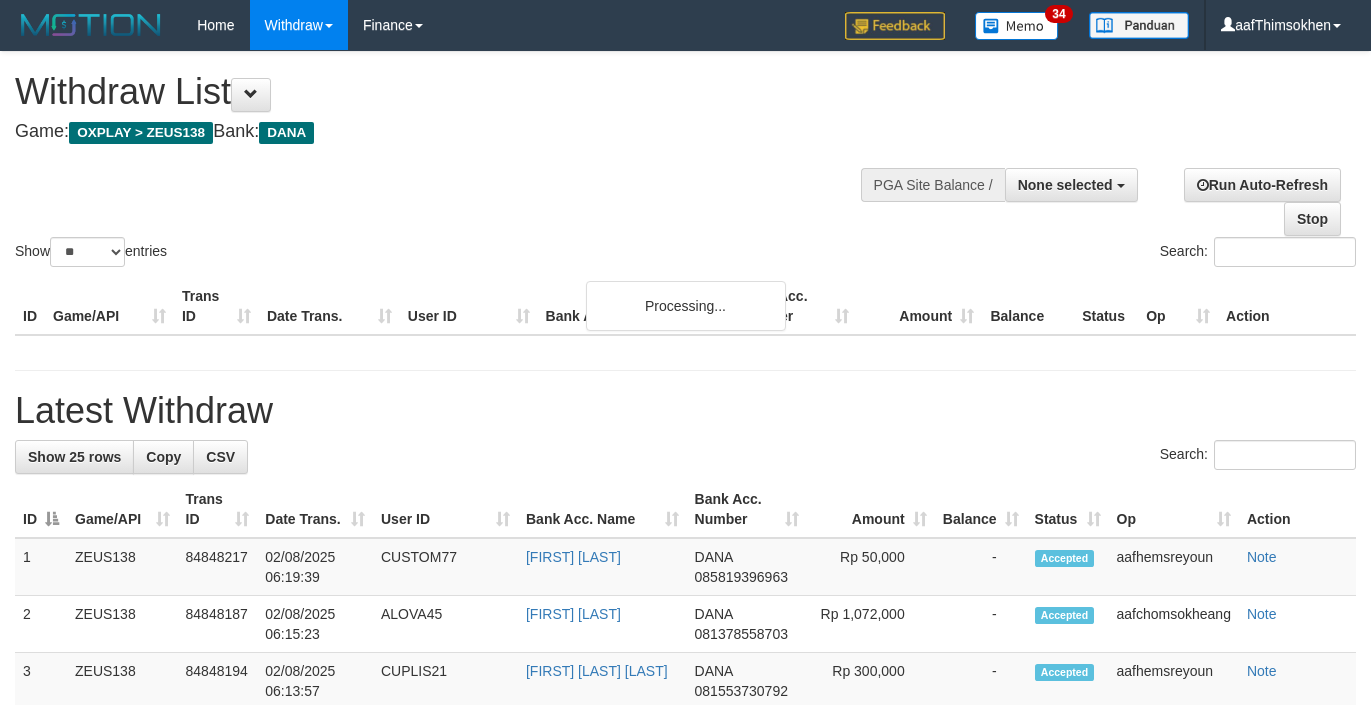 select 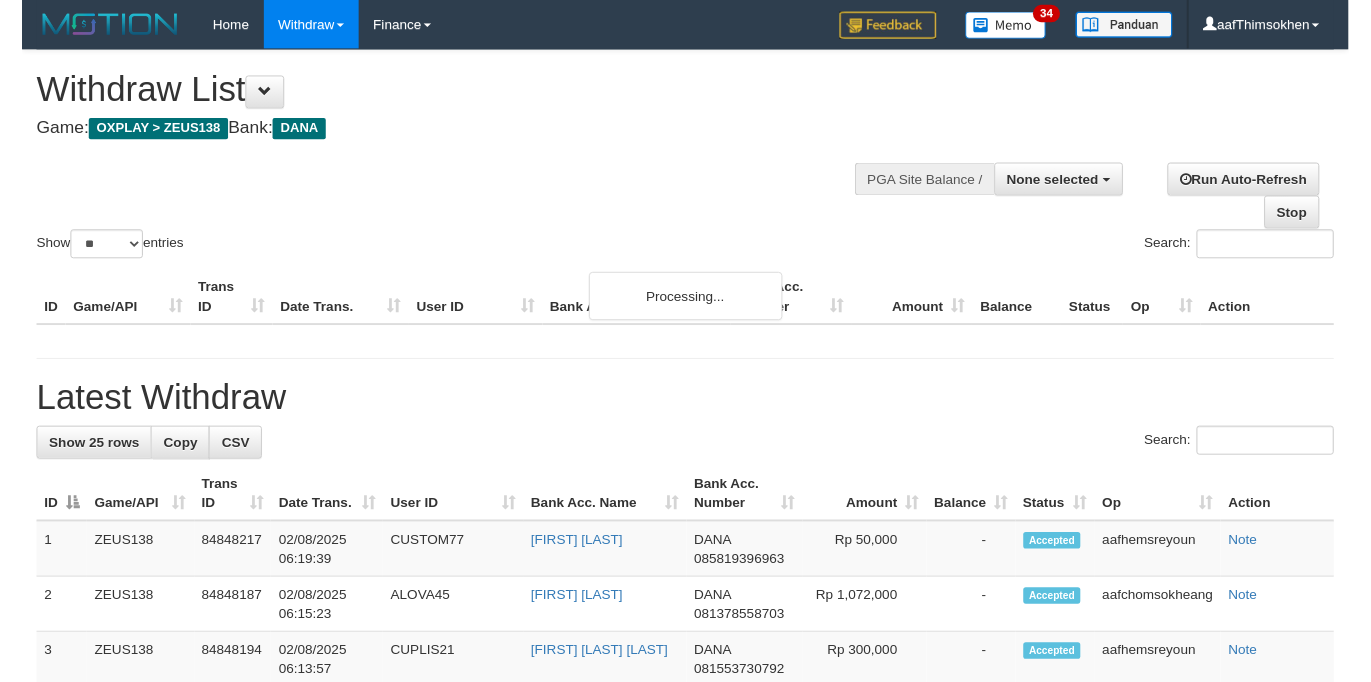 scroll, scrollTop: 349, scrollLeft: 0, axis: vertical 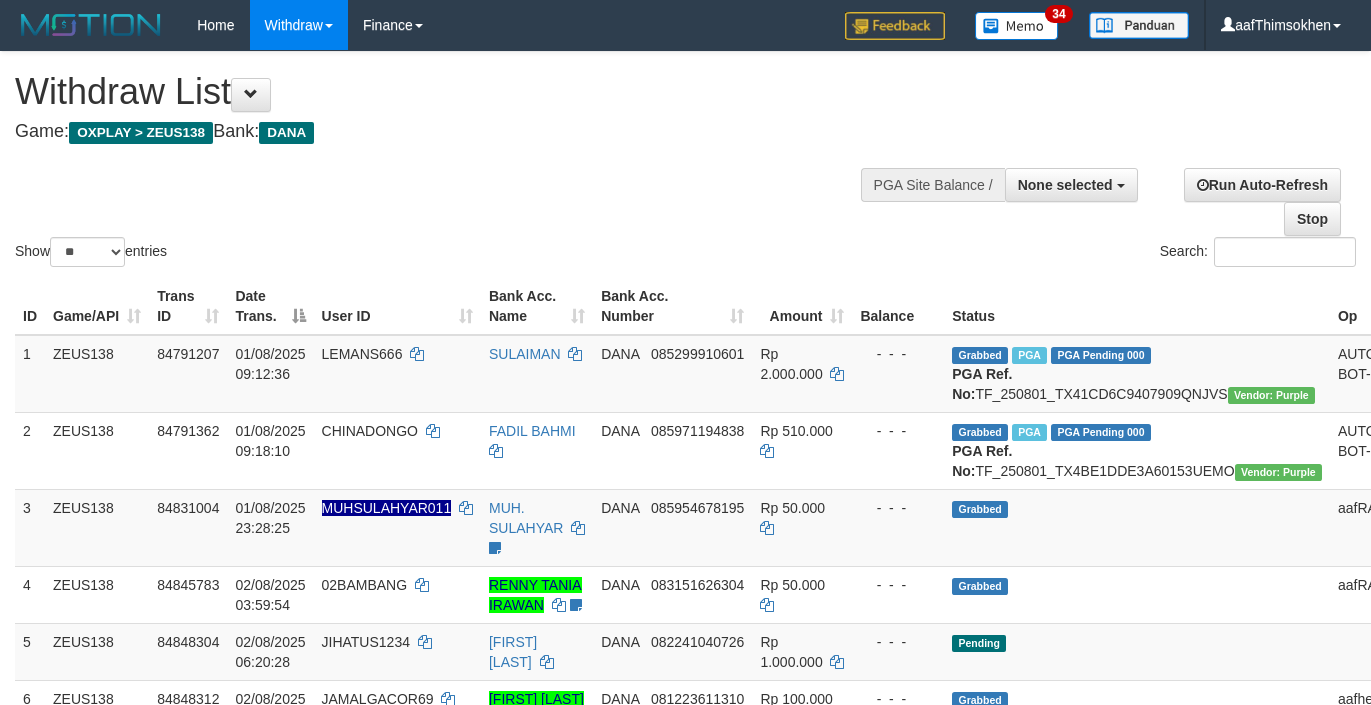 select 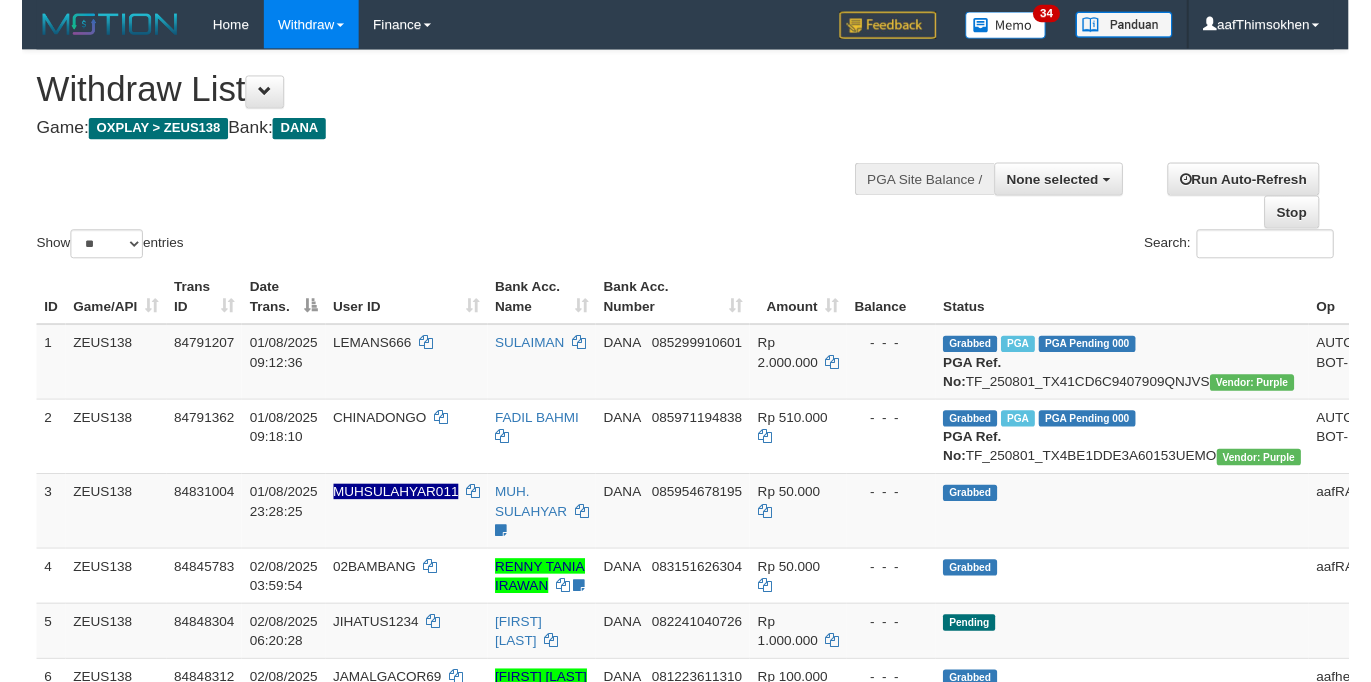 scroll, scrollTop: 349, scrollLeft: 0, axis: vertical 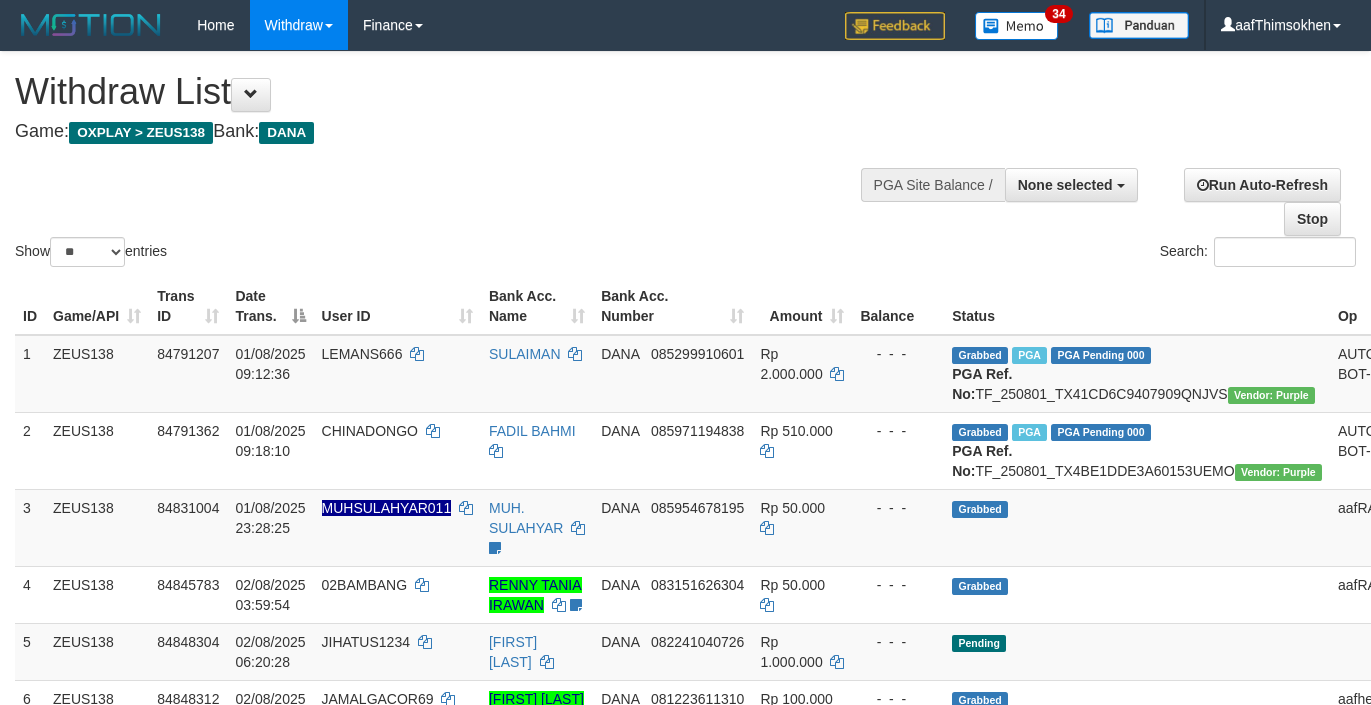 select 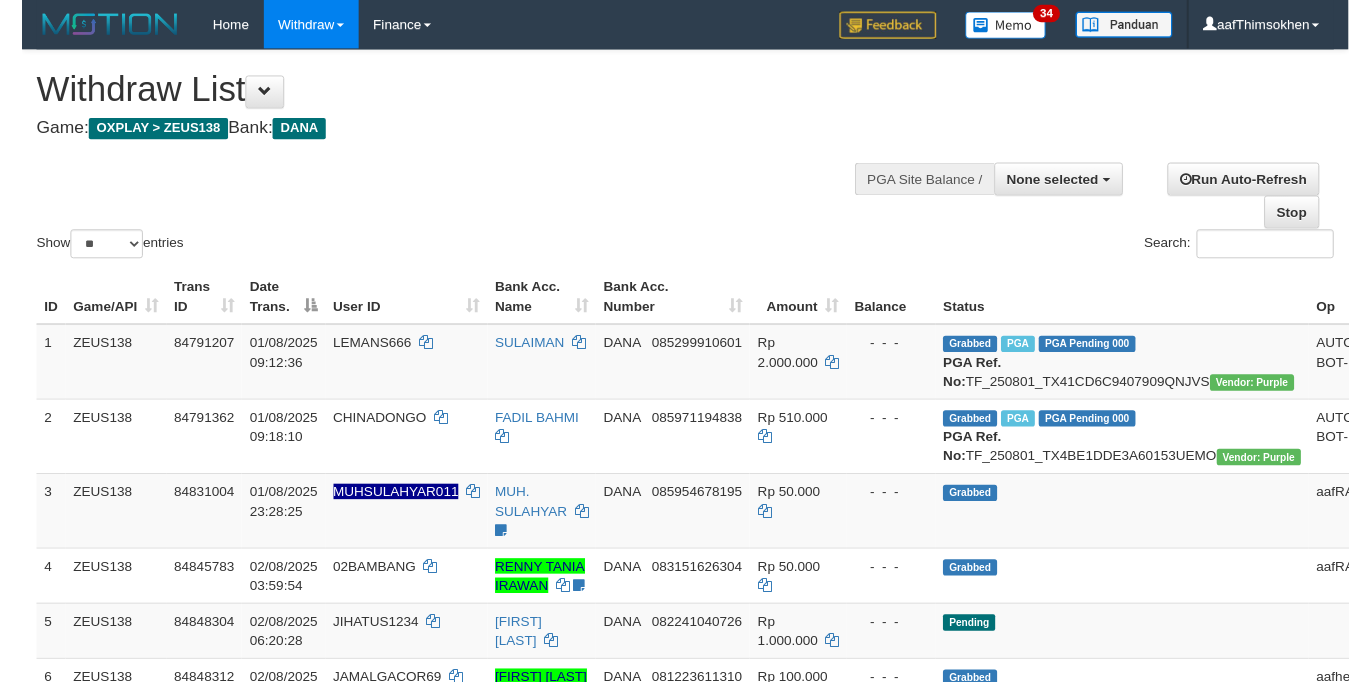 scroll, scrollTop: 349, scrollLeft: 0, axis: vertical 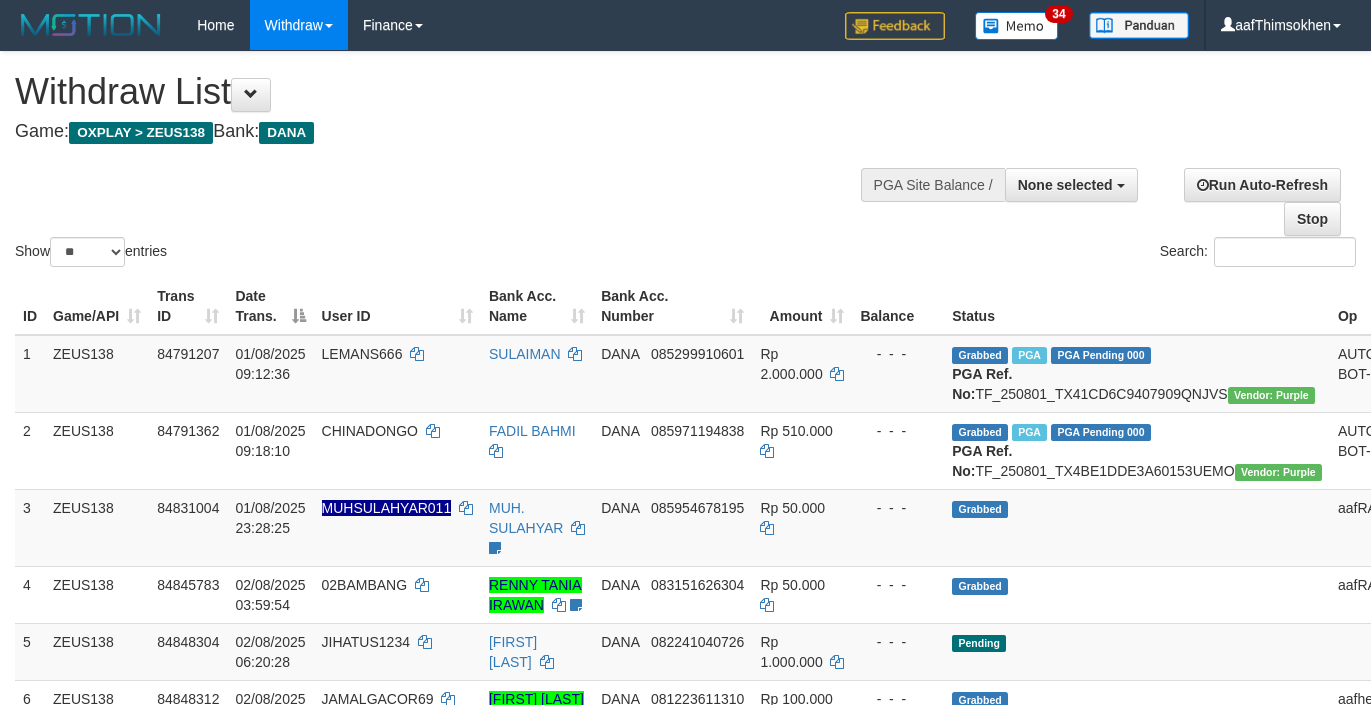 select 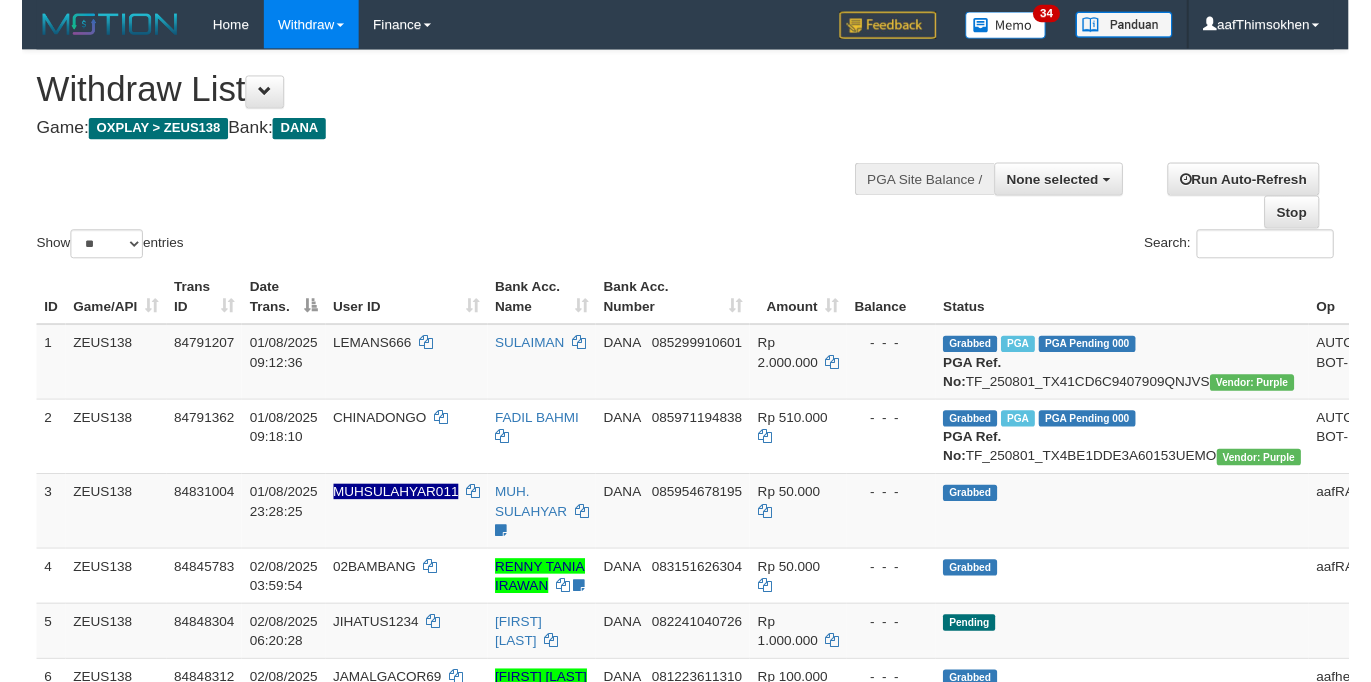 scroll, scrollTop: 349, scrollLeft: 0, axis: vertical 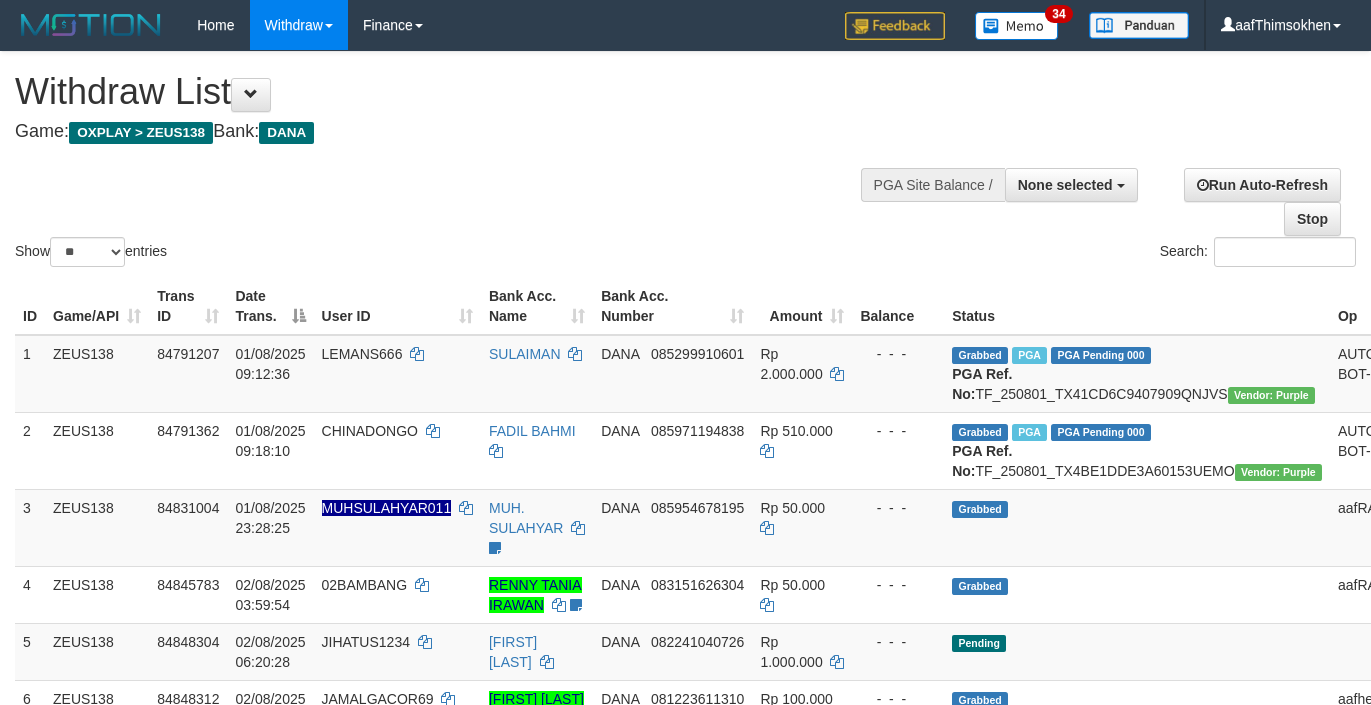select 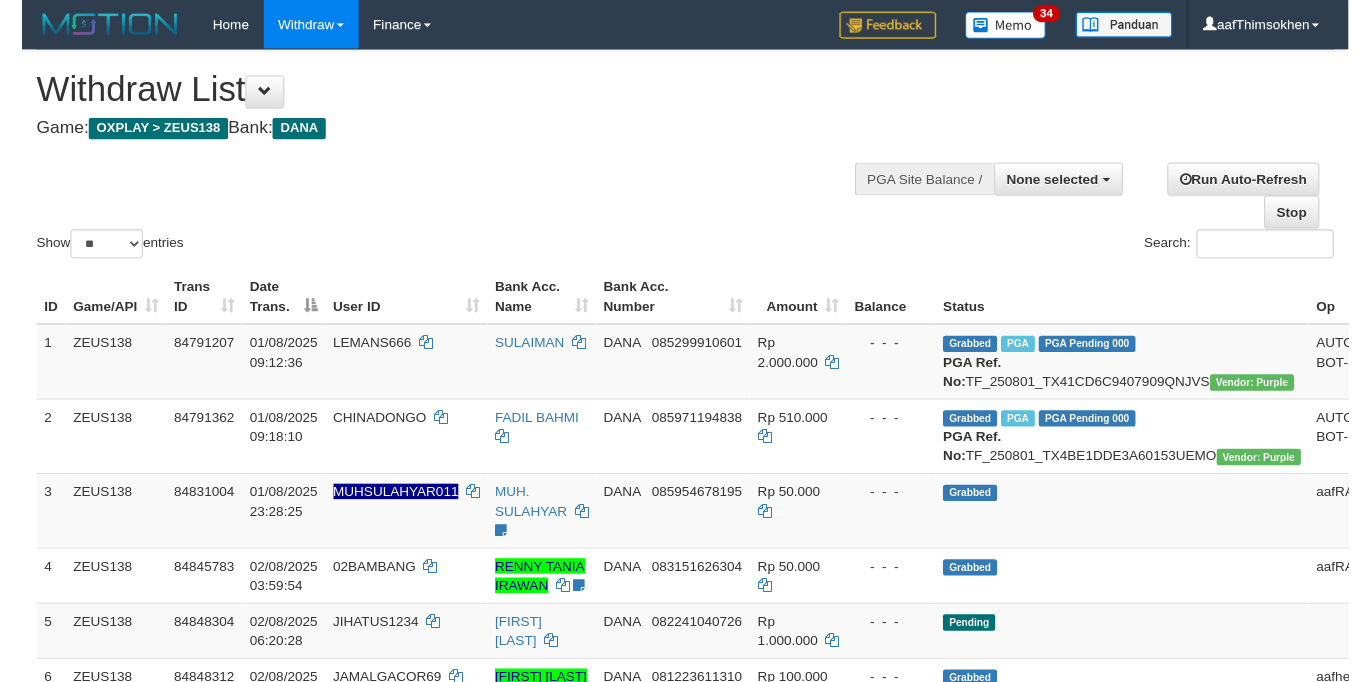 scroll, scrollTop: 349, scrollLeft: 0, axis: vertical 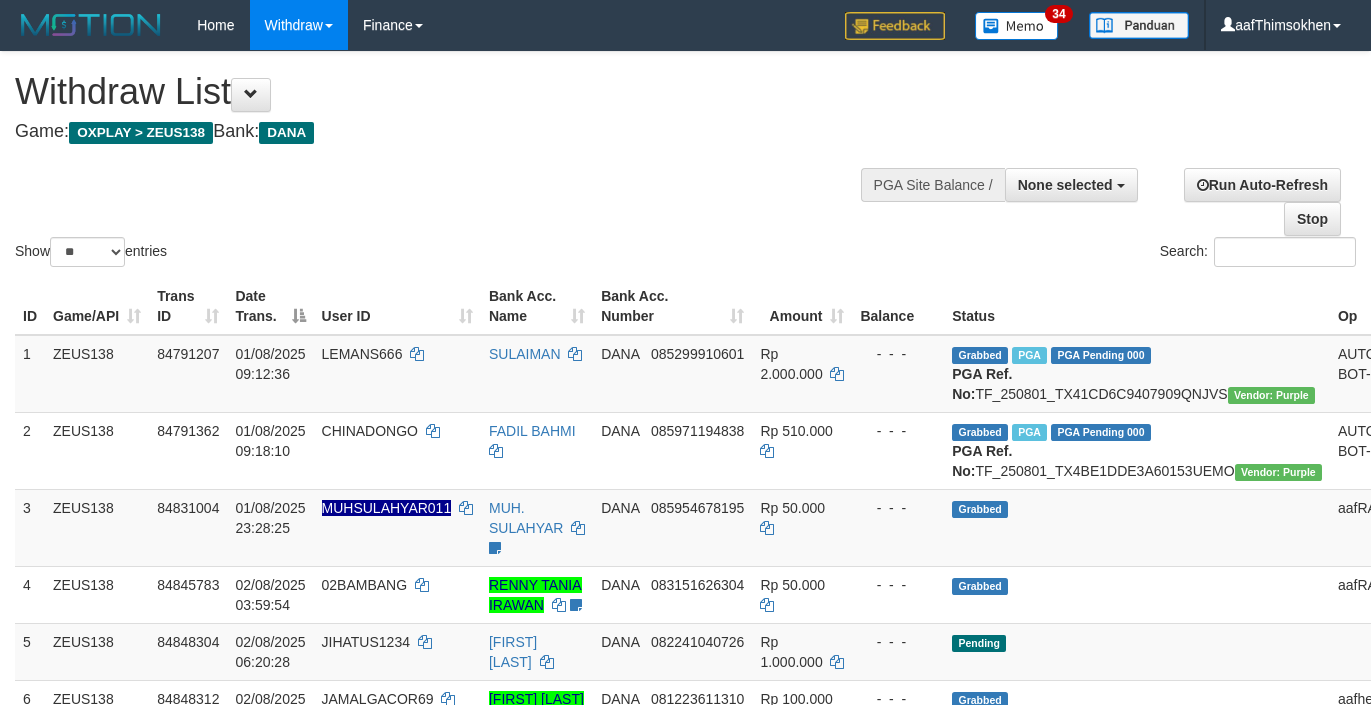 select 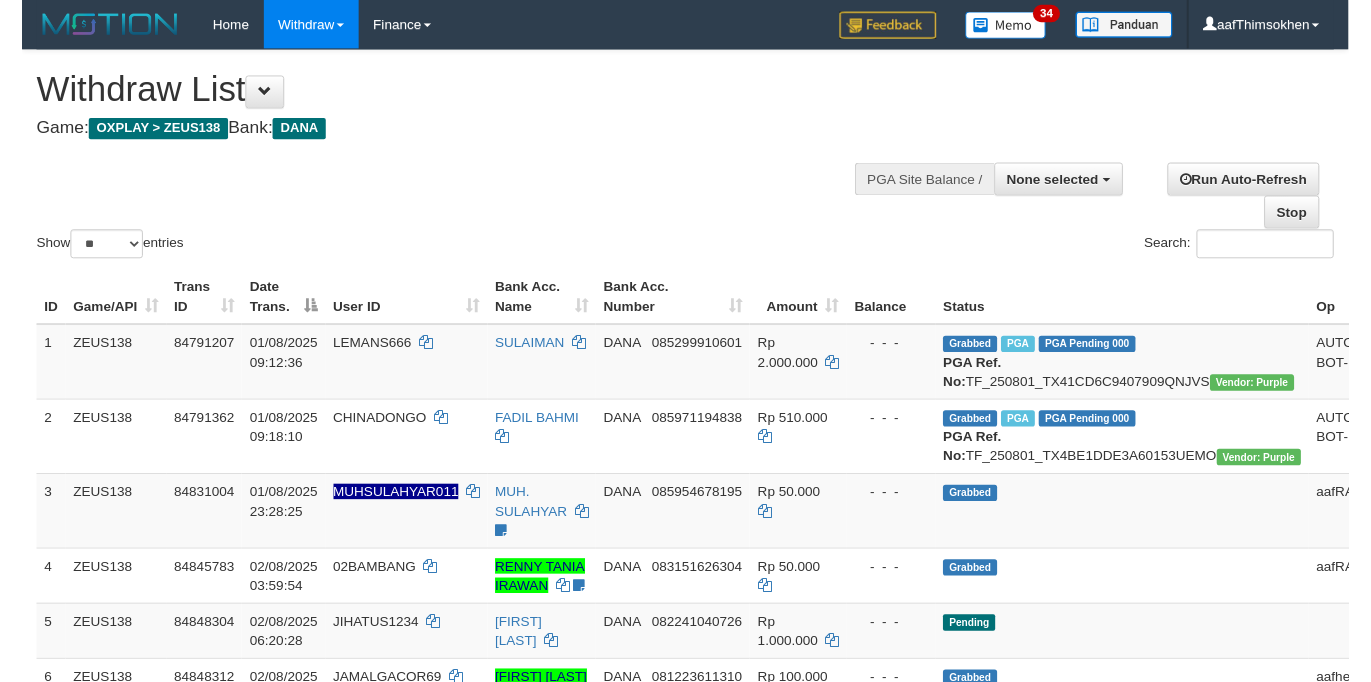 scroll, scrollTop: 349, scrollLeft: 0, axis: vertical 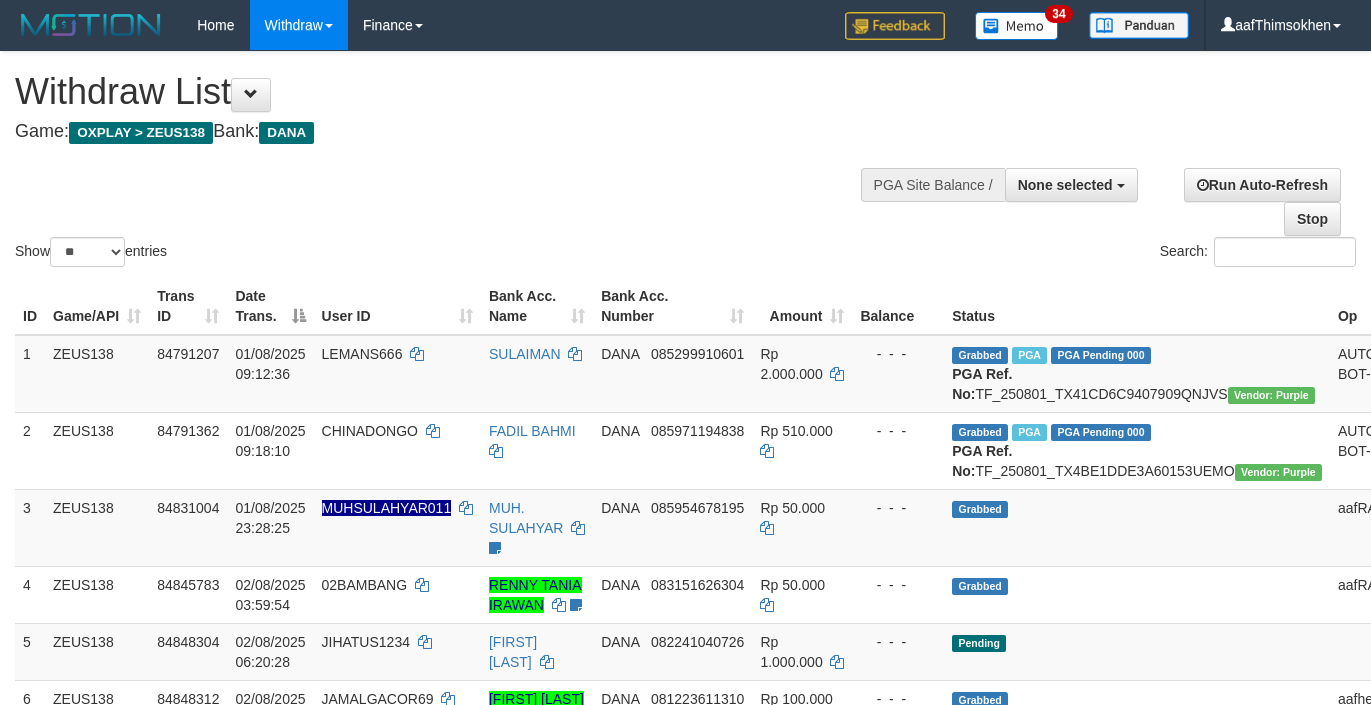 select 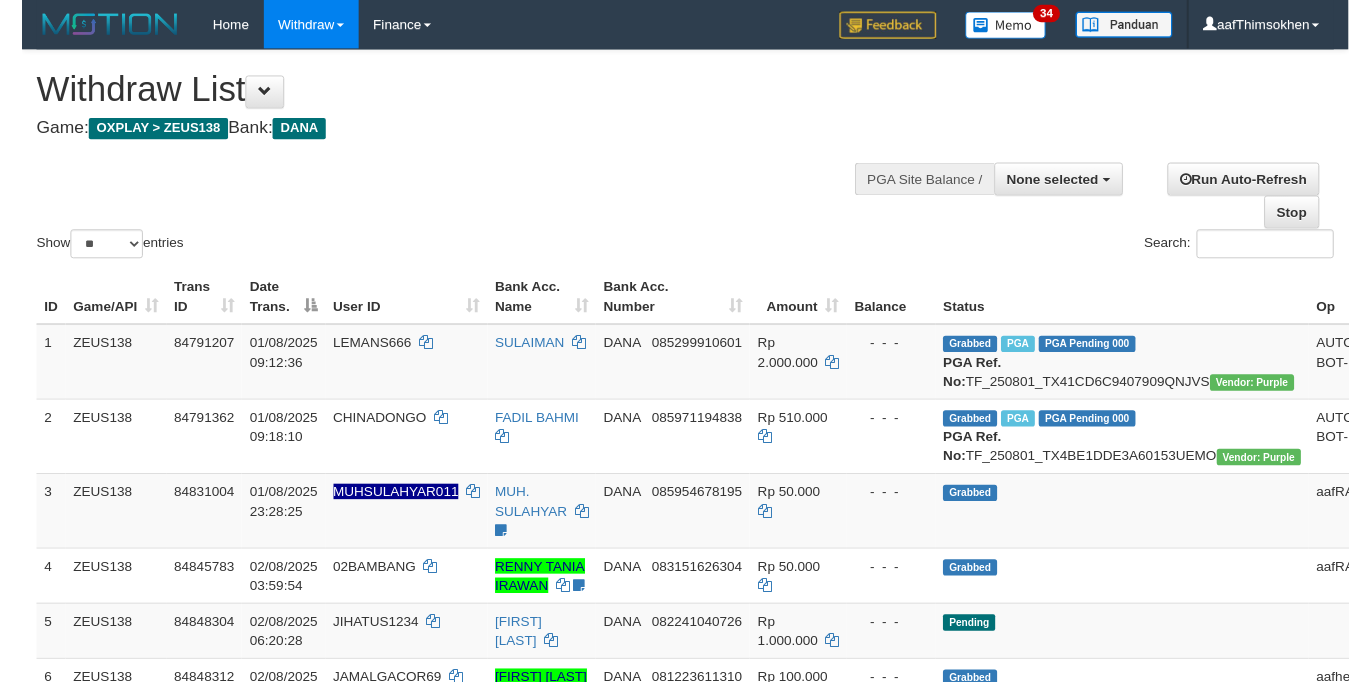 scroll, scrollTop: 349, scrollLeft: 0, axis: vertical 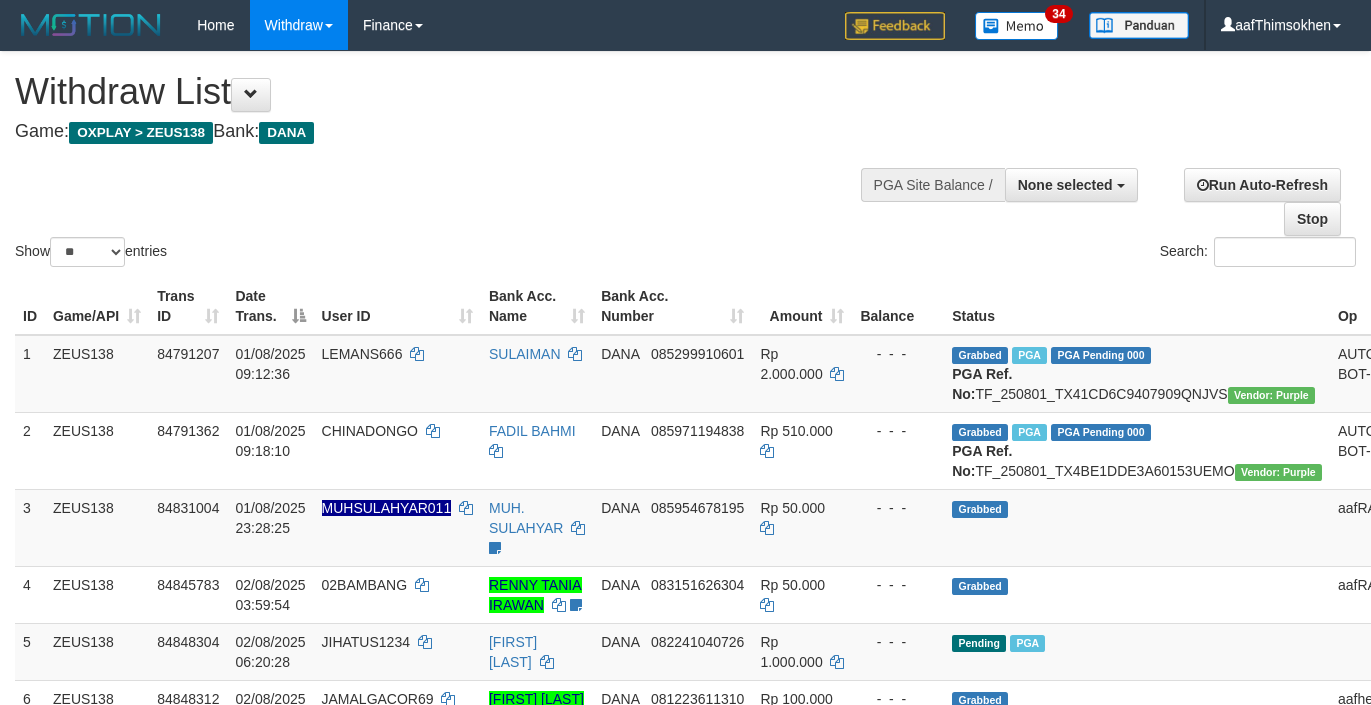 select 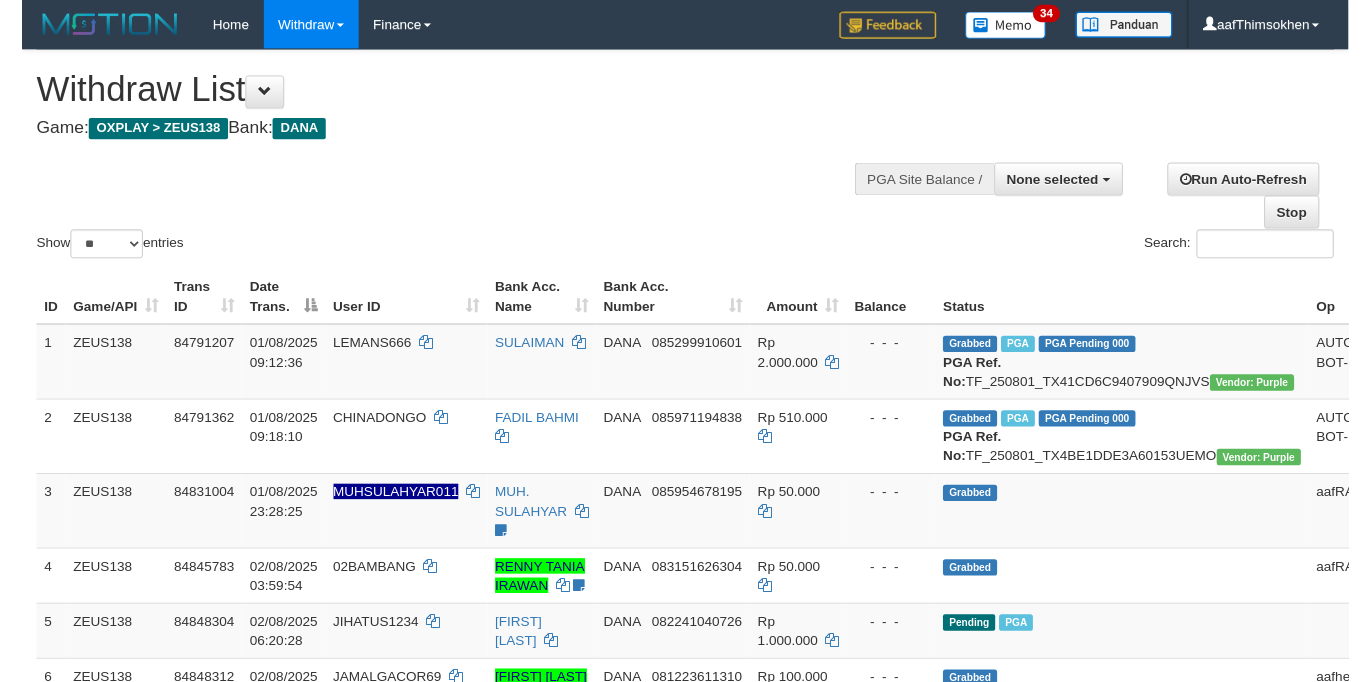 scroll, scrollTop: 349, scrollLeft: 0, axis: vertical 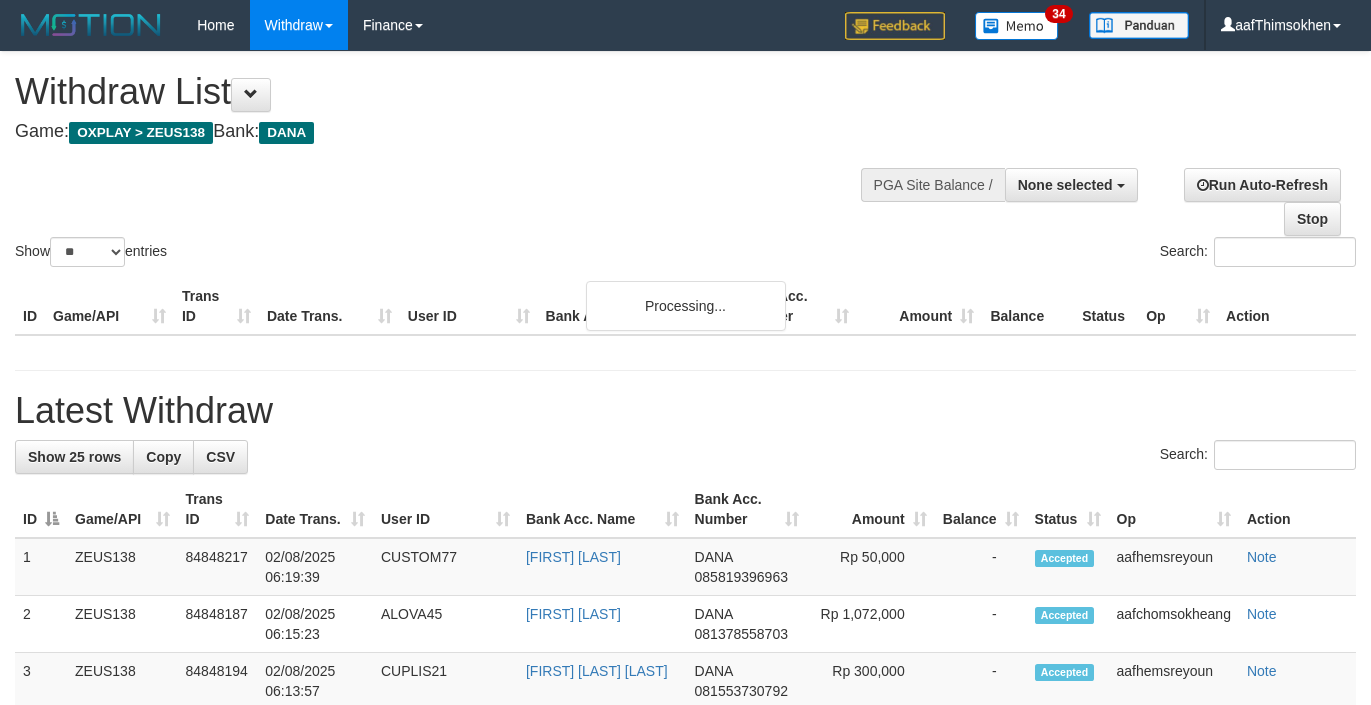 select 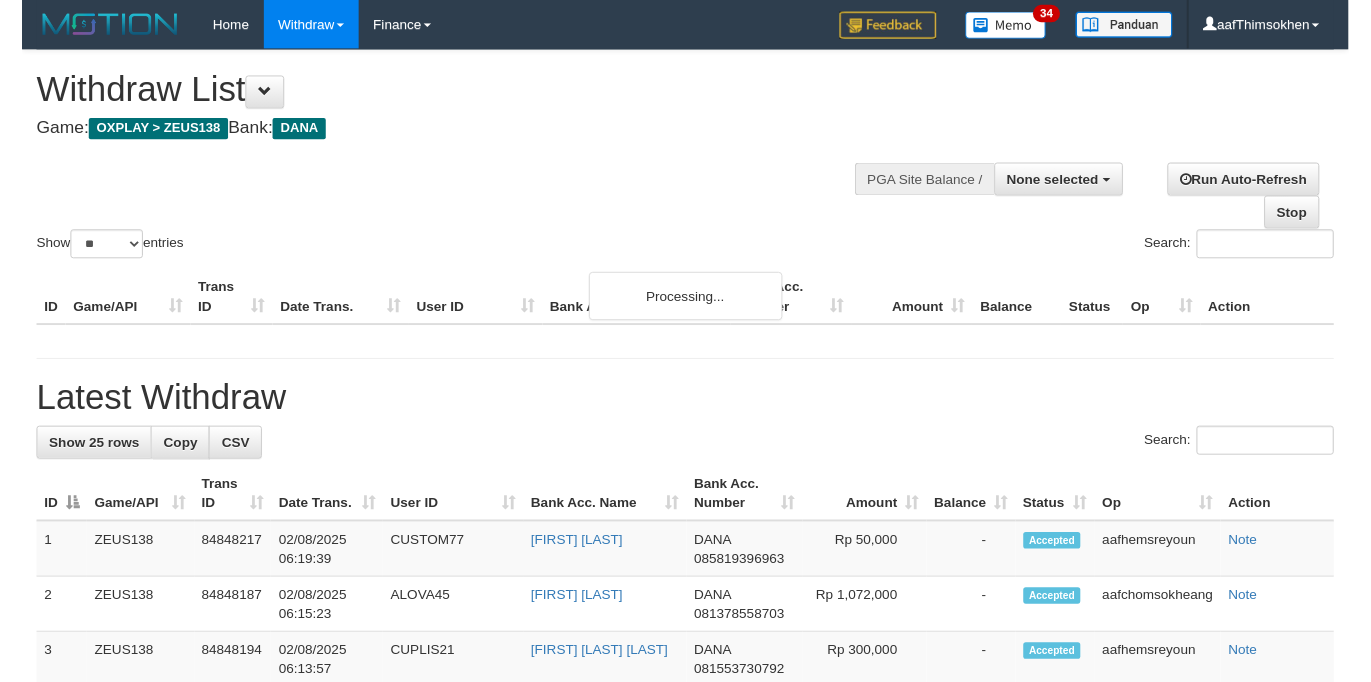scroll, scrollTop: 349, scrollLeft: 0, axis: vertical 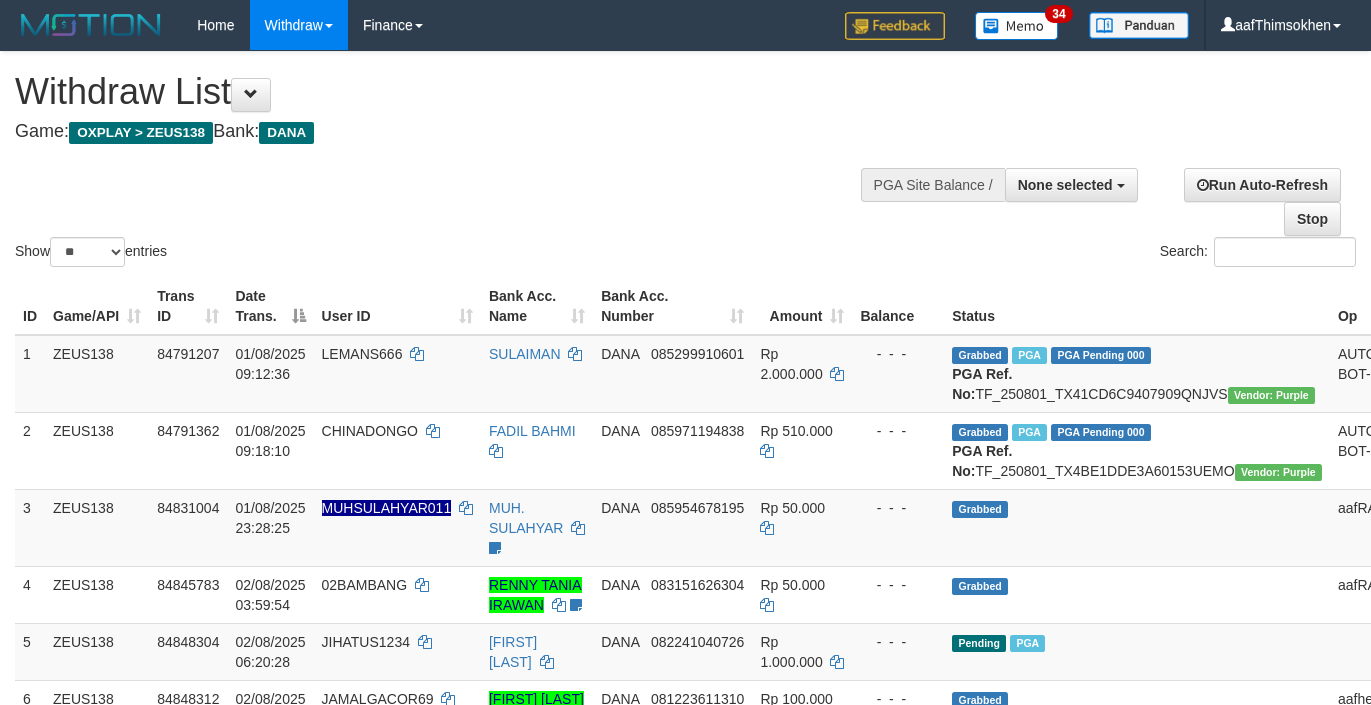 select 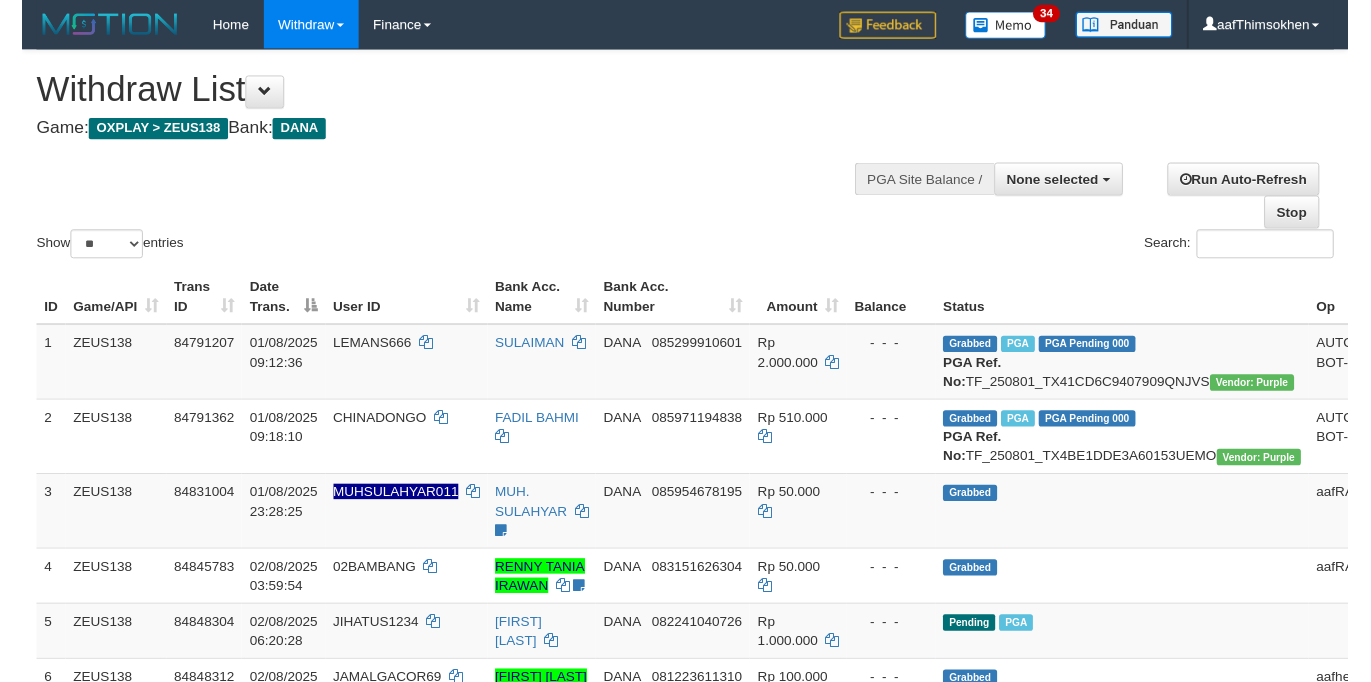 scroll, scrollTop: 349, scrollLeft: 0, axis: vertical 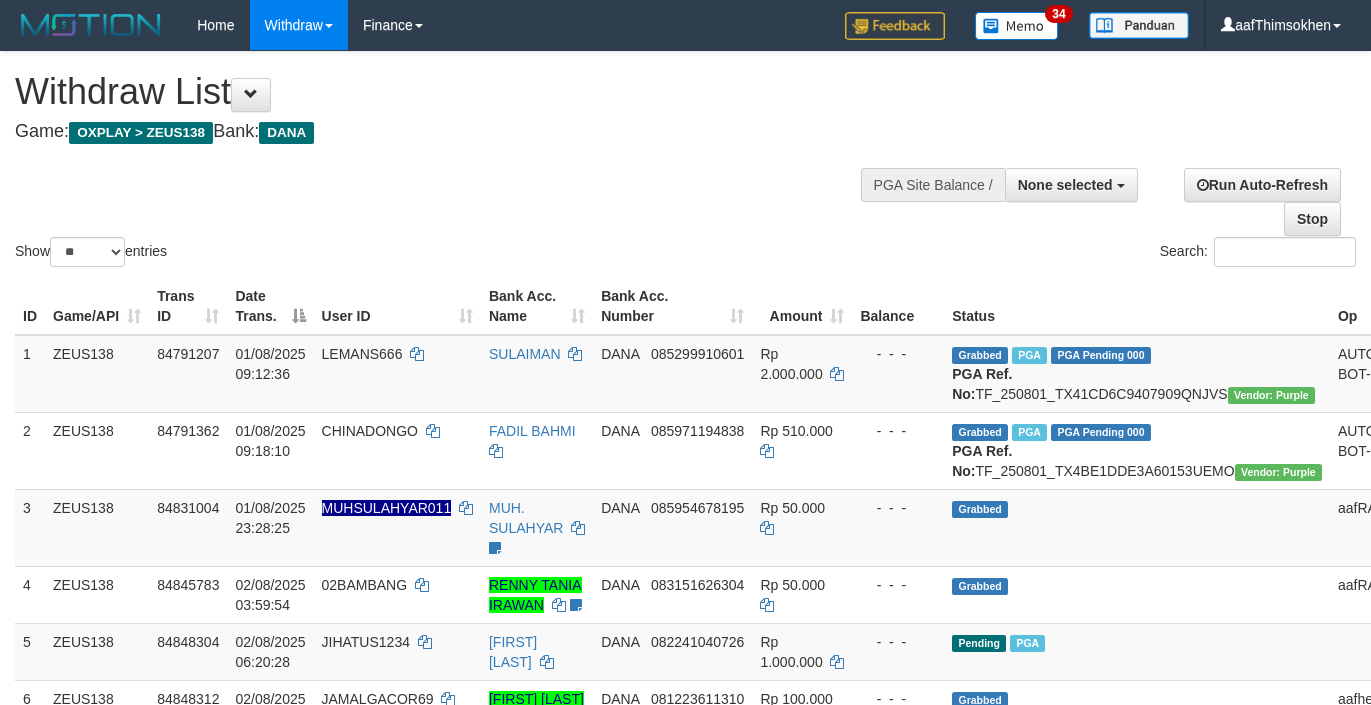 select 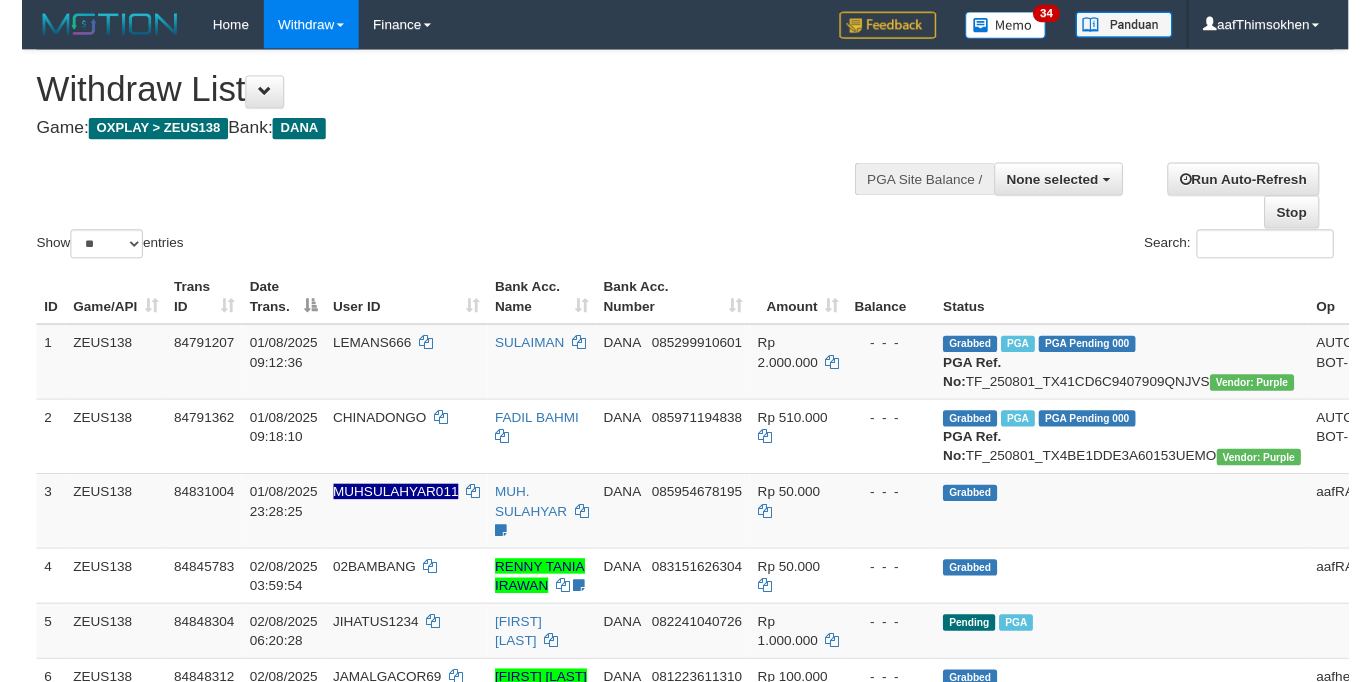 scroll, scrollTop: 349, scrollLeft: 0, axis: vertical 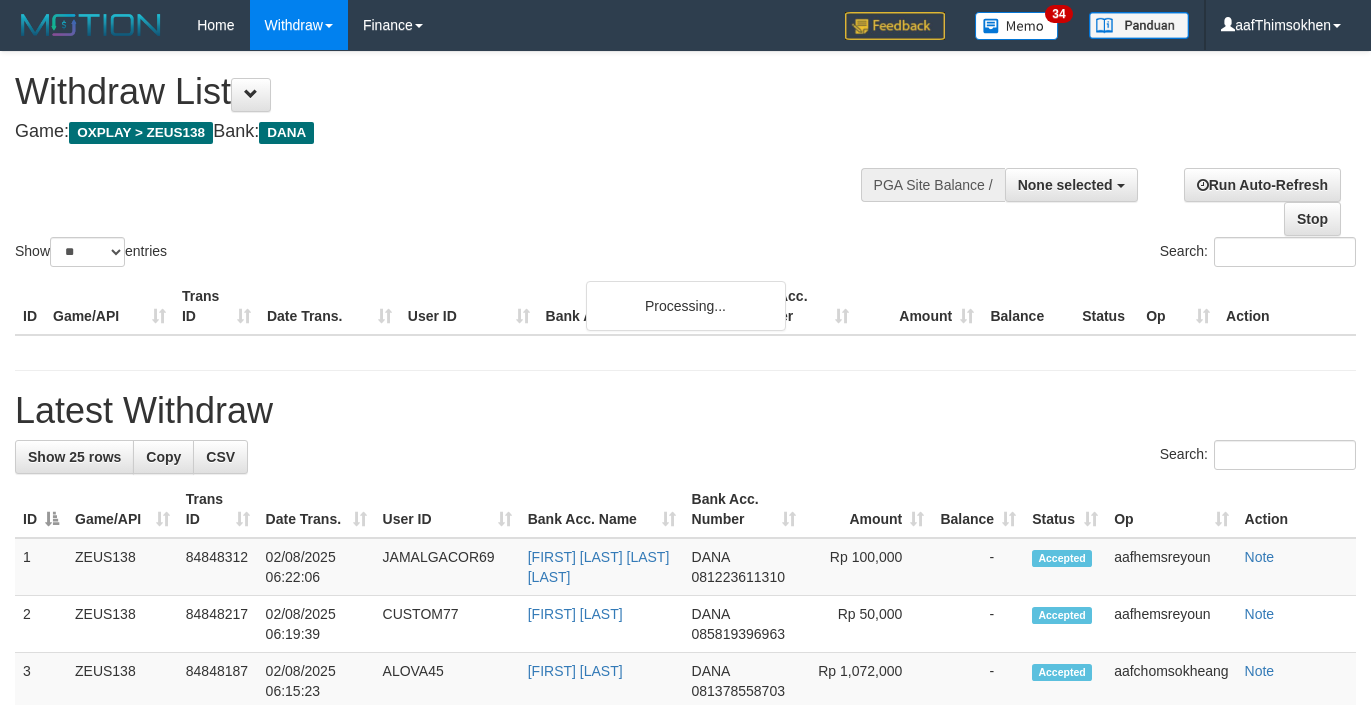 select 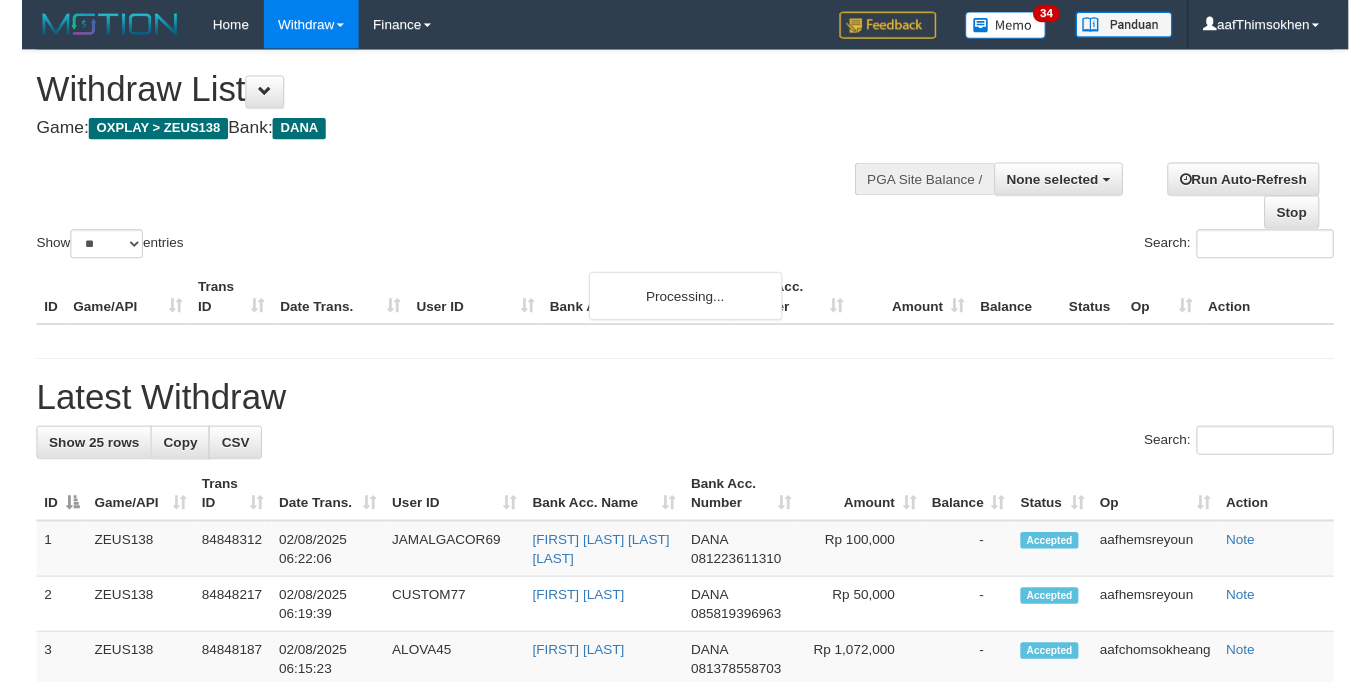 scroll, scrollTop: 349, scrollLeft: 0, axis: vertical 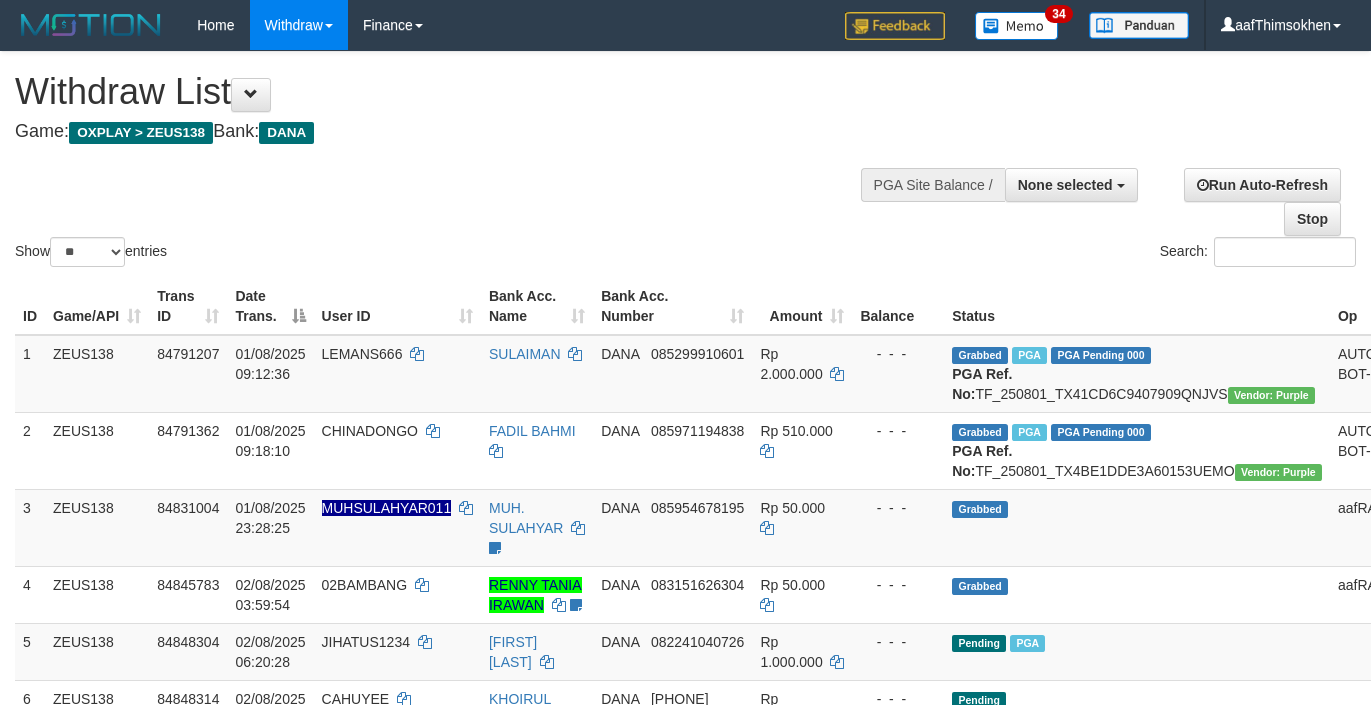 select 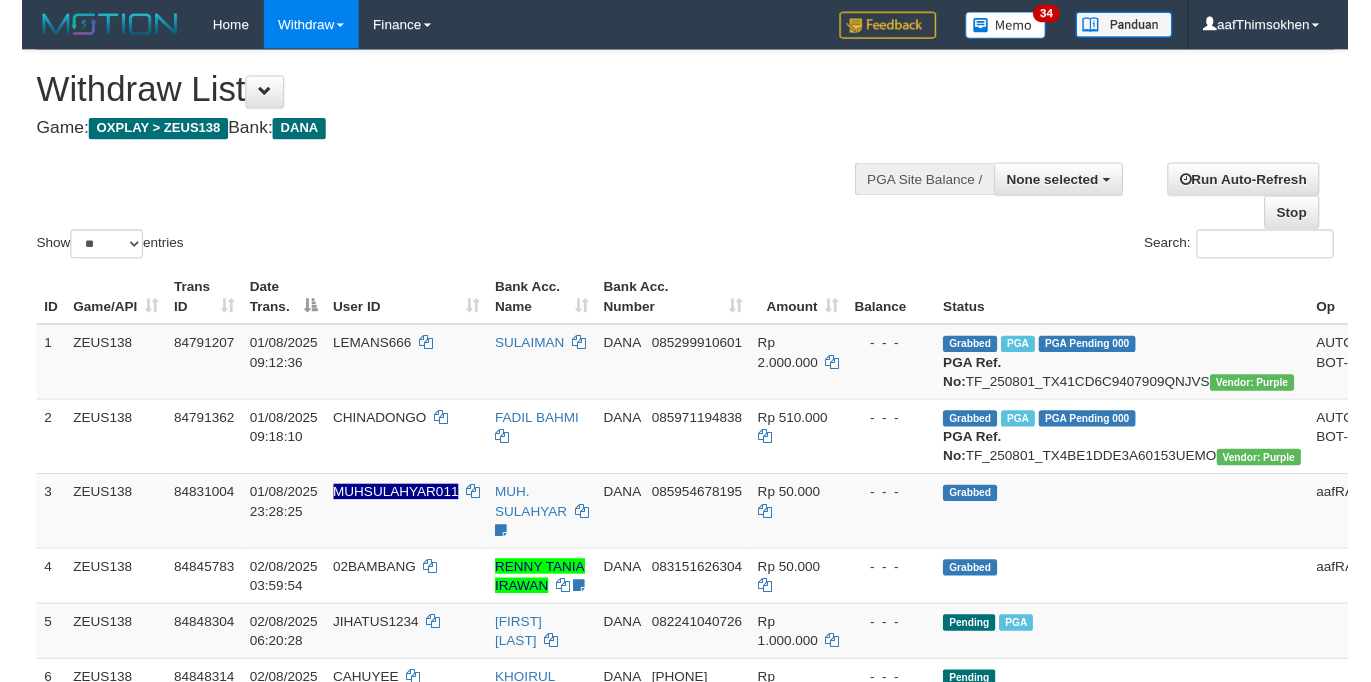 scroll, scrollTop: 349, scrollLeft: 0, axis: vertical 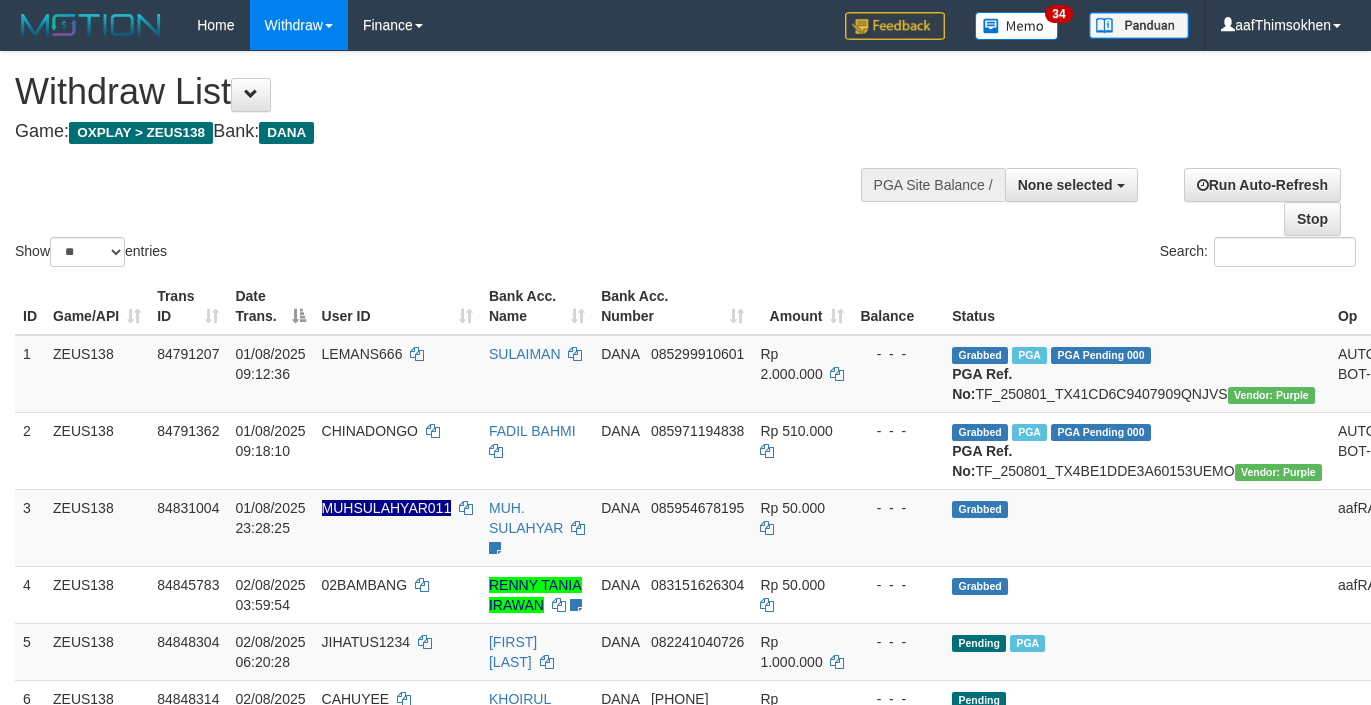 select 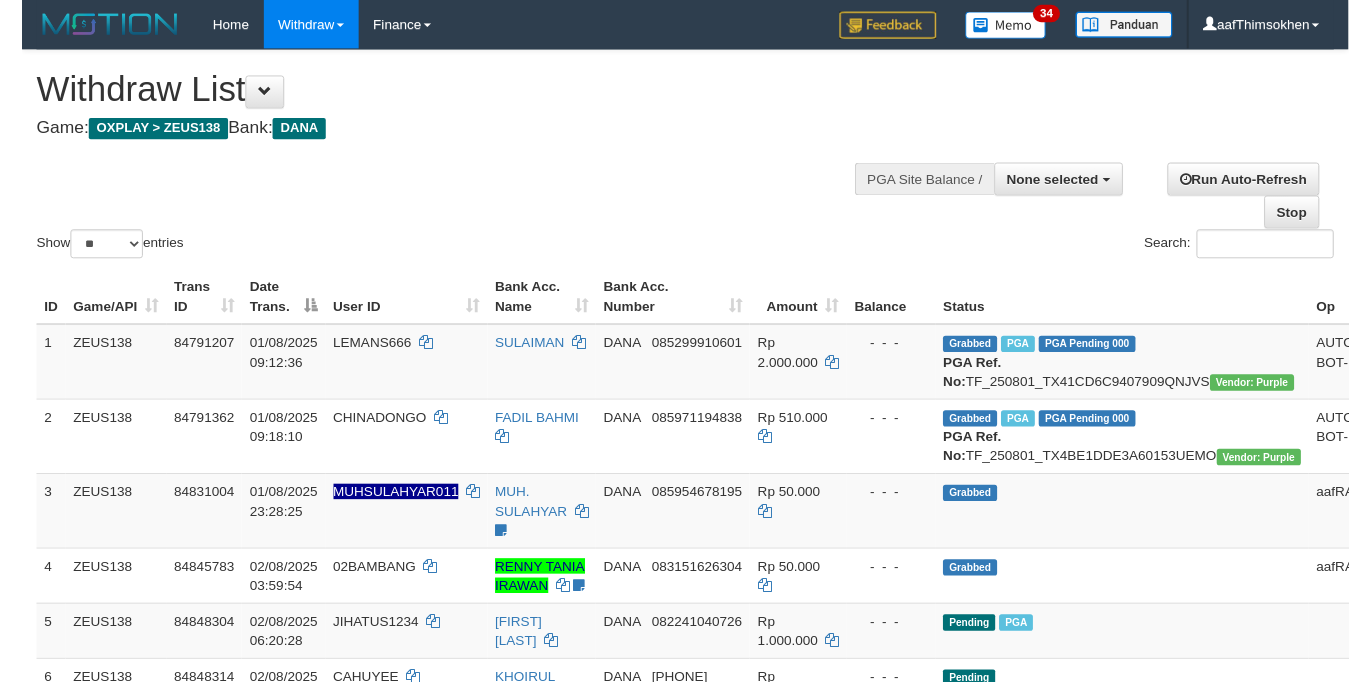 scroll, scrollTop: 349, scrollLeft: 0, axis: vertical 